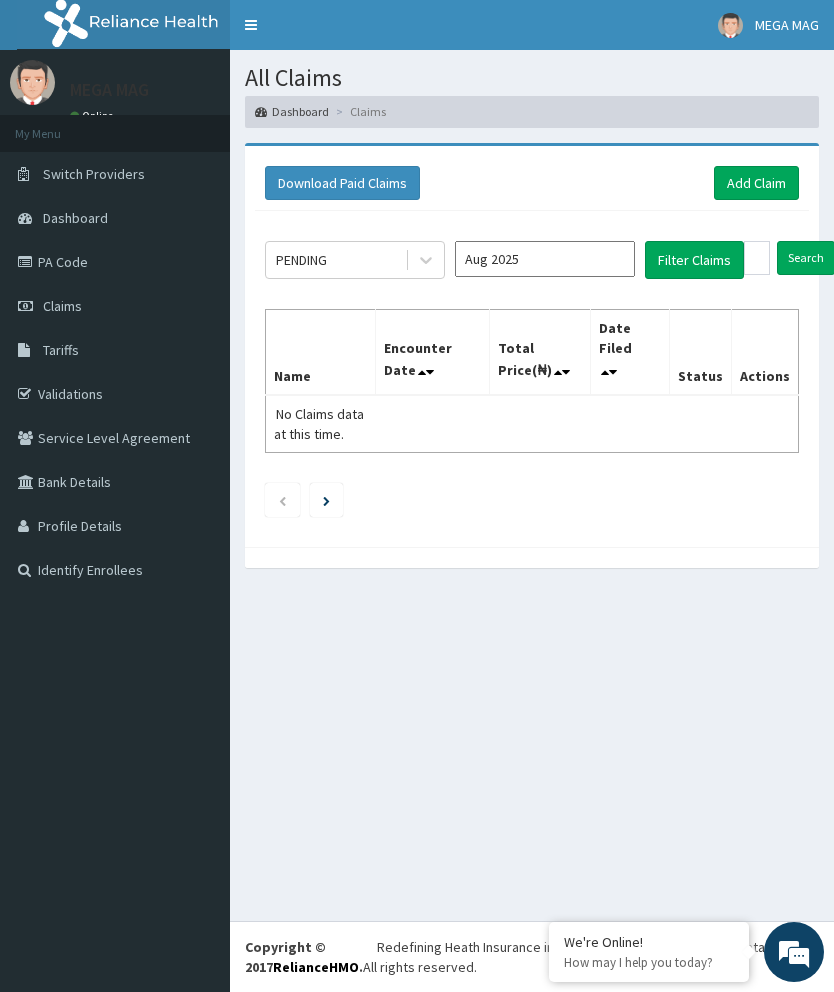 scroll, scrollTop: 0, scrollLeft: 0, axis: both 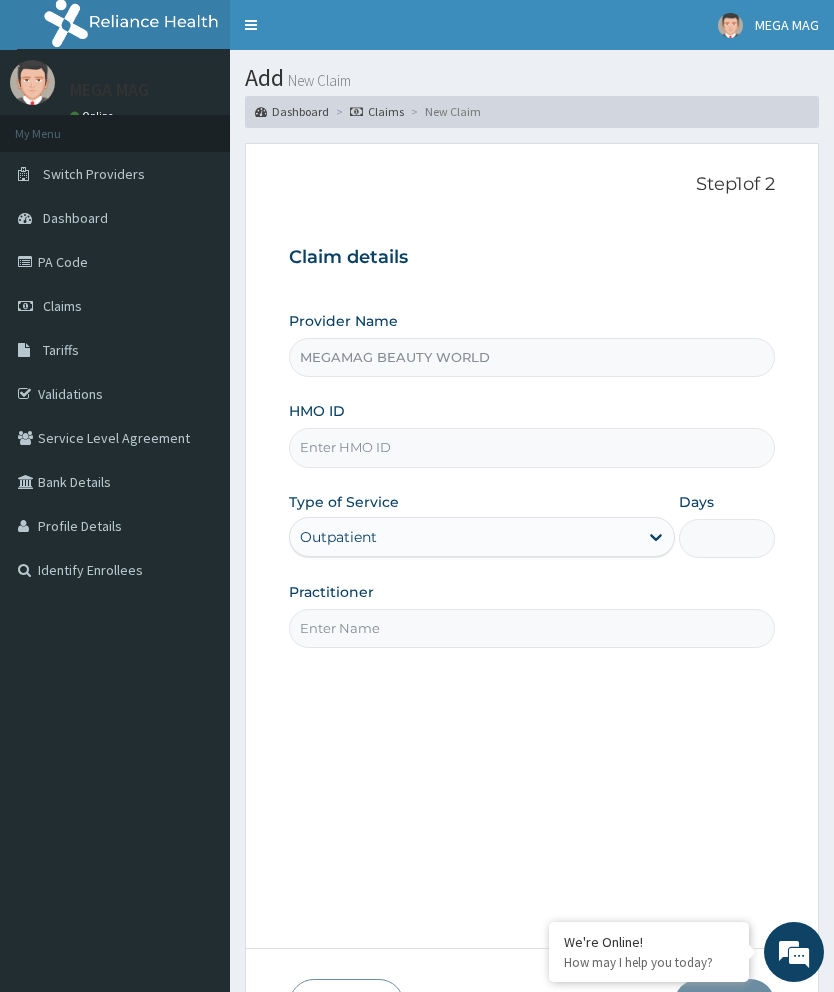 type on "MEGAMAG BEAUTY WORLD" 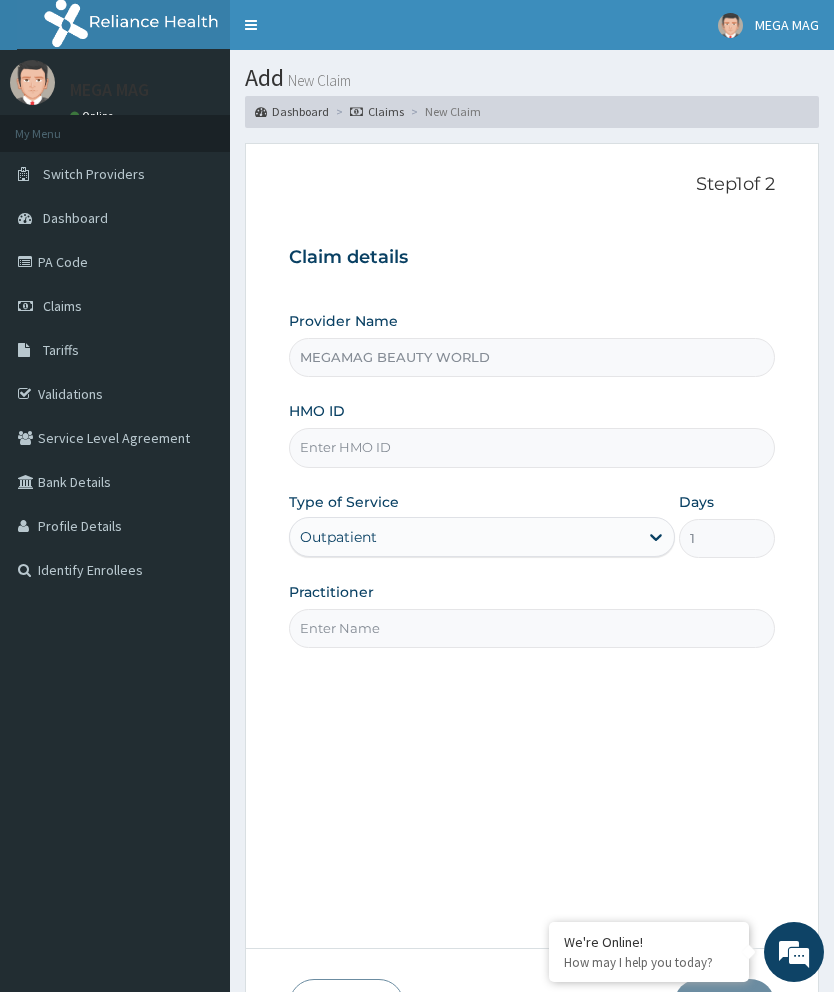 scroll, scrollTop: 0, scrollLeft: 0, axis: both 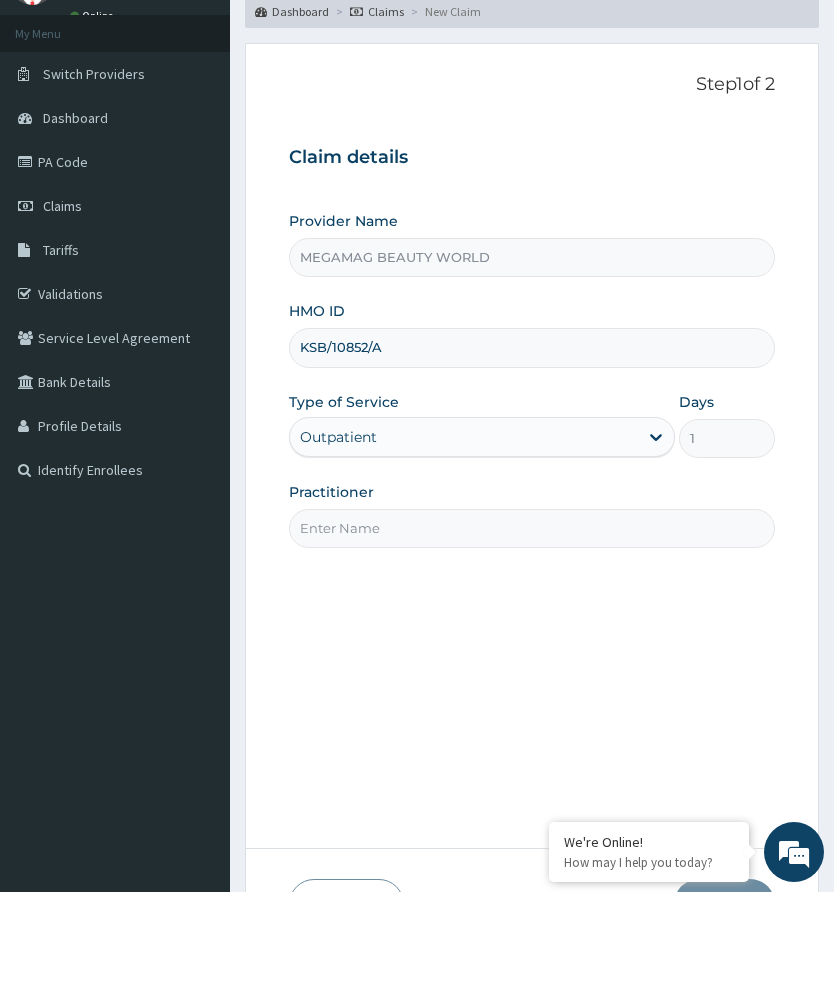 type on "KSB/10852/A" 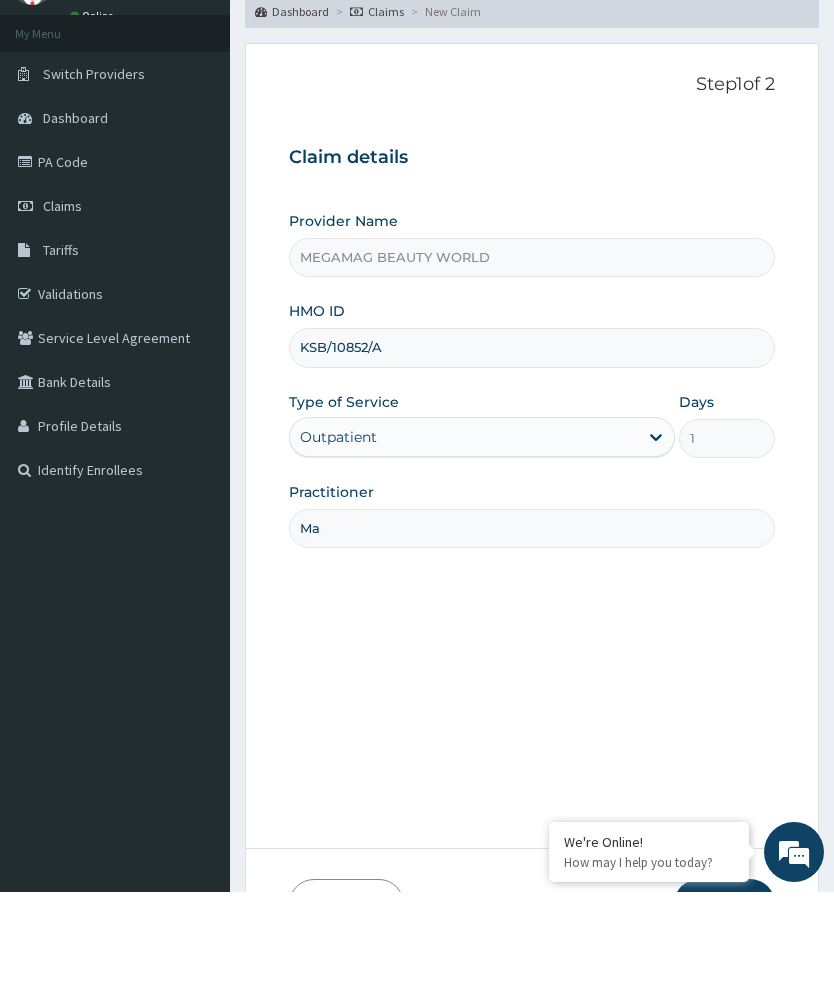type on "Margaret" 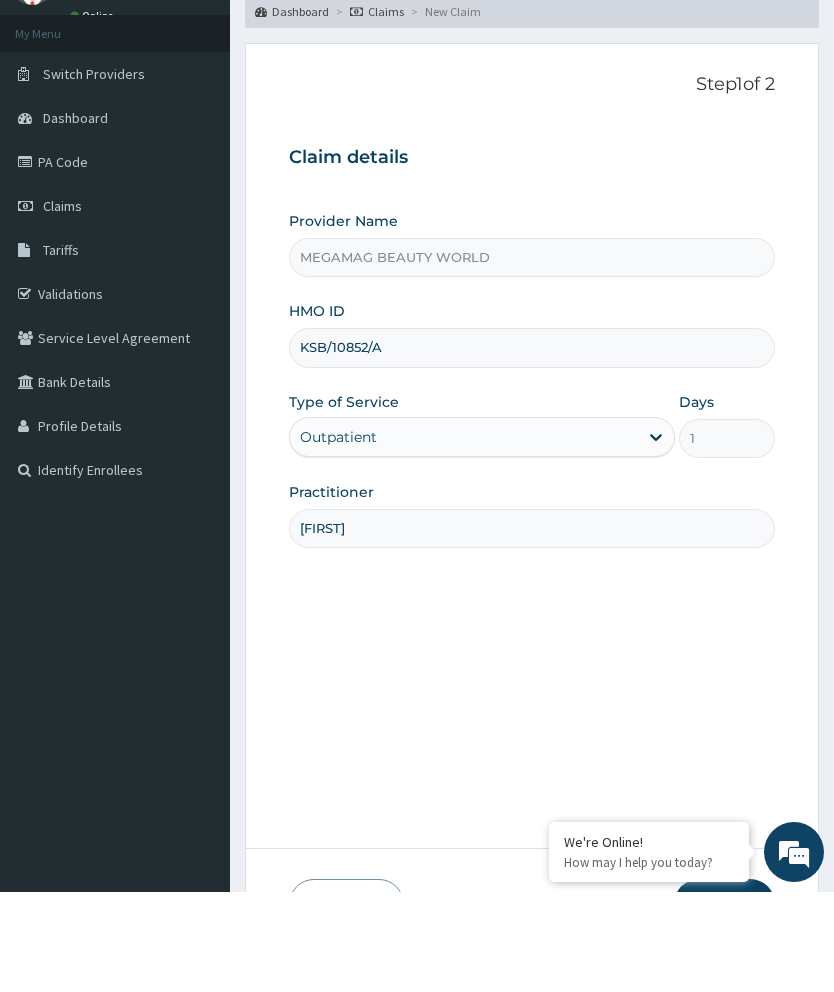 scroll, scrollTop: 100, scrollLeft: 0, axis: vertical 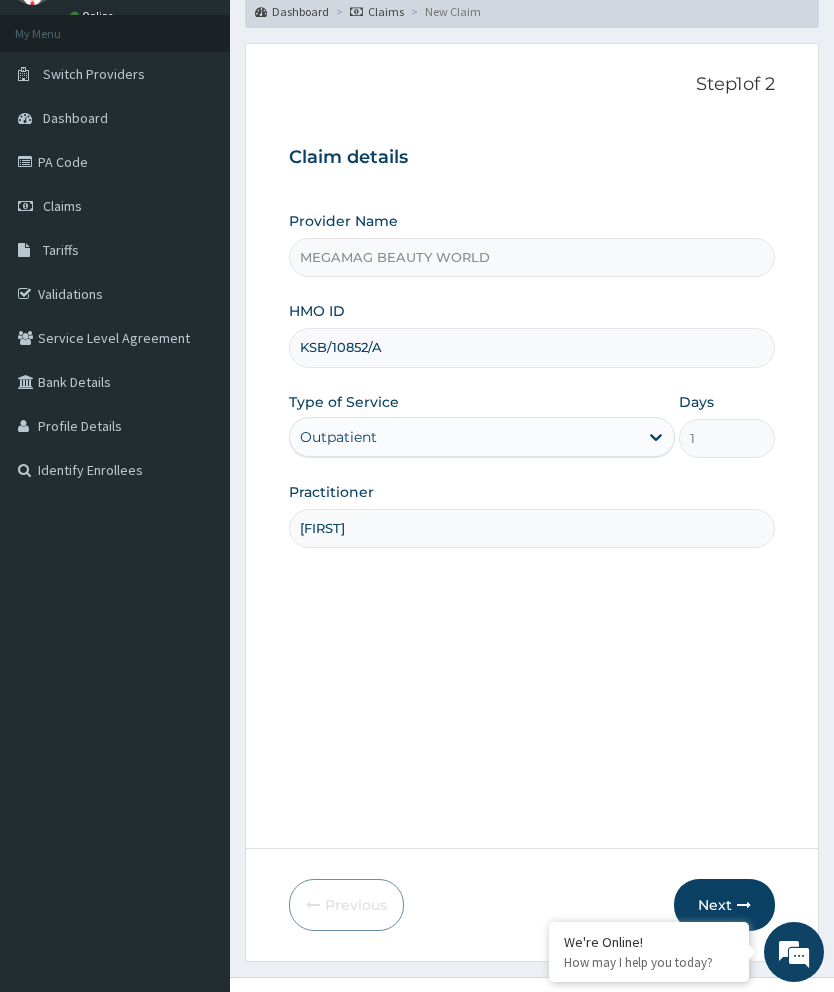click on "Next" at bounding box center [724, 905] 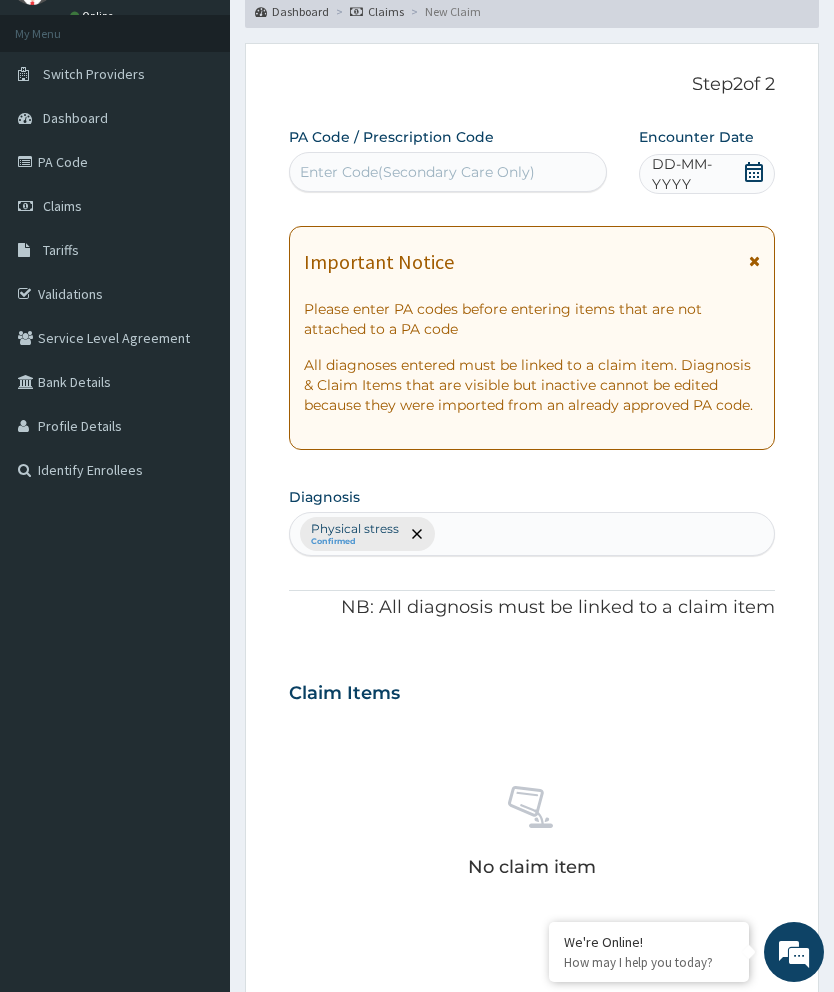scroll, scrollTop: 0, scrollLeft: 0, axis: both 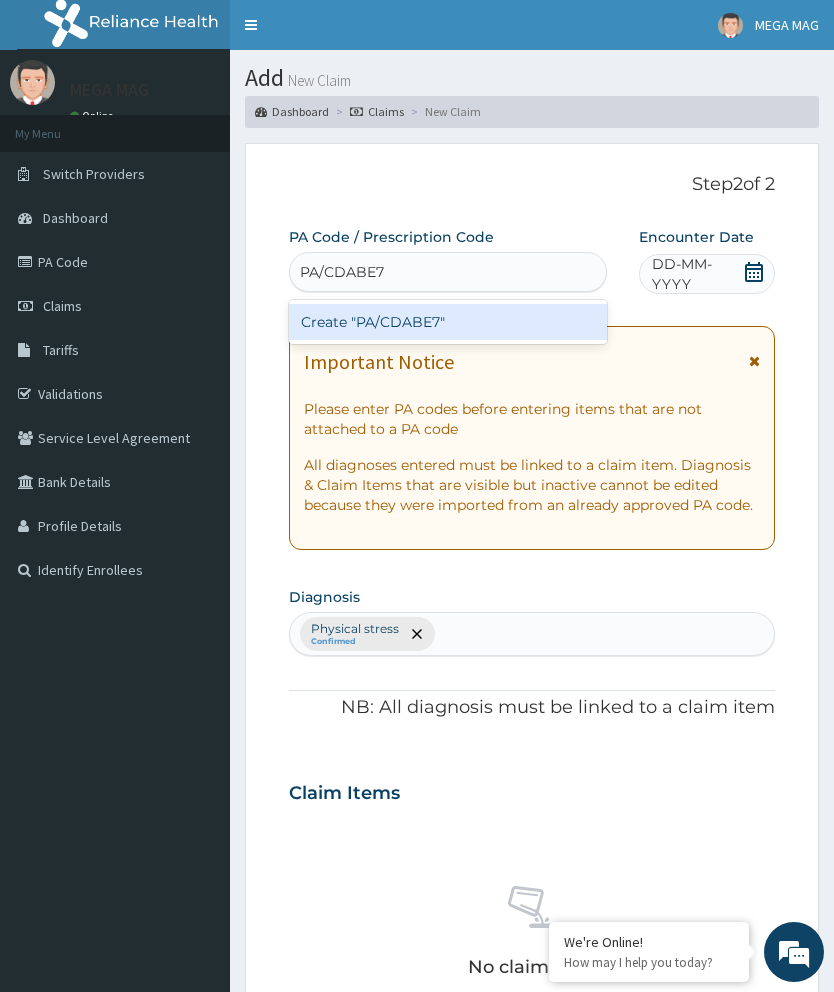 click on "Create "PA/CDABE7"" at bounding box center [448, 322] 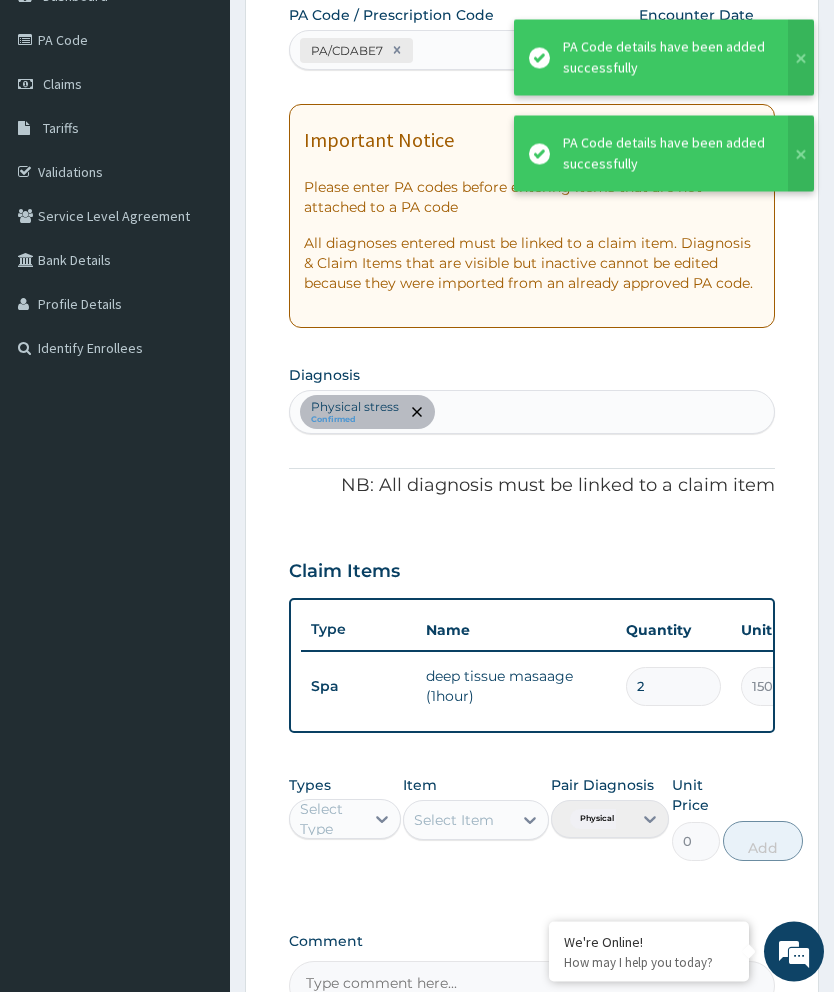 scroll, scrollTop: 222, scrollLeft: 0, axis: vertical 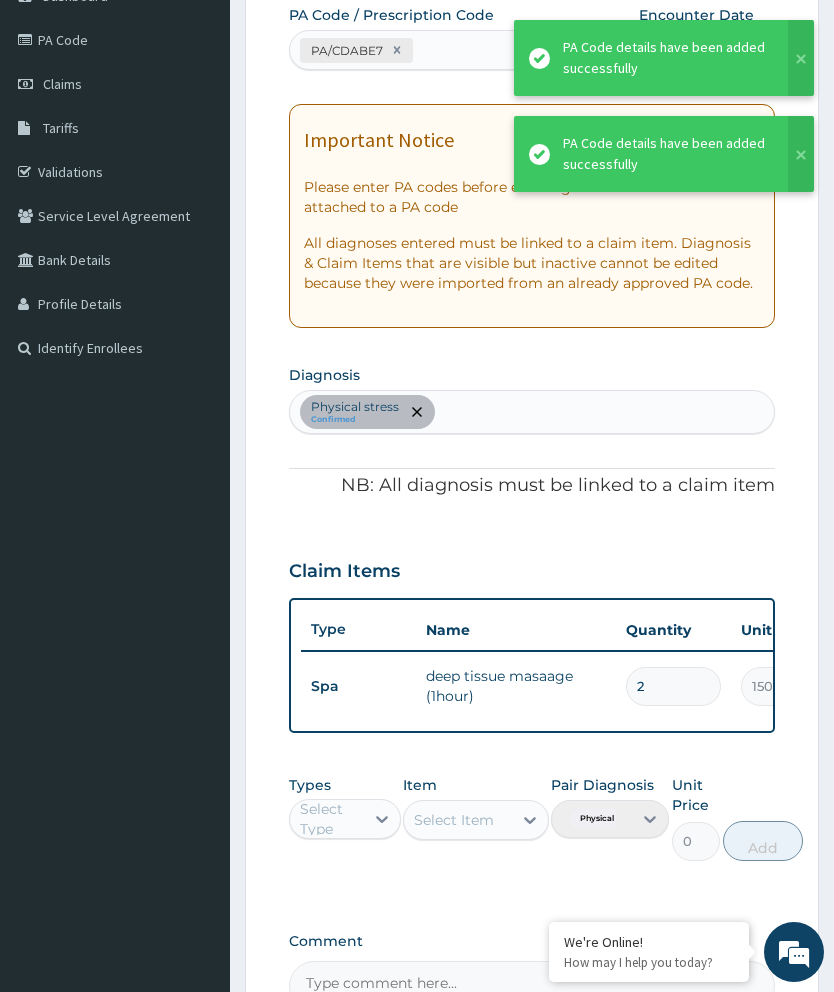click on "2" at bounding box center [673, 686] 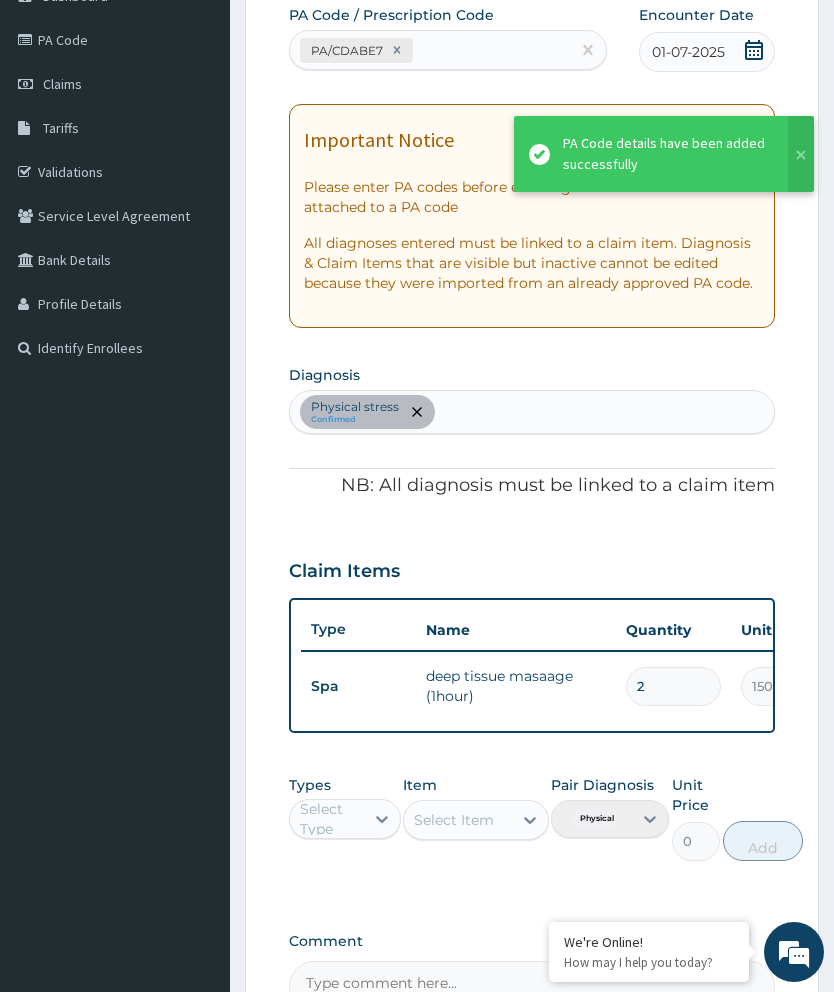 scroll, scrollTop: 259, scrollLeft: 0, axis: vertical 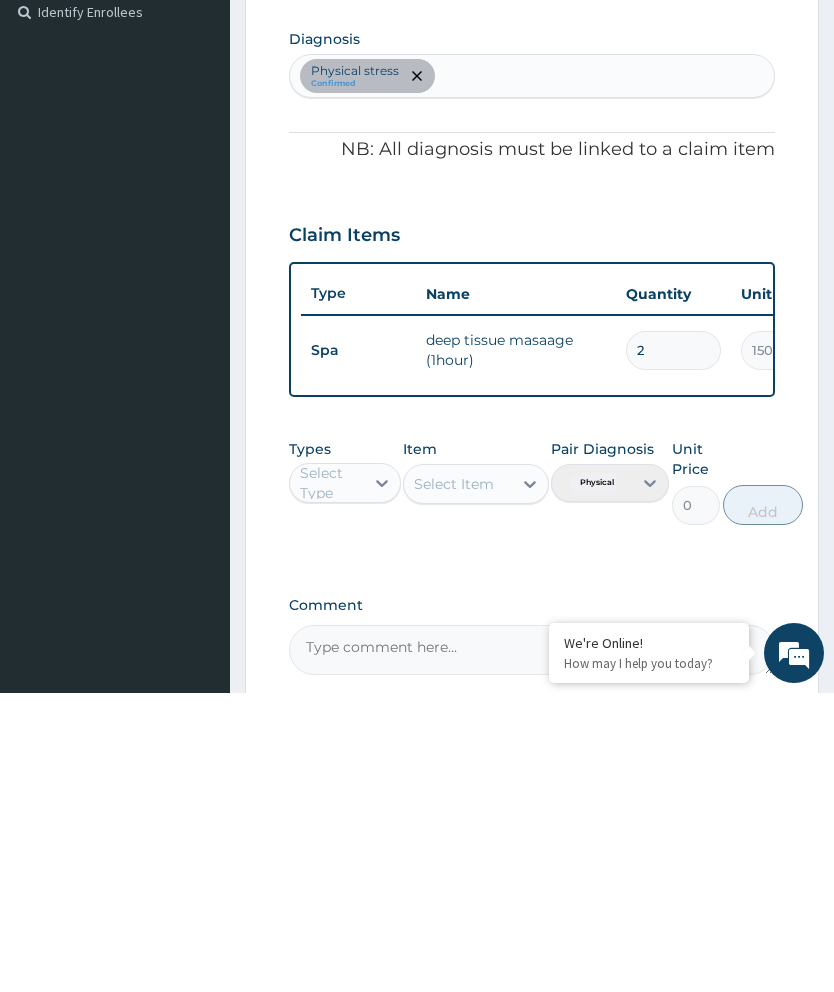 type 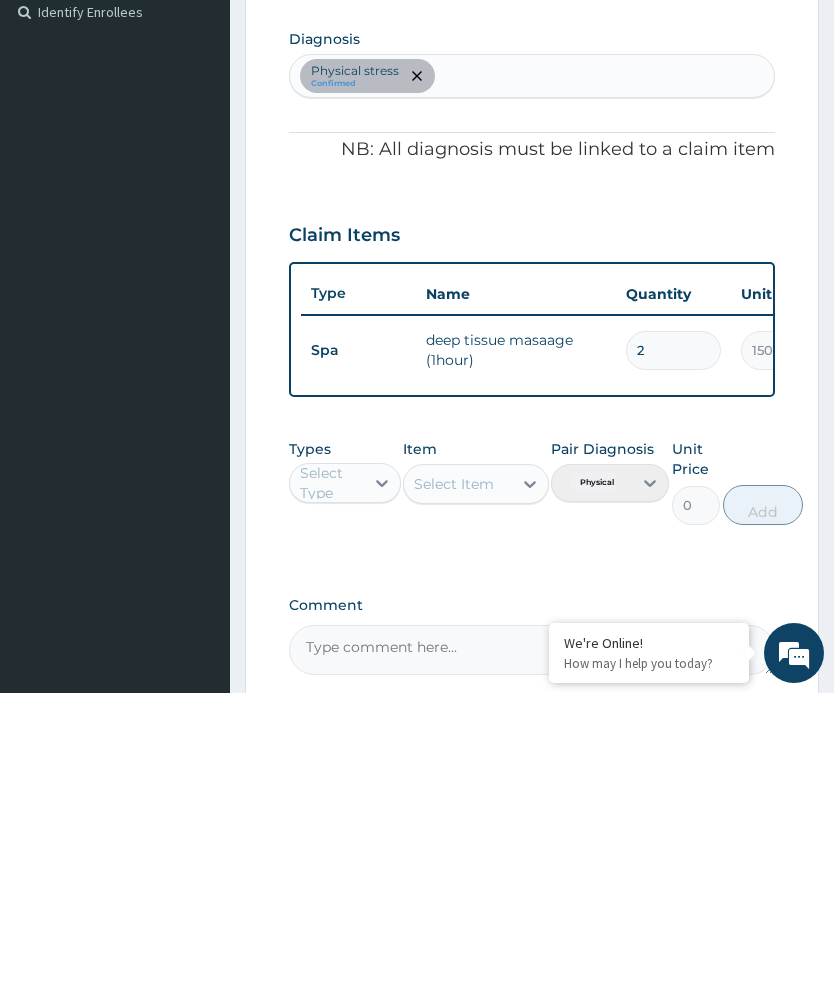 type on "0.00" 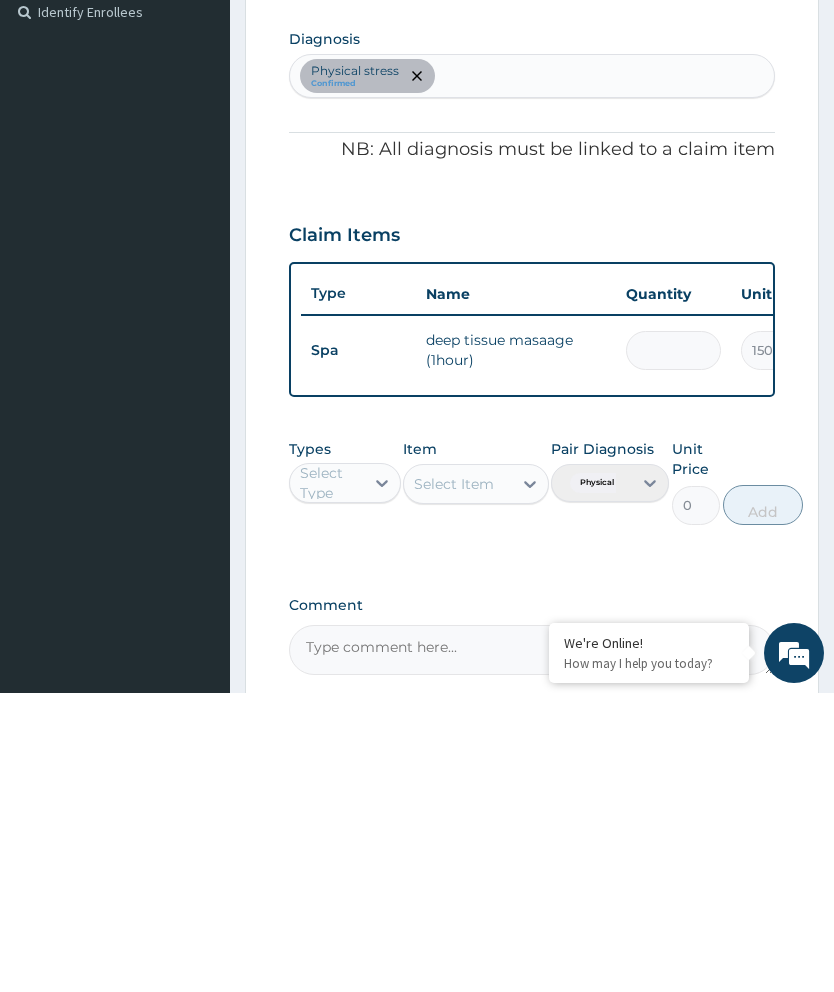 type on "1" 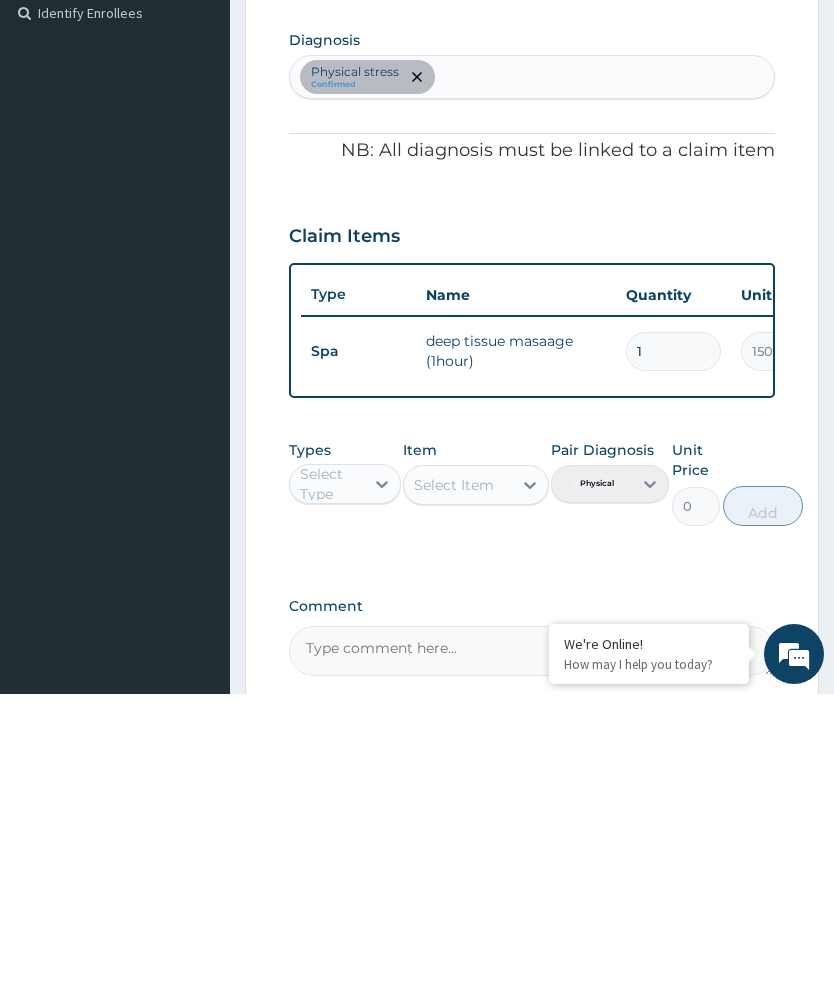 scroll, scrollTop: 0, scrollLeft: 0, axis: both 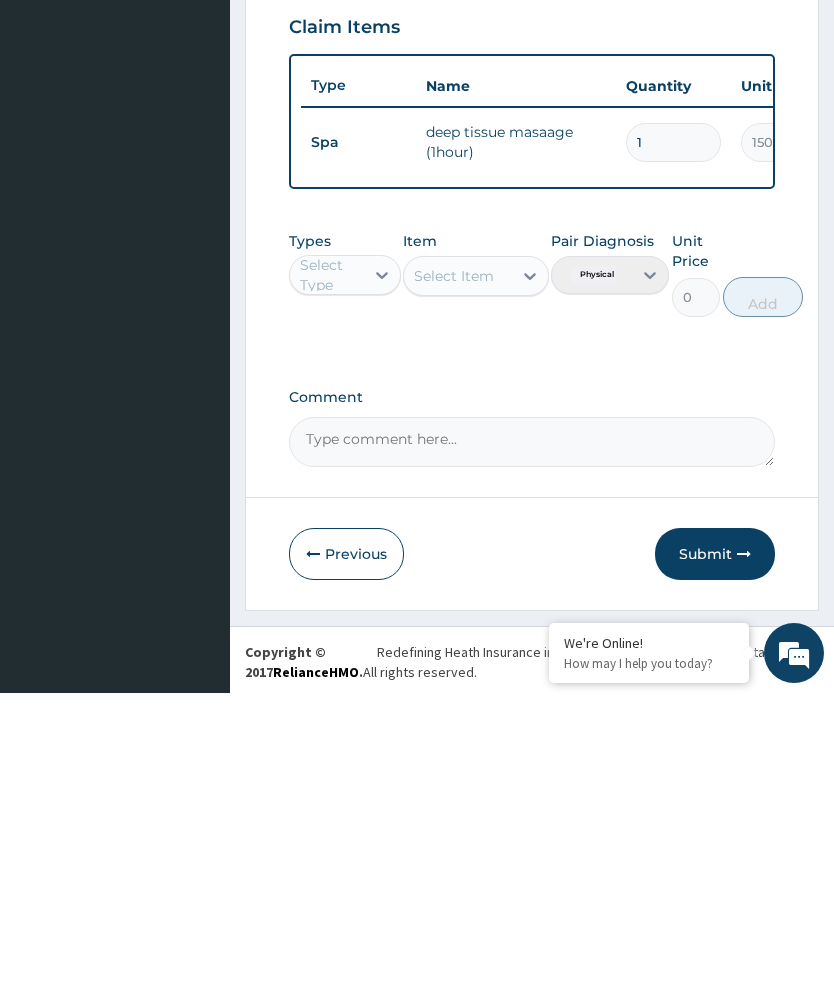 click on "Submit" at bounding box center [715, 853] 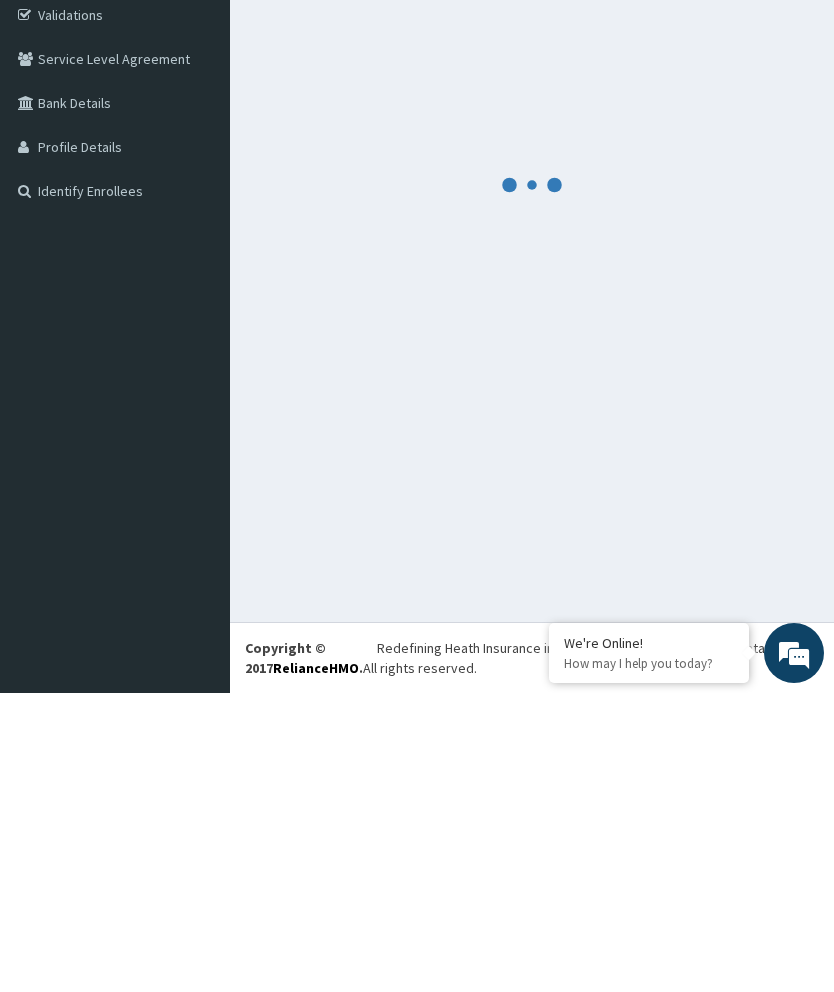 scroll, scrollTop: 67, scrollLeft: 0, axis: vertical 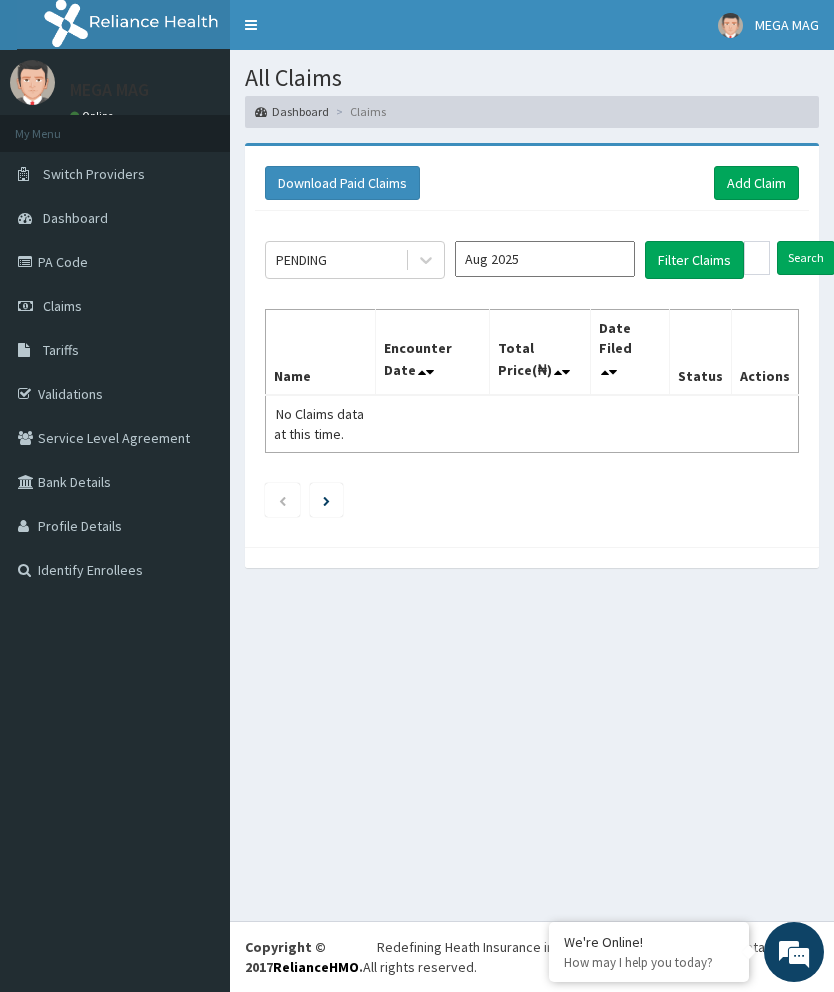 click on "Download Paid Claims Add Claim" at bounding box center (532, 183) 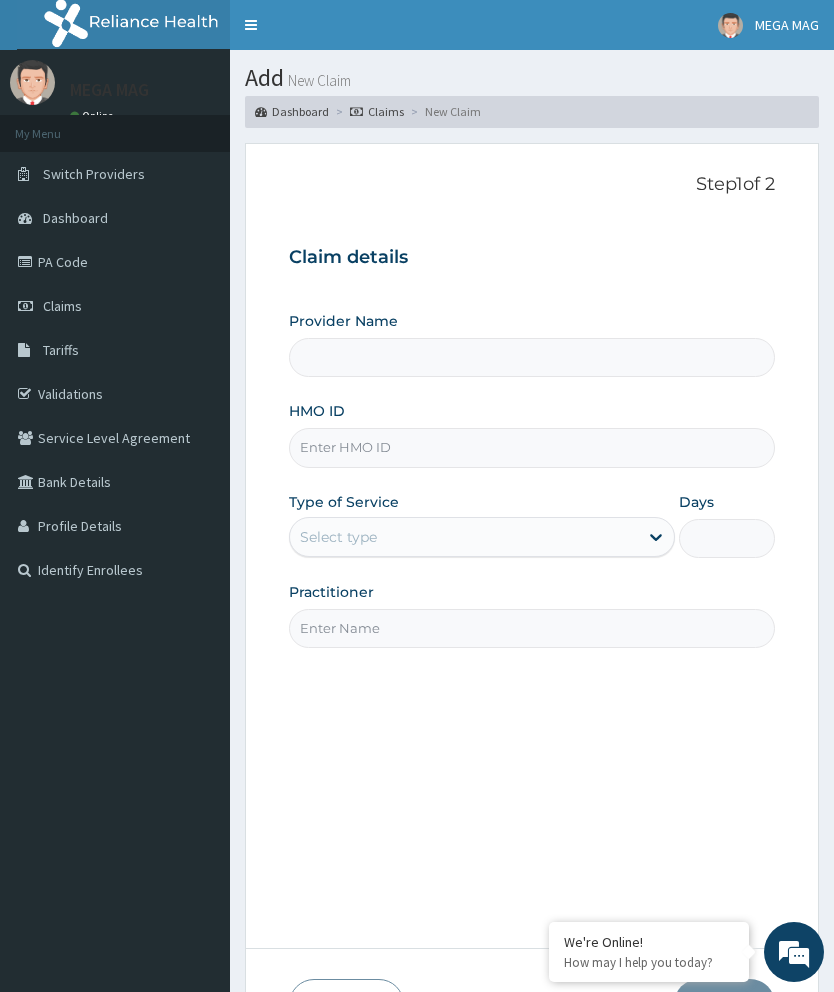scroll, scrollTop: 0, scrollLeft: 0, axis: both 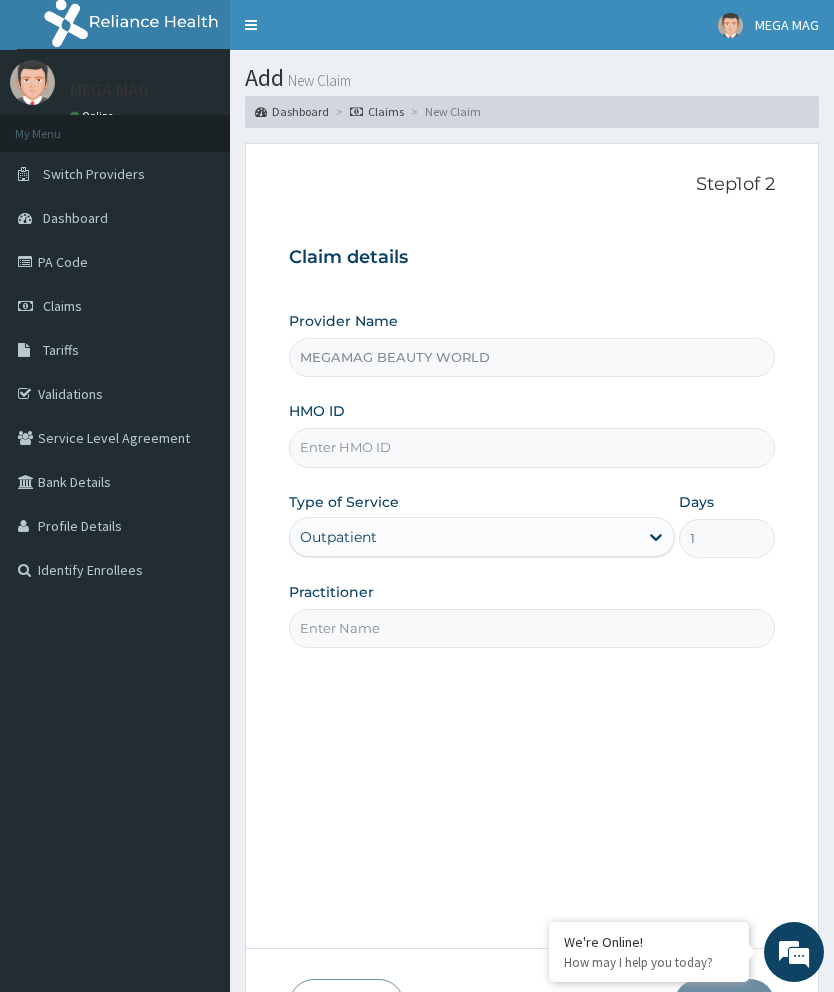 click on "HMO ID" at bounding box center [532, 447] 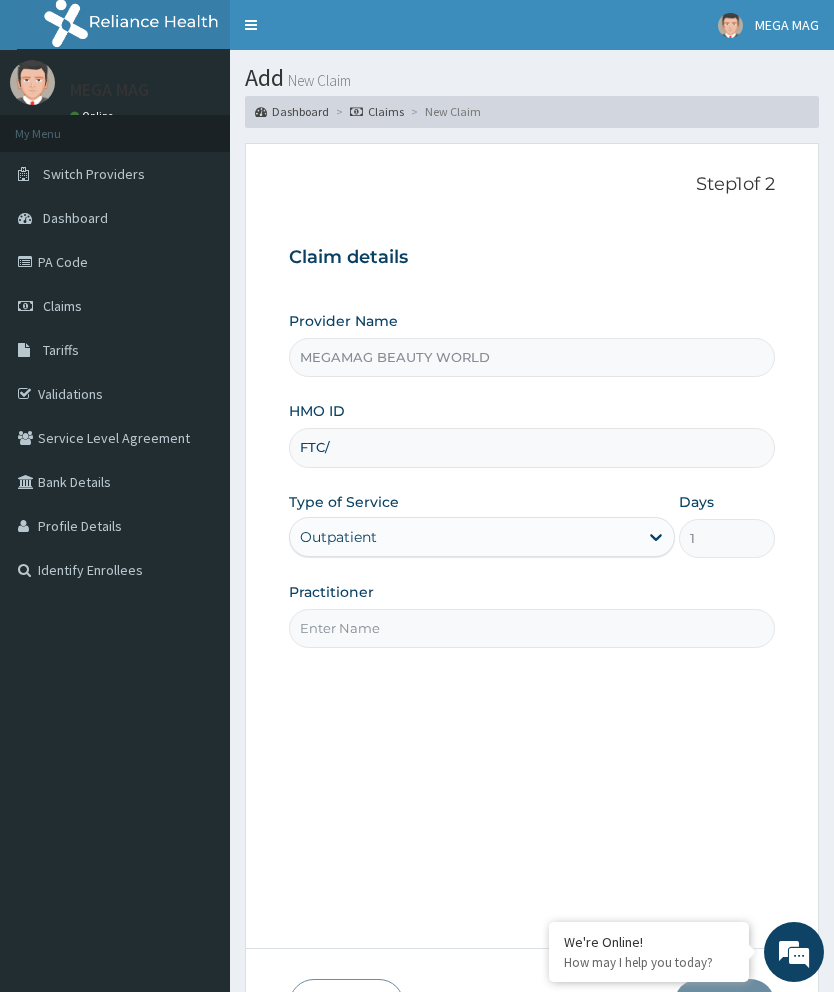 scroll, scrollTop: 0, scrollLeft: 0, axis: both 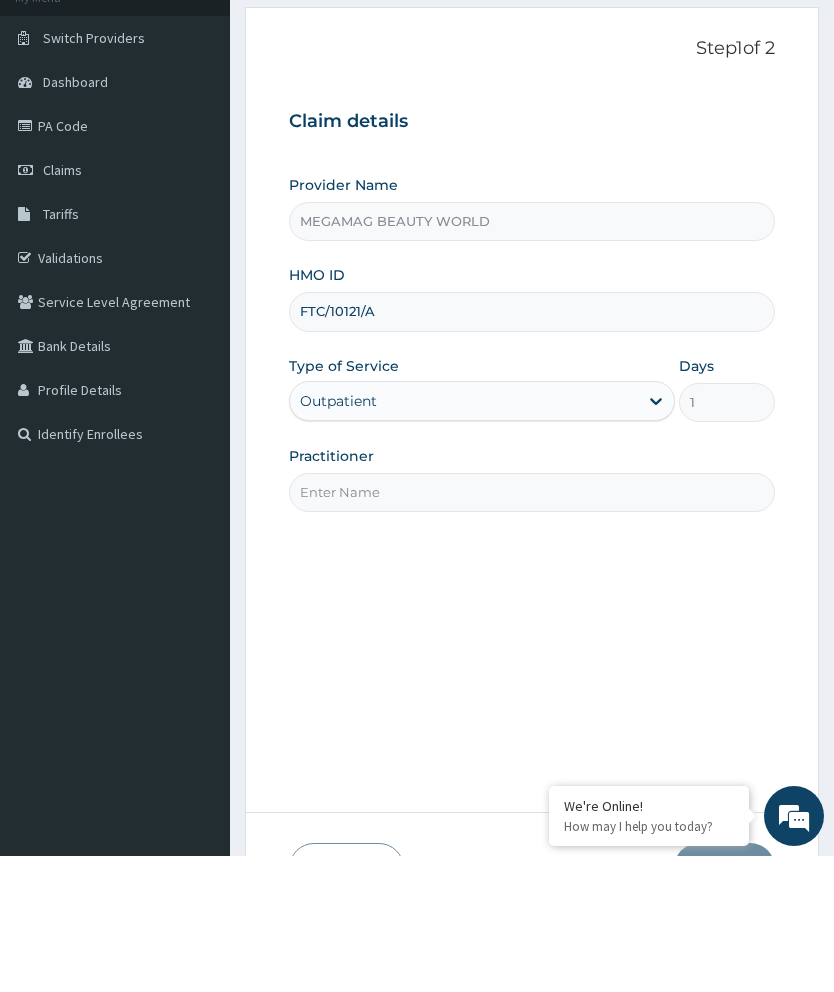 type on "FTC/10121/A" 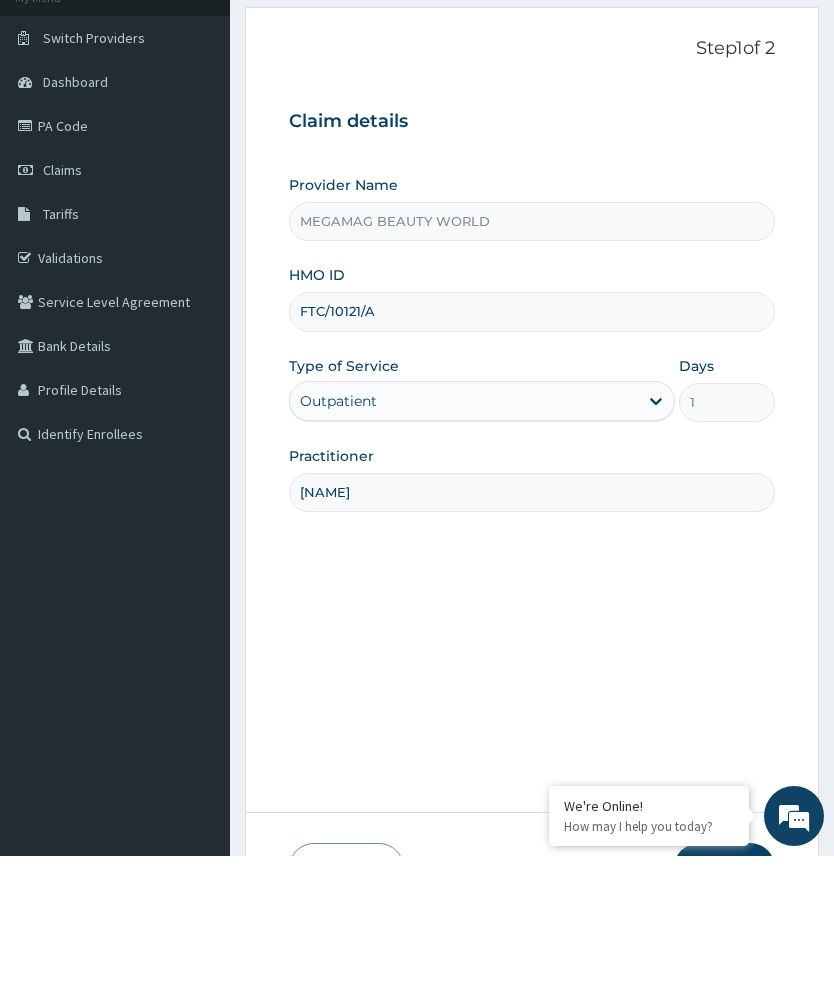 type on "[NAME]" 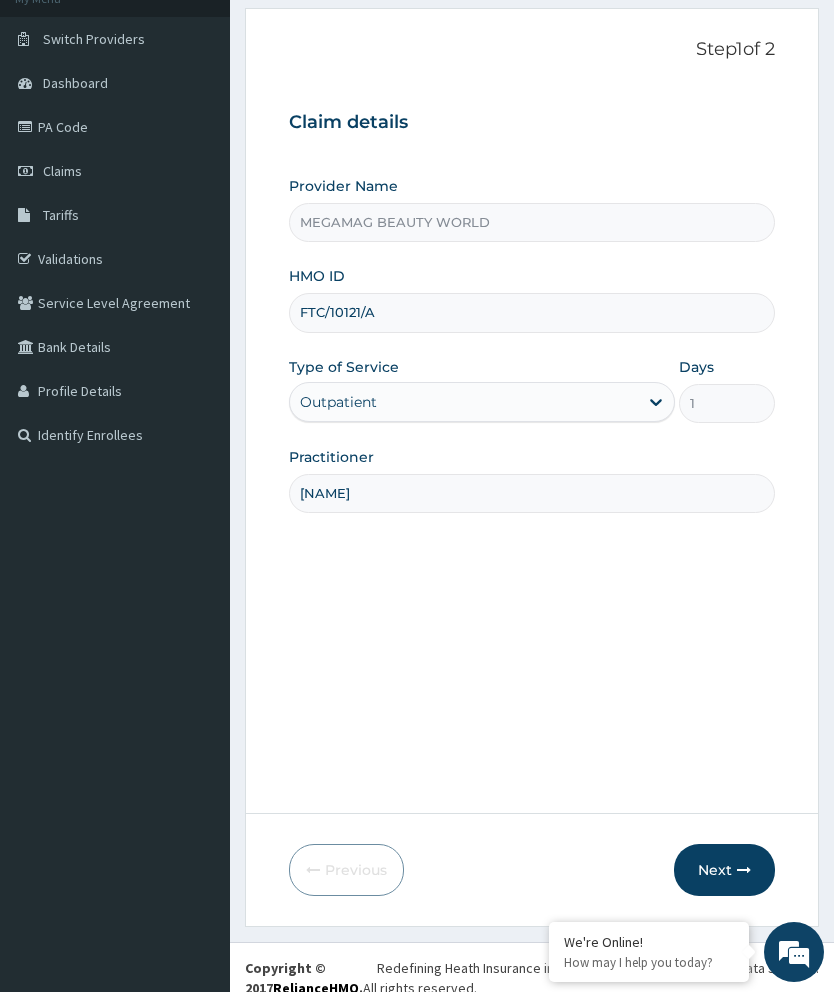 click on "Next" at bounding box center (724, 870) 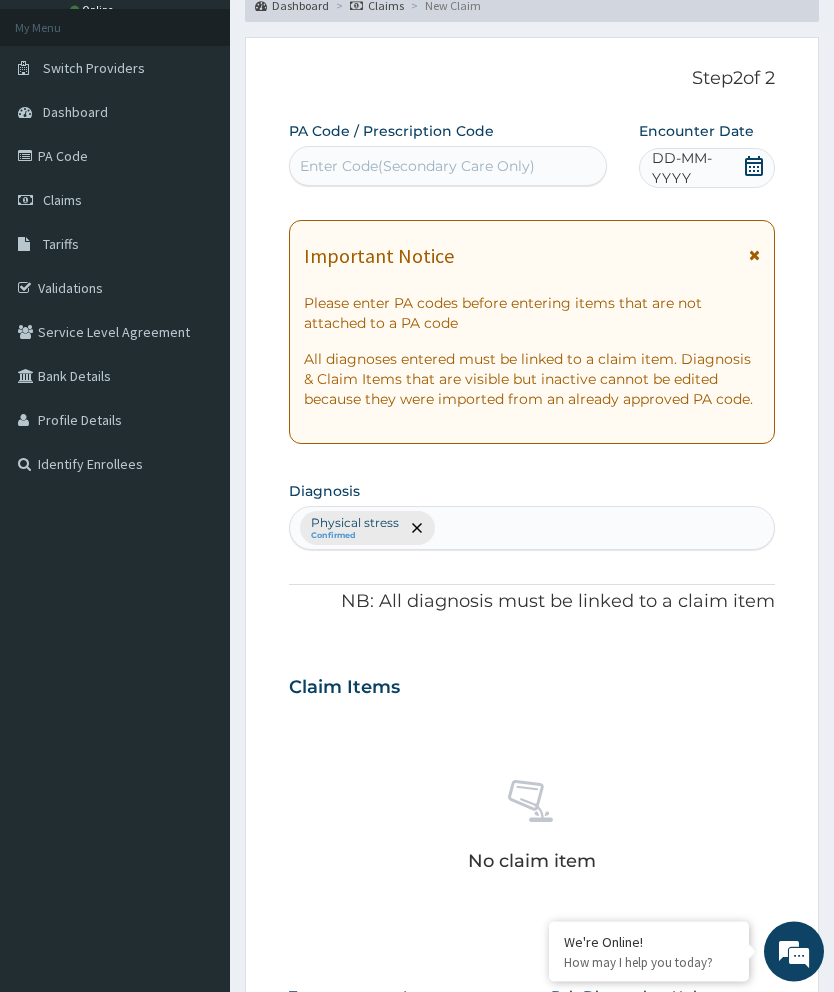 scroll, scrollTop: 85, scrollLeft: 0, axis: vertical 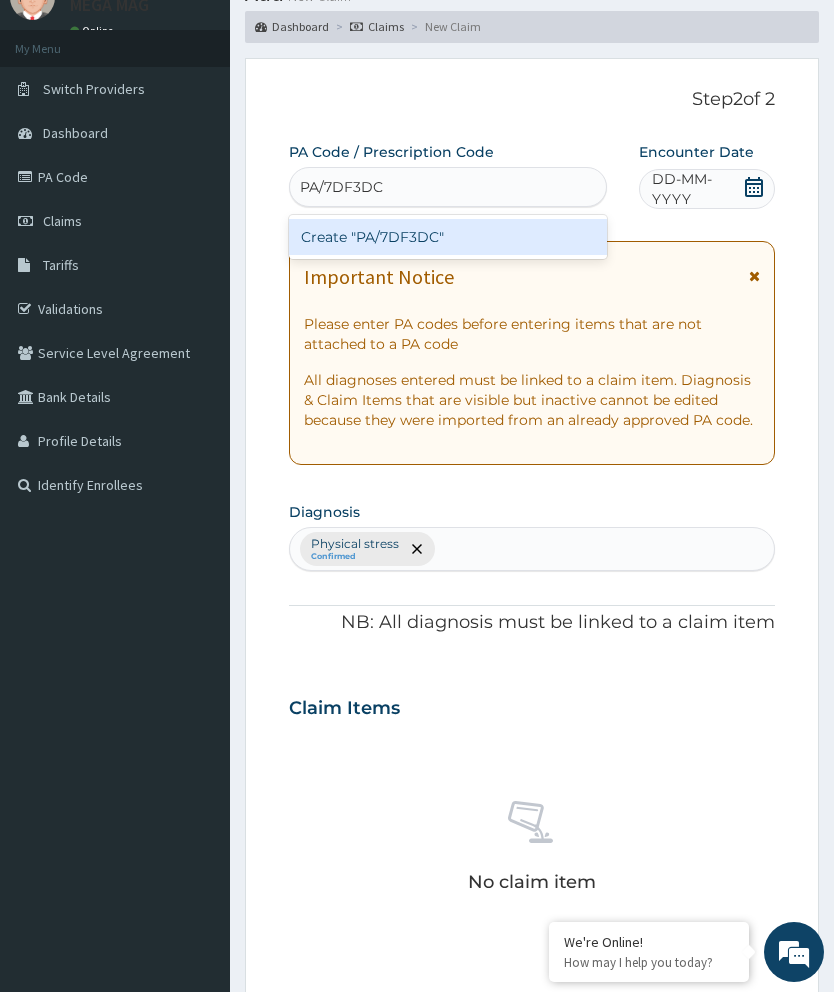 click on "Create "PA/7DF3DC"" at bounding box center [448, 237] 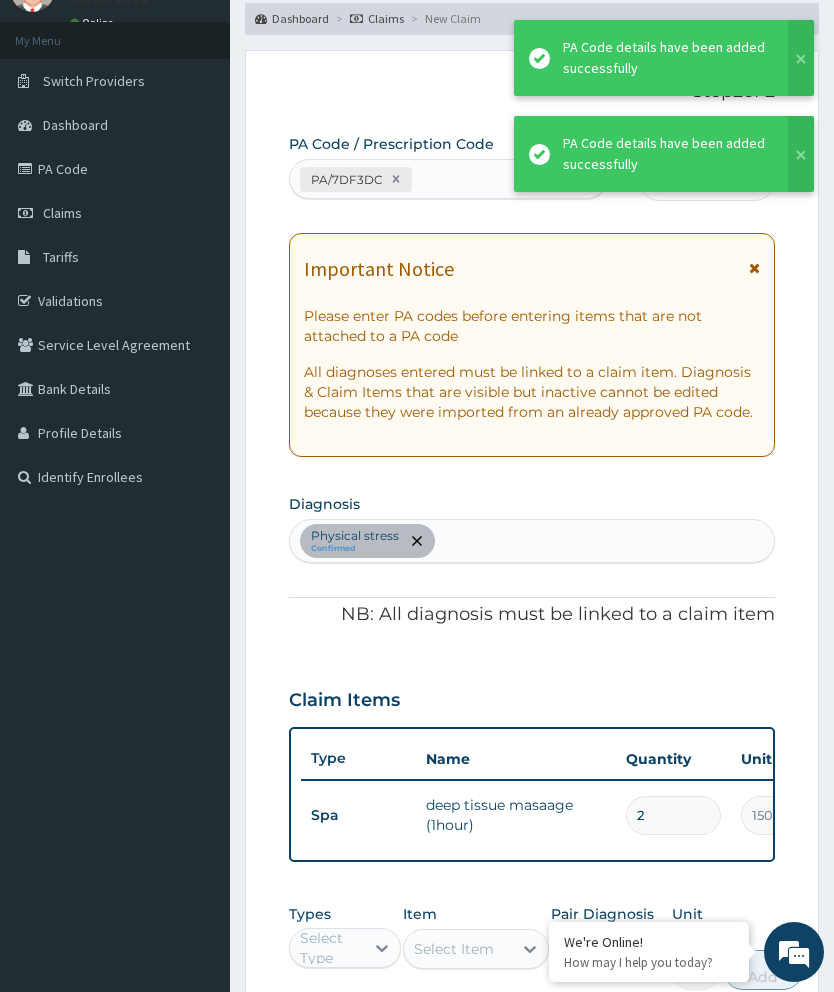 click on "2" at bounding box center (673, 815) 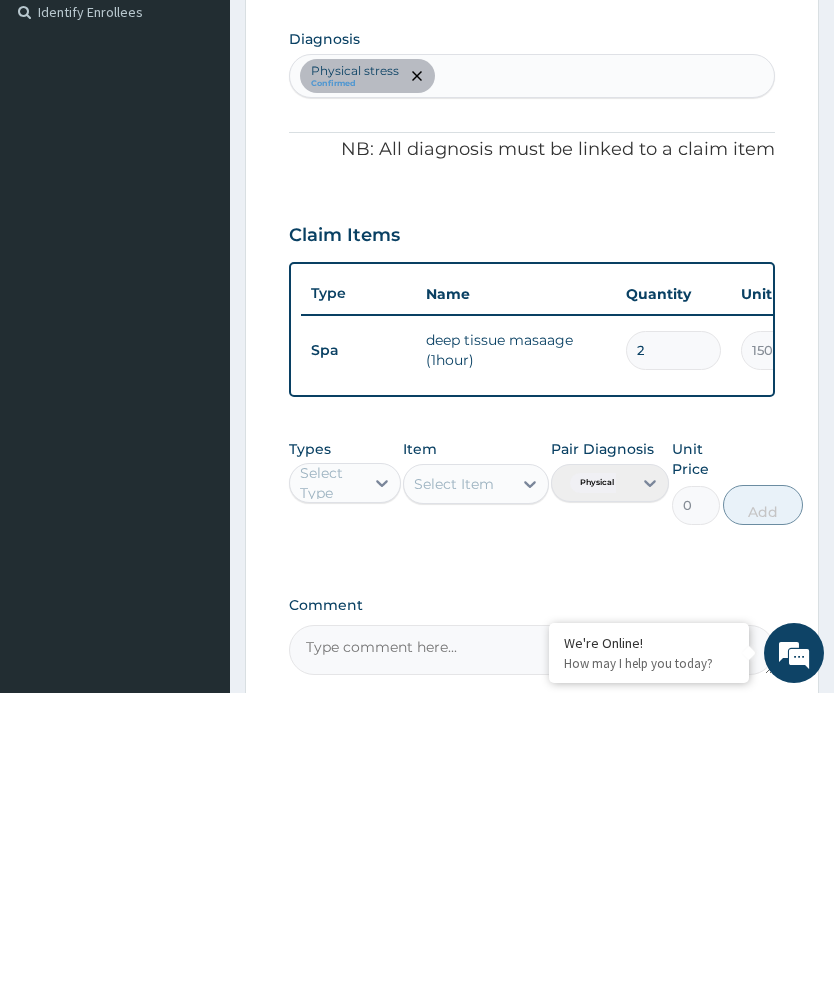 type 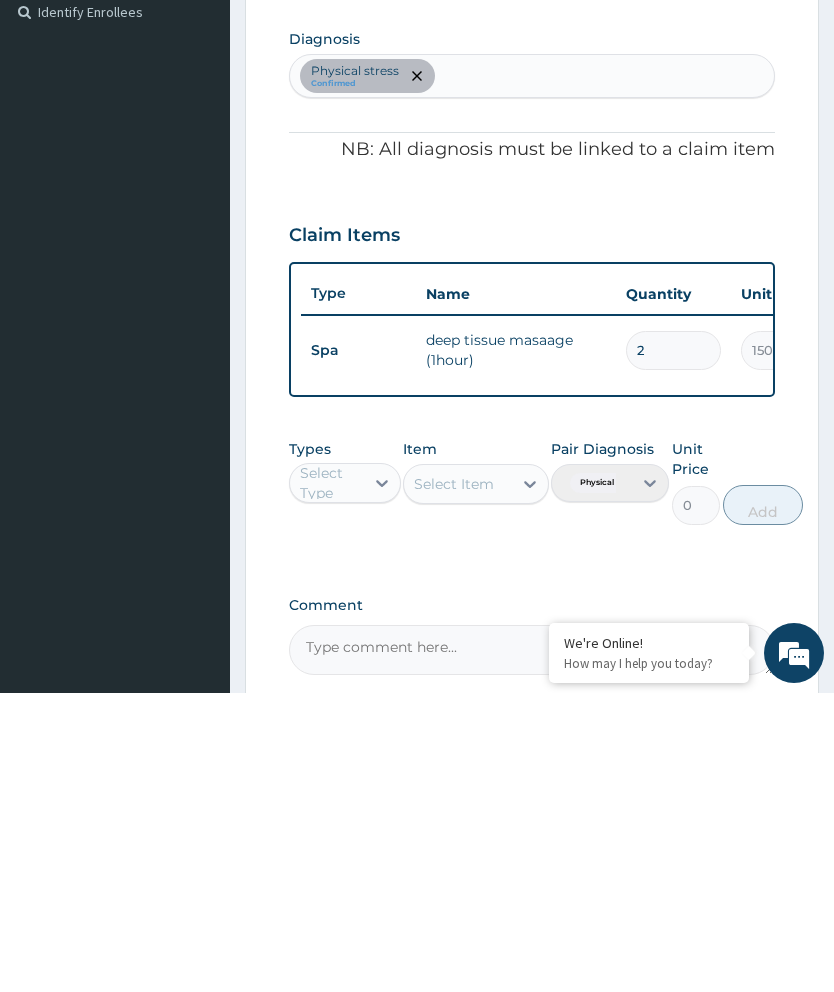 type on "0.00" 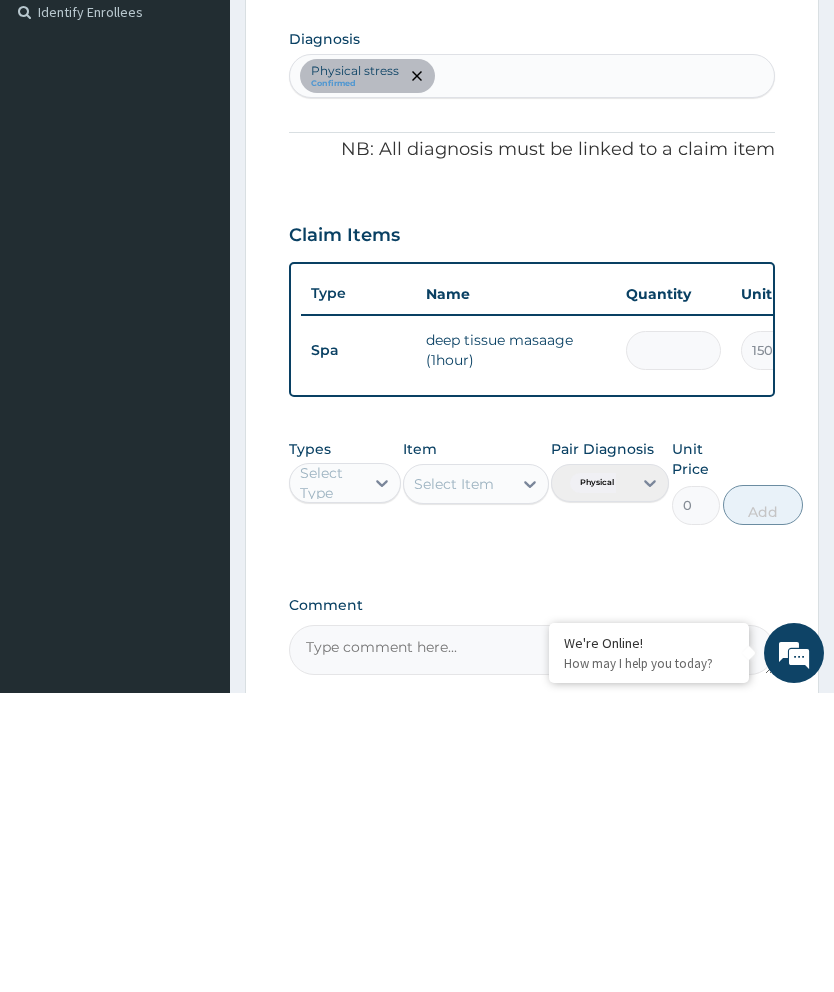 type on "1" 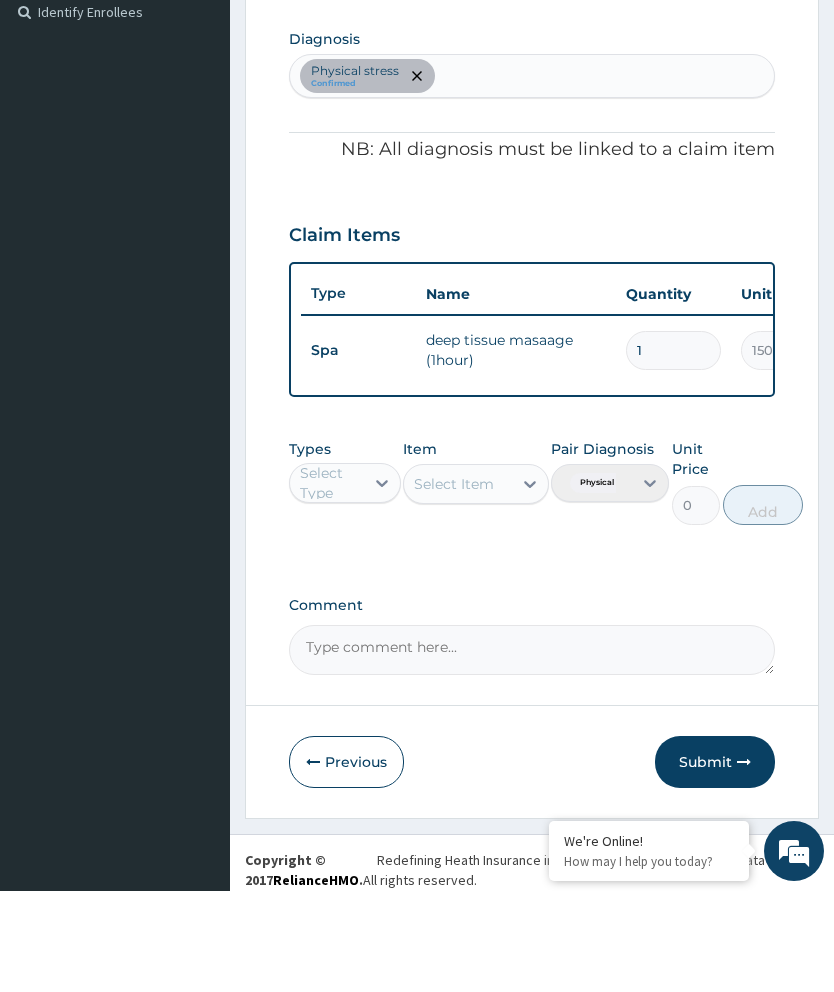 scroll, scrollTop: 467, scrollLeft: 0, axis: vertical 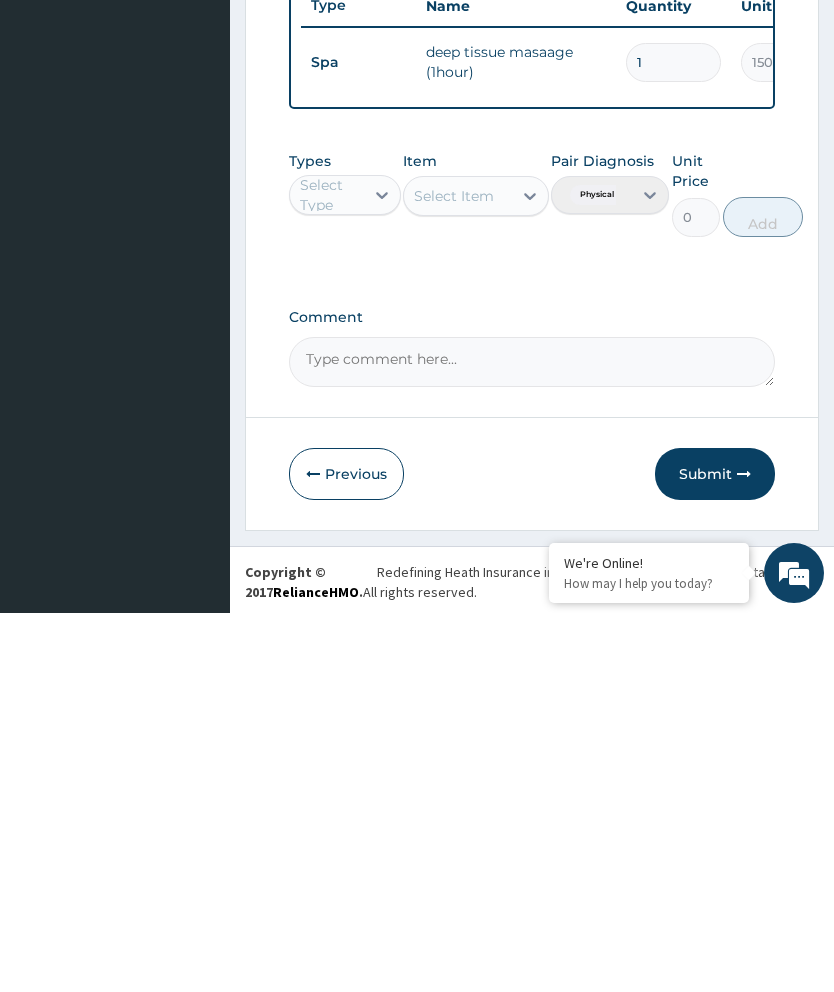 click on "Submit" at bounding box center (715, 853) 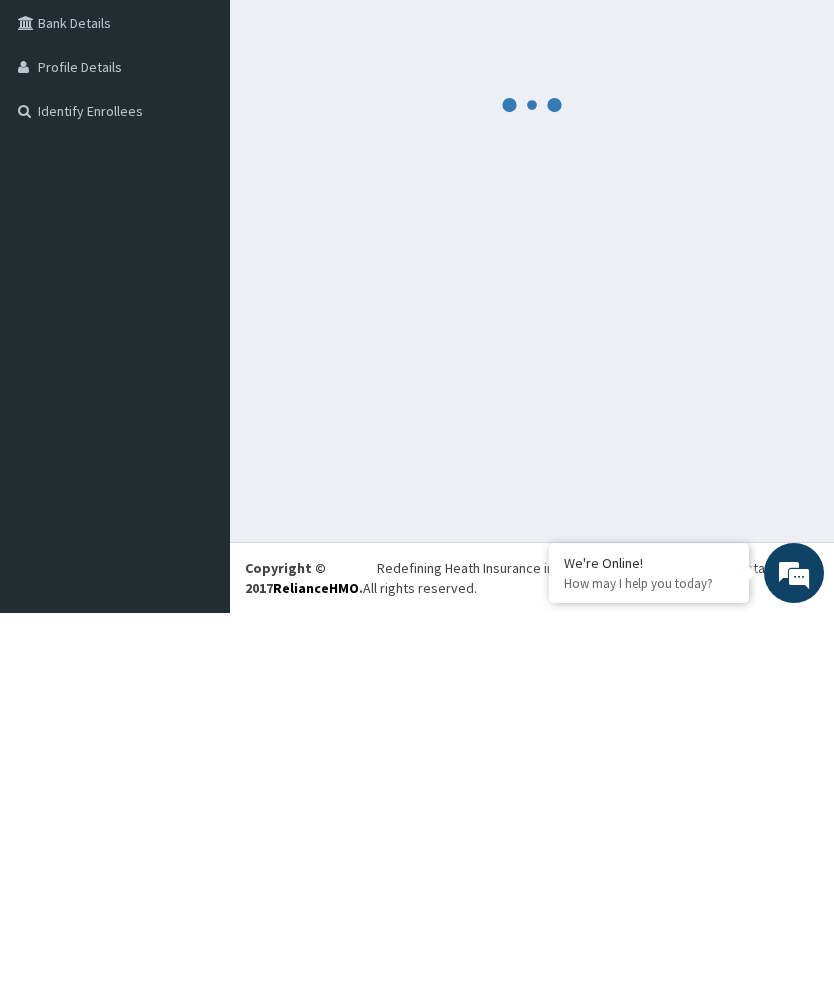 scroll, scrollTop: 79, scrollLeft: 0, axis: vertical 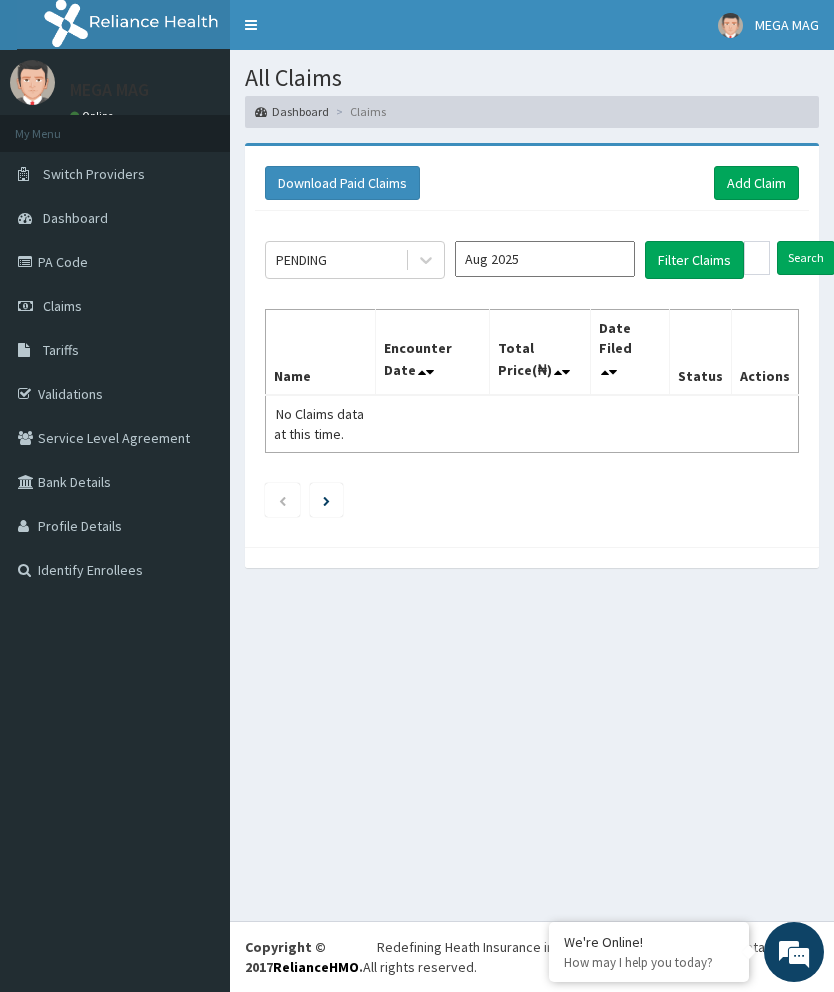 click on "Add Claim" at bounding box center [756, 183] 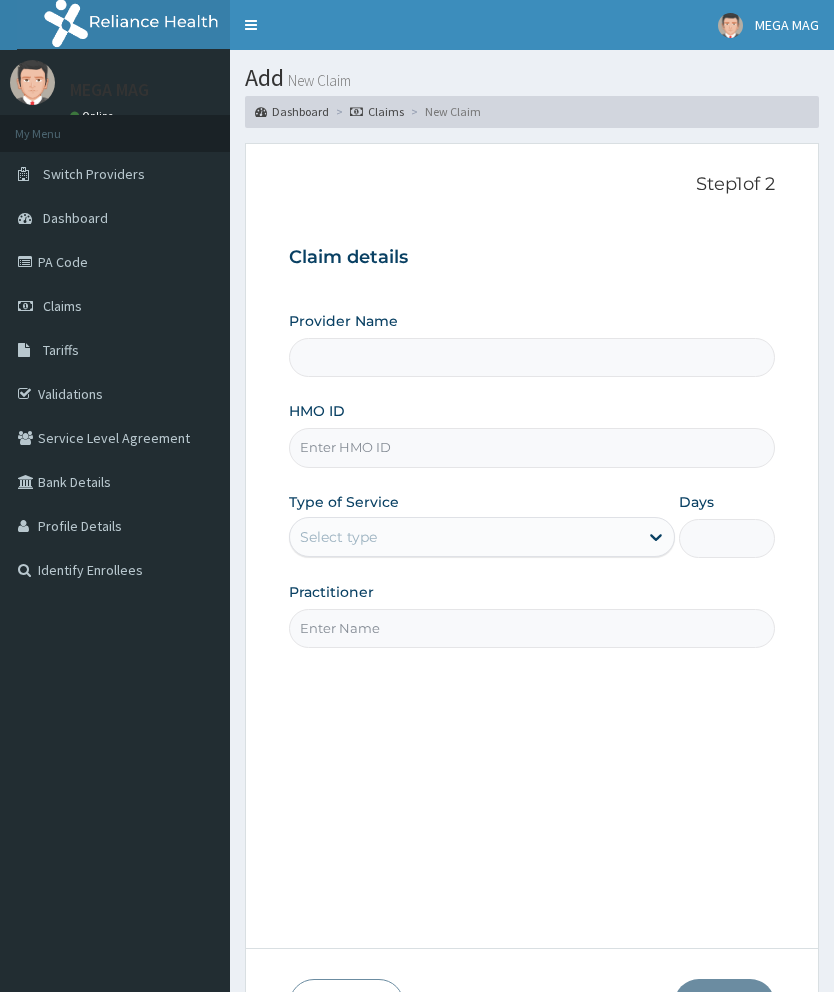scroll, scrollTop: 0, scrollLeft: 0, axis: both 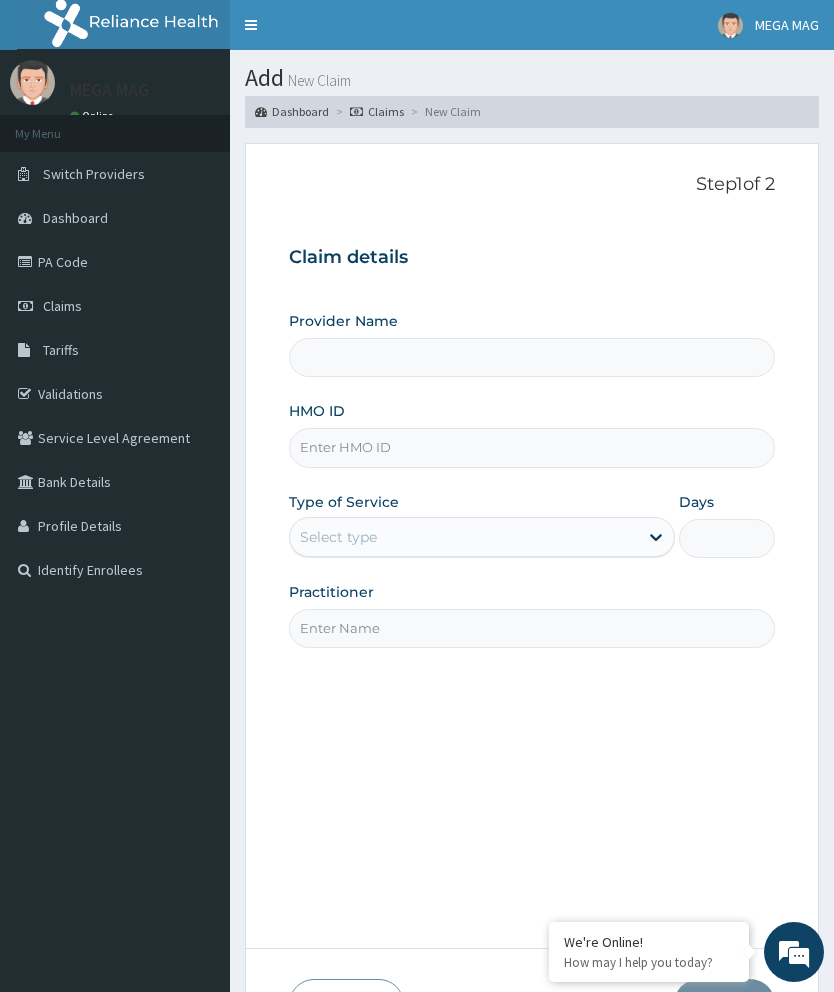click on "HMO ID" at bounding box center [532, 447] 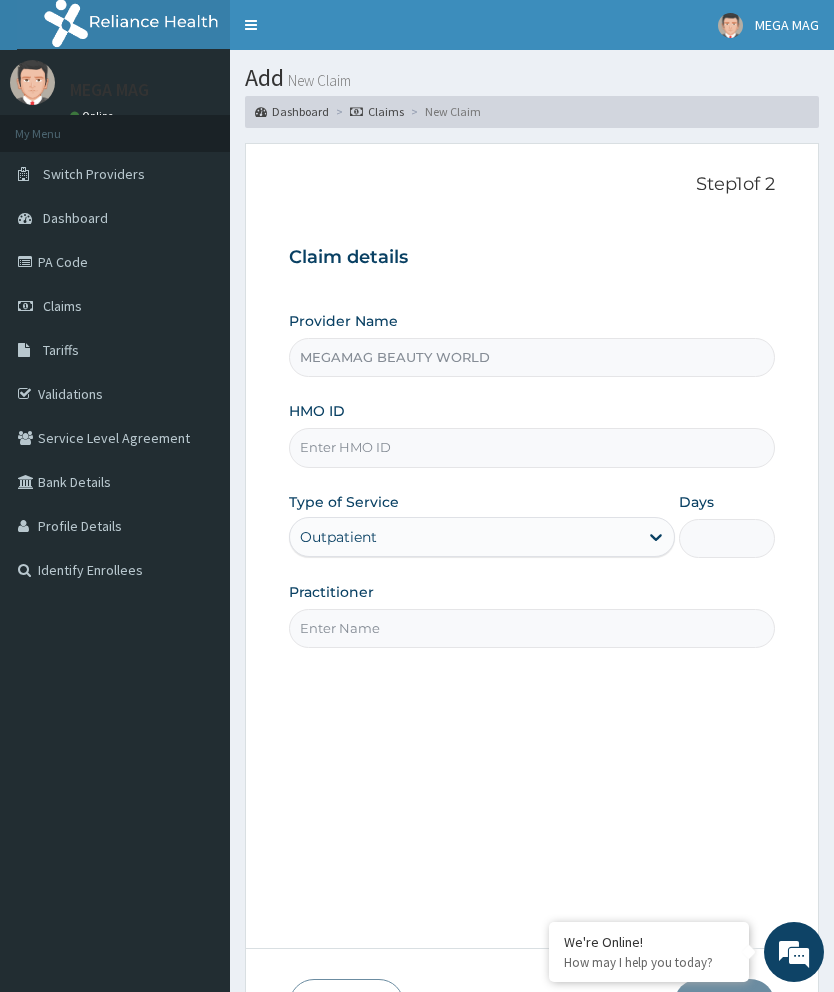 type on "MEGAMAG BEAUTY WORLD" 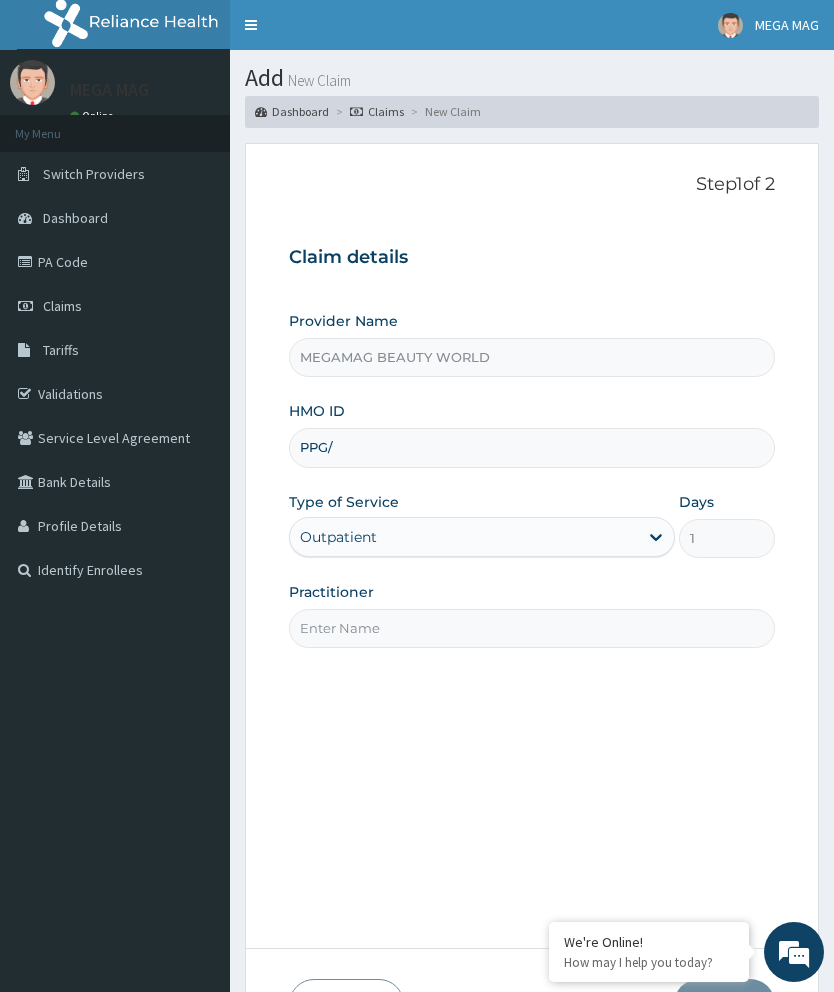 scroll, scrollTop: 0, scrollLeft: 0, axis: both 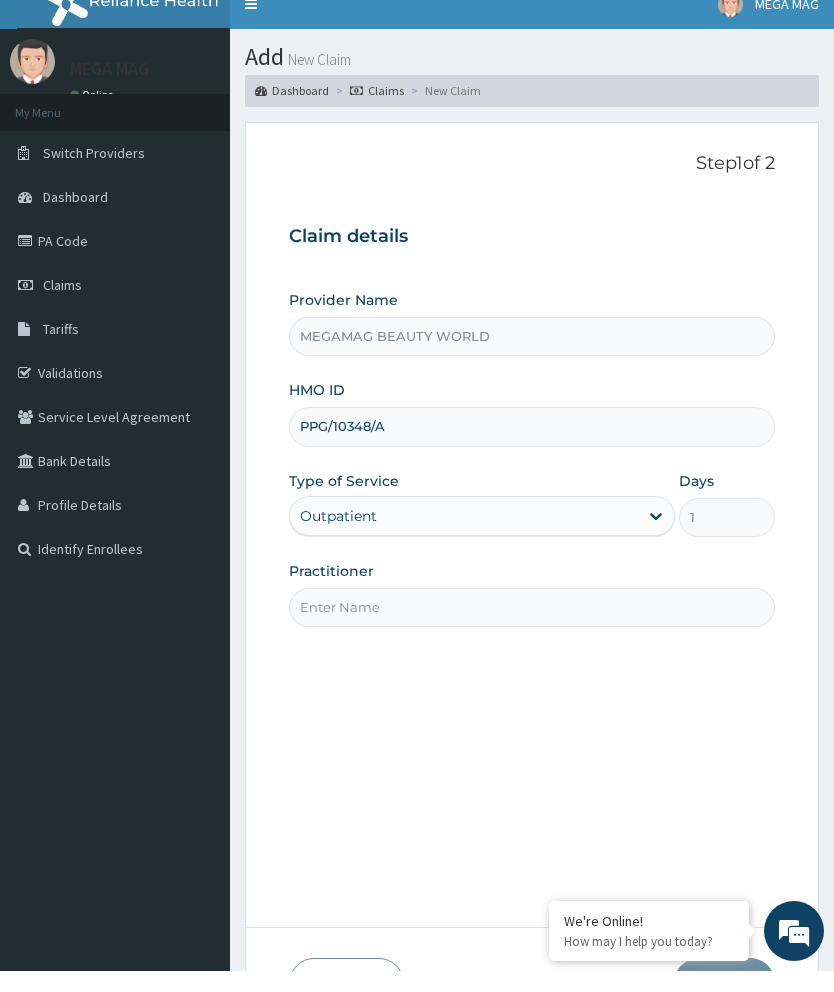 type on "PPG/10348/A" 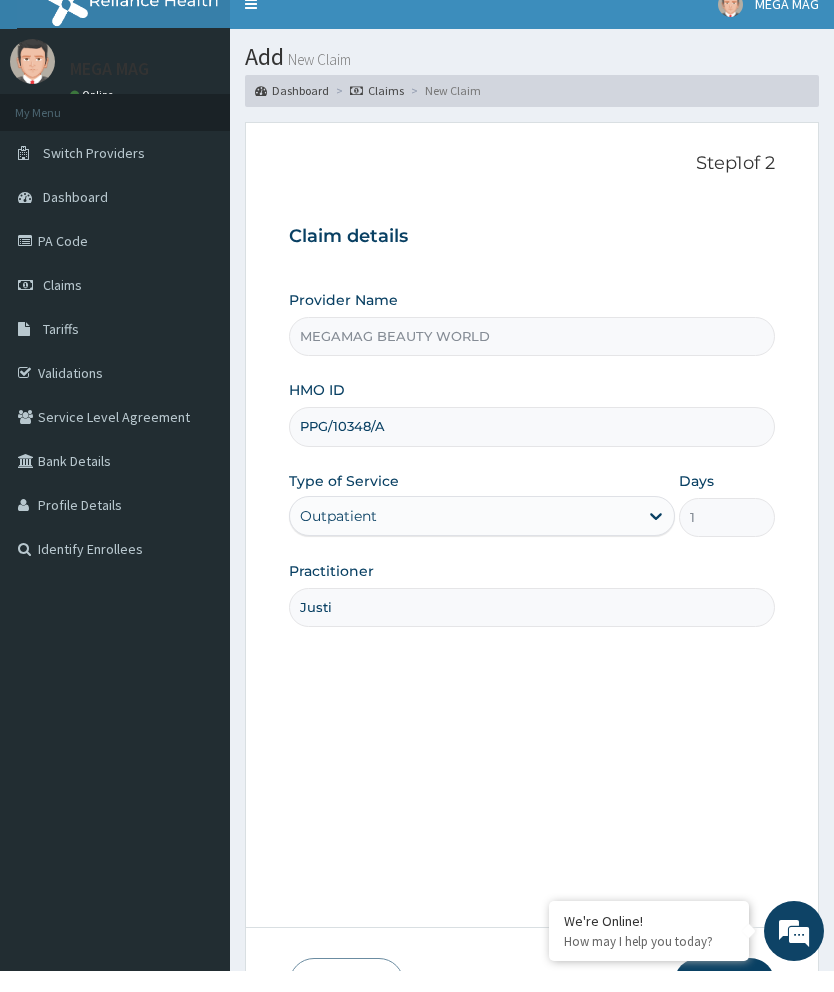 type on "Justine" 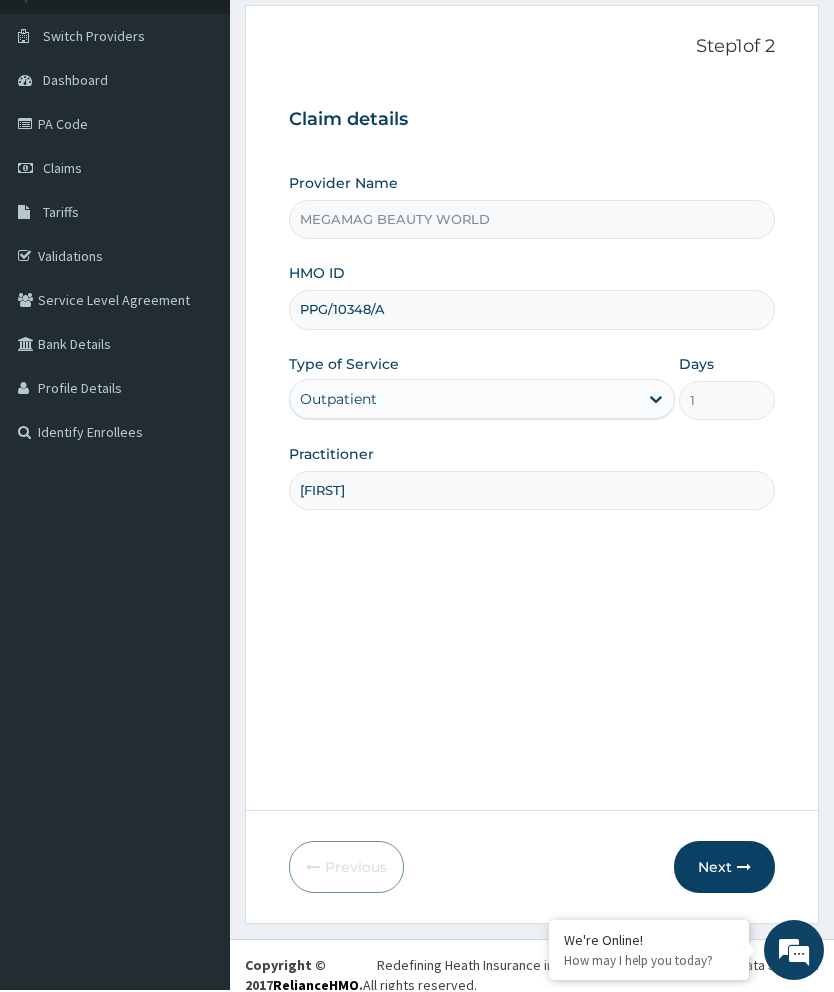 scroll, scrollTop: 134, scrollLeft: 0, axis: vertical 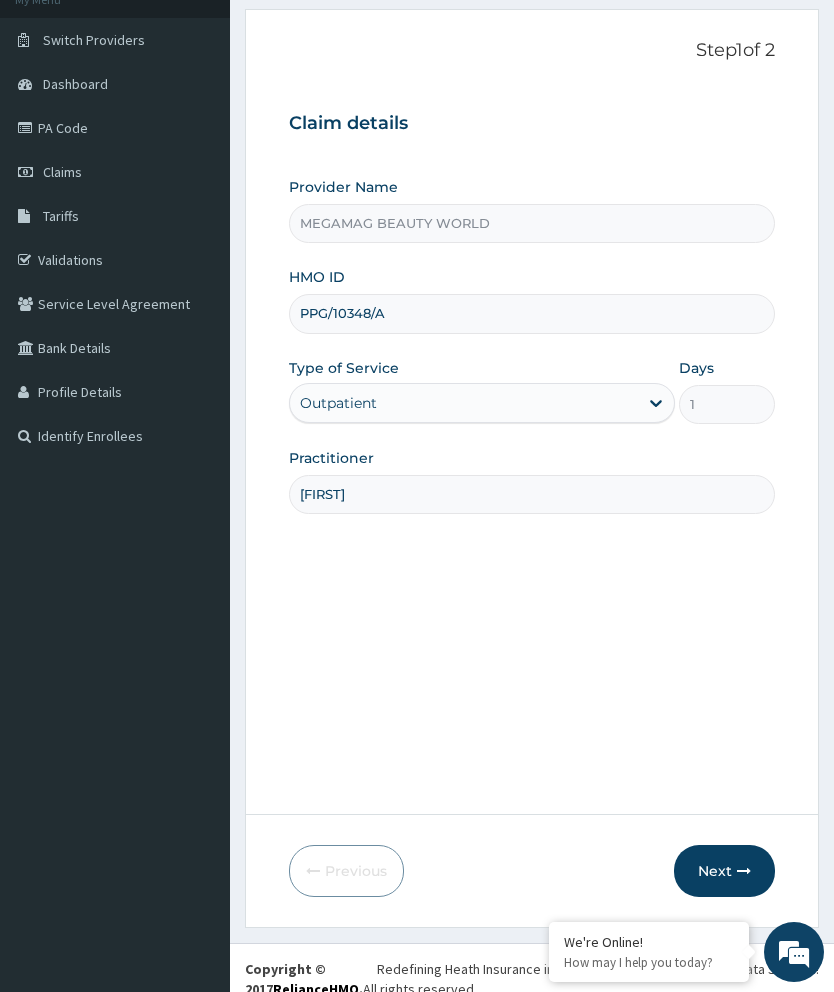 click on "Next" at bounding box center [724, 871] 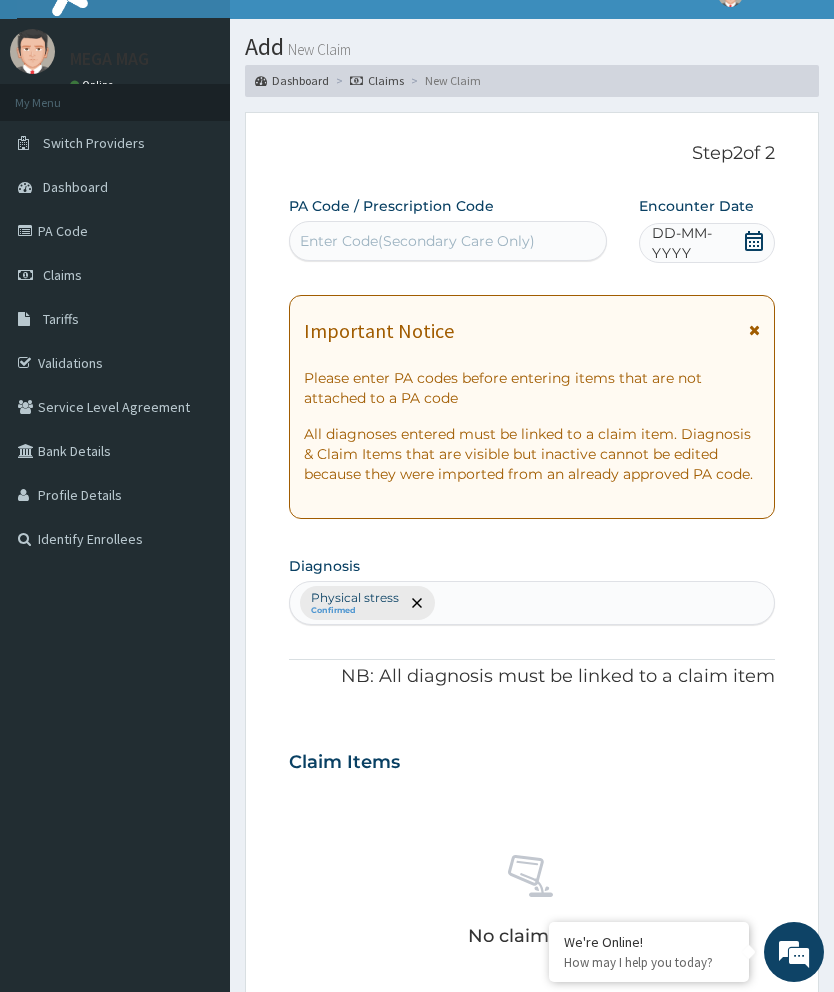 scroll, scrollTop: 0, scrollLeft: 0, axis: both 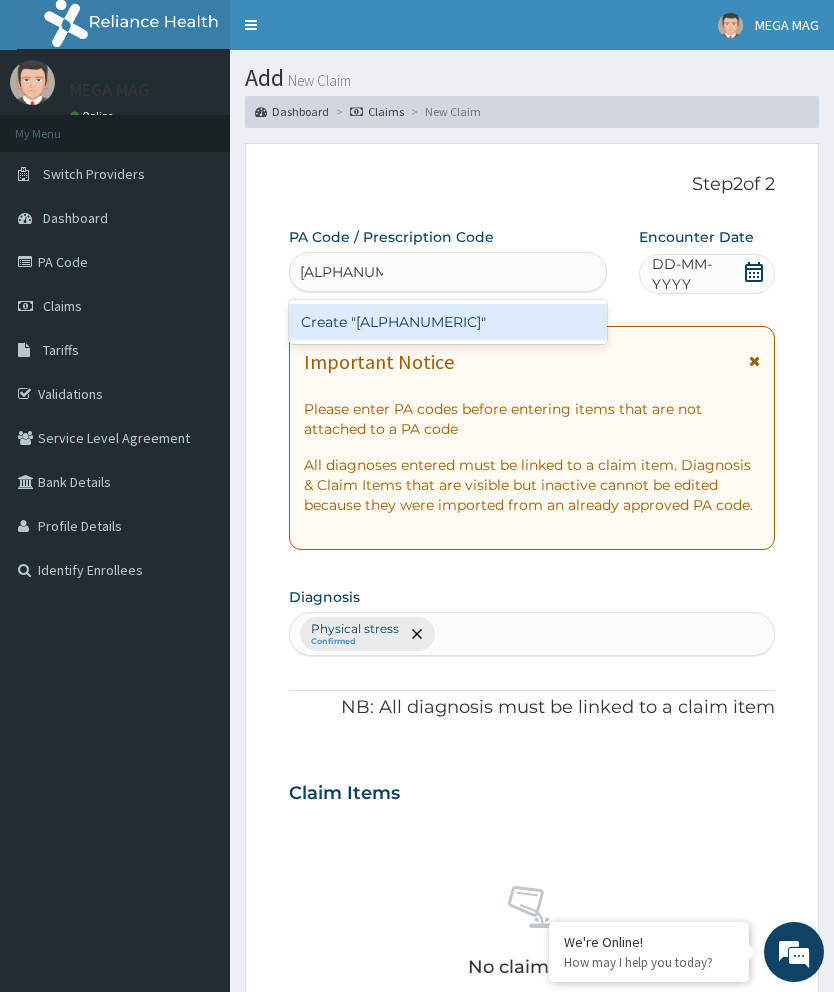 click on "Create "PA/3DD746"" at bounding box center (448, 322) 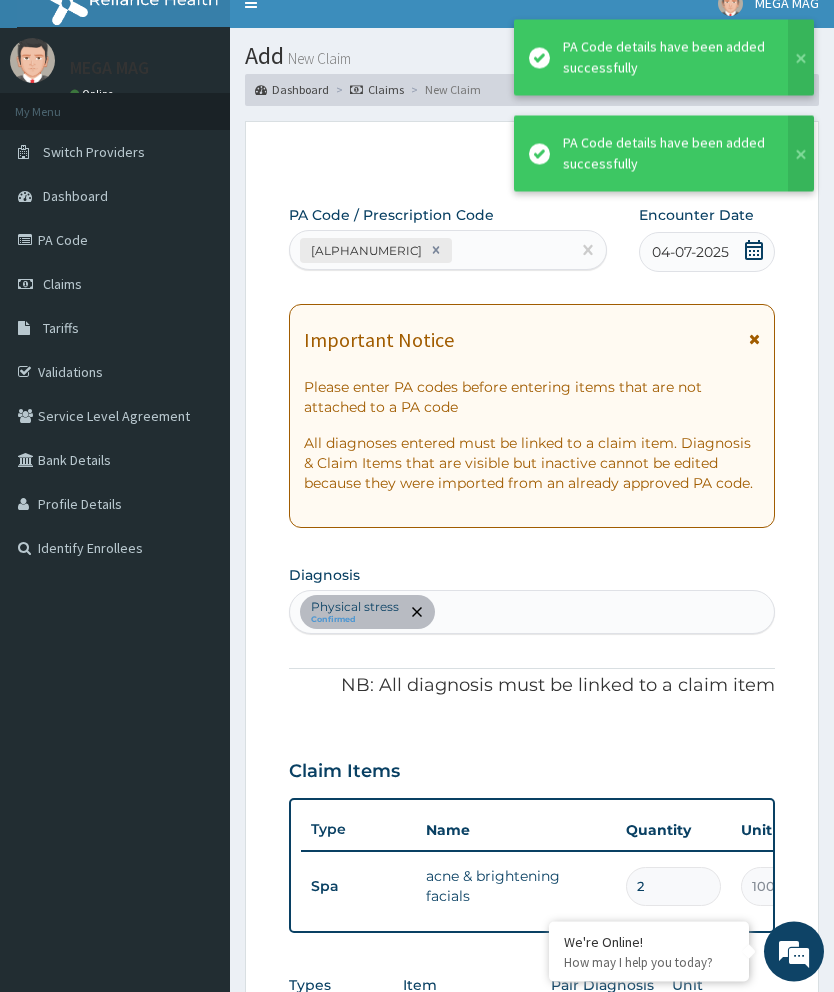 click on "2" at bounding box center [673, 887] 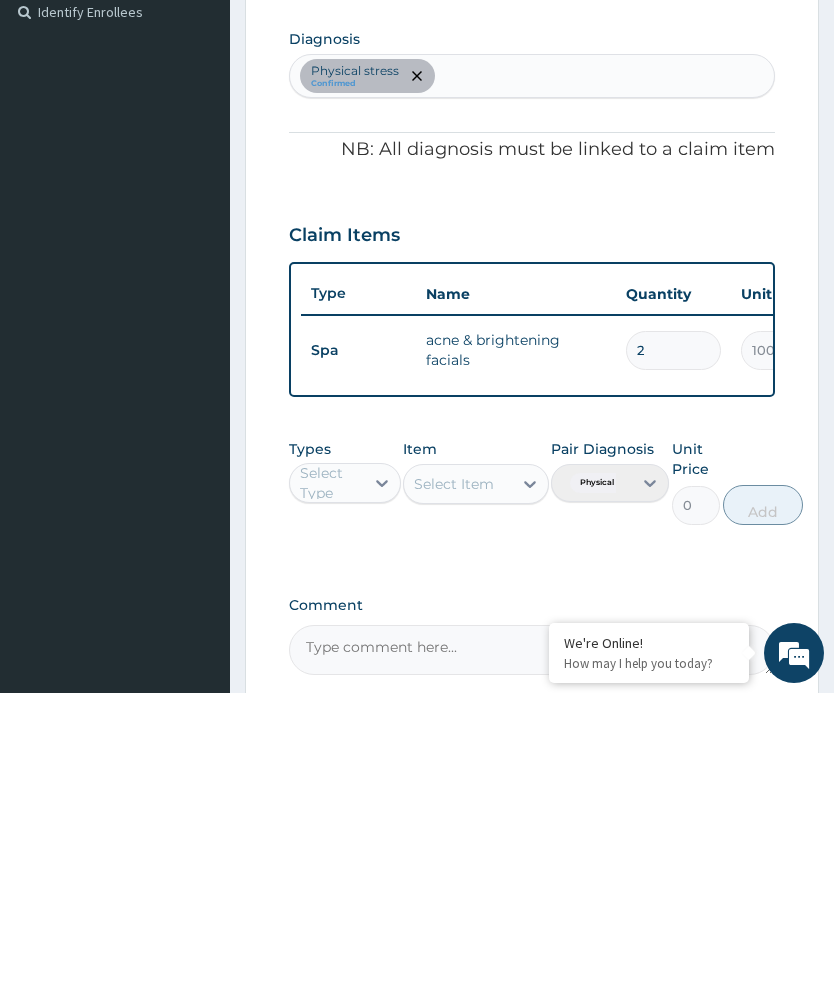 type 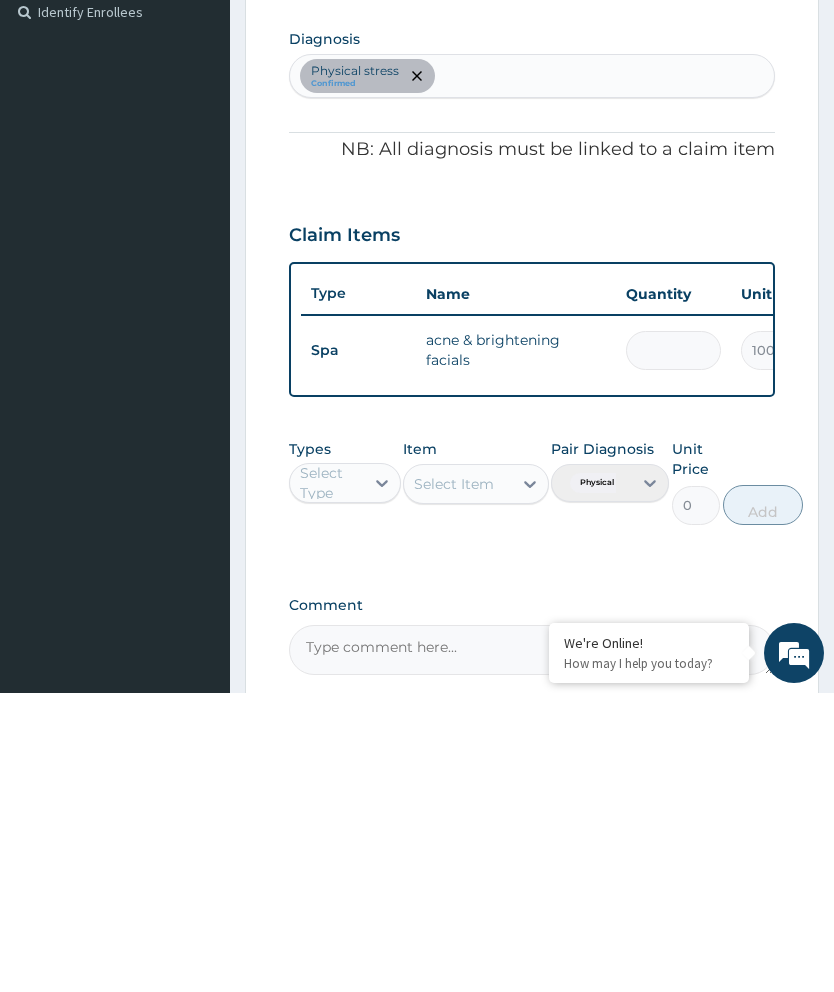 type on "0.00" 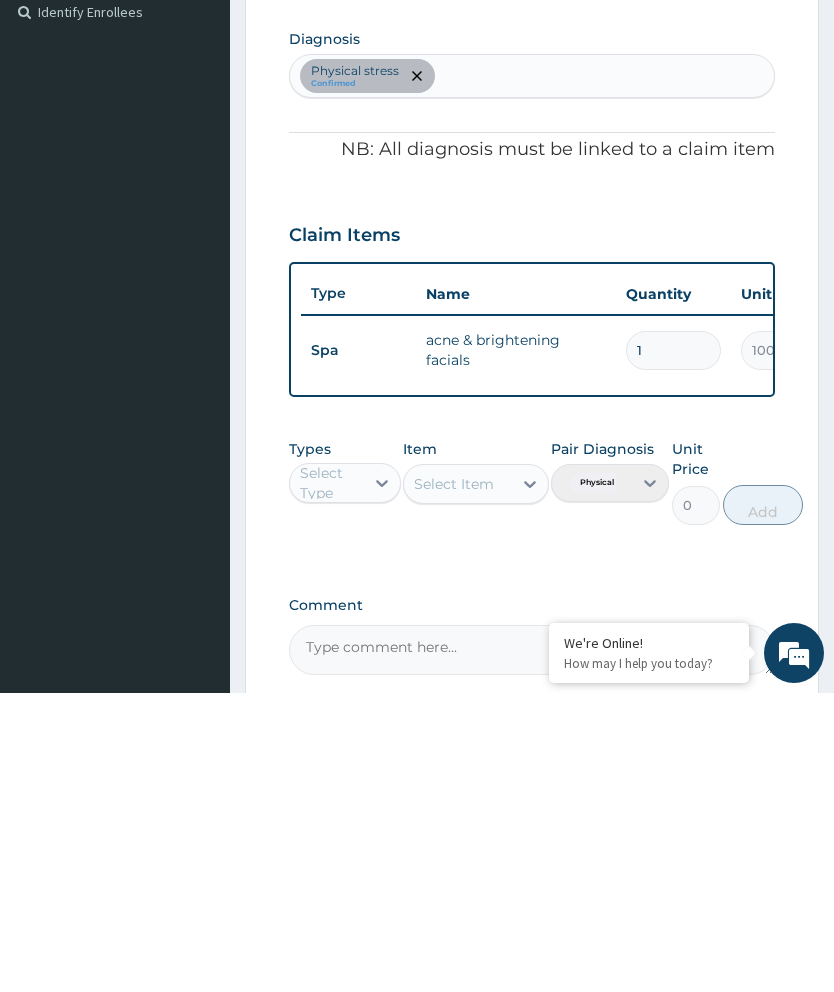 type on "10000.00" 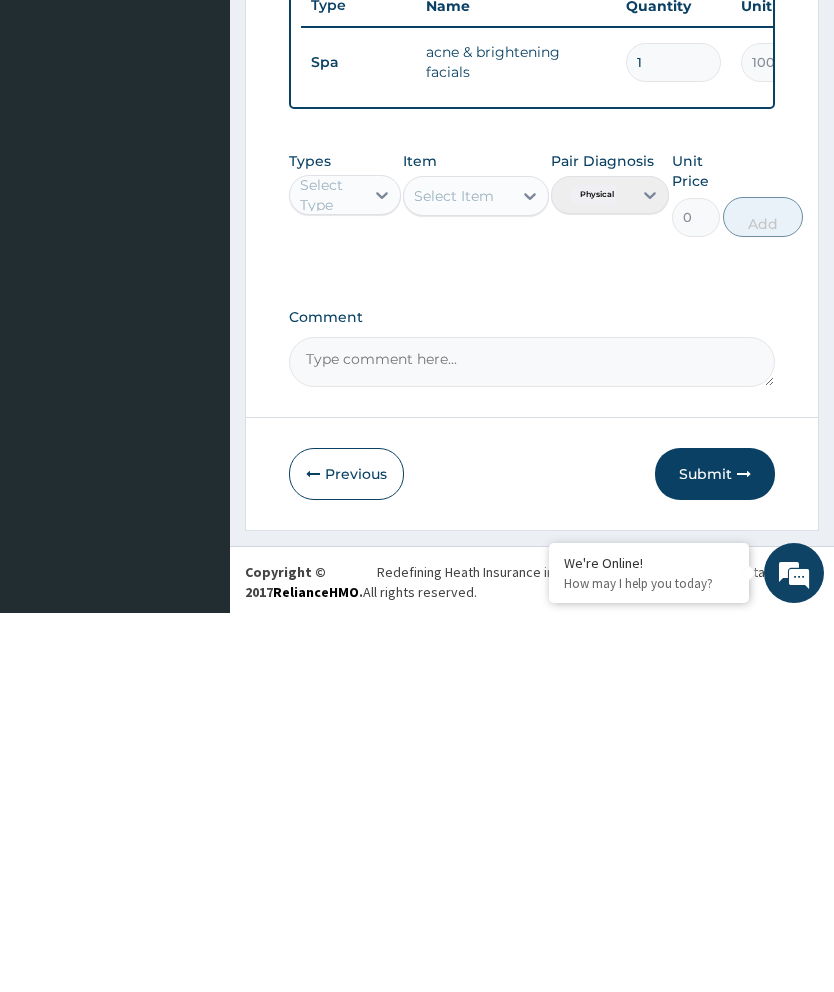 click on "Submit" at bounding box center (715, 853) 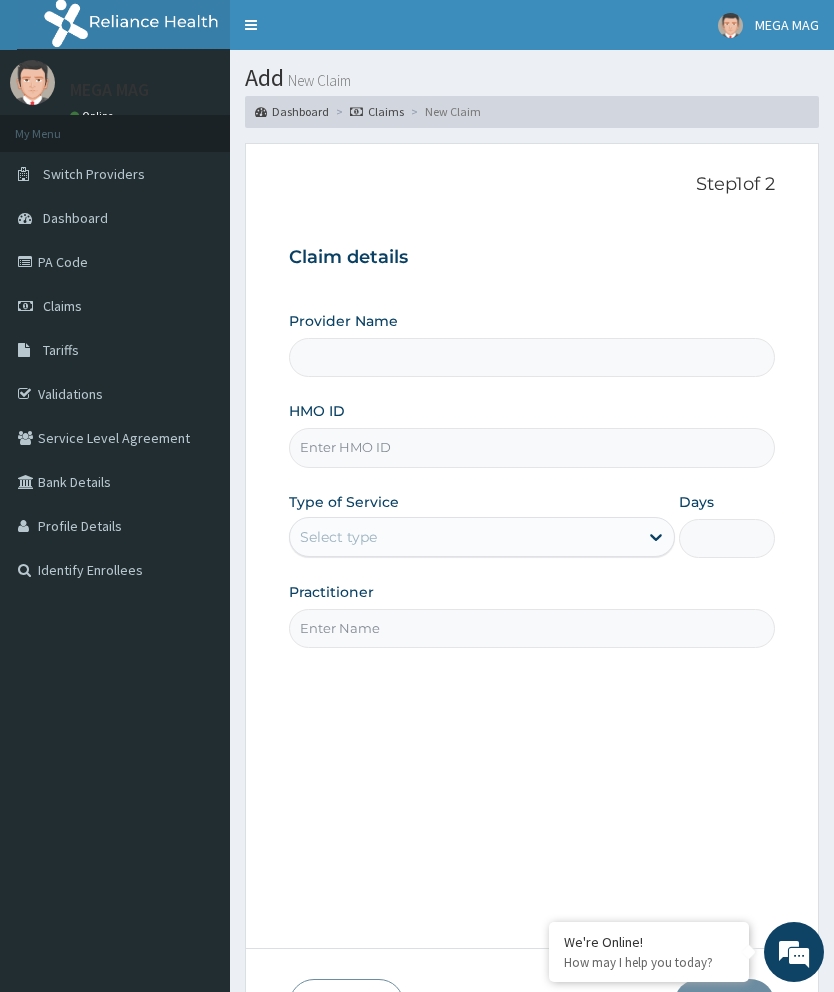 scroll, scrollTop: 0, scrollLeft: 0, axis: both 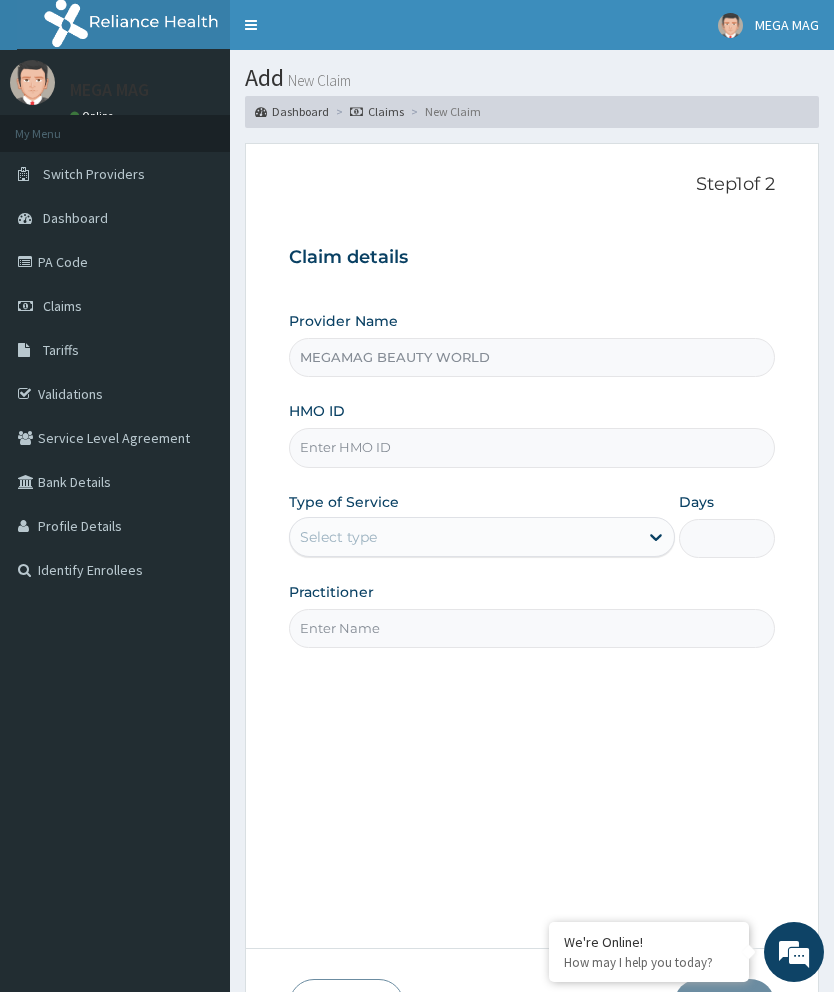 type on "1" 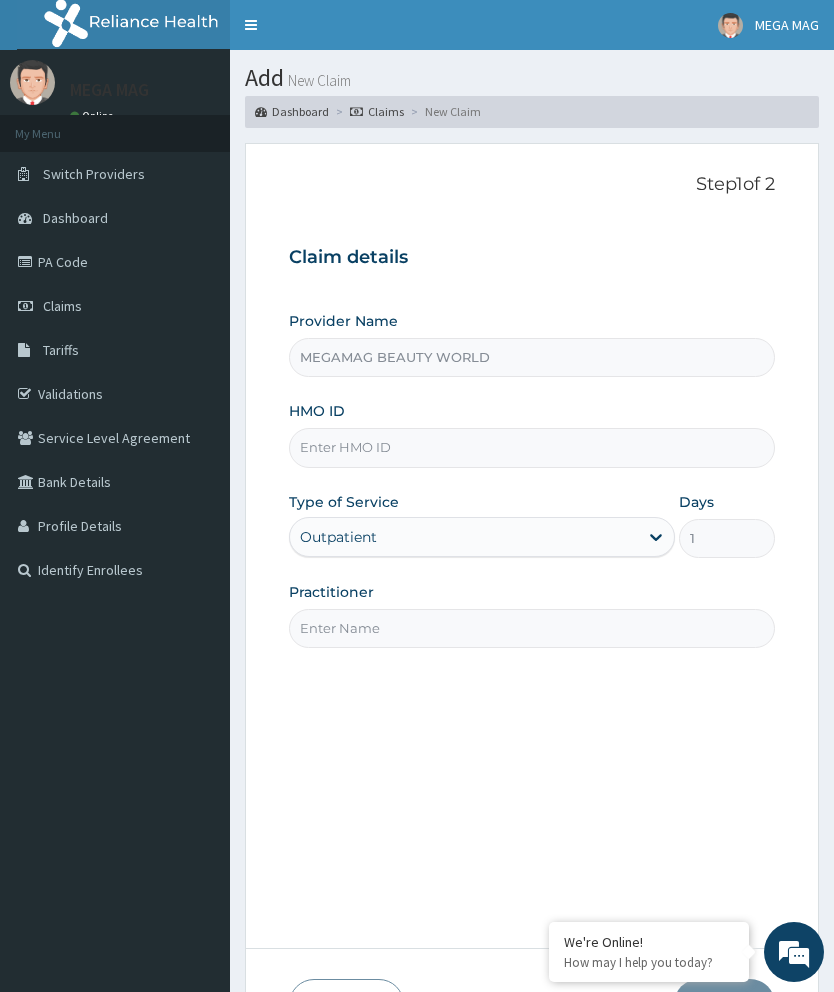 click on "HMO ID" at bounding box center [532, 447] 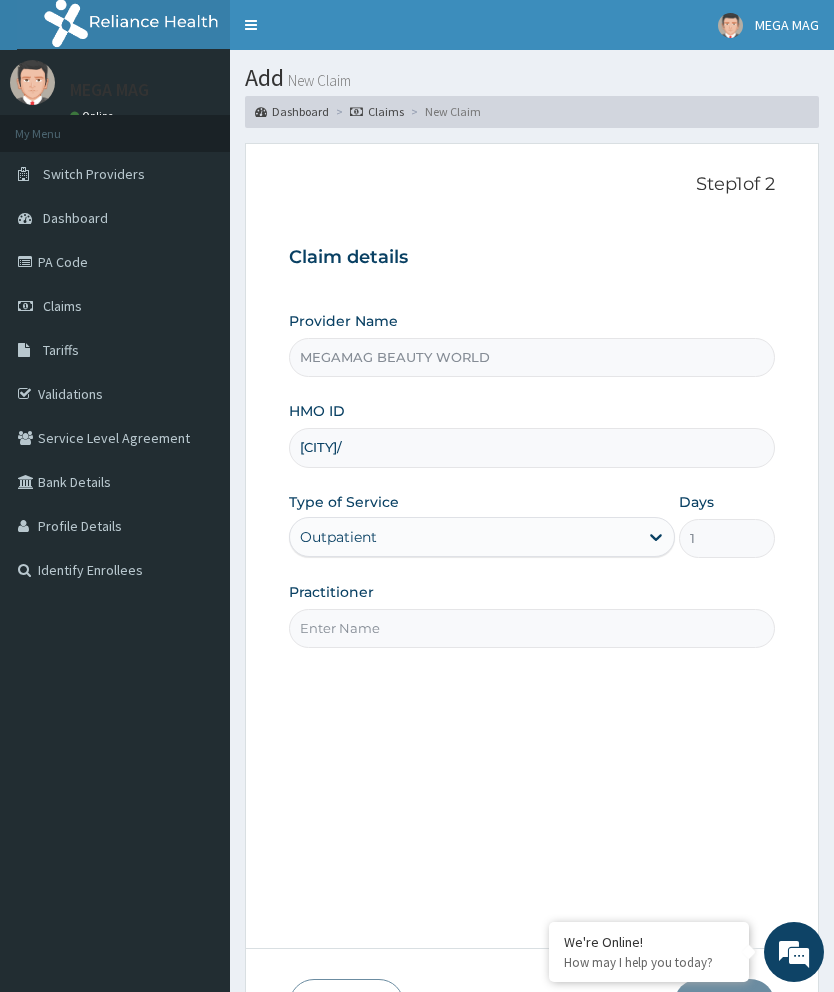 scroll, scrollTop: 0, scrollLeft: 0, axis: both 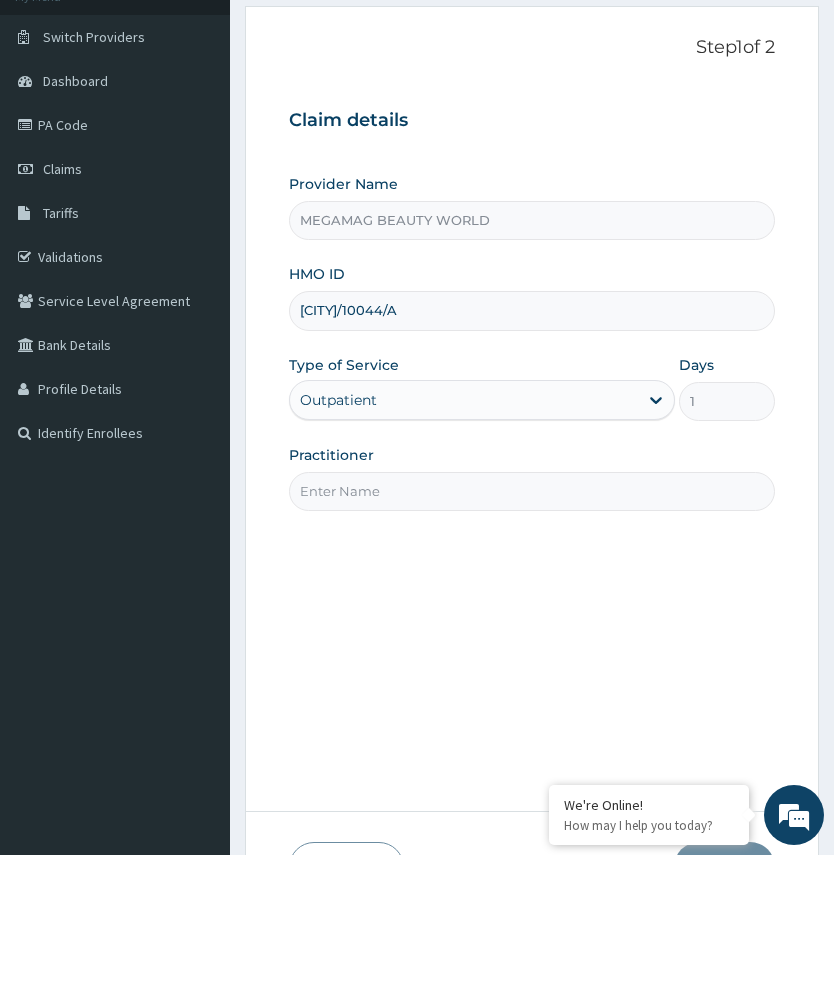 type on "ATL/10044/A" 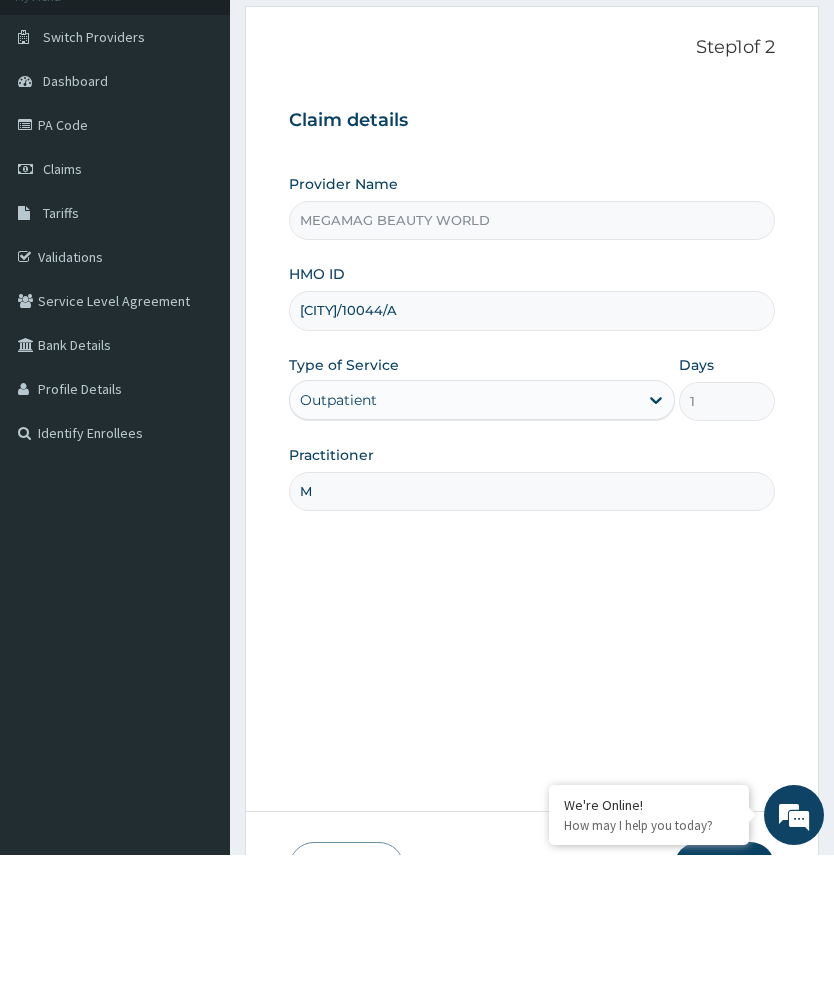 type on "Margaret" 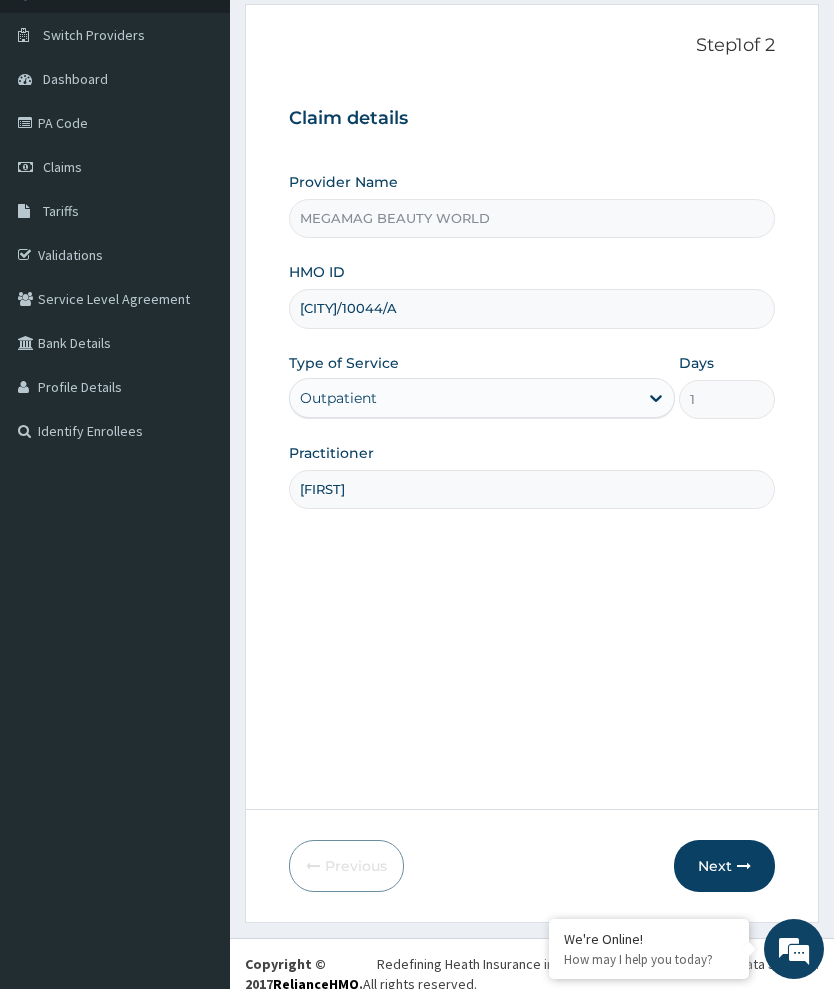 scroll, scrollTop: 134, scrollLeft: 0, axis: vertical 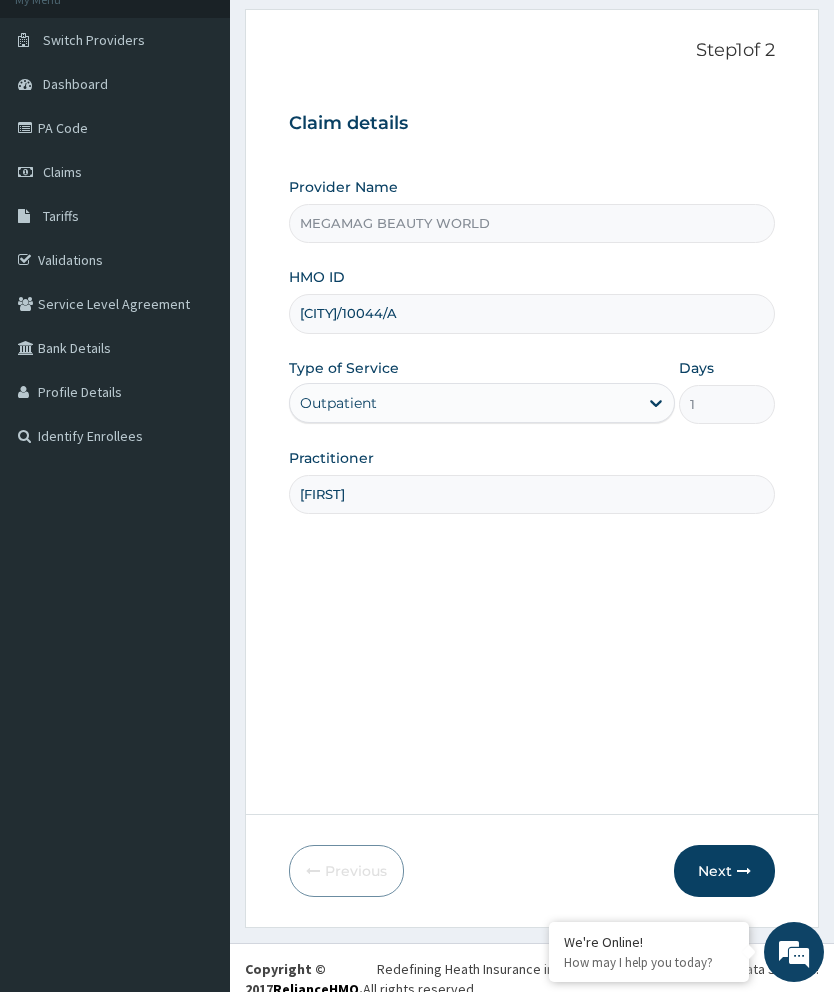 click on "Next" at bounding box center (724, 871) 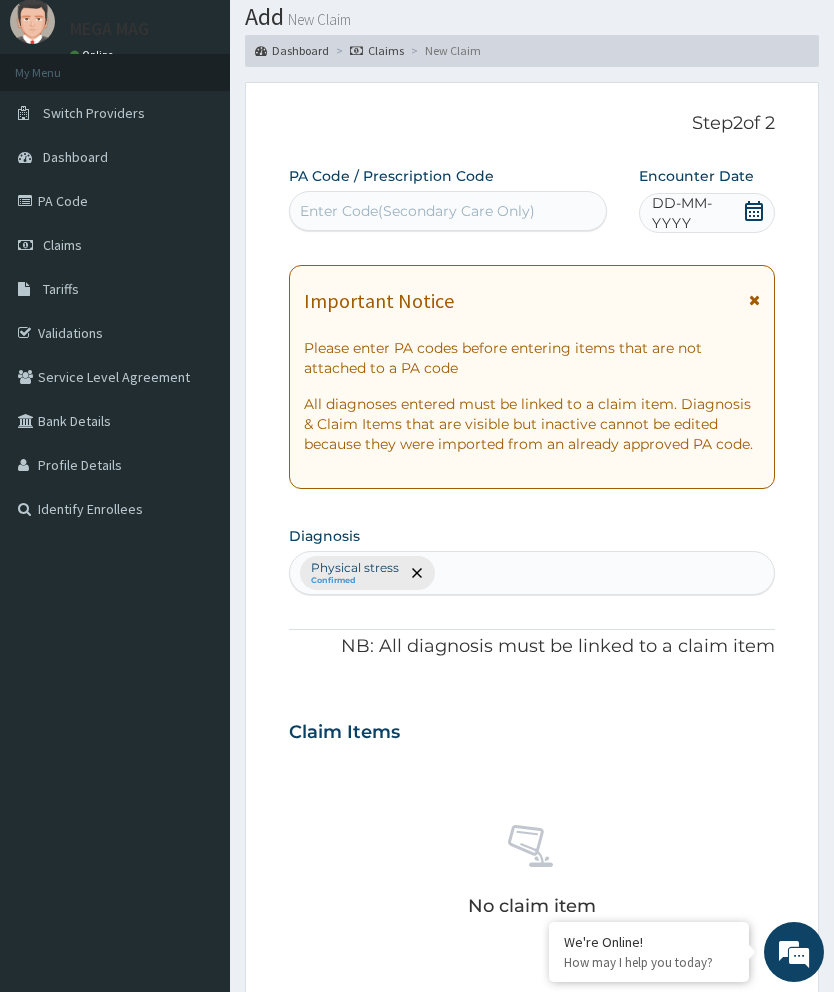scroll, scrollTop: 0, scrollLeft: 0, axis: both 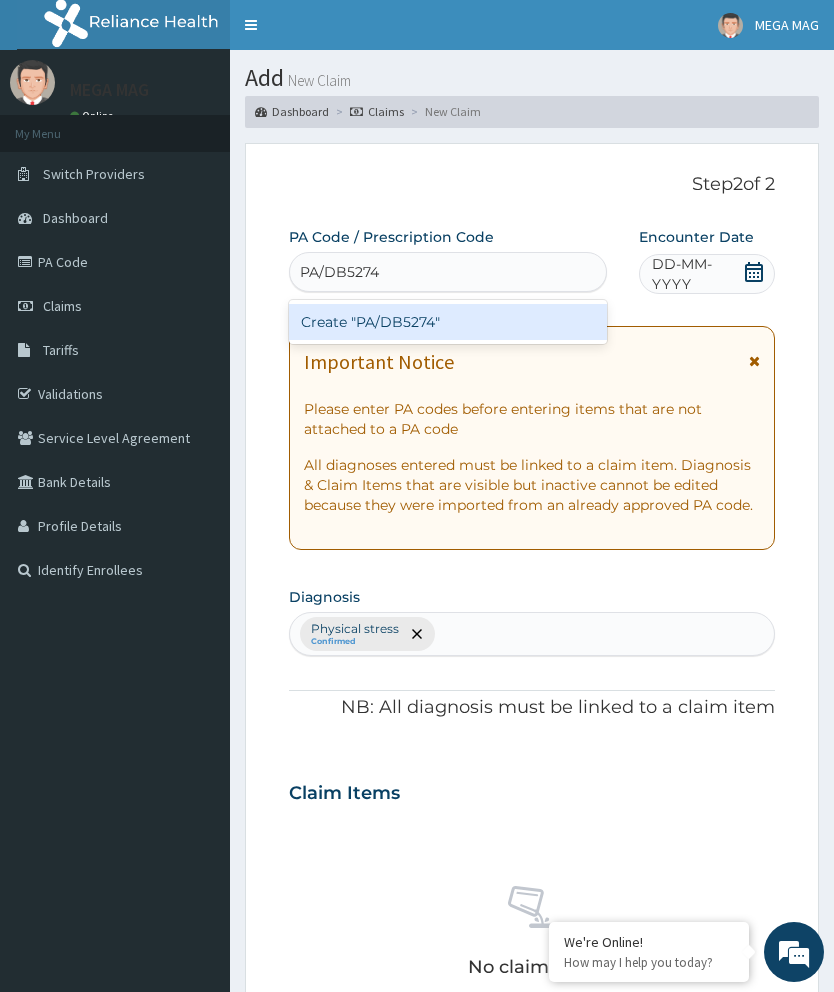 click on "Create "PA/DB5274"" at bounding box center [448, 322] 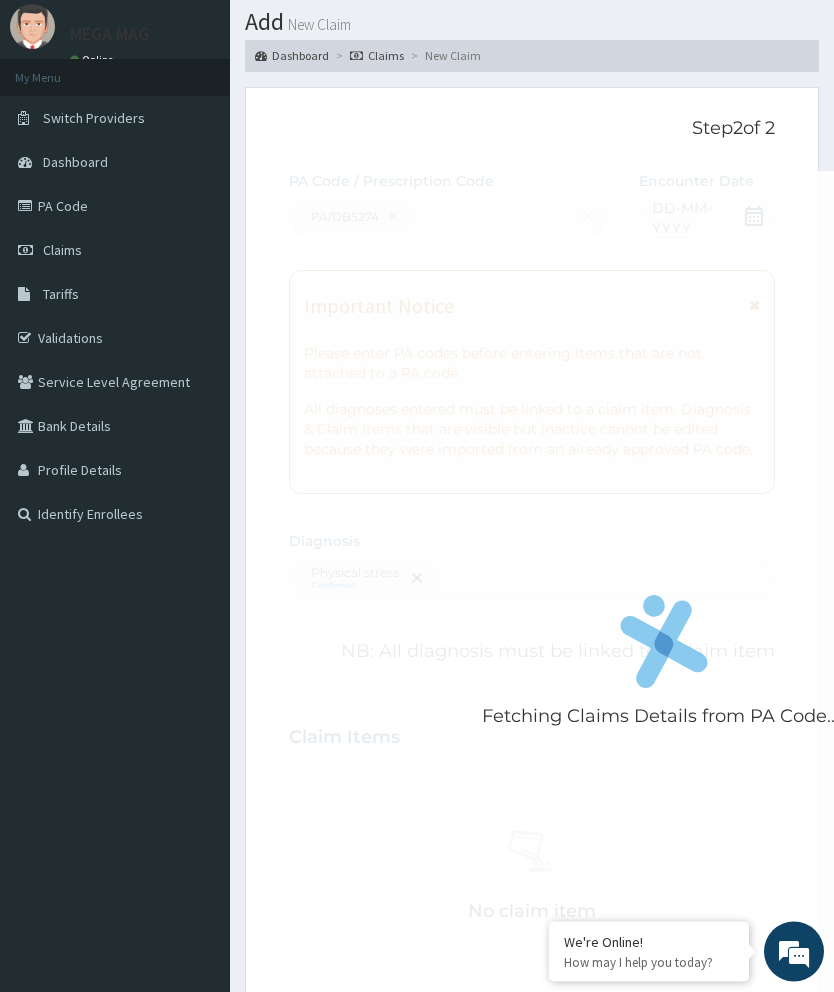 scroll, scrollTop: 56, scrollLeft: 0, axis: vertical 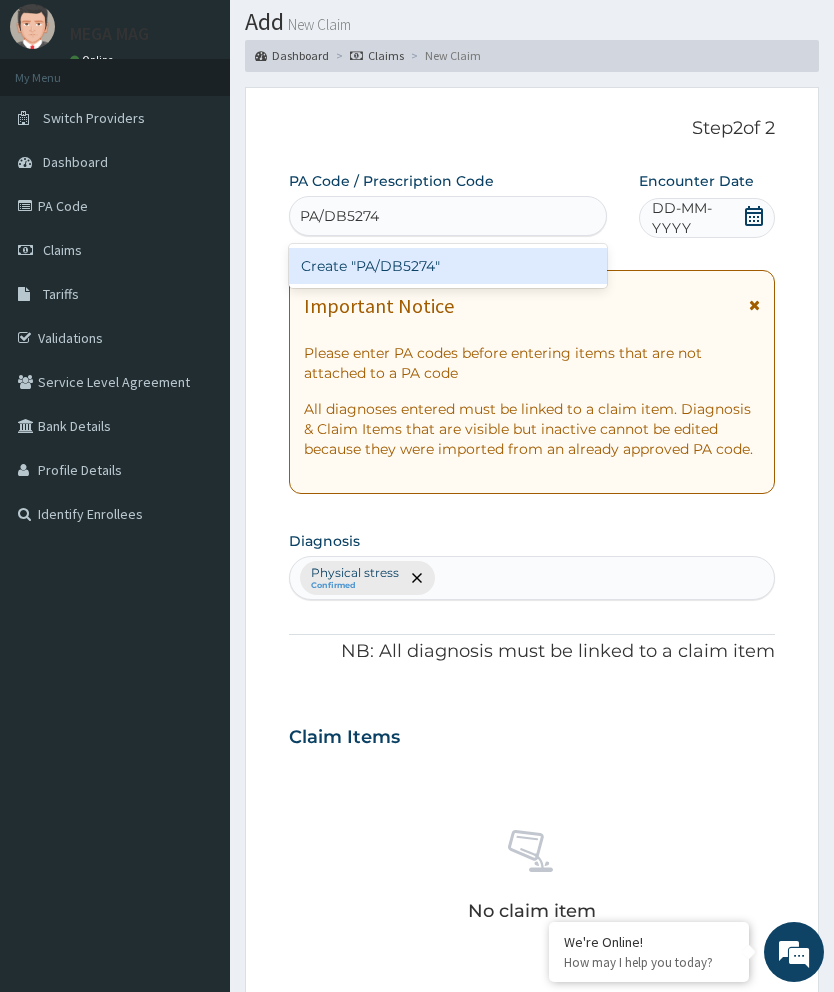 click on "Create "PA/DB5274"" at bounding box center (448, 266) 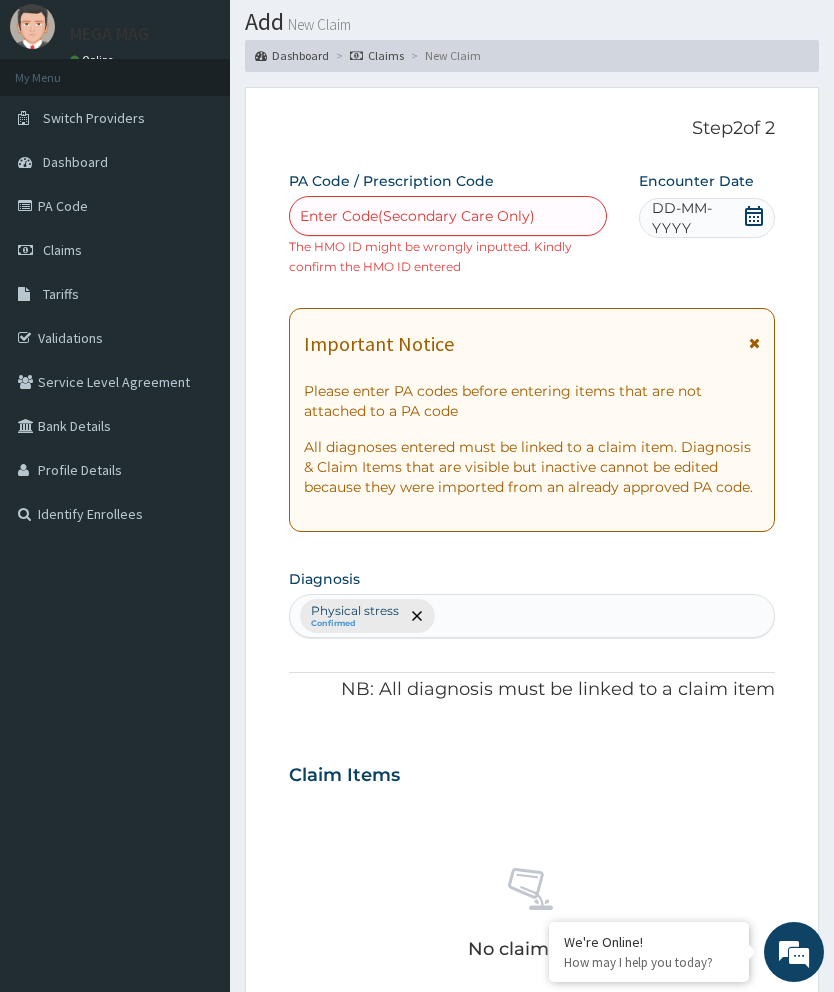 click on "Claims" at bounding box center [115, 250] 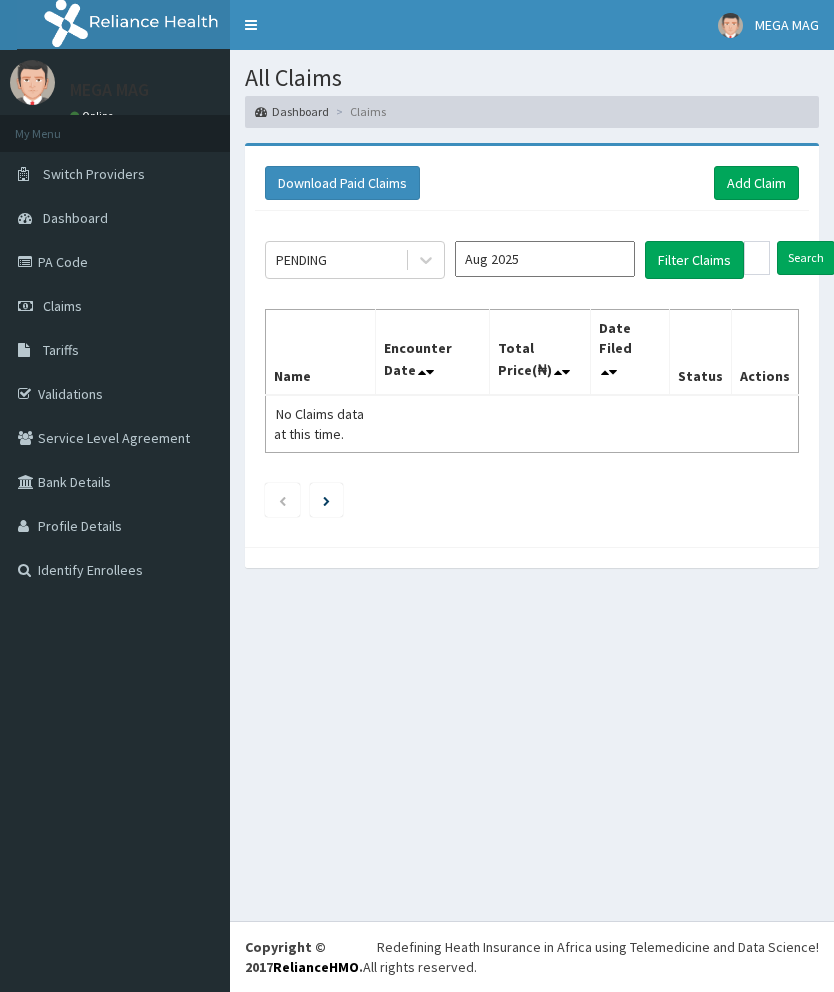scroll, scrollTop: 0, scrollLeft: 0, axis: both 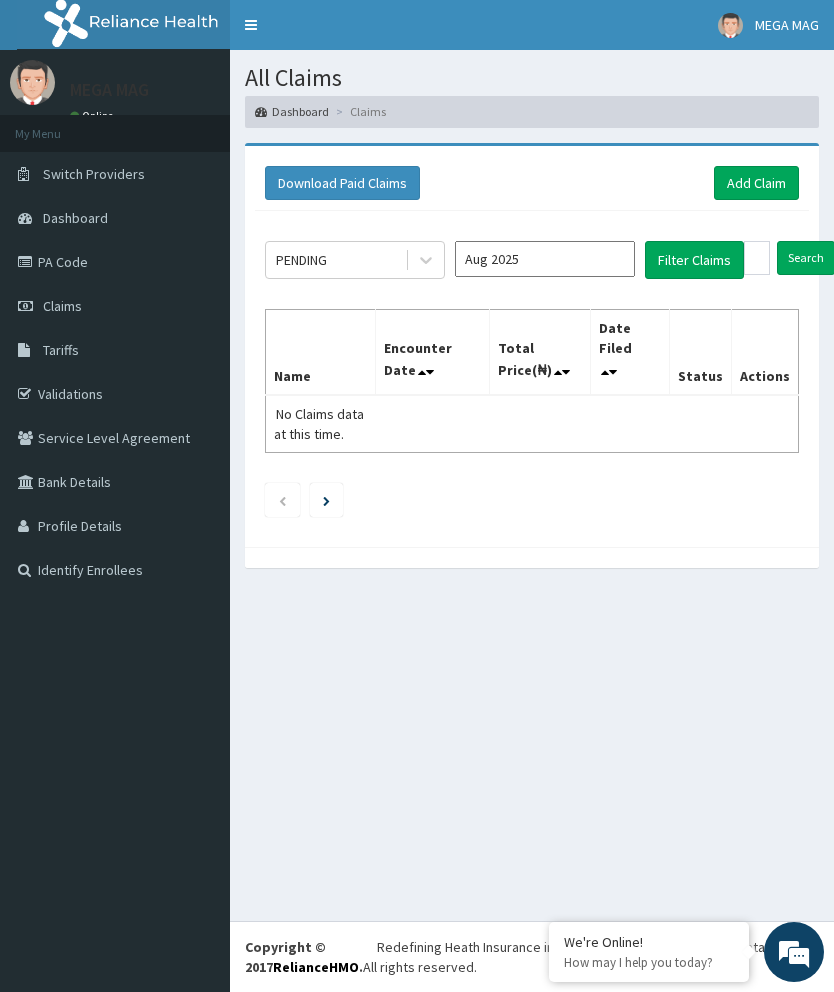 click on "Add Claim" at bounding box center (756, 183) 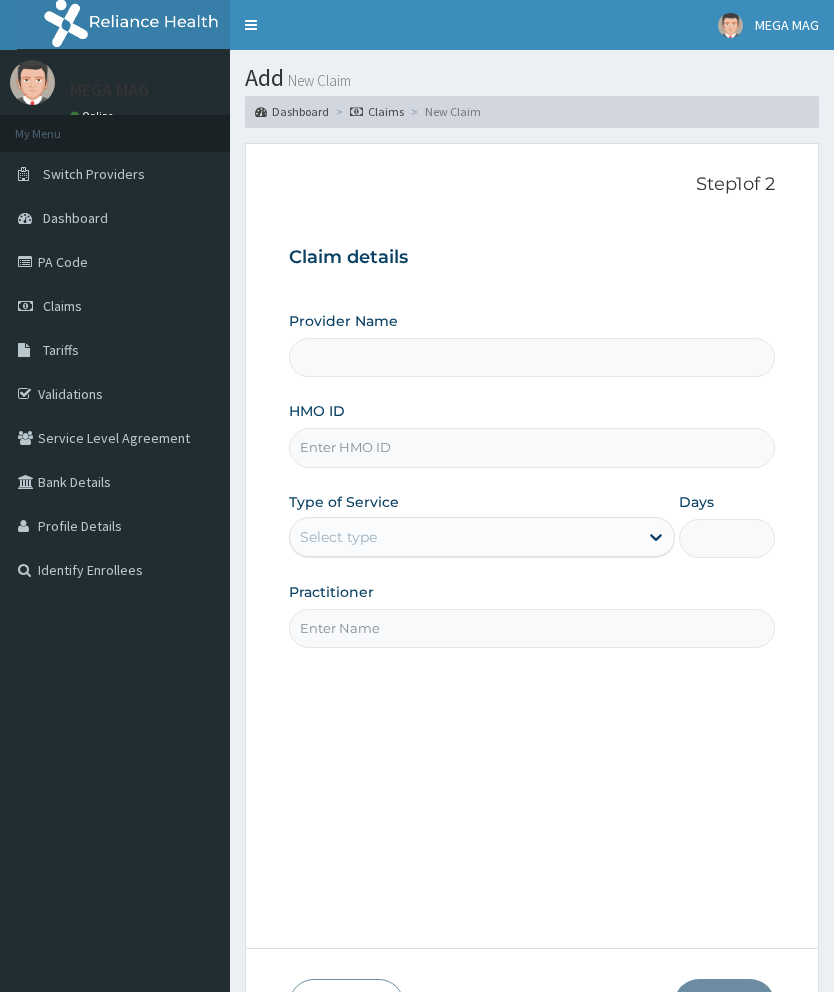 scroll, scrollTop: 0, scrollLeft: 0, axis: both 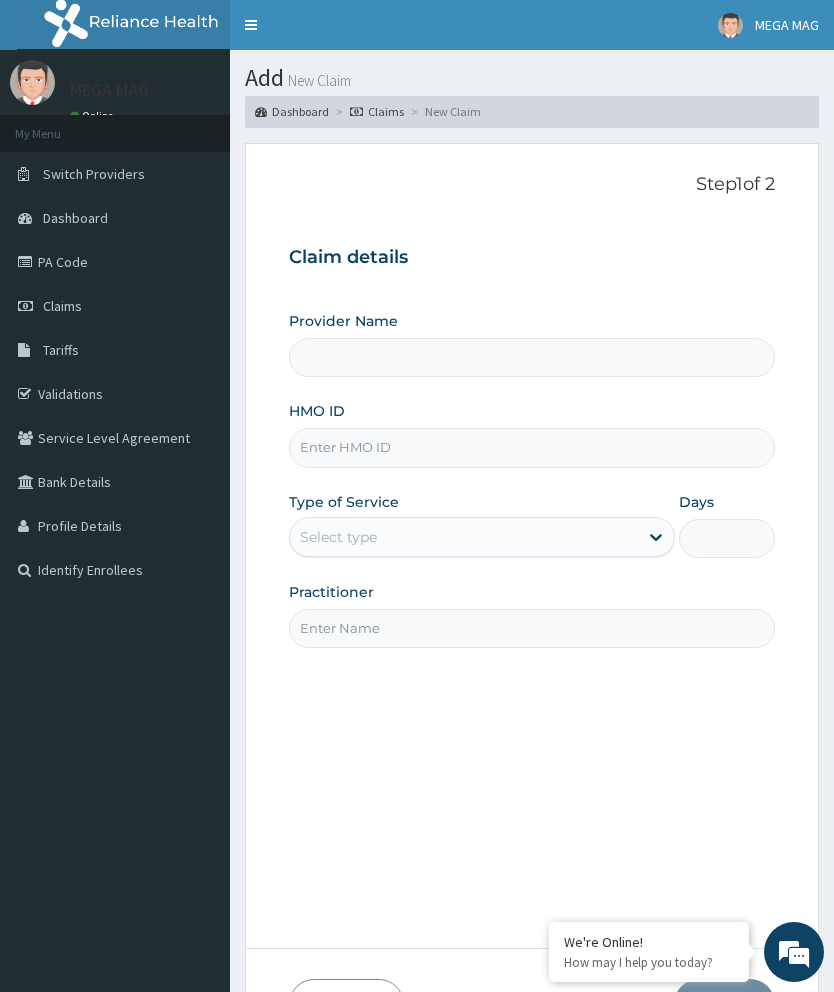 type on "MEGAMAG BEAUTY WORLD" 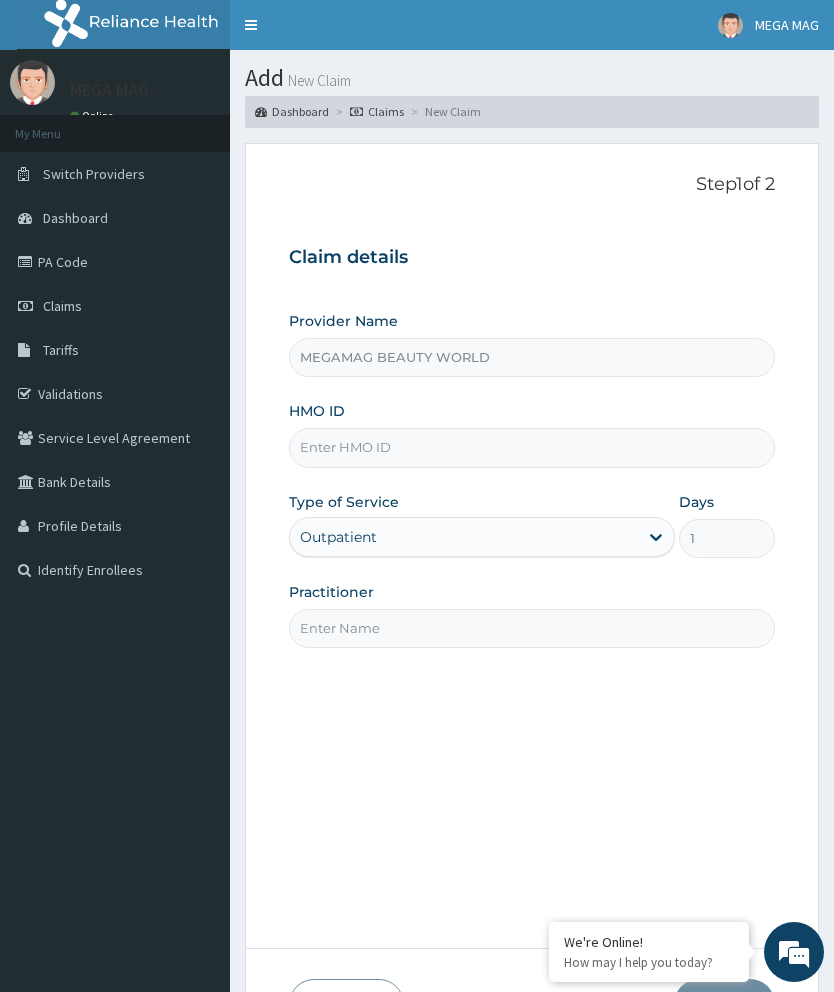 click on "HMO ID" at bounding box center [532, 447] 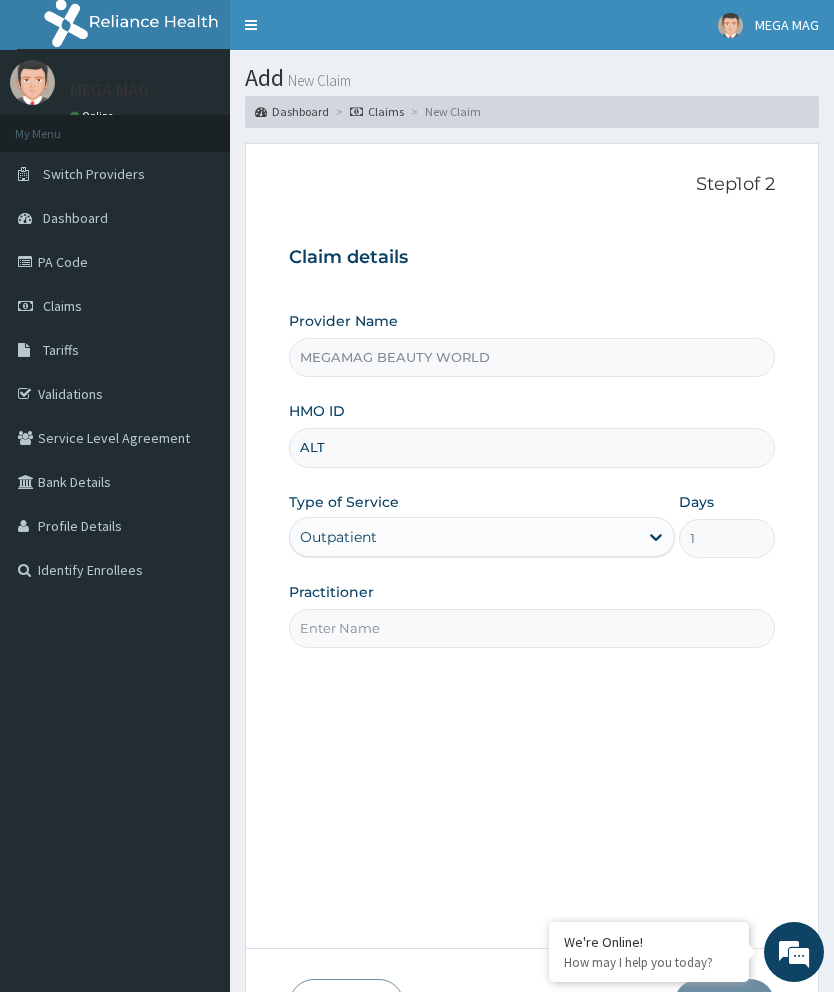 scroll, scrollTop: 0, scrollLeft: 0, axis: both 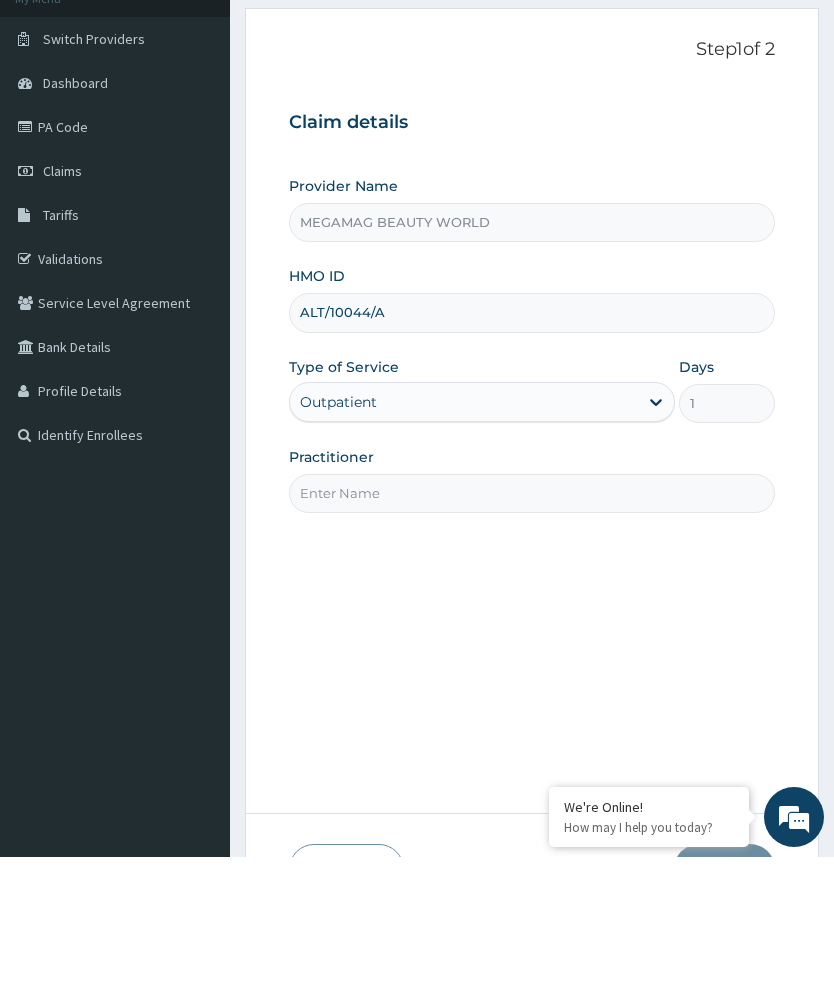 type on "ALT/10044/A" 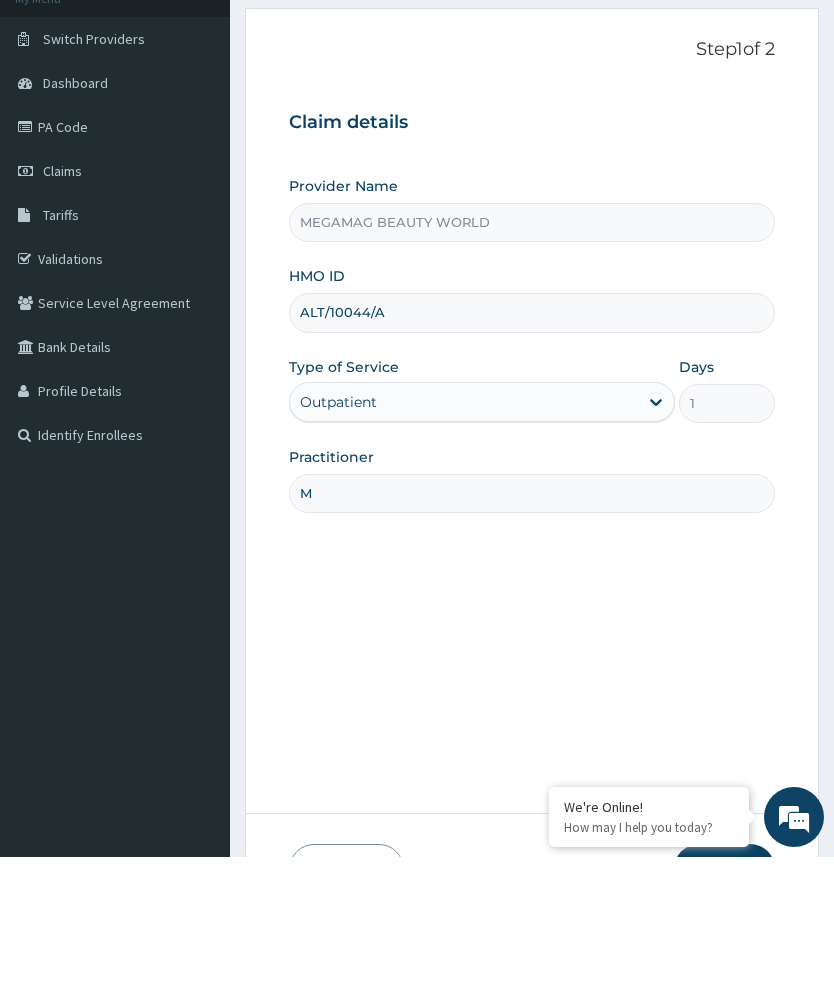 type on "[FIRST]" 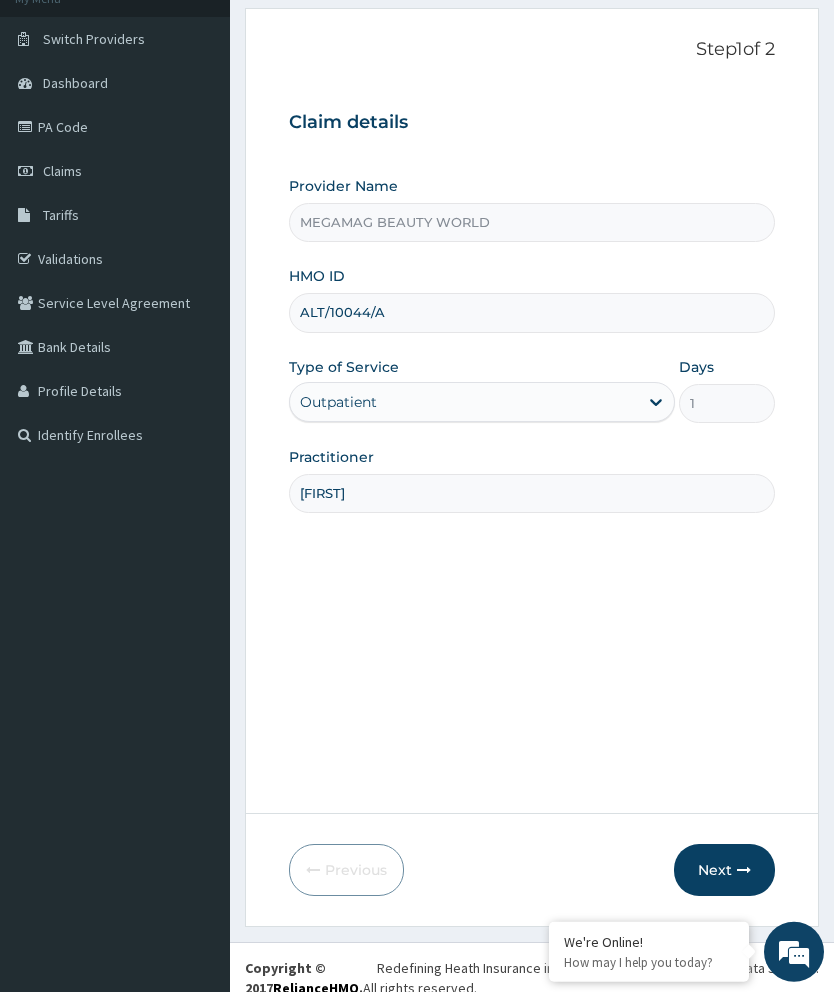 scroll, scrollTop: 136, scrollLeft: 0, axis: vertical 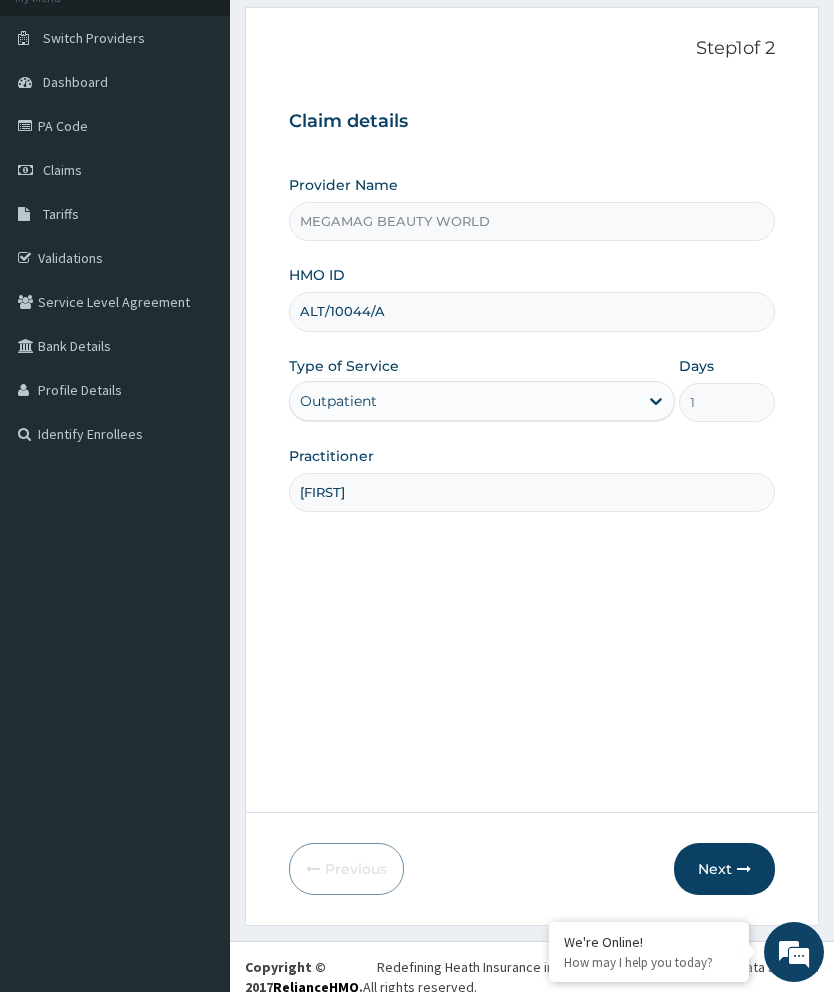 click on "Next" at bounding box center [724, 869] 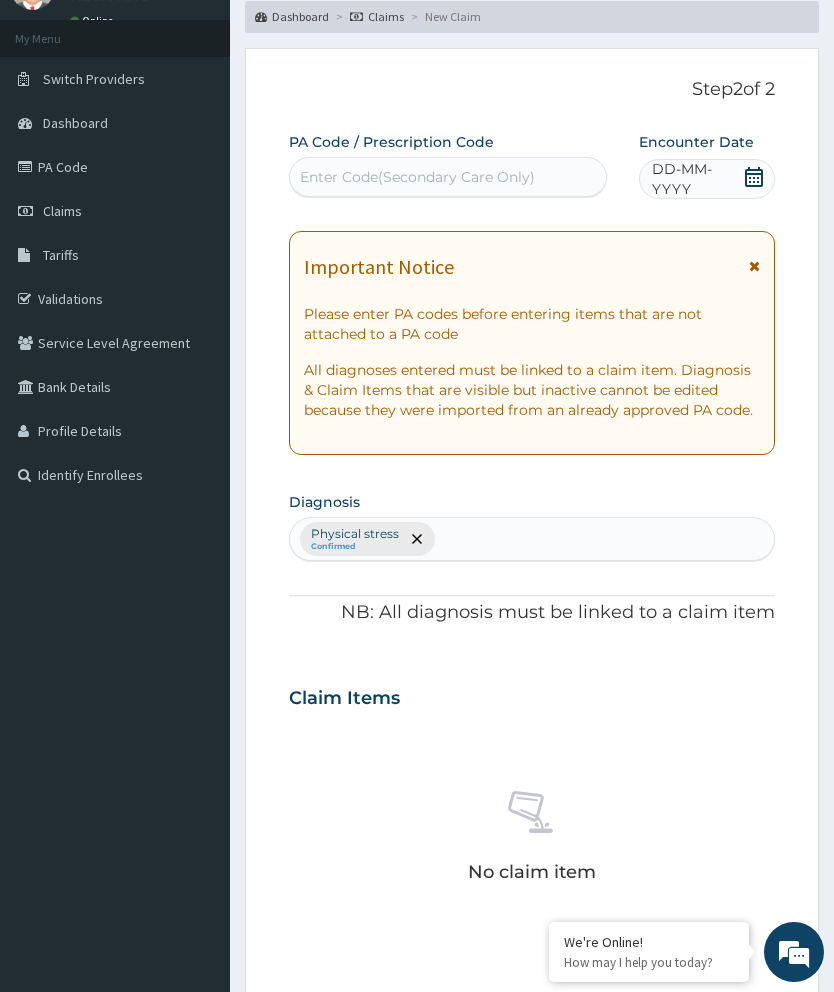 scroll, scrollTop: 0, scrollLeft: 0, axis: both 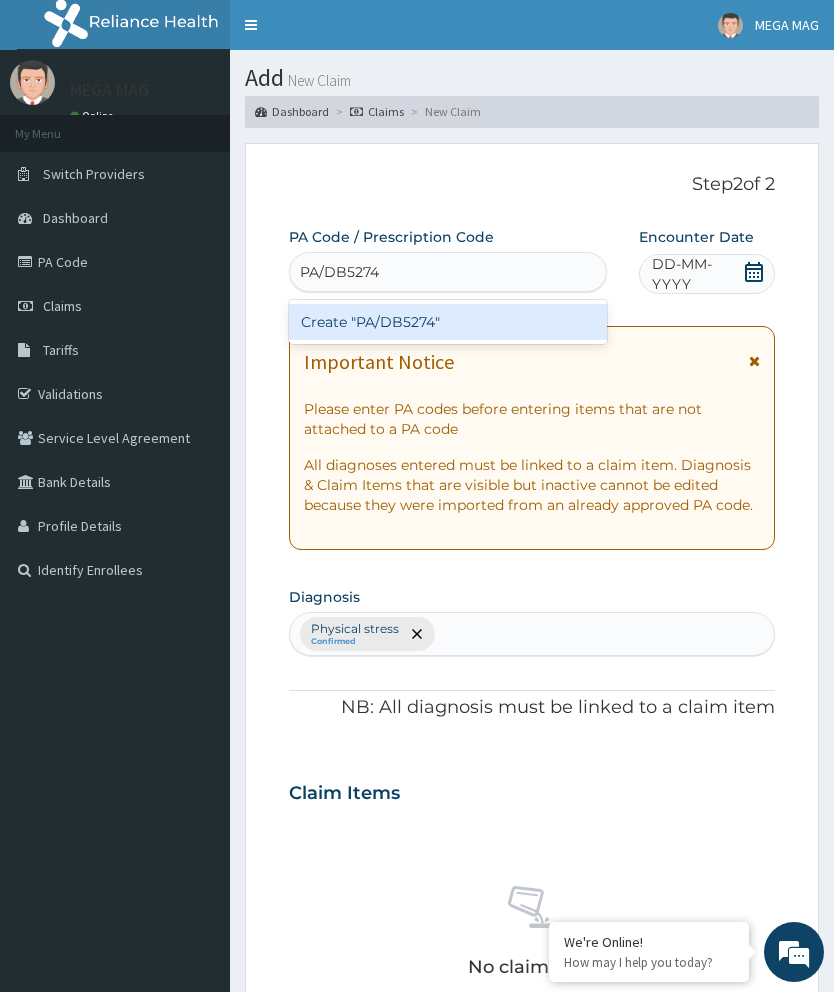 click on "Create "PA/DB5274"" at bounding box center (448, 322) 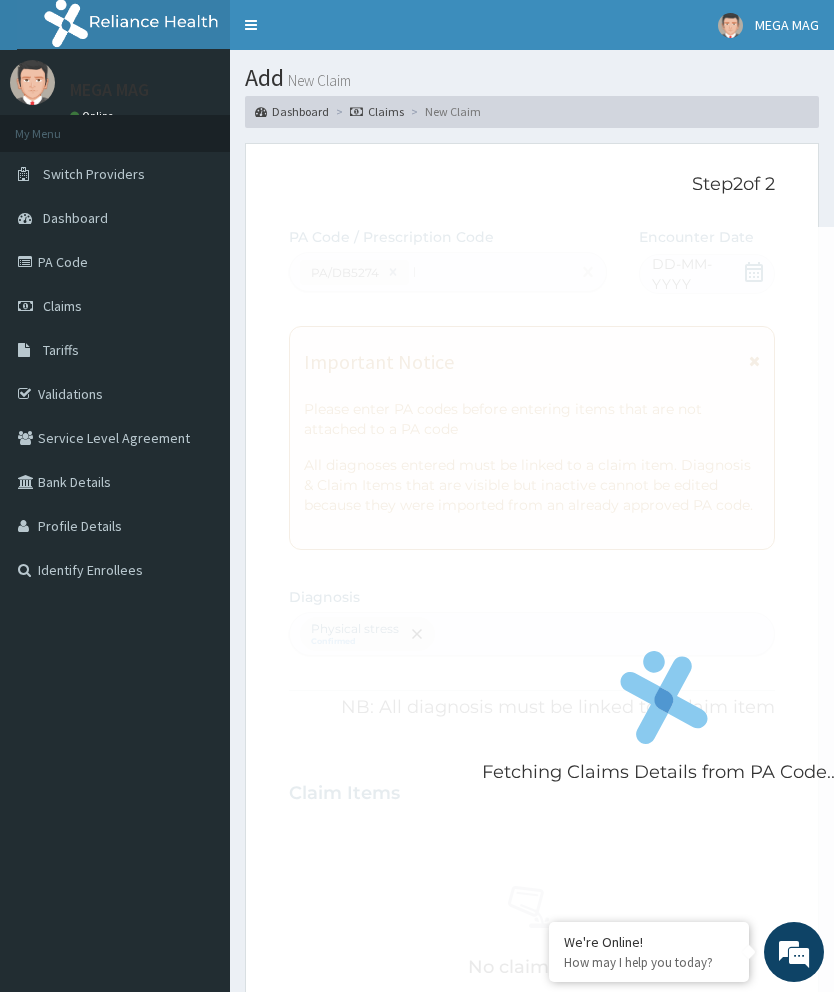 type 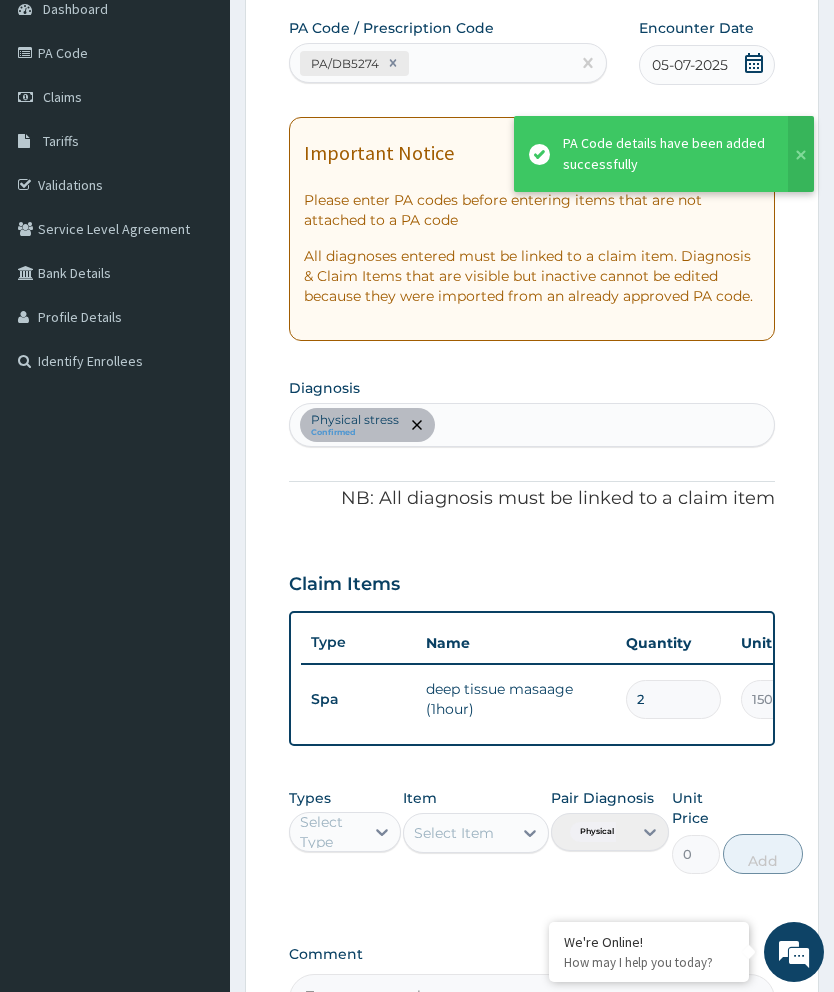 click on "2" at bounding box center (673, 699) 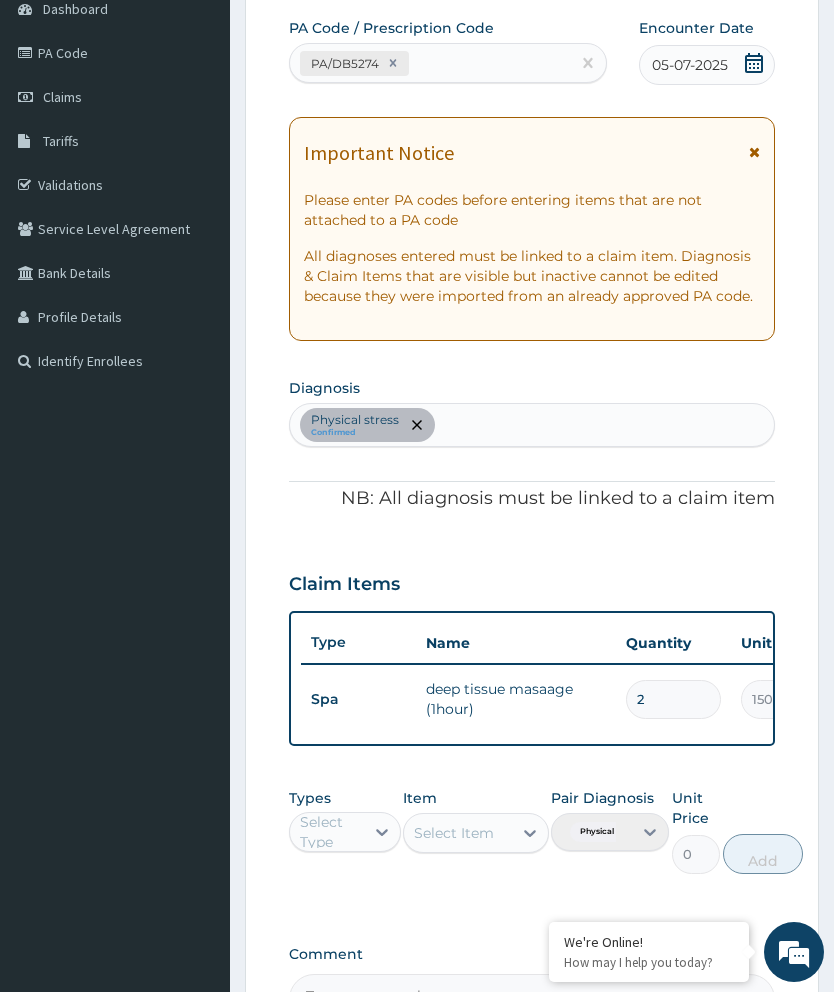 scroll, scrollTop: 259, scrollLeft: 0, axis: vertical 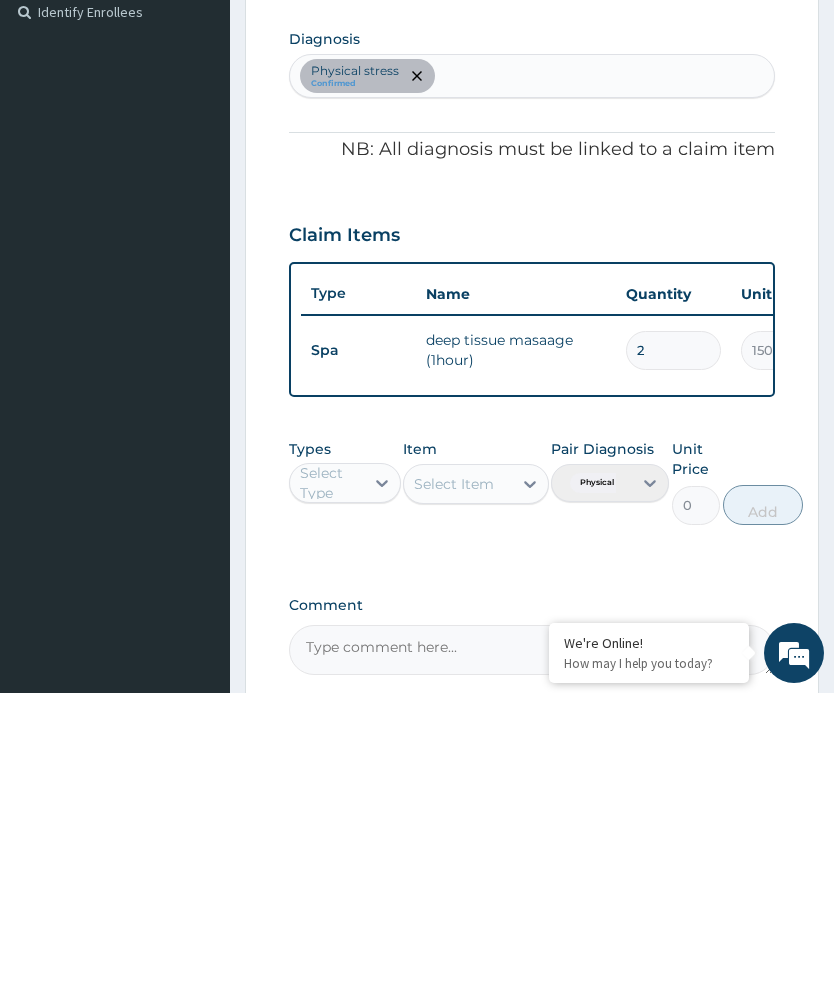 click on "2" at bounding box center [673, 649] 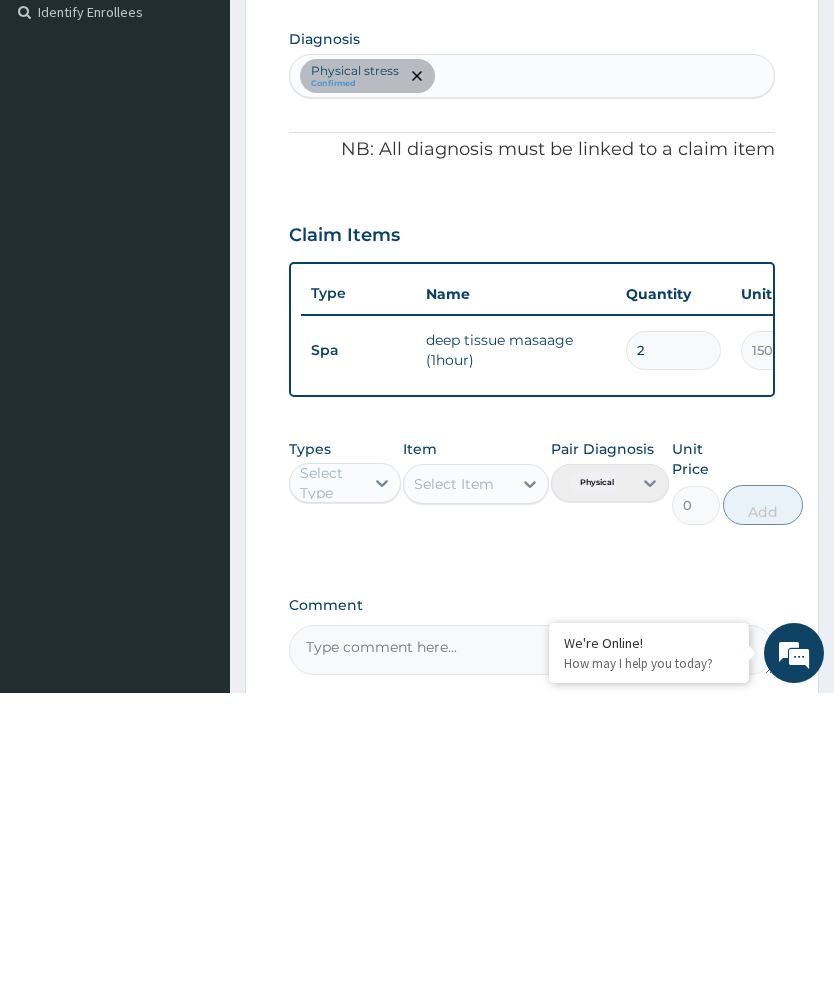 type 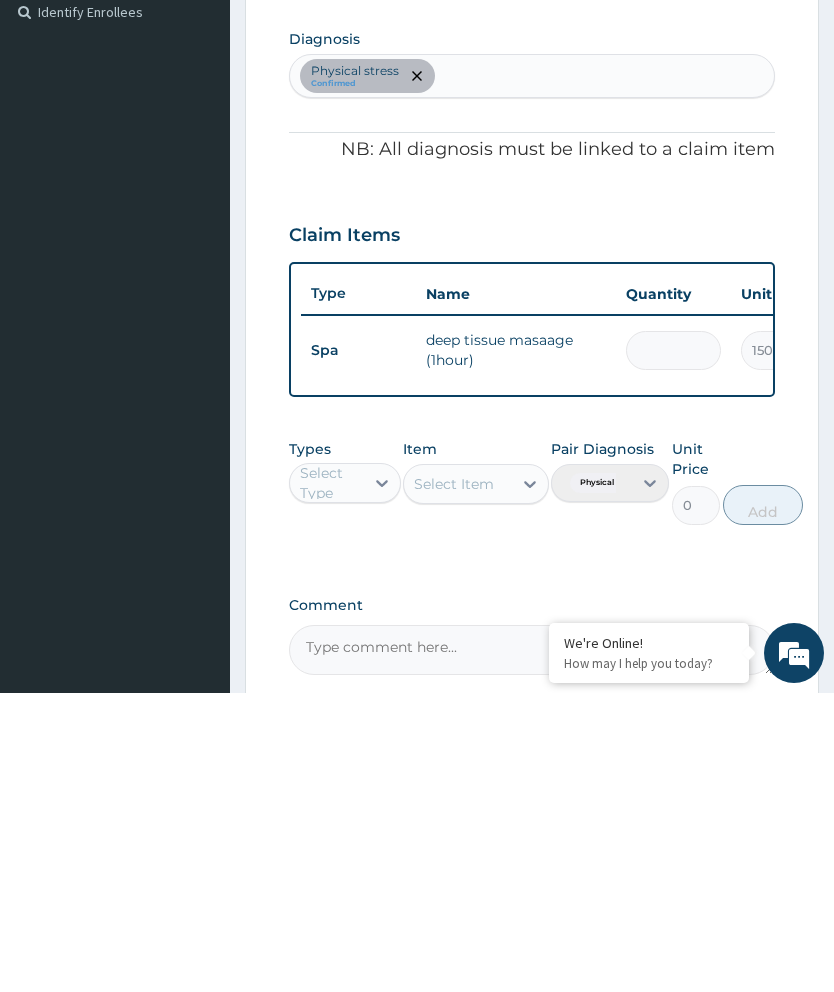 type on "1" 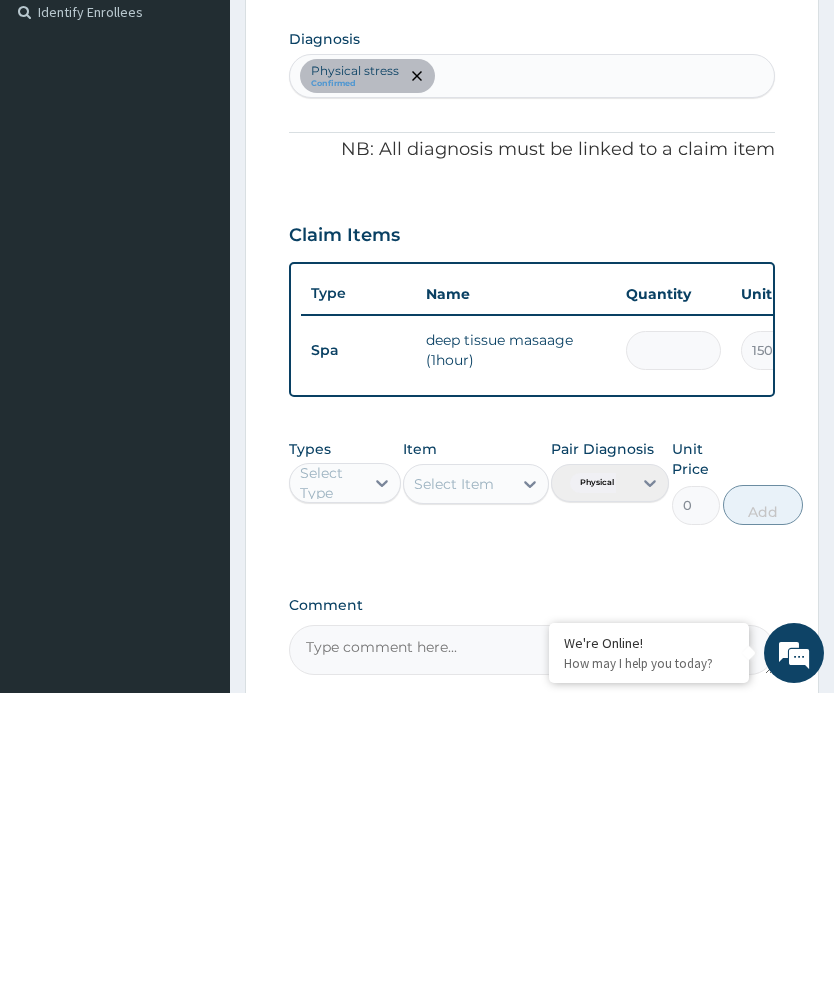 type on "15000.00" 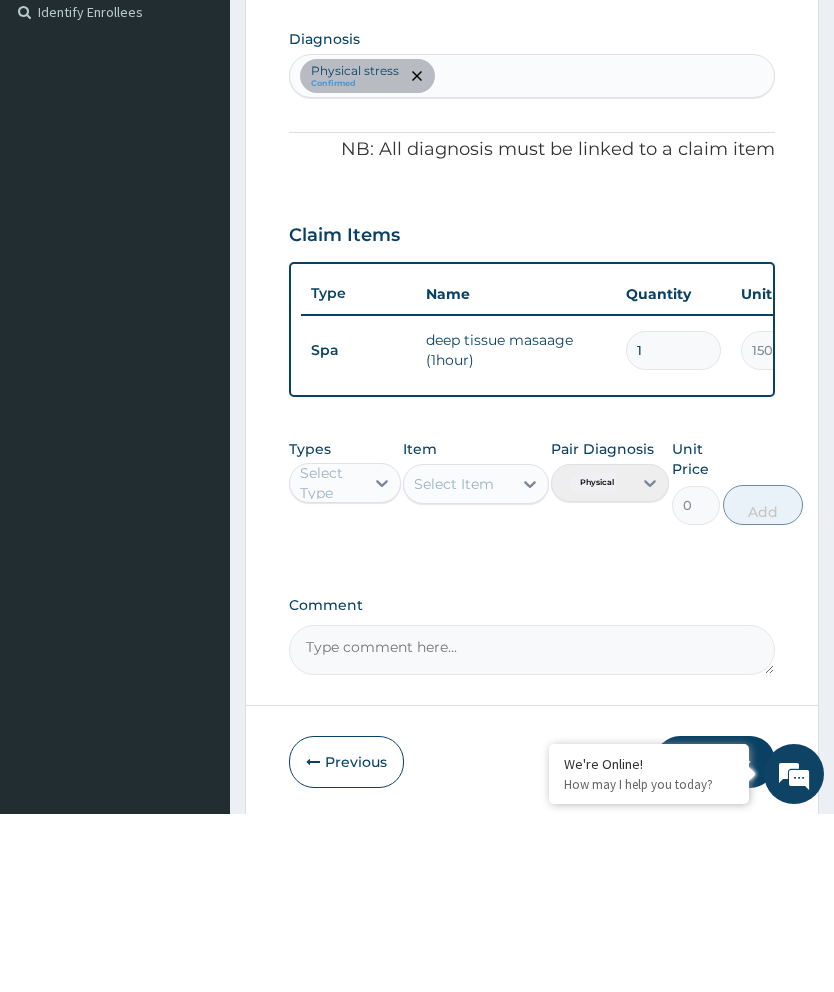 scroll, scrollTop: 467, scrollLeft: 0, axis: vertical 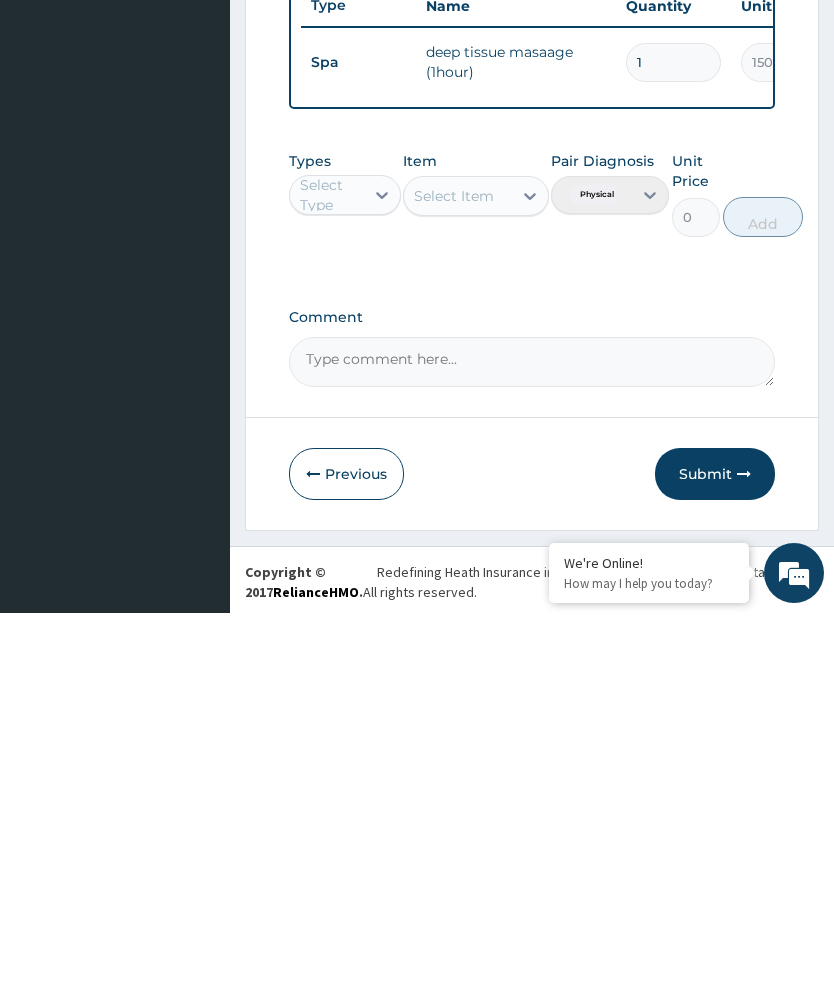 click on "Submit" at bounding box center (715, 853) 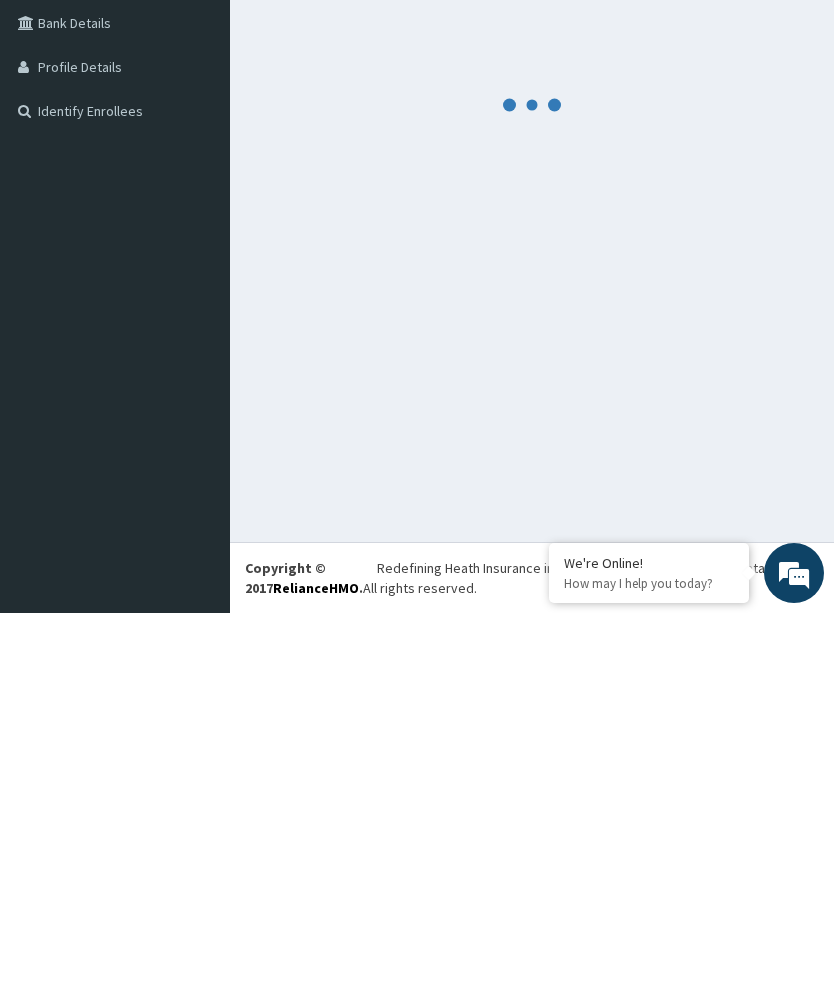 scroll, scrollTop: 79, scrollLeft: 0, axis: vertical 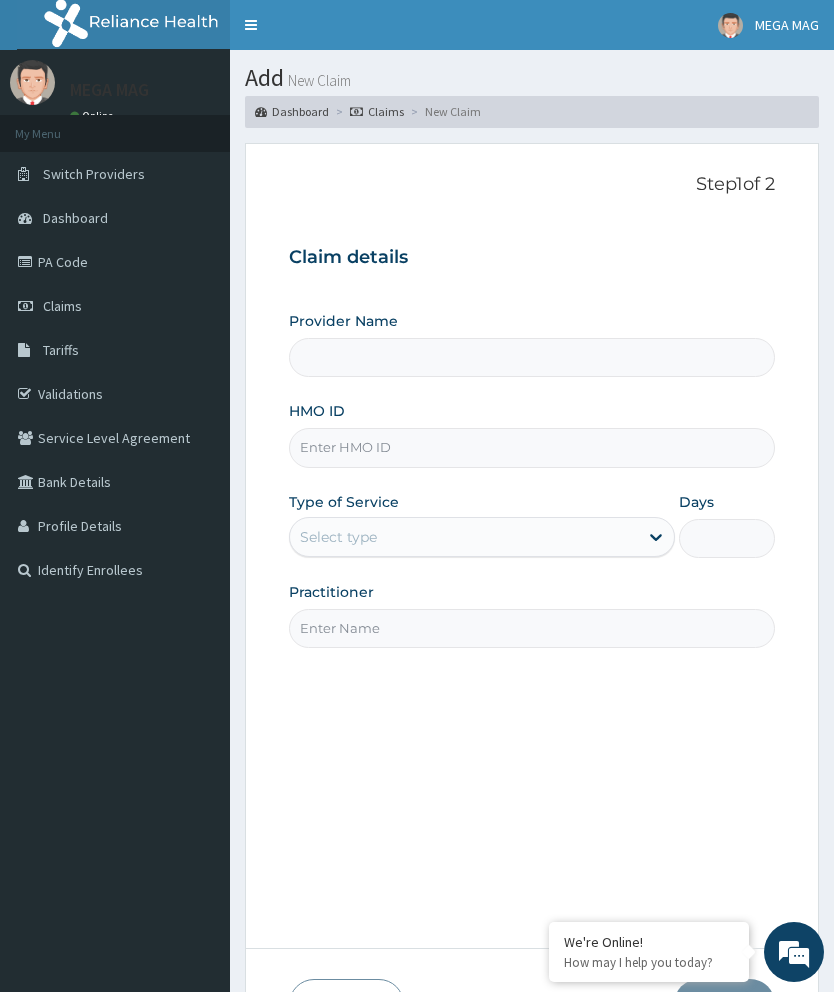 type on "MEGAMAG BEAUTY WORLD" 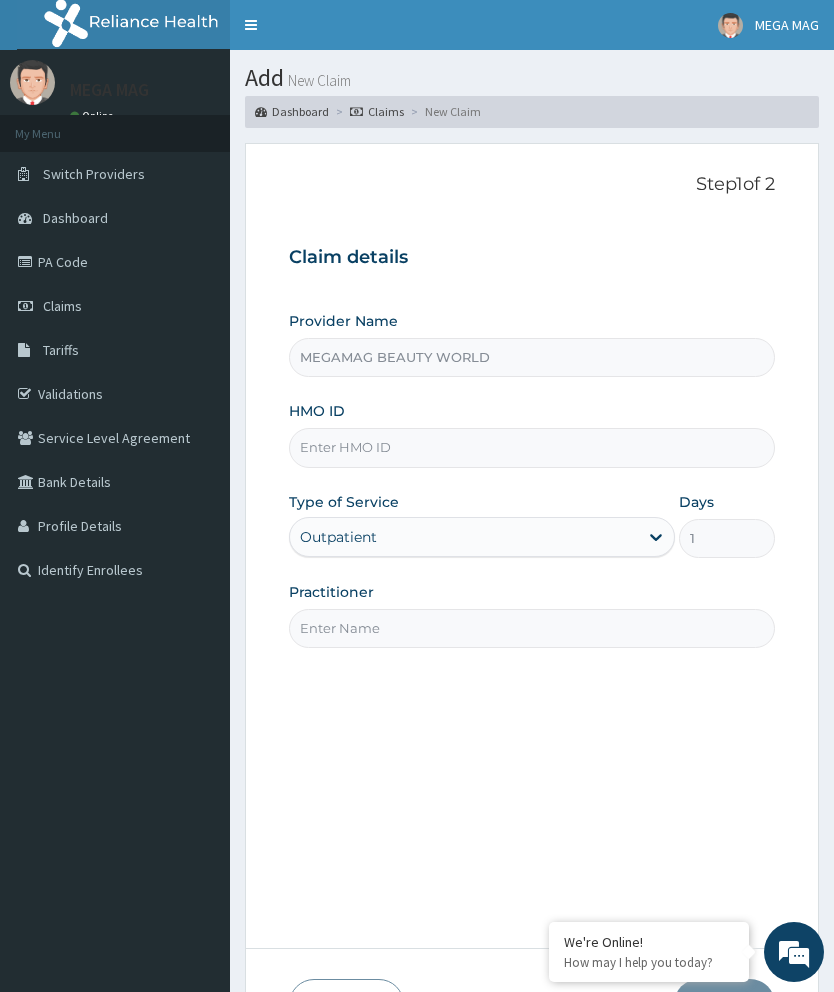 click on "HMO ID" at bounding box center (532, 447) 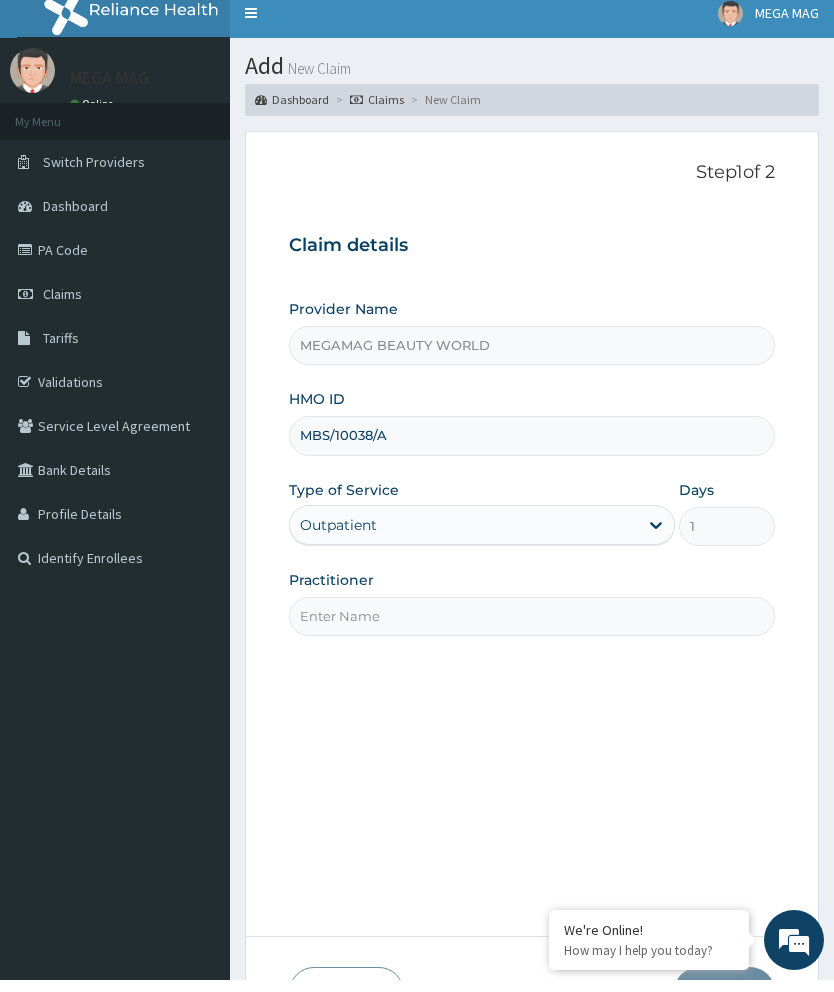 type on "MBS/10038/A" 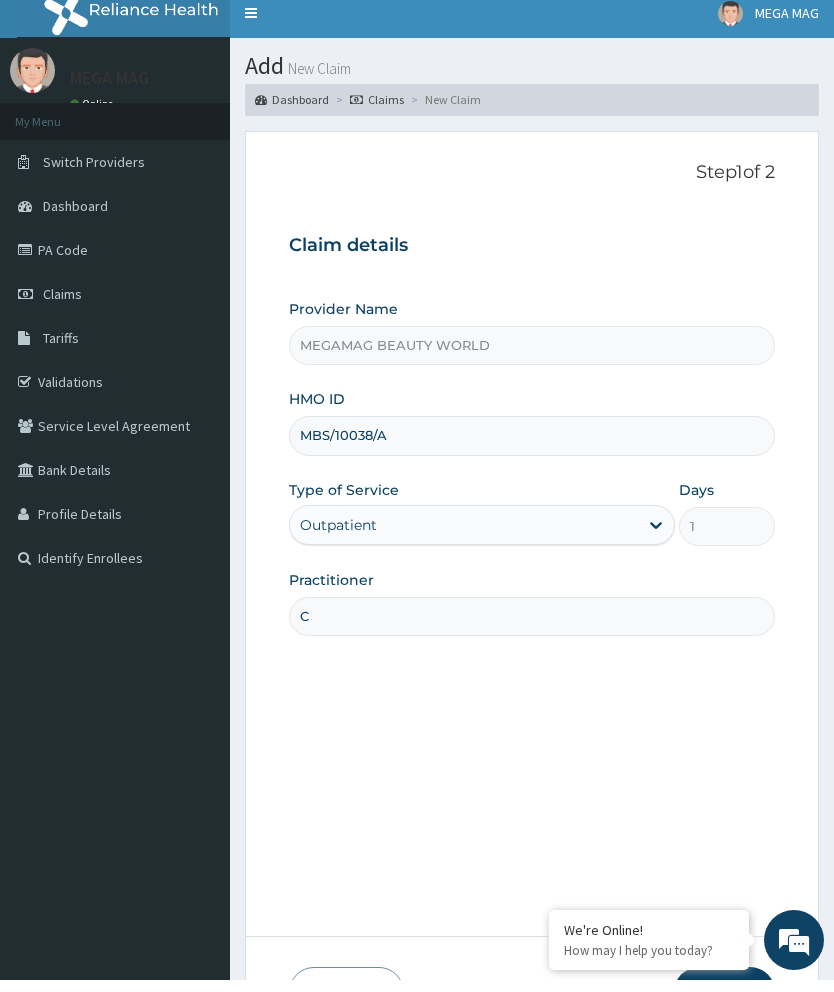 type on "Chioma" 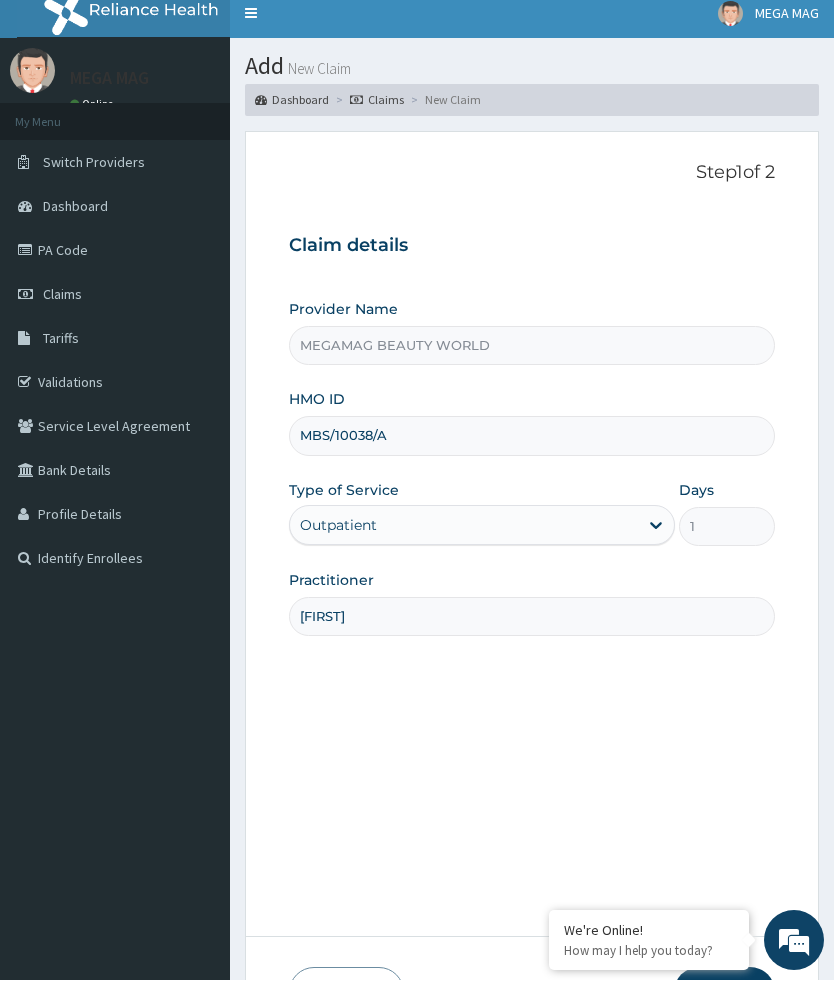 scroll, scrollTop: 12, scrollLeft: 0, axis: vertical 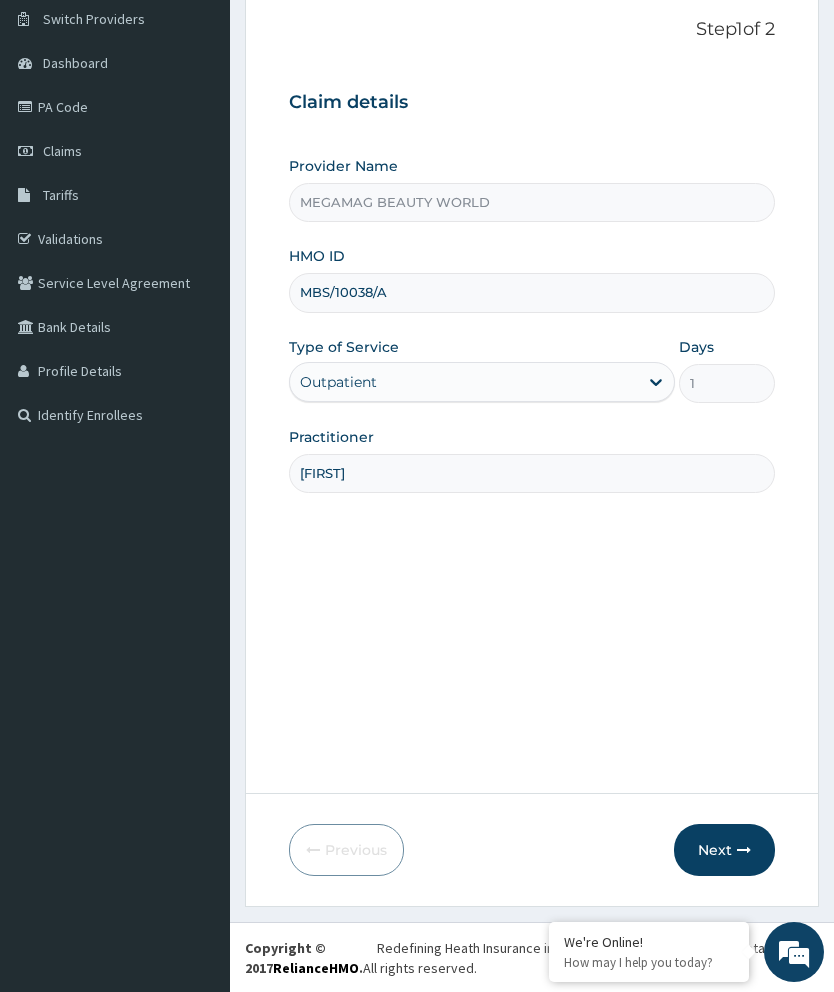 click on "Next" at bounding box center (724, 850) 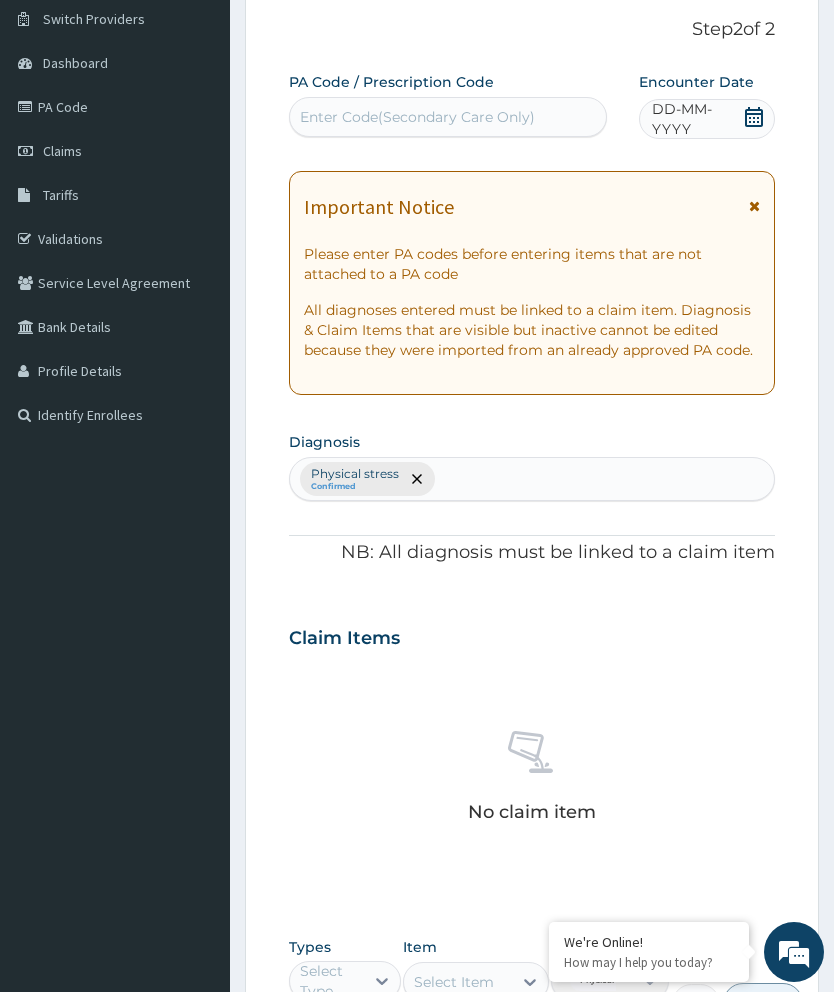click on "Enter Code(Secondary Care Only)" at bounding box center [448, 117] 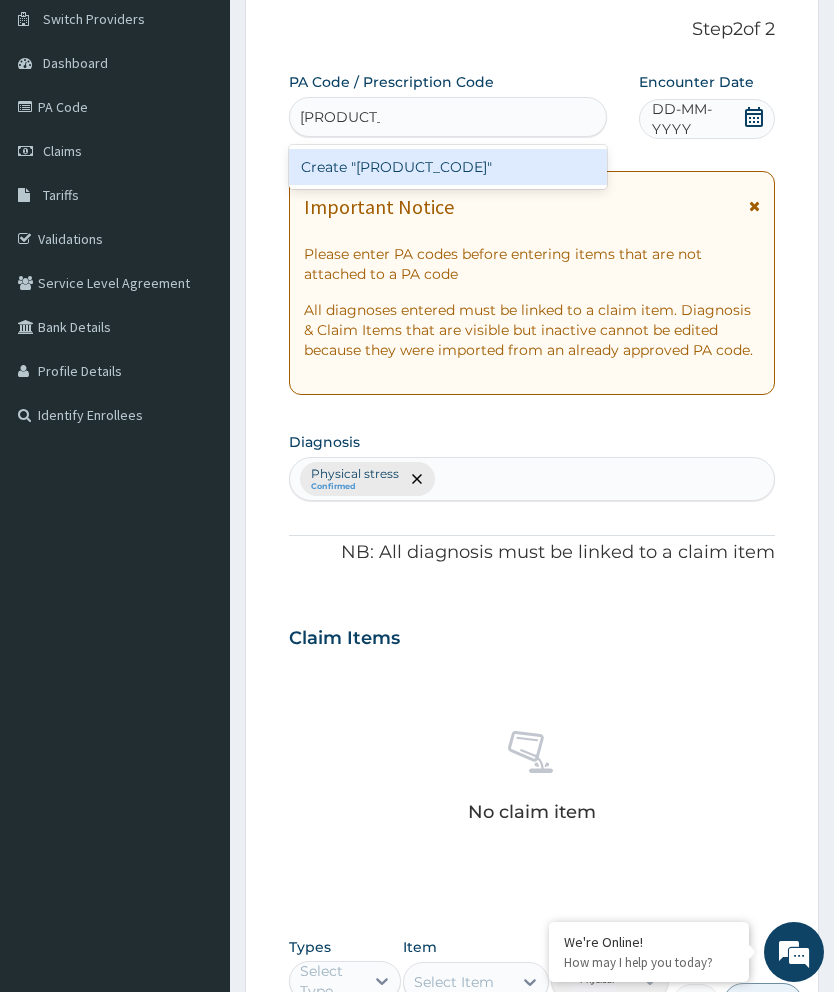 click on "Create "PA/509D75"" at bounding box center (448, 167) 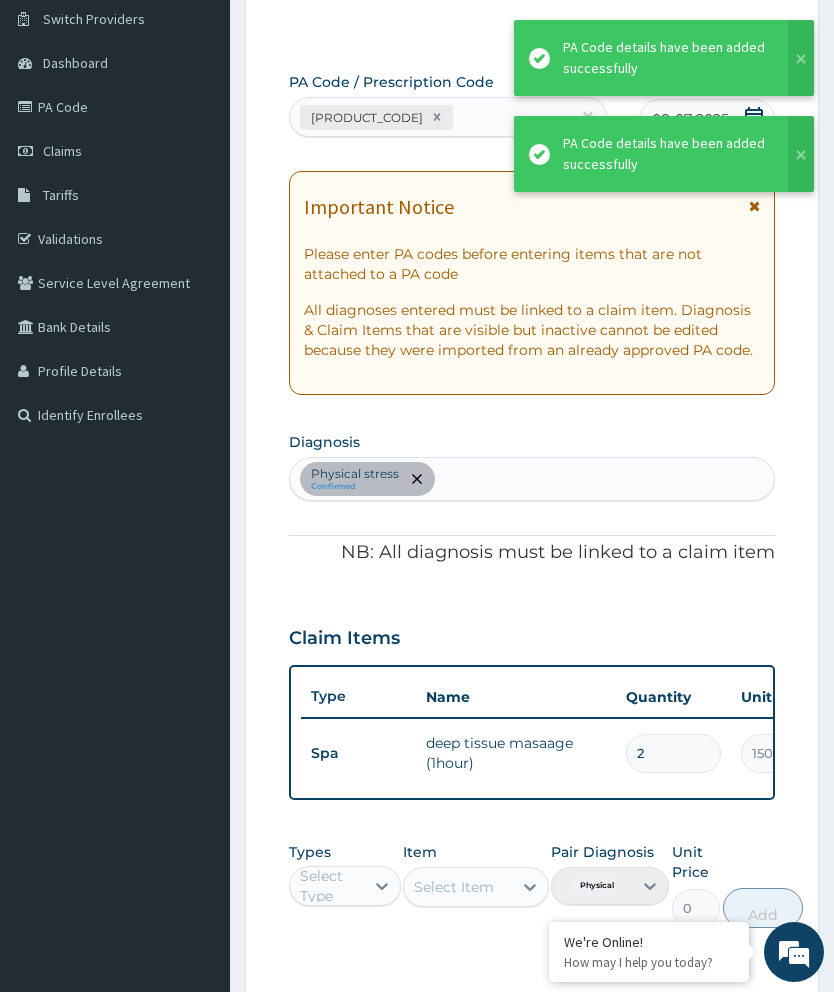 click on "2" at bounding box center (673, 753) 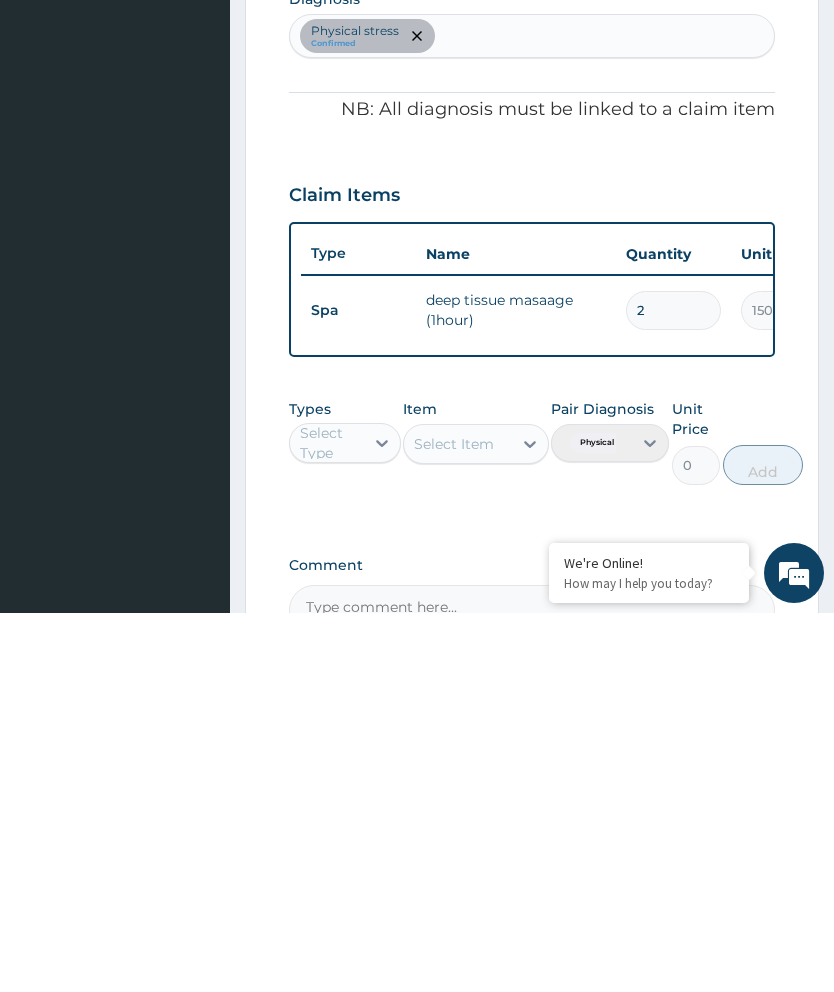 type 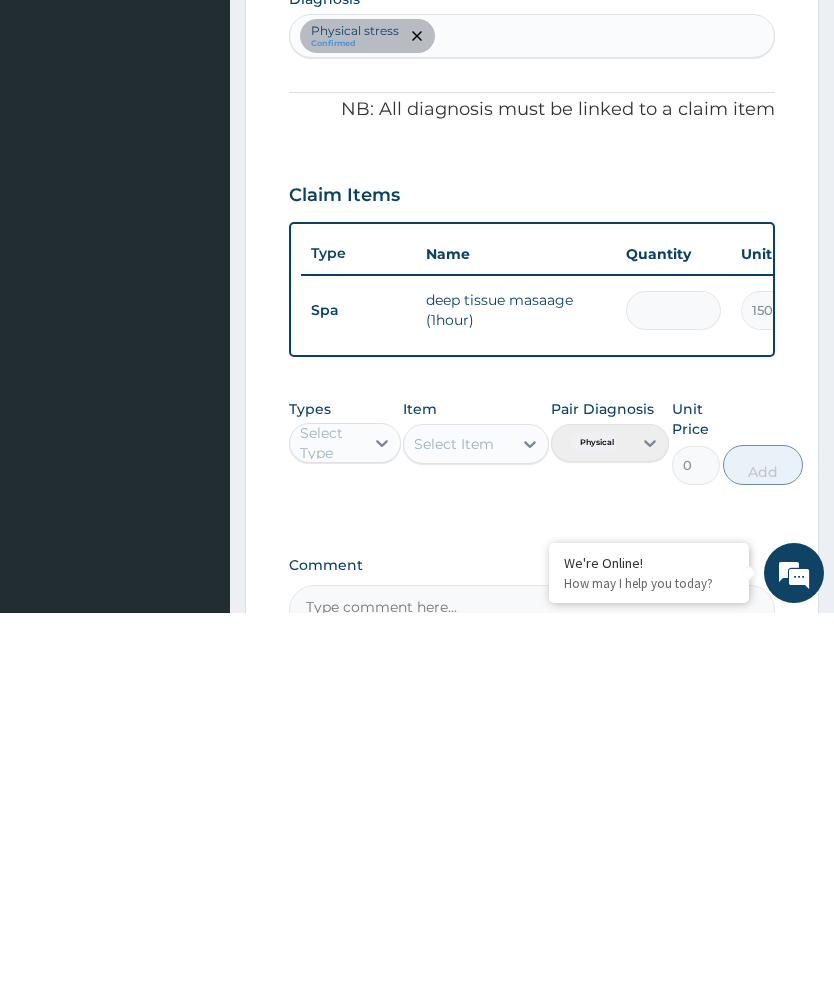 type on "1" 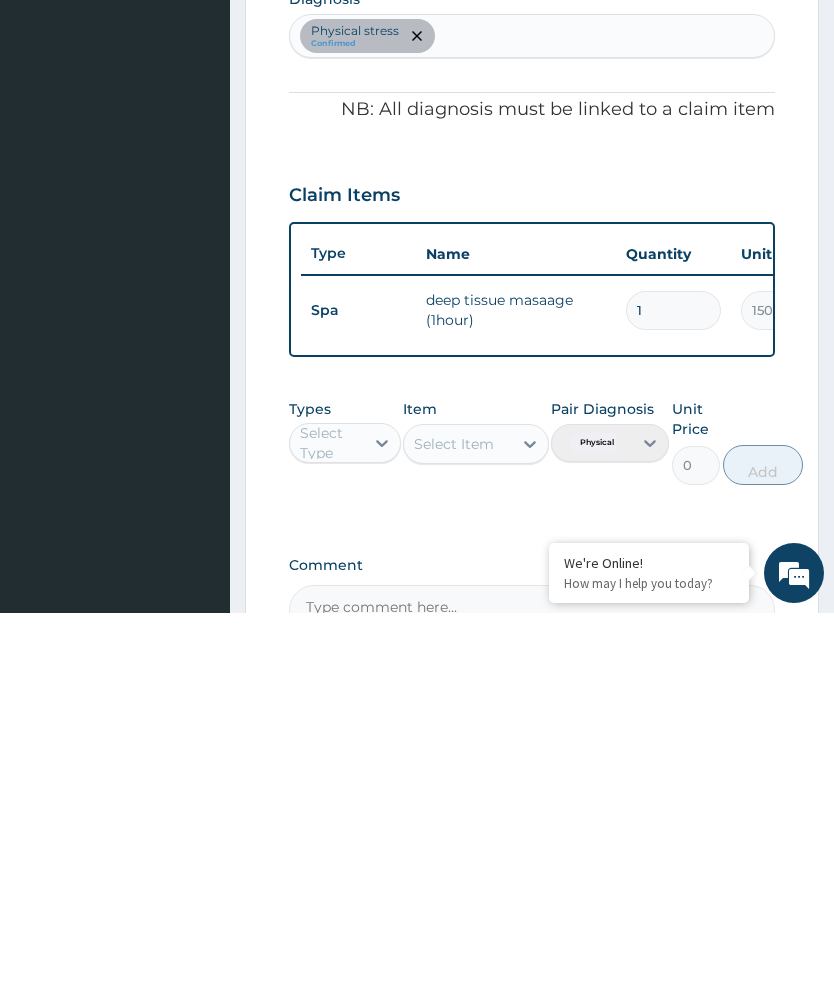 type on "15000.00" 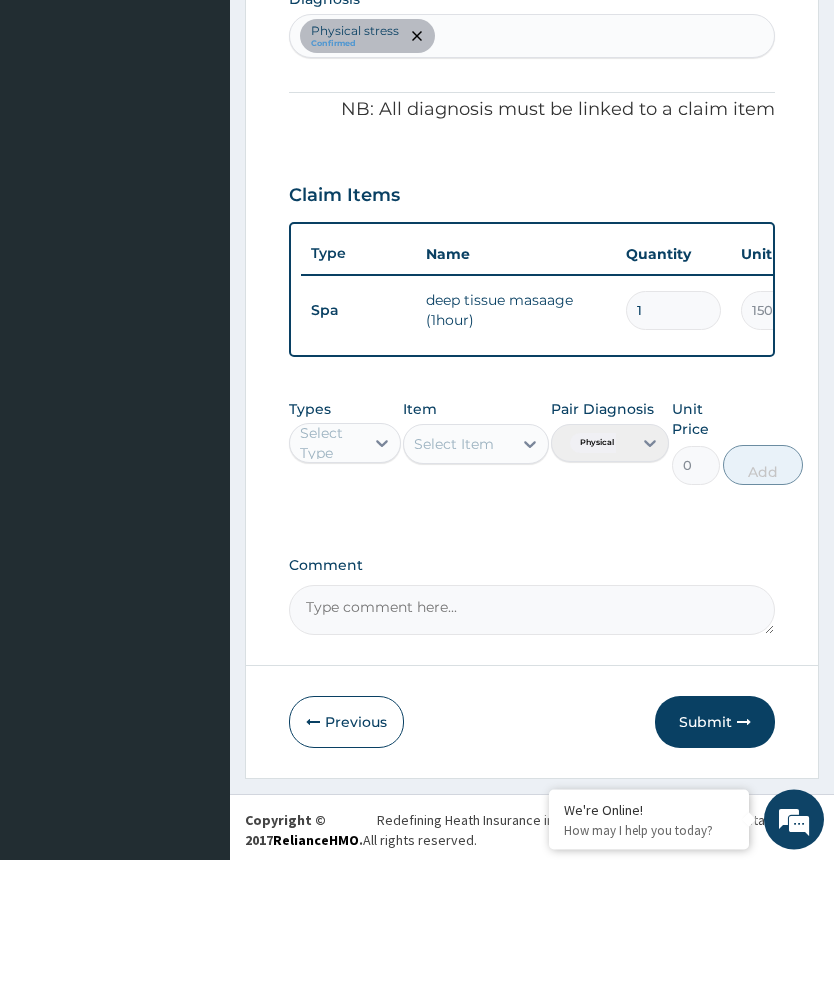 scroll, scrollTop: 467, scrollLeft: 0, axis: vertical 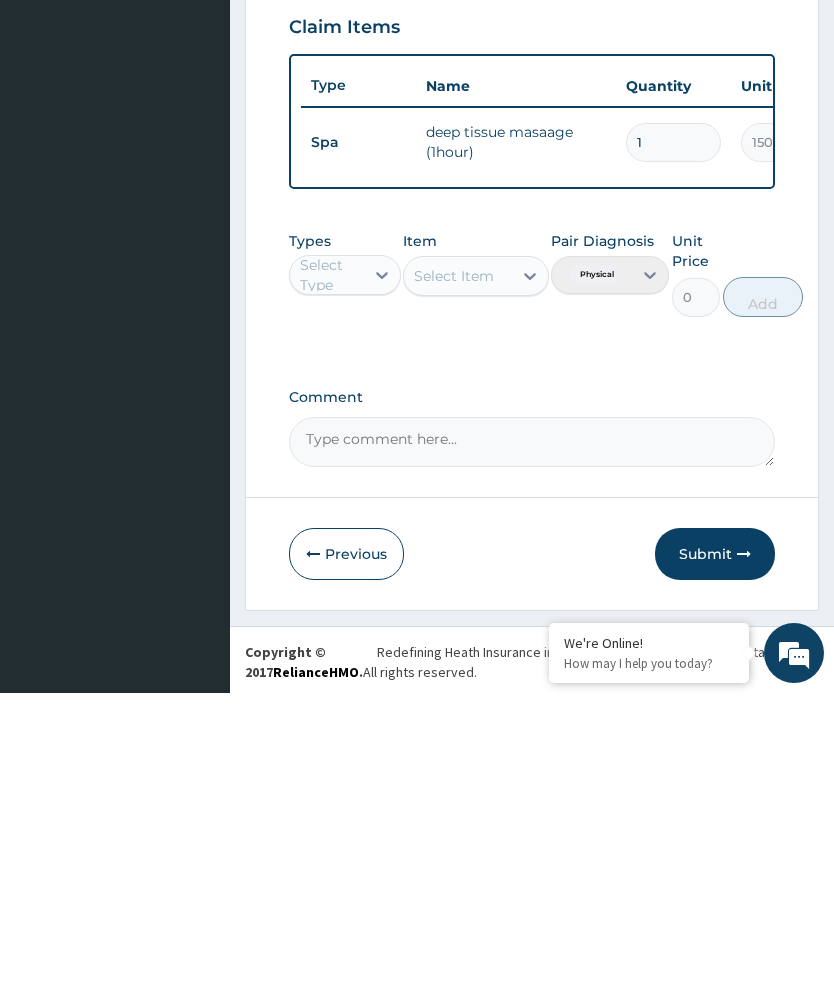 click on "Submit" at bounding box center (715, 853) 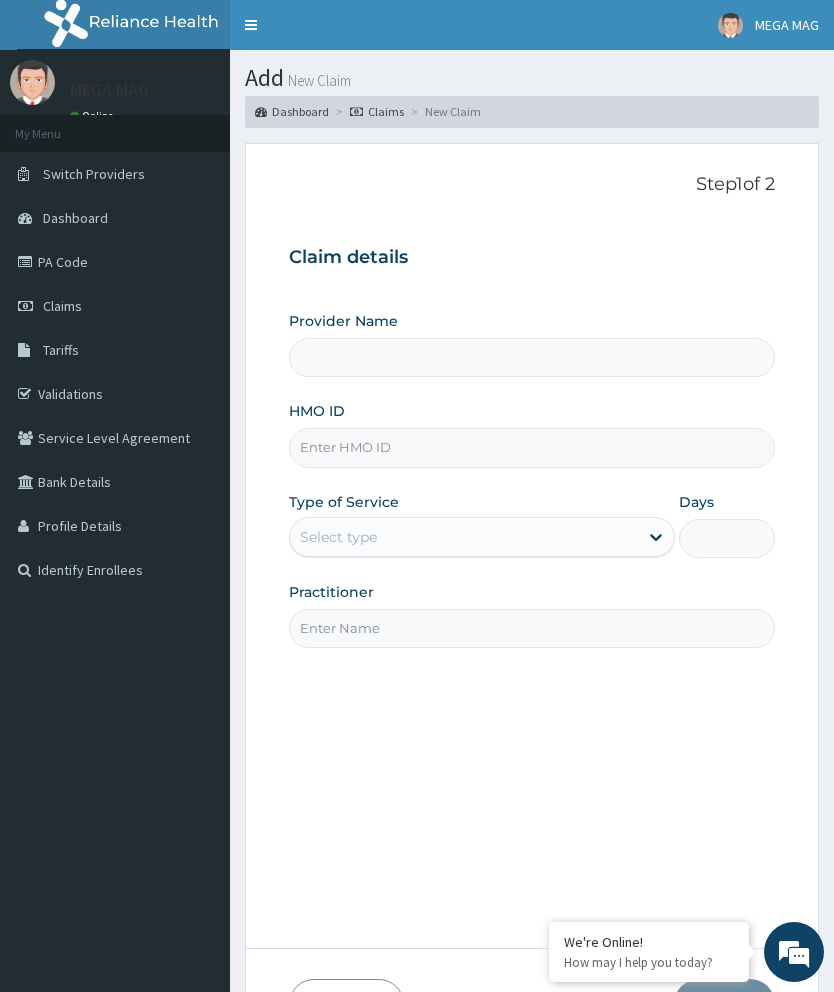 scroll, scrollTop: 0, scrollLeft: 0, axis: both 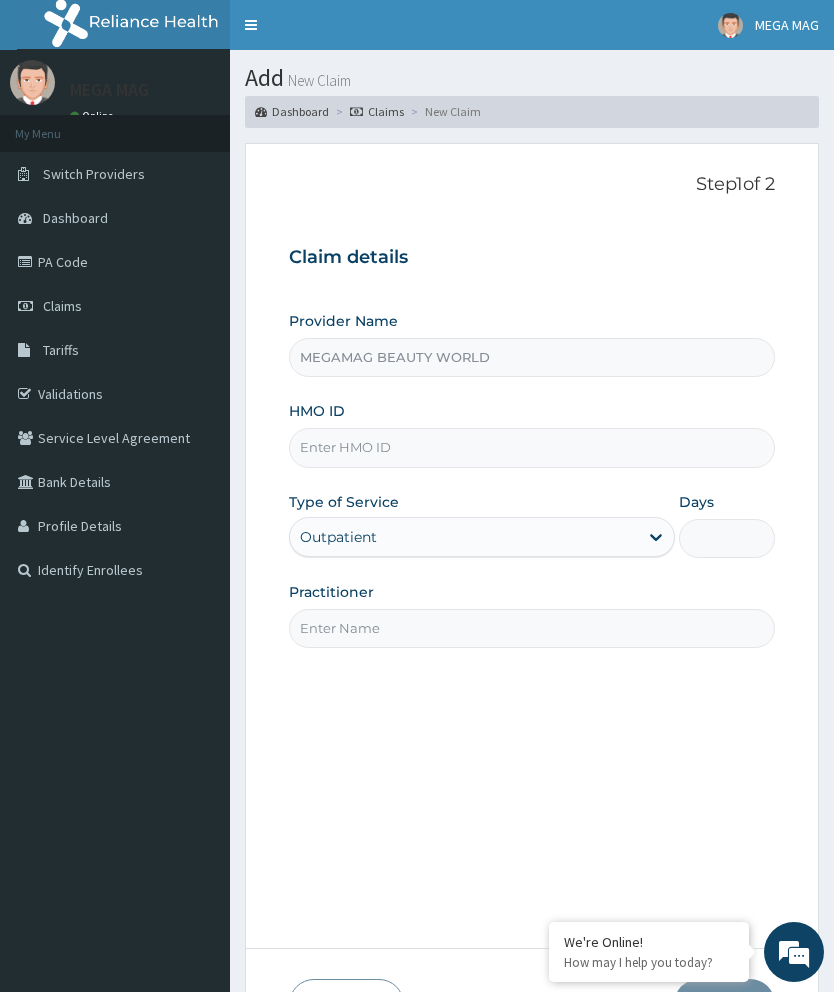 type on "MEGAMAG BEAUTY WORLD" 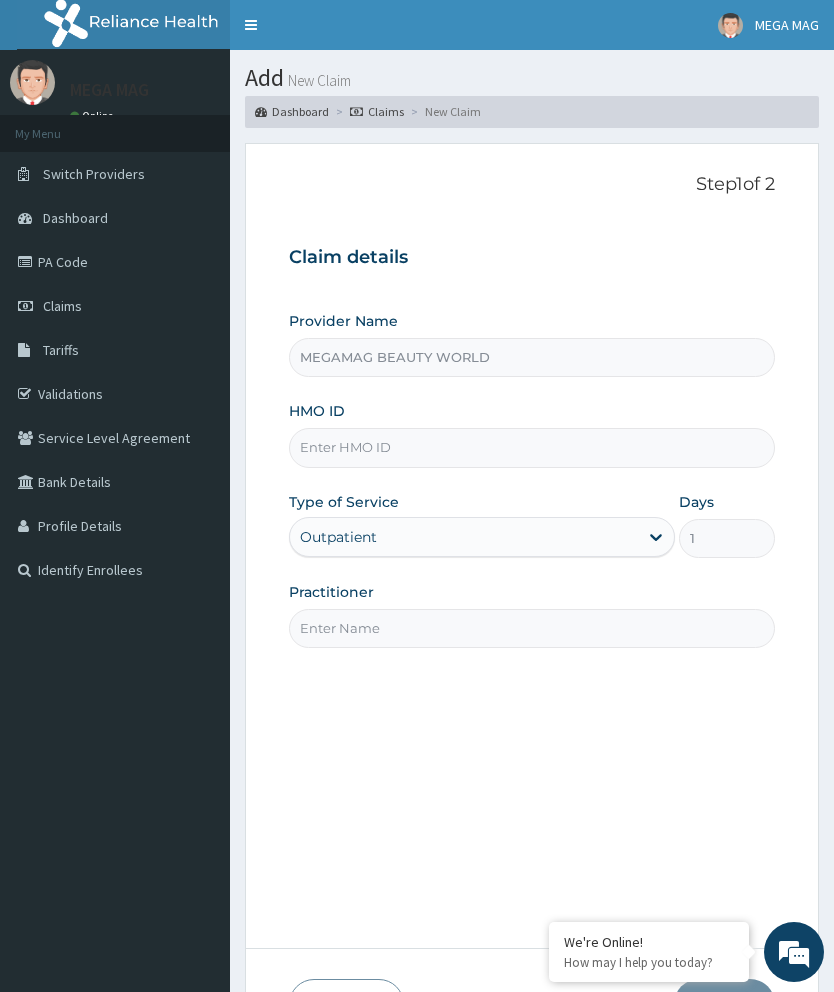 click on "HMO ID" at bounding box center (532, 447) 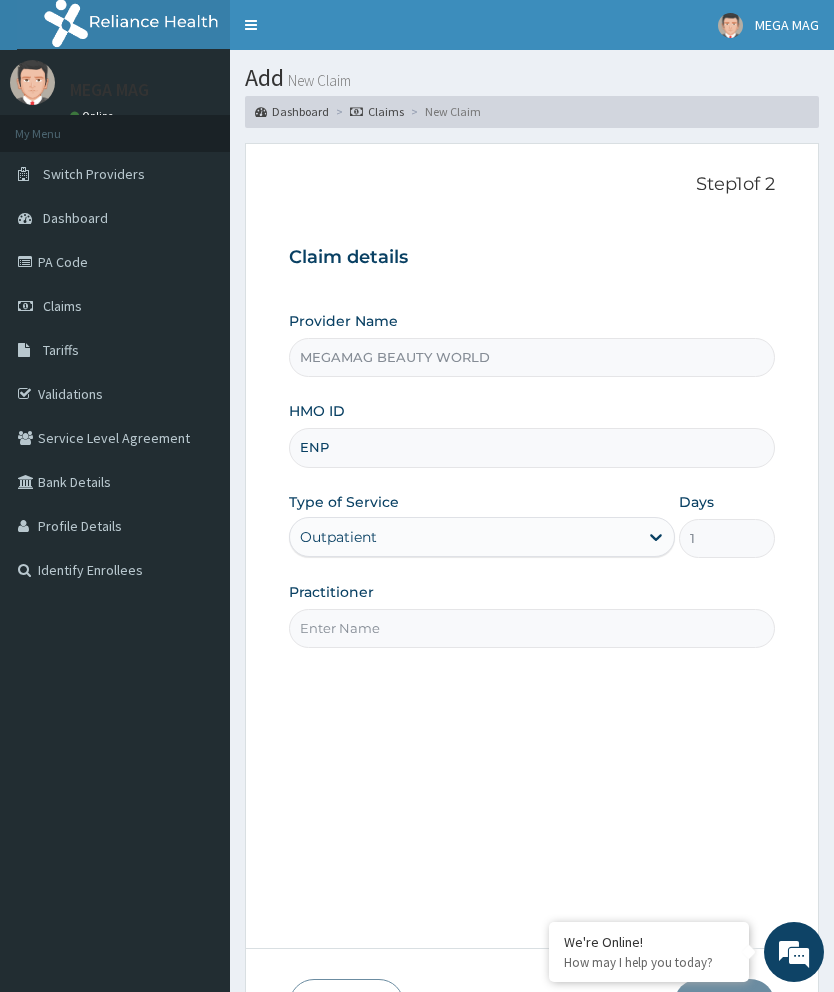 scroll, scrollTop: 0, scrollLeft: 0, axis: both 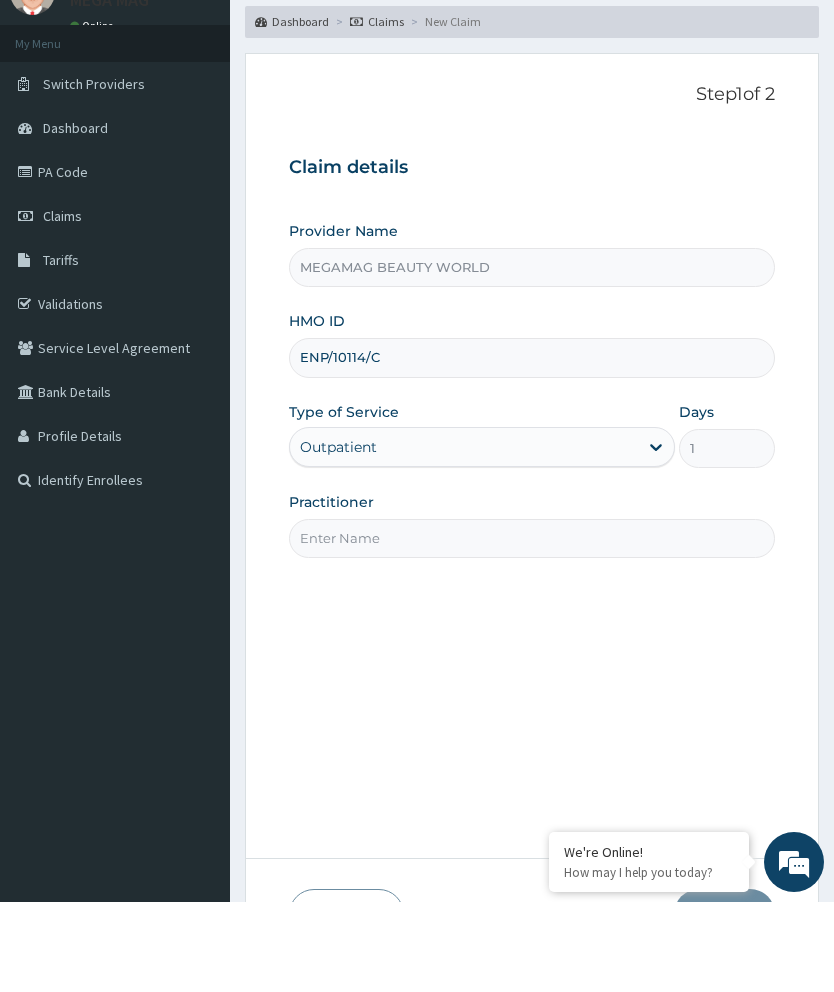 type on "ENP/10114/C" 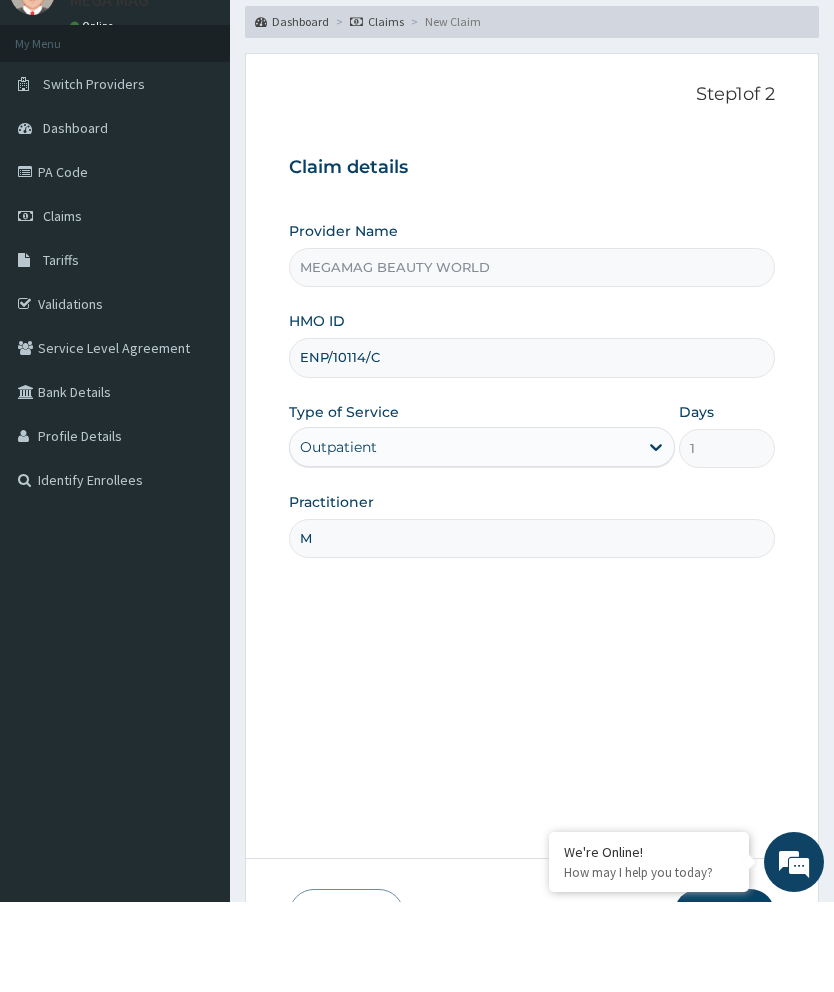 type on "[FIRST]" 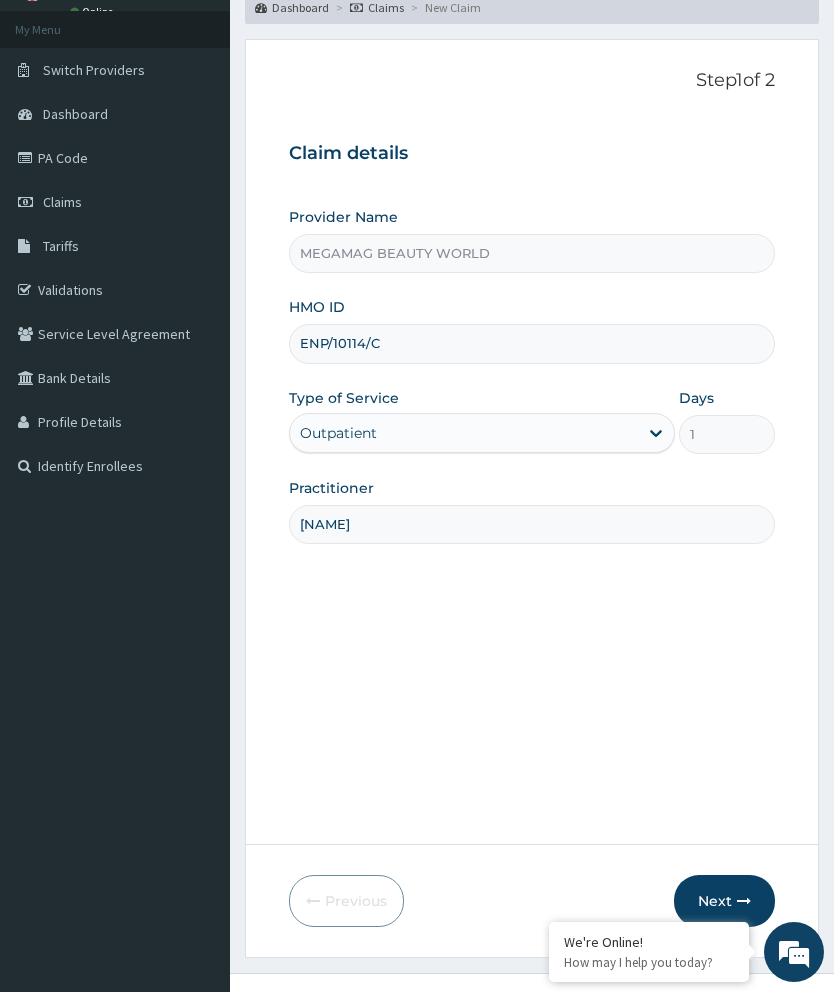 scroll, scrollTop: 135, scrollLeft: 0, axis: vertical 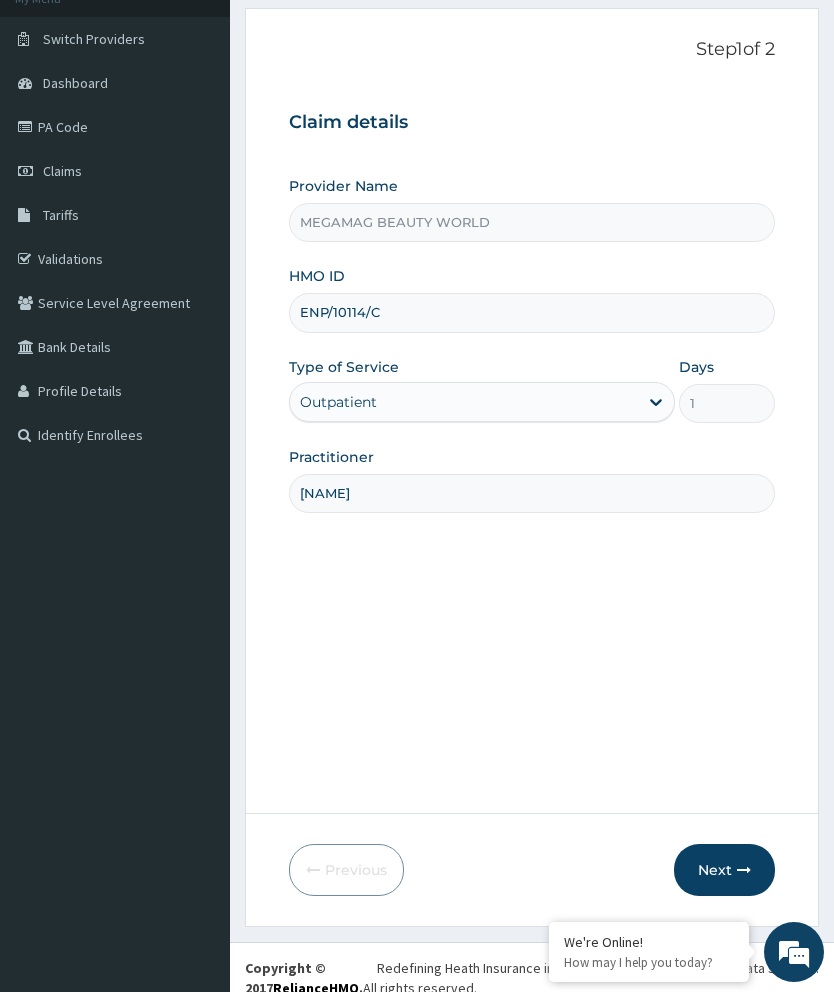 click on "Next" at bounding box center [724, 870] 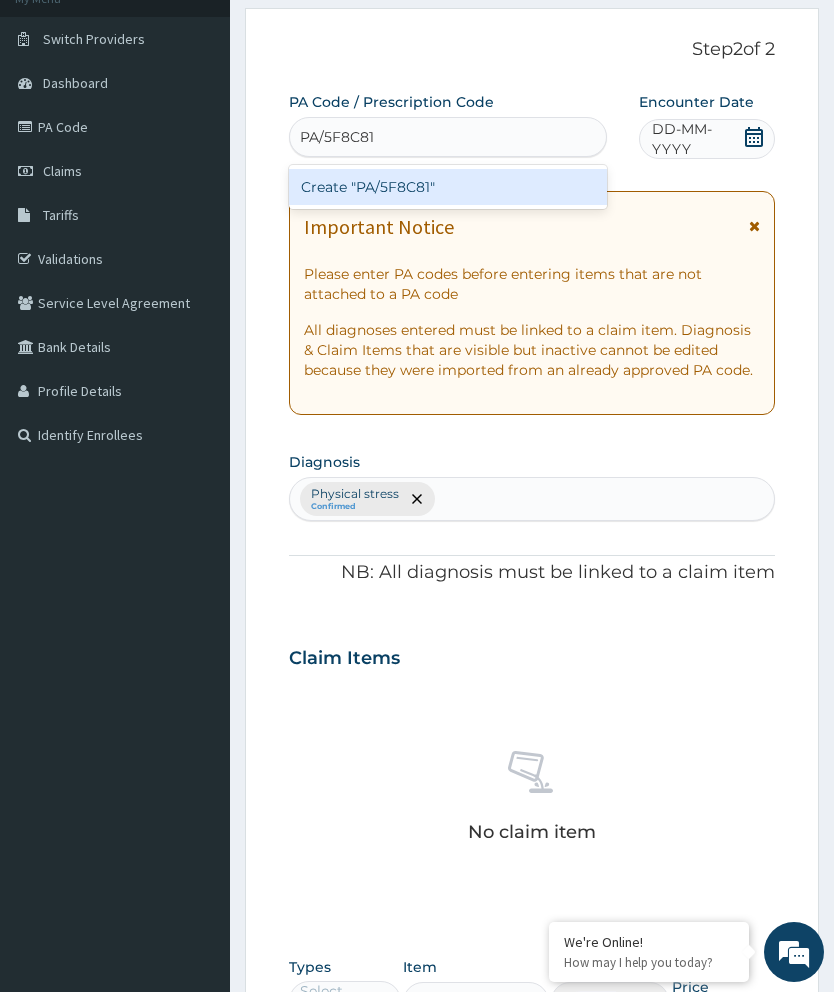 click on "Create "PA/5F8C81"" at bounding box center [448, 187] 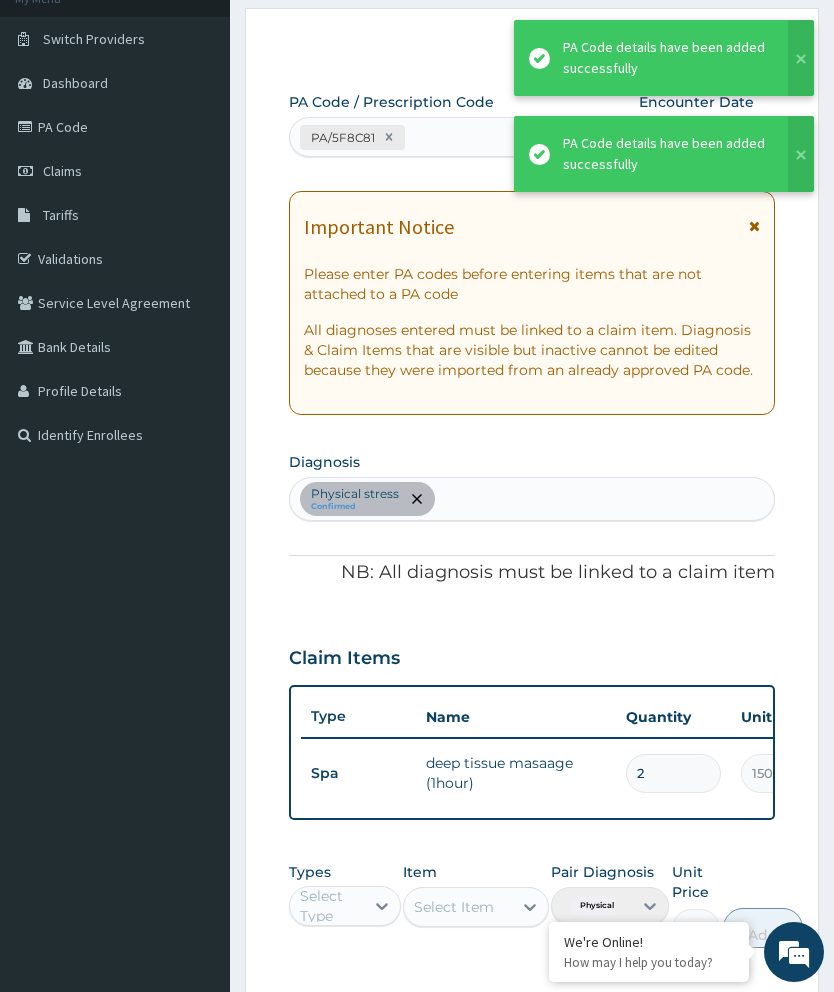 click on "2" at bounding box center [673, 773] 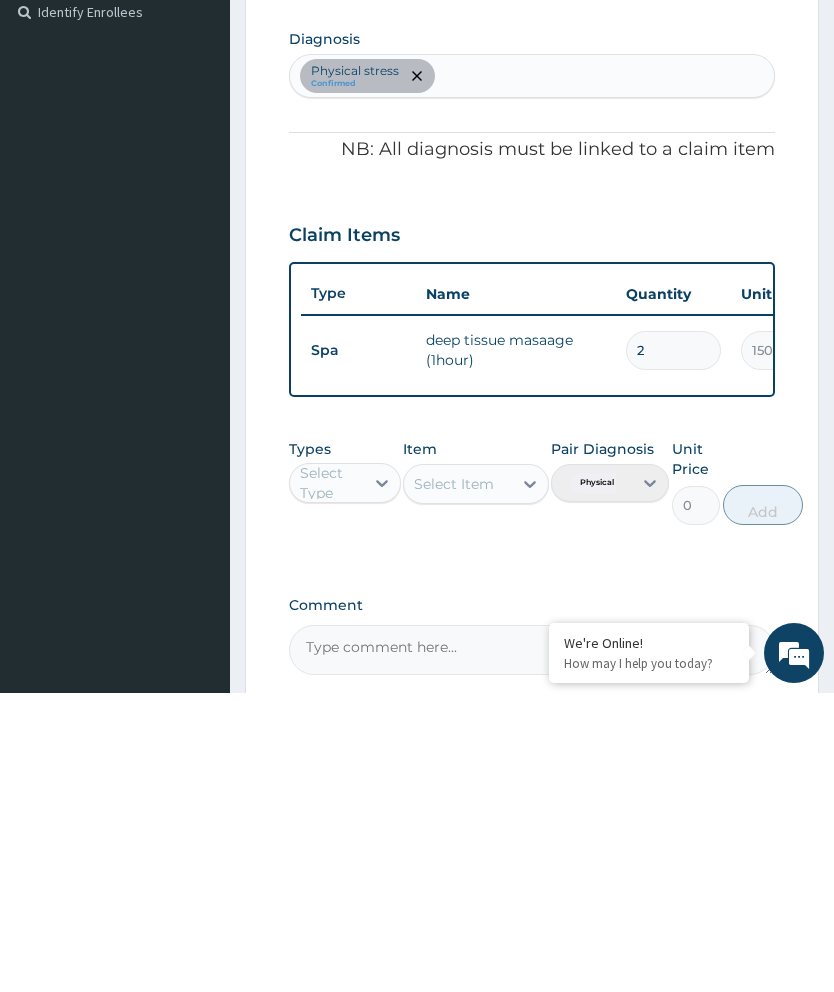 type 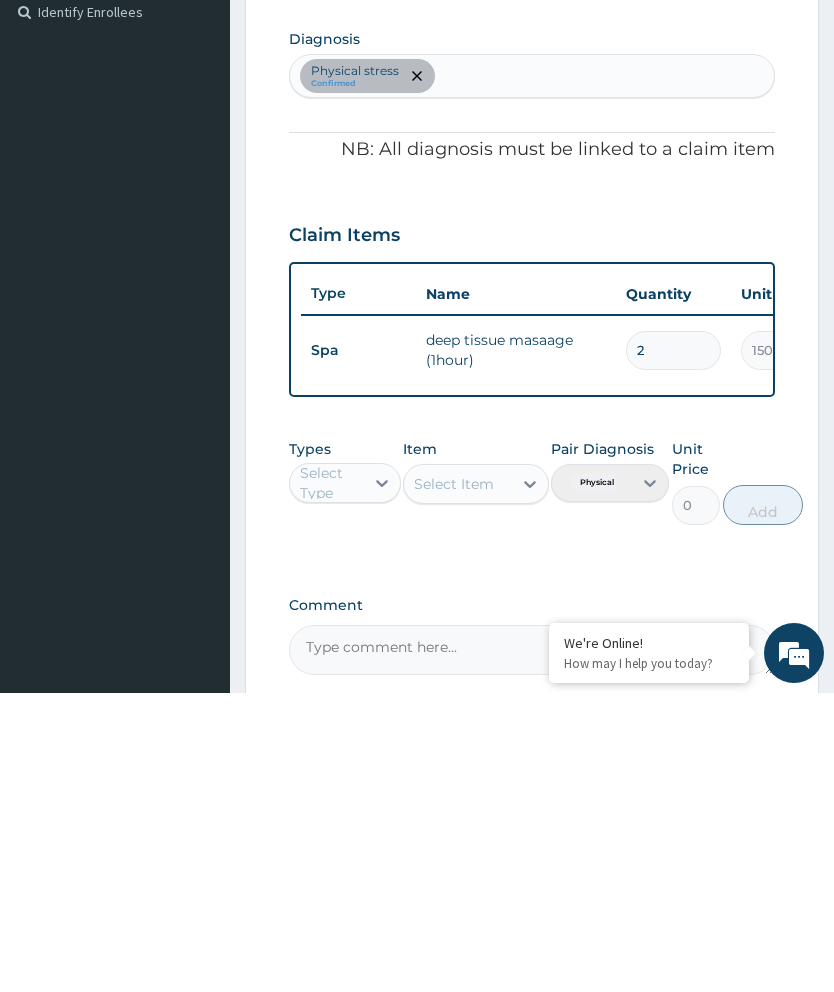 type on "0.00" 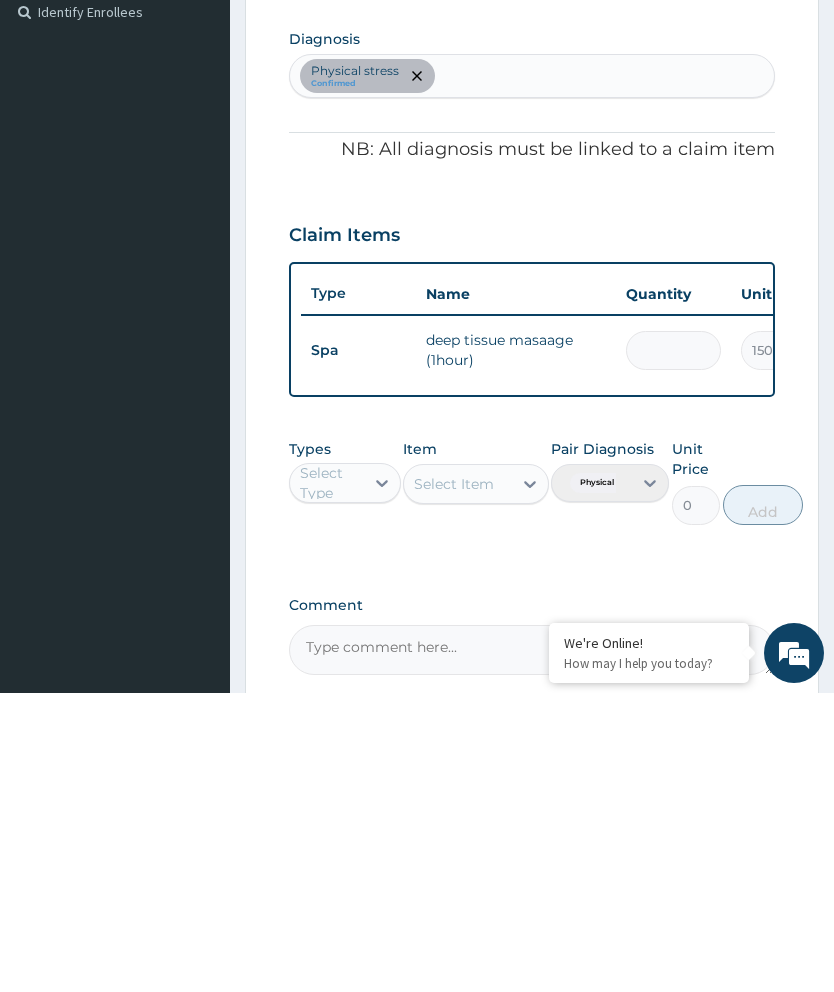 type on "1" 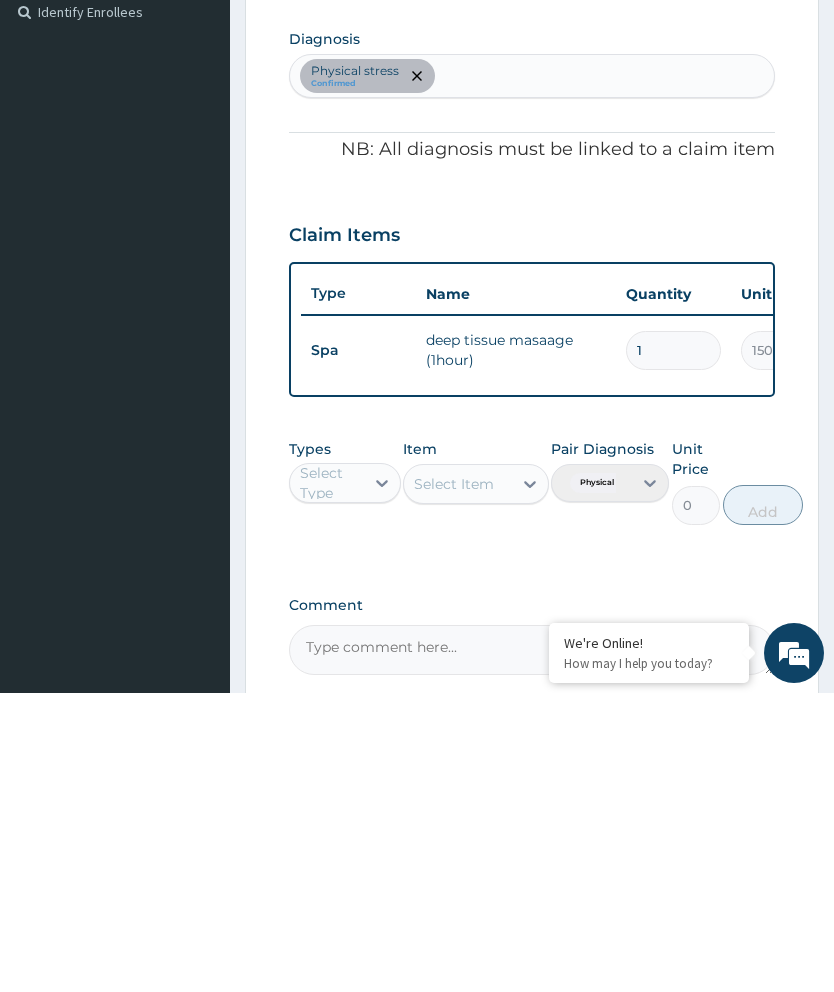 type on "15000.00" 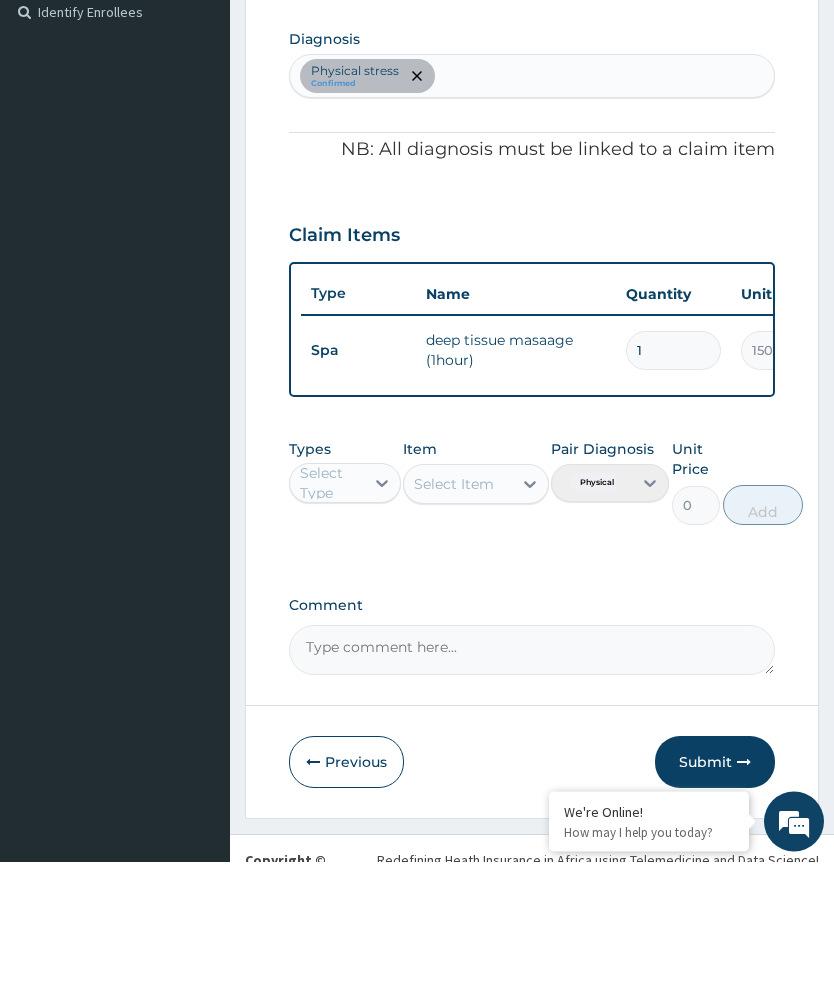 scroll, scrollTop: 467, scrollLeft: 0, axis: vertical 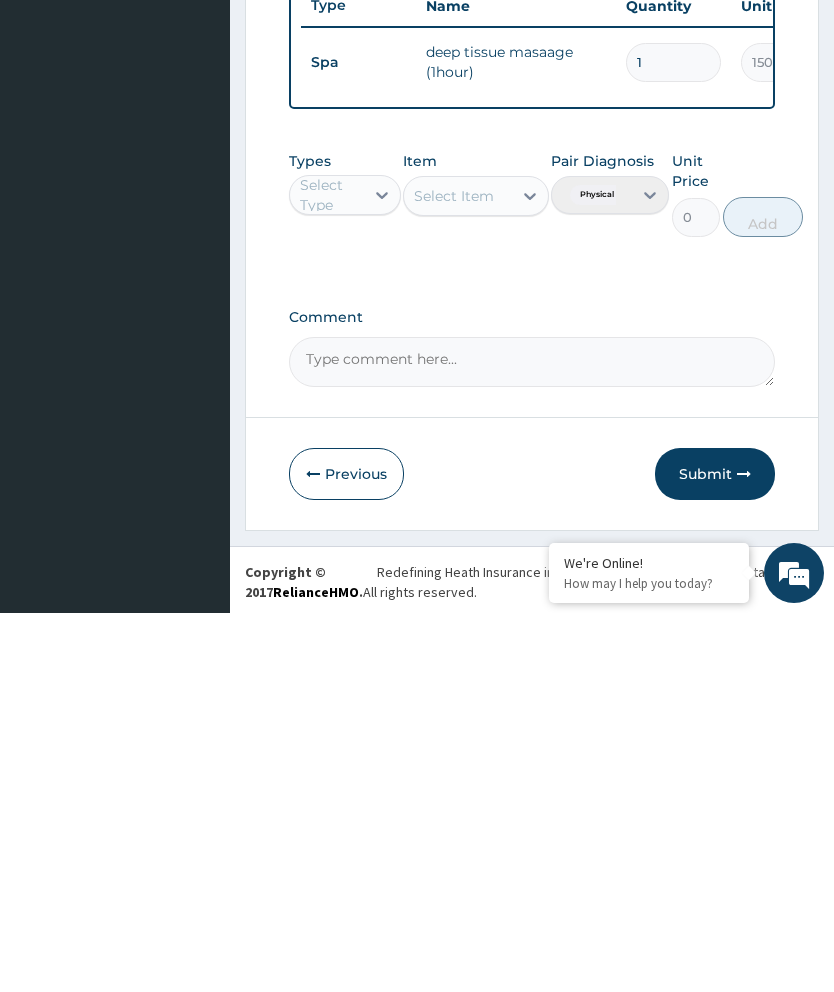 click on "Submit" at bounding box center [715, 853] 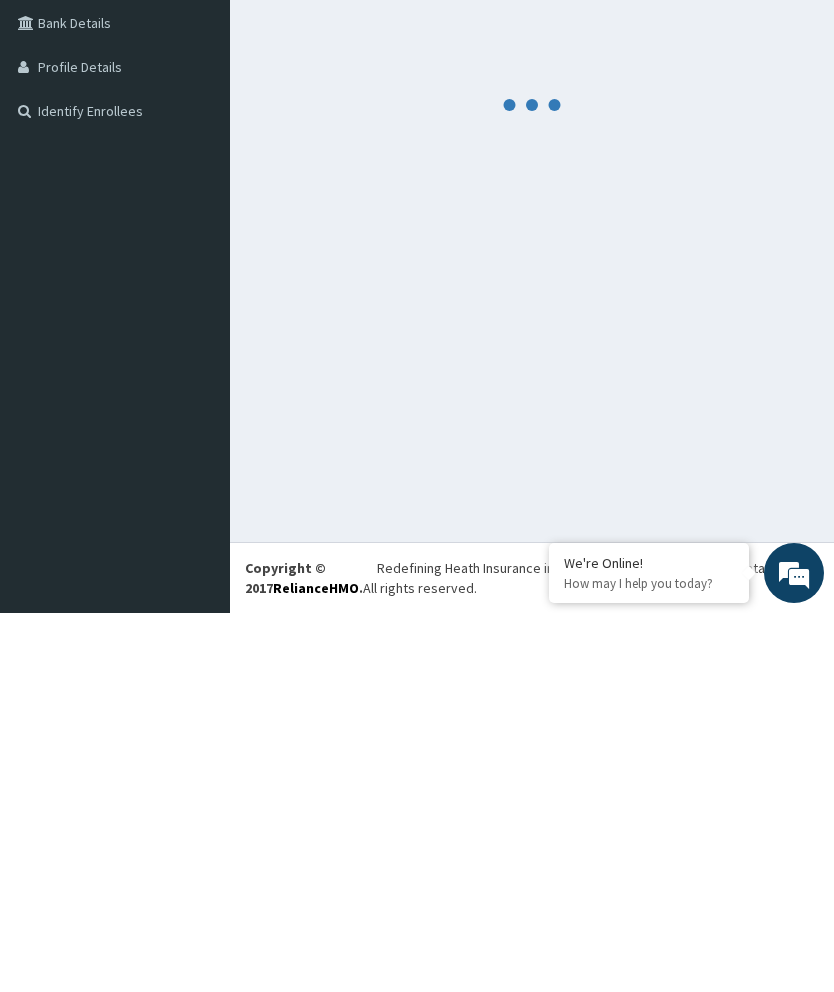 scroll, scrollTop: 79, scrollLeft: 0, axis: vertical 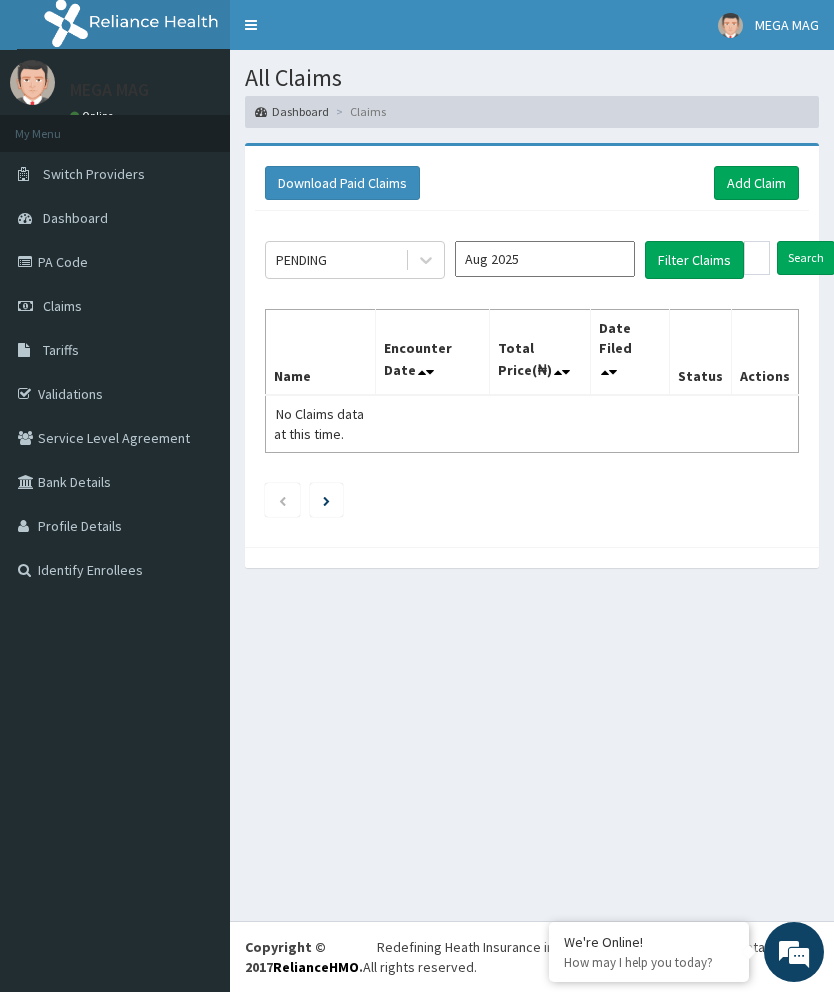 click on "Add Claim" at bounding box center [756, 183] 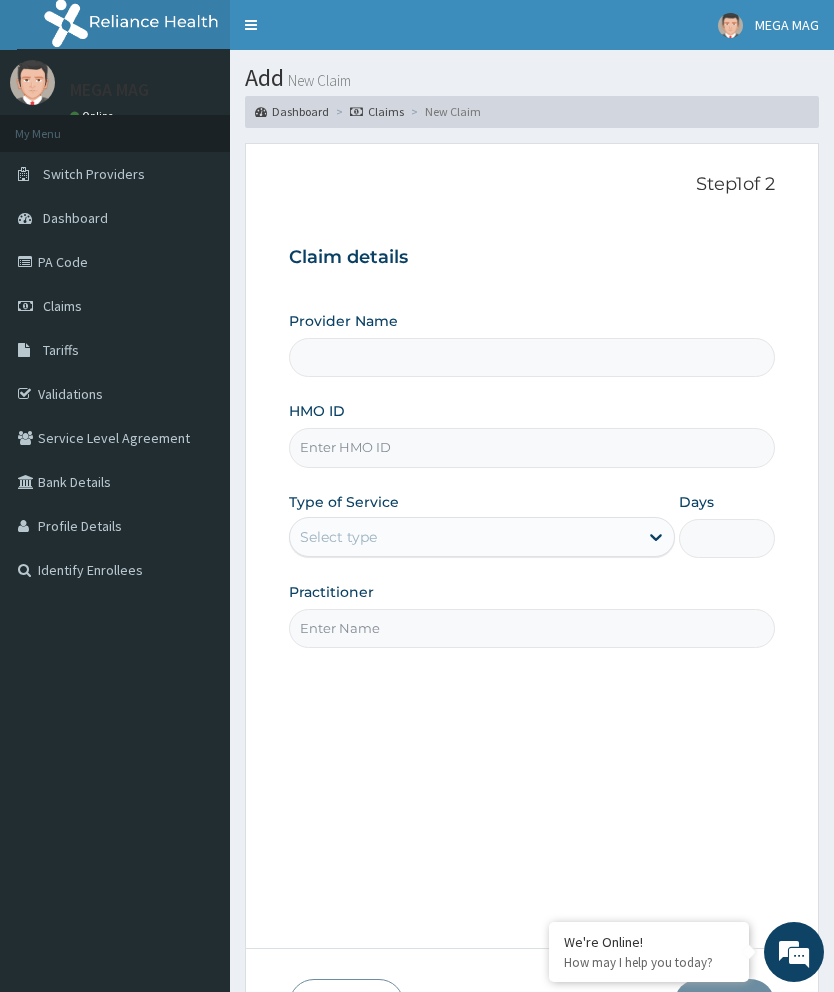 scroll, scrollTop: 0, scrollLeft: 0, axis: both 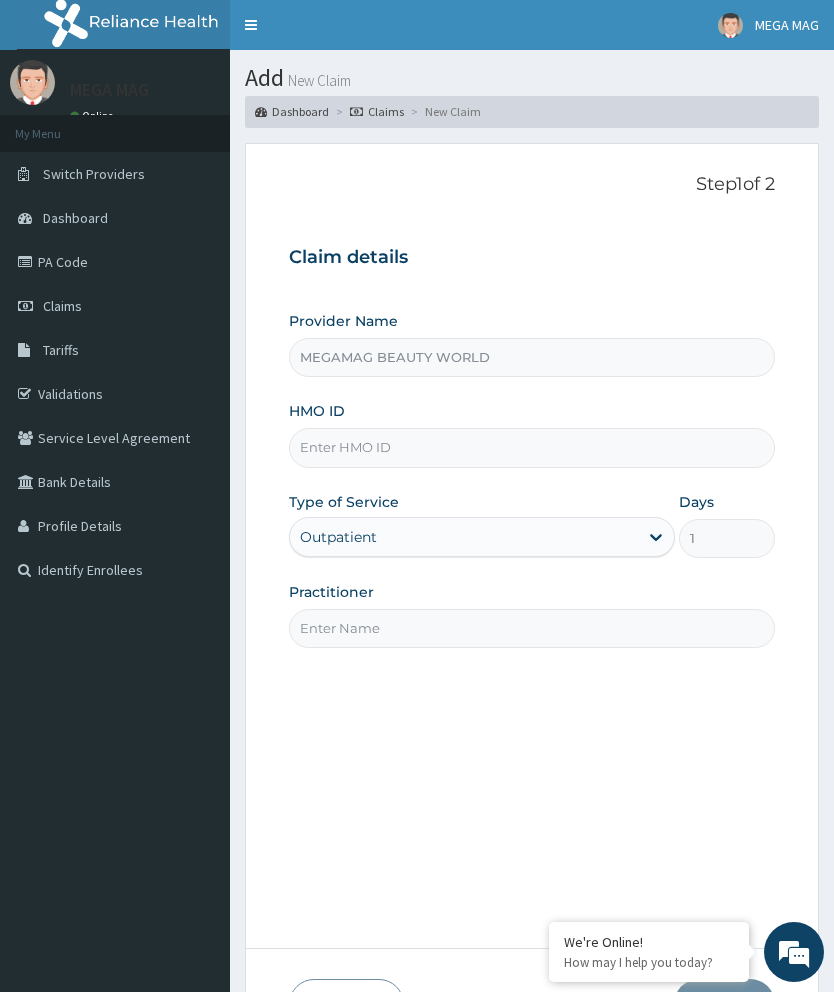 click on "HMO ID" at bounding box center [532, 447] 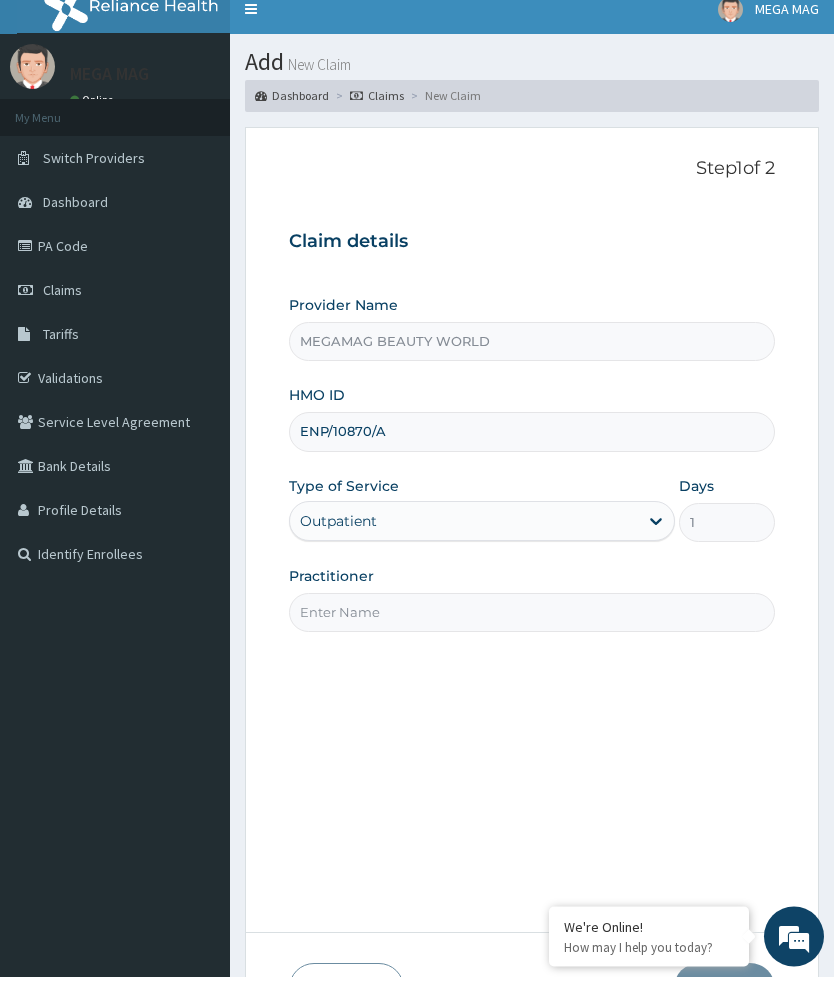 type on "ENP/10870/A" 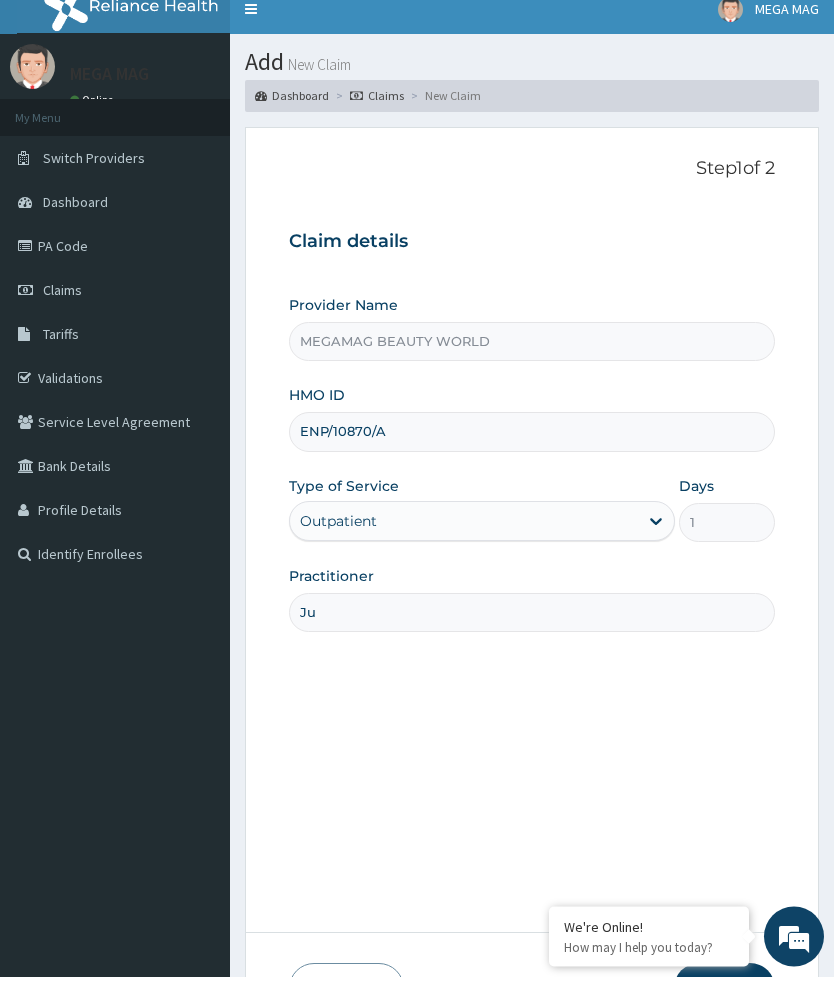 type on "[FIRST]" 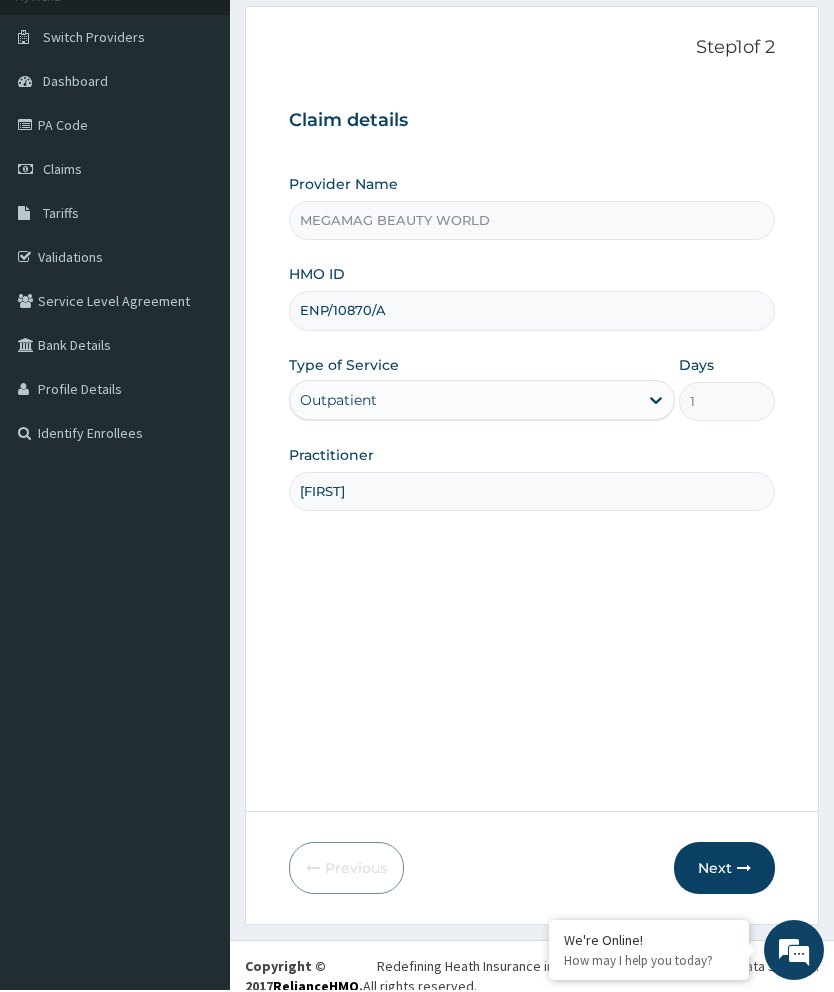 scroll, scrollTop: 0, scrollLeft: 0, axis: both 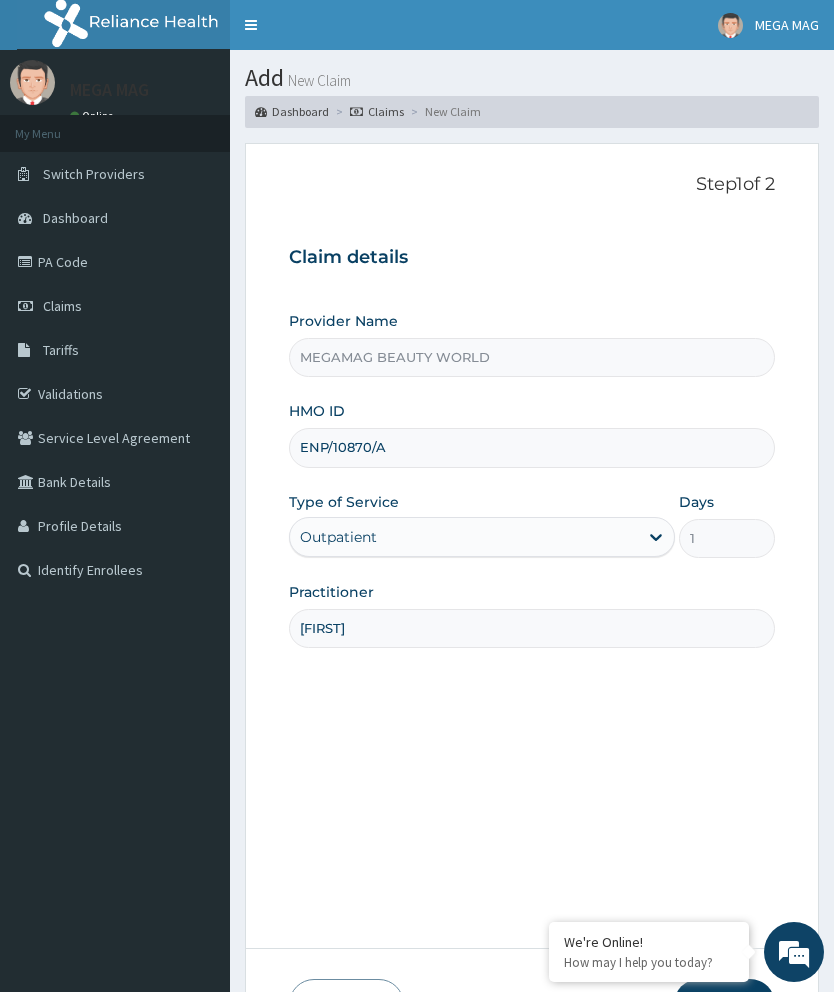 click on "Step 1 of 2 Claim details Provider Name MEGAMAG BEAUTY WORLD HMO ID ENP/10870/A Type of Service Outpatient Days 1 Practitioner [FIRST]" at bounding box center [532, 546] 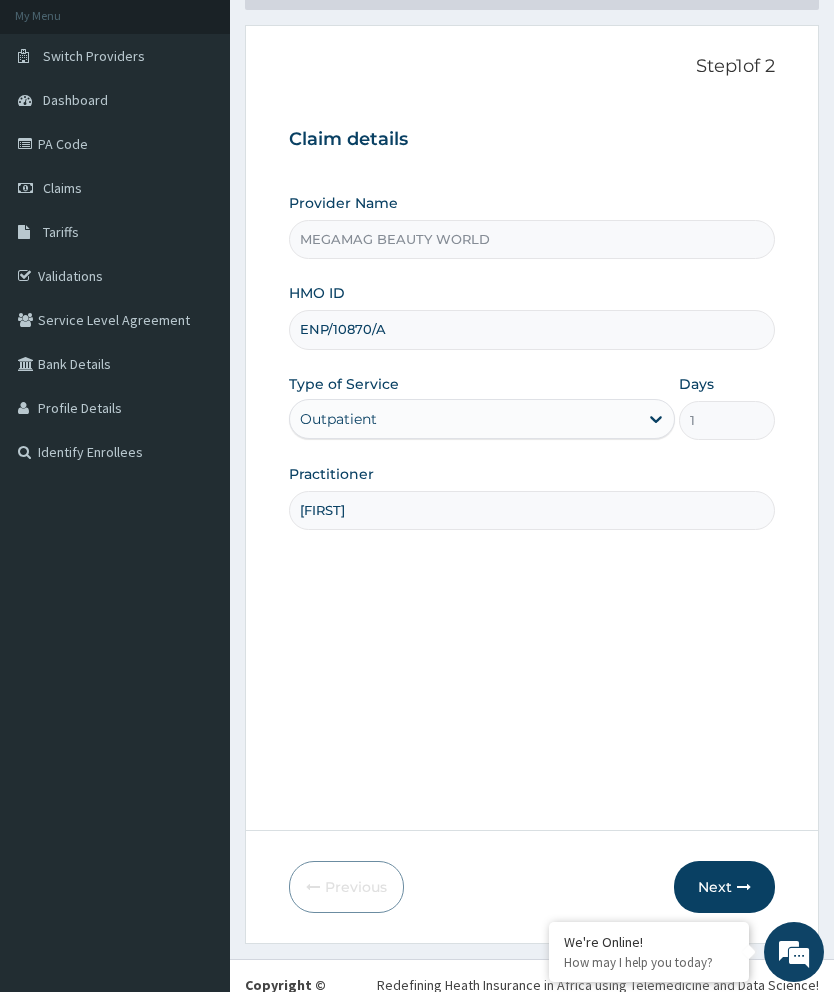 scroll, scrollTop: 135, scrollLeft: 0, axis: vertical 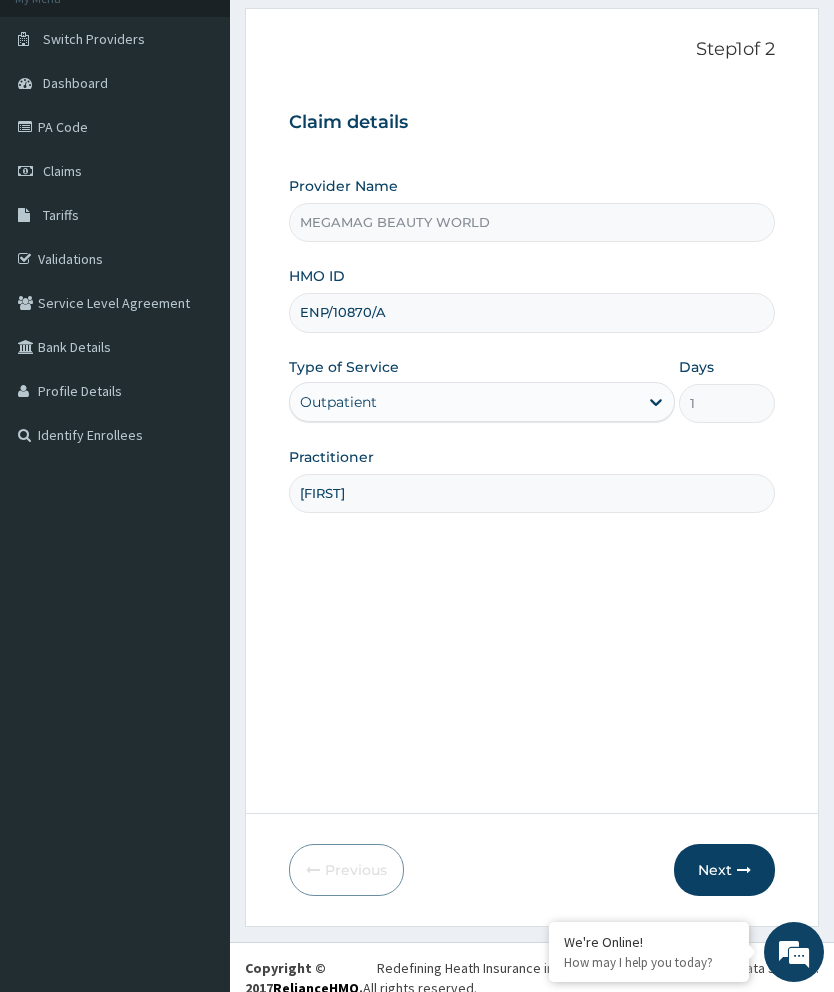 click on "Next" at bounding box center [724, 870] 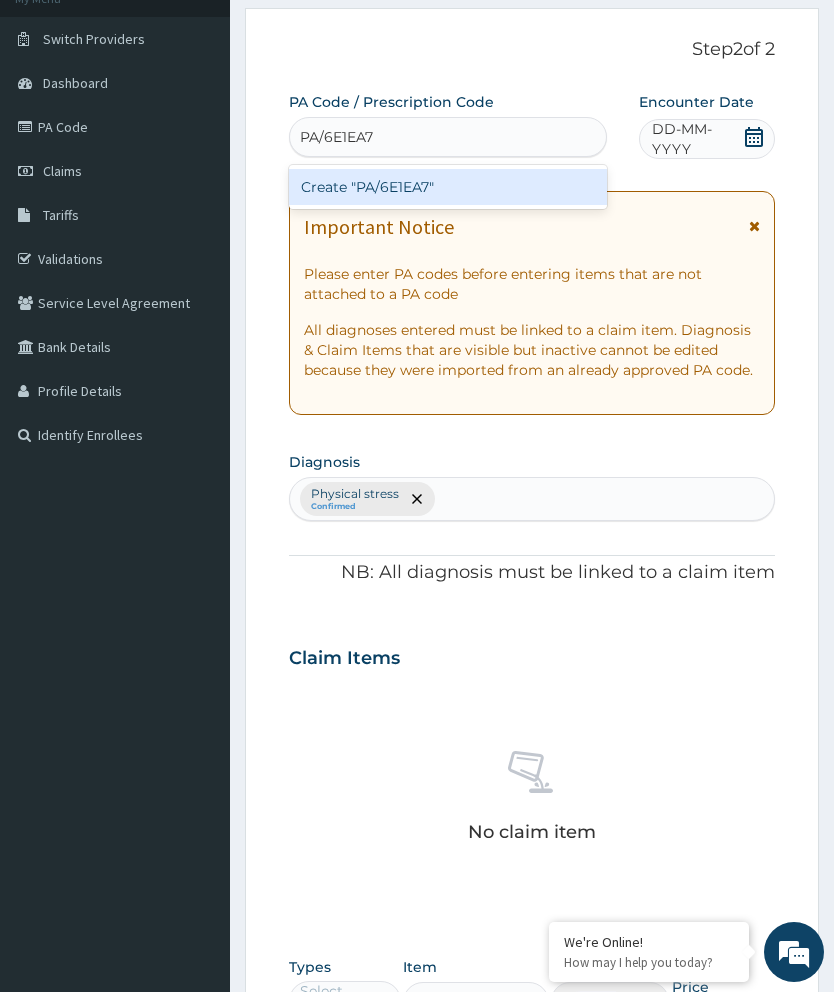 click on "Create "PA/6E1EA7"" at bounding box center [448, 187] 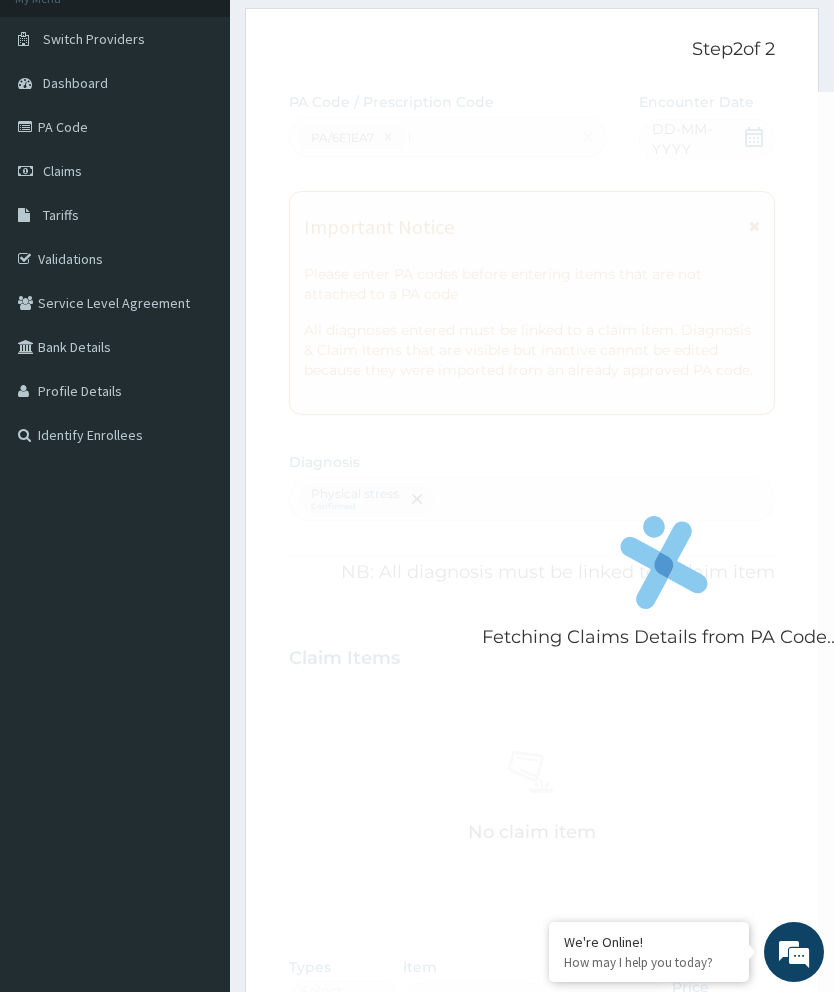 type 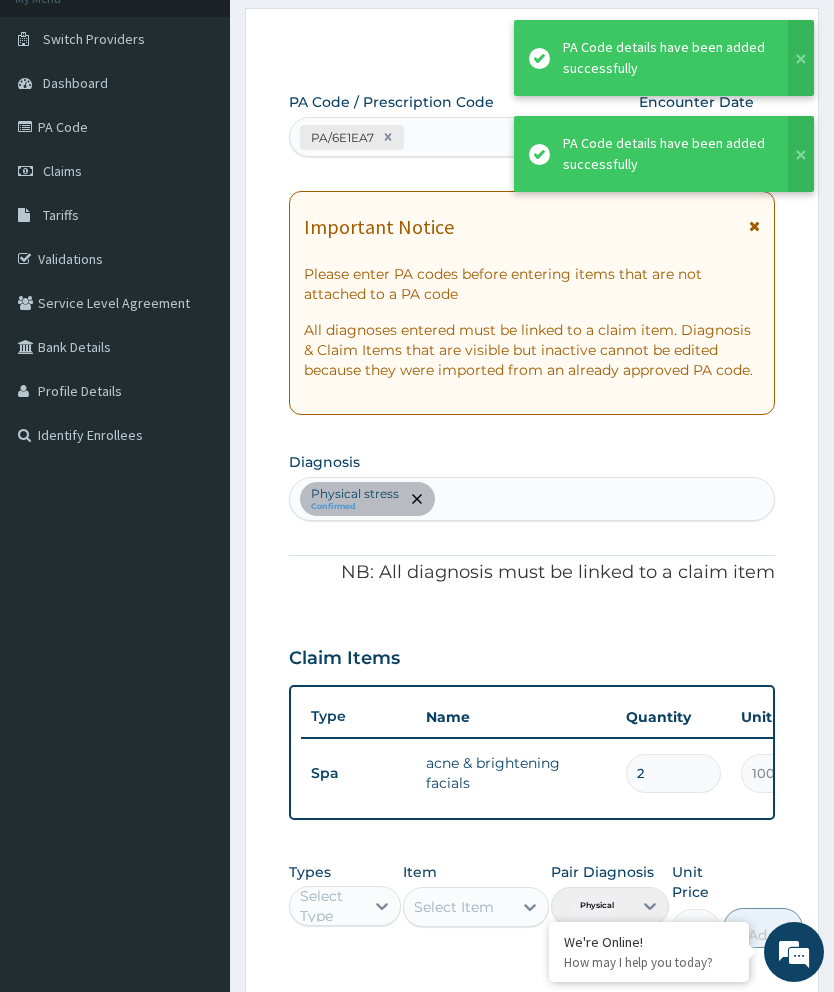 click on "2" at bounding box center (673, 773) 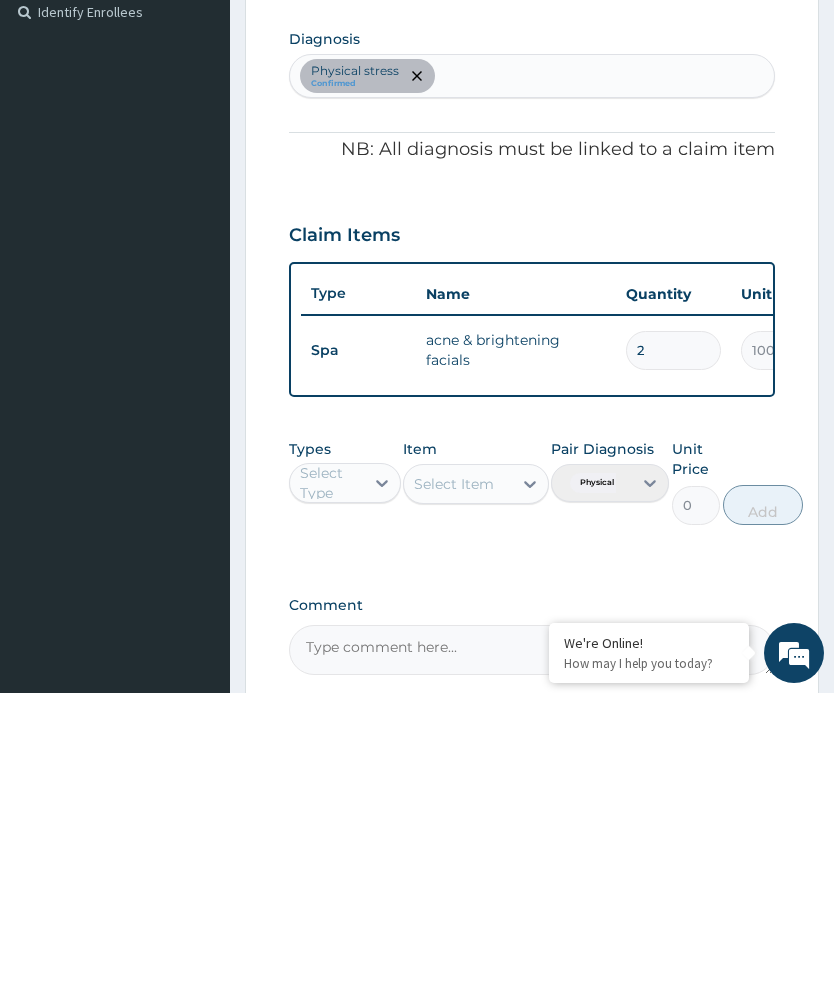 type 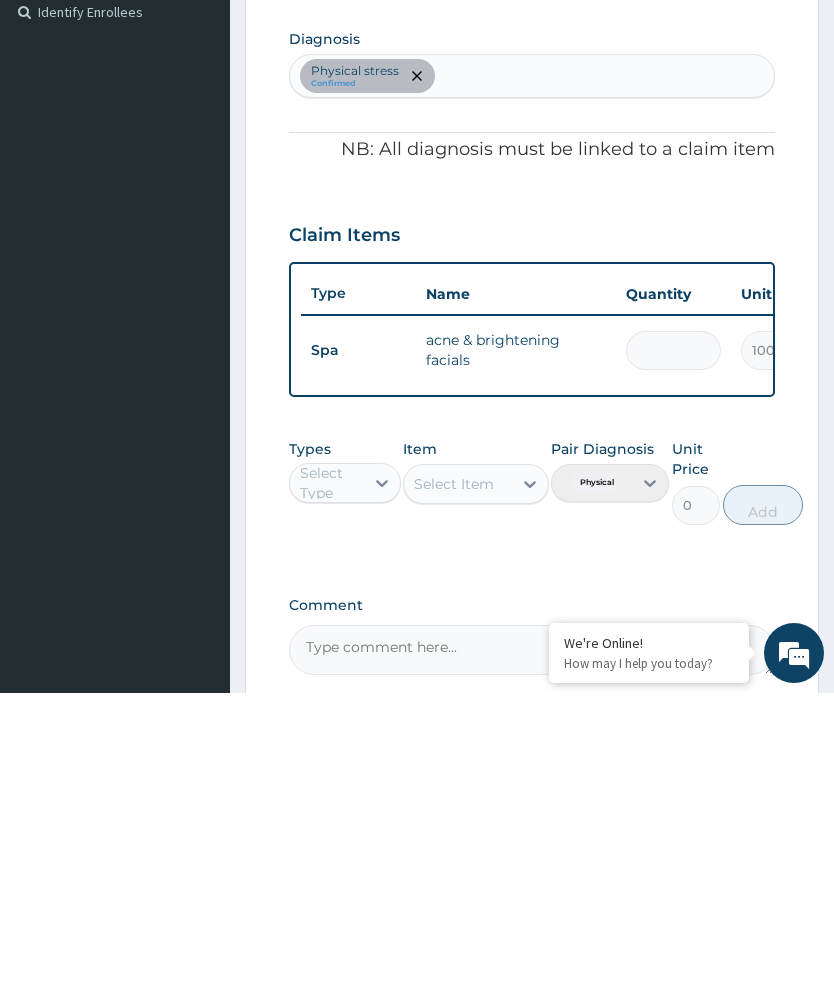type on "1" 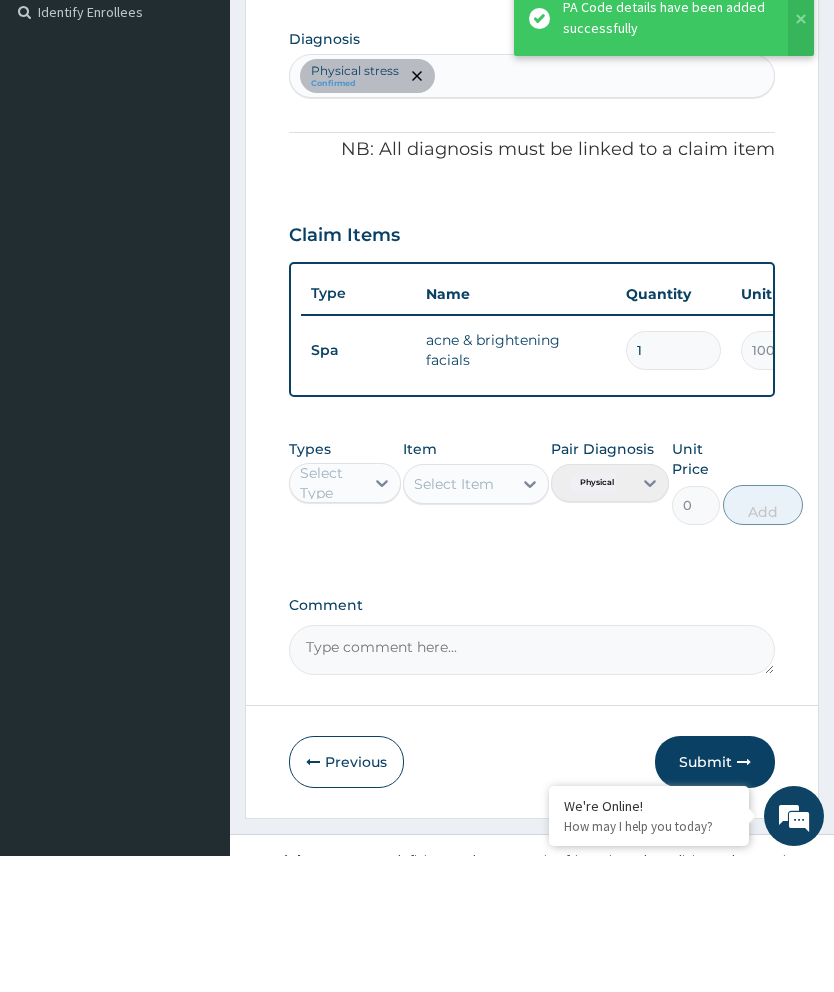 scroll, scrollTop: 467, scrollLeft: 0, axis: vertical 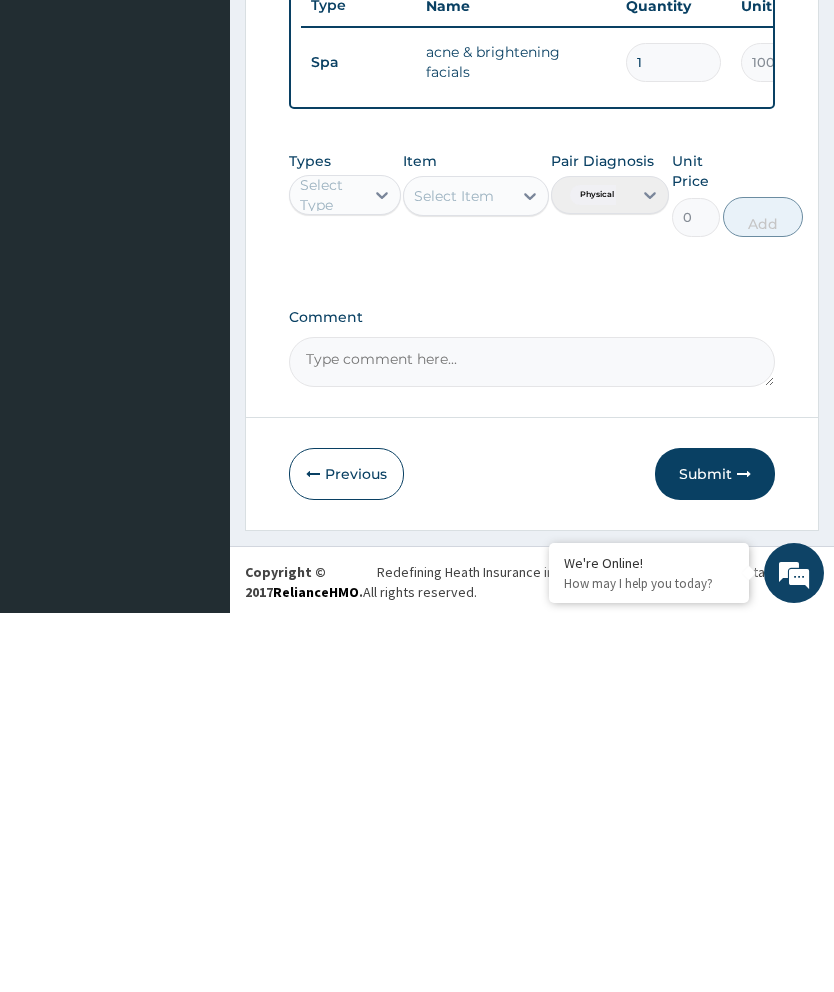 click on "Submit" at bounding box center [715, 853] 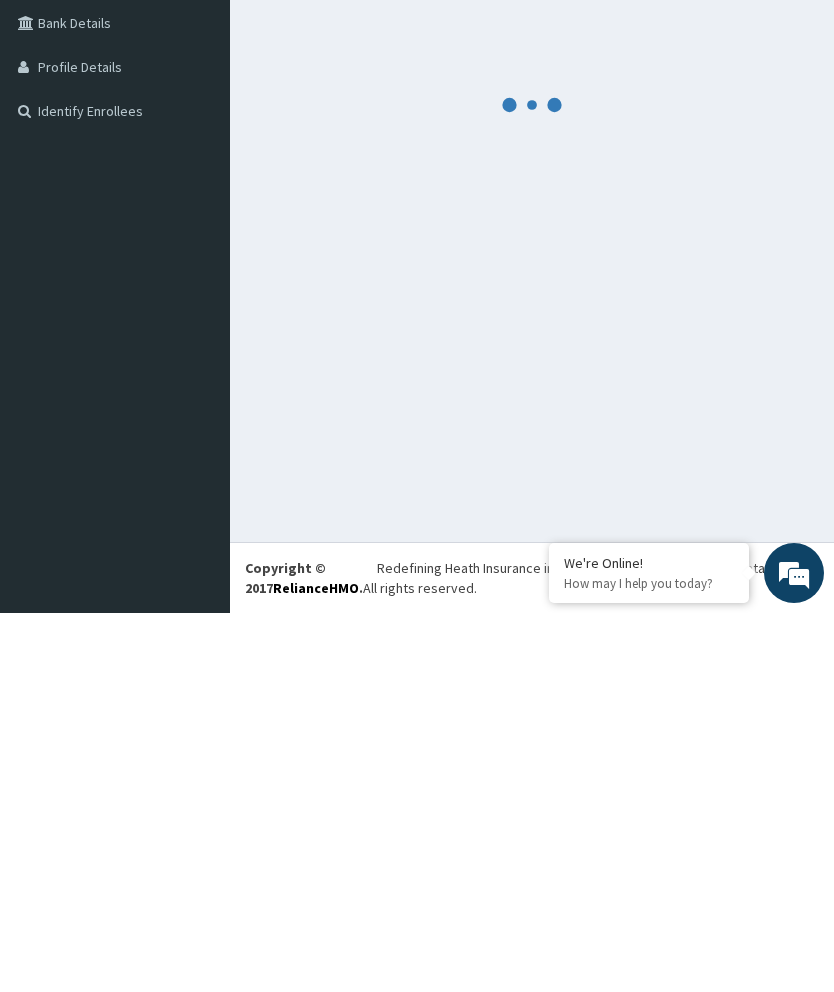 scroll, scrollTop: 79, scrollLeft: 0, axis: vertical 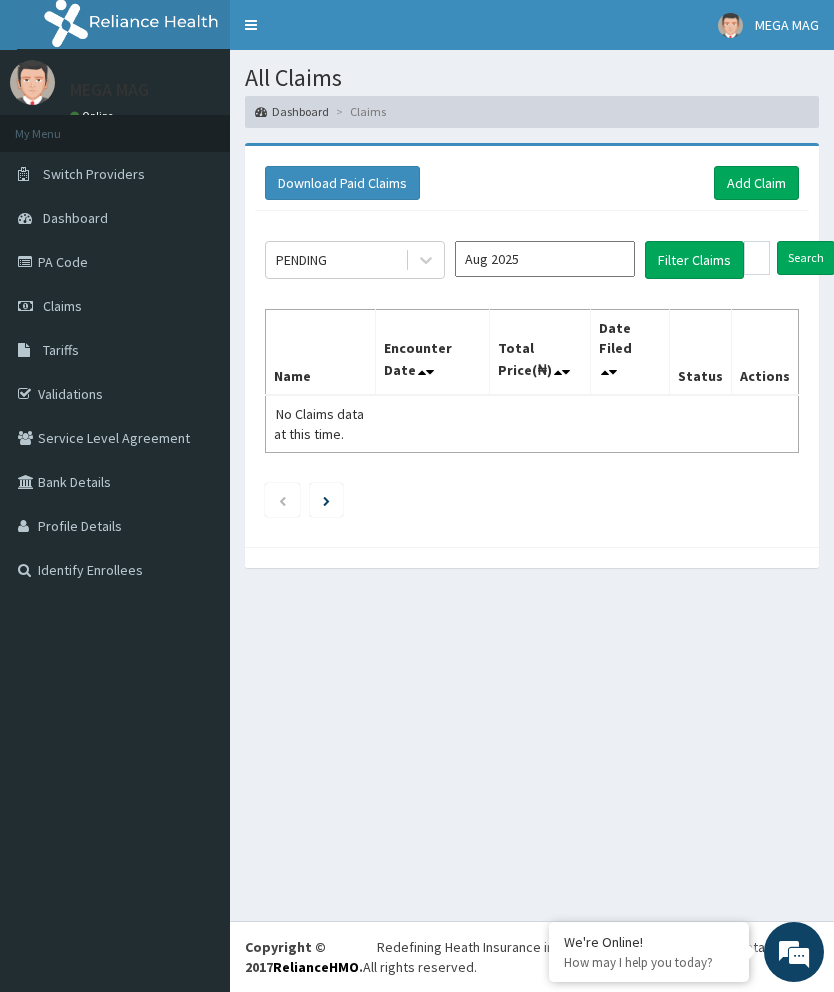 click on "Add Claim" at bounding box center [756, 183] 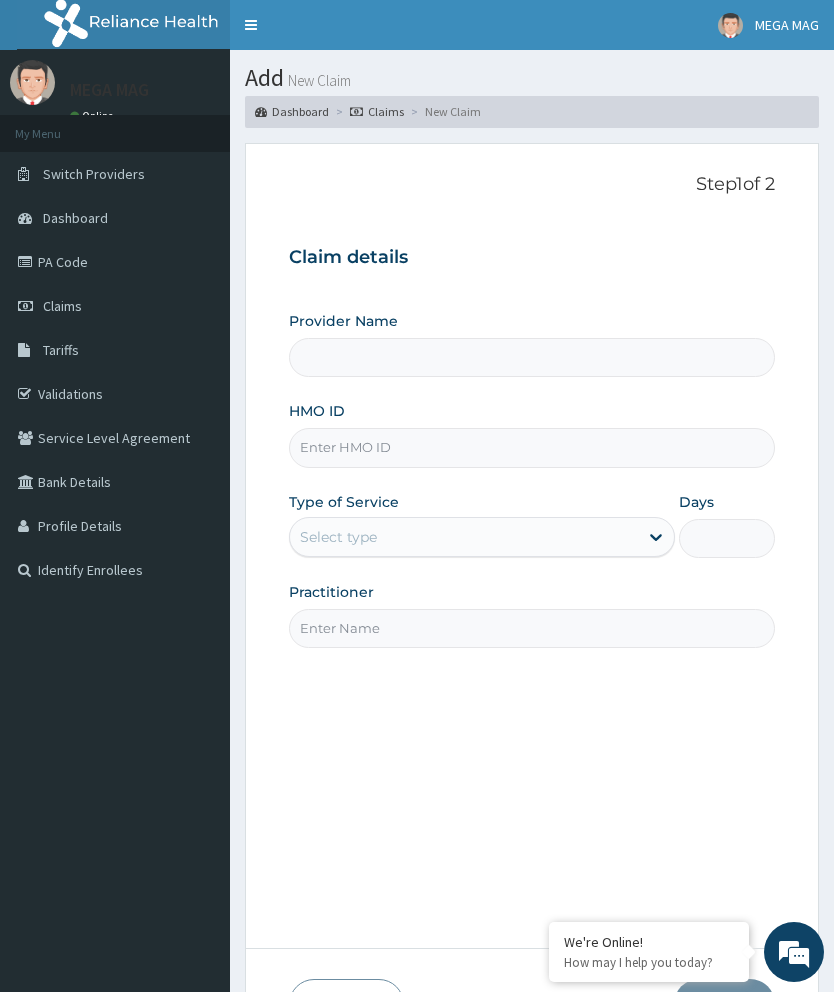 scroll, scrollTop: 0, scrollLeft: 0, axis: both 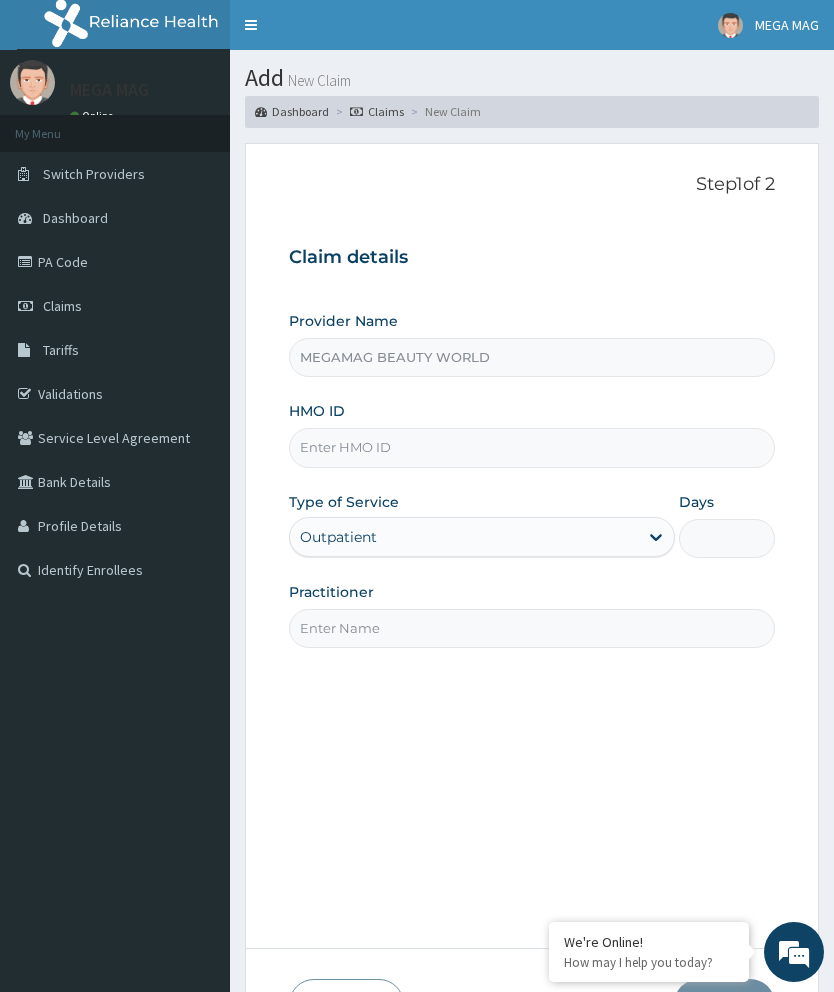 type on "MEGAMAG BEAUTY WORLD" 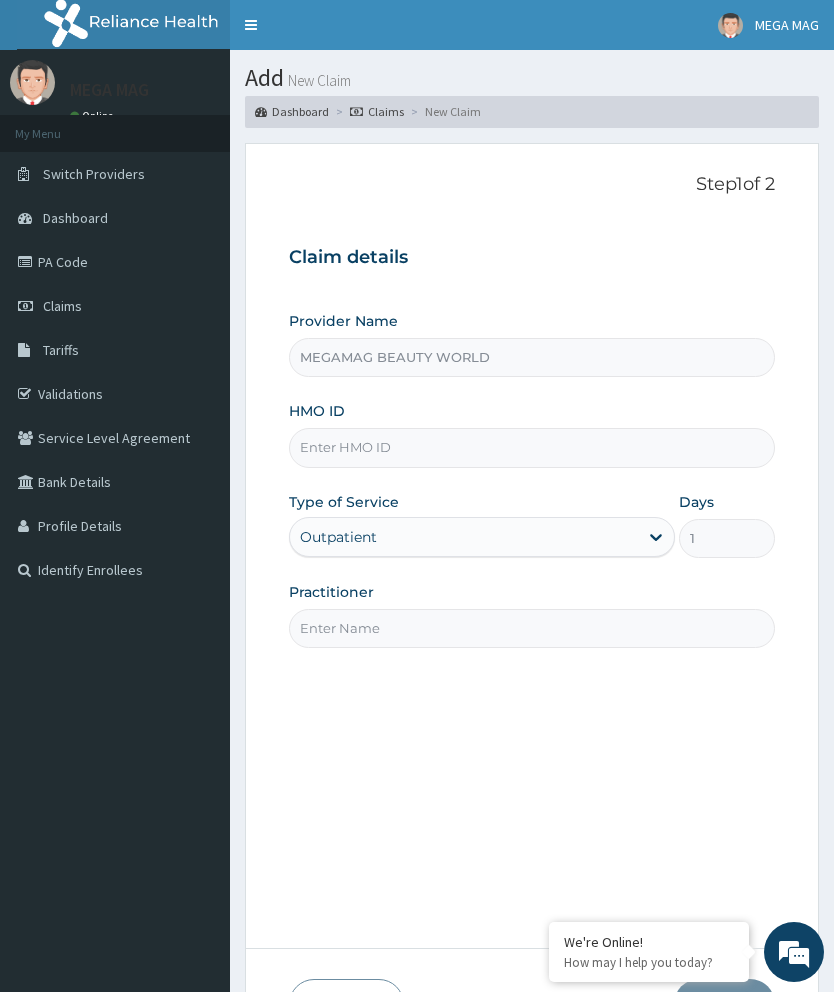 click on "HMO ID" at bounding box center (532, 447) 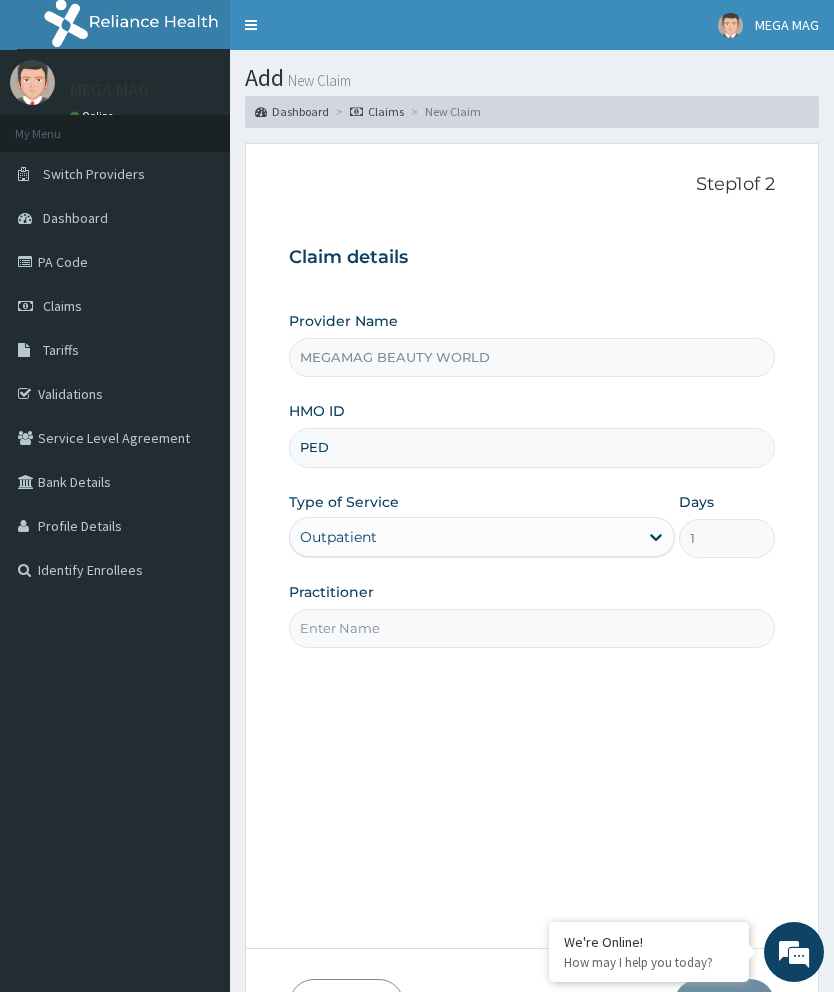 scroll, scrollTop: 0, scrollLeft: 0, axis: both 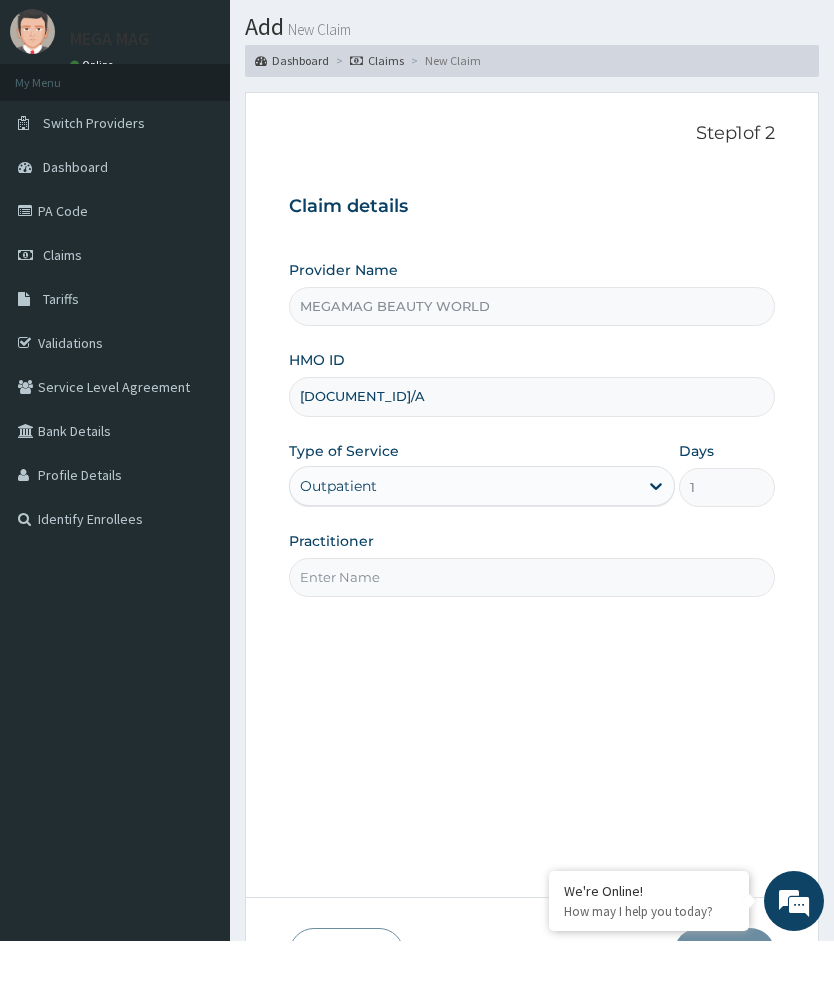 type on "[DOCUMENT_ID]/A" 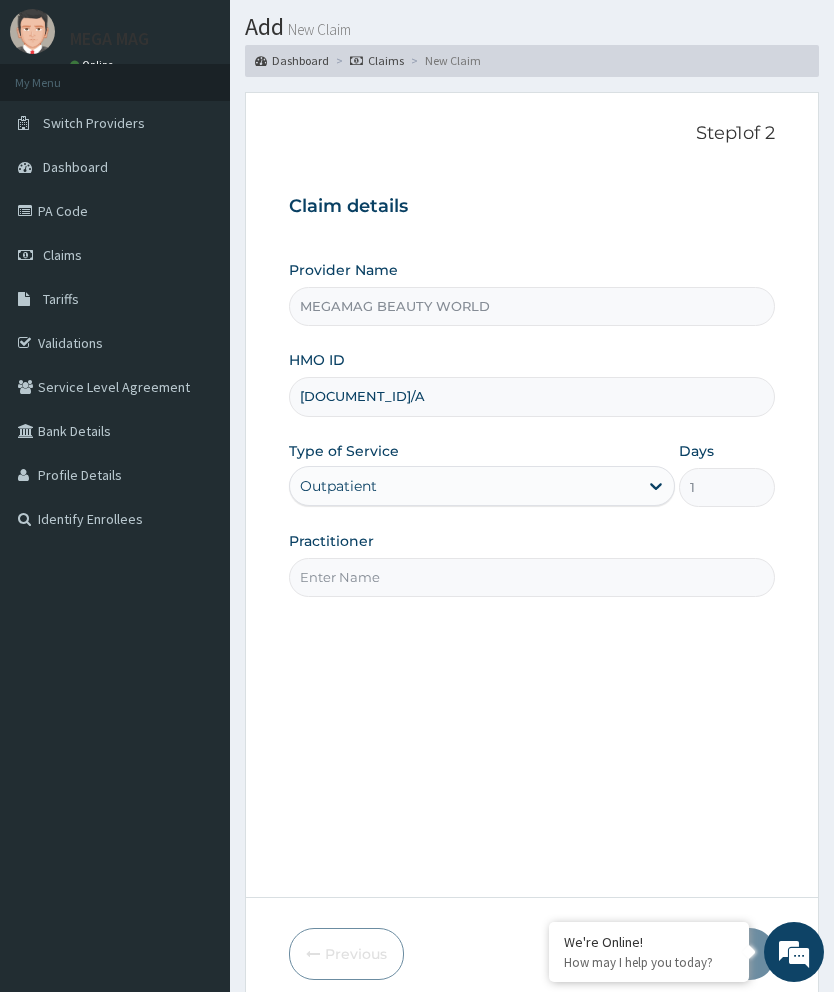 click on "Practitioner" at bounding box center (532, 577) 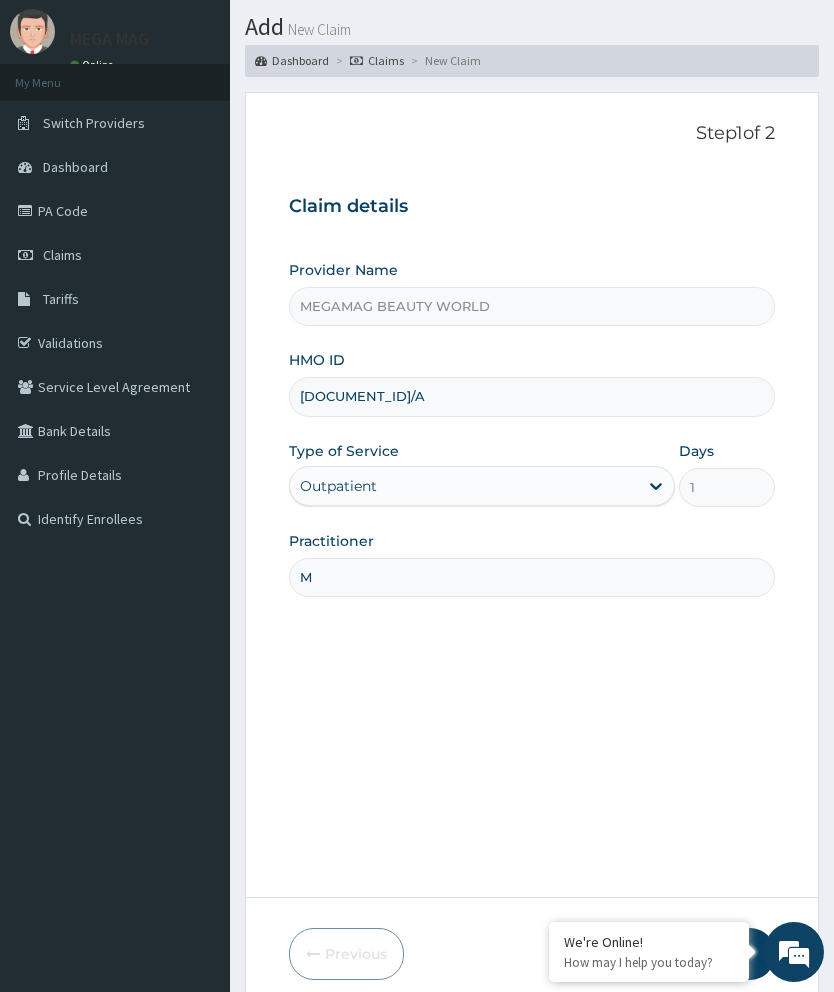 type on "[FIRST]" 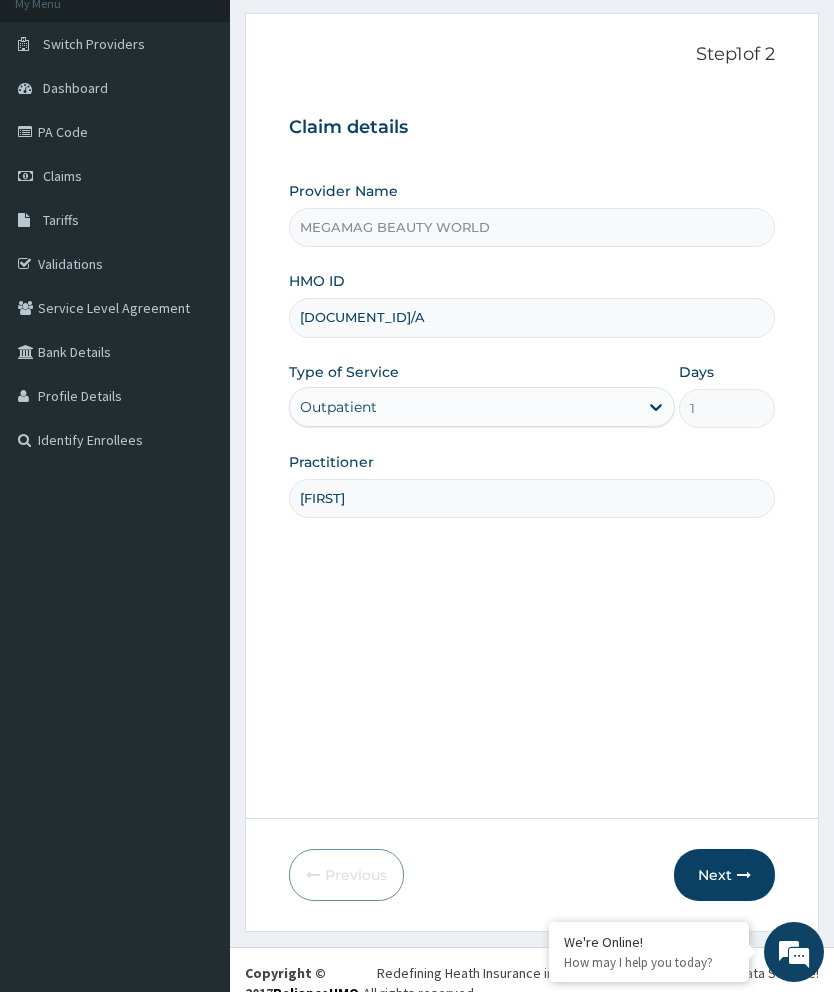 scroll, scrollTop: 134, scrollLeft: 0, axis: vertical 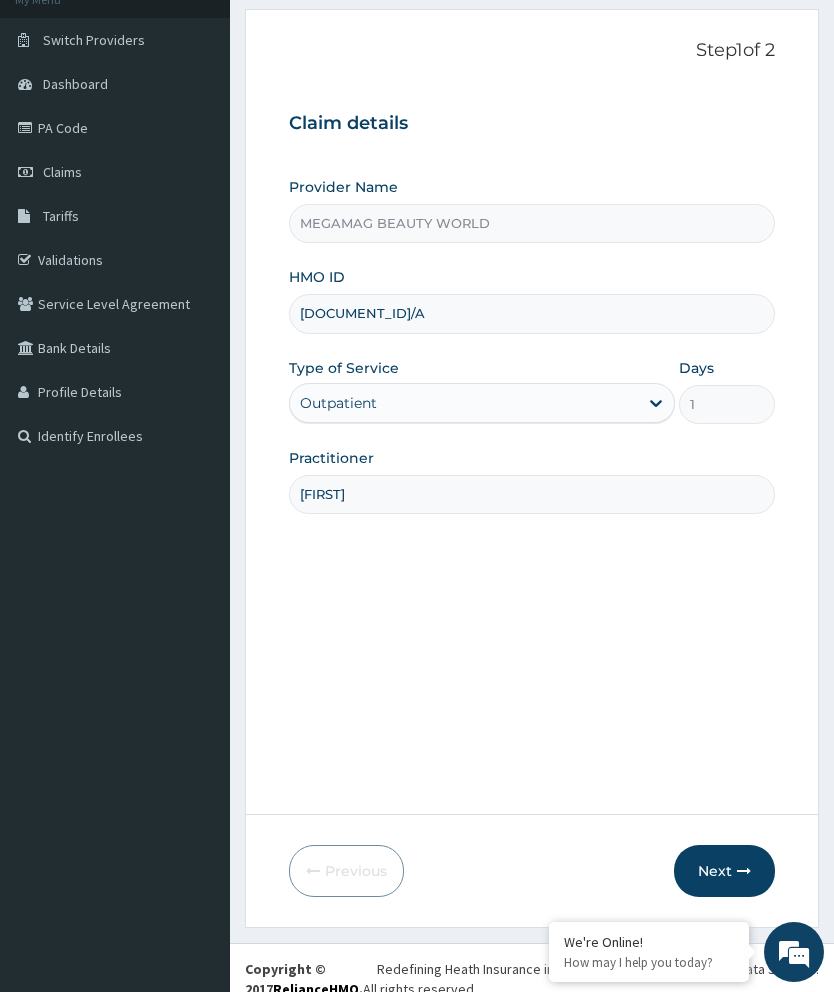 click on "Next" at bounding box center (724, 871) 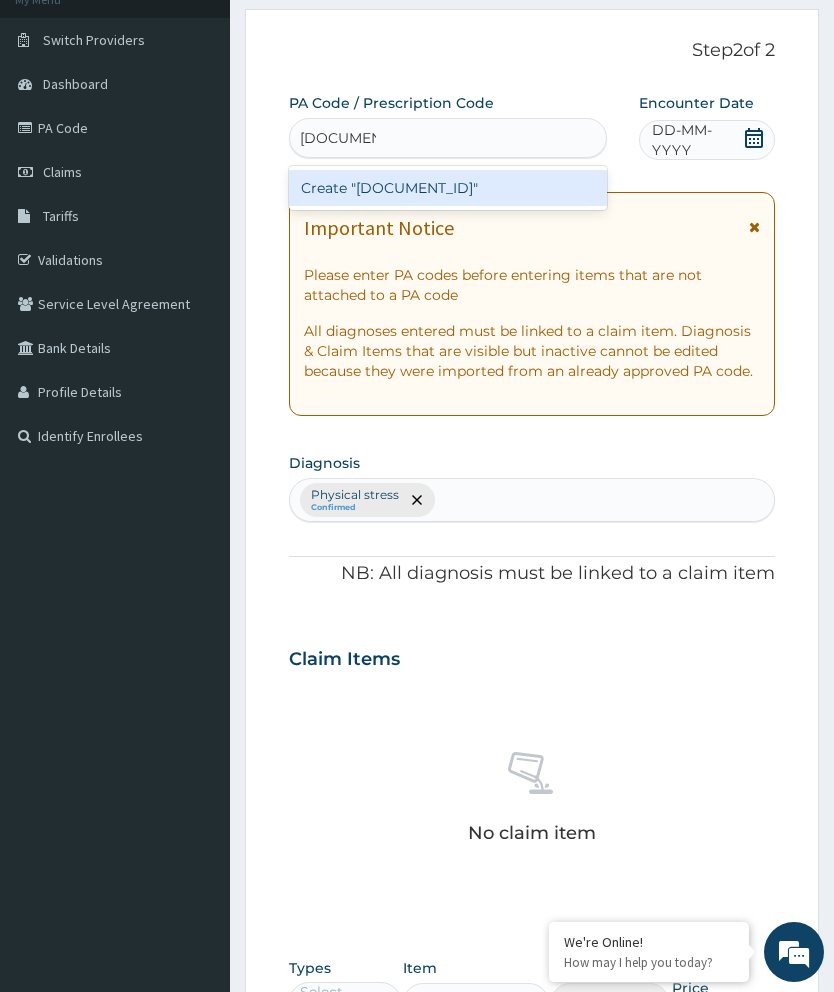 click on "Create "PA/A1E588"" at bounding box center [448, 188] 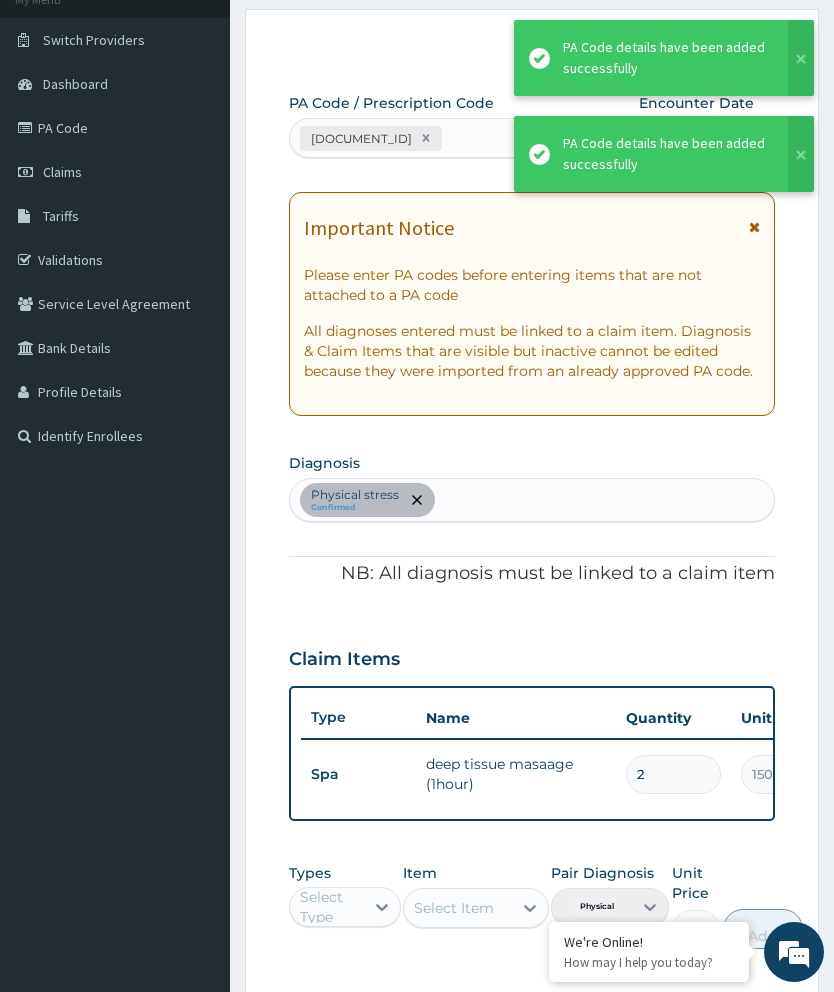 click on "2" at bounding box center (673, 774) 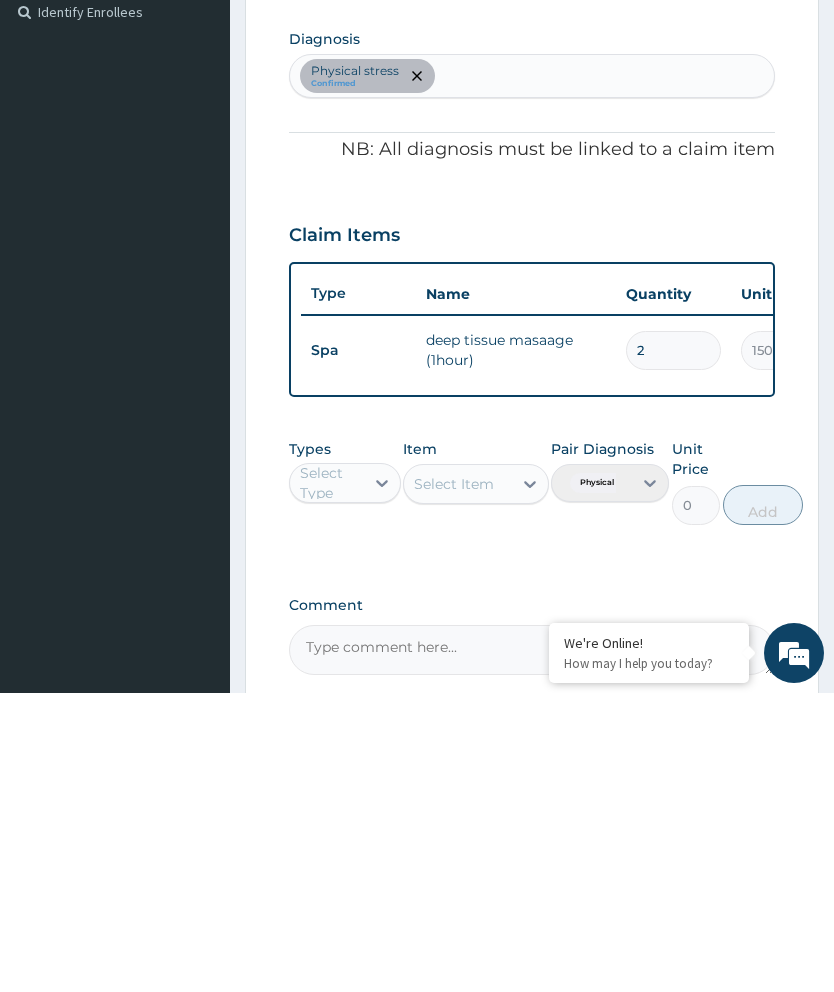 click on "2" at bounding box center [673, 649] 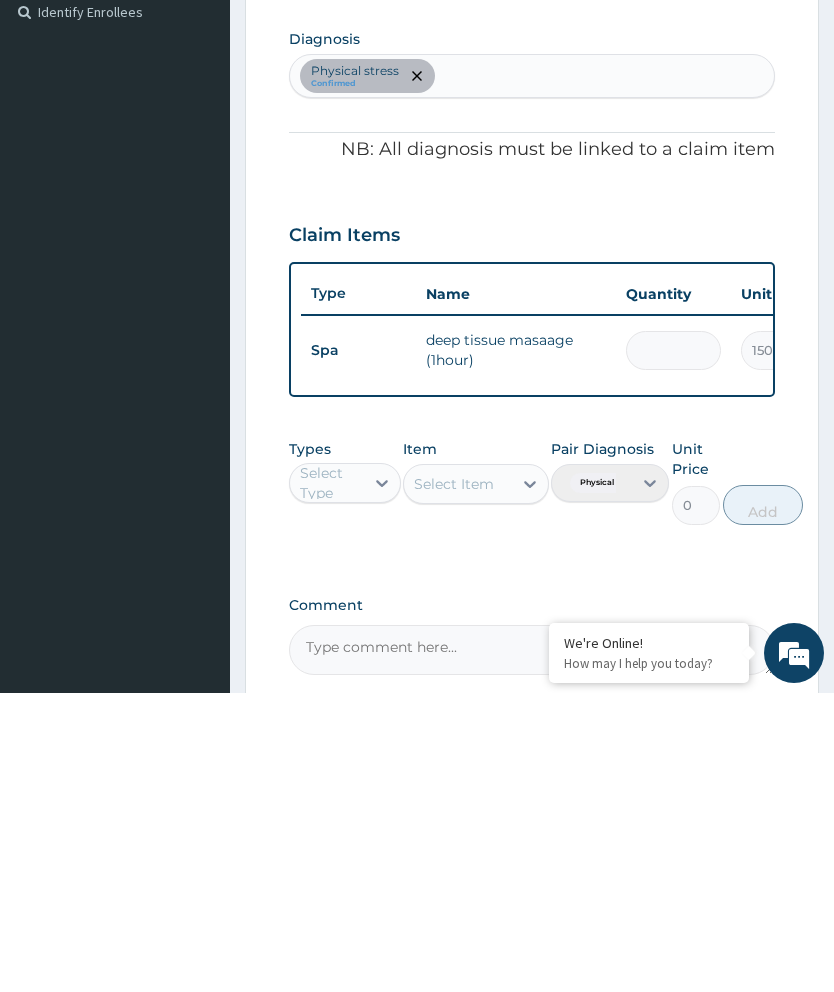 type on "0.00" 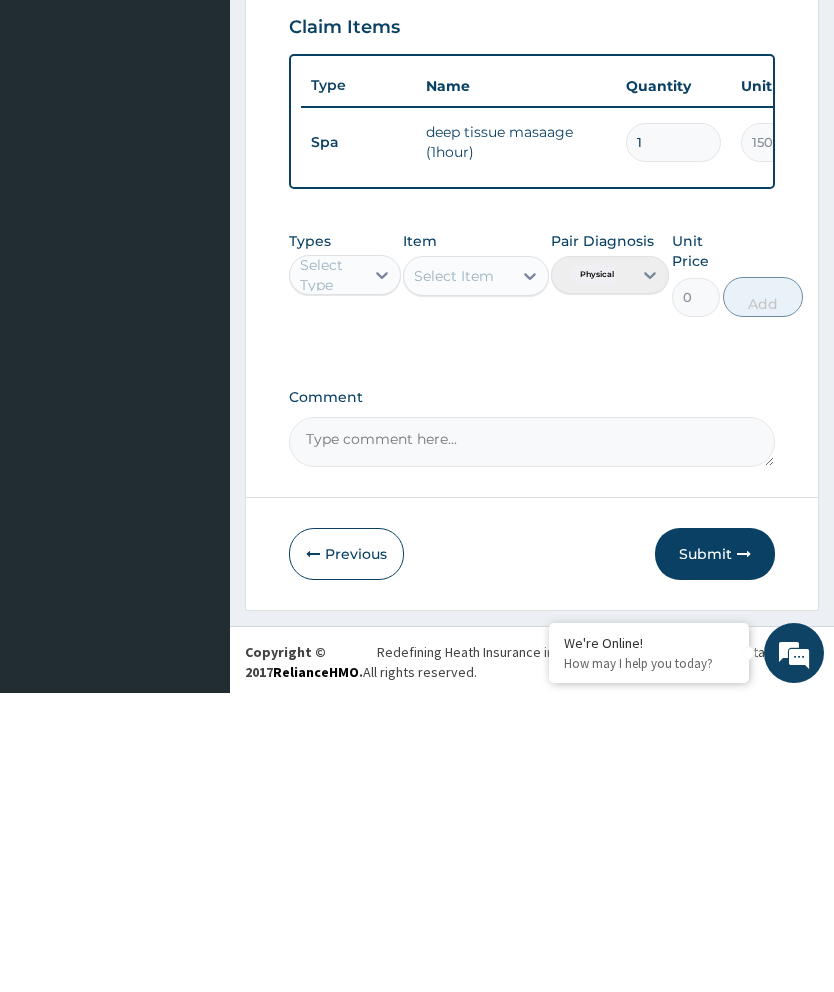 click on "Submit" at bounding box center (715, 853) 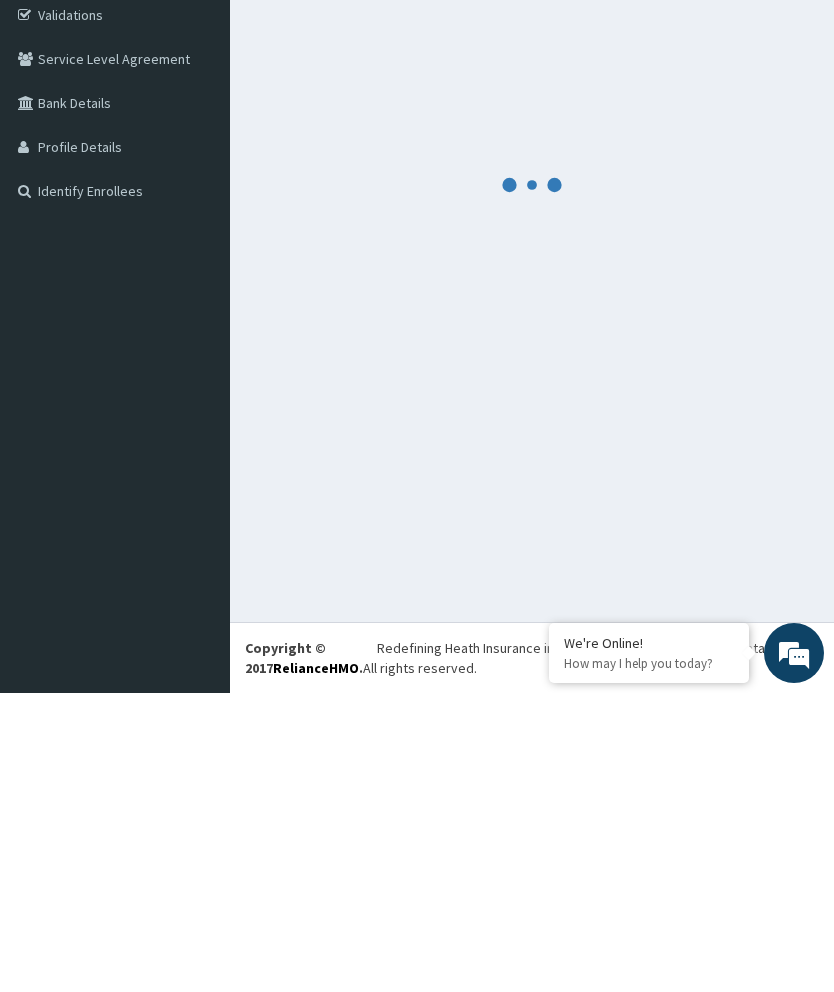 scroll, scrollTop: 67, scrollLeft: 0, axis: vertical 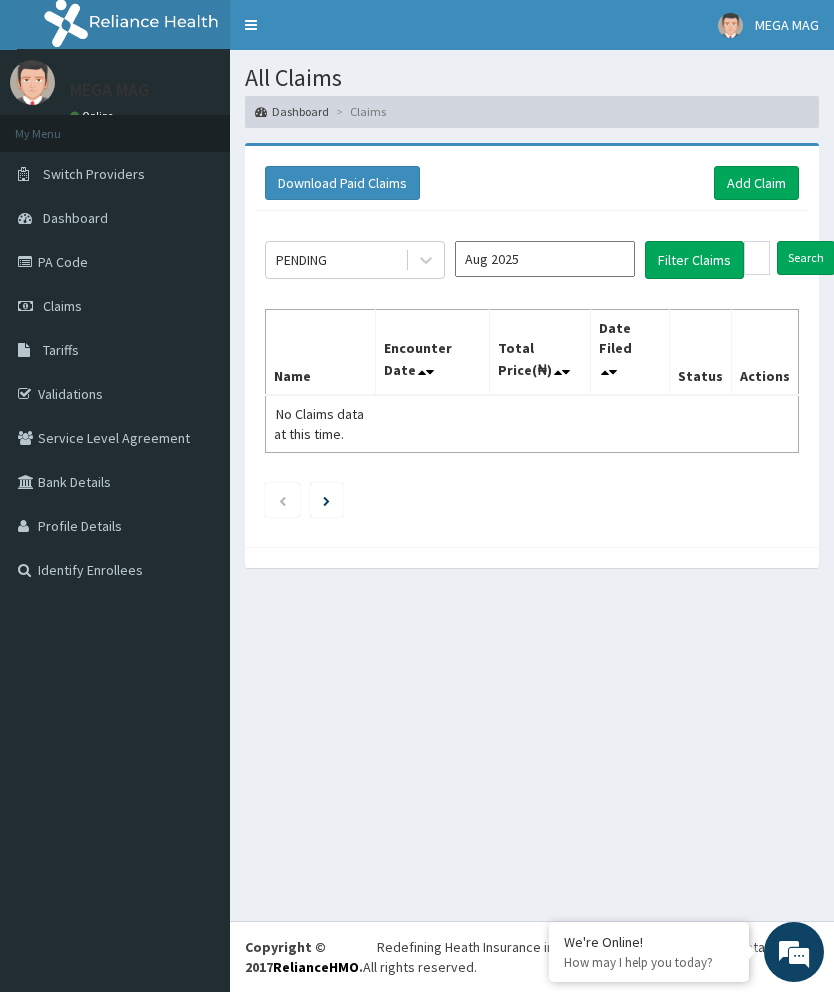 click on "Add Claim" at bounding box center [756, 183] 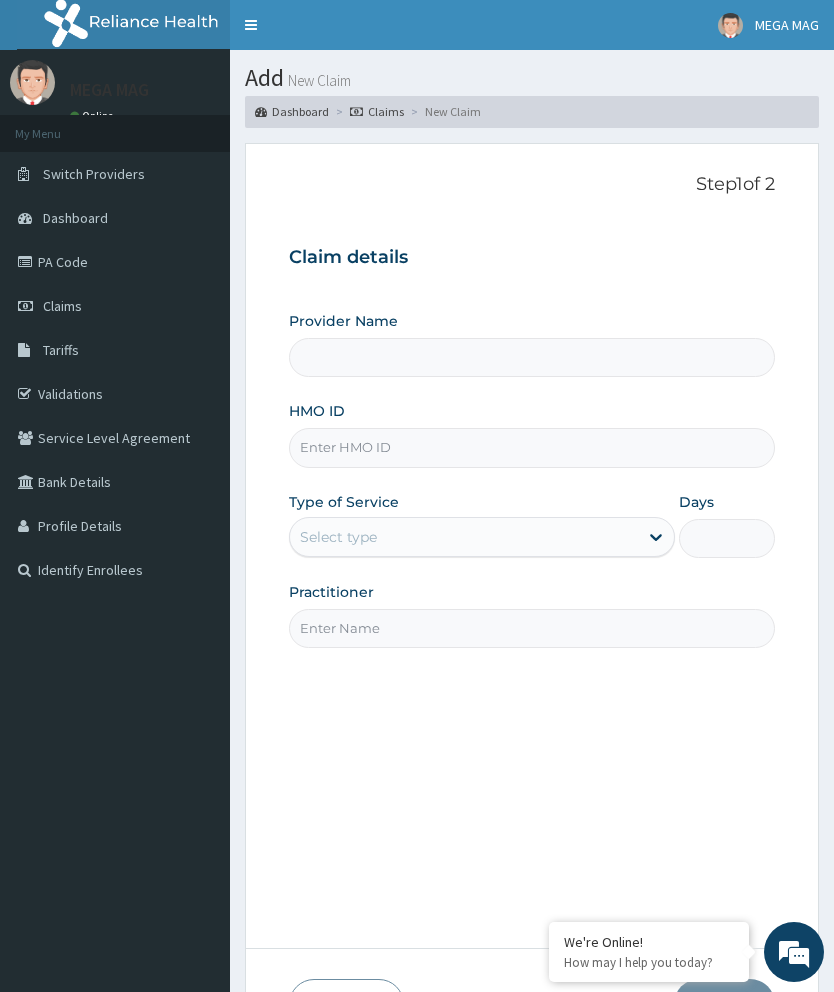 scroll, scrollTop: 0, scrollLeft: 0, axis: both 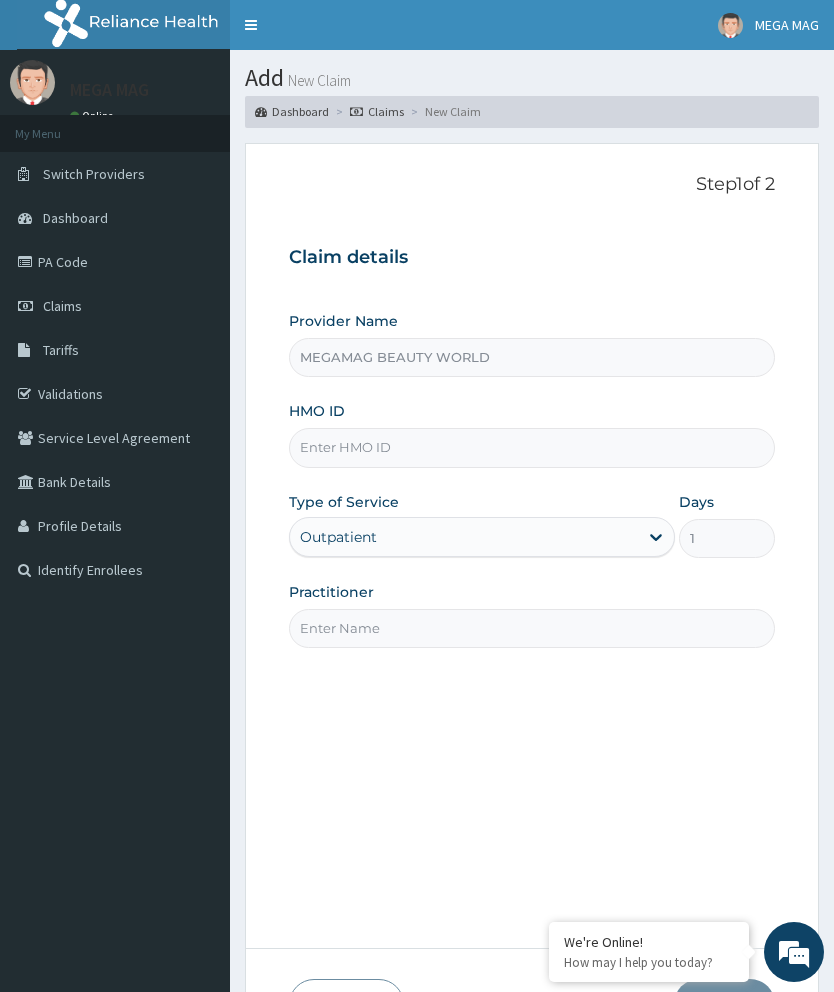 click on "HMO ID" at bounding box center (532, 447) 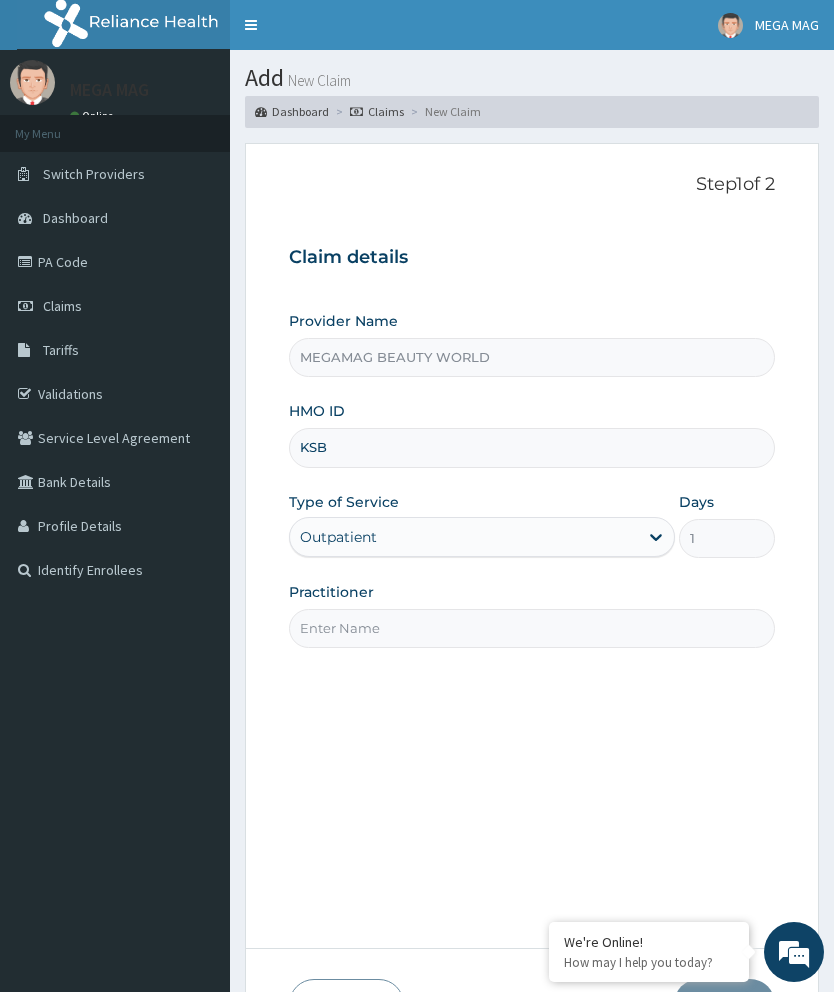 scroll, scrollTop: 0, scrollLeft: 0, axis: both 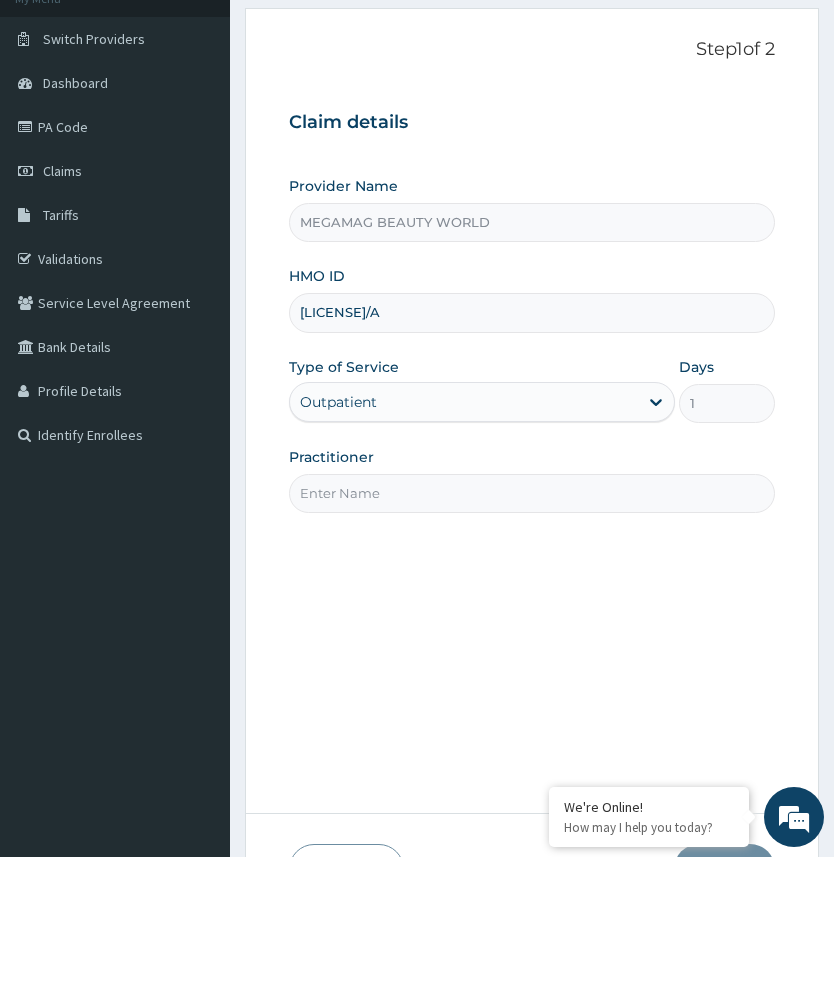 type on "[LICENSE]/A" 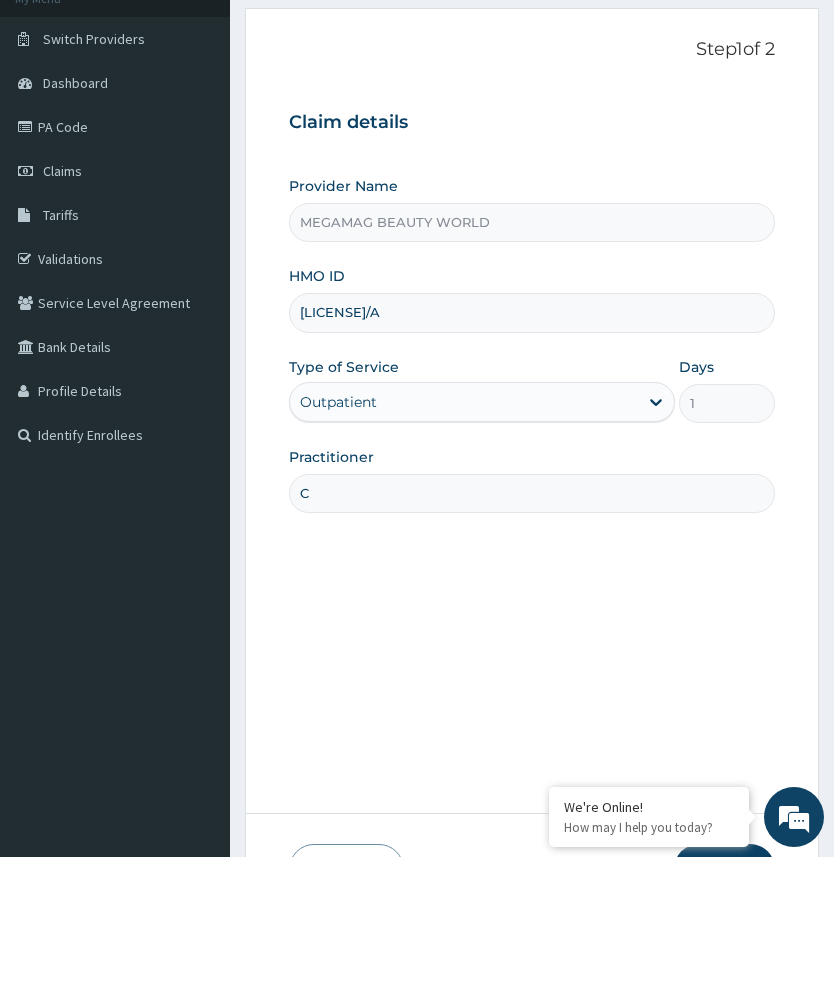type on "[LAST]" 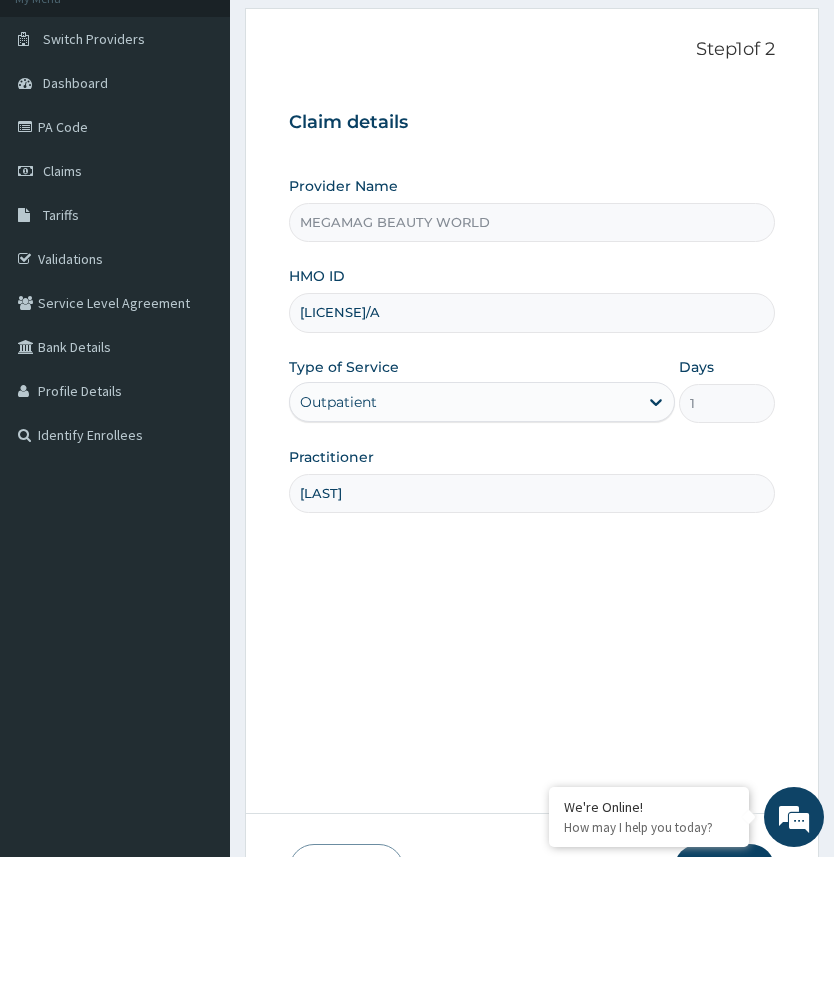 scroll, scrollTop: 134, scrollLeft: 0, axis: vertical 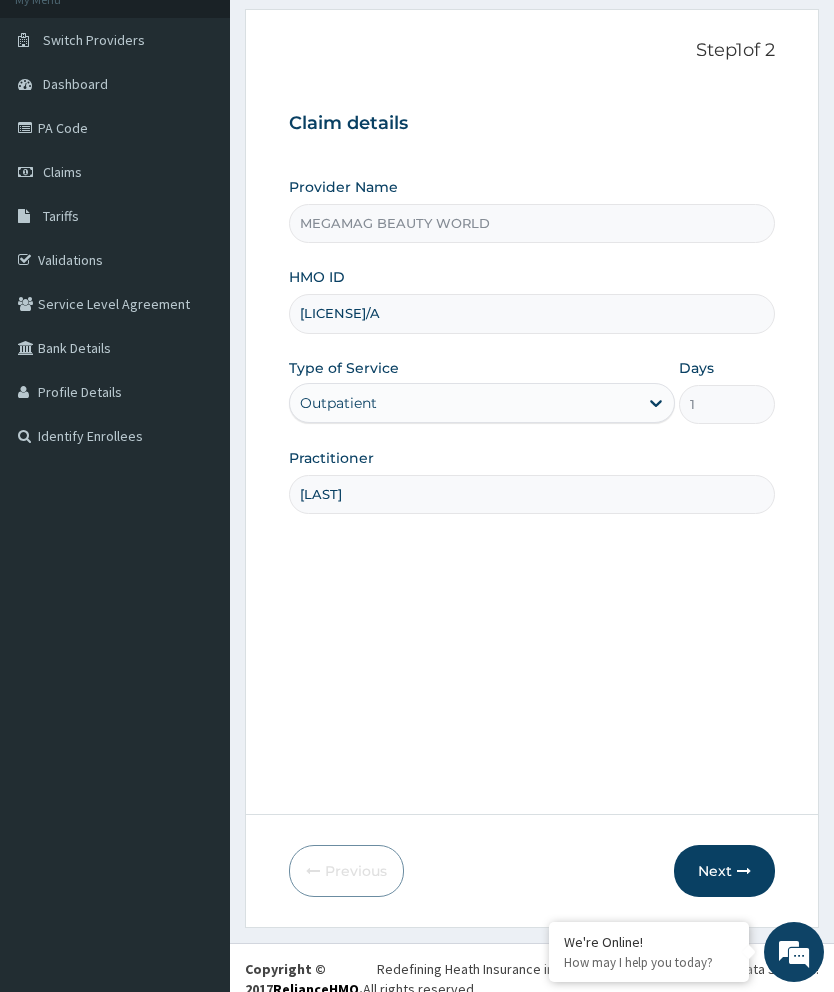 click on "Next" at bounding box center (724, 871) 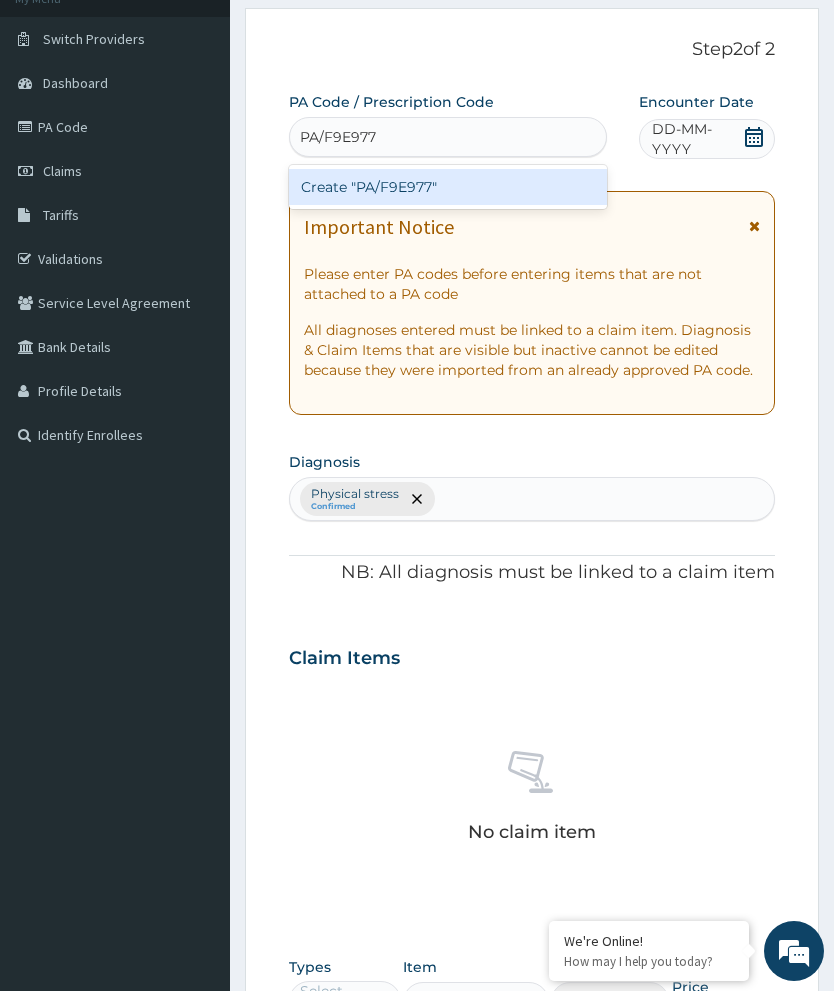 click on "Create "PA/F9E977"" at bounding box center (448, 188) 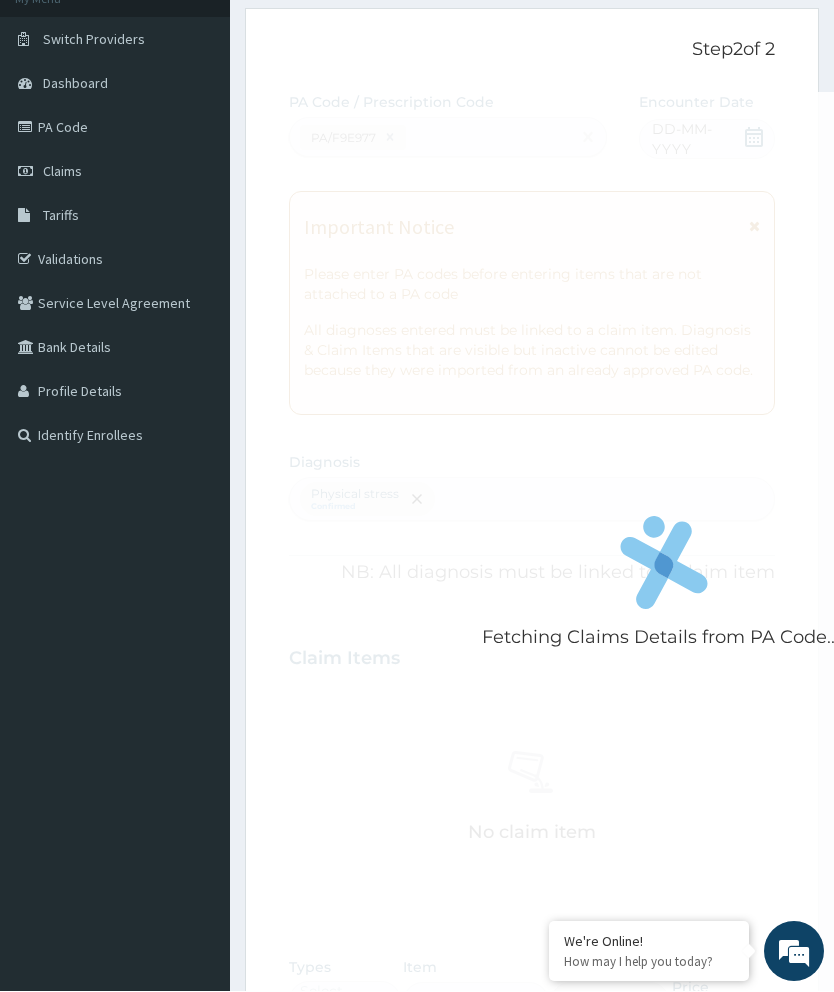 scroll, scrollTop: 135, scrollLeft: 0, axis: vertical 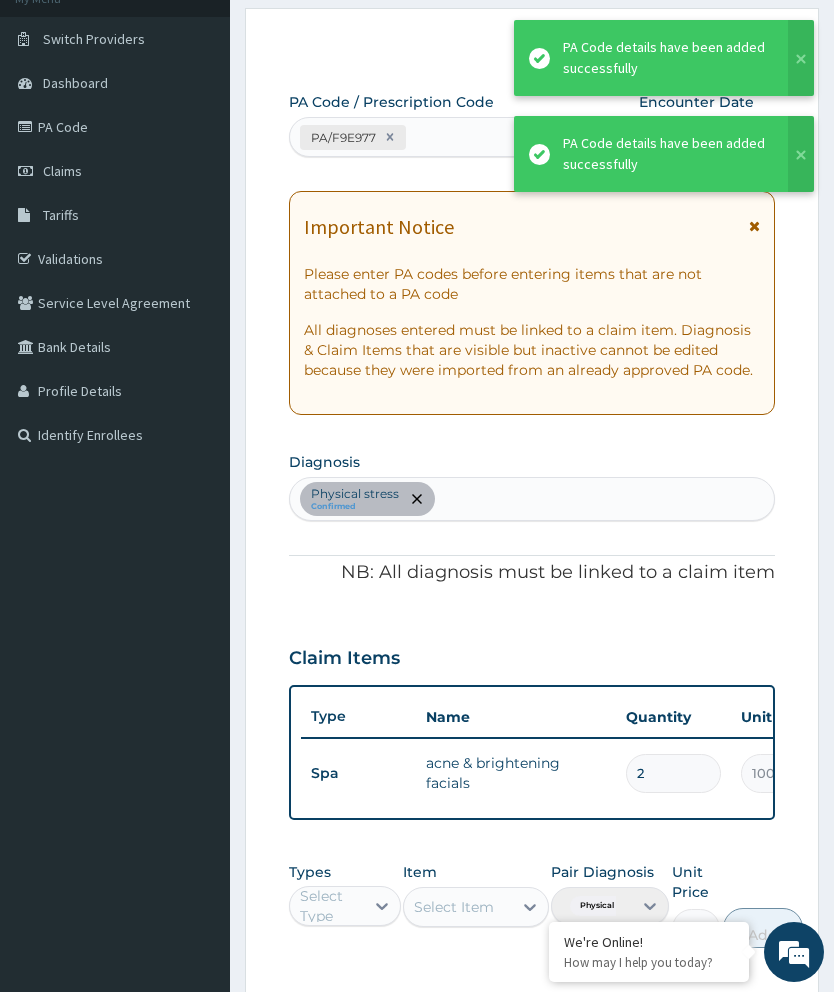 click on "2" at bounding box center [673, 773] 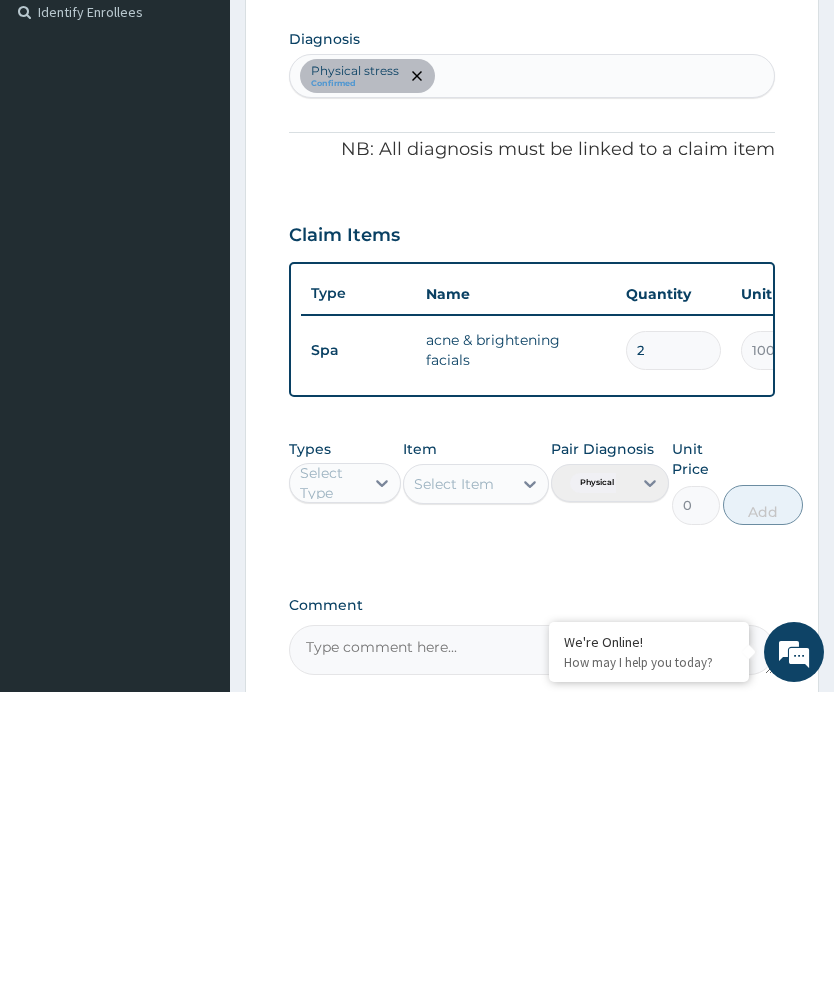 click on "2" at bounding box center (673, 650) 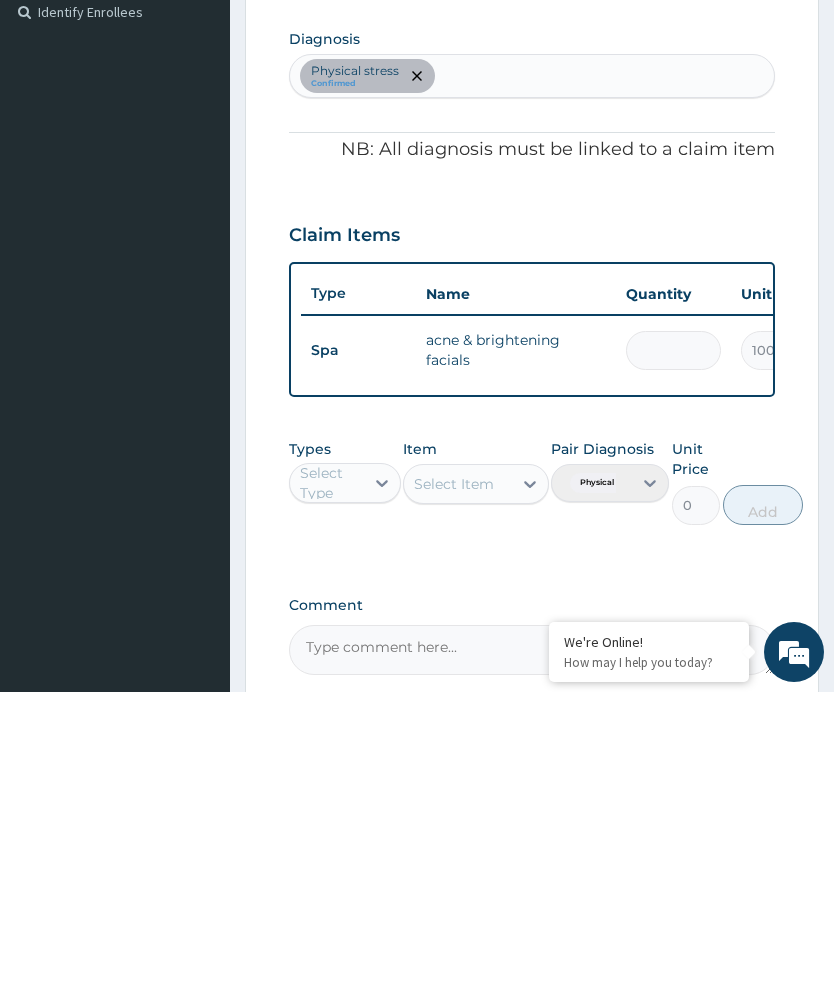 type on "0.00" 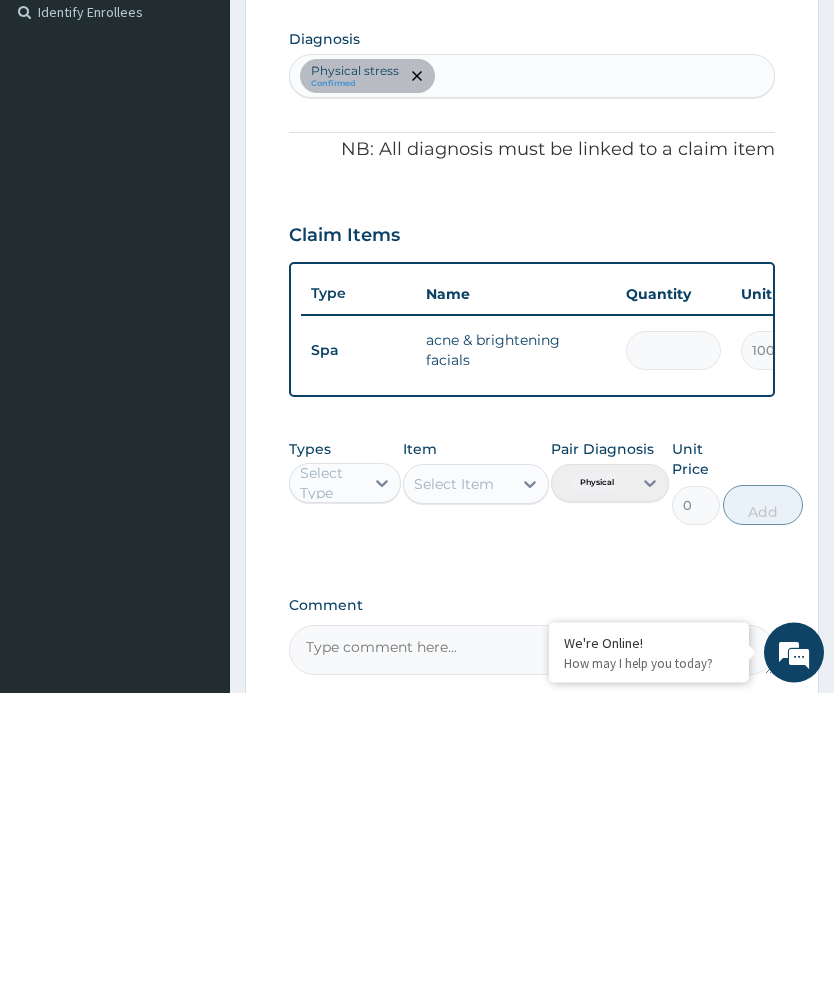 type on "1" 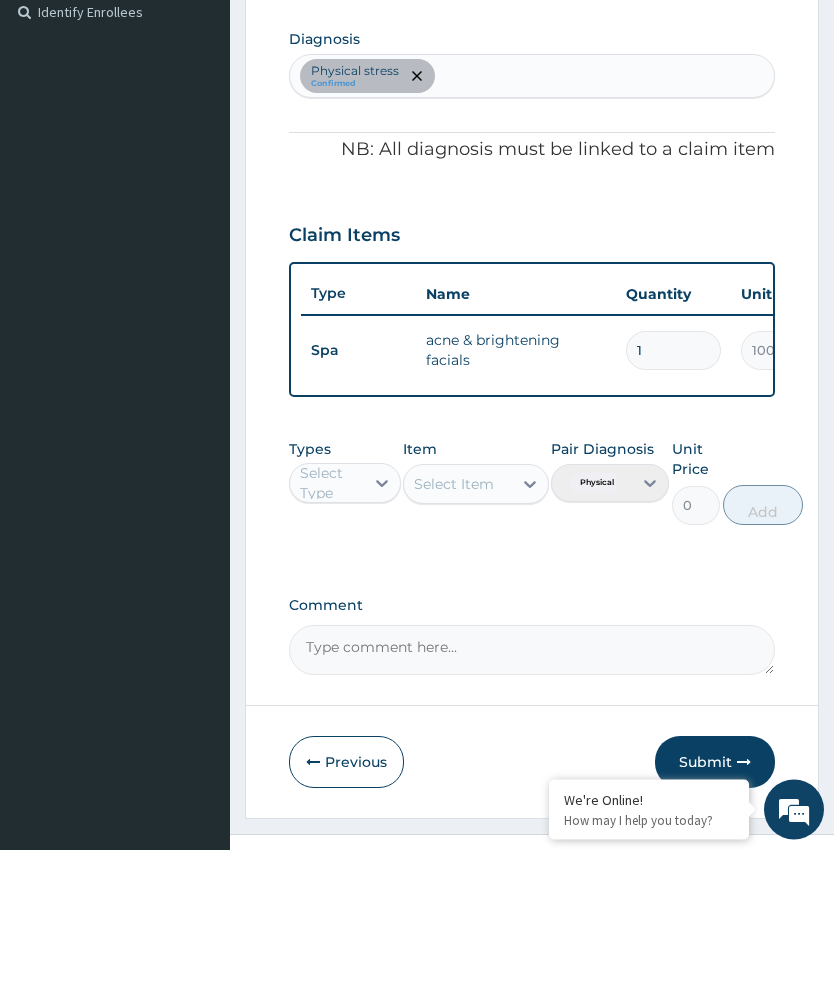 scroll, scrollTop: 467, scrollLeft: 0, axis: vertical 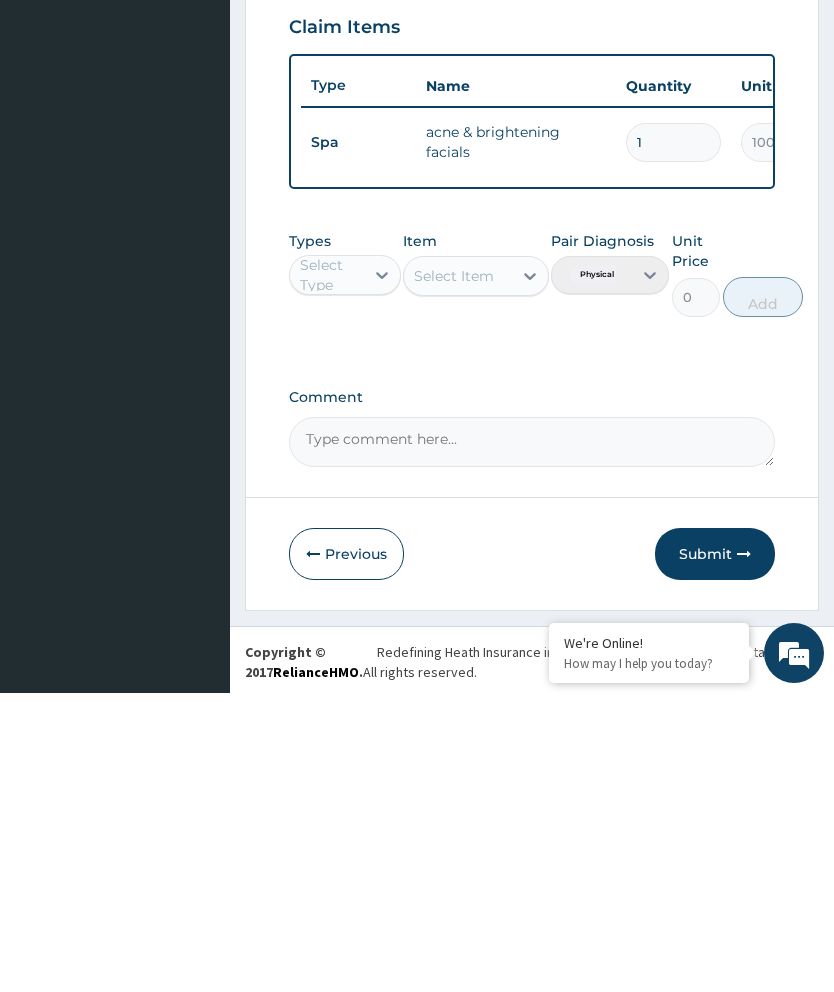 click on "Submit" at bounding box center [715, 853] 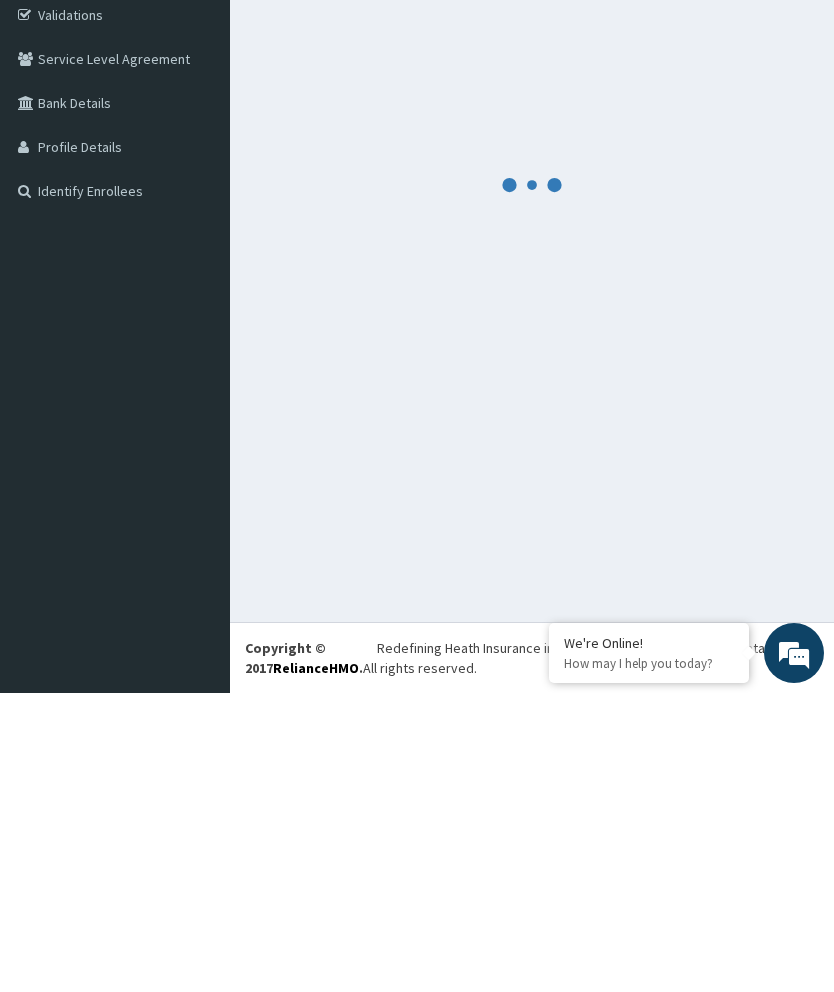 scroll, scrollTop: 67, scrollLeft: 0, axis: vertical 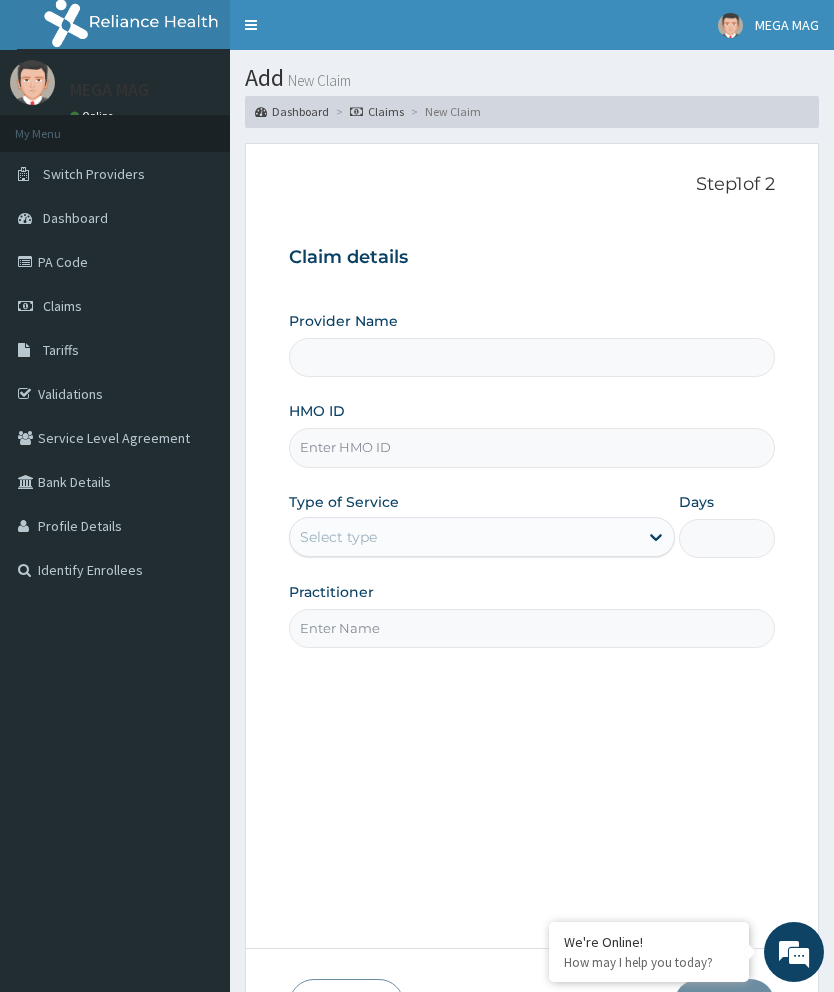 click on "HMO ID" at bounding box center (532, 447) 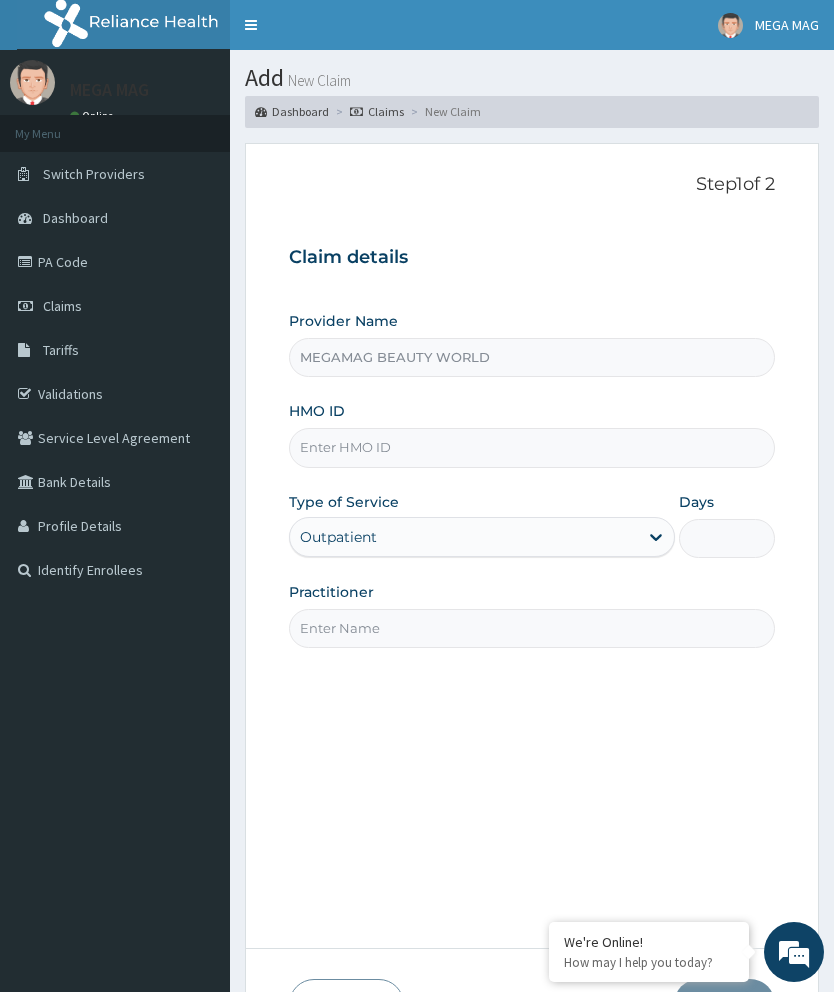 type on "MEGAMAG BEAUTY WORLD" 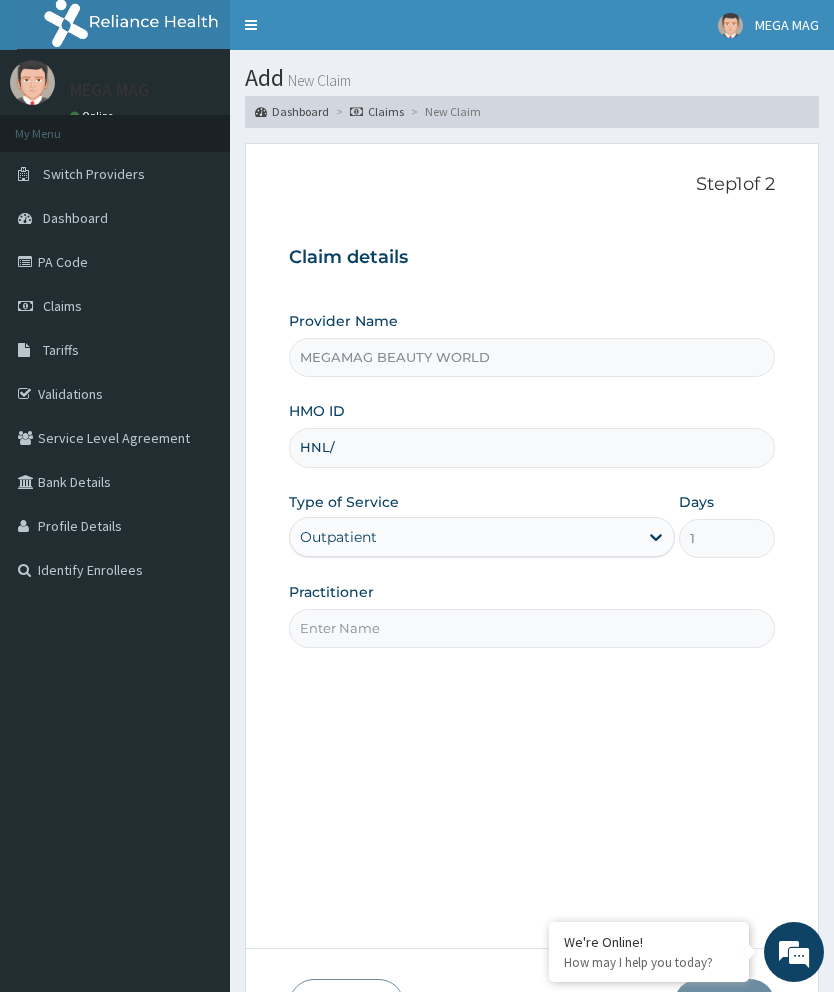 scroll, scrollTop: 0, scrollLeft: 0, axis: both 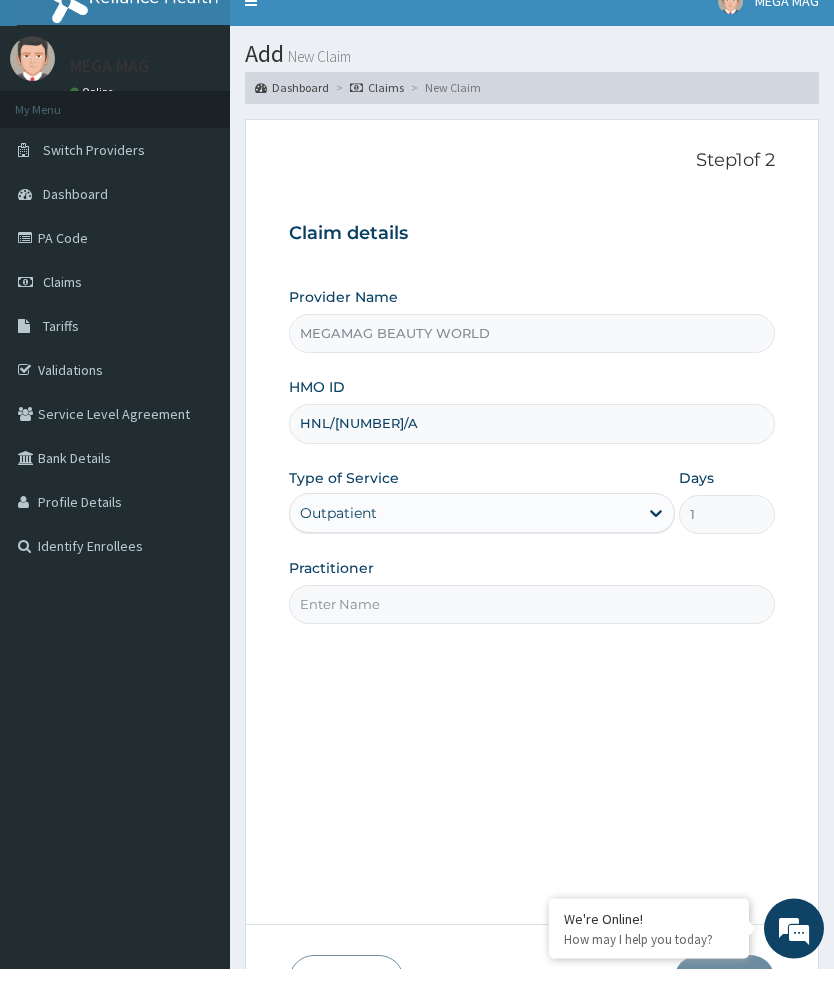 type on "HNL/[NUMBER]/A" 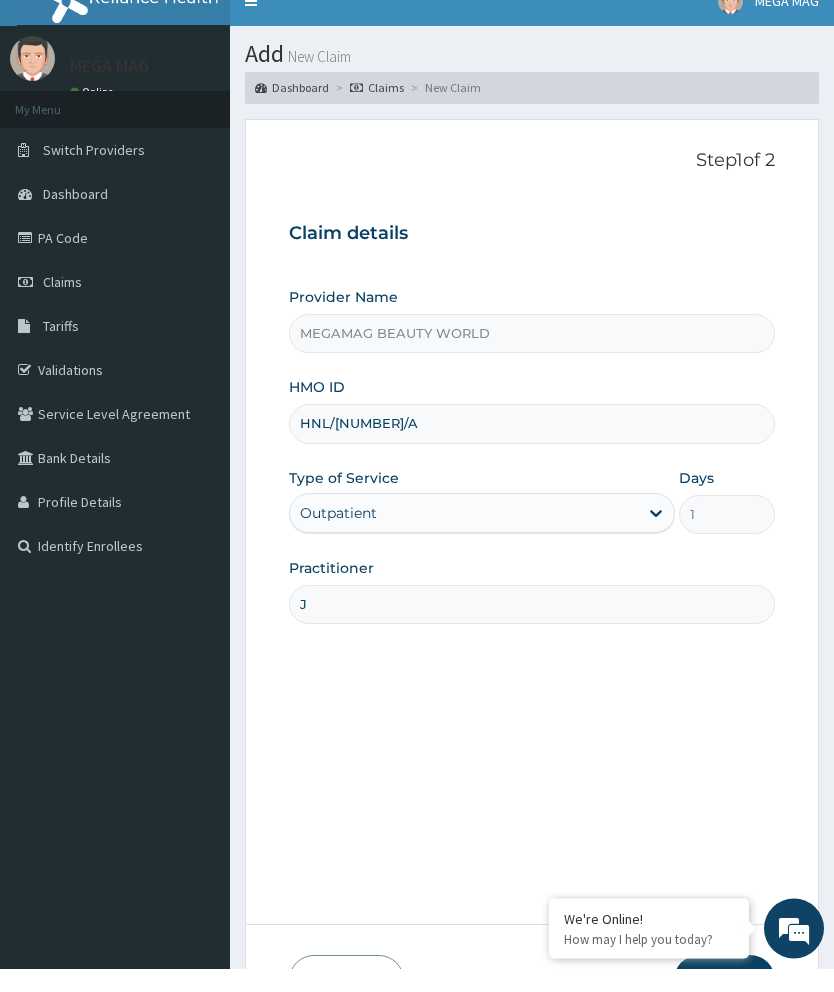 type on "[NAME]" 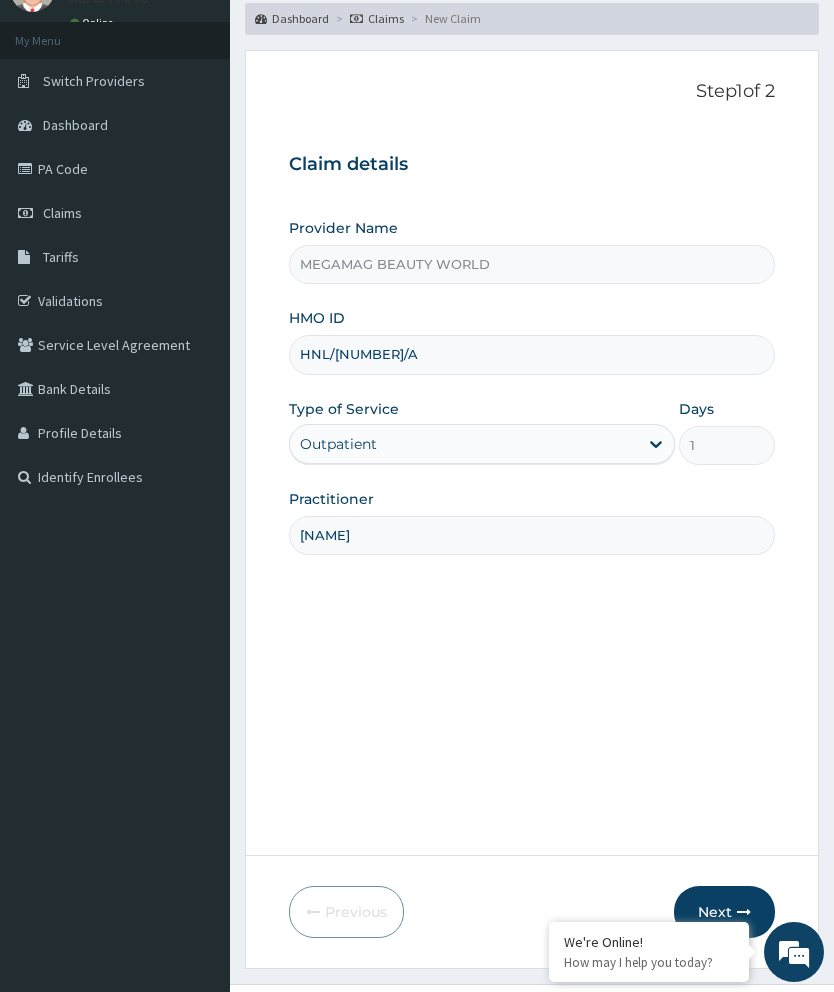 scroll, scrollTop: 135, scrollLeft: 0, axis: vertical 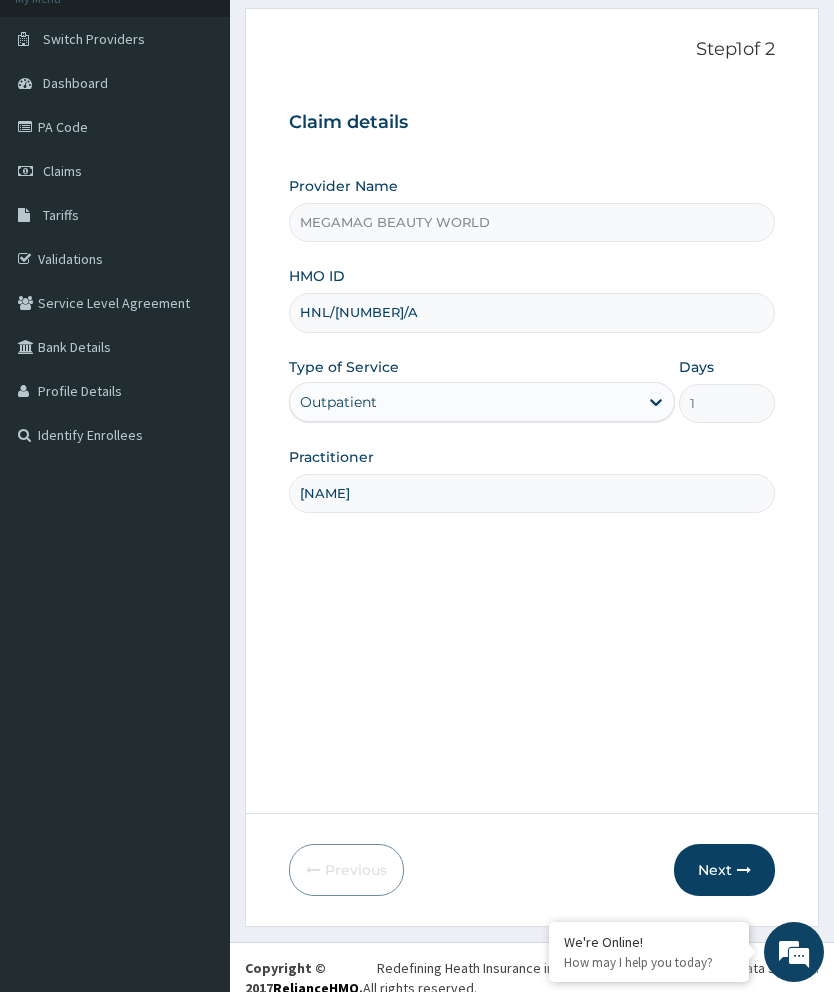 click on "Next" at bounding box center (724, 870) 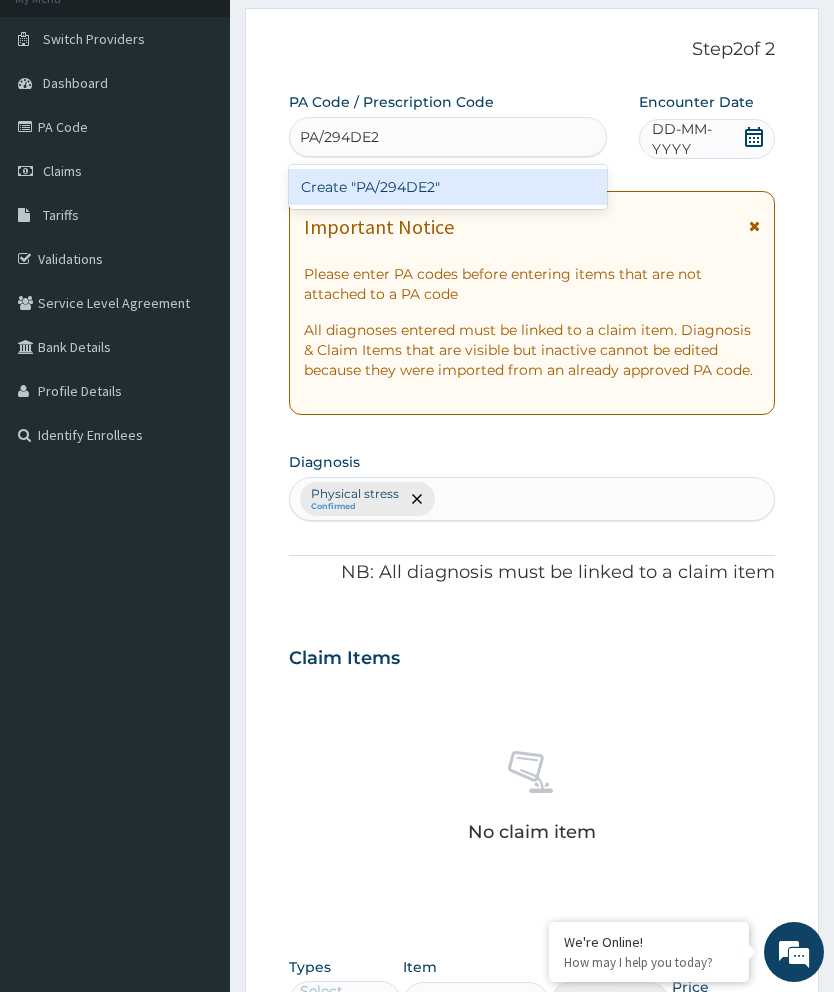 click on "Create "PA/294DE2"" at bounding box center (448, 187) 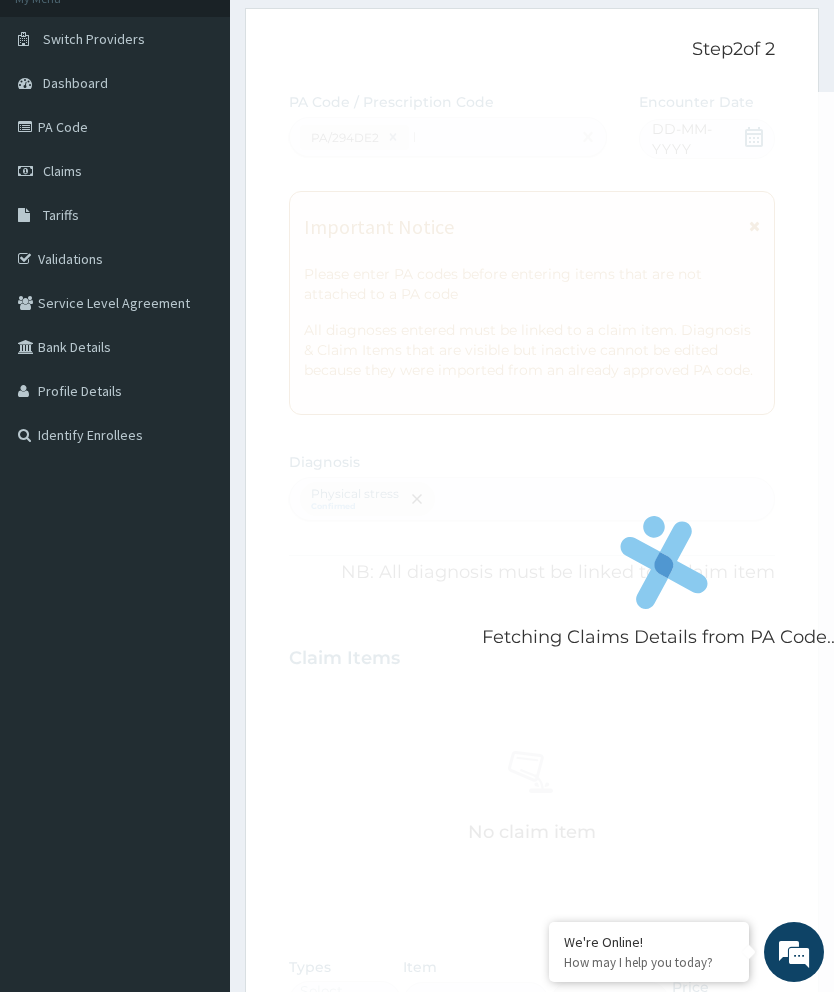 type 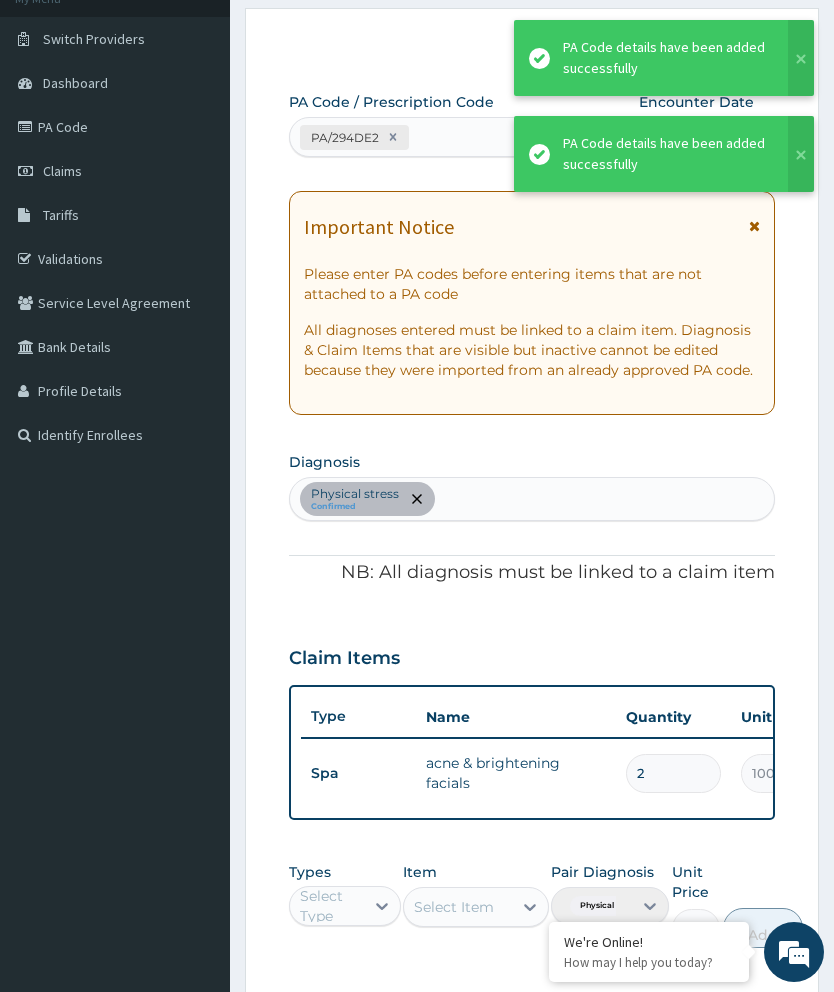 click on "2" at bounding box center [673, 773] 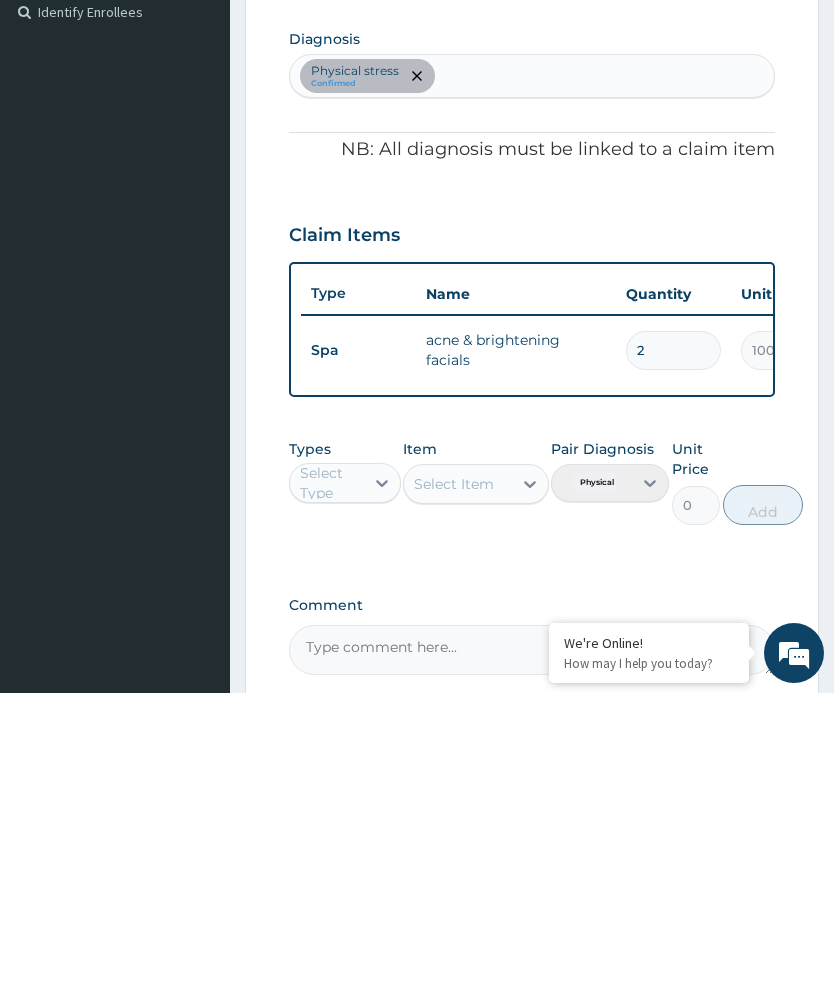 type 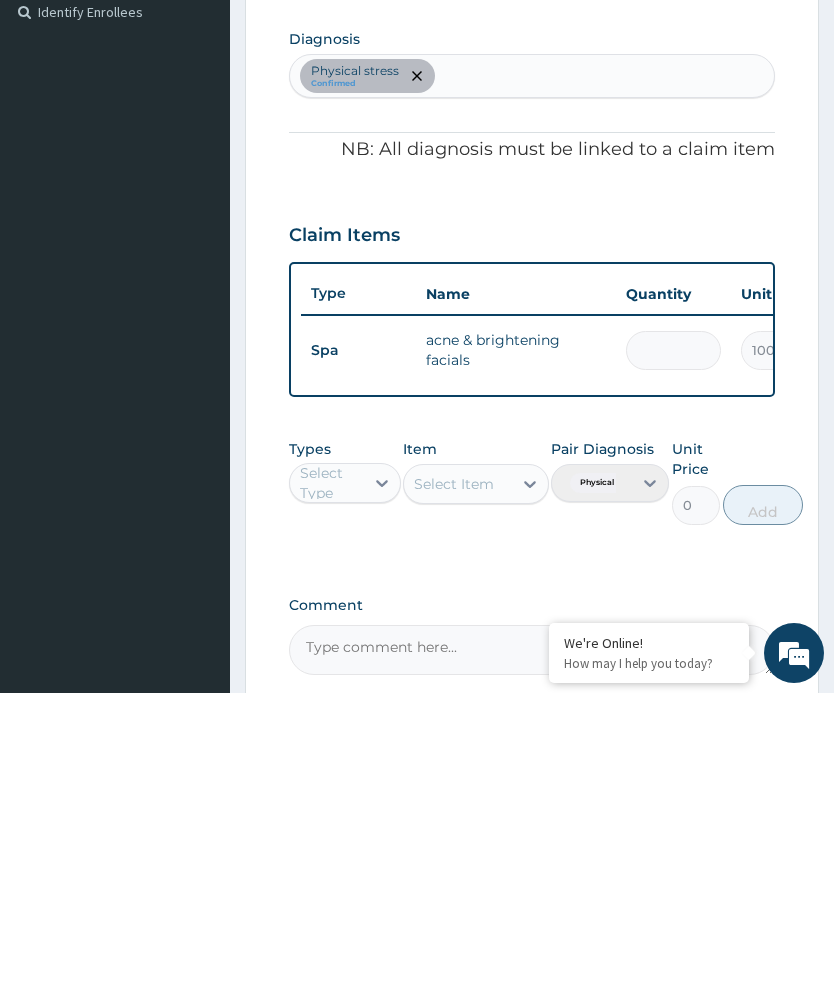 type on "1" 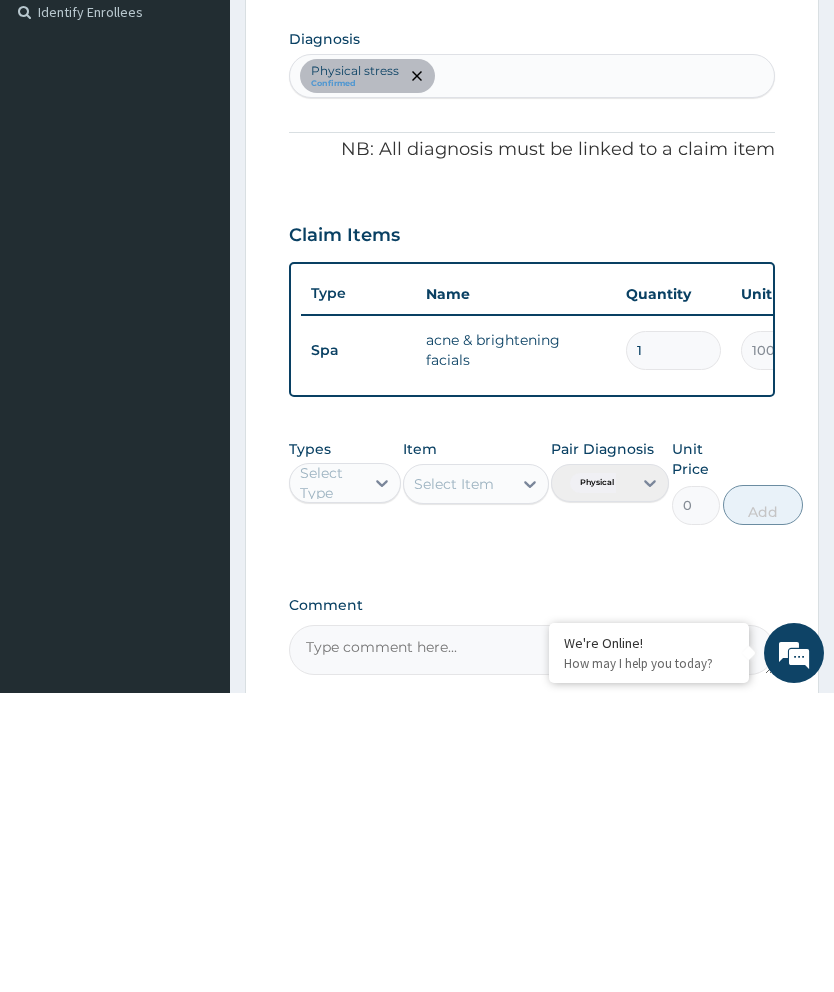 type on "10000.00" 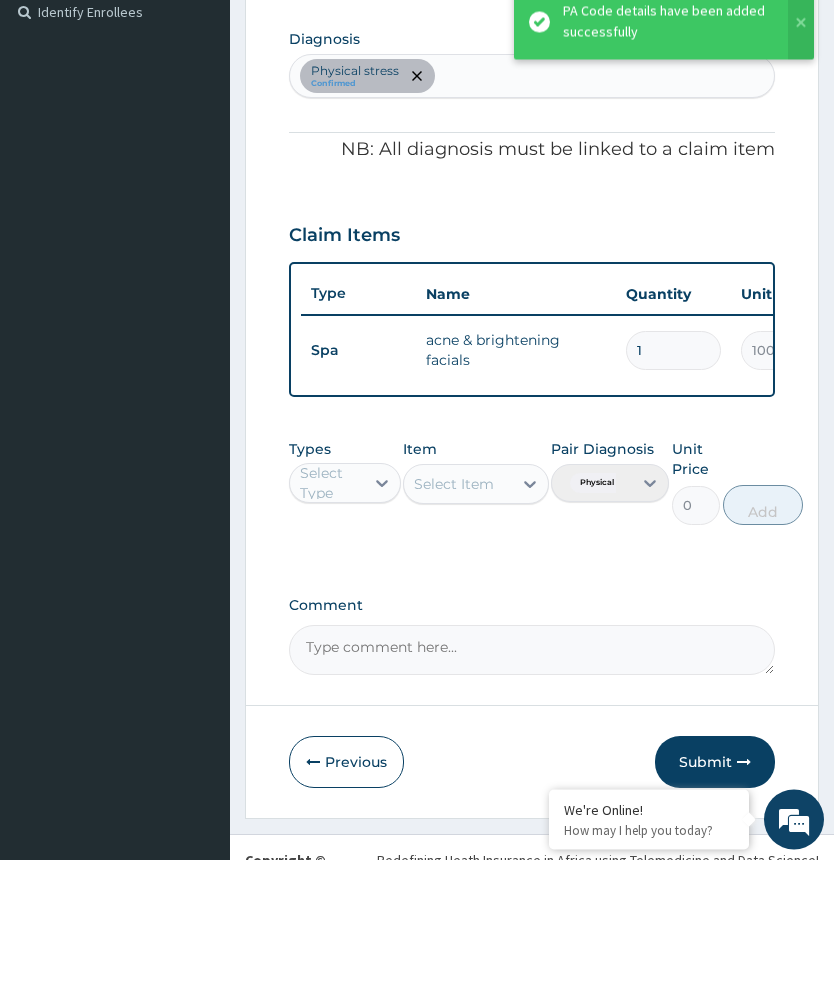 scroll, scrollTop: 467, scrollLeft: 0, axis: vertical 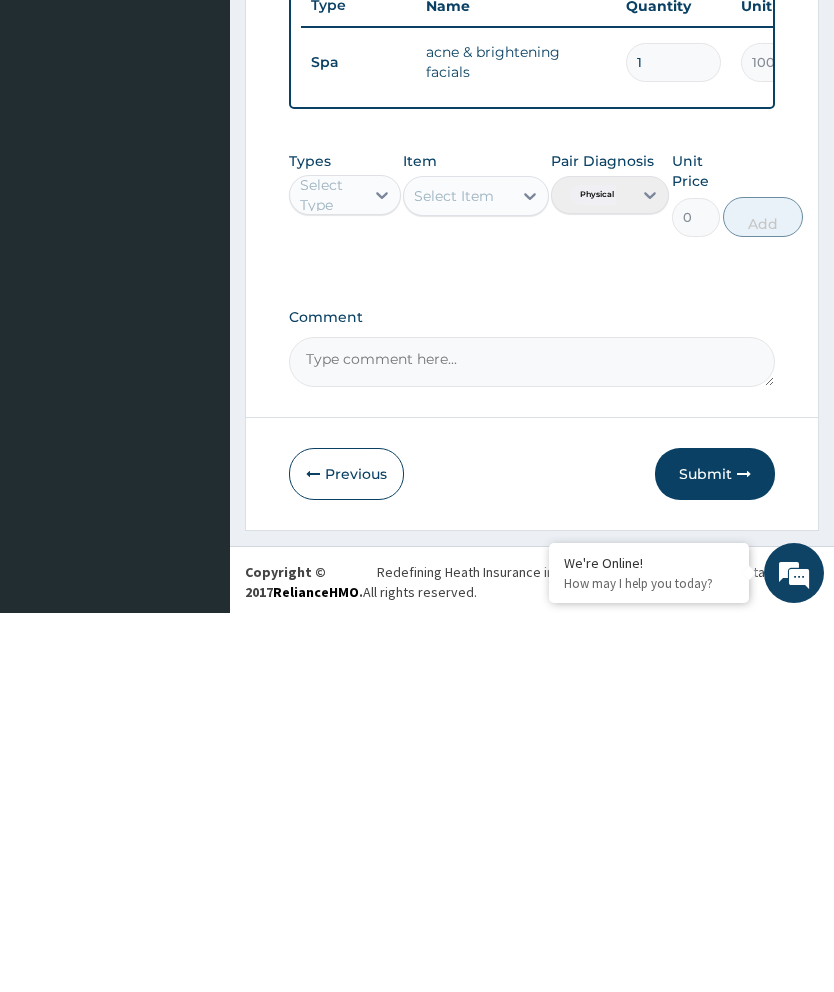click on "Submit" at bounding box center (715, 853) 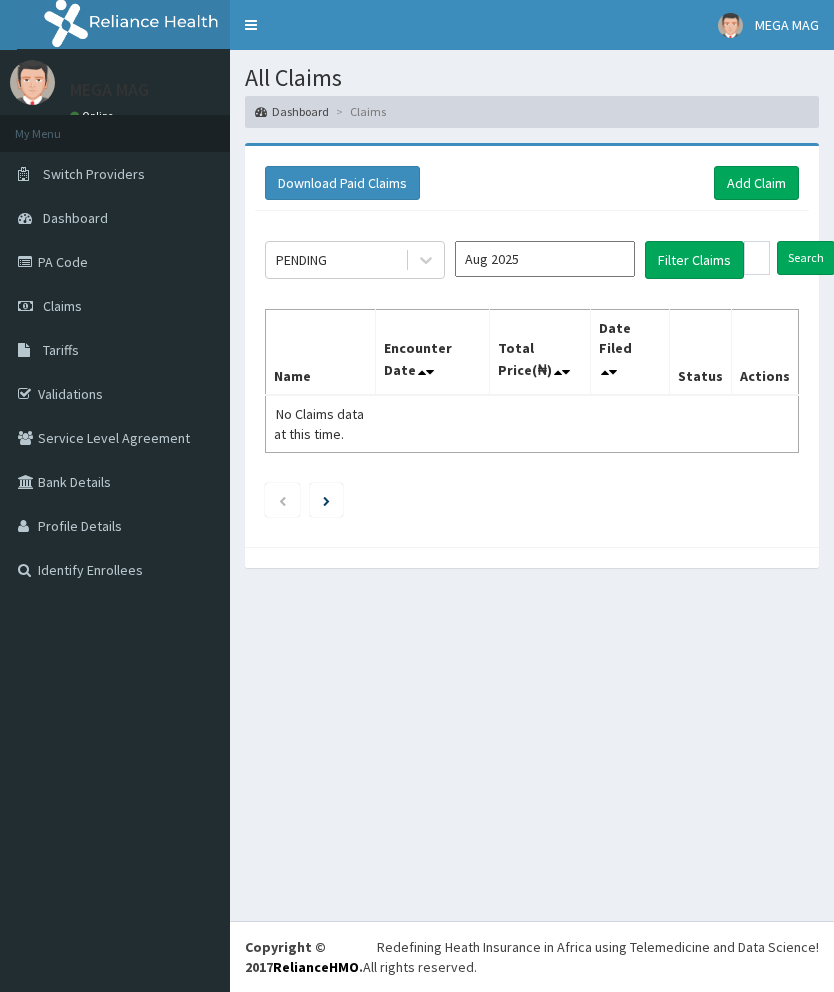 scroll, scrollTop: 0, scrollLeft: 0, axis: both 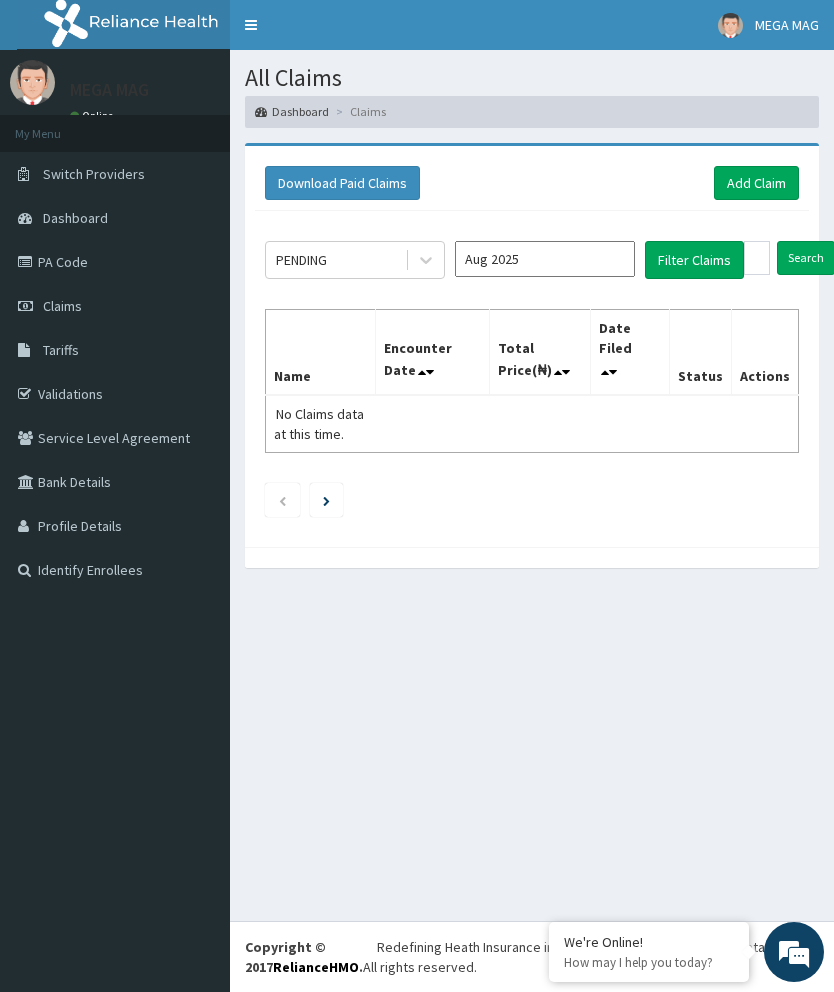 click on "Add Claim" at bounding box center (756, 183) 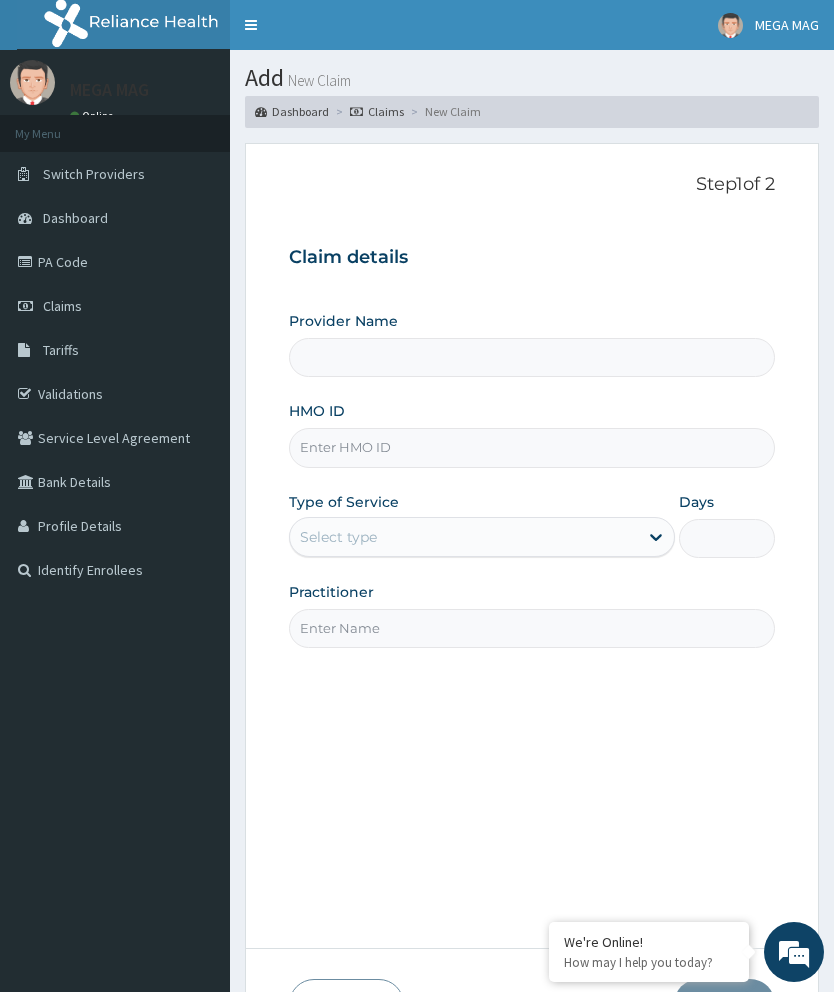 scroll, scrollTop: 0, scrollLeft: 0, axis: both 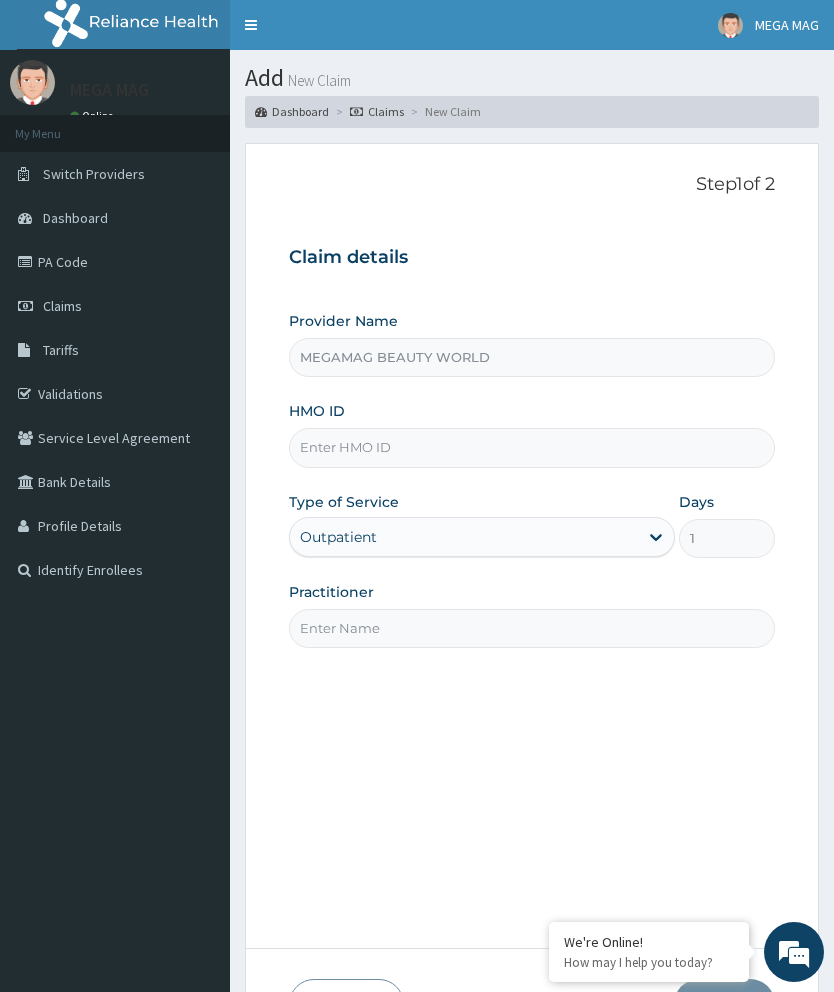 click on "HMO ID" at bounding box center (532, 447) 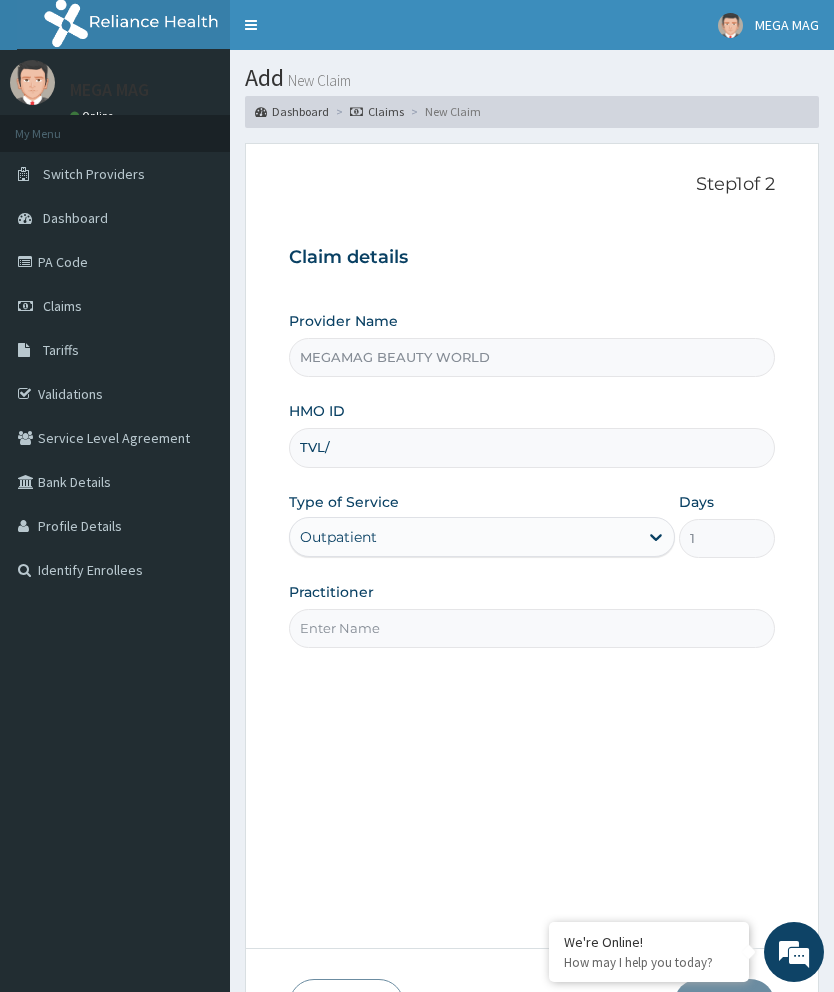 scroll, scrollTop: 0, scrollLeft: 0, axis: both 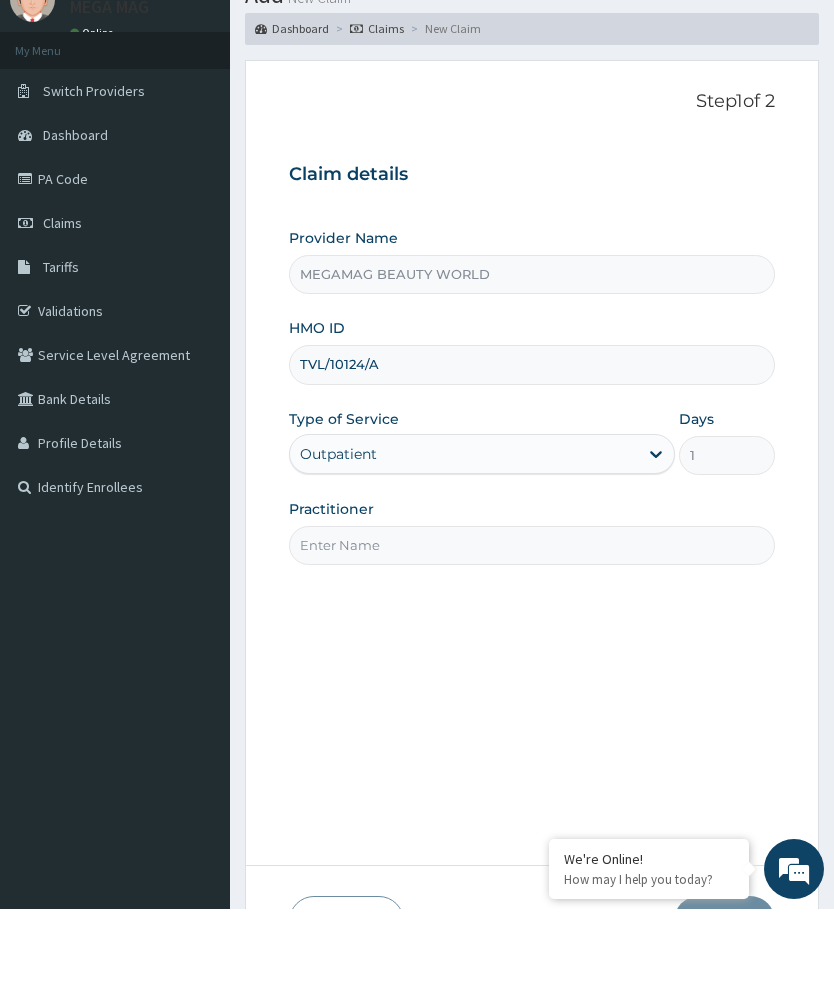 type on "TVL/10124/A" 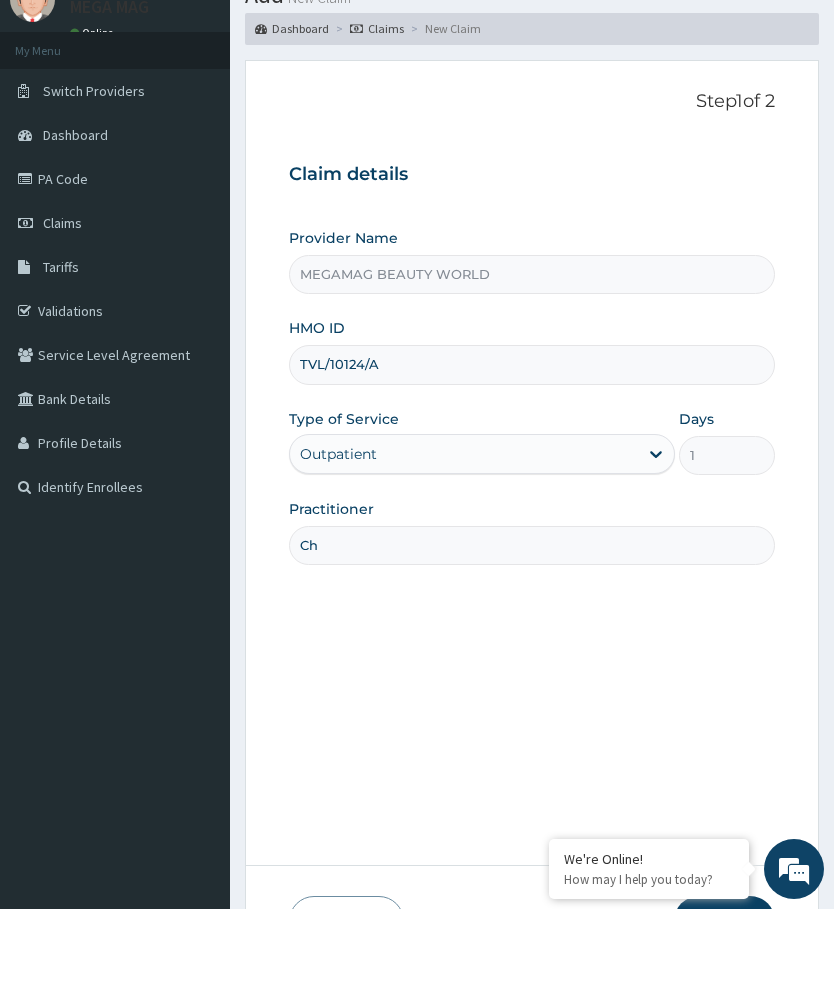 type on "Chioma" 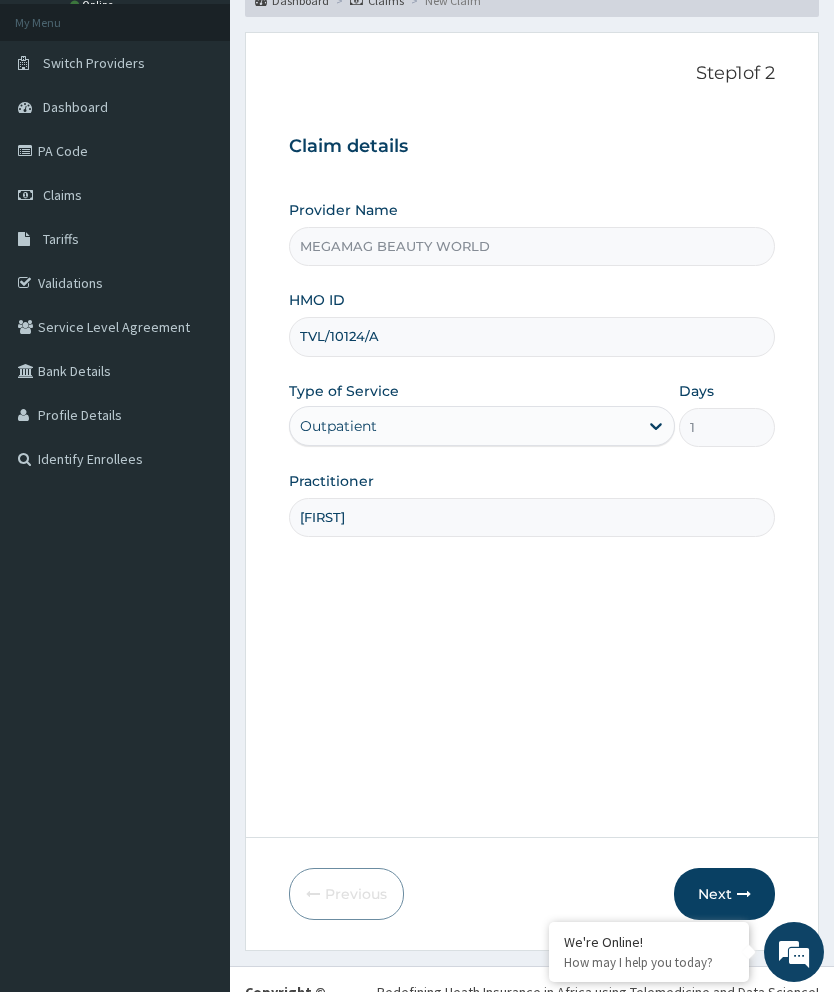 scroll, scrollTop: 135, scrollLeft: 0, axis: vertical 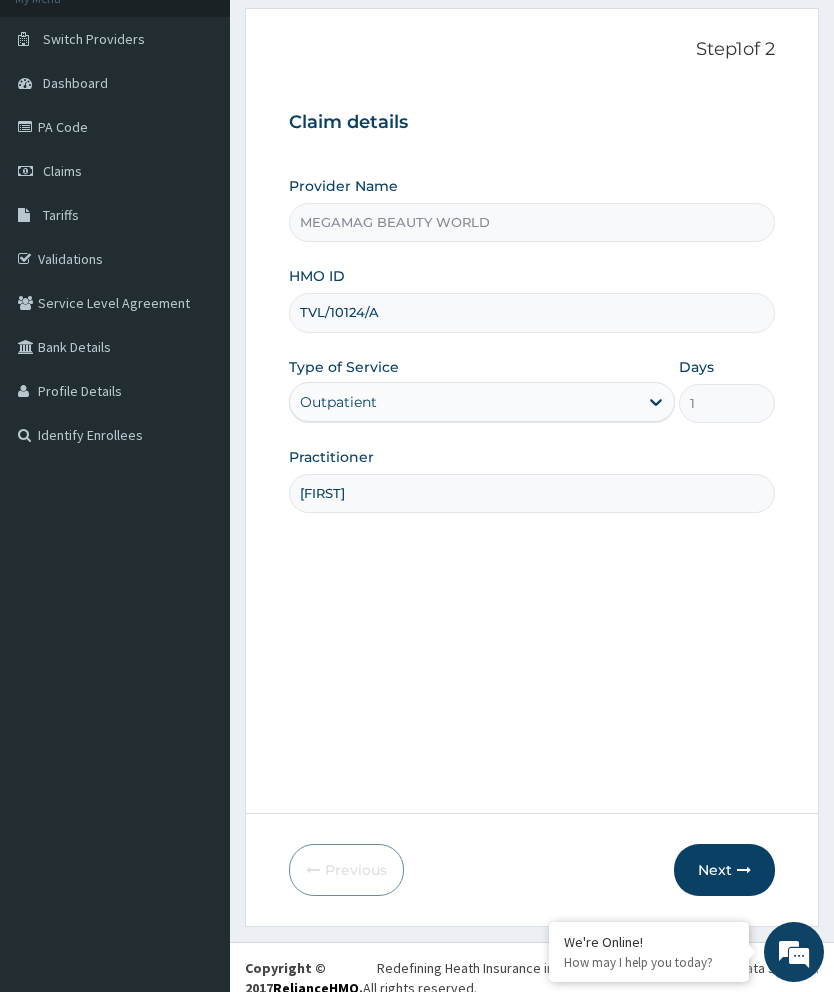 click on "Next" at bounding box center (724, 870) 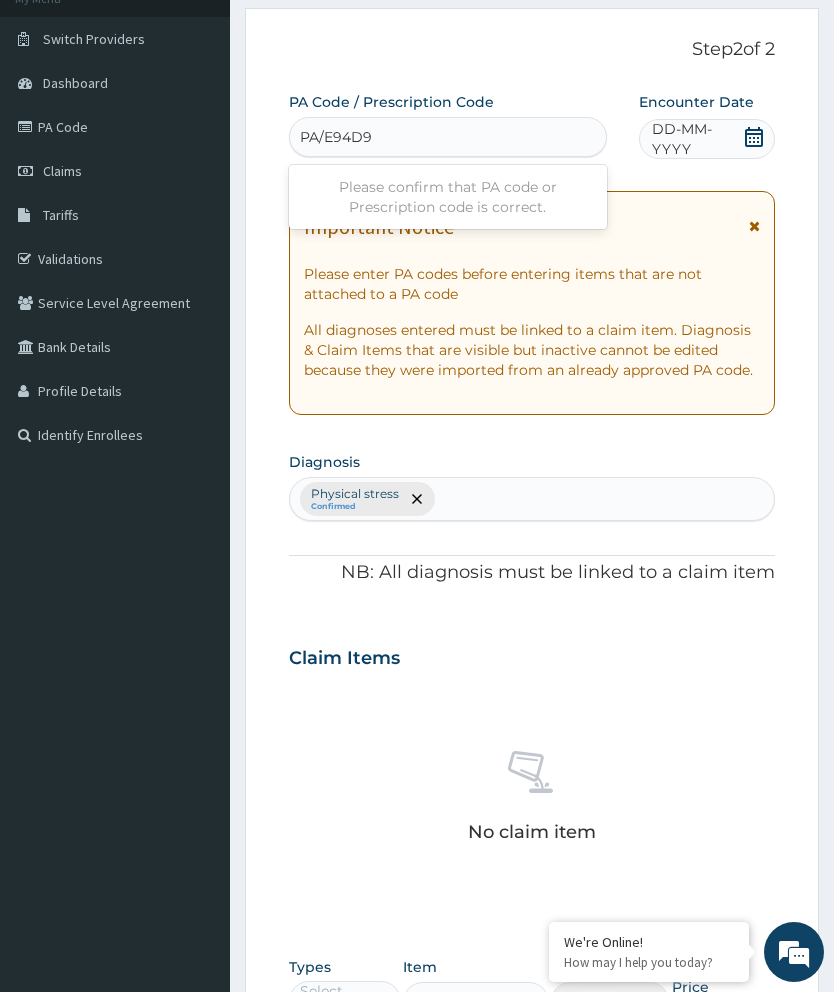 type on "PA/E94D9D" 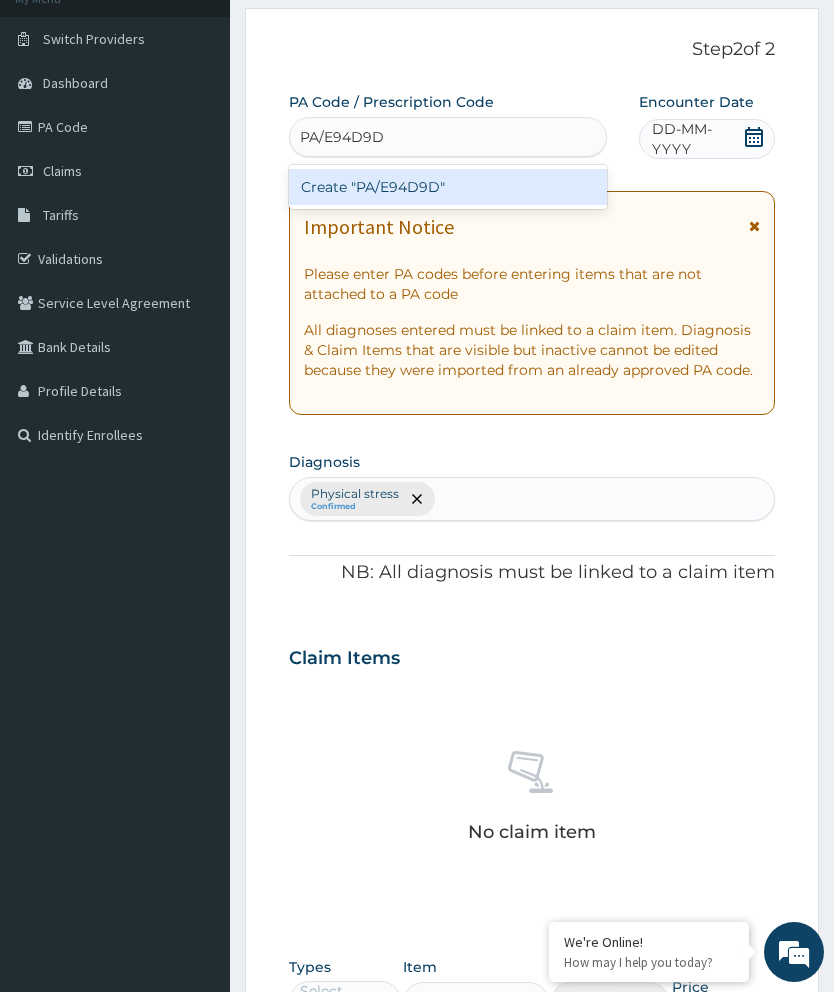click on "Create "PA/E94D9D"" at bounding box center (448, 187) 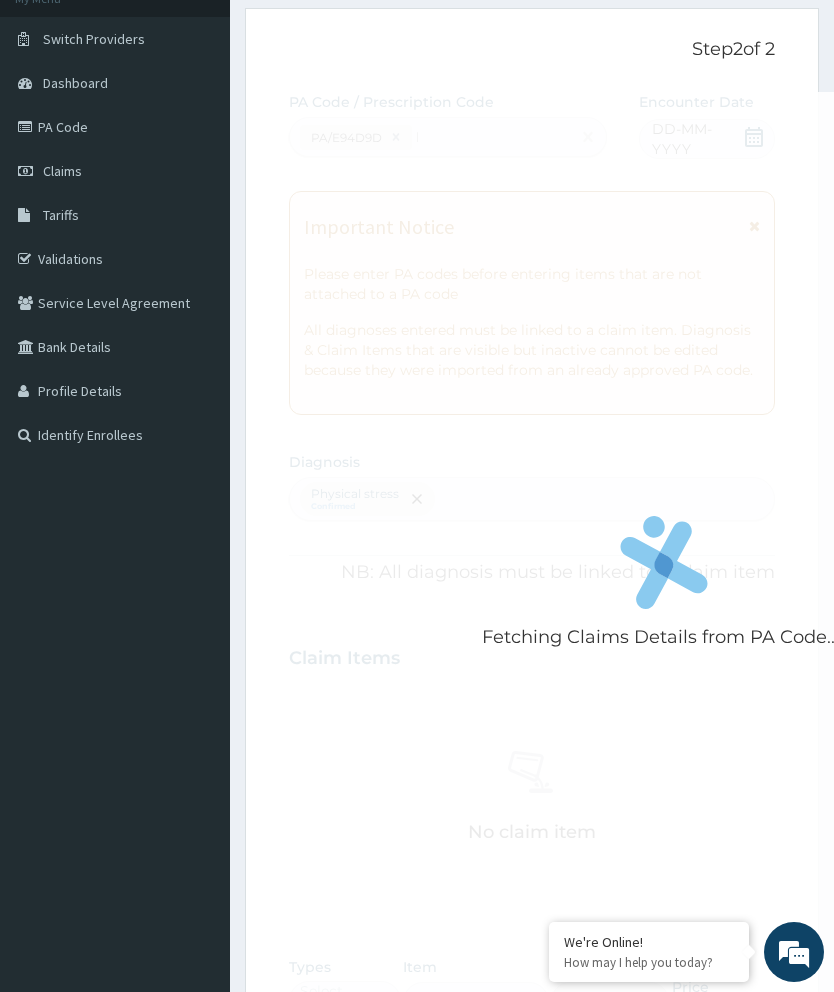 type 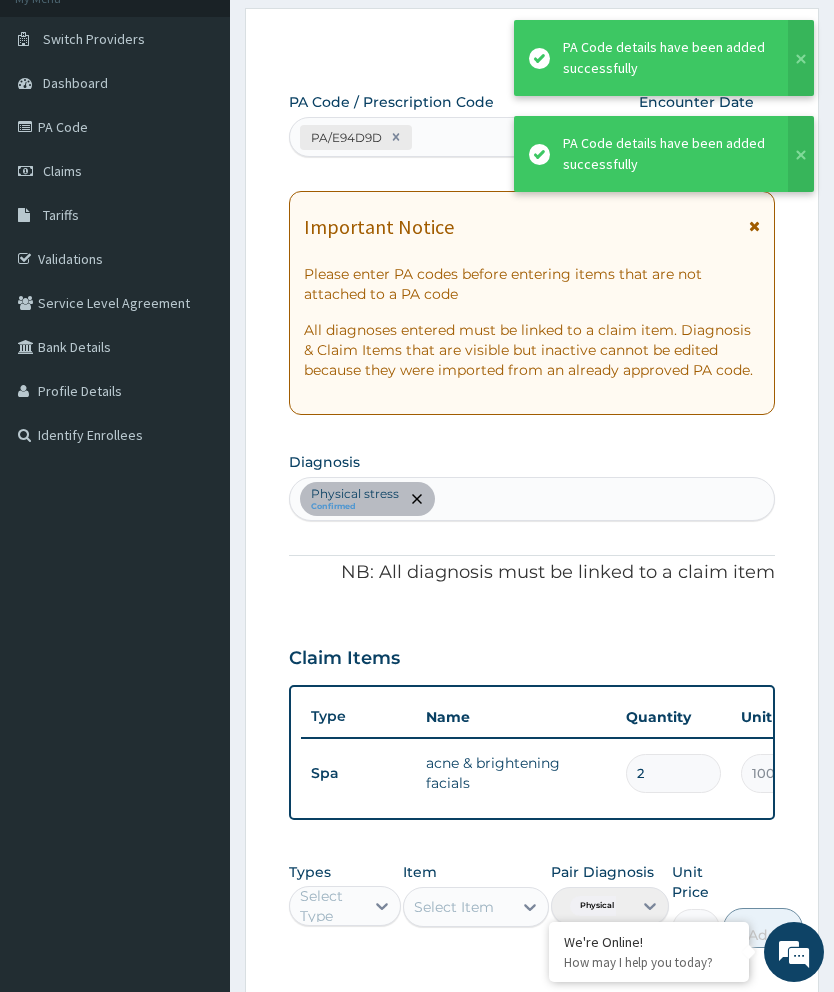click on "2" at bounding box center (673, 773) 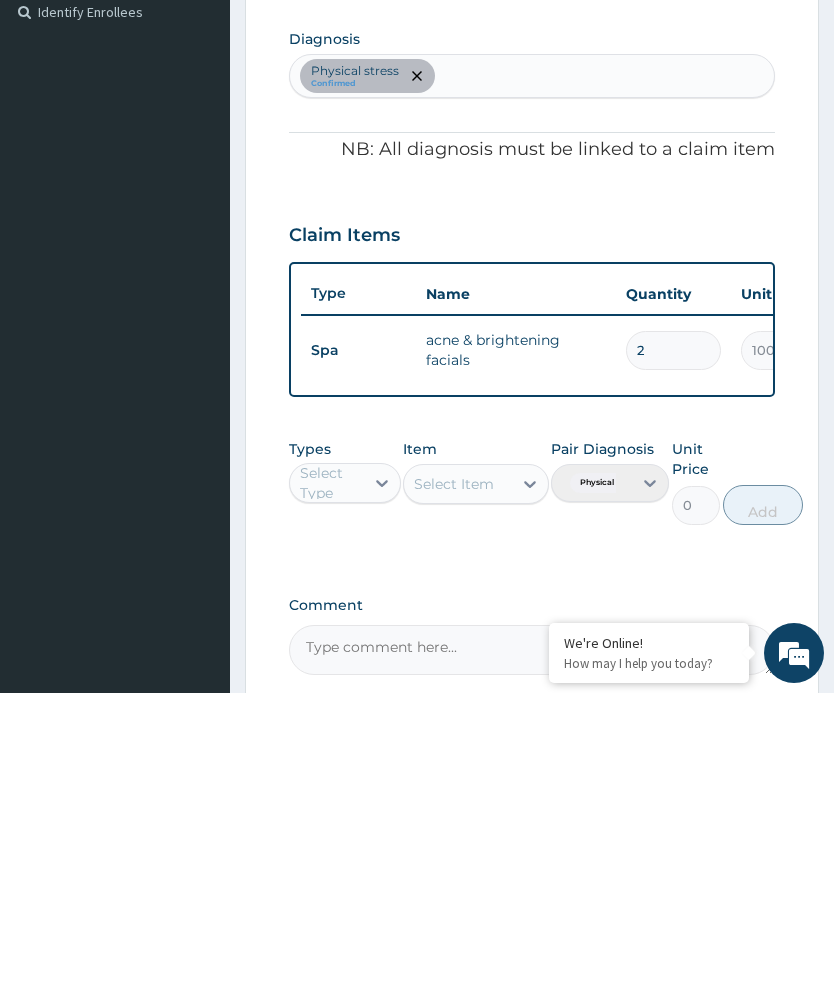 type 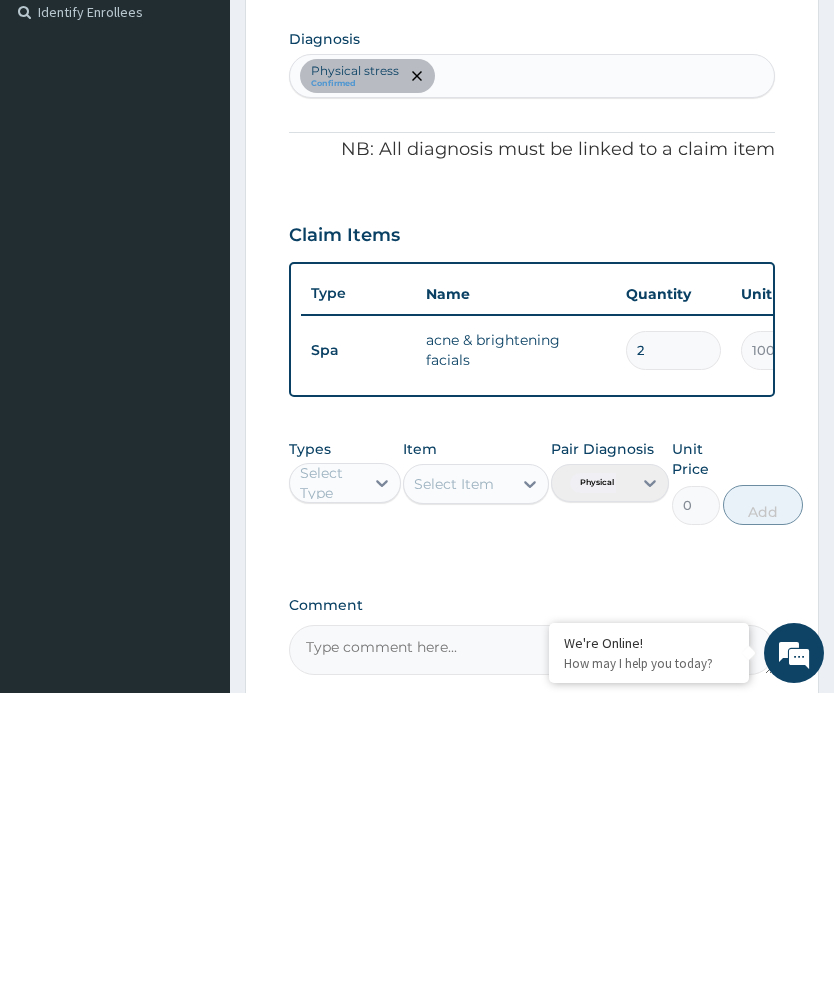 type on "0.00" 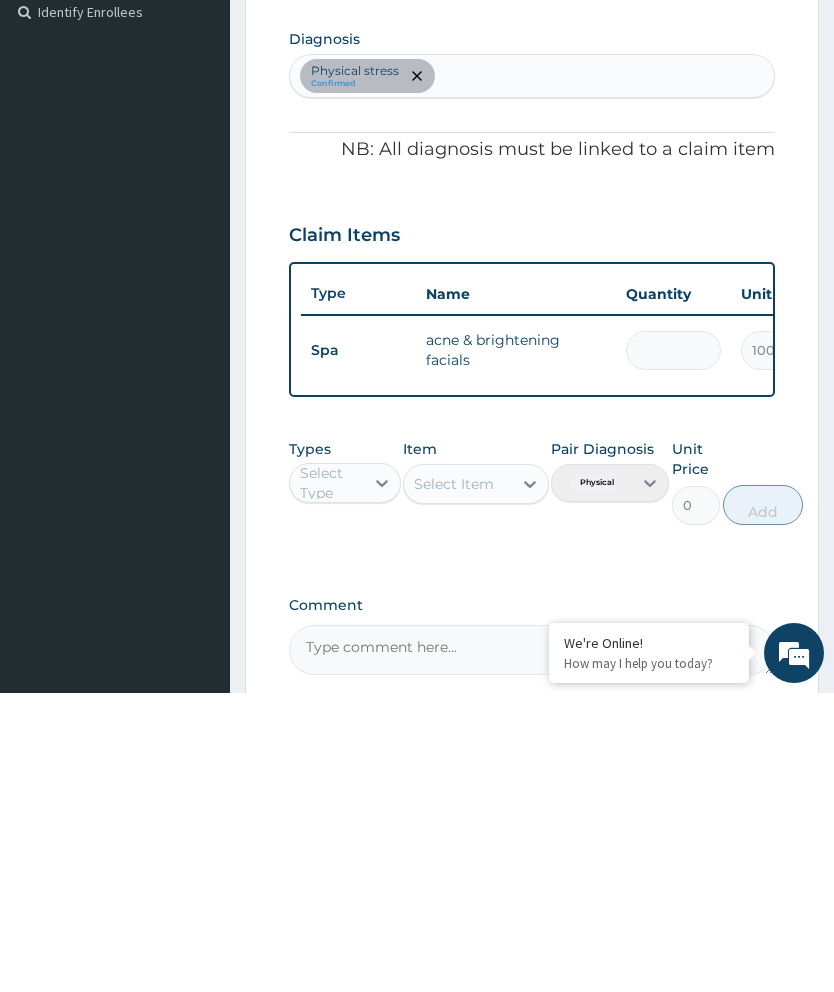 type on "1" 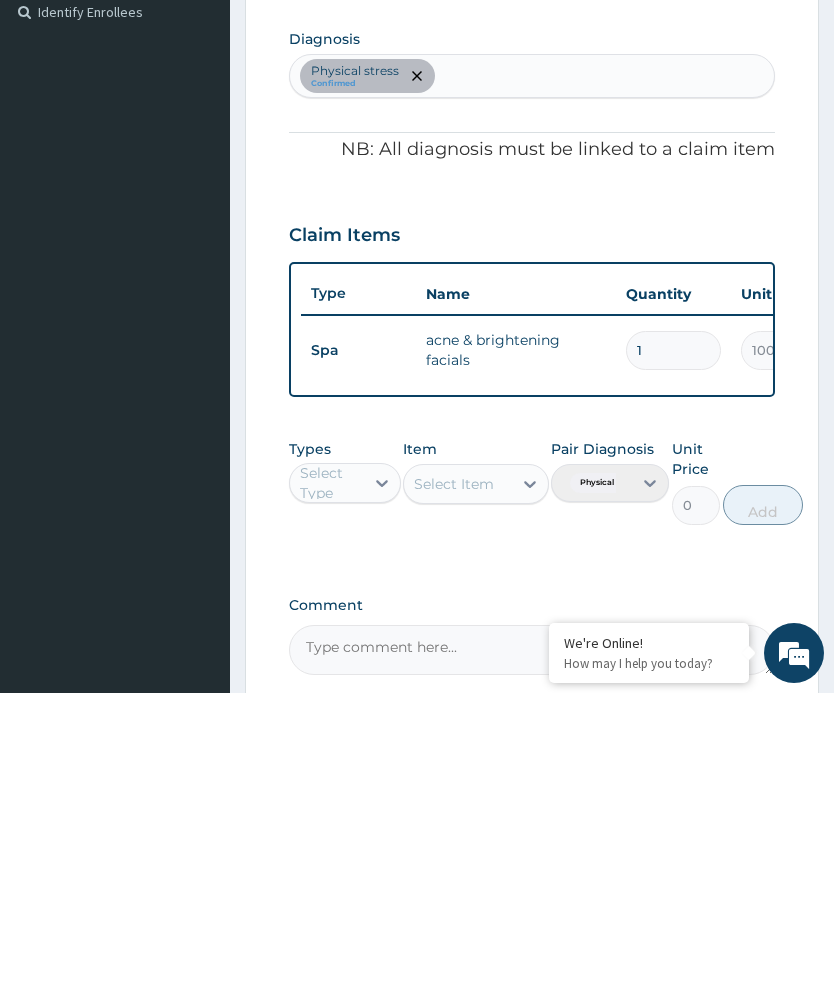 type on "10000.00" 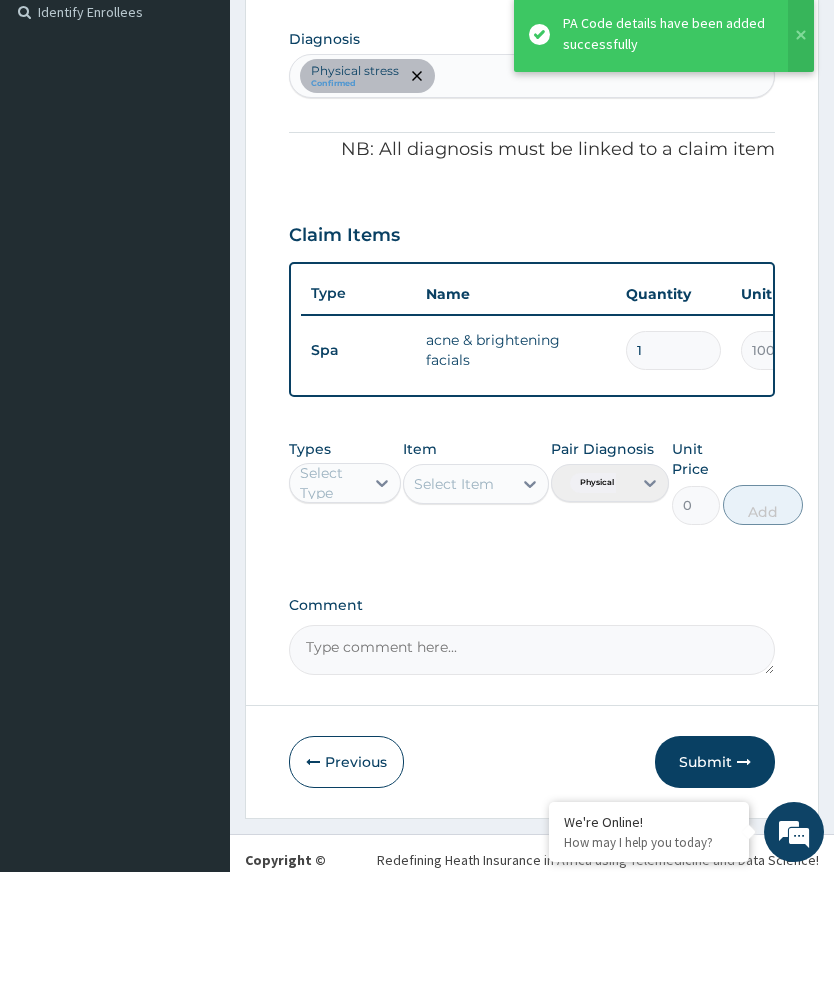 scroll, scrollTop: 467, scrollLeft: 0, axis: vertical 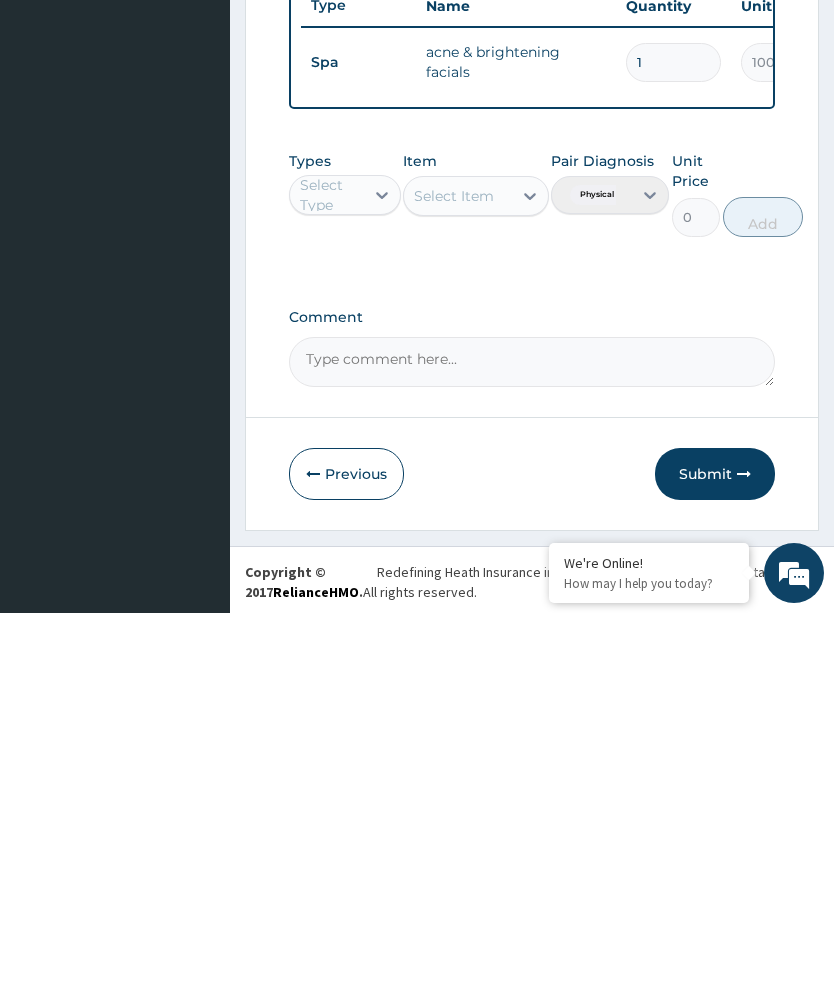 click on "Submit" at bounding box center [715, 853] 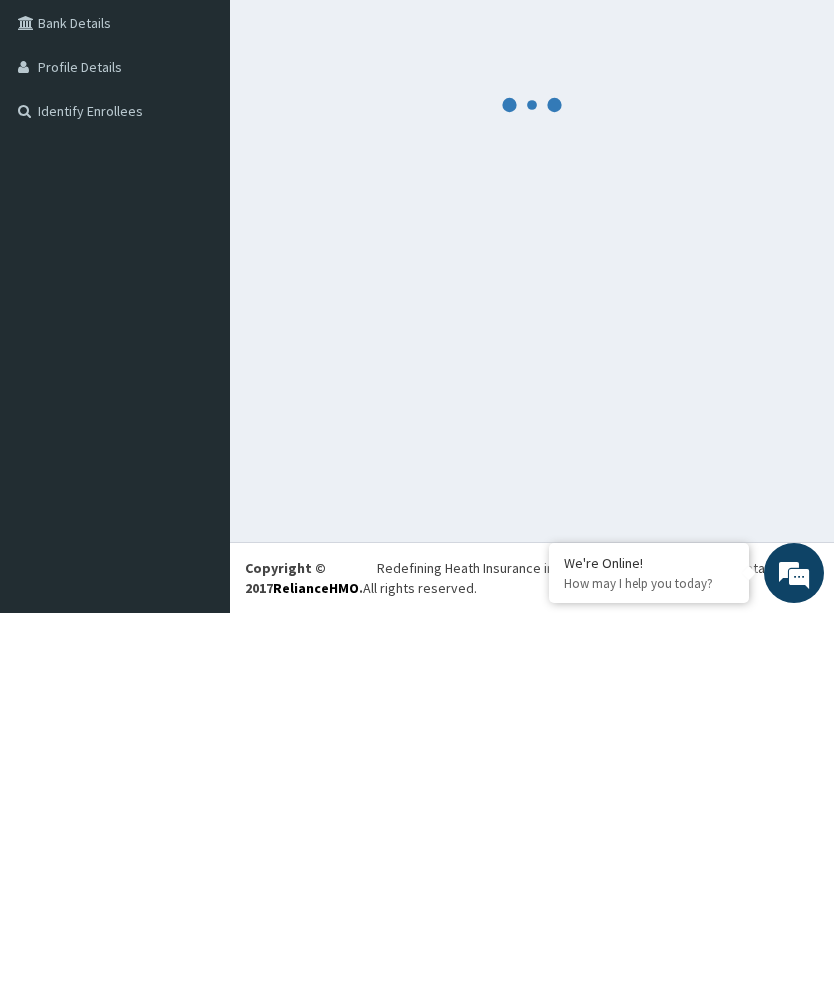 scroll, scrollTop: 79, scrollLeft: 0, axis: vertical 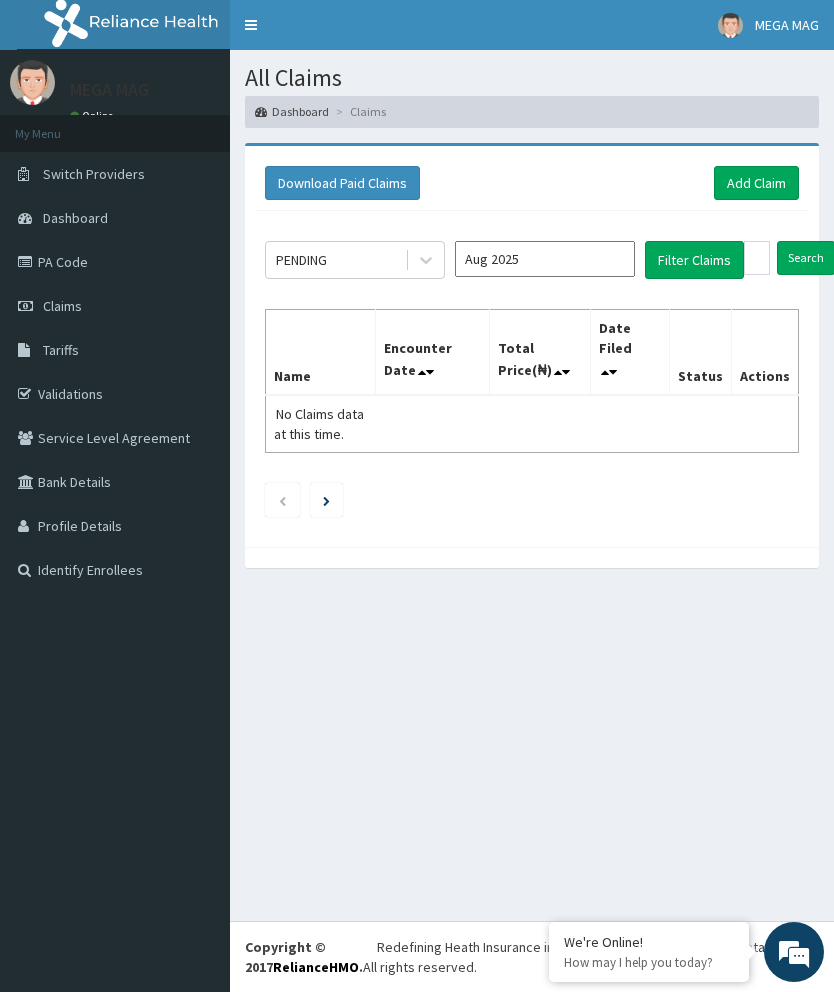 click on "Add Claim" at bounding box center (756, 183) 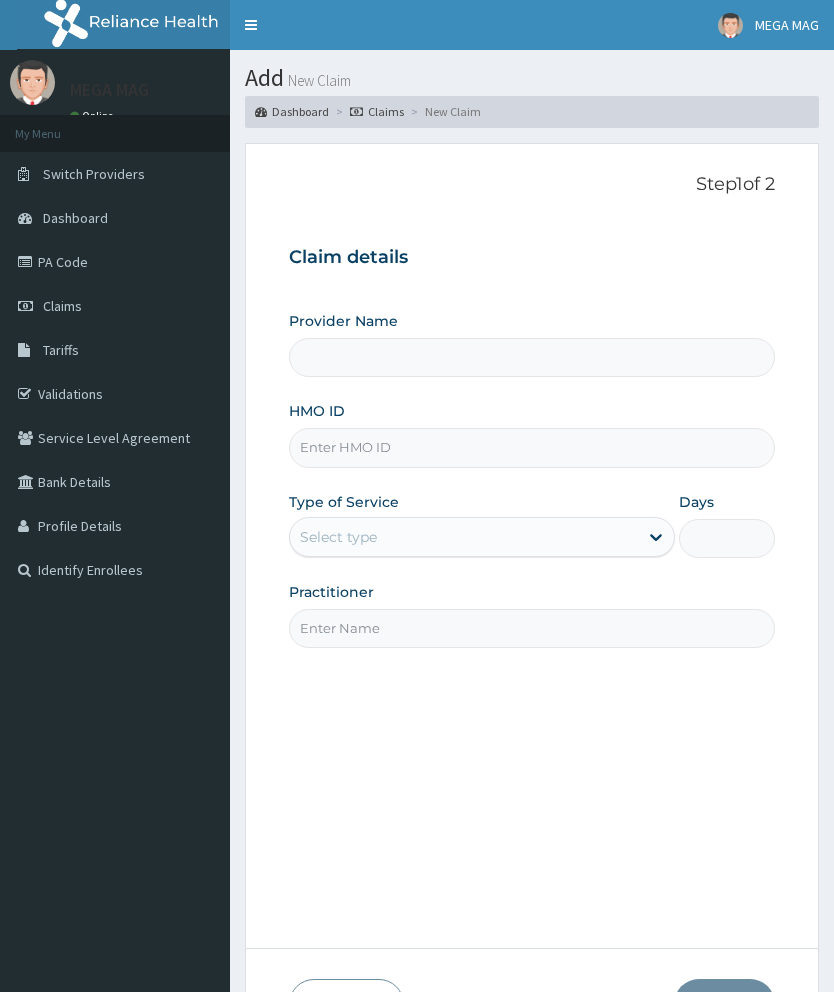 scroll, scrollTop: 0, scrollLeft: 0, axis: both 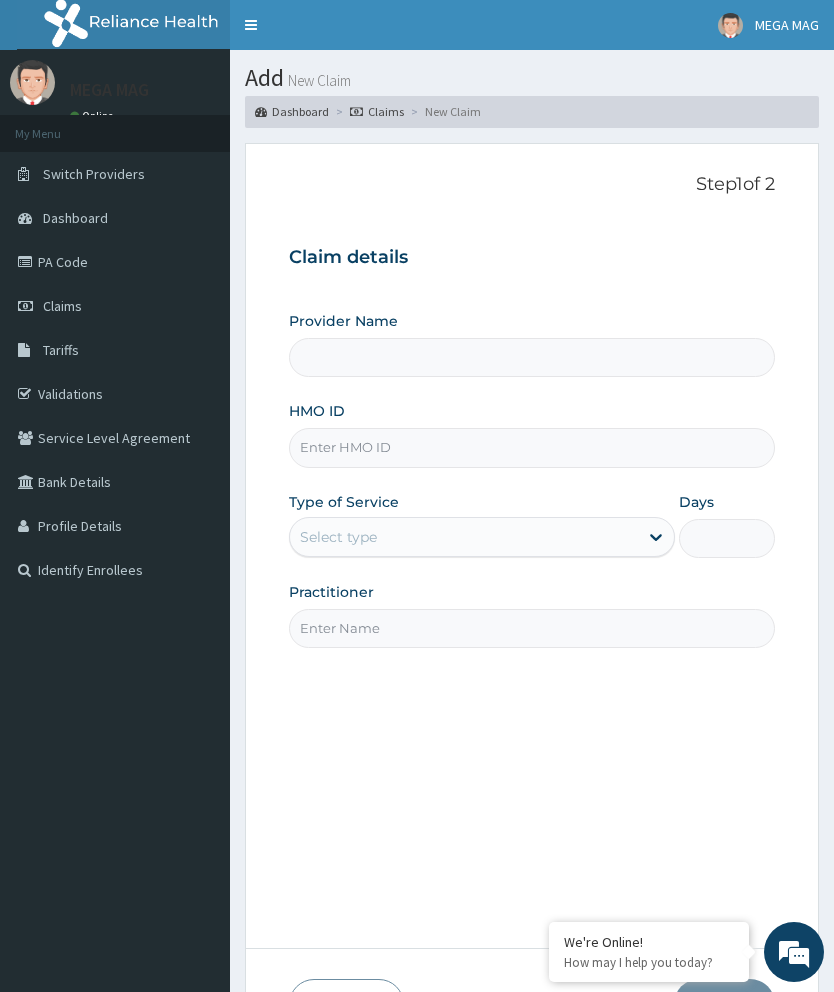 type on "MEGAMAG BEAUTY WORLD" 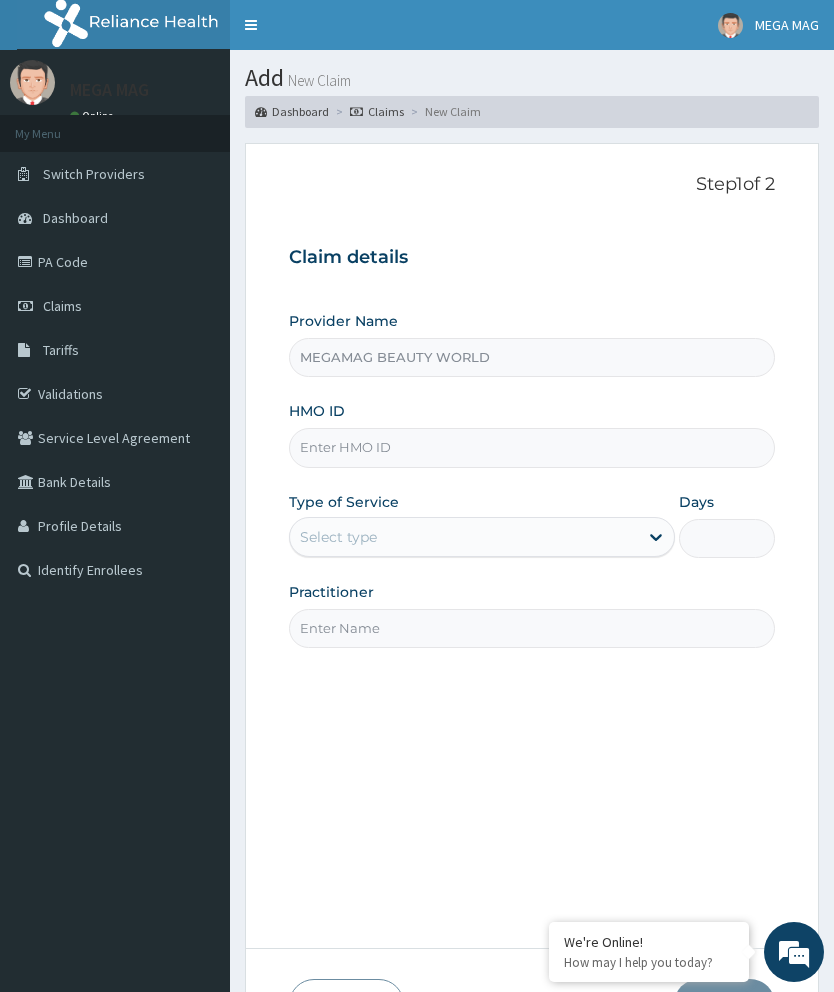 type on "1" 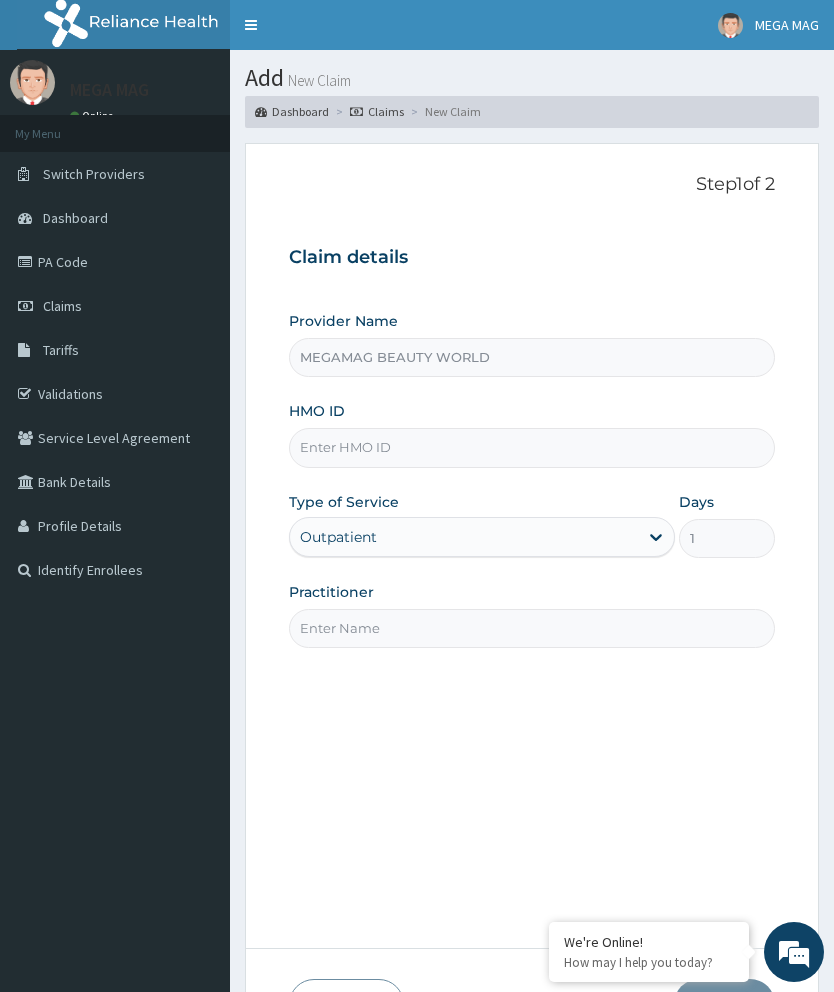 click on "HMO ID" at bounding box center (532, 447) 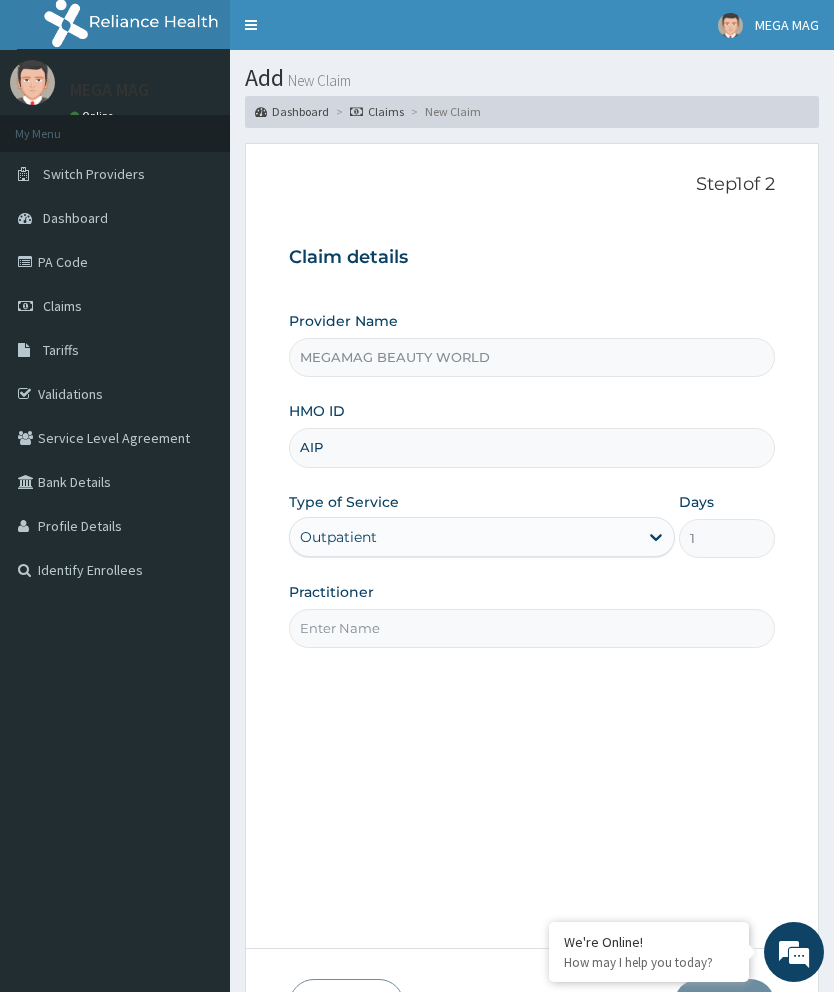 scroll, scrollTop: 0, scrollLeft: 0, axis: both 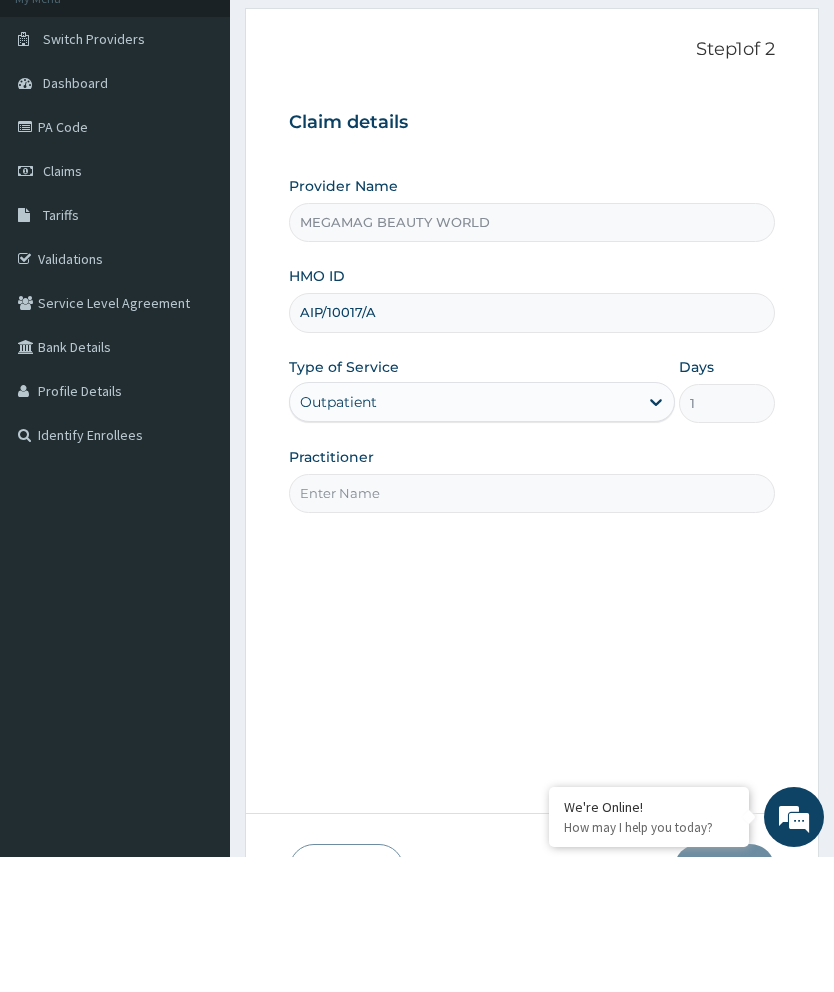 type on "AIP/10017/A" 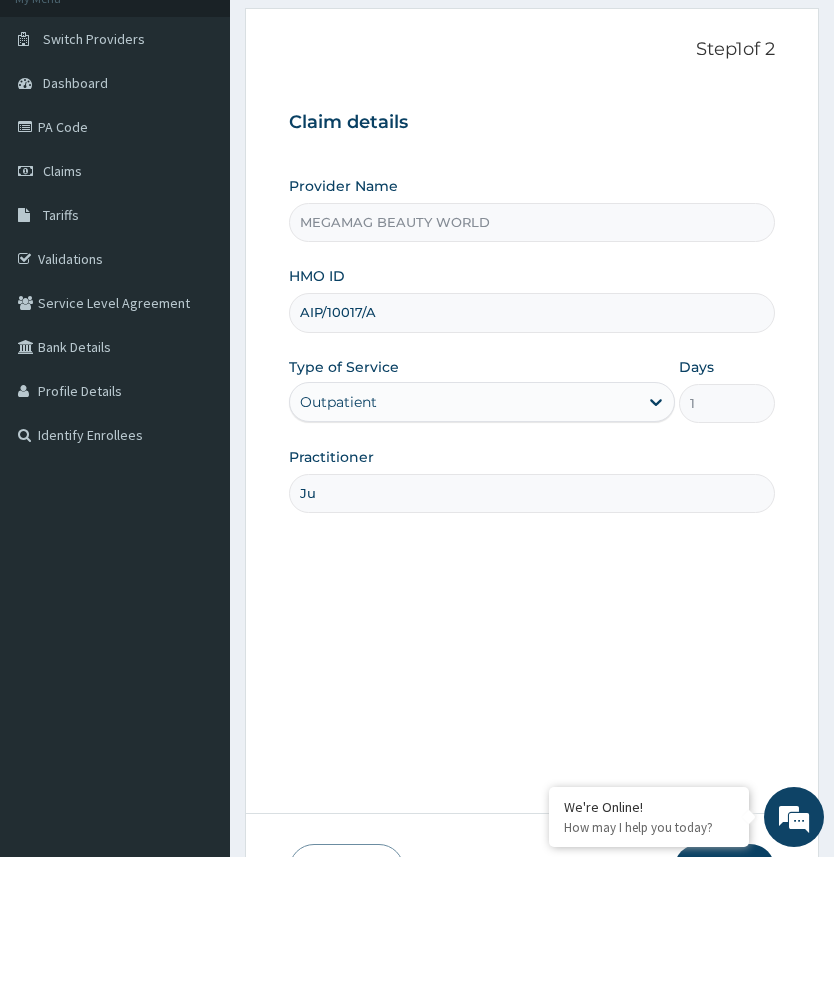 type on "Justine" 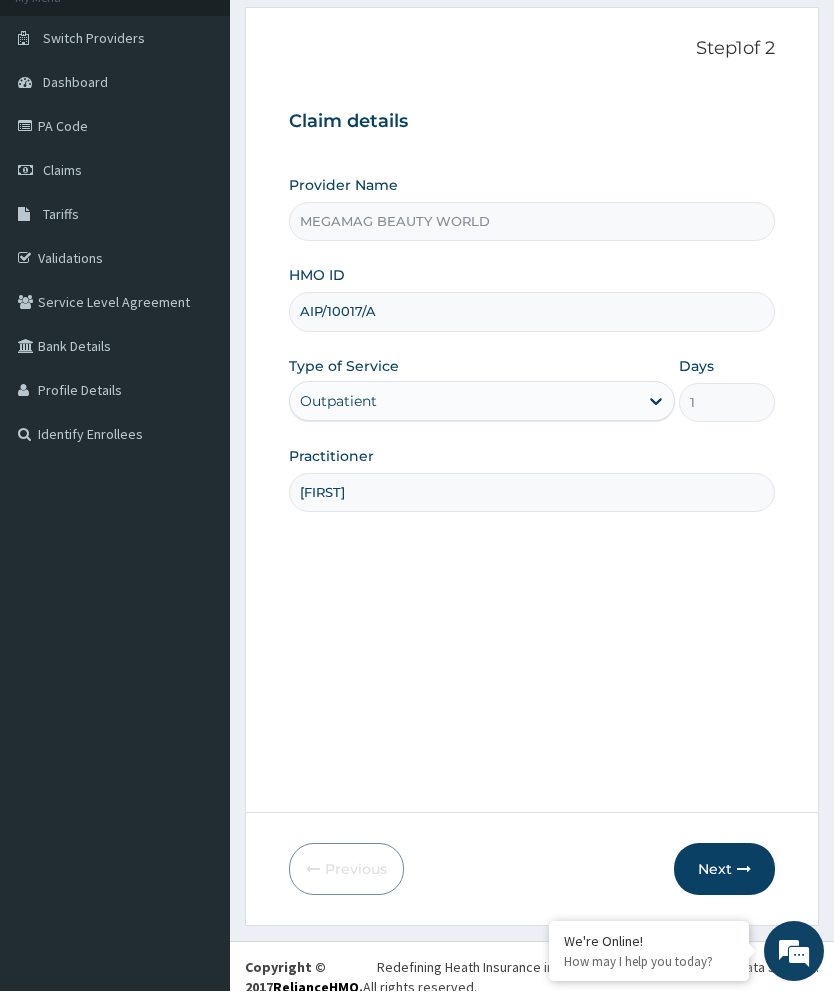 scroll, scrollTop: 0, scrollLeft: 0, axis: both 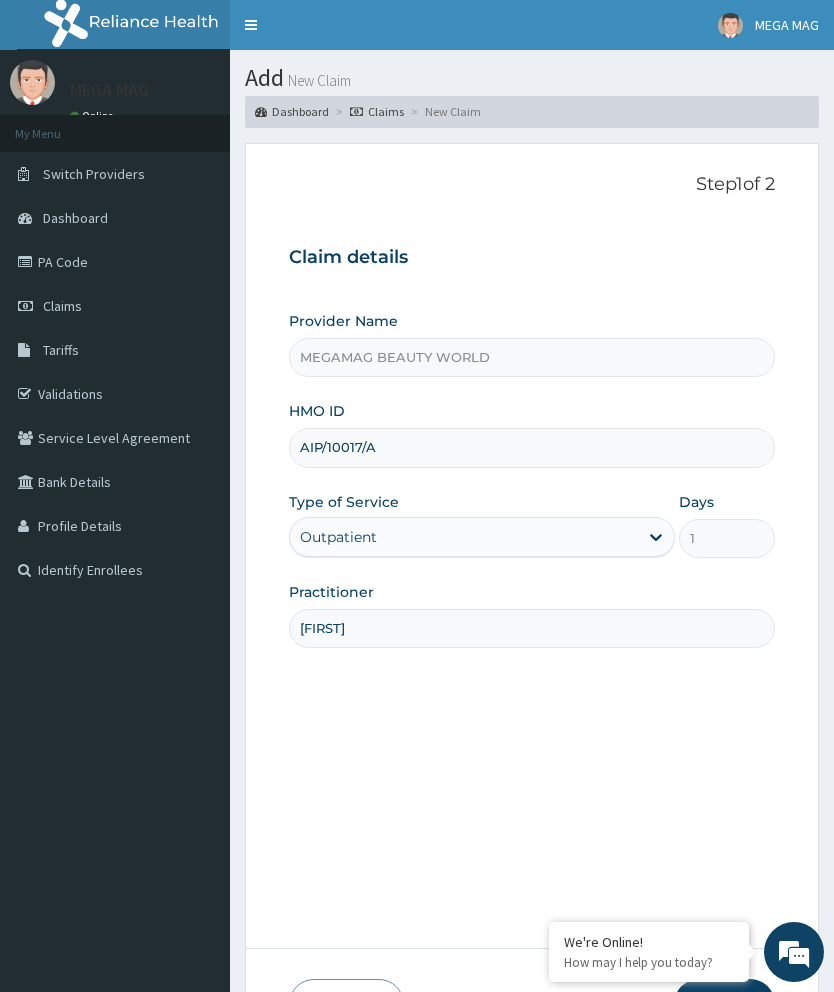 click on "Step  1  of 2 Claim details Provider Name MEGAMAG BEAUTY WORLD HMO ID AIP/10017/A Type of Service Outpatient Days 1 Practitioner Justine" at bounding box center (532, 546) 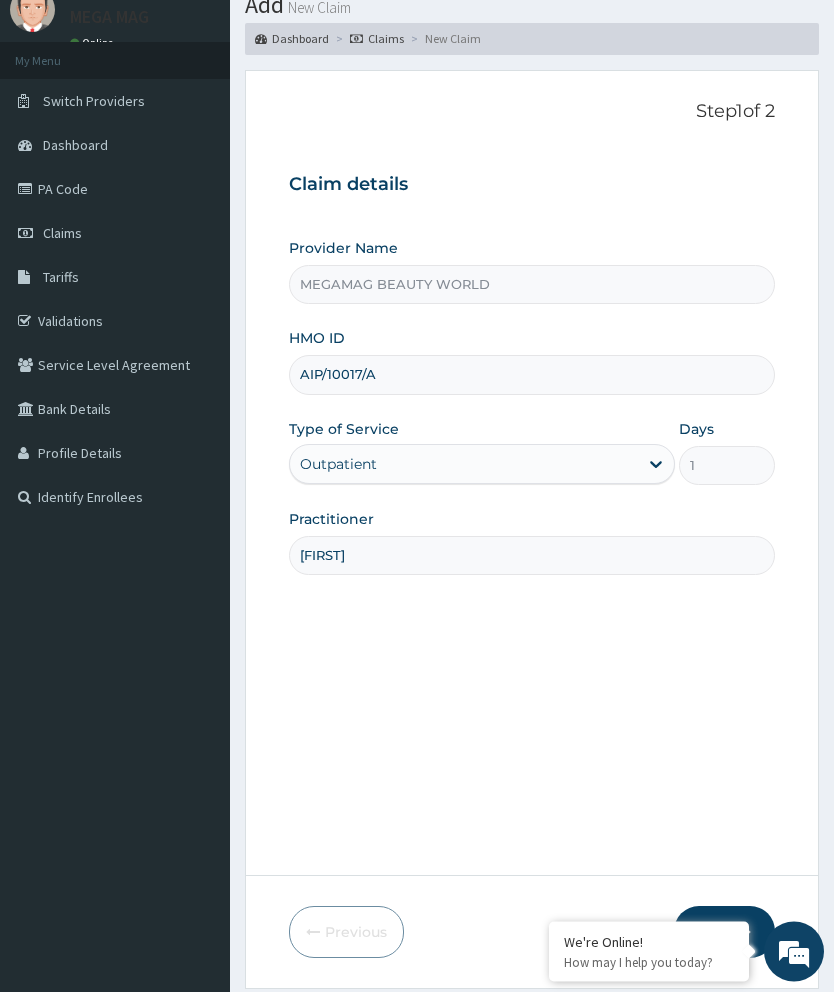 scroll, scrollTop: 135, scrollLeft: 0, axis: vertical 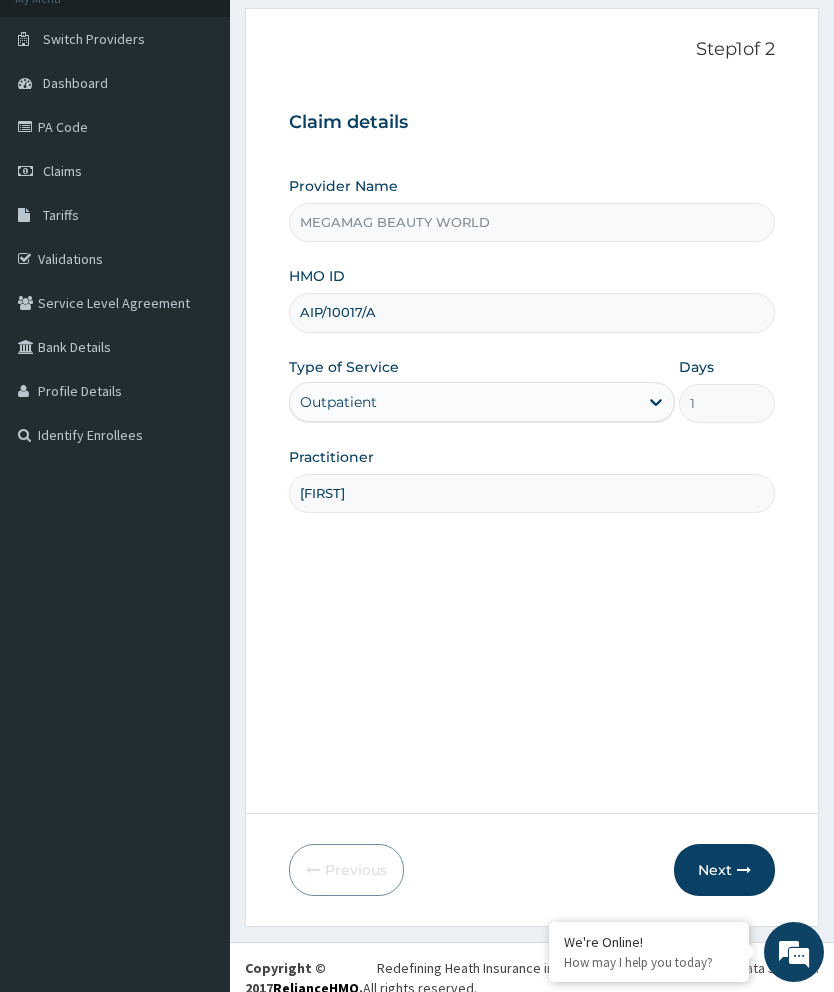 click on "Next" at bounding box center (724, 870) 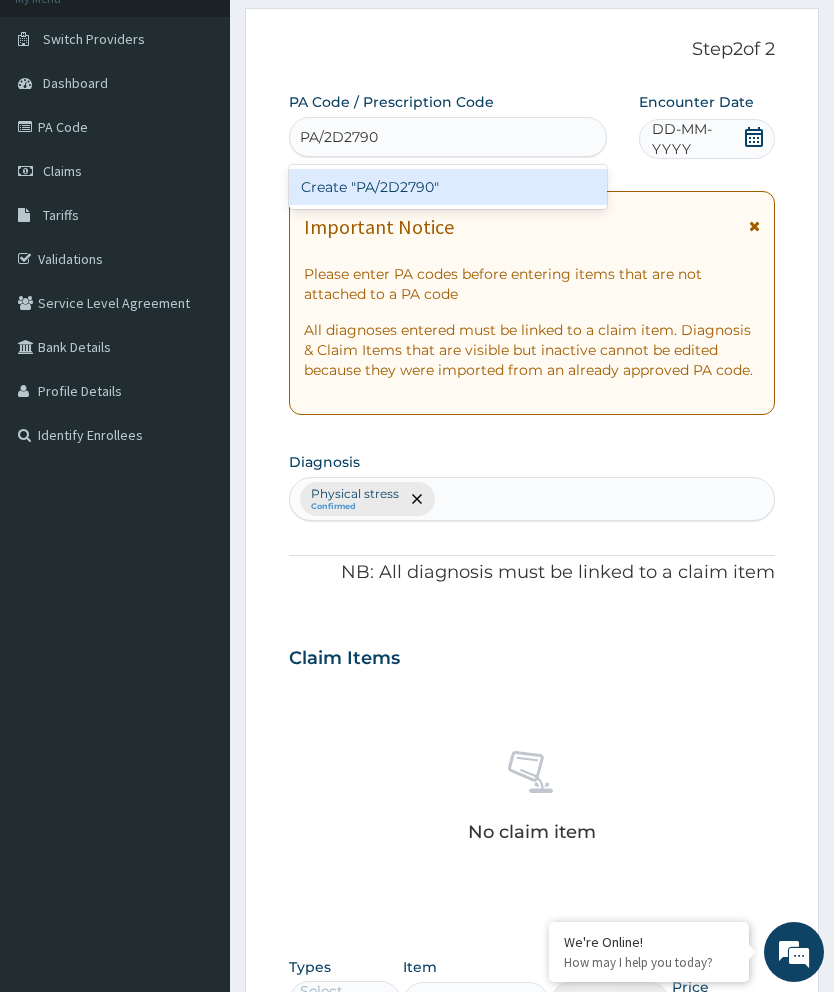 click on "Create "PA/2D2790"" at bounding box center [448, 187] 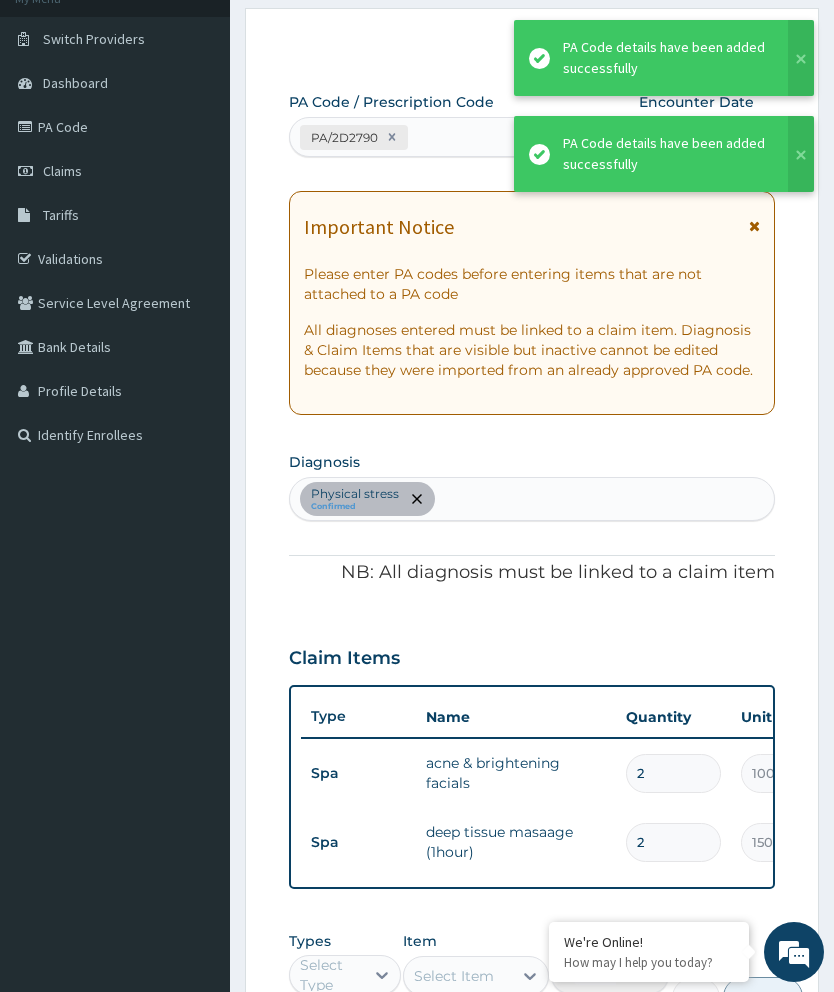click on "2" at bounding box center (673, 773) 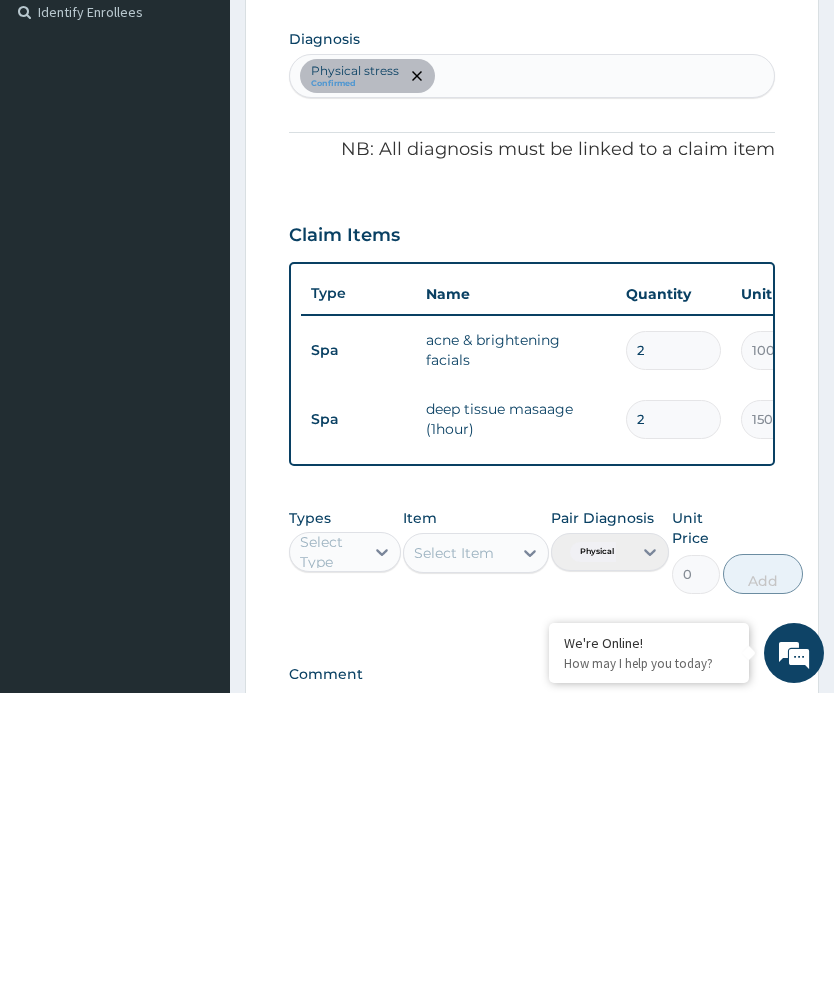 click on "2" at bounding box center (673, 649) 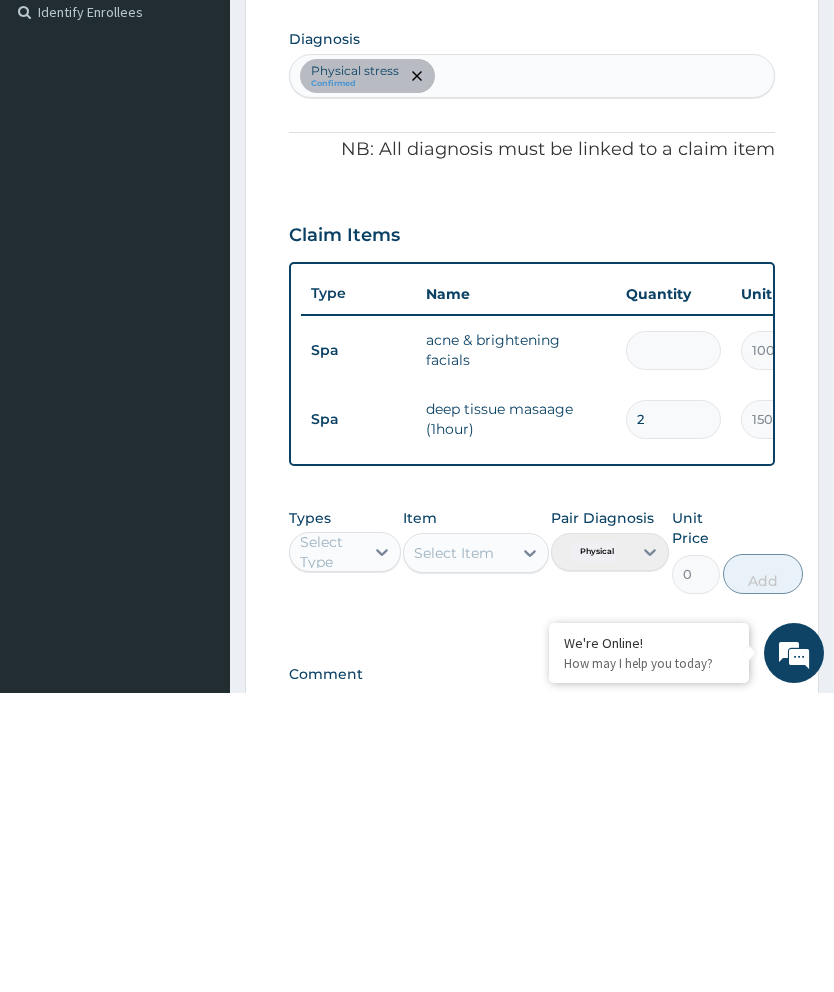 type on "1" 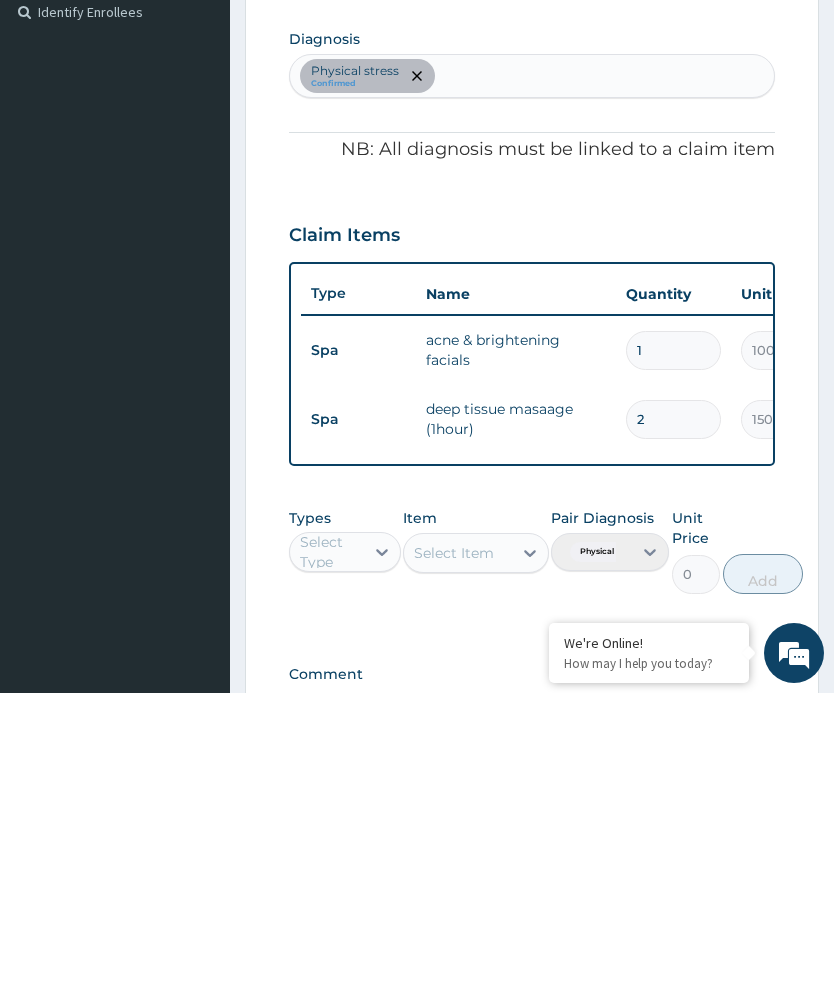 type on "1" 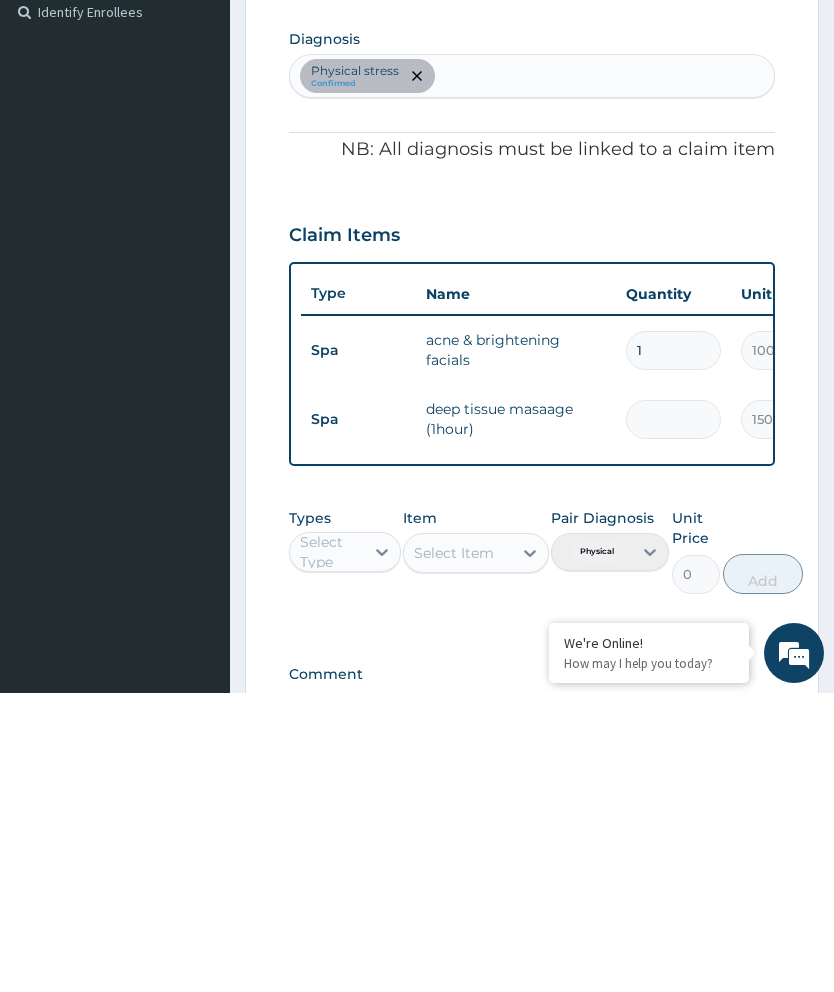 type on "1" 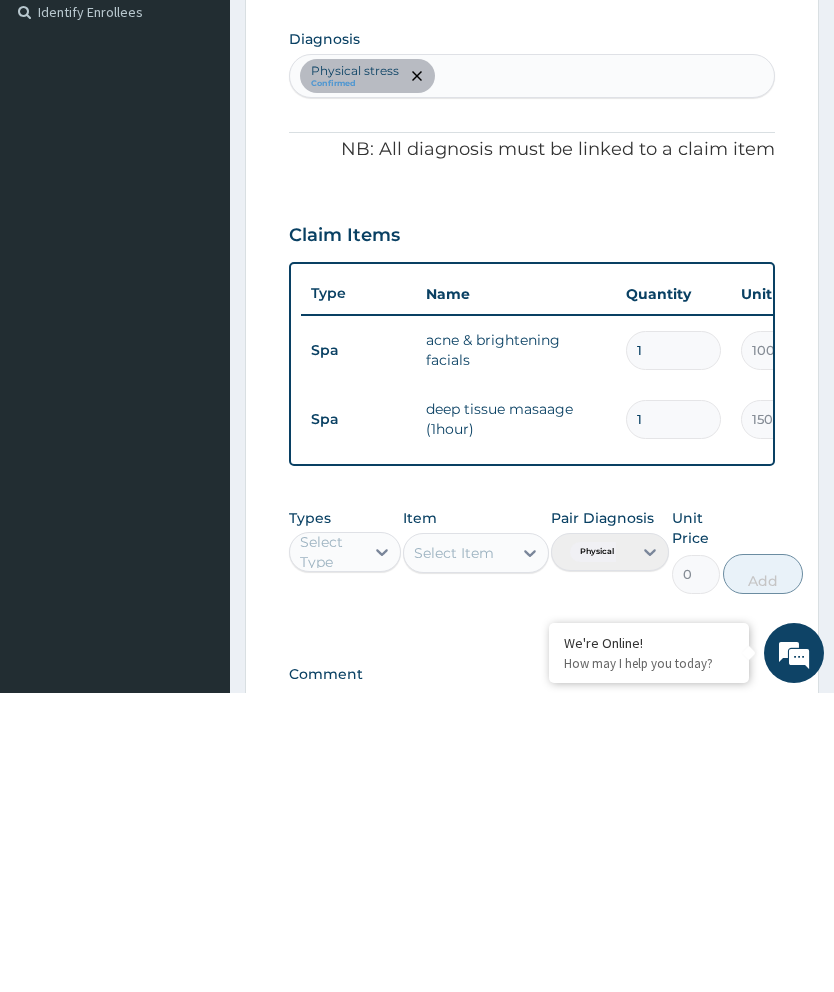 type on "15000.00" 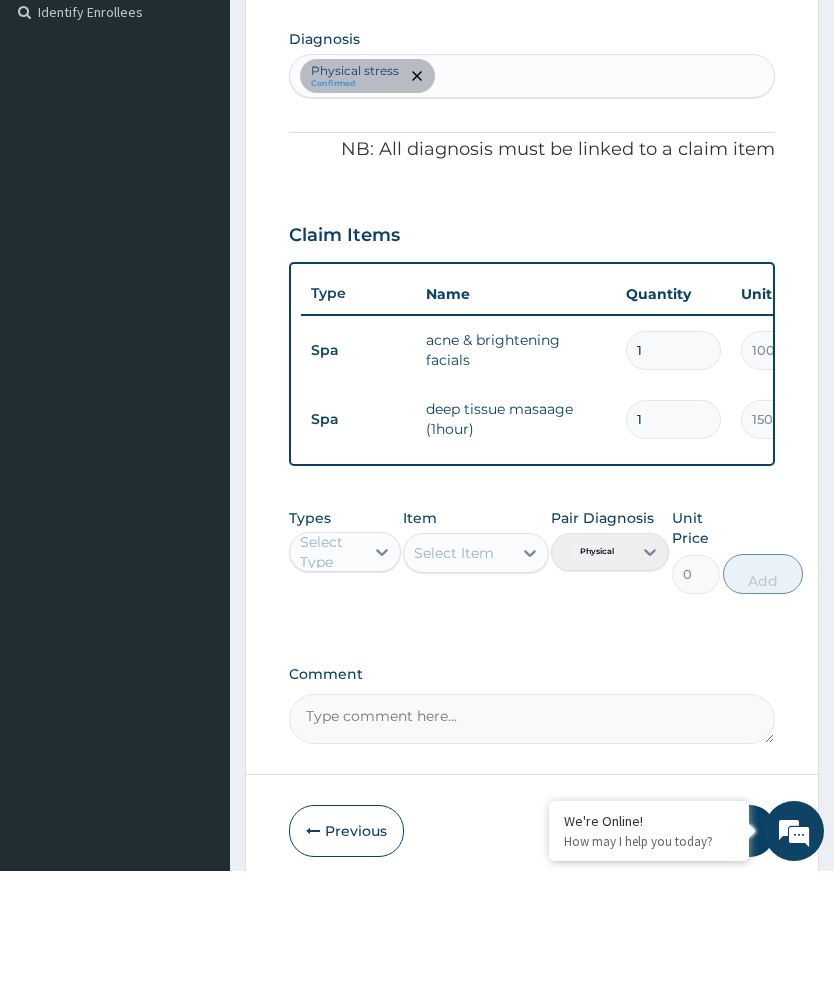 scroll, scrollTop: 536, scrollLeft: 0, axis: vertical 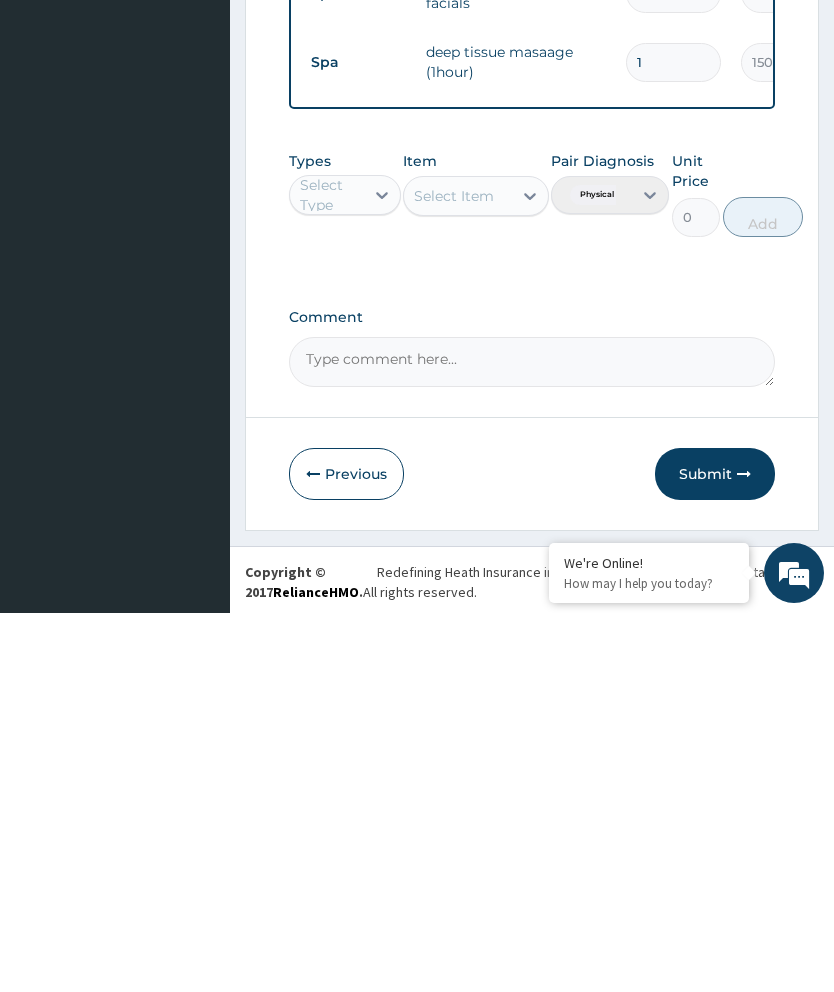 click on "Submit" at bounding box center [715, 853] 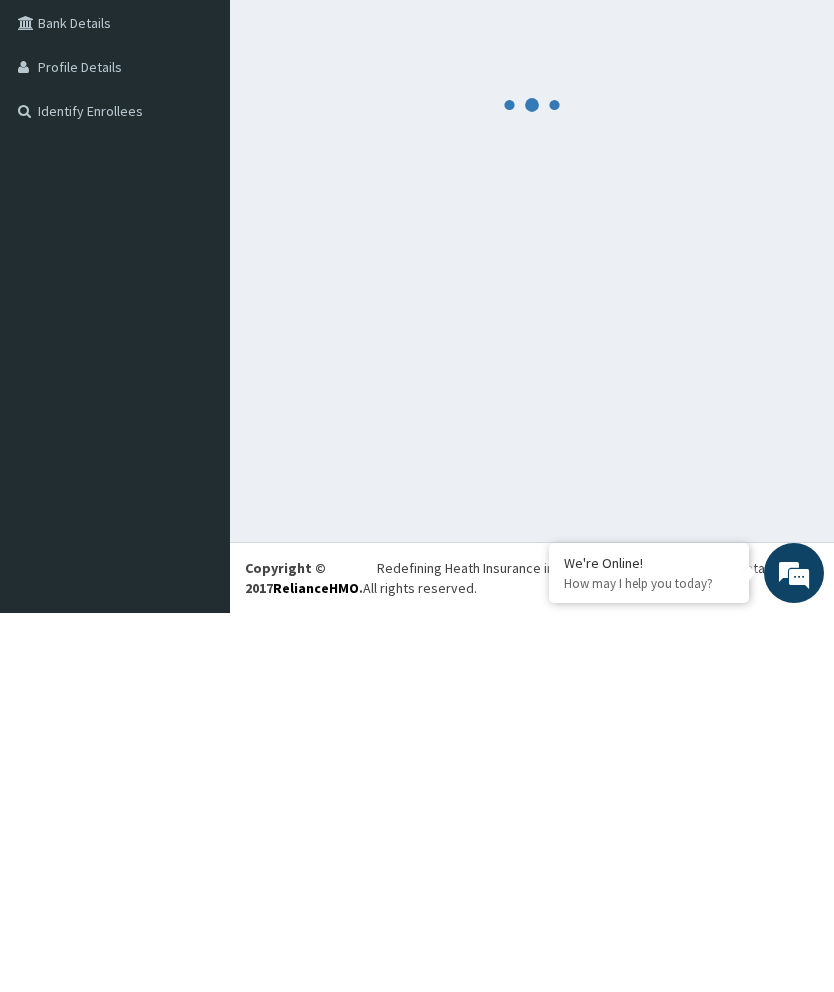 scroll, scrollTop: 79, scrollLeft: 0, axis: vertical 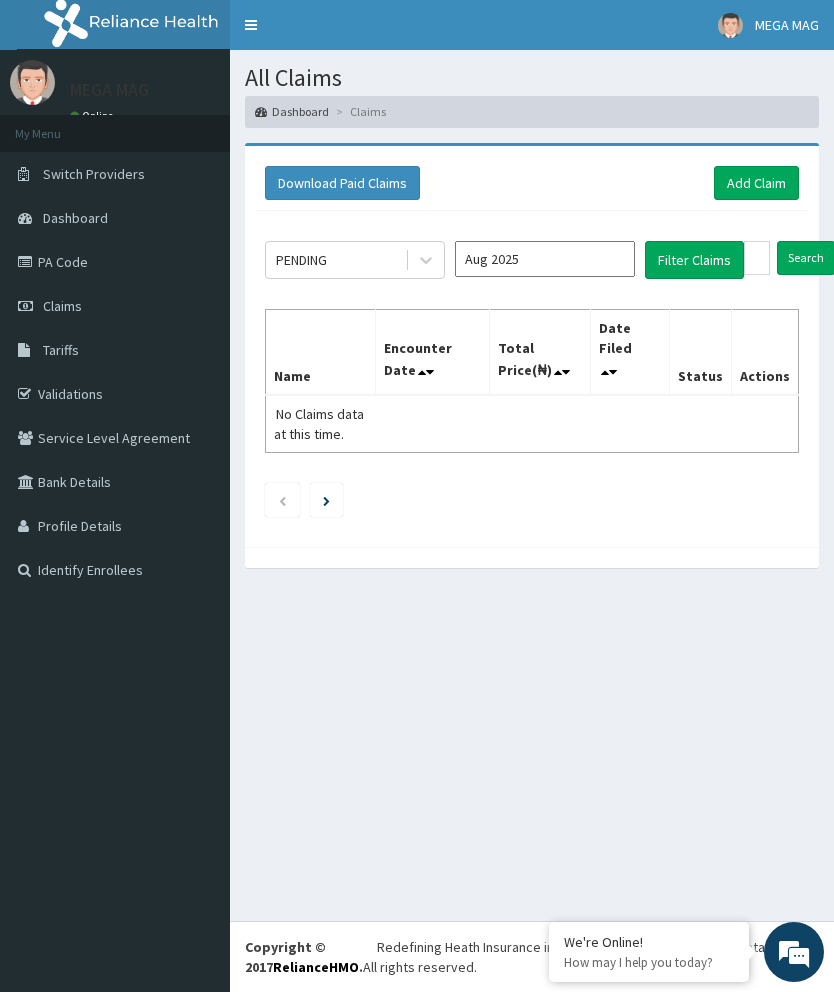 click on "Add Claim" at bounding box center [756, 183] 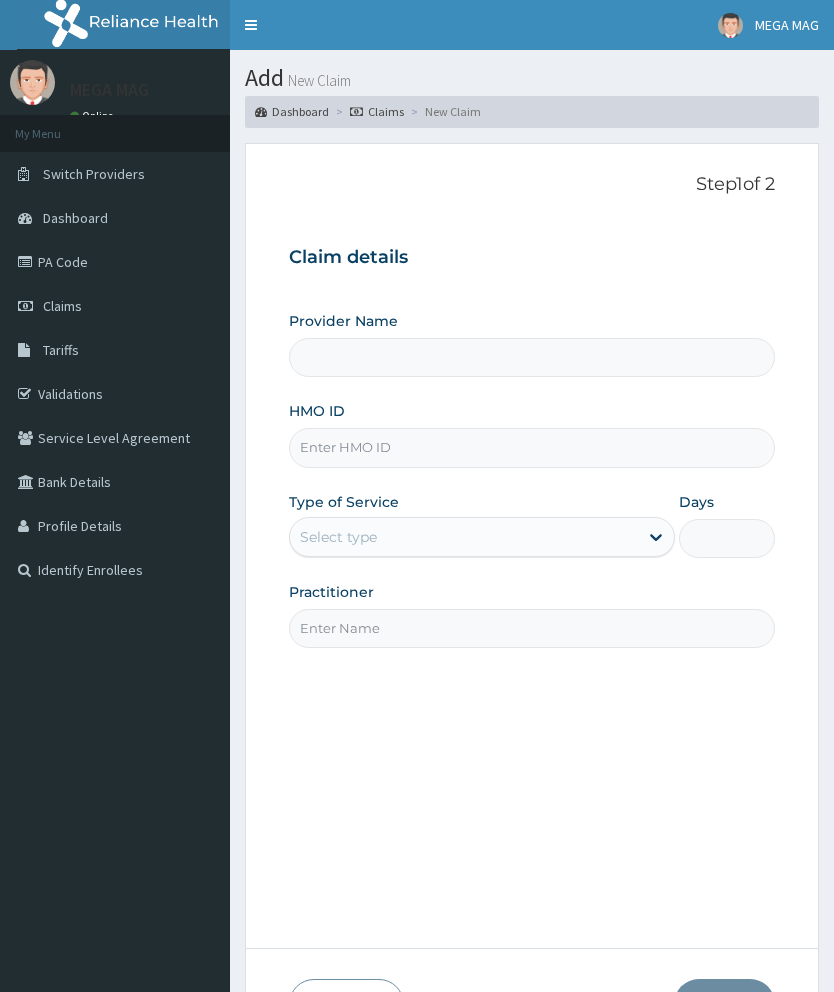 scroll, scrollTop: 0, scrollLeft: 0, axis: both 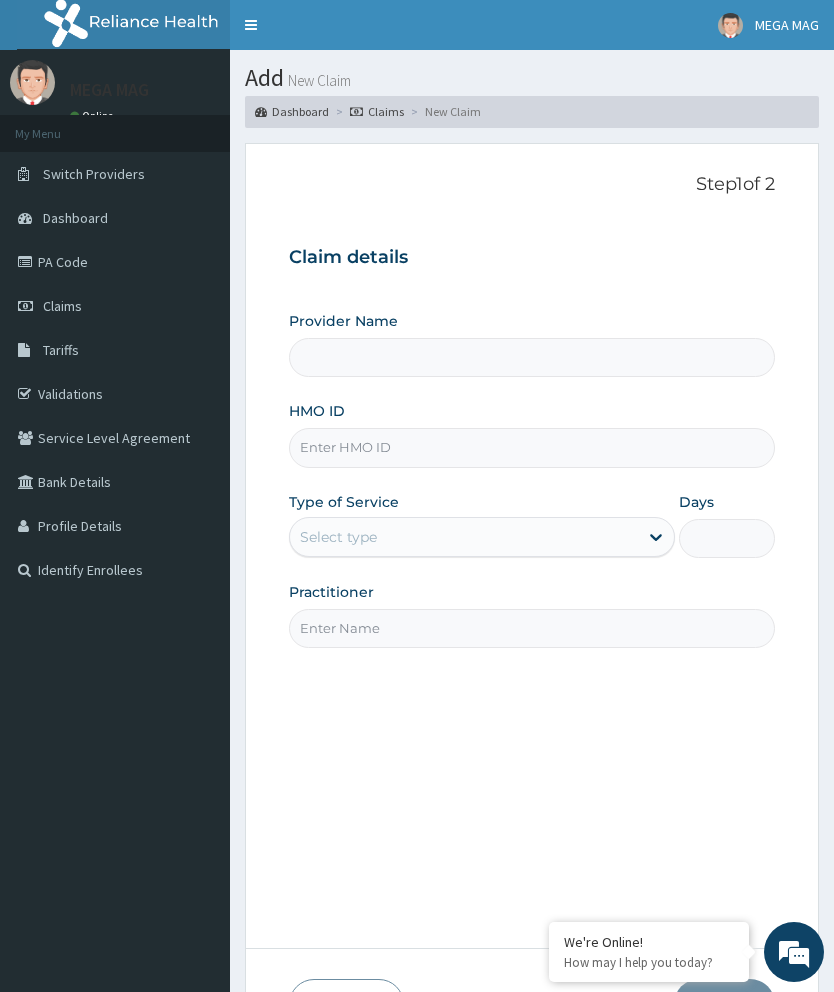type on "MEGAMAG BEAUTY WORLD" 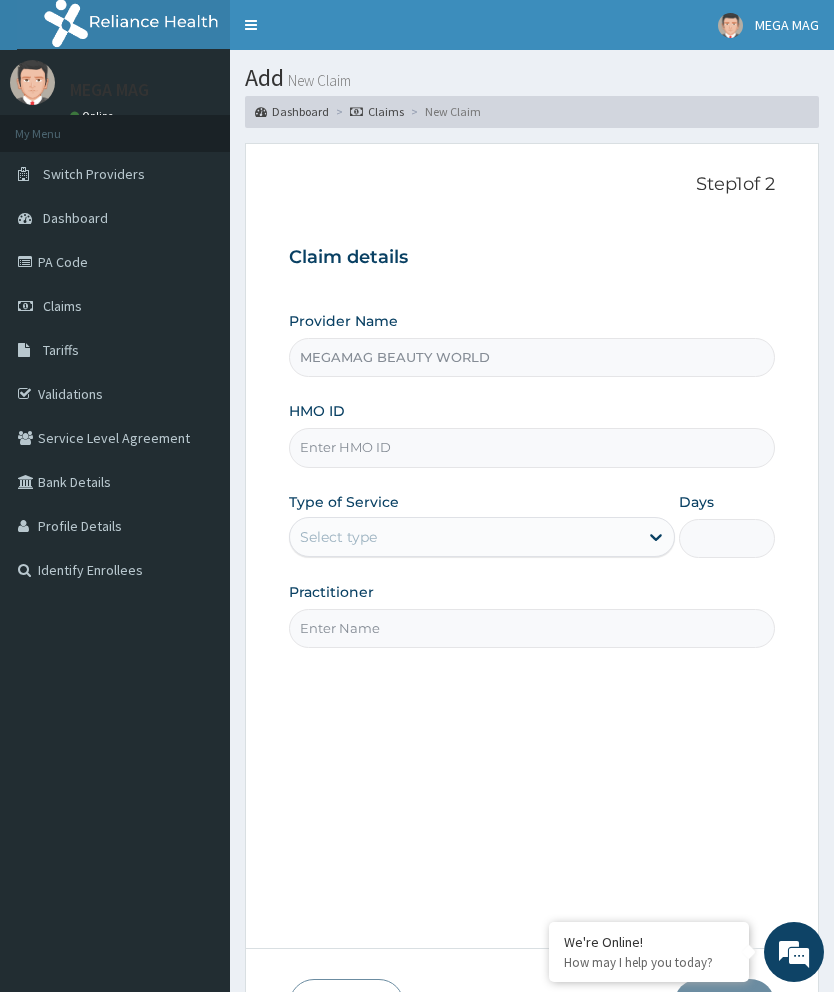 type on "1" 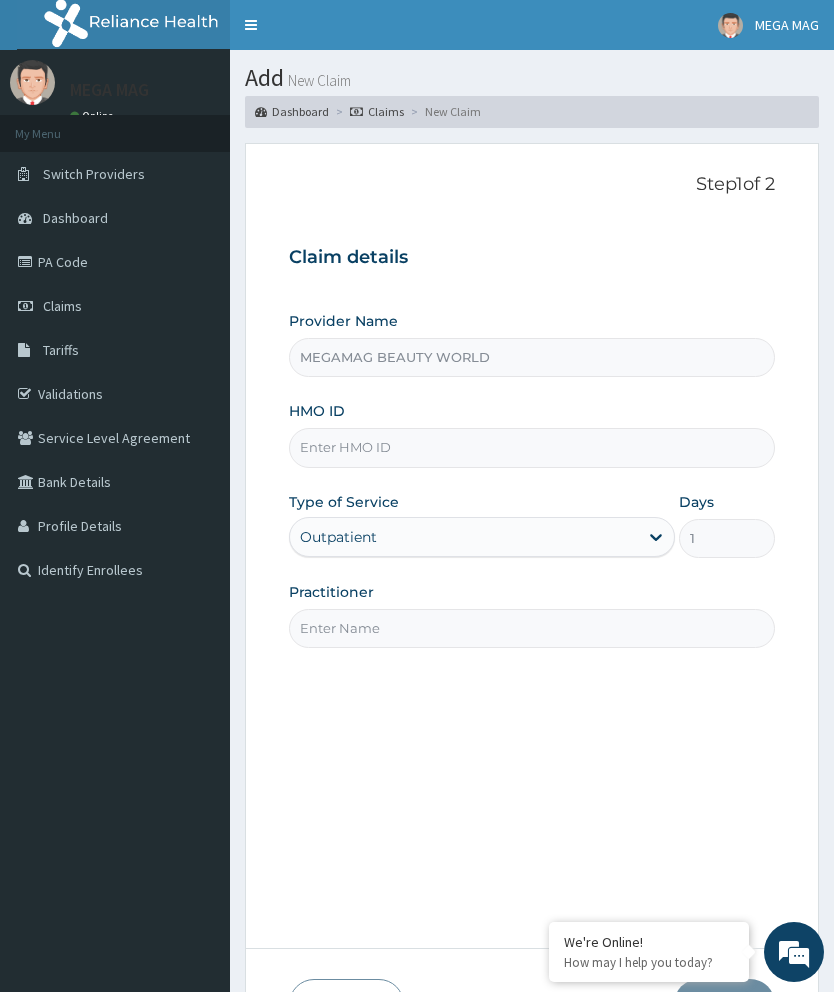 click on "HMO ID" at bounding box center (532, 447) 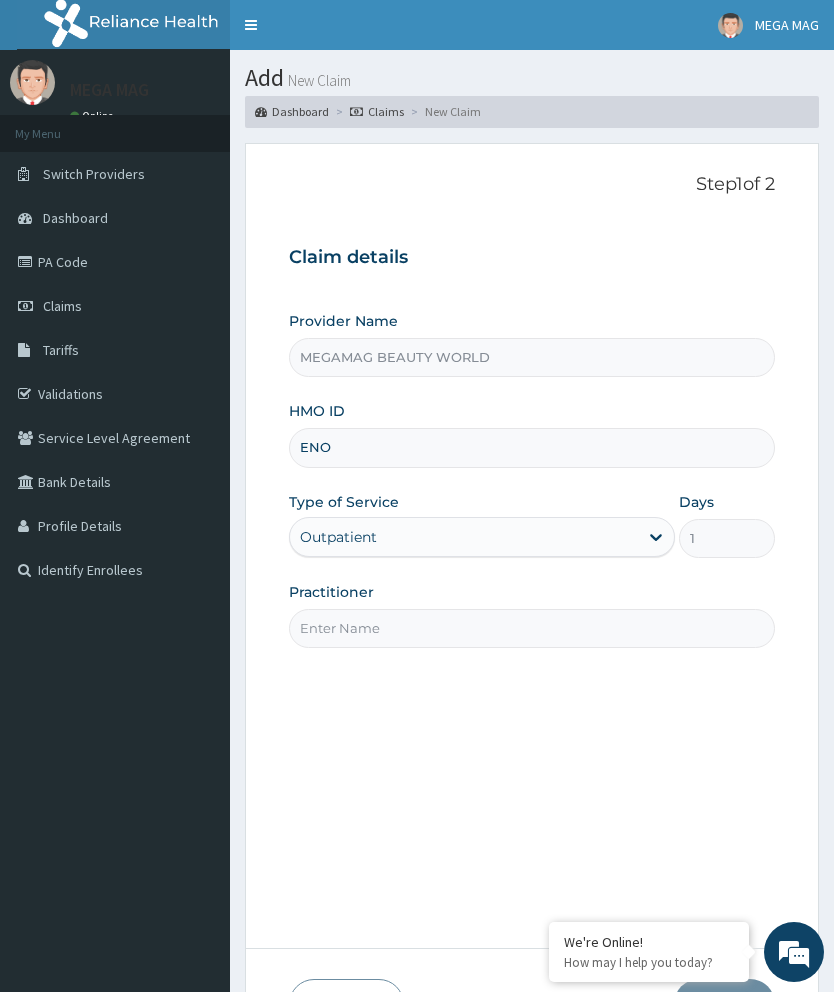 scroll, scrollTop: 0, scrollLeft: 0, axis: both 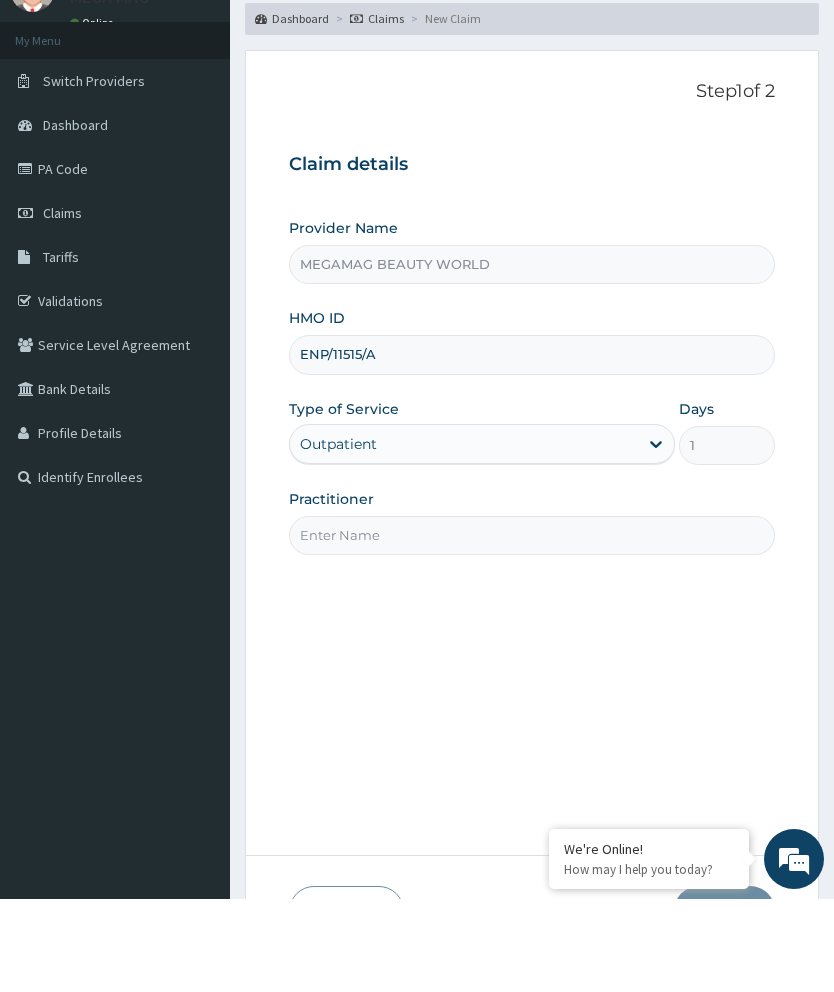 type on "ENP/11515/A" 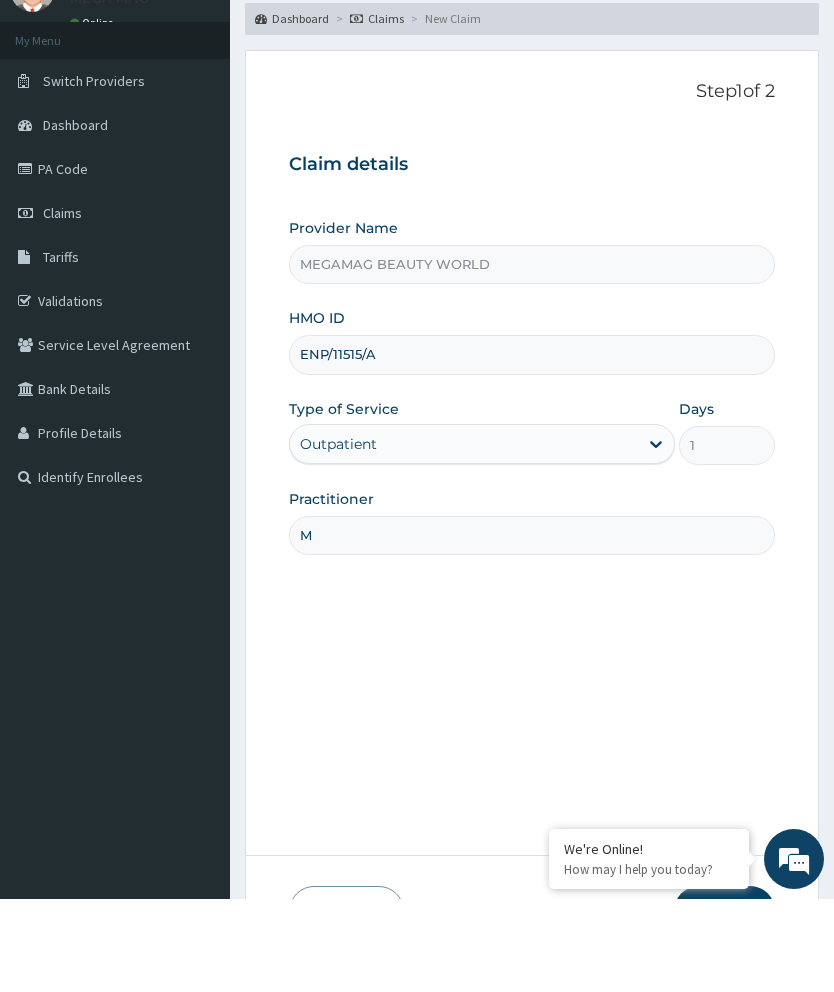 type on "Margaret" 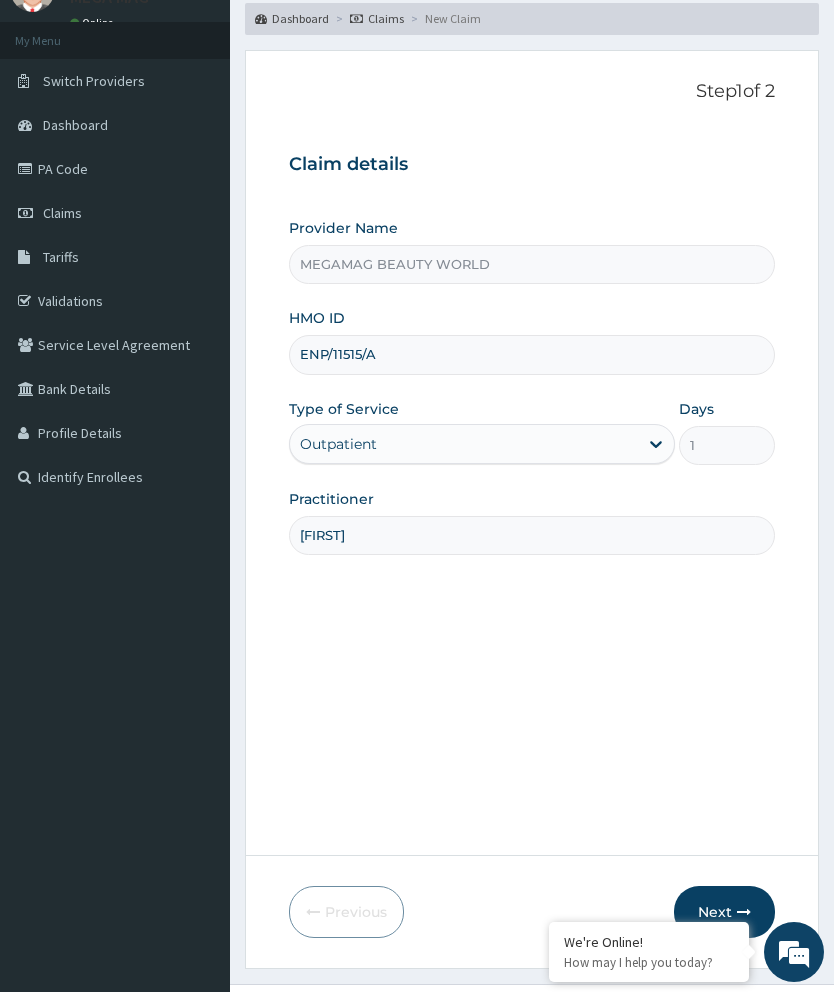 scroll, scrollTop: 135, scrollLeft: 0, axis: vertical 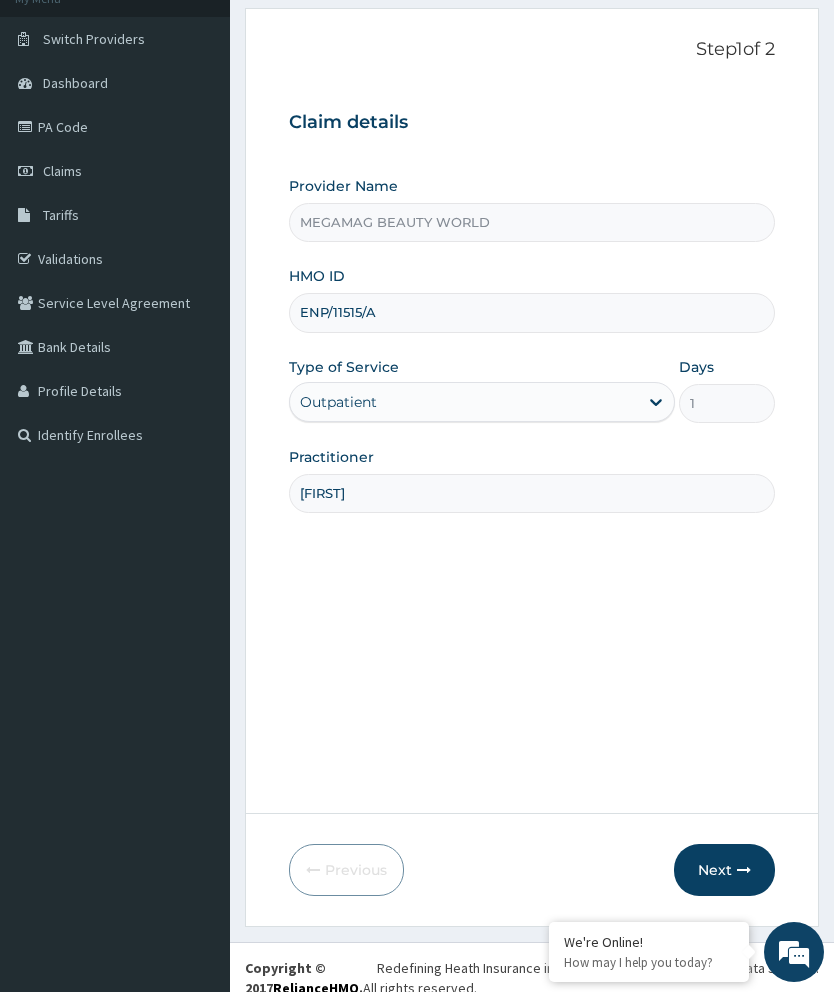 click on "Next" at bounding box center [724, 870] 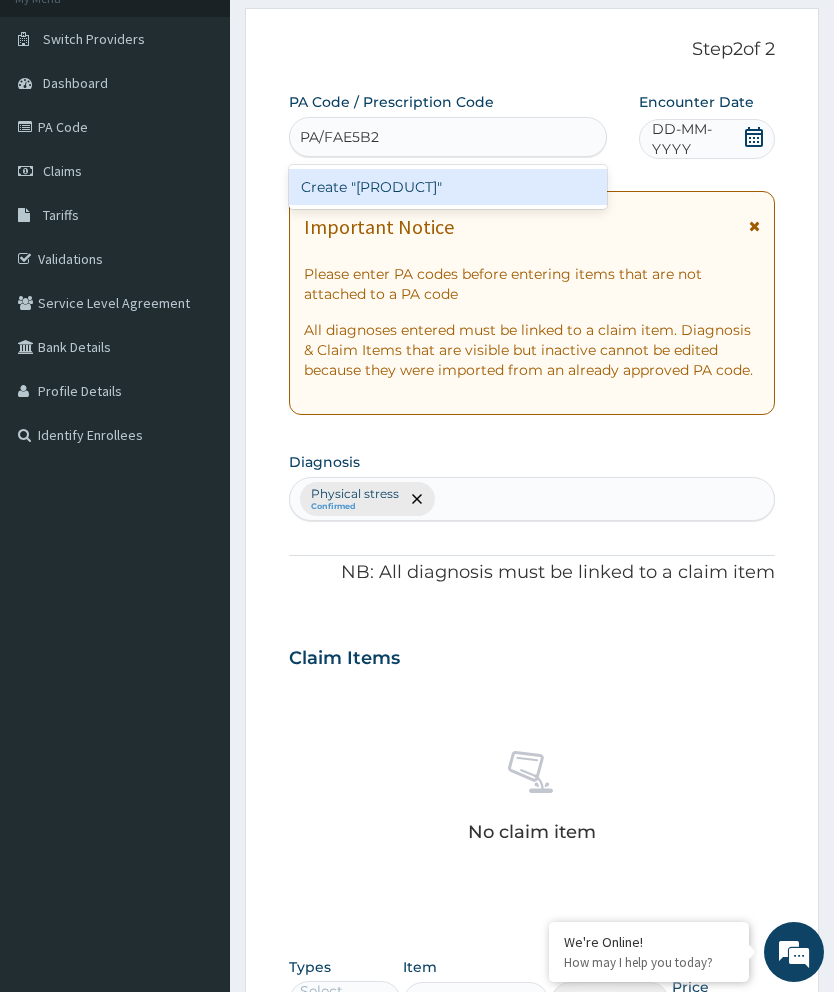 click on "Create "PA/FAE5B2"" at bounding box center [448, 187] 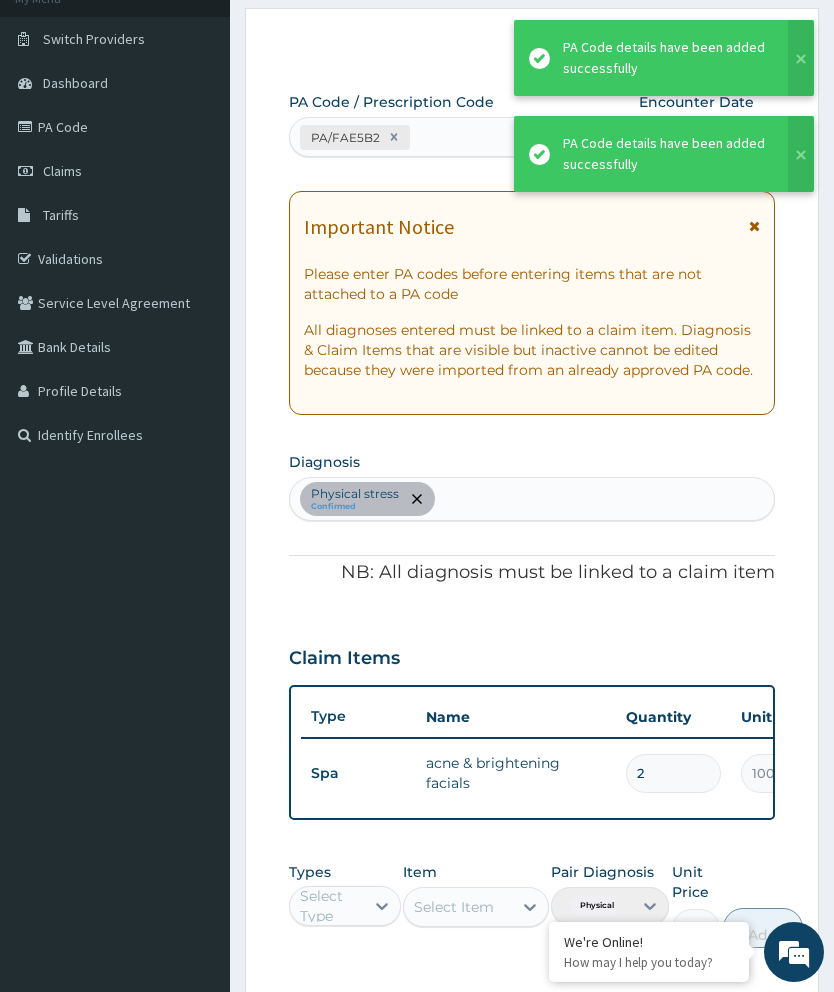 click on "2" at bounding box center [673, 773] 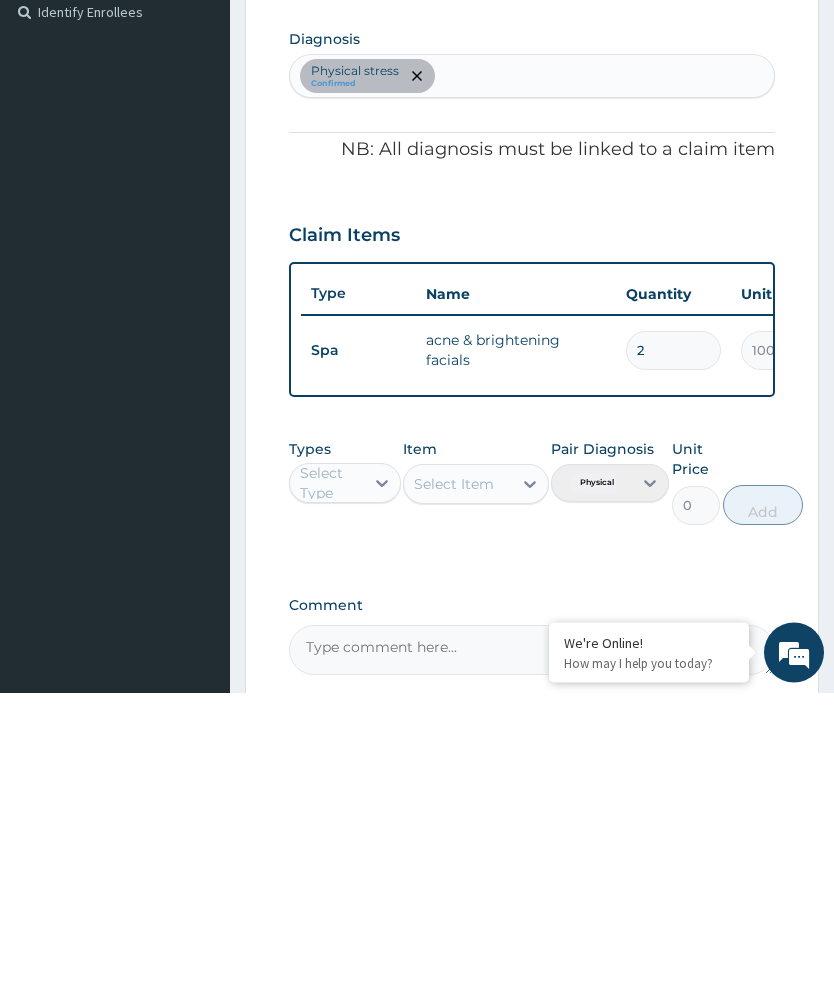click on "2" at bounding box center [673, 650] 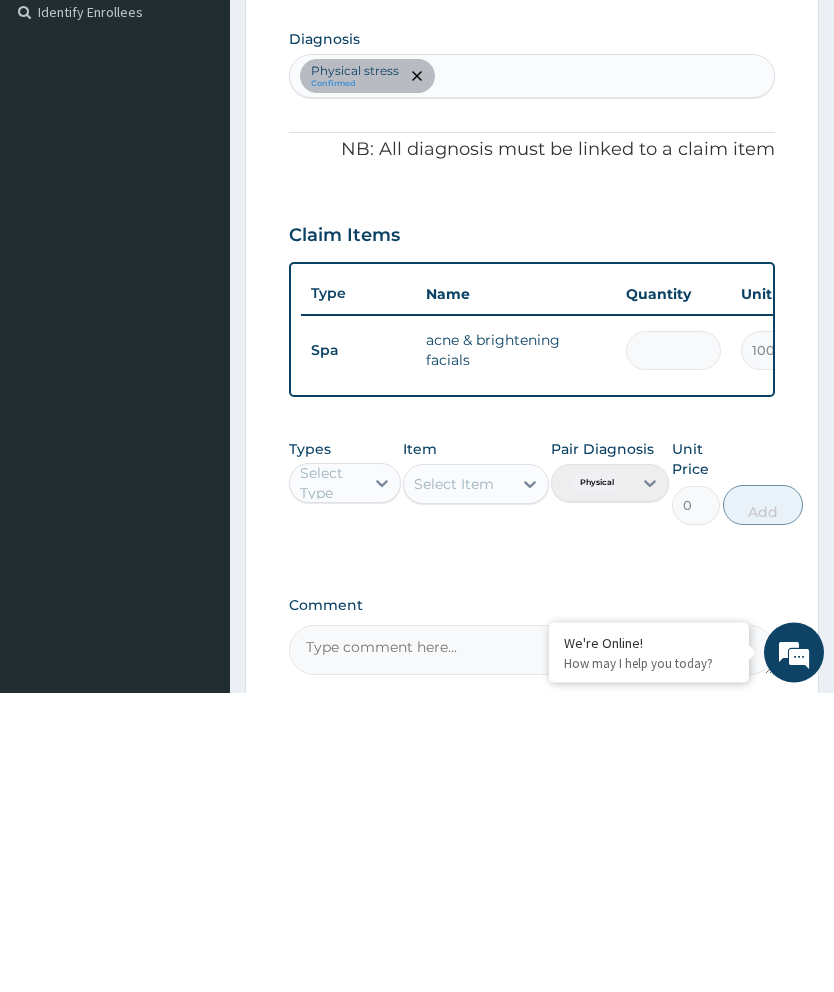 type on "1" 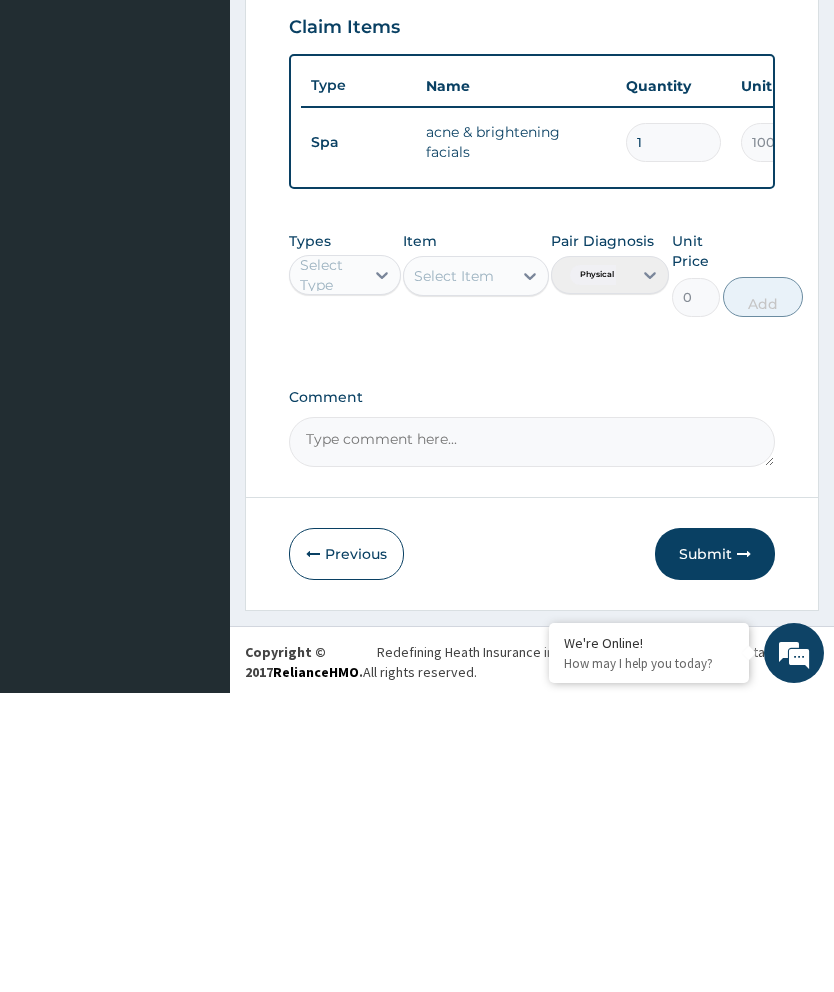 click on "Submit" at bounding box center [715, 853] 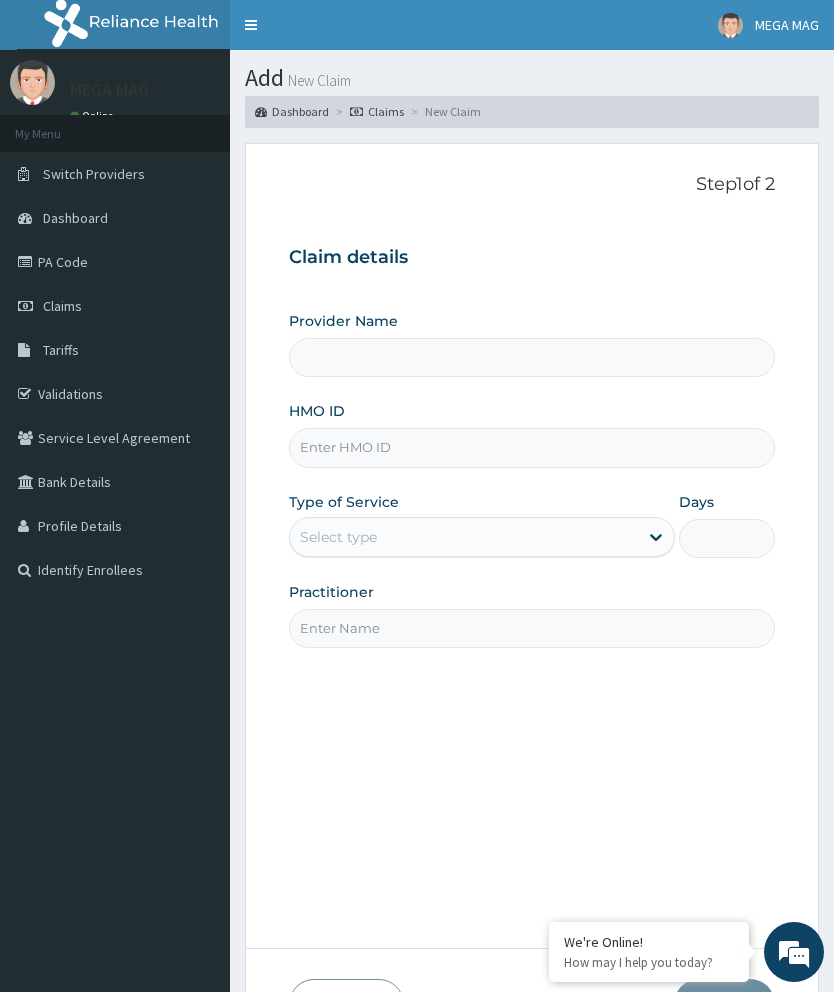 scroll, scrollTop: 0, scrollLeft: 0, axis: both 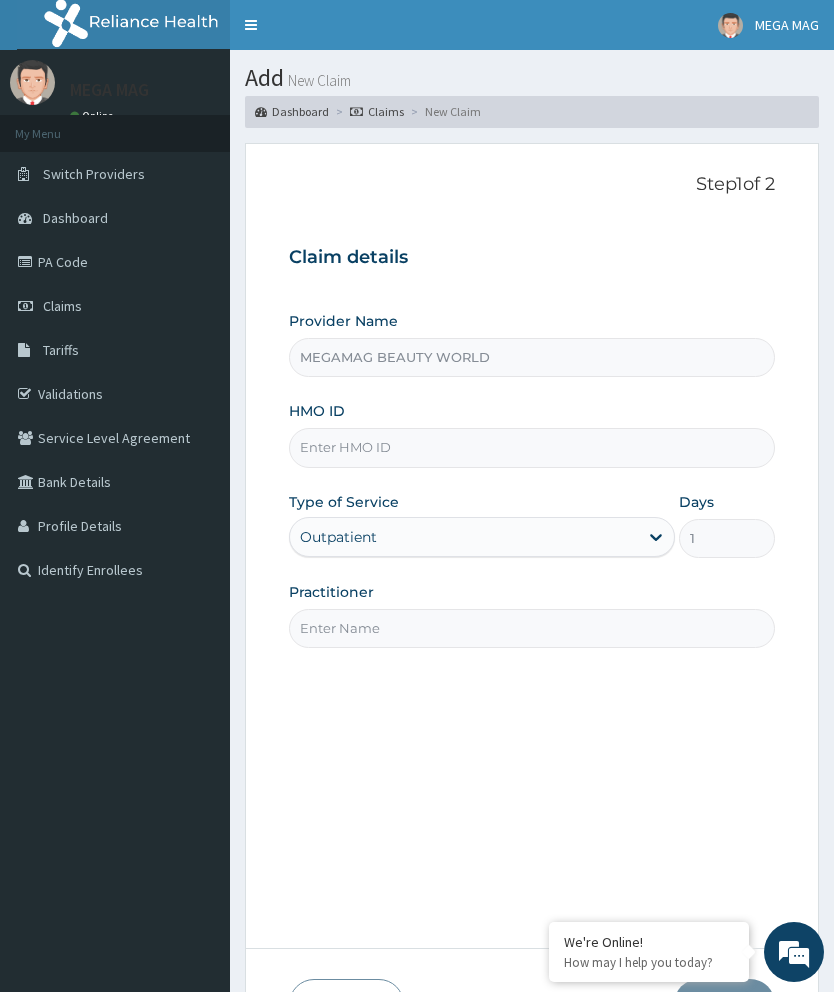 click on "HMO ID" at bounding box center [532, 447] 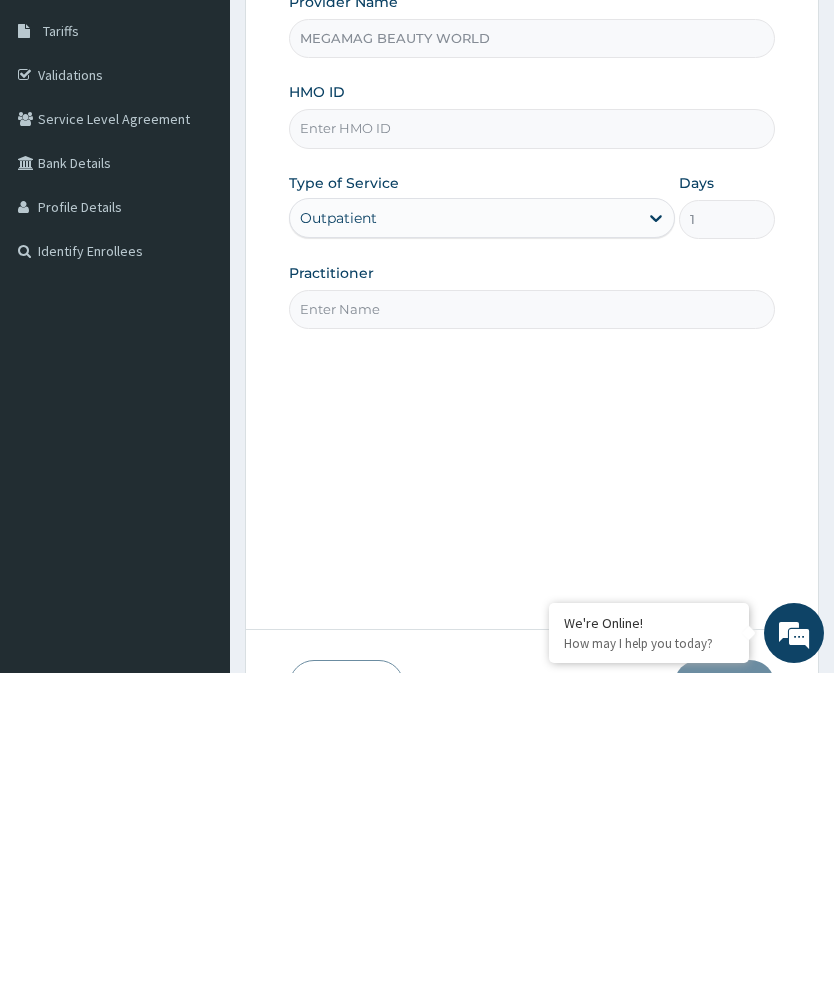 type on "N" 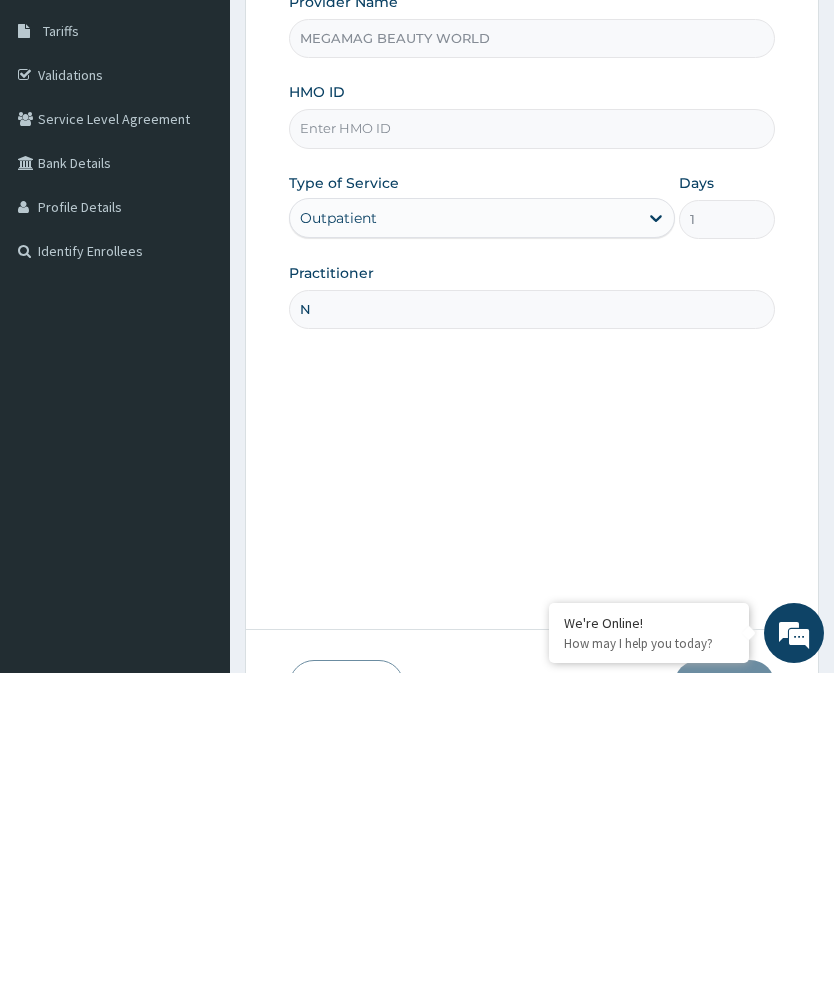 type 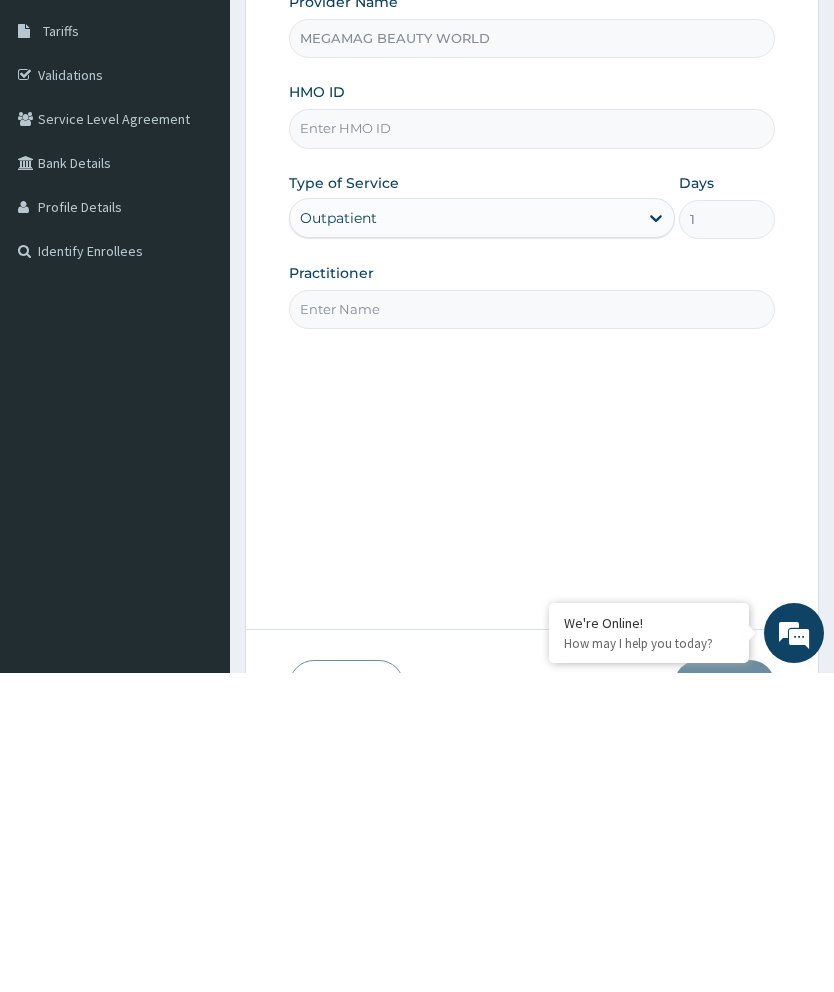 click on "HMO ID" at bounding box center [532, 447] 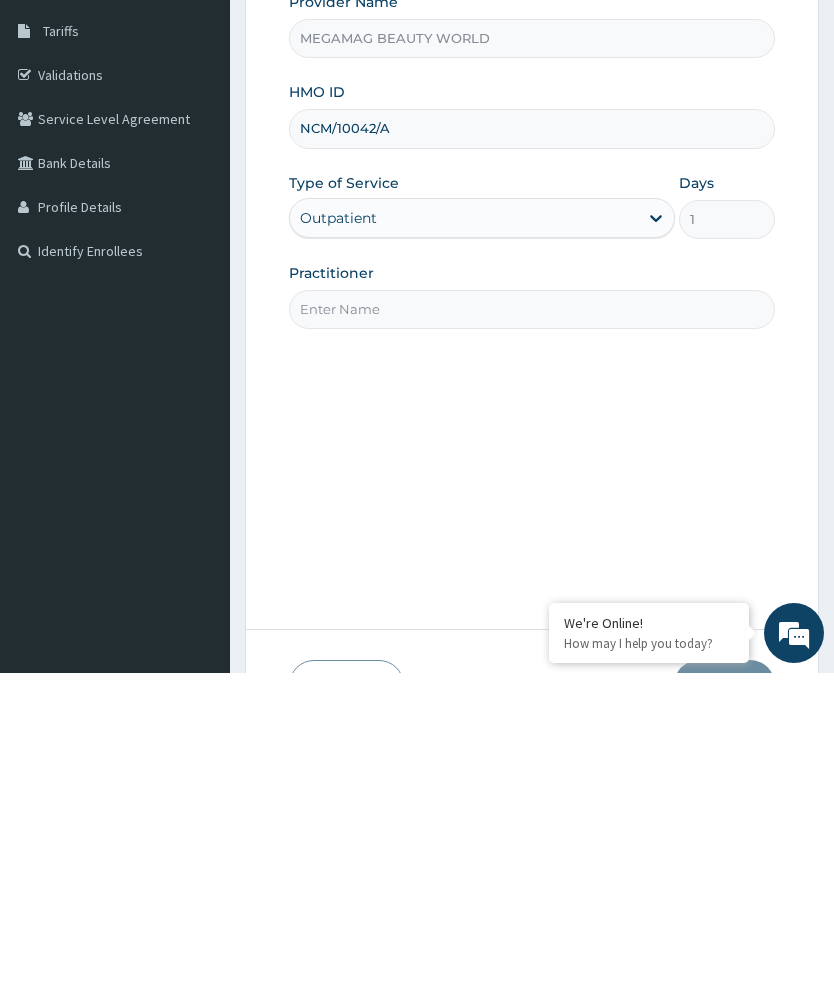 type on "NCM/10042/A" 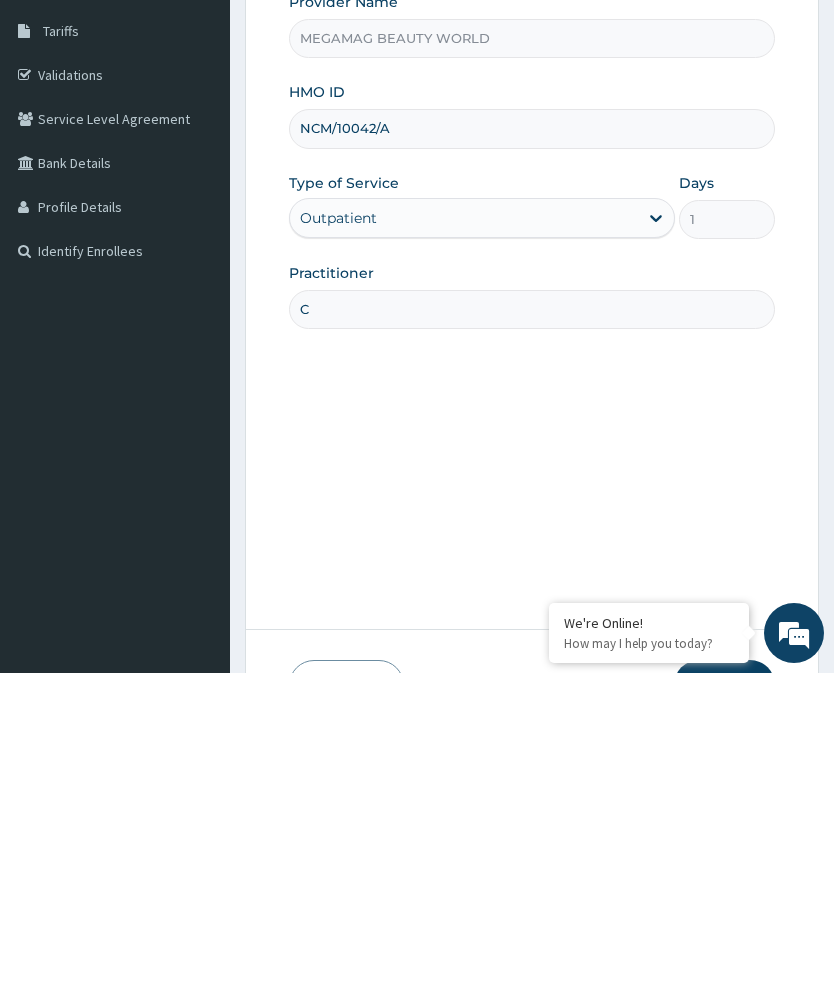 type on "Chioma" 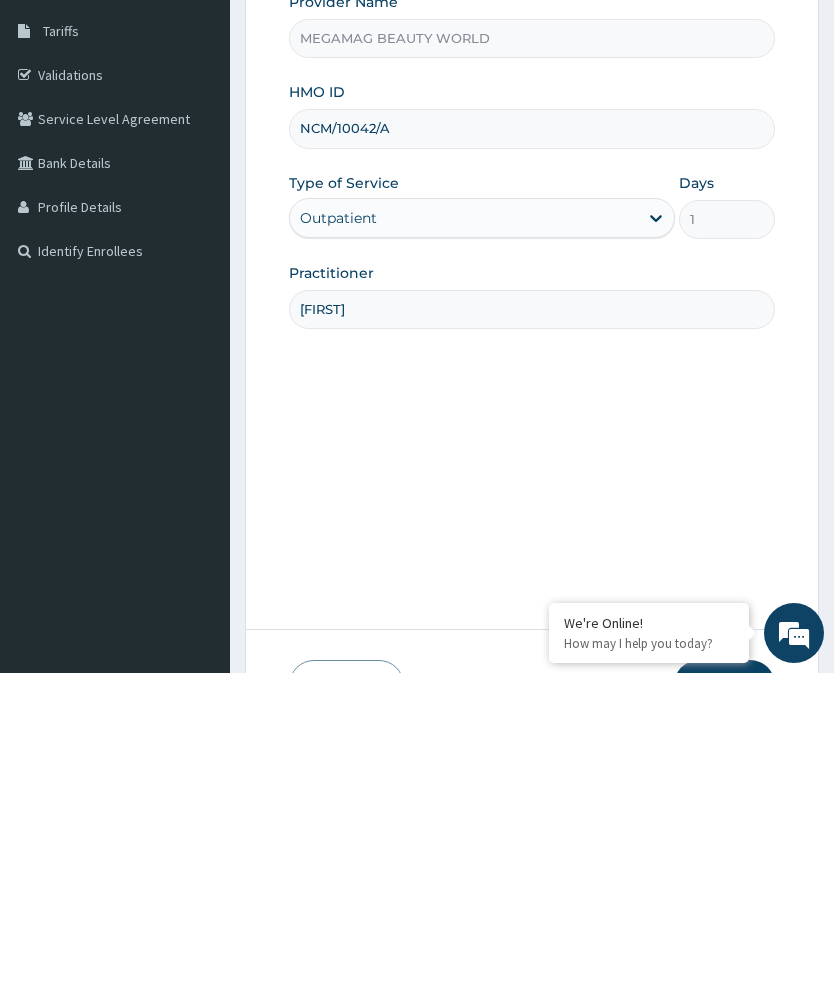 scroll, scrollTop: 155, scrollLeft: 0, axis: vertical 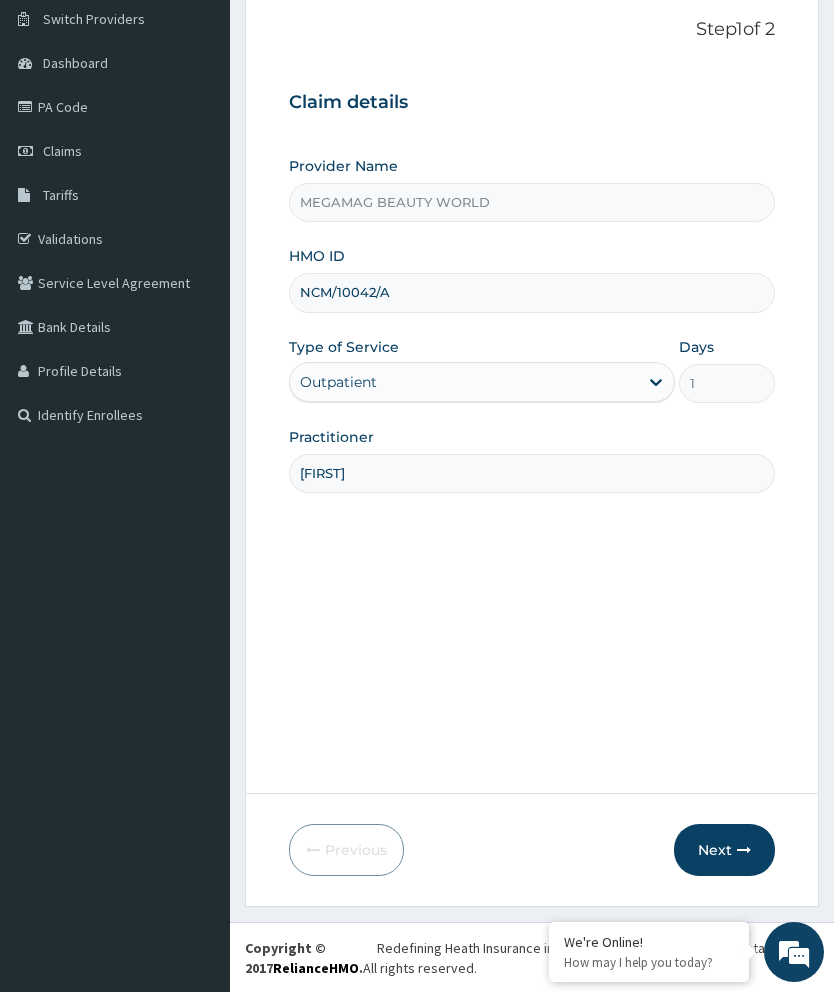 click at bounding box center [744, 850] 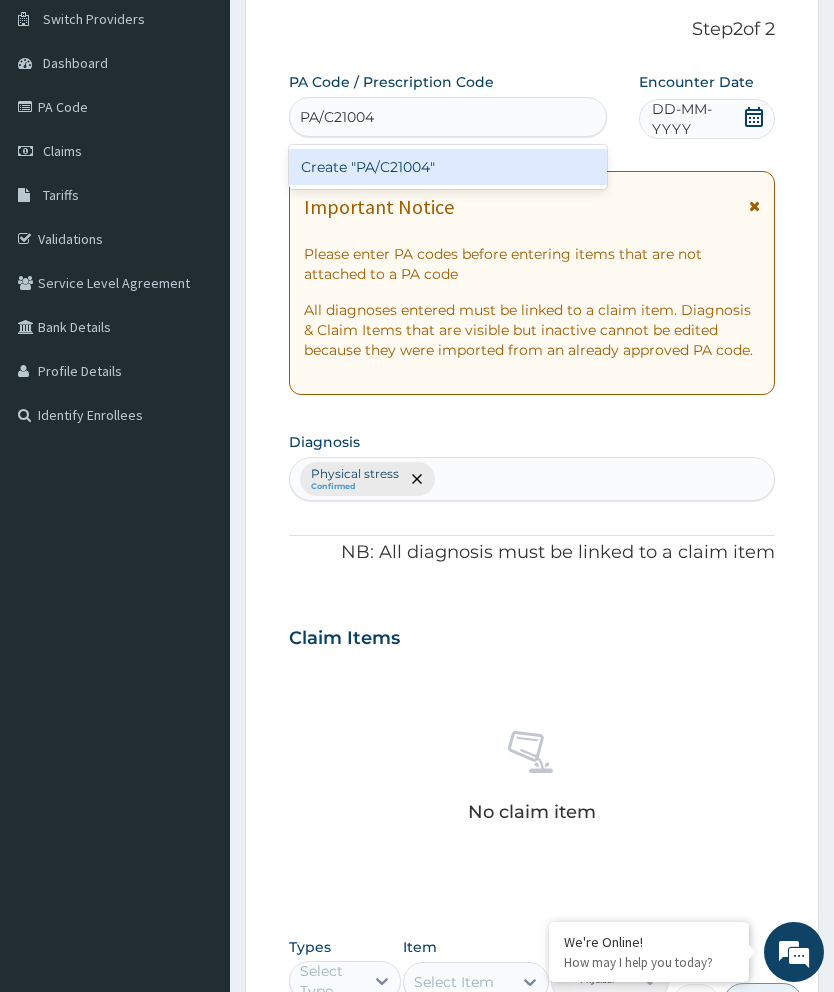 click on "Create "PA/C21004"" at bounding box center [448, 167] 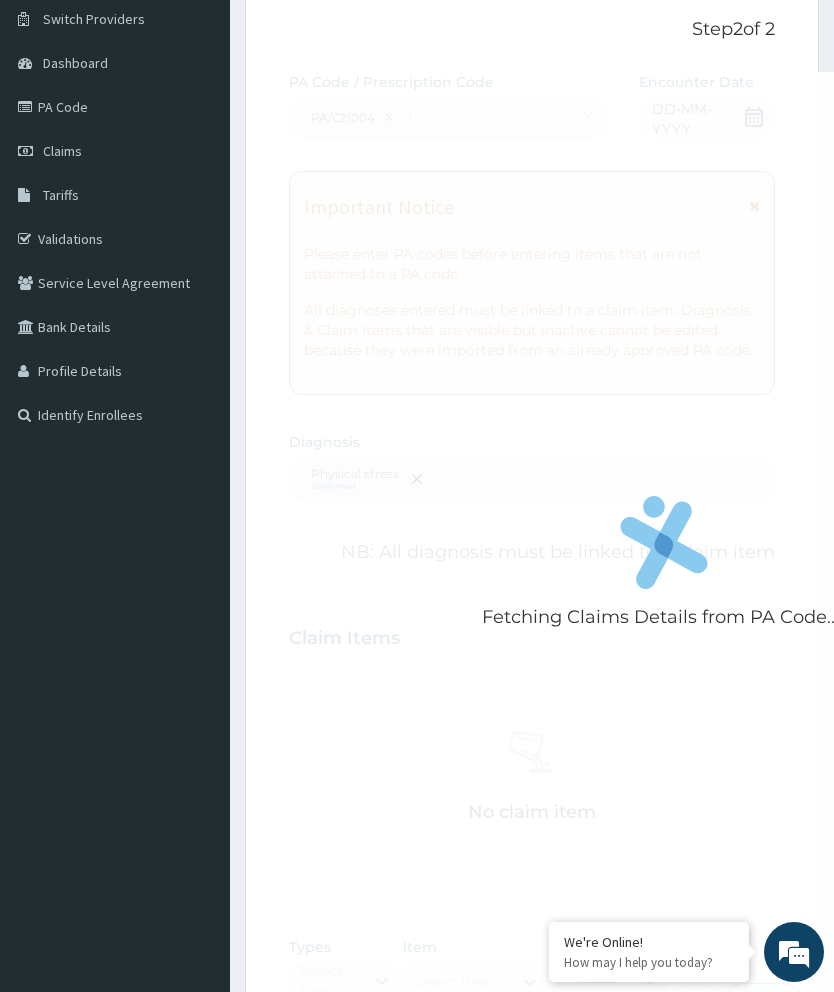 type 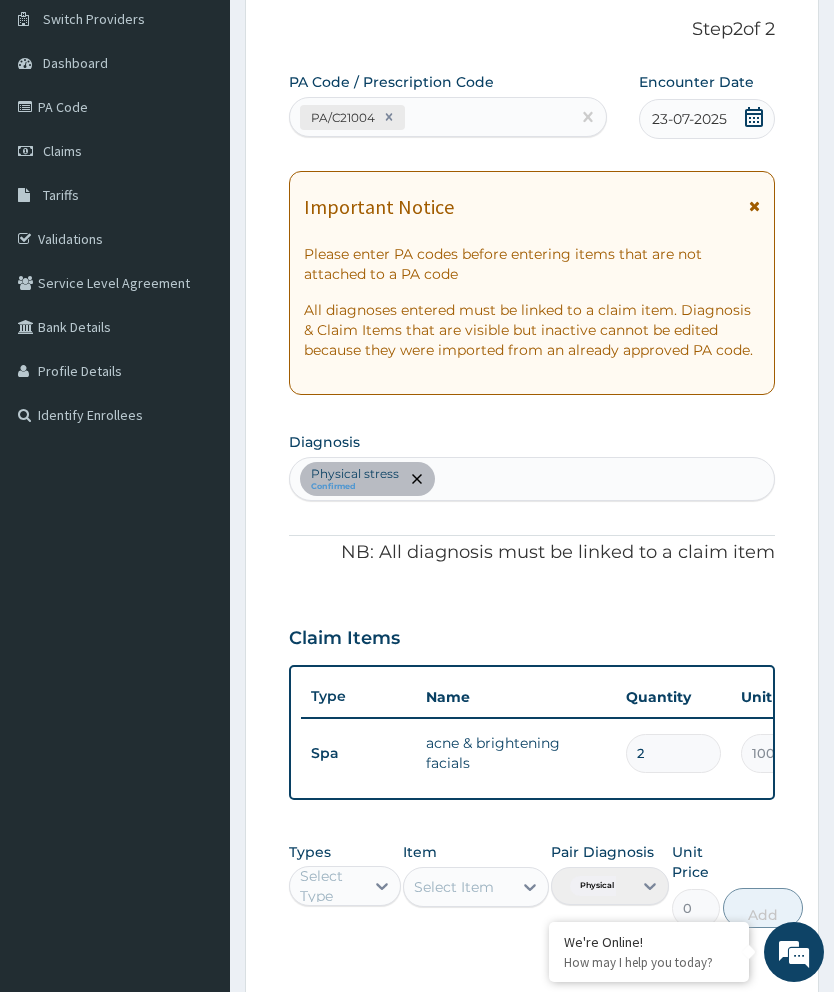 click on "2" at bounding box center [673, 753] 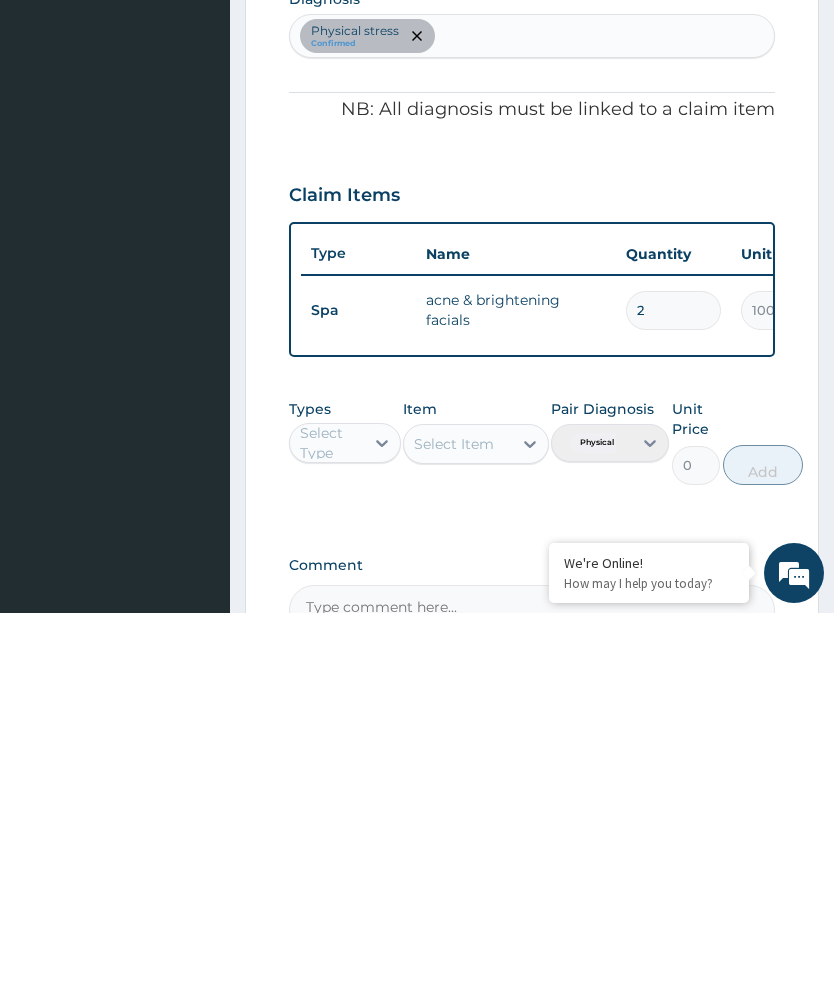 click on "2" at bounding box center (673, 689) 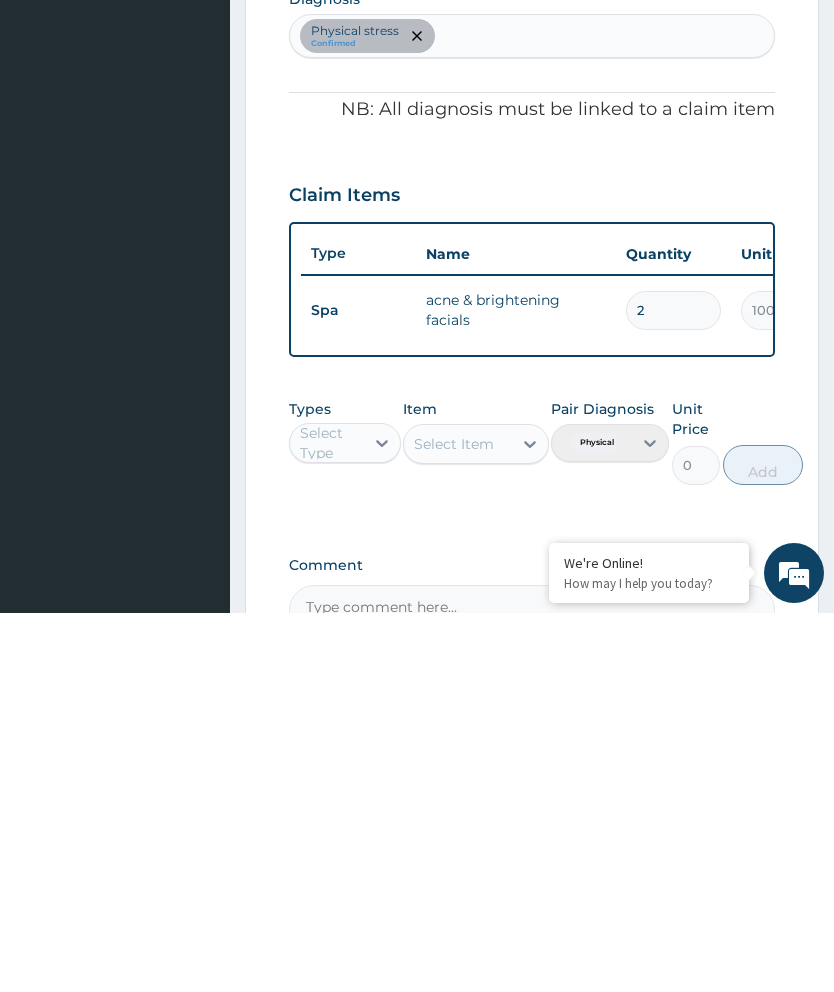 type 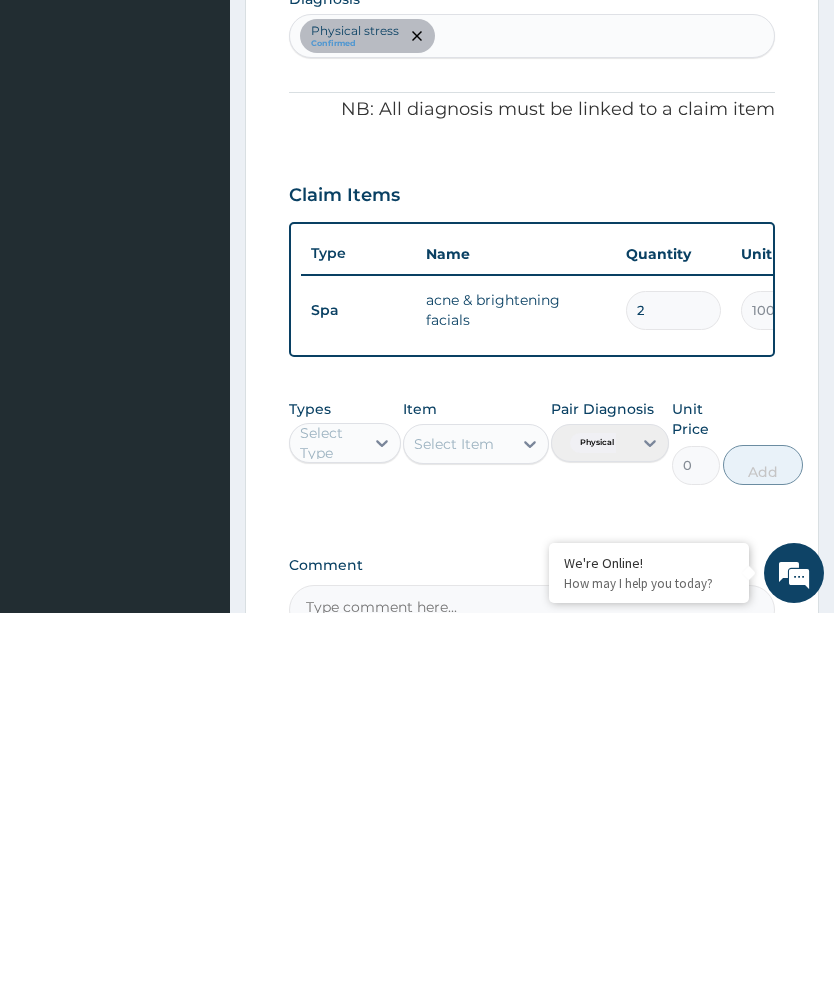 type on "0.00" 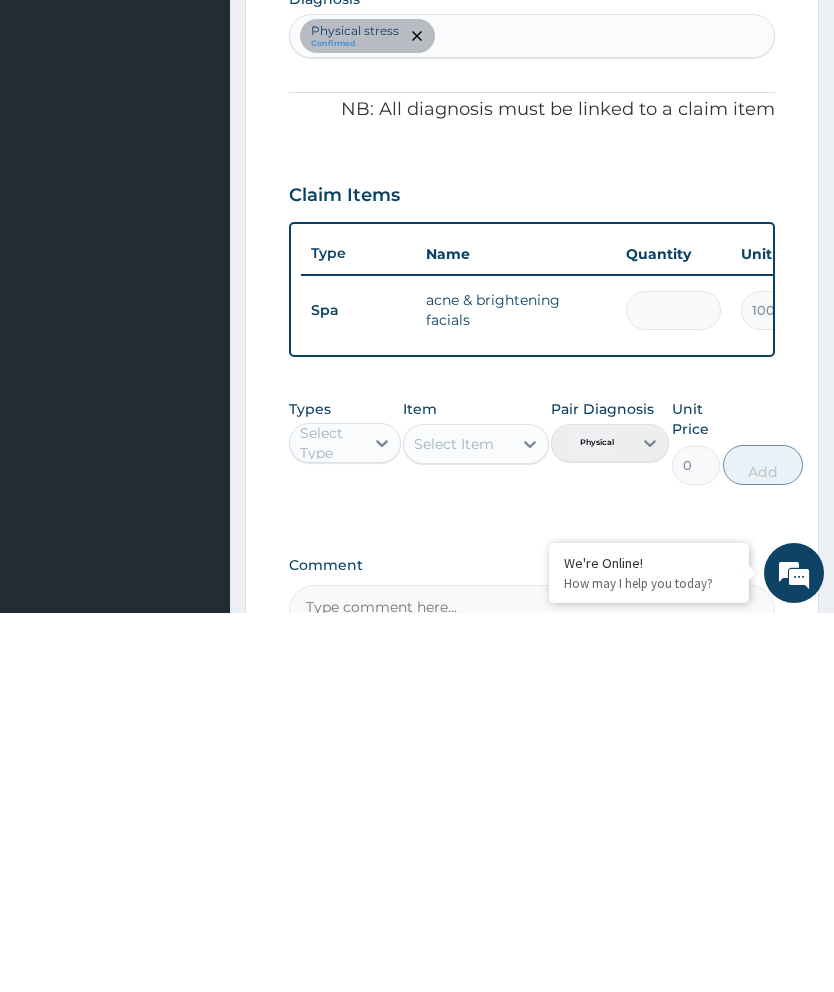 type on "2" 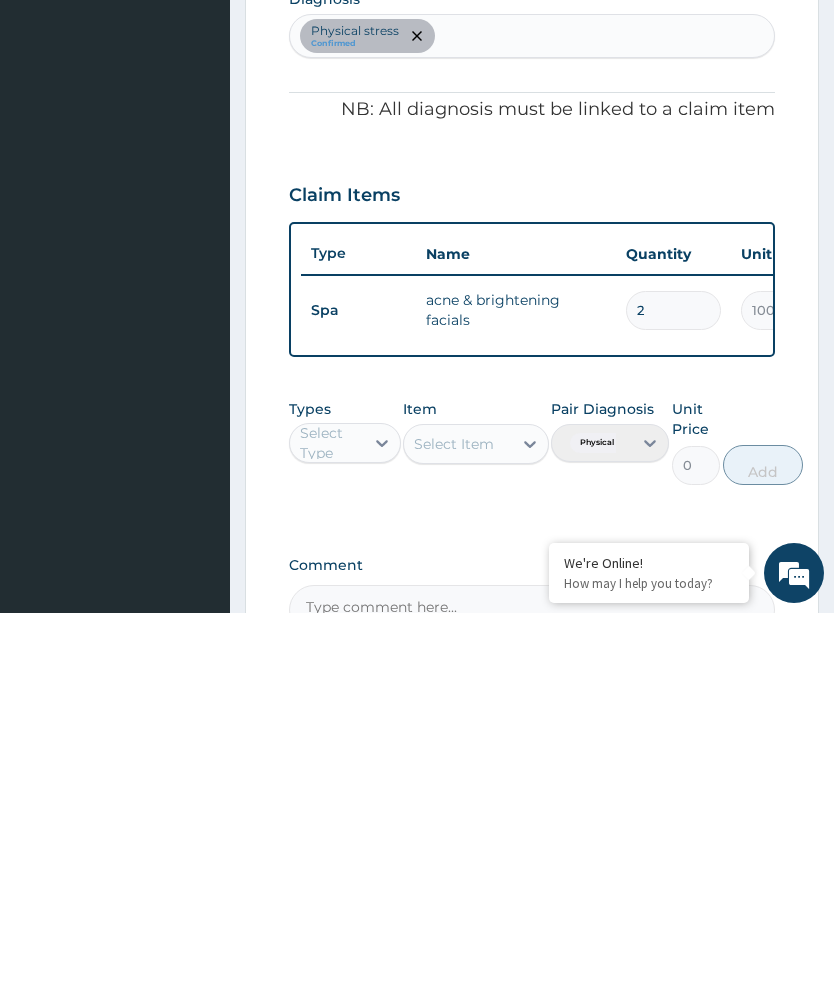 type 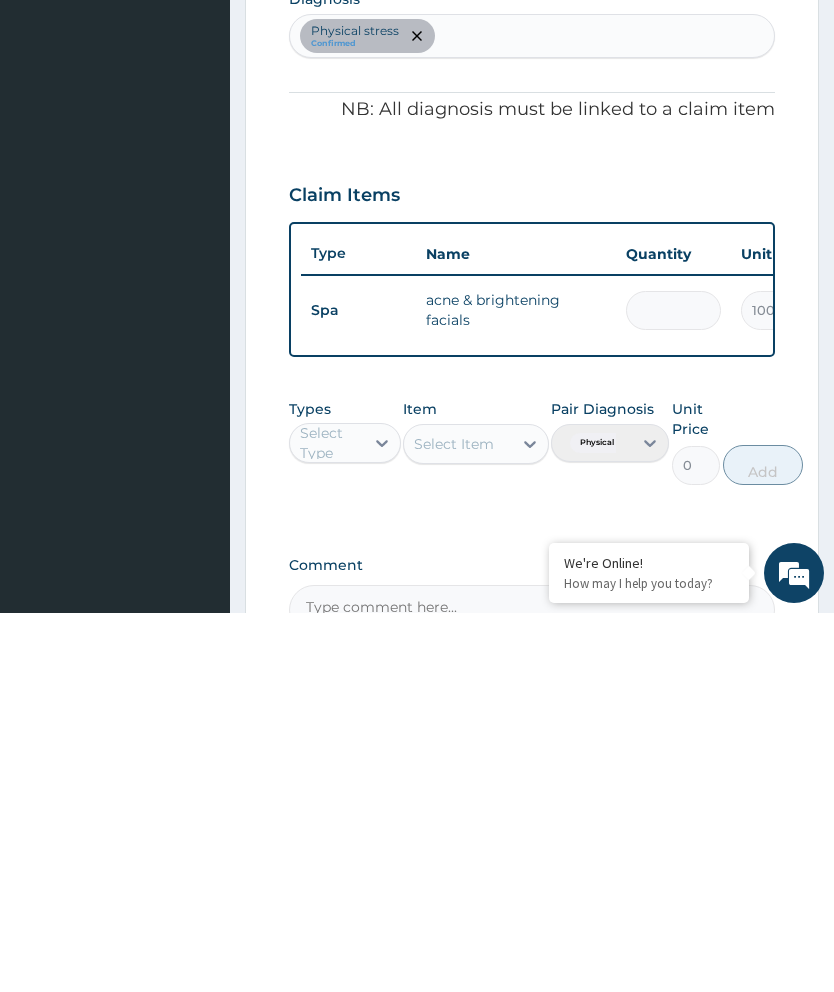 type on "2" 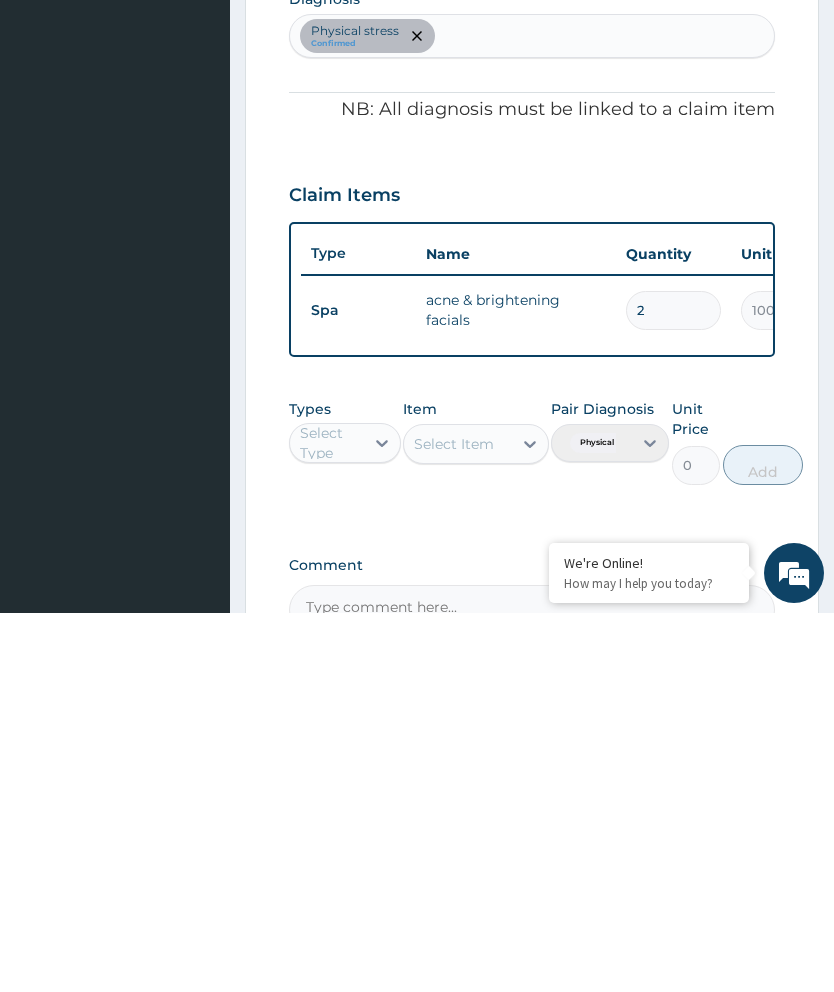 type 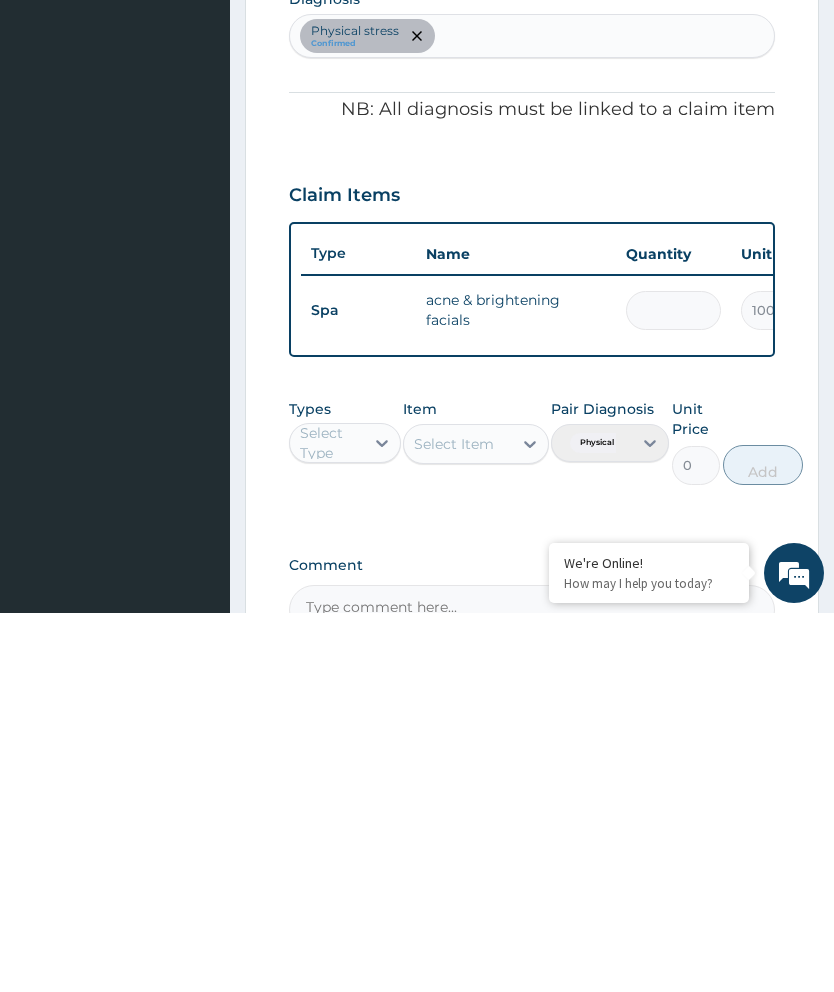 type on "1" 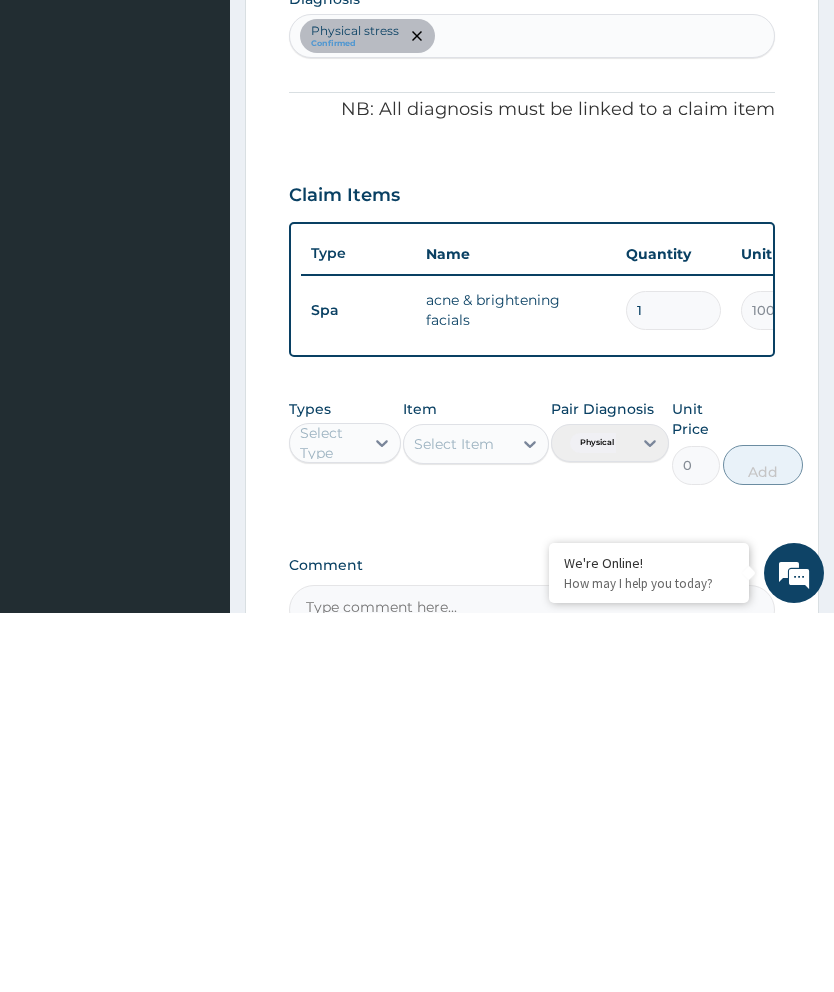 type on "10000.00" 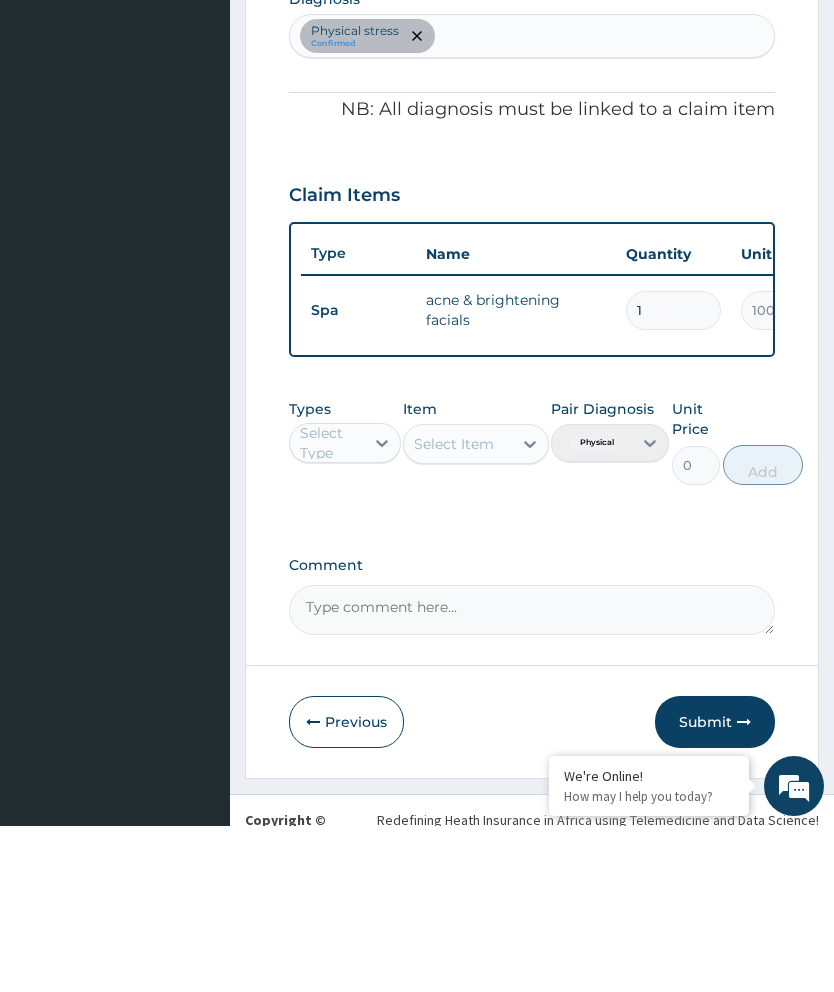 scroll, scrollTop: 467, scrollLeft: 0, axis: vertical 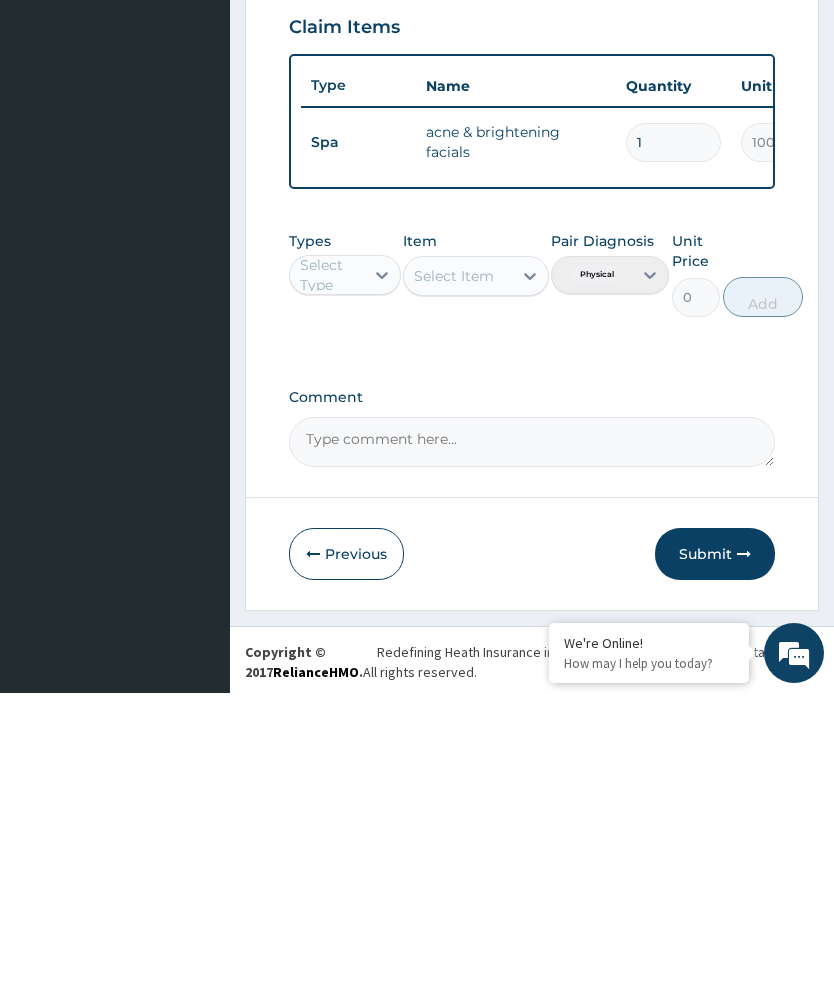 click on "Submit" at bounding box center (715, 853) 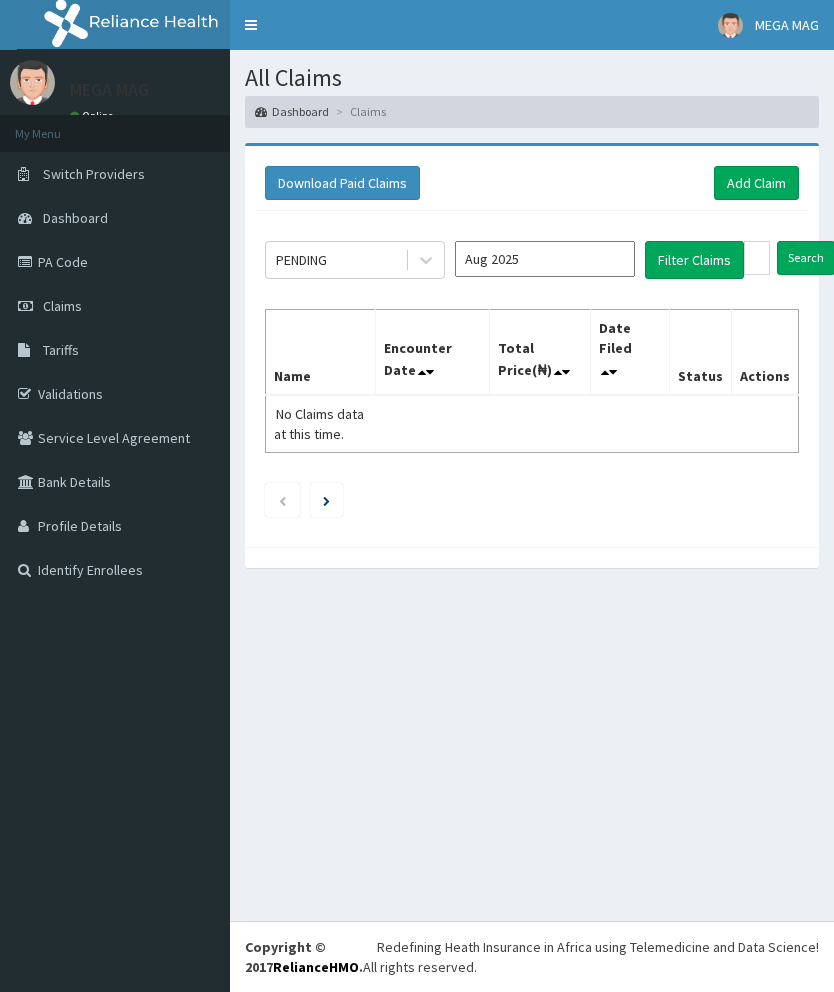 scroll, scrollTop: 0, scrollLeft: 0, axis: both 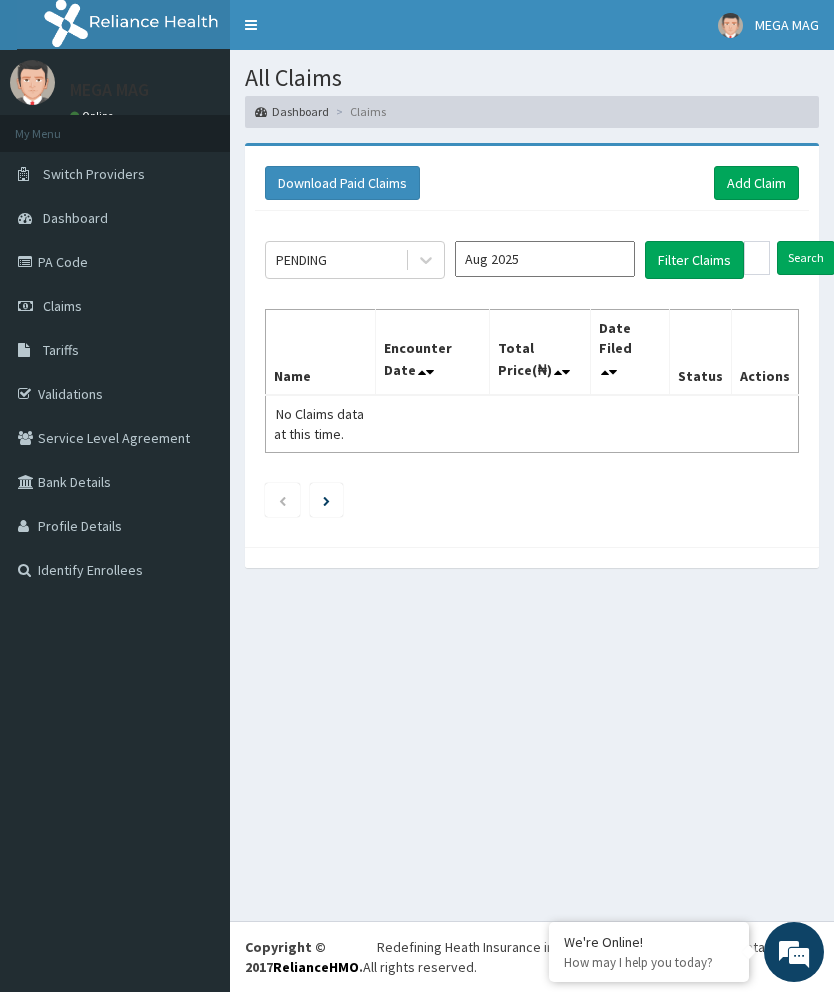 click on "Add Claim" at bounding box center [756, 183] 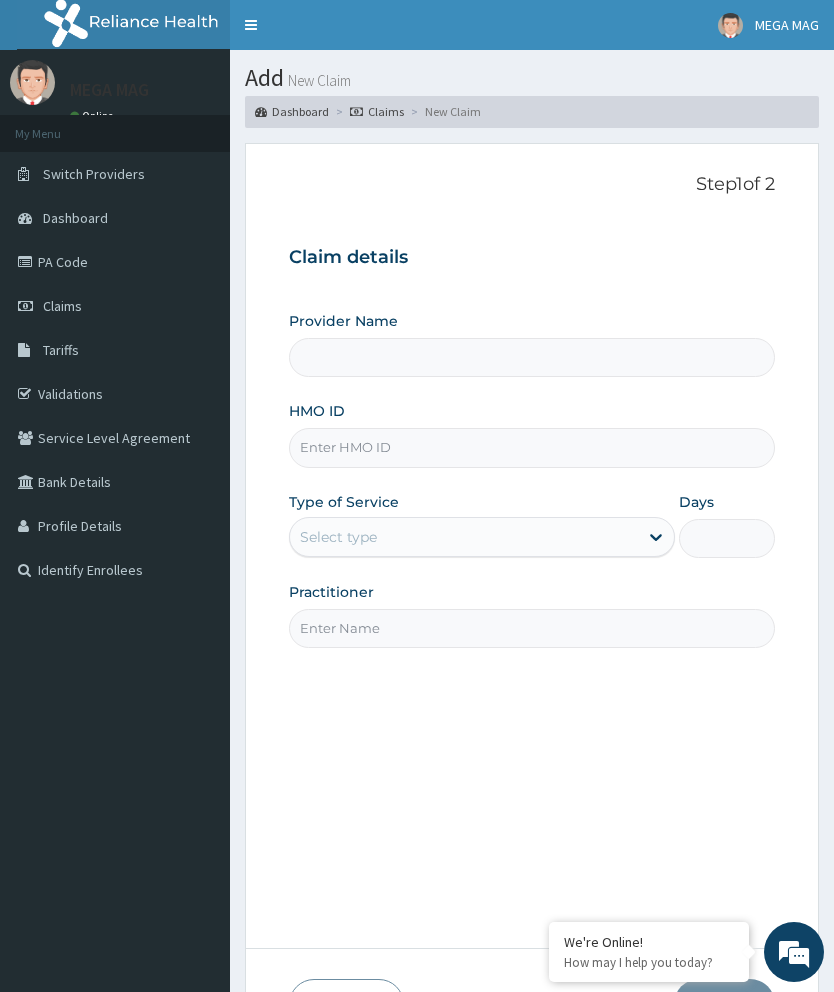 scroll, scrollTop: 0, scrollLeft: 0, axis: both 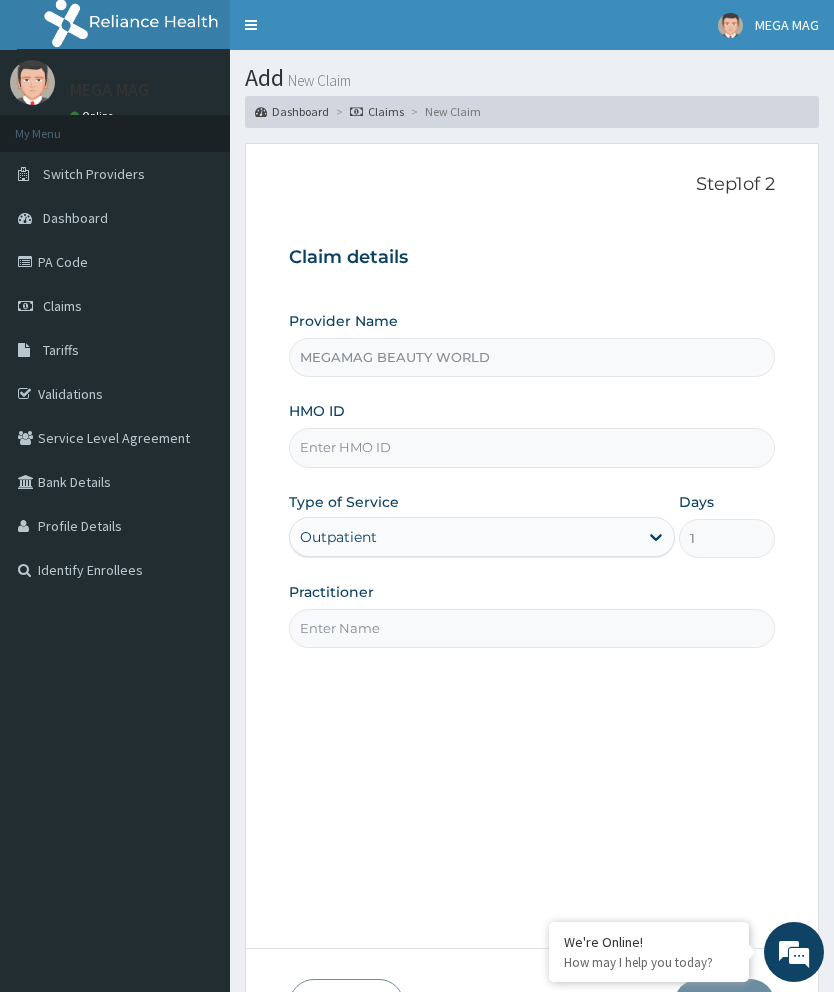 click on "HMO ID" at bounding box center (532, 447) 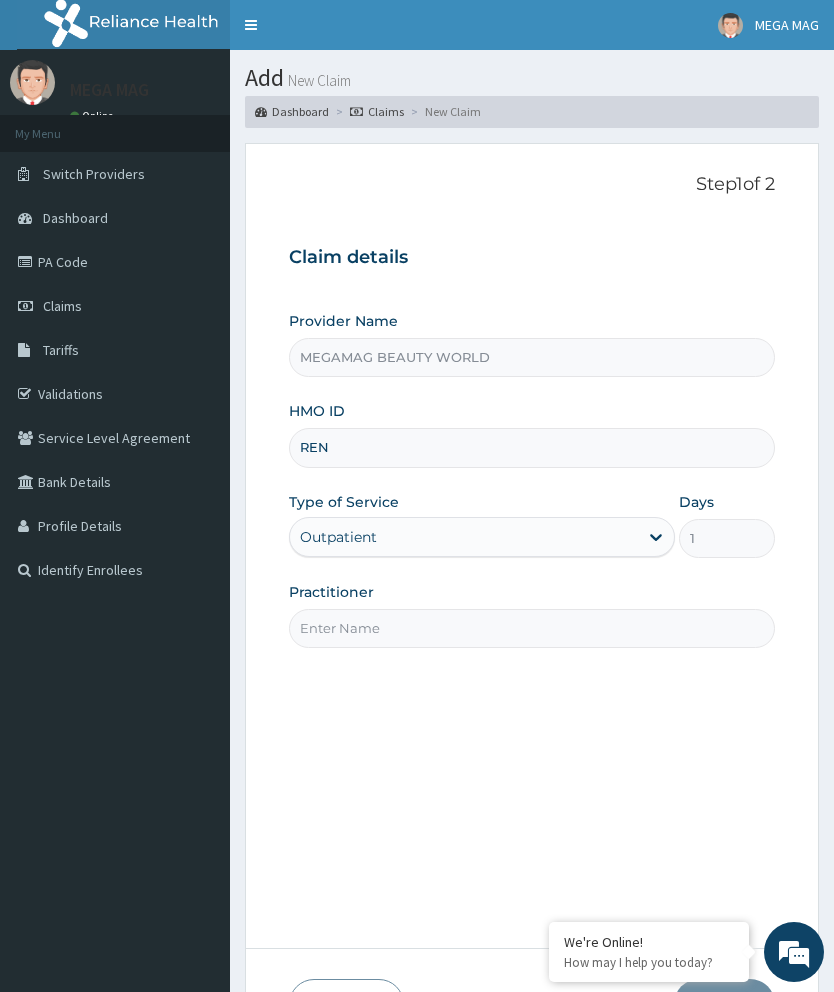 scroll, scrollTop: 0, scrollLeft: 0, axis: both 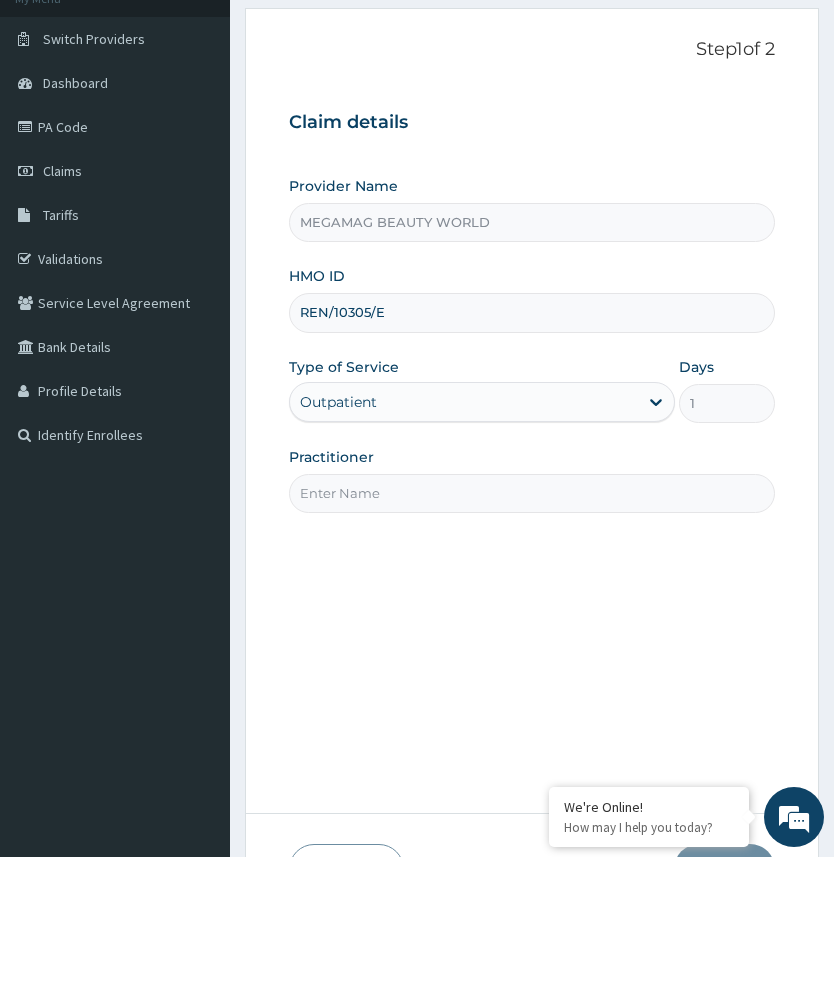 type on "REN/10305/E" 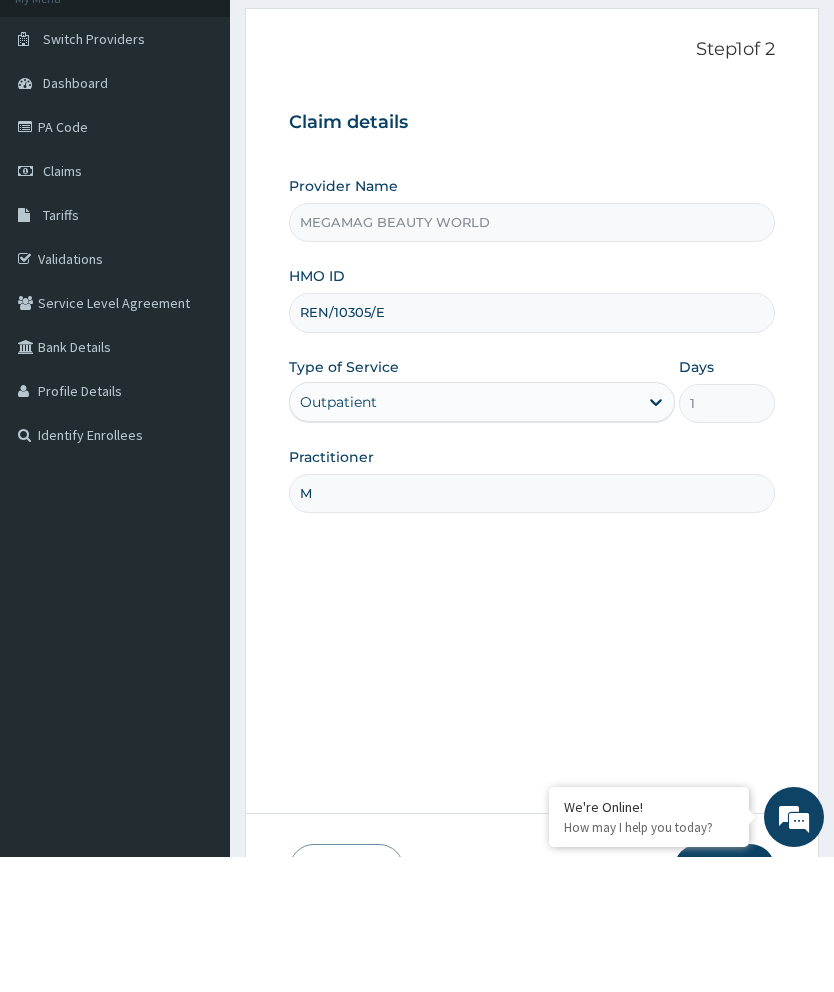type on "[FIRST]" 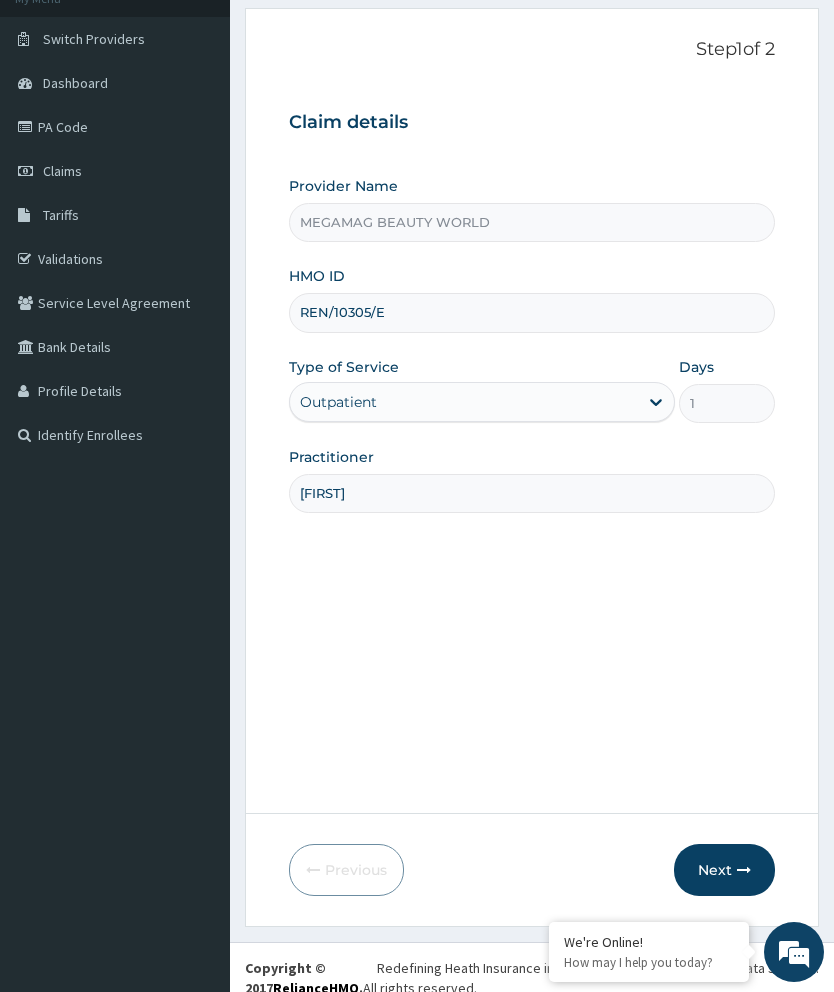 scroll, scrollTop: 134, scrollLeft: 0, axis: vertical 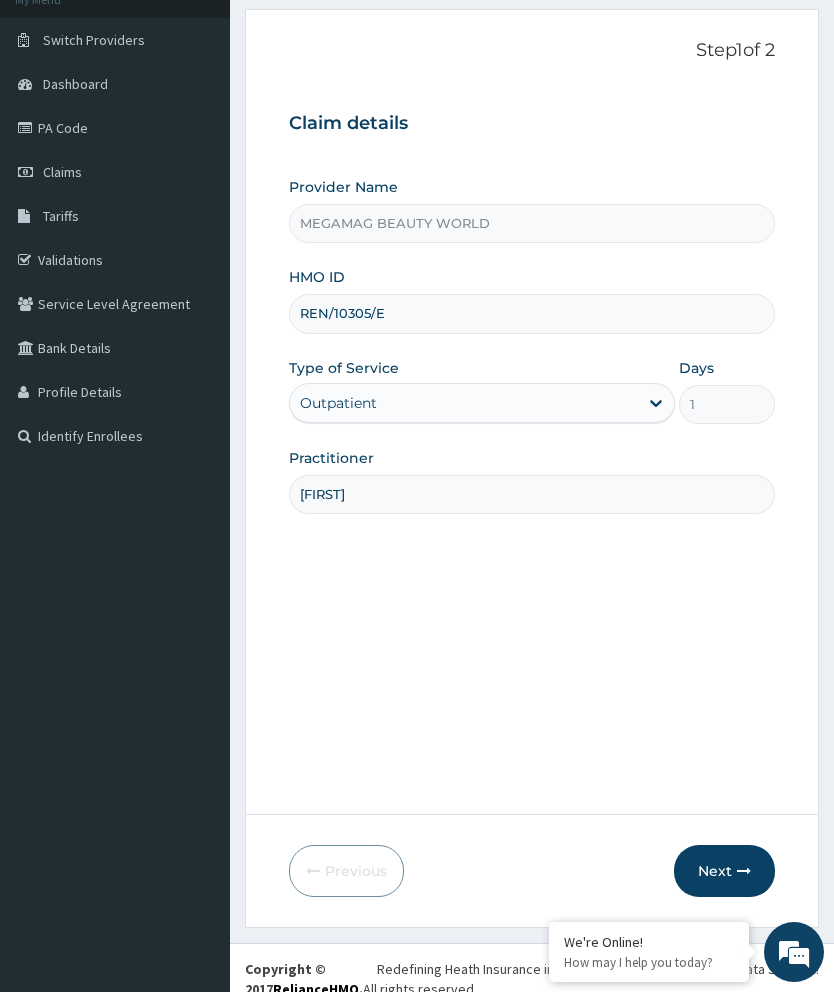 click at bounding box center [744, 871] 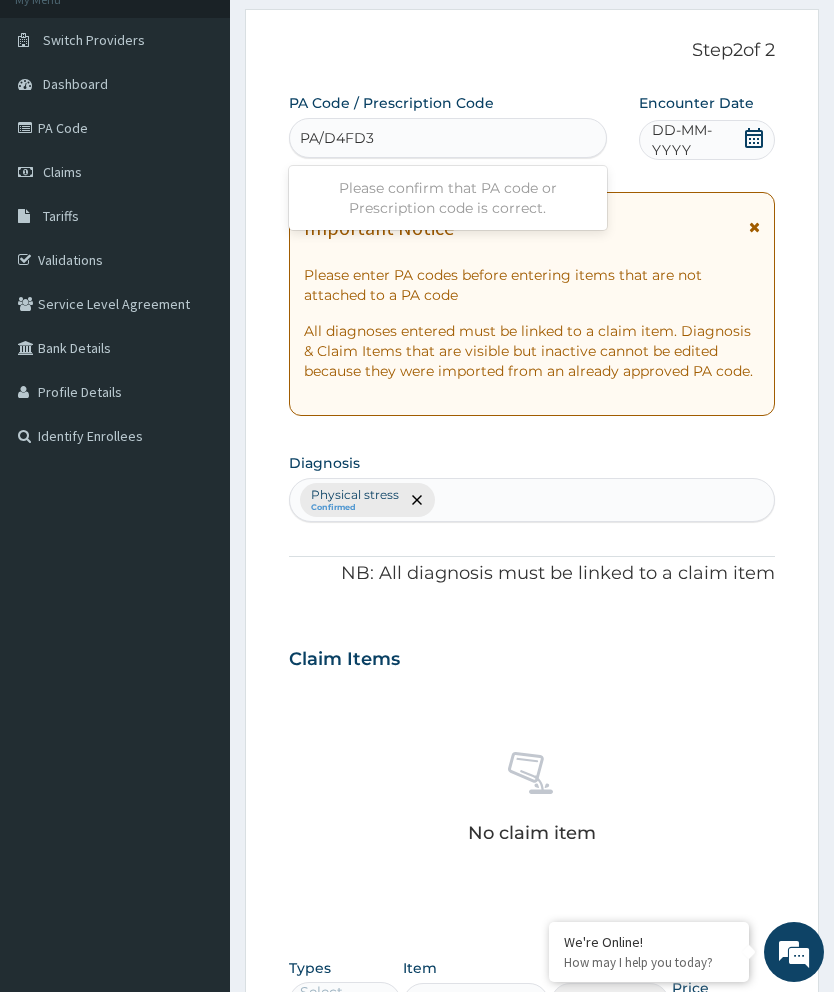 type on "PA/D4FD3F" 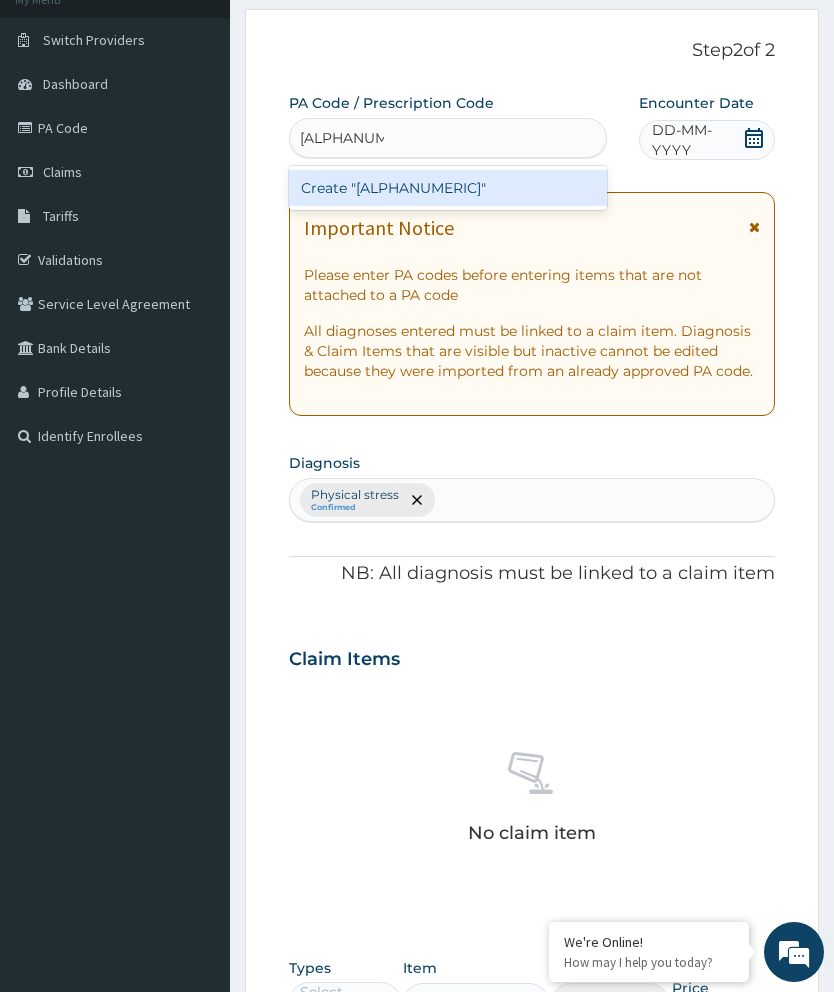 click on "Create "PA/D4FD3F"" at bounding box center (448, 188) 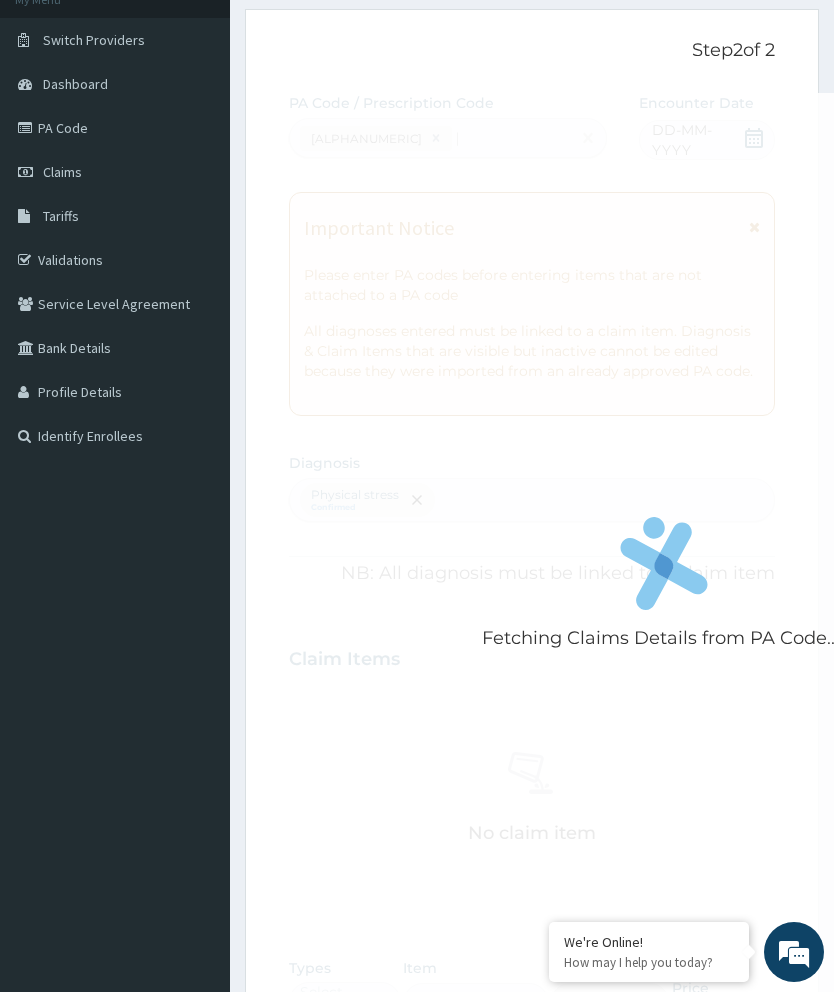 type 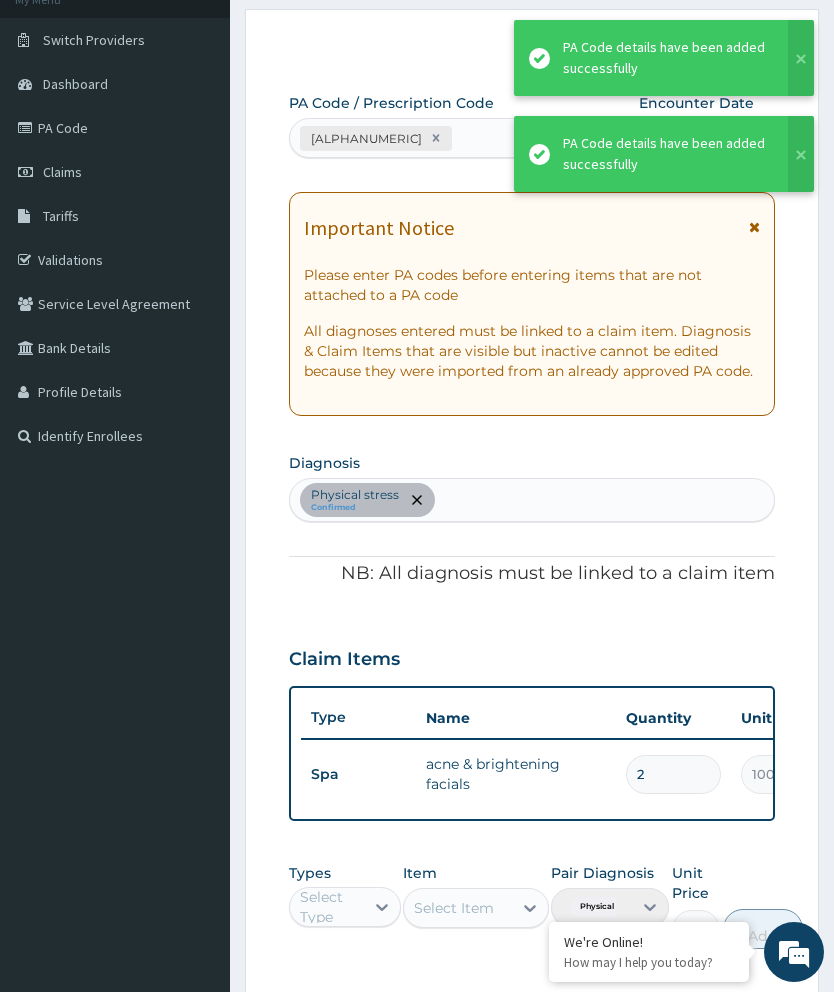 click on "2" at bounding box center [673, 774] 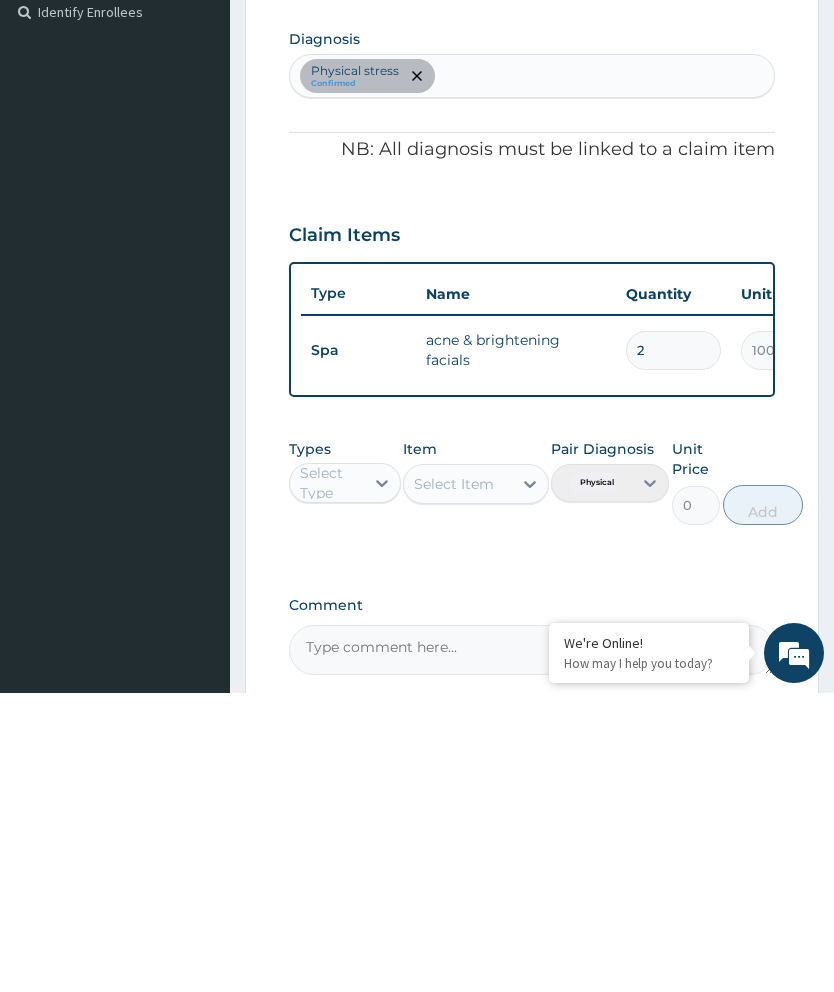 type 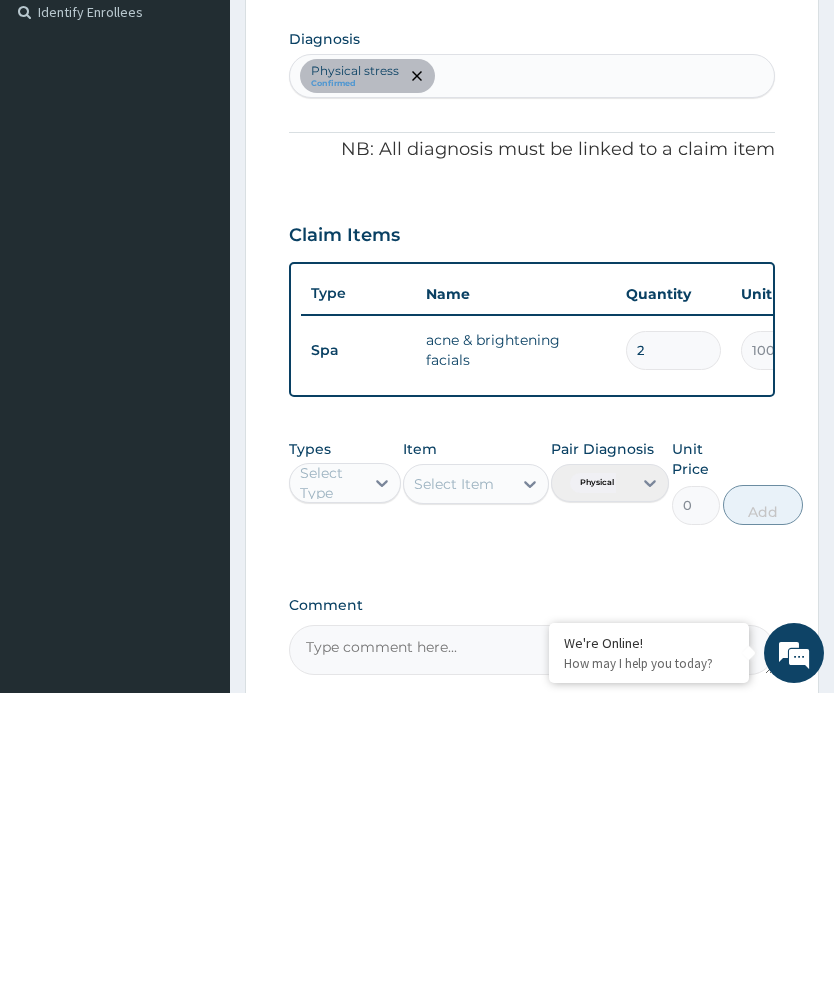 type on "0.00" 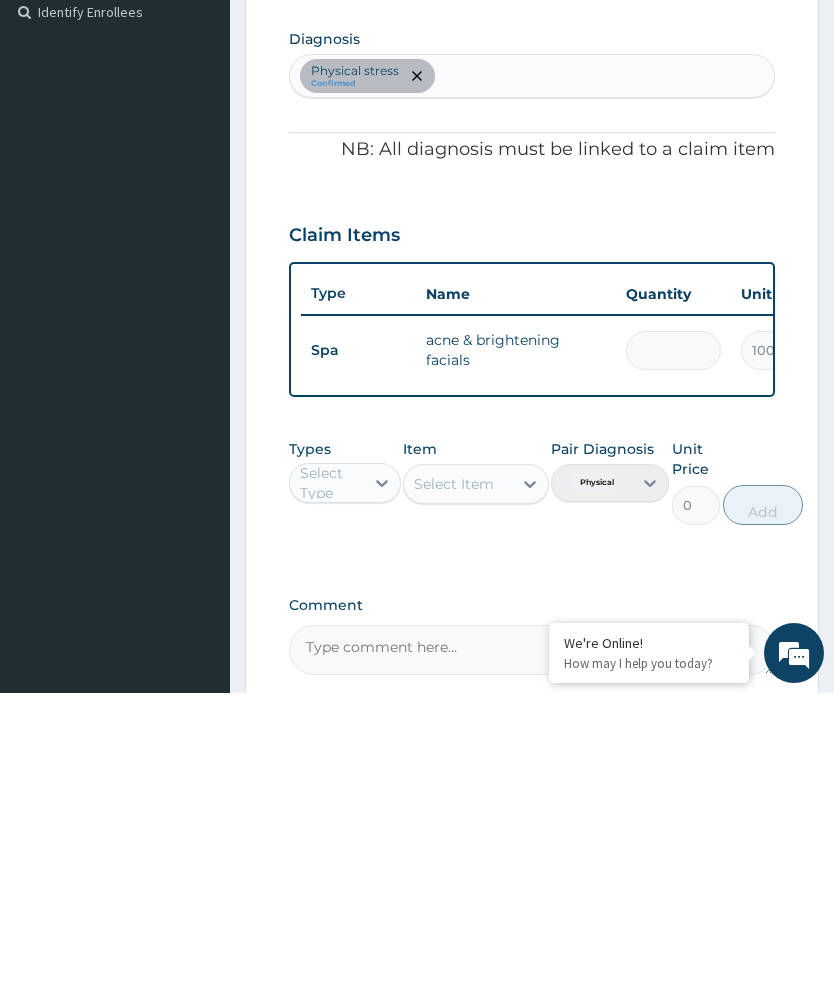 type on "1" 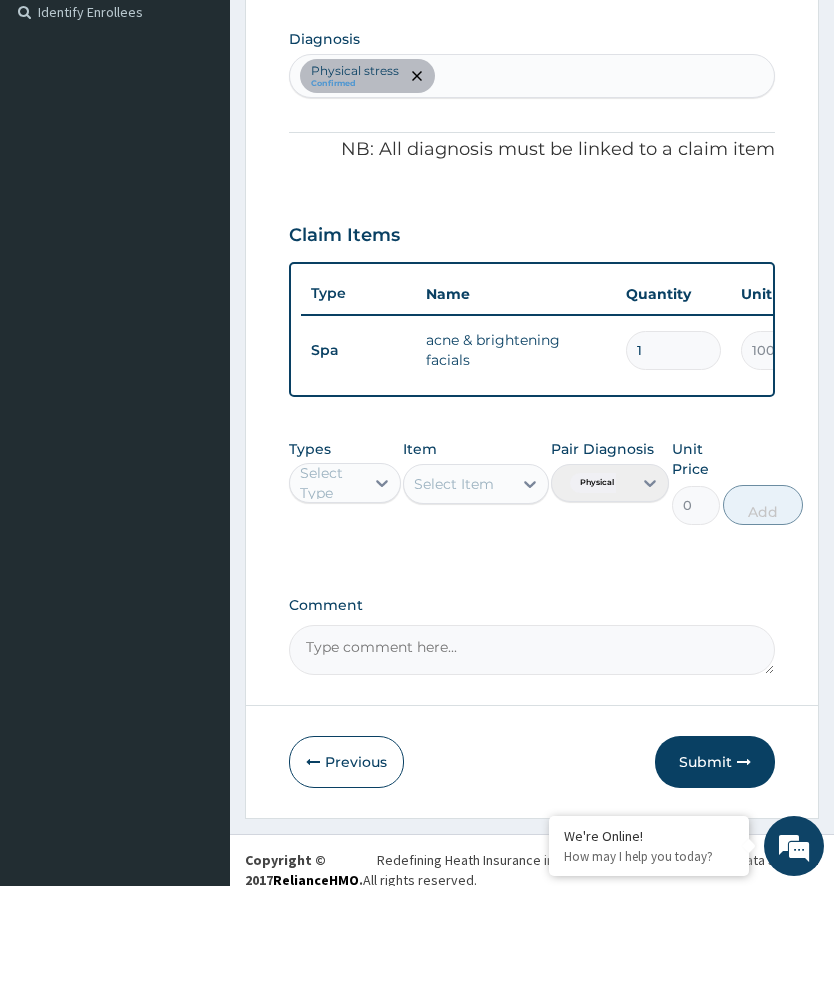 scroll, scrollTop: 467, scrollLeft: 0, axis: vertical 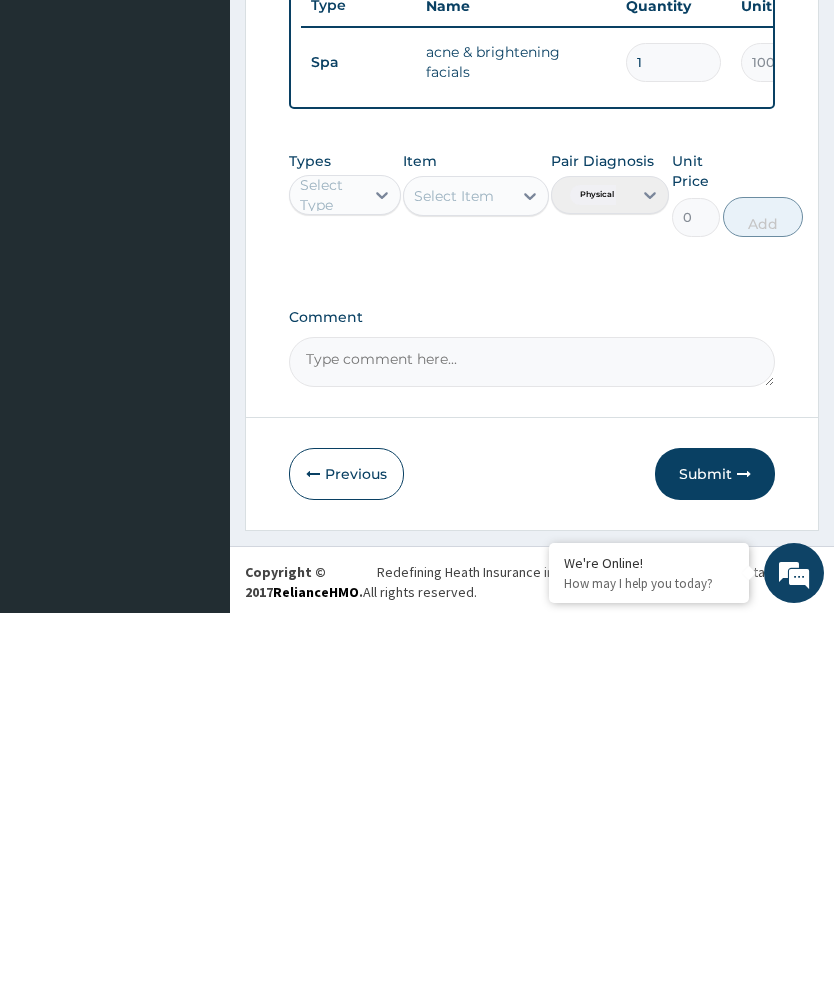click on "Submit" at bounding box center [715, 853] 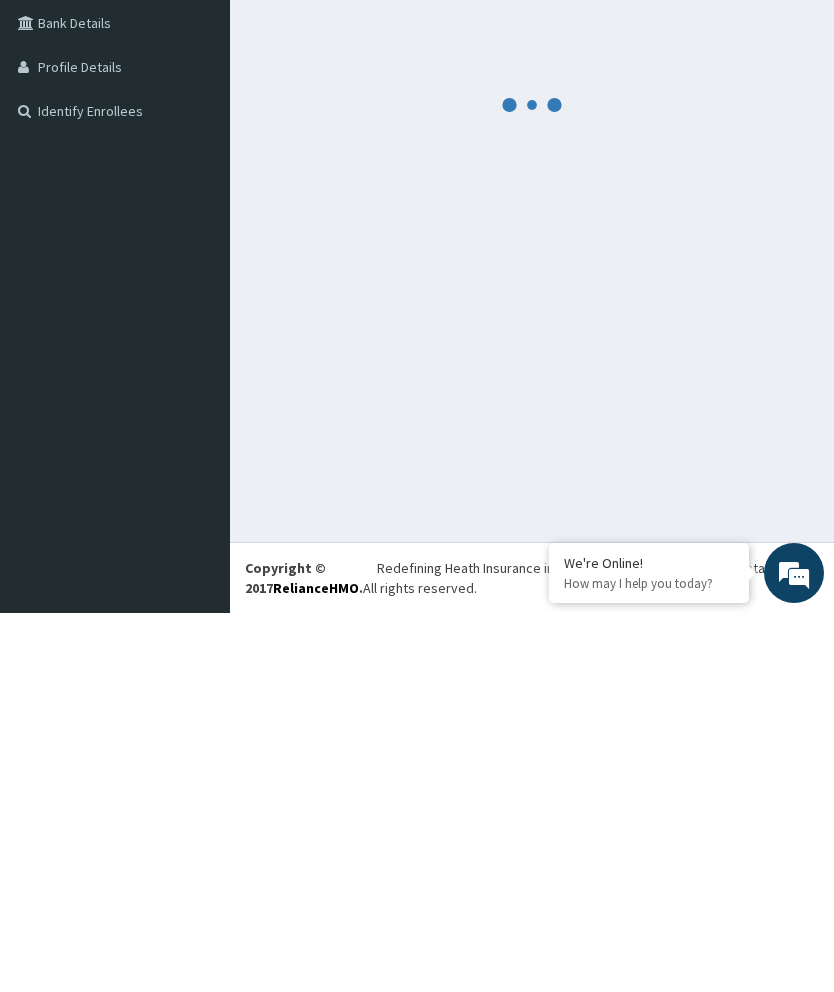 scroll, scrollTop: 79, scrollLeft: 0, axis: vertical 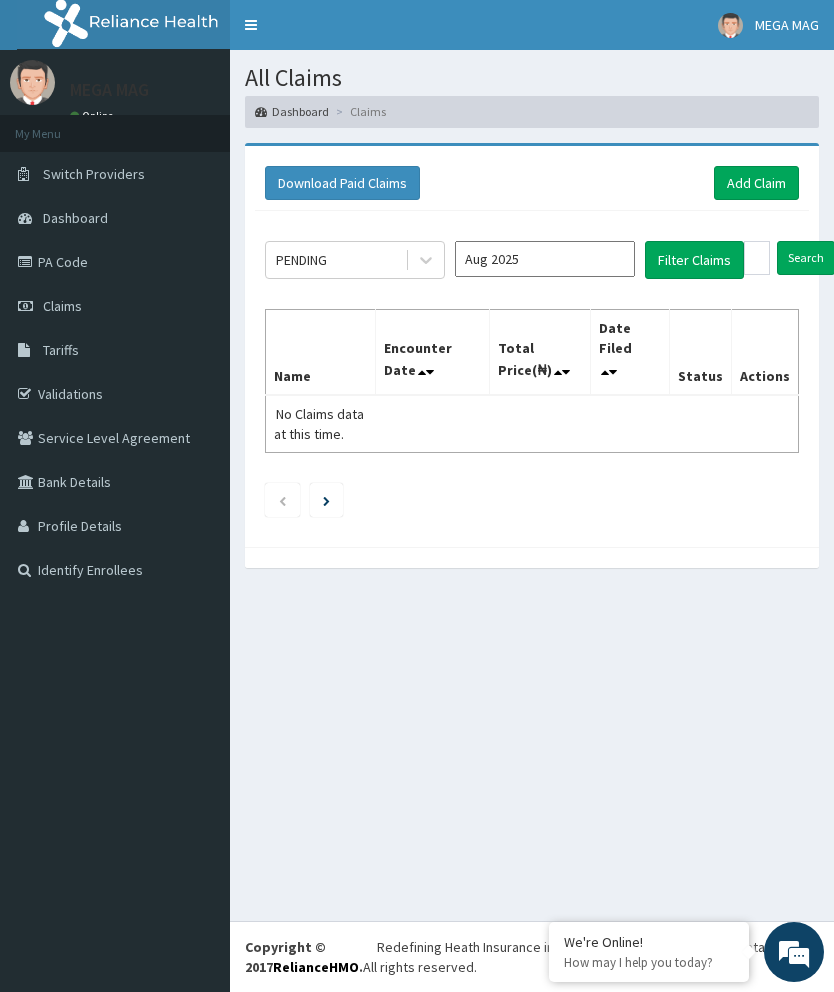 click on "Add Claim" at bounding box center [756, 183] 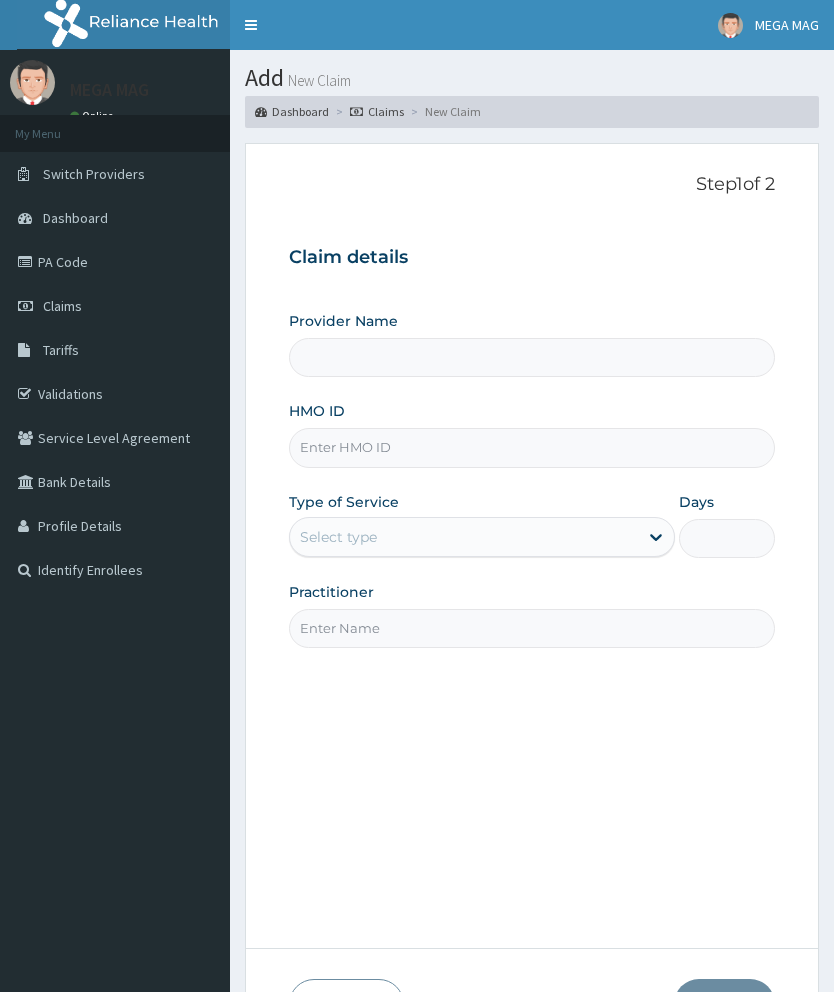 scroll, scrollTop: 0, scrollLeft: 0, axis: both 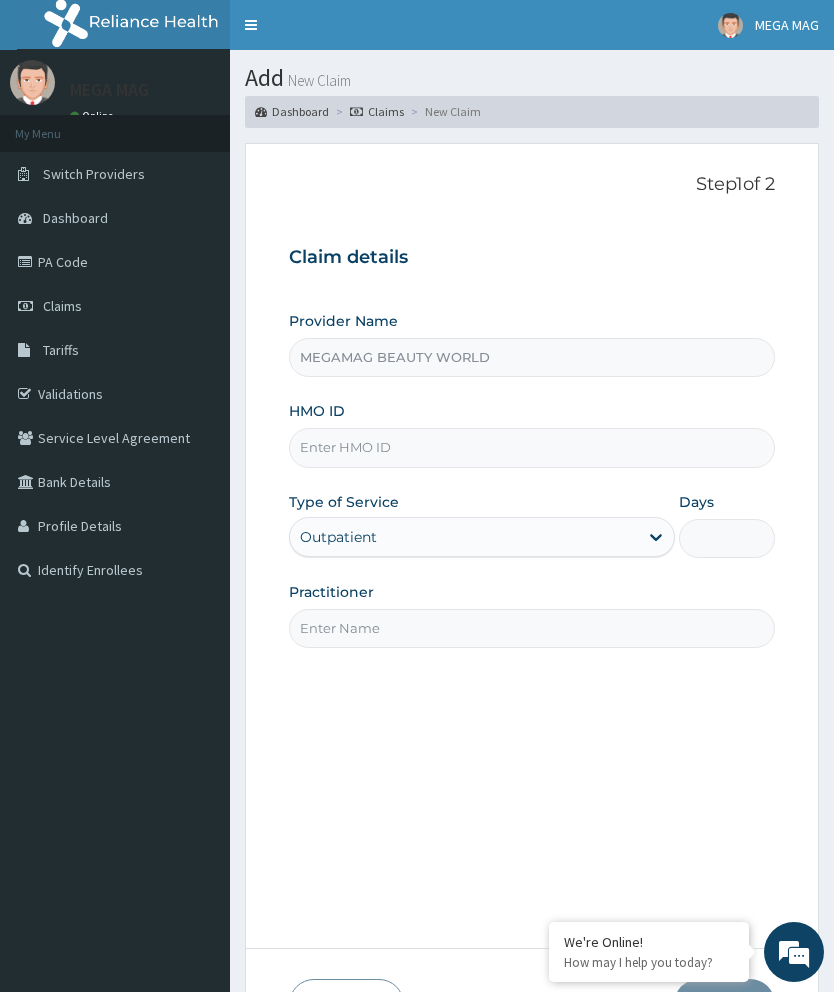 type on "MEGAMAG BEAUTY WORLD" 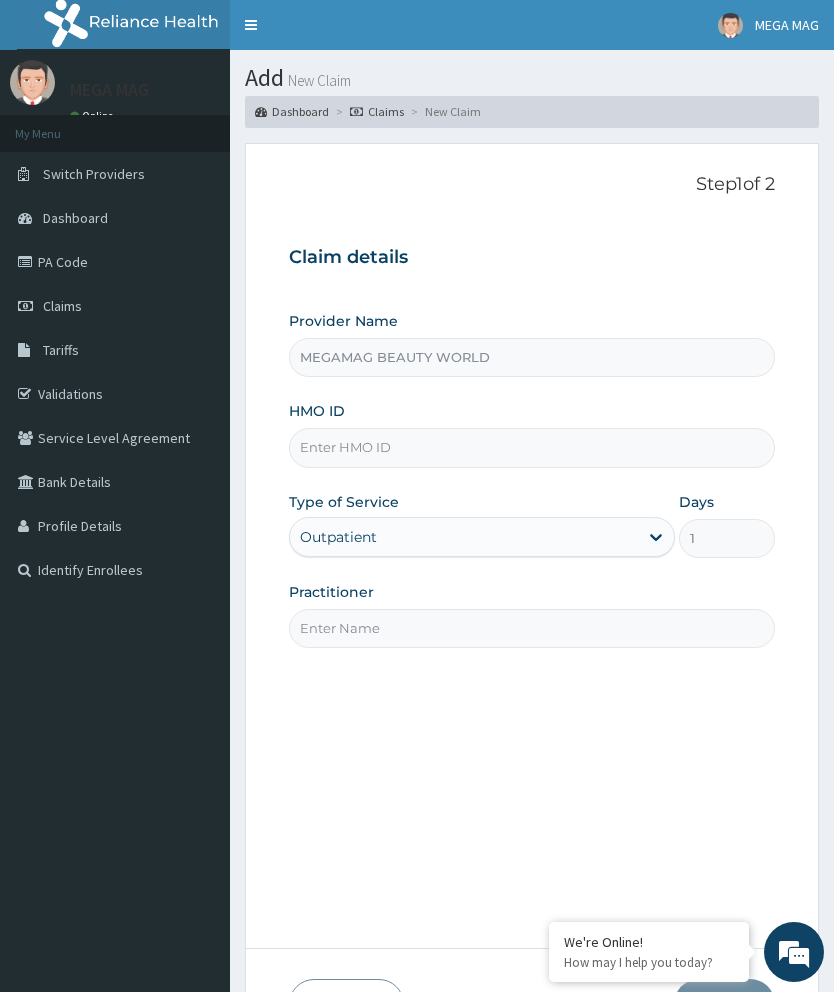 click on "HMO ID" at bounding box center (532, 447) 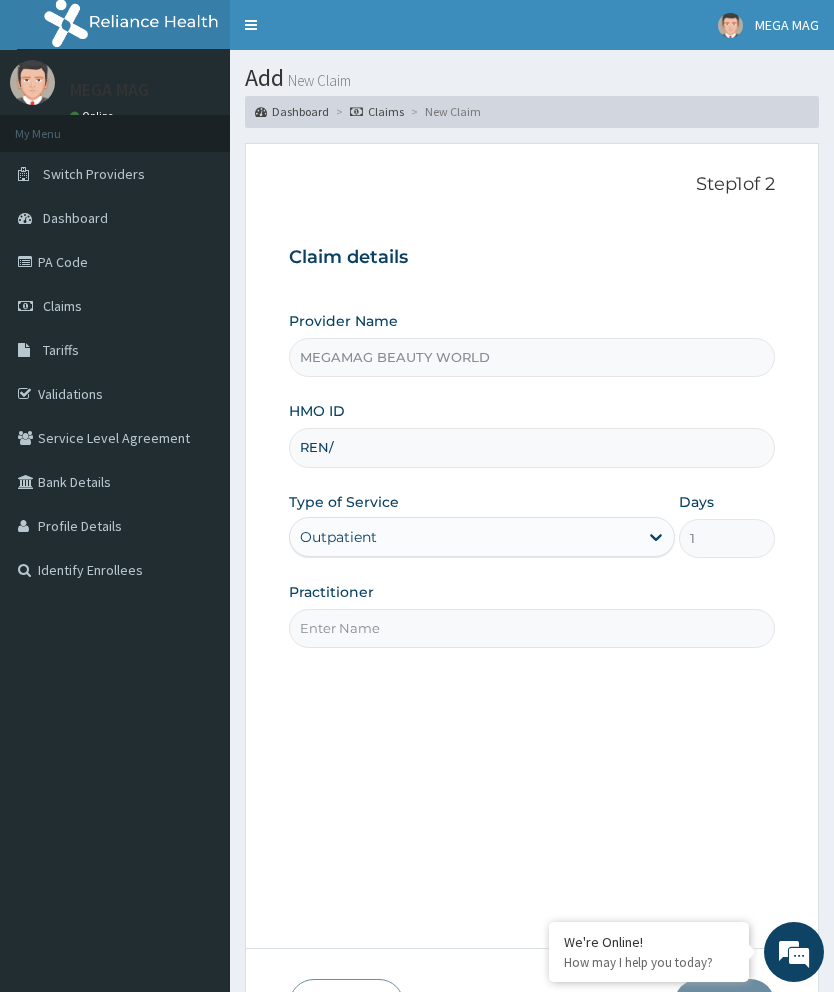 scroll, scrollTop: 0, scrollLeft: 0, axis: both 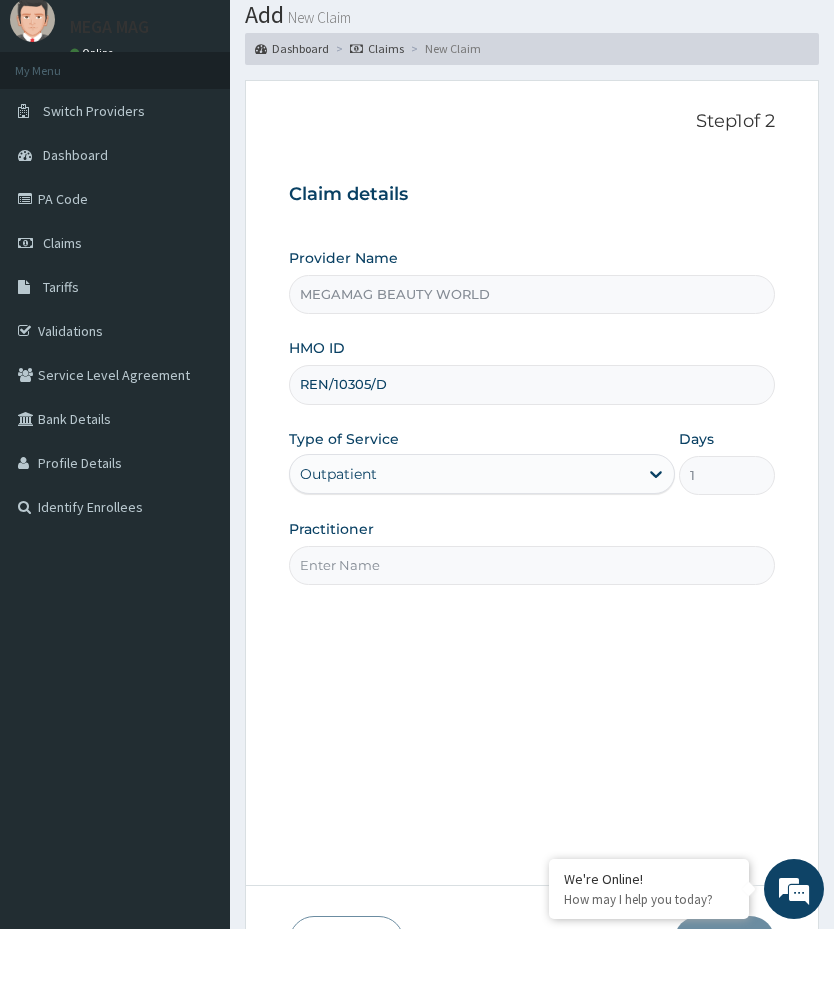 type on "REN/10305/D" 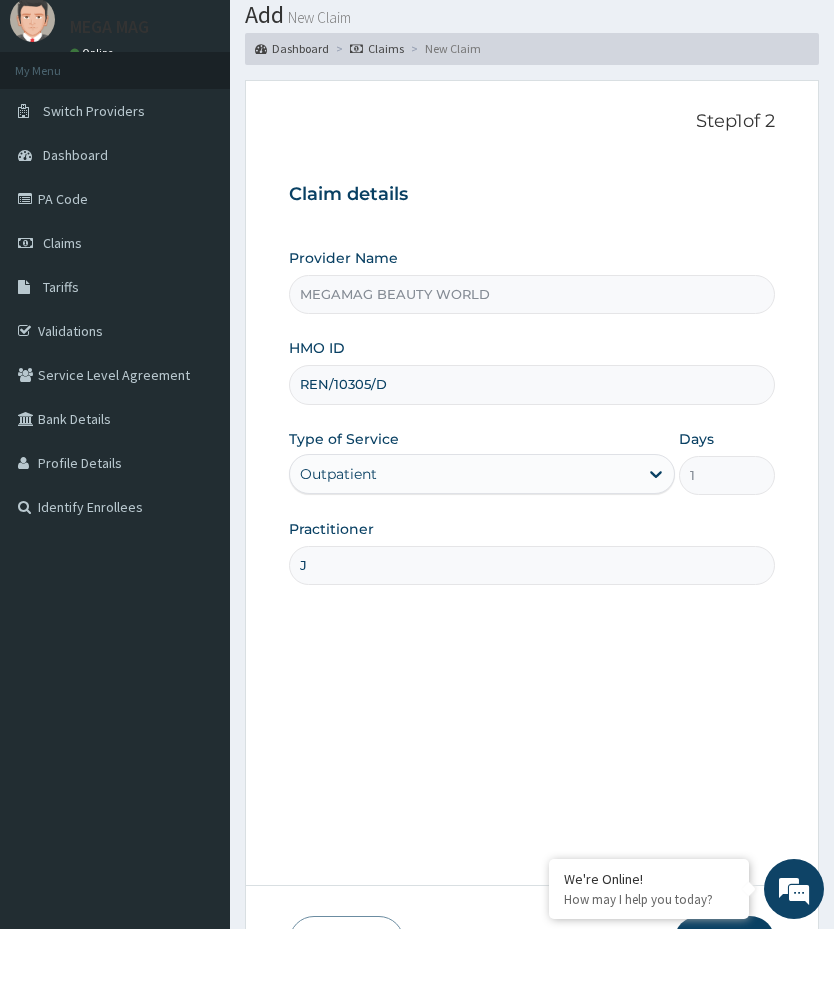 type on "[NAME]" 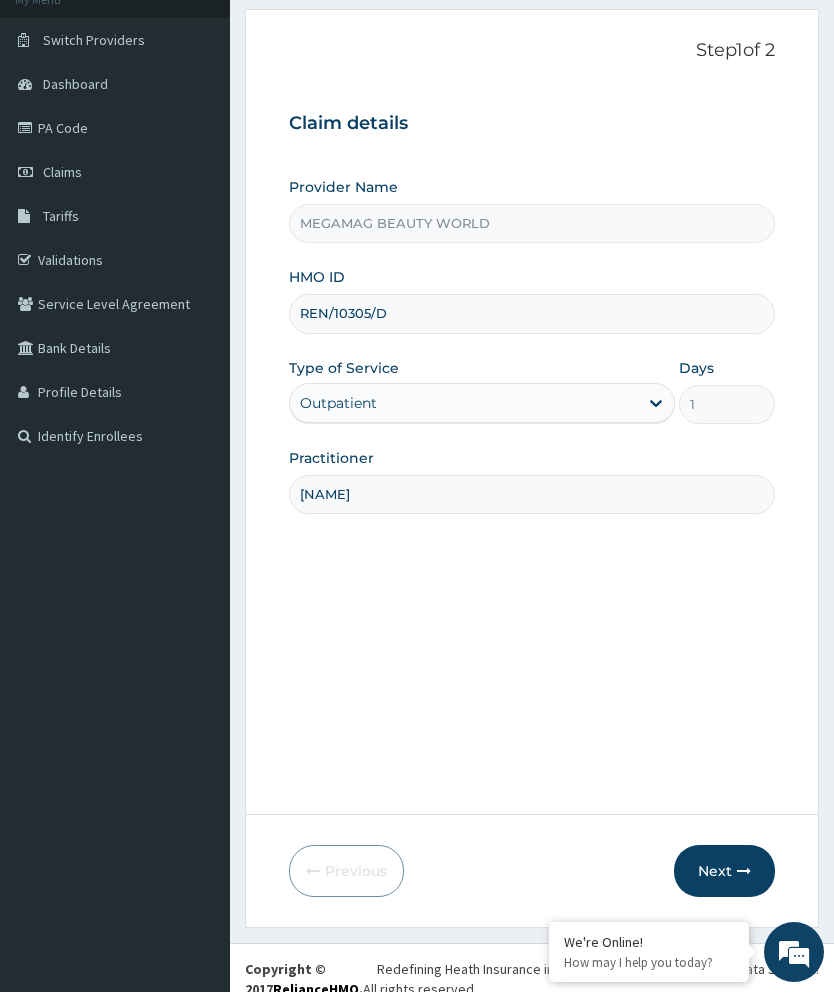 scroll, scrollTop: 135, scrollLeft: 0, axis: vertical 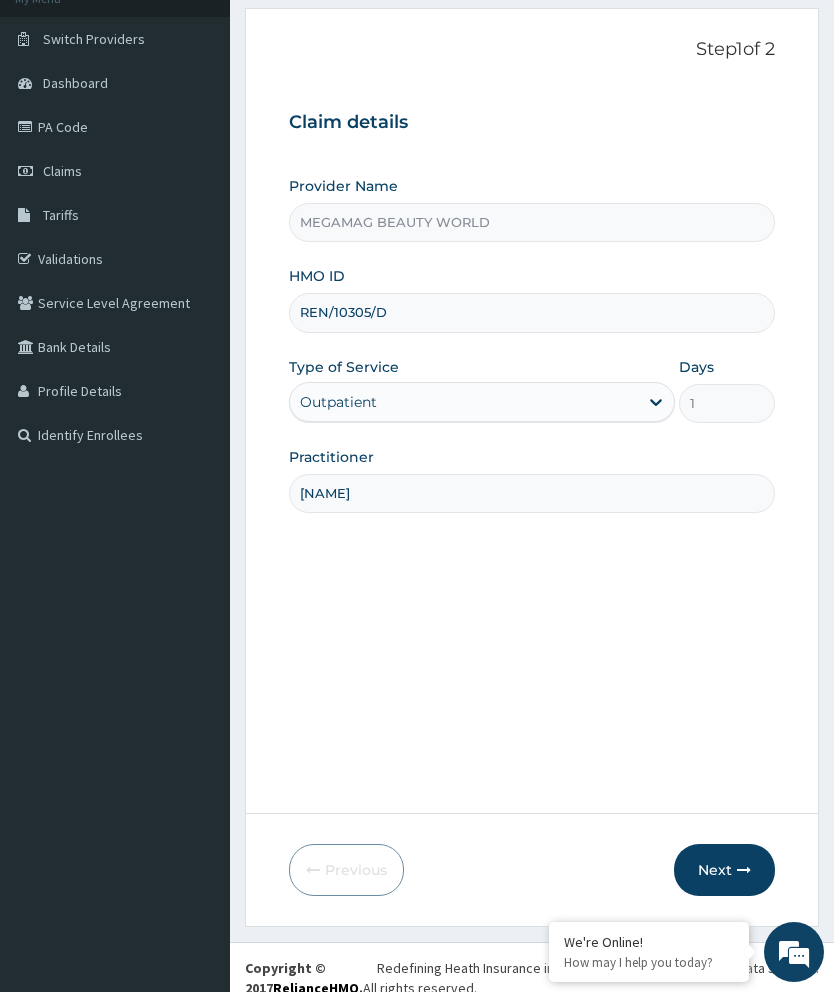 click at bounding box center [744, 870] 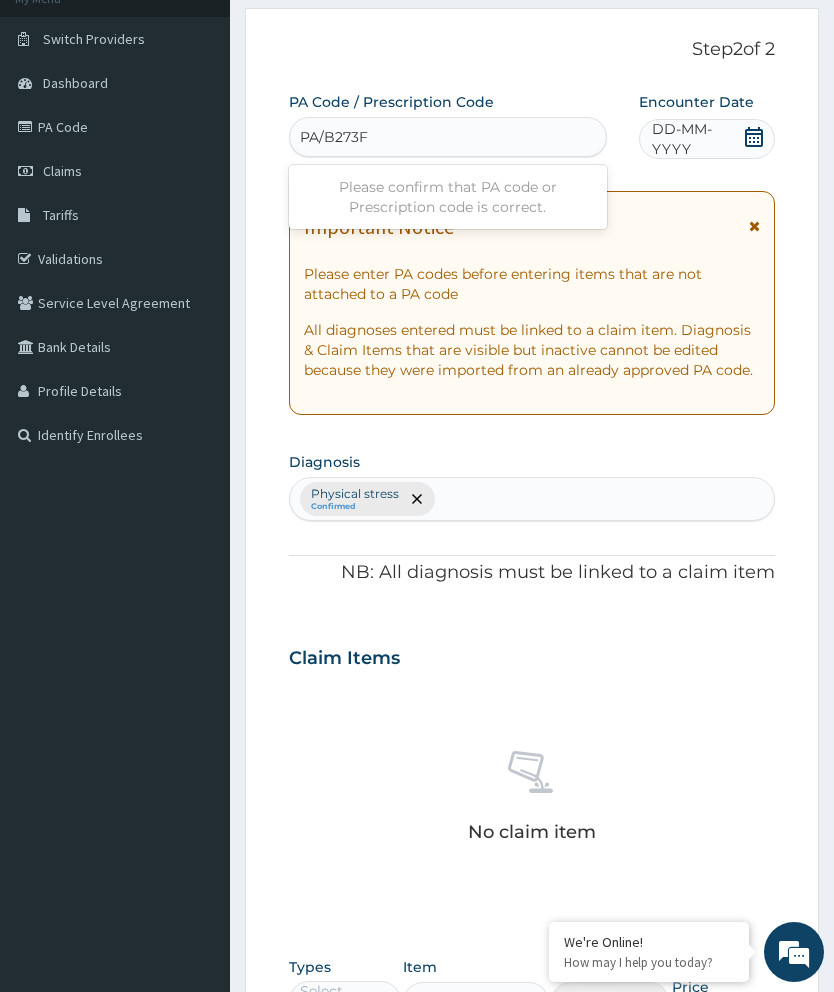 type on "PA/B273FO" 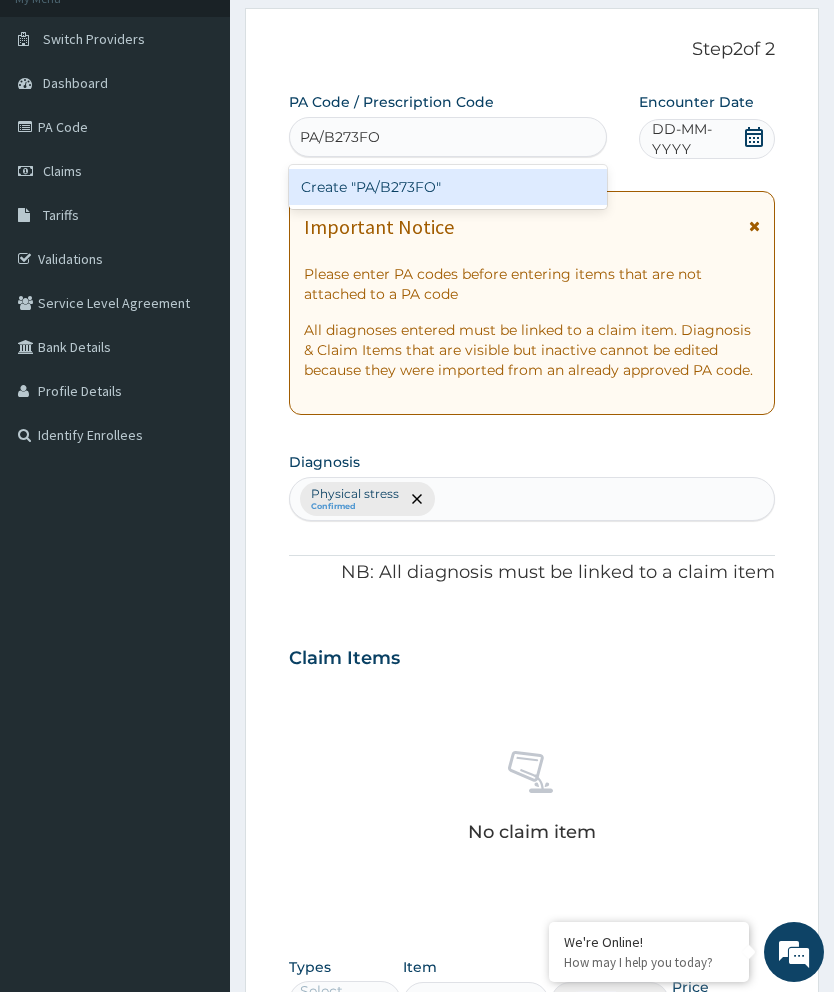 click on "Create "PA/B273FO"" at bounding box center [448, 187] 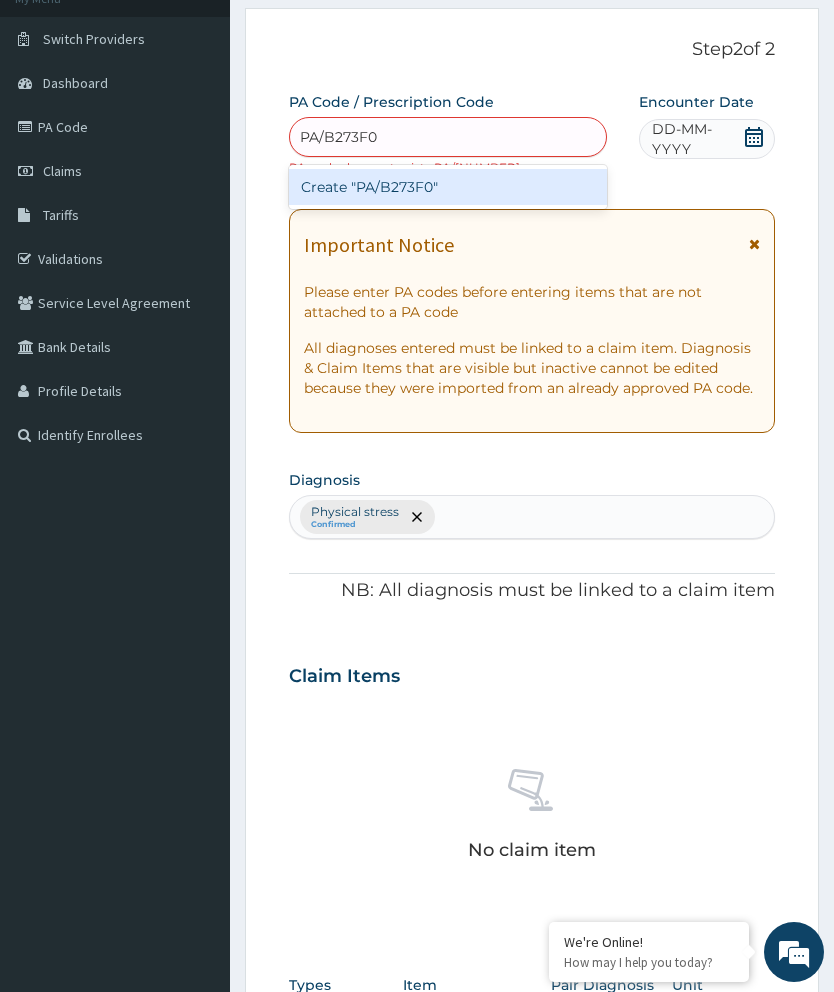click on "Create "PA/B273F0"" at bounding box center [448, 187] 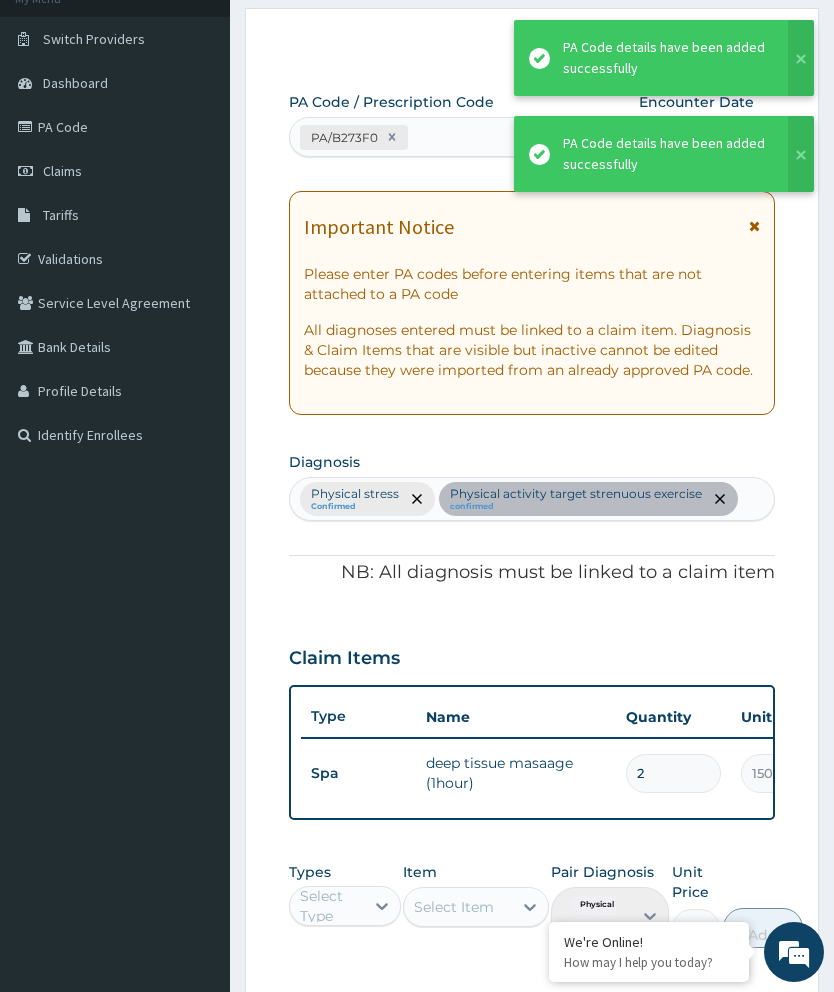 click on "2" at bounding box center [673, 773] 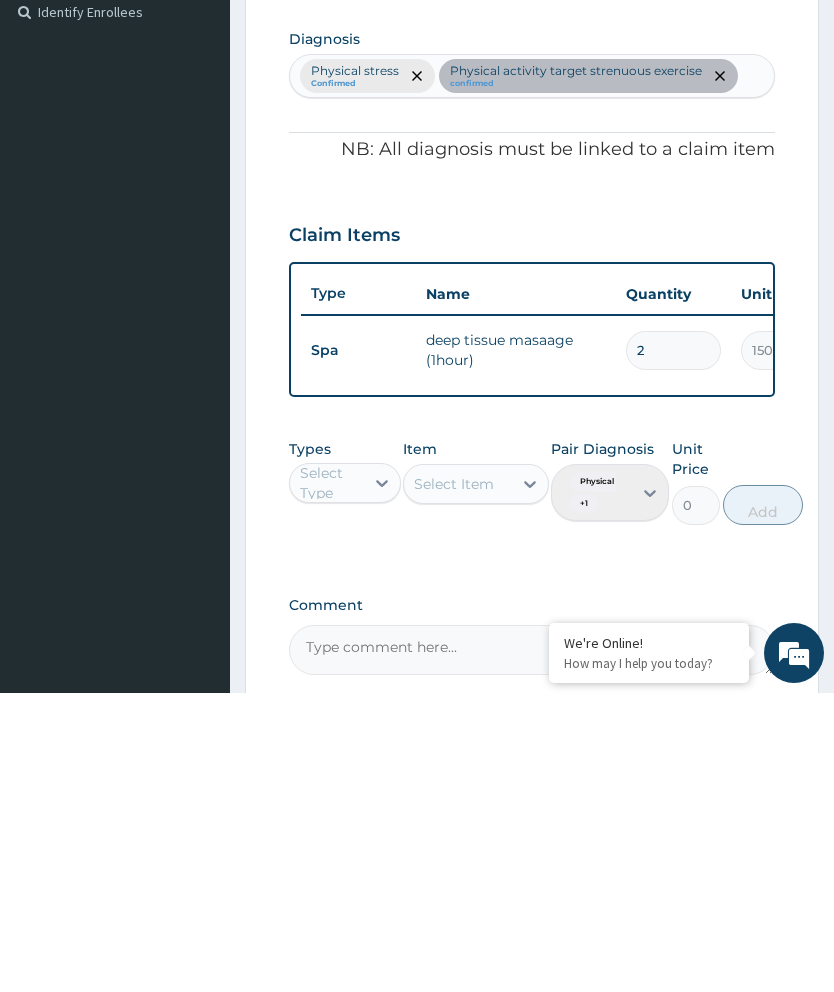 type 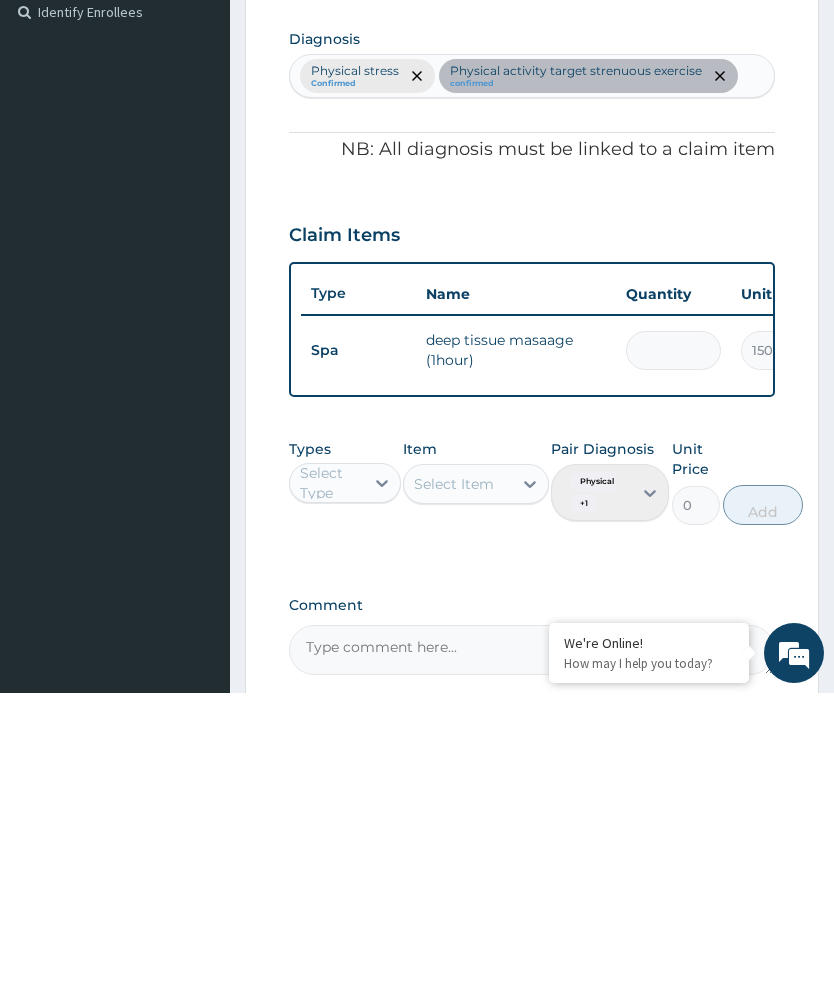 type on "1" 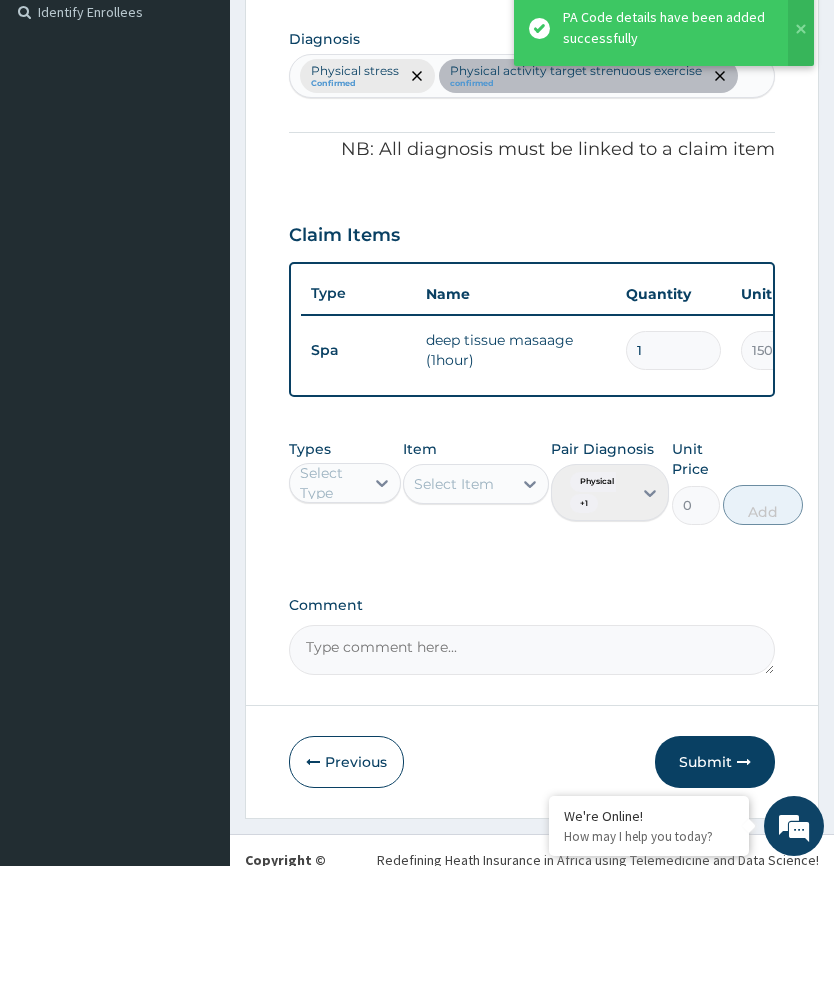 scroll, scrollTop: 467, scrollLeft: 0, axis: vertical 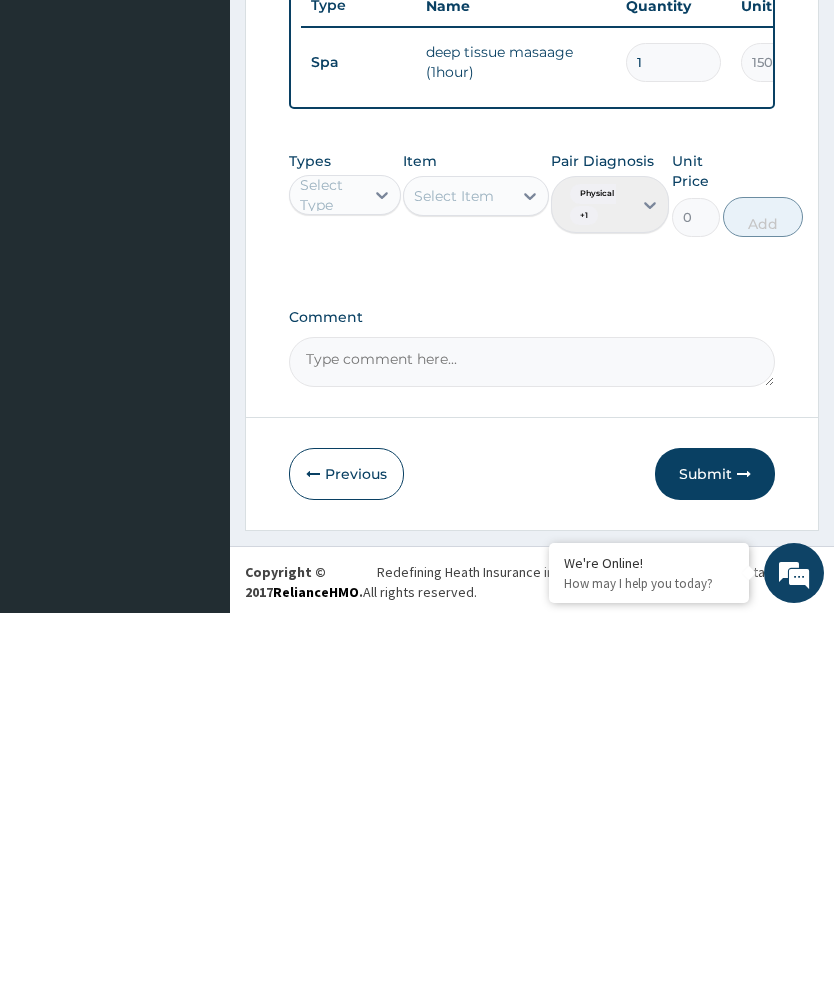 type on "1" 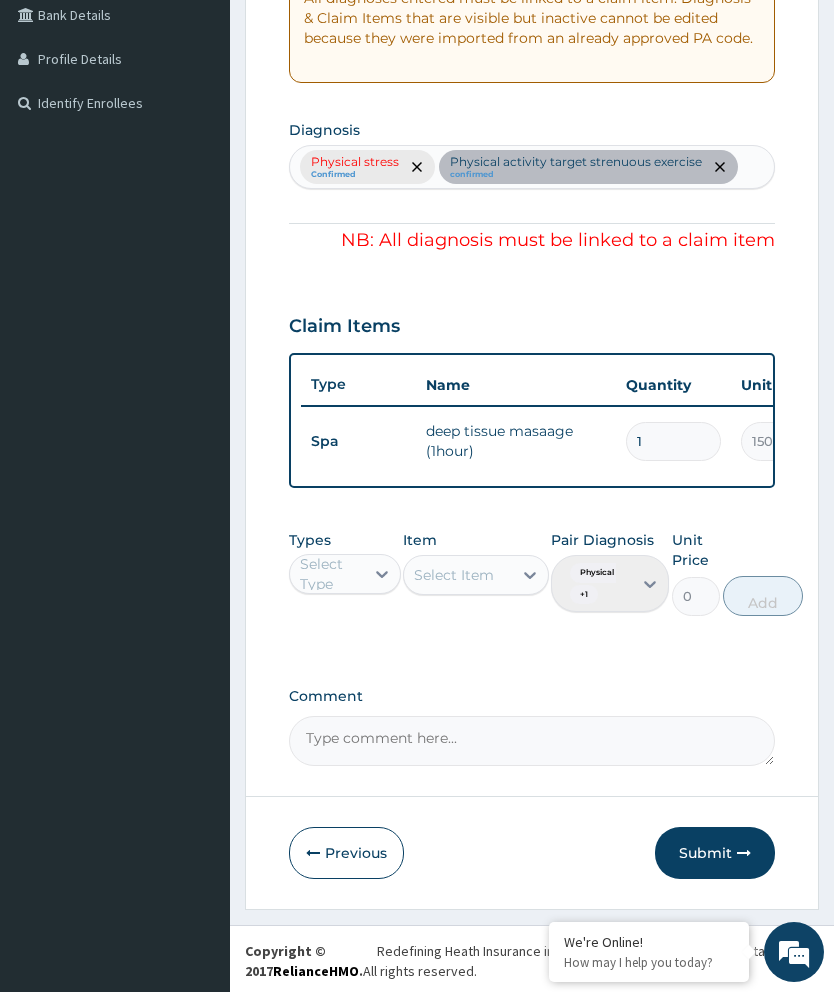 click on "Submit" at bounding box center [715, 853] 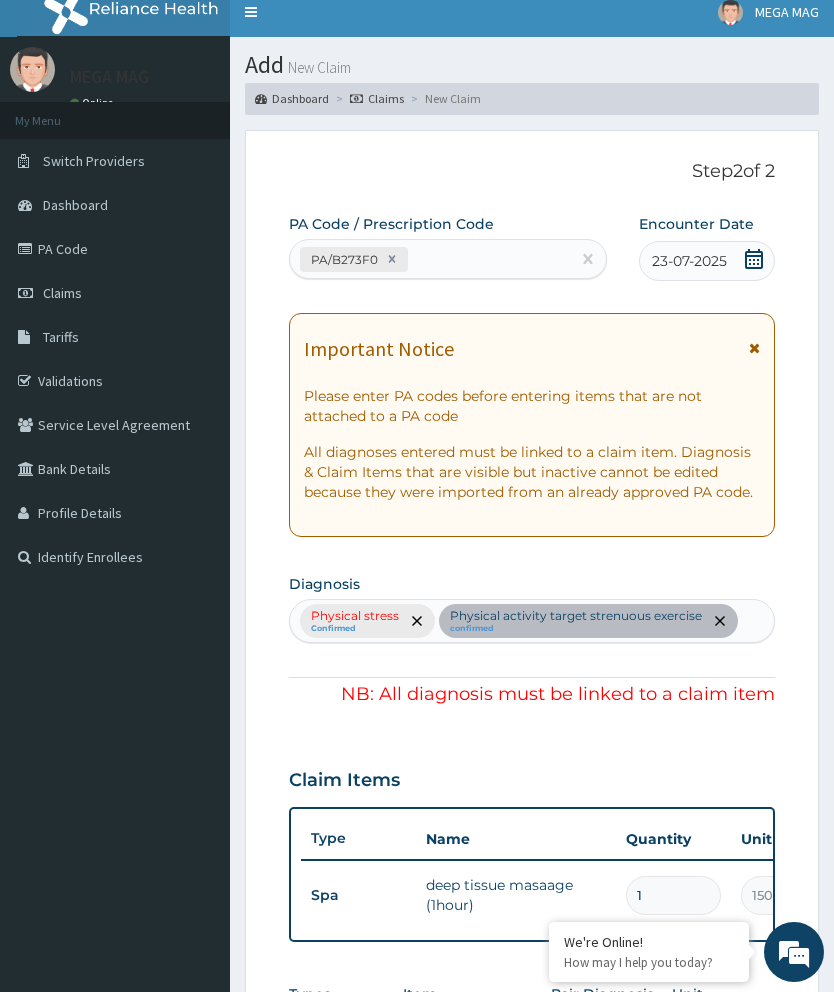 scroll, scrollTop: 0, scrollLeft: 0, axis: both 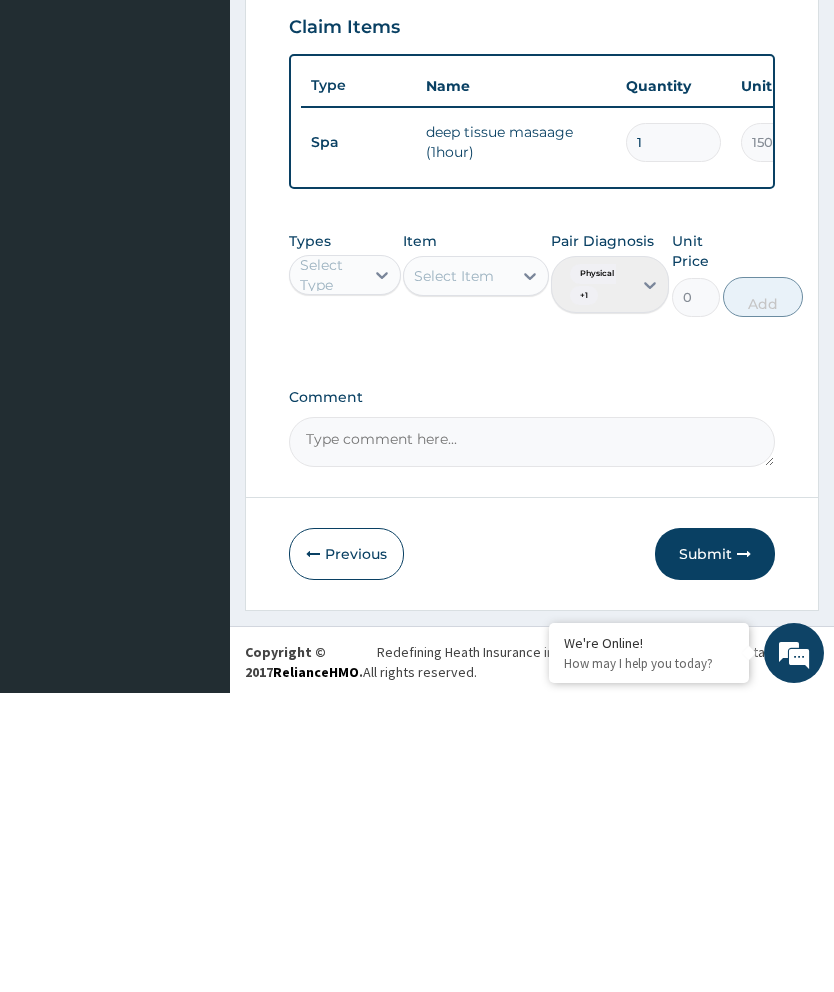 click on "Submit" at bounding box center [715, 853] 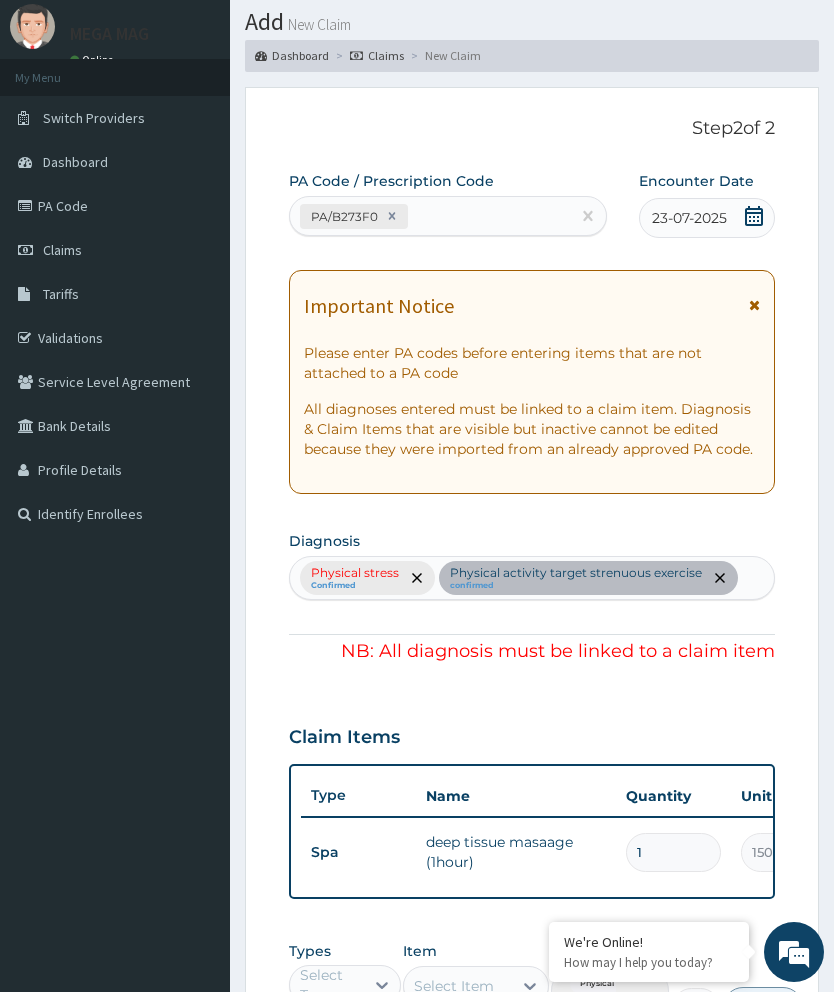 scroll, scrollTop: 0, scrollLeft: 0, axis: both 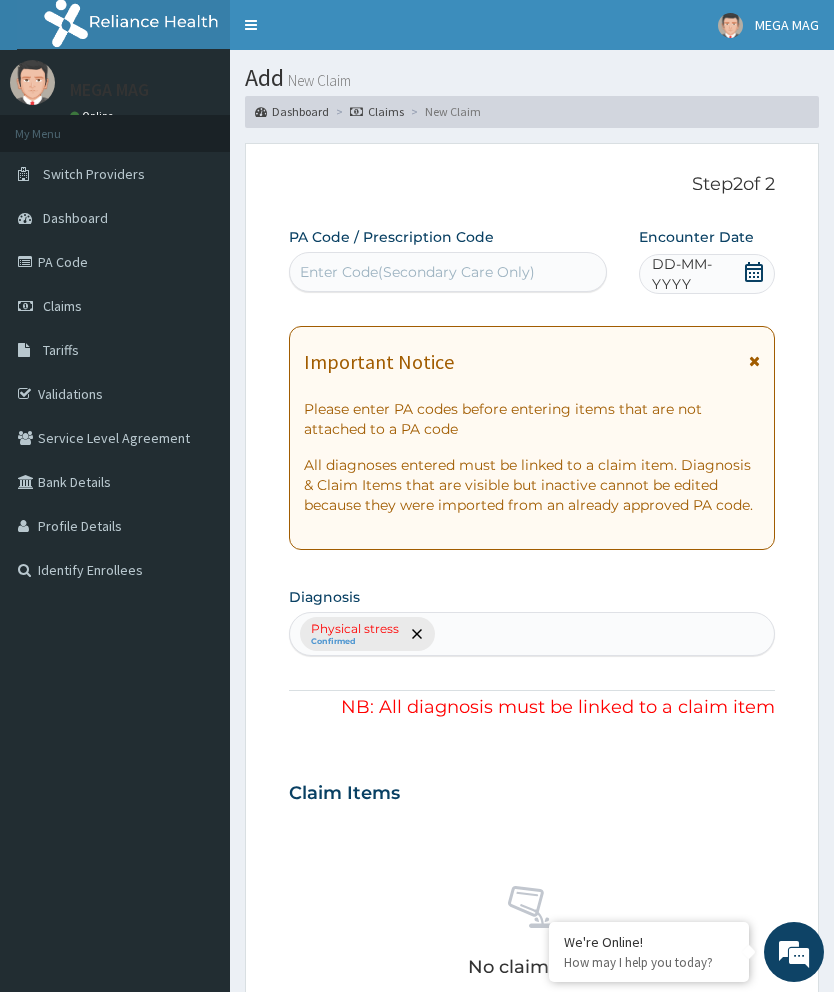 click on "DD-MM-YYYY" at bounding box center (697, 274) 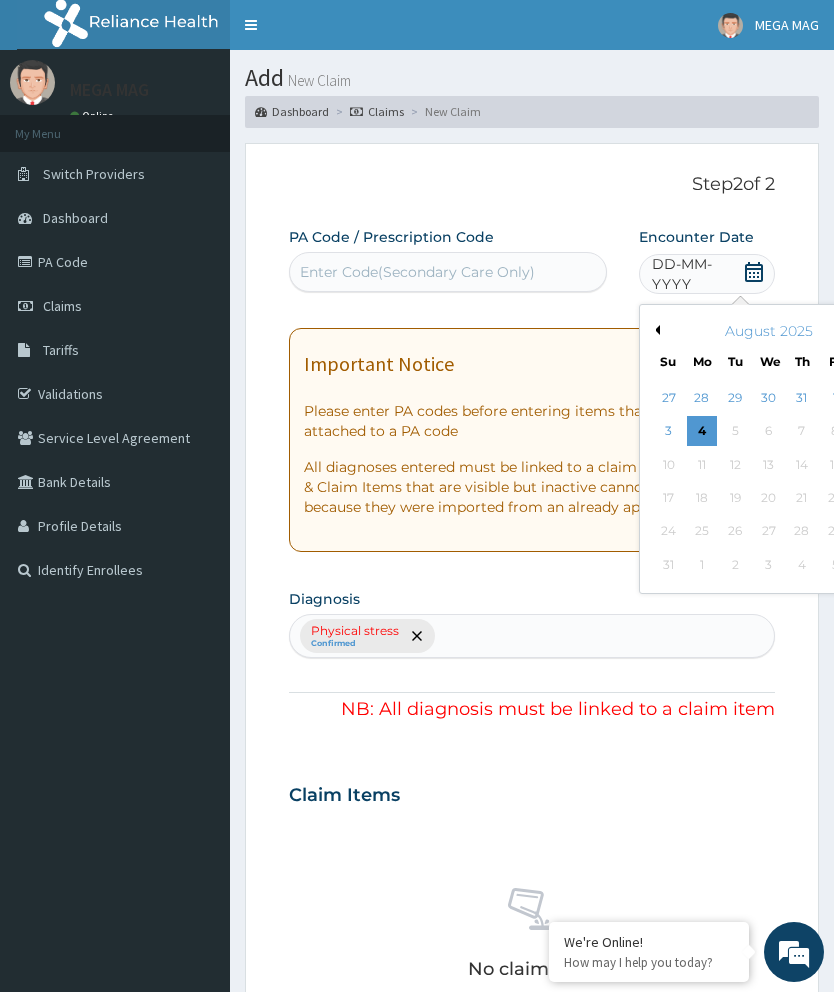 click on "Previous Month" at bounding box center [655, 330] 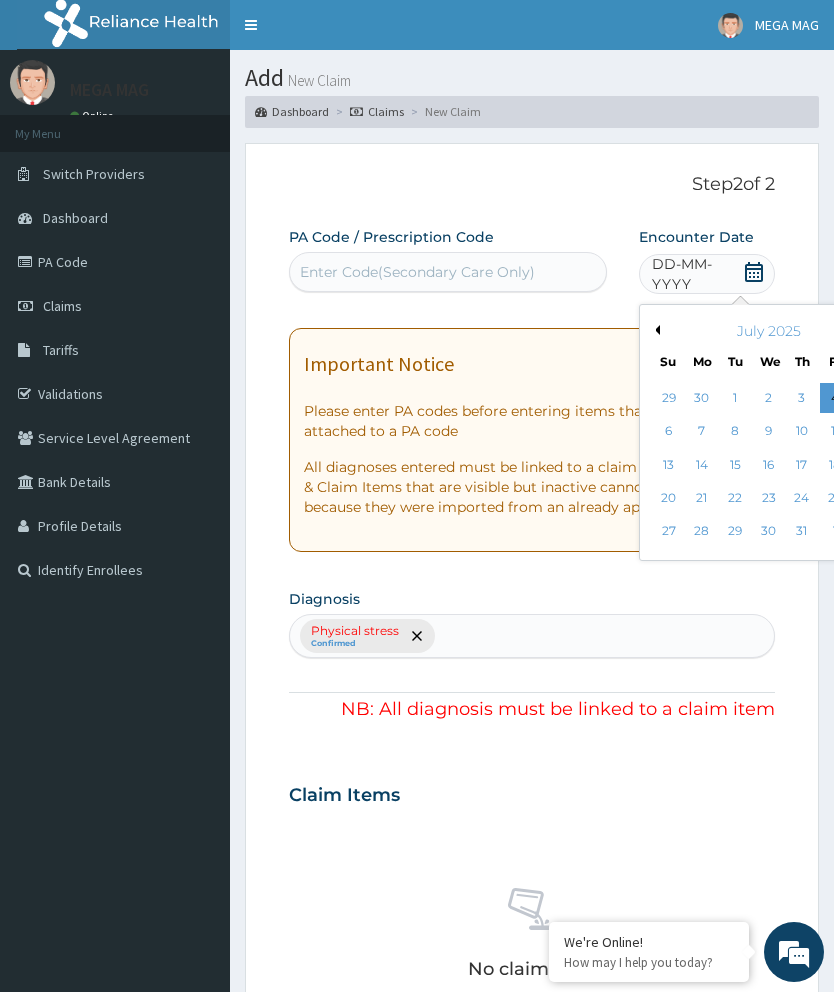 click on "23" at bounding box center (768, 498) 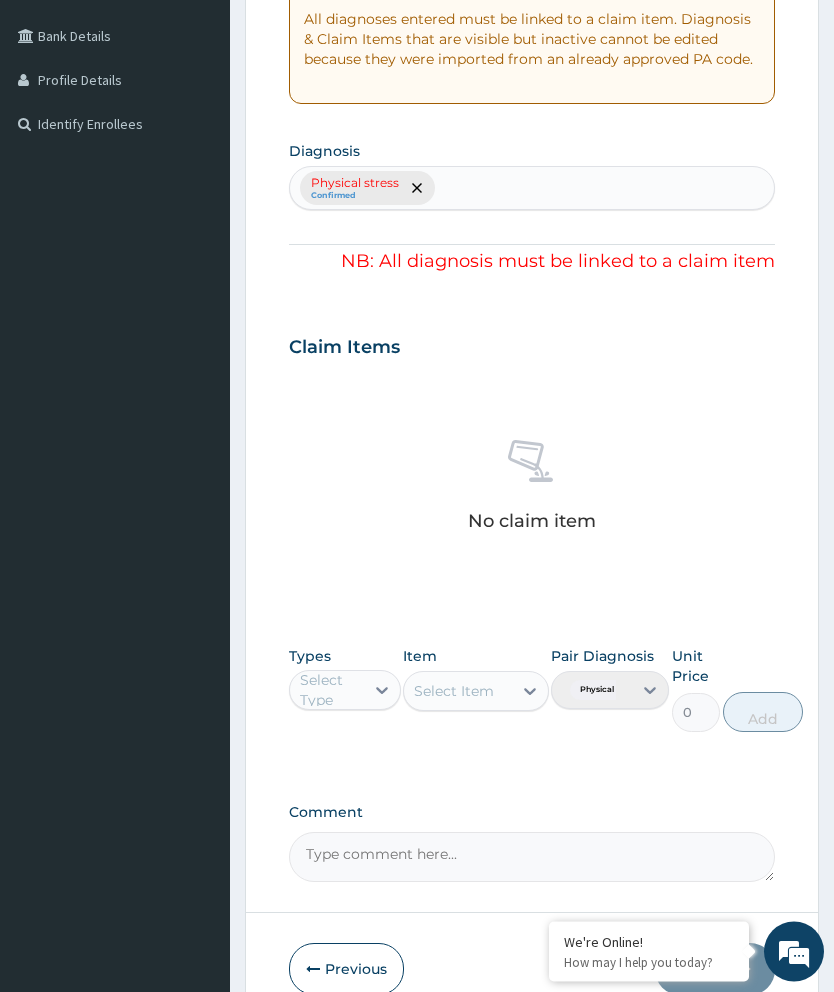 scroll, scrollTop: 462, scrollLeft: 0, axis: vertical 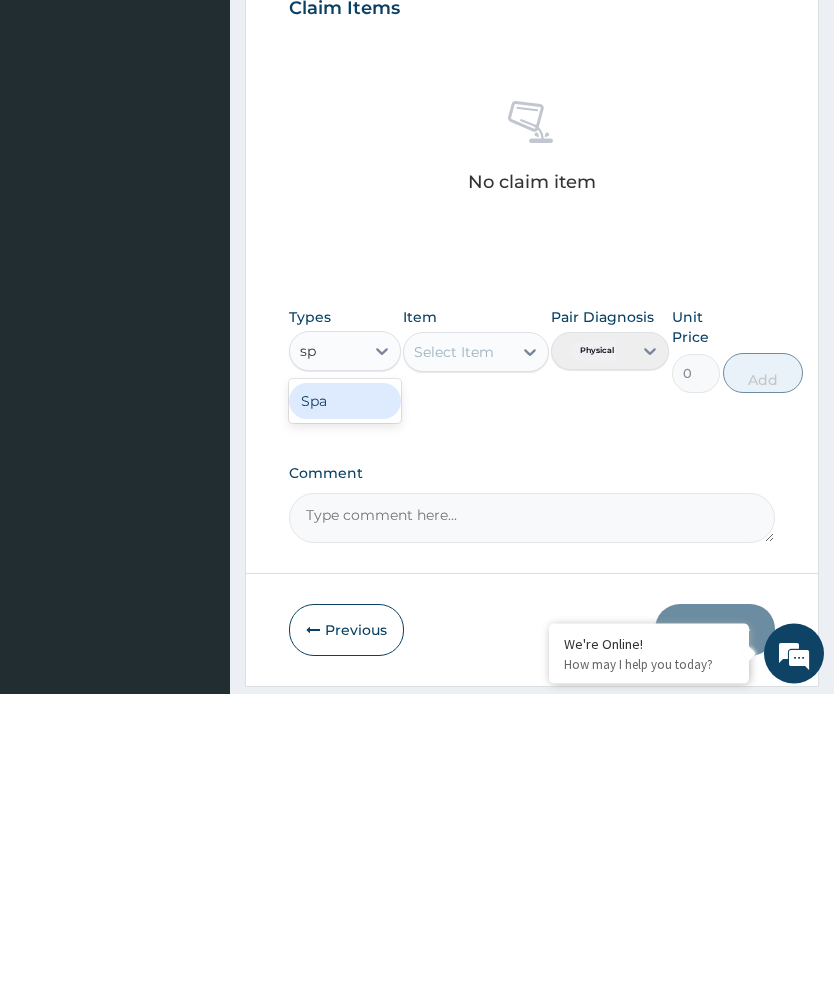 click on "Spa" at bounding box center [345, 700] 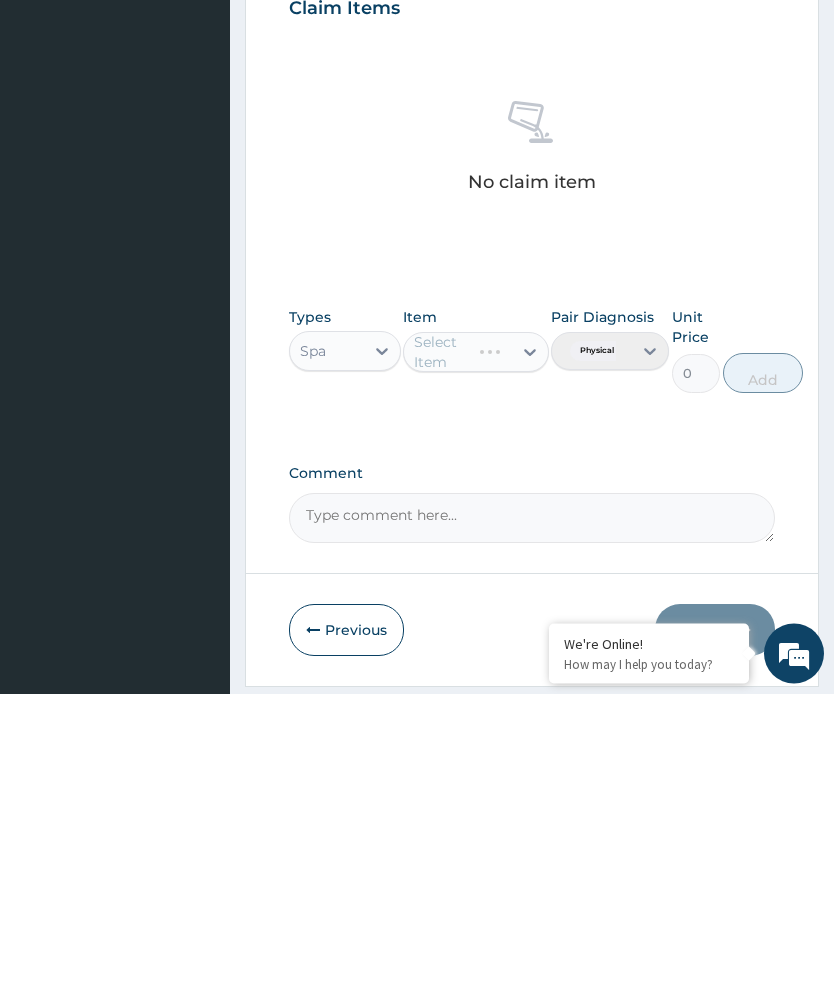 scroll, scrollTop: 482, scrollLeft: 0, axis: vertical 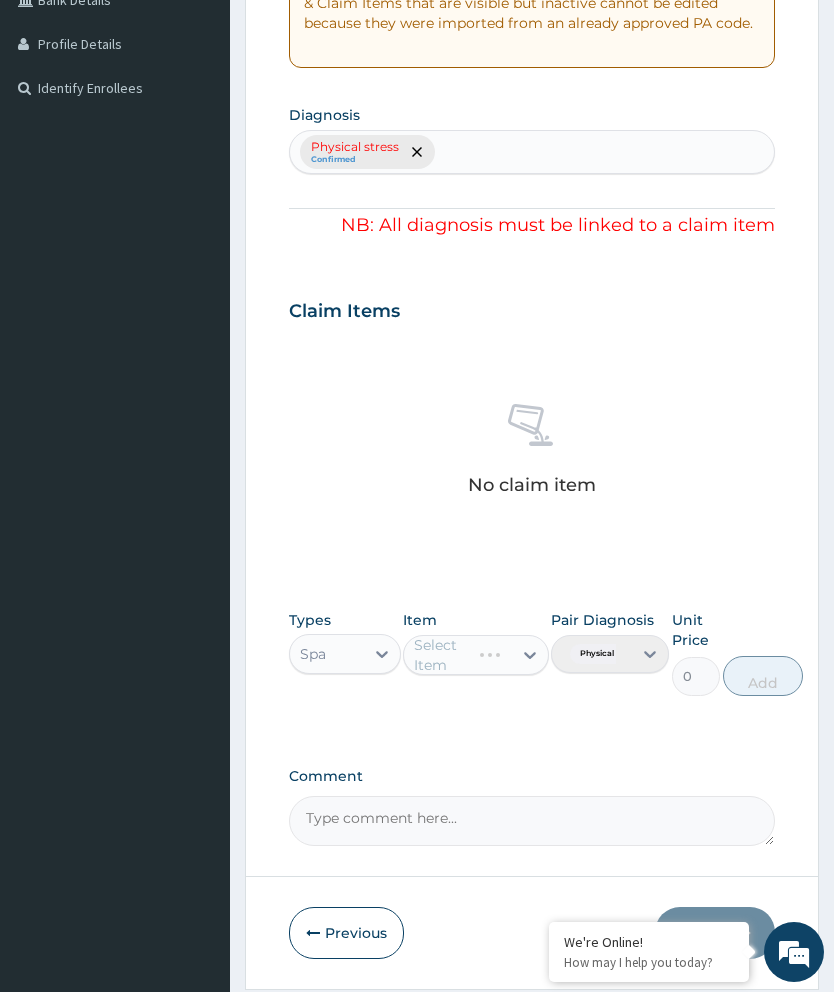 click on "Step  2  of 2 PA Code / Prescription Code Enter Code(Secondary Care Only) Encounter Date 23-07-2025 Important Notice Please enter PA codes before entering items that are not attached to a PA code   All diagnoses entered must be linked to a claim item. Diagnosis & Claim Items that are visible but inactive cannot be edited because they were imported from an already approved PA code. Diagnosis Physical stress Confirmed NB: All diagnosis must be linked to a claim item Claim Items No claim item Types Spa Item Select Item Pair Diagnosis Physical stress Unit Price 0 Add Comment     Previous   Submit" at bounding box center (532, 325) 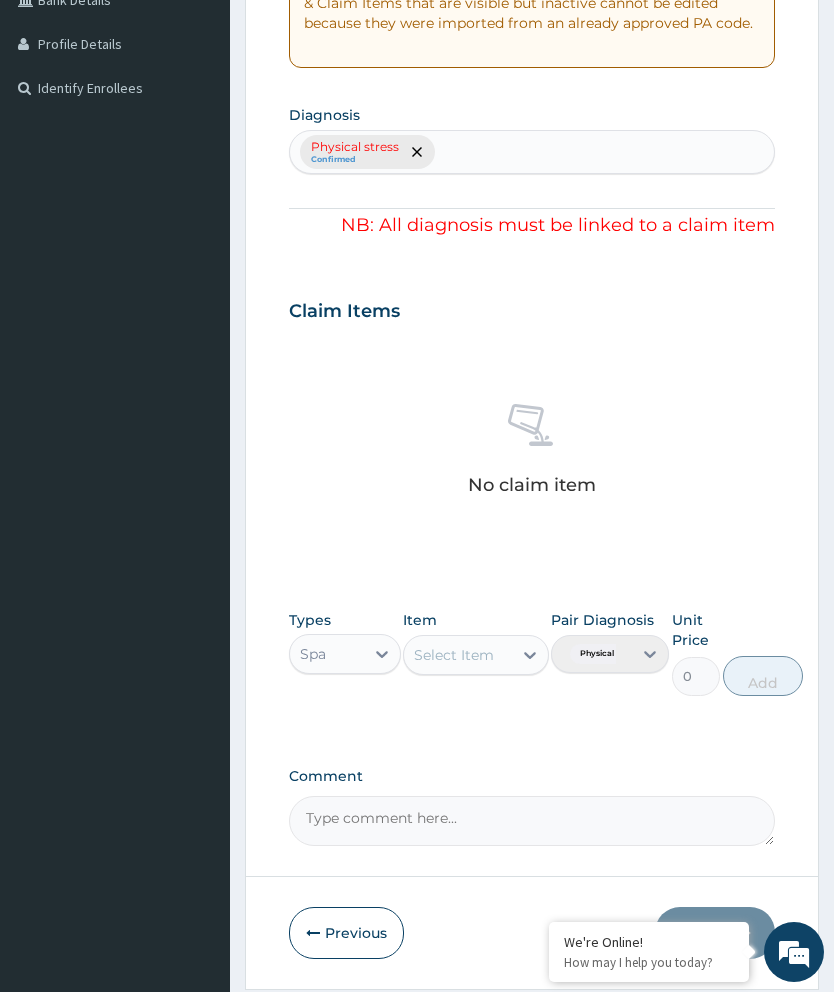 scroll, scrollTop: 487, scrollLeft: 0, axis: vertical 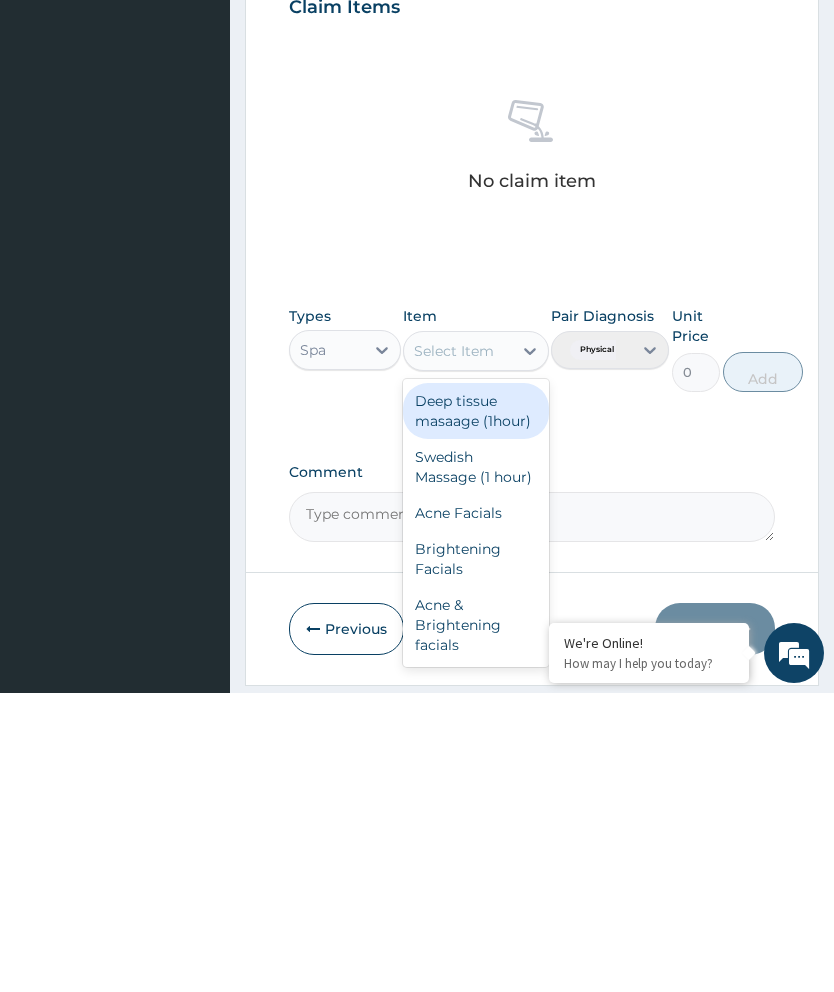 click on "Deep tissue masaage (1hour)" at bounding box center [476, 710] 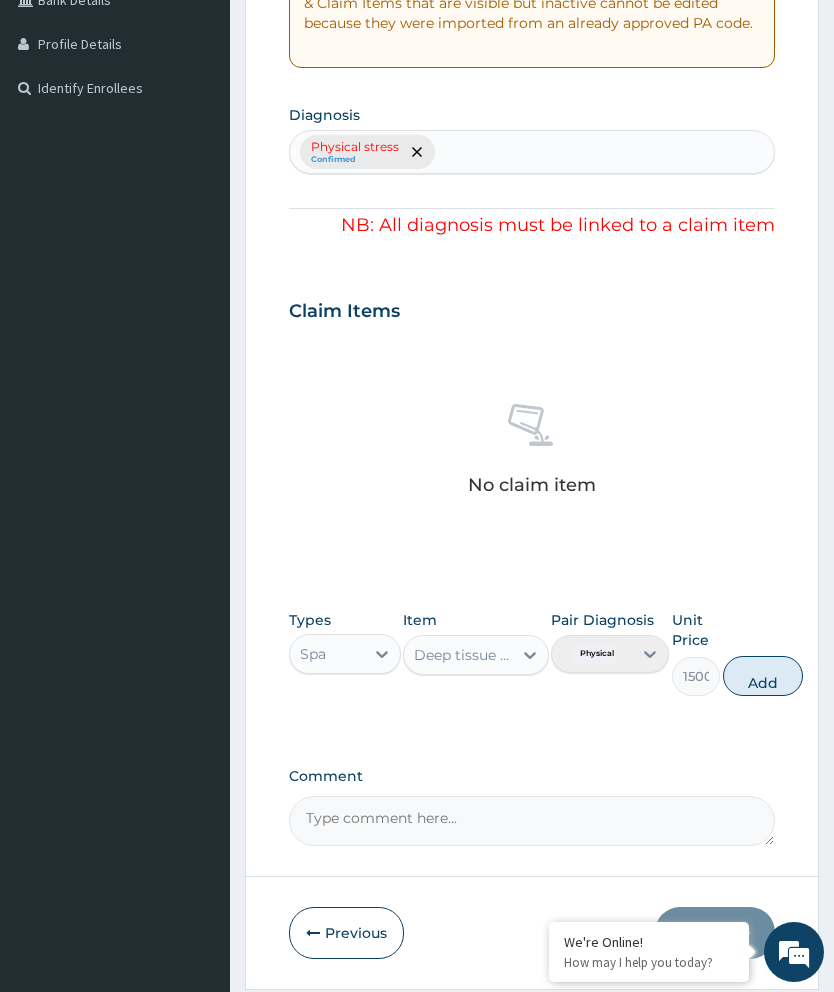 click on "Add" at bounding box center [763, 676] 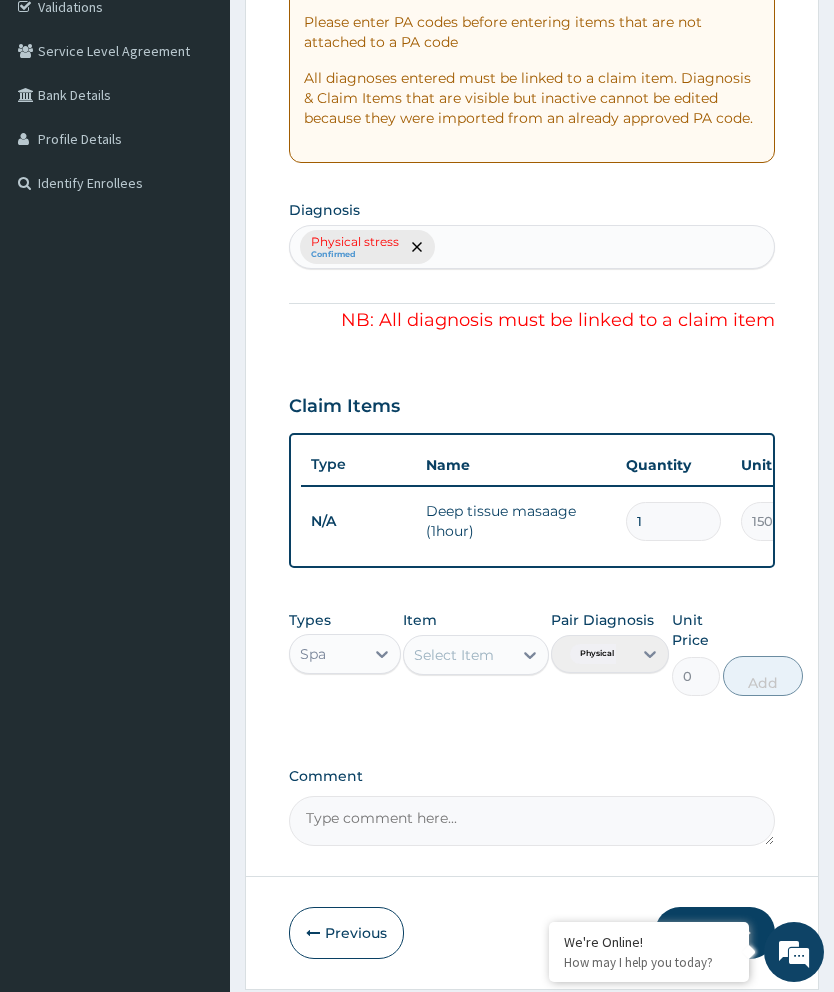 scroll, scrollTop: 426, scrollLeft: 0, axis: vertical 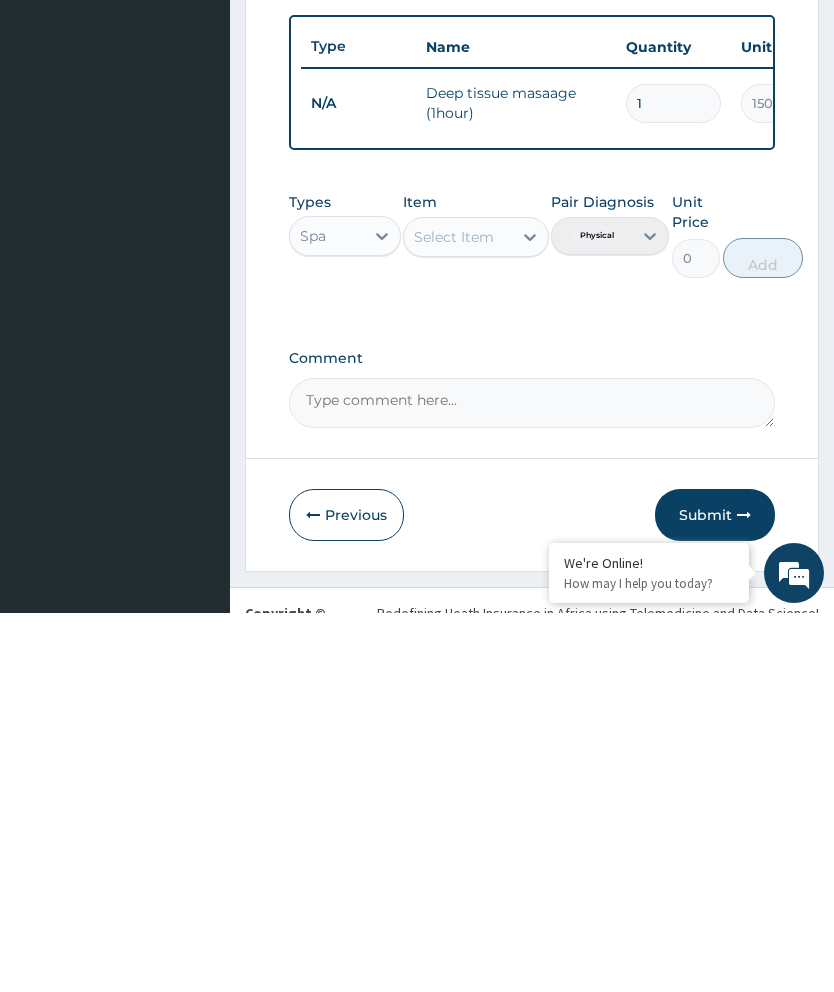 click on "Comment" at bounding box center [532, 782] 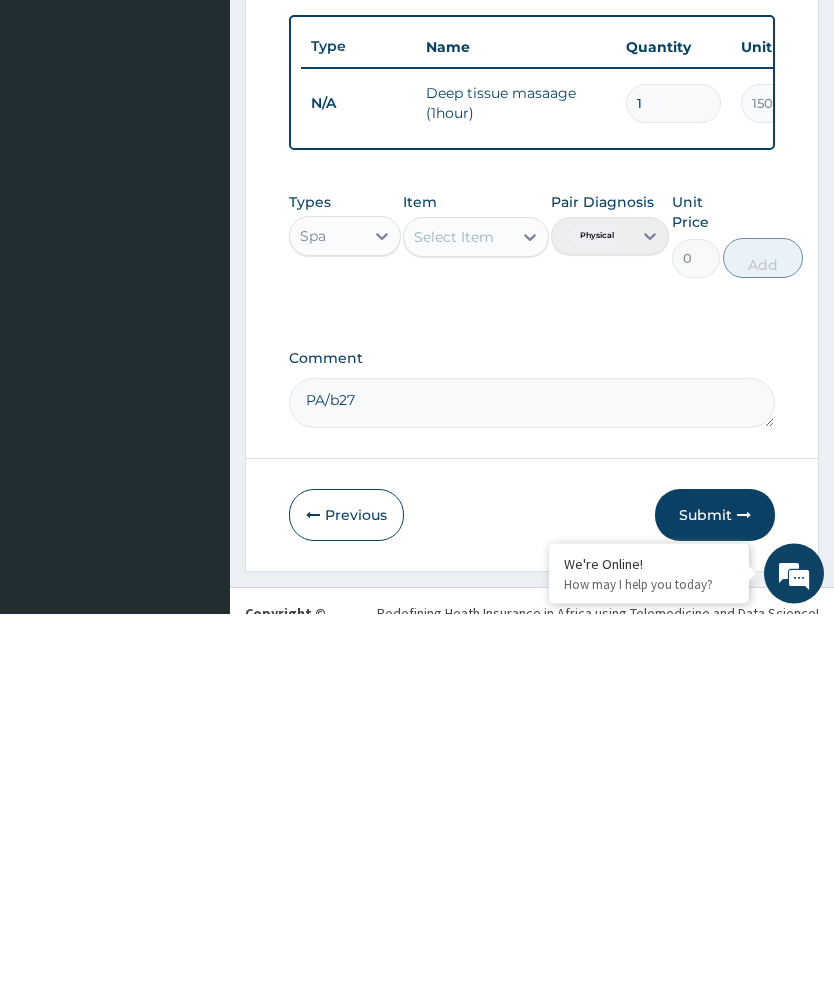 type on "PA/b273" 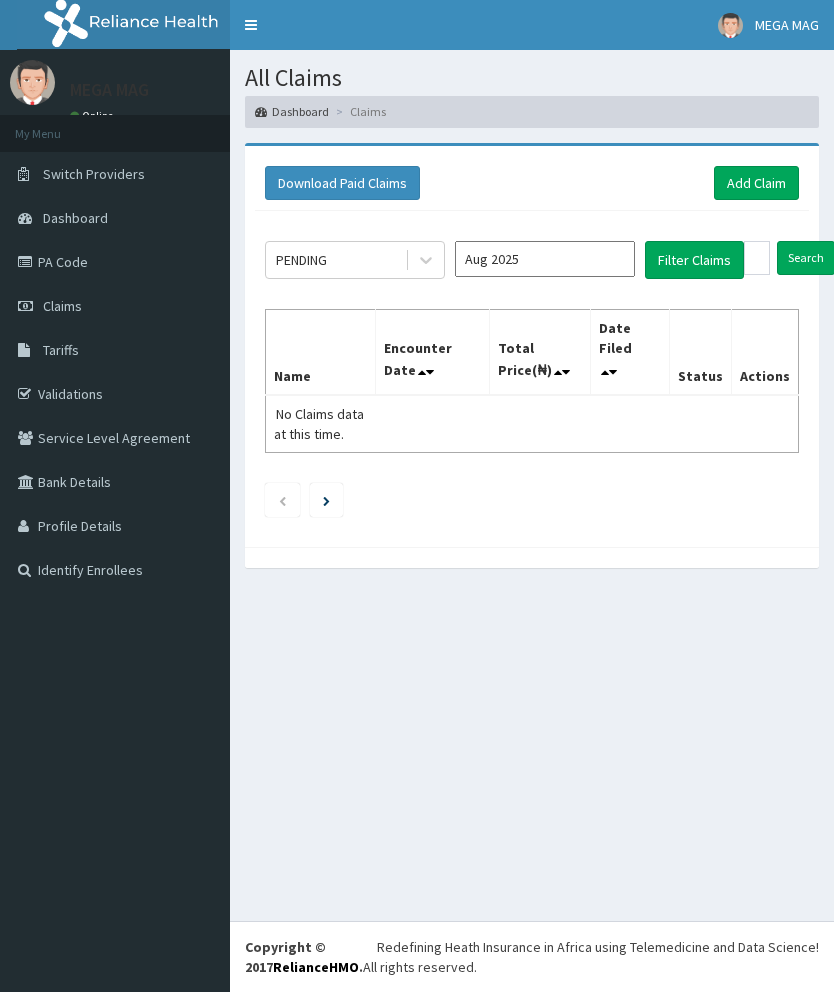 scroll, scrollTop: 0, scrollLeft: 0, axis: both 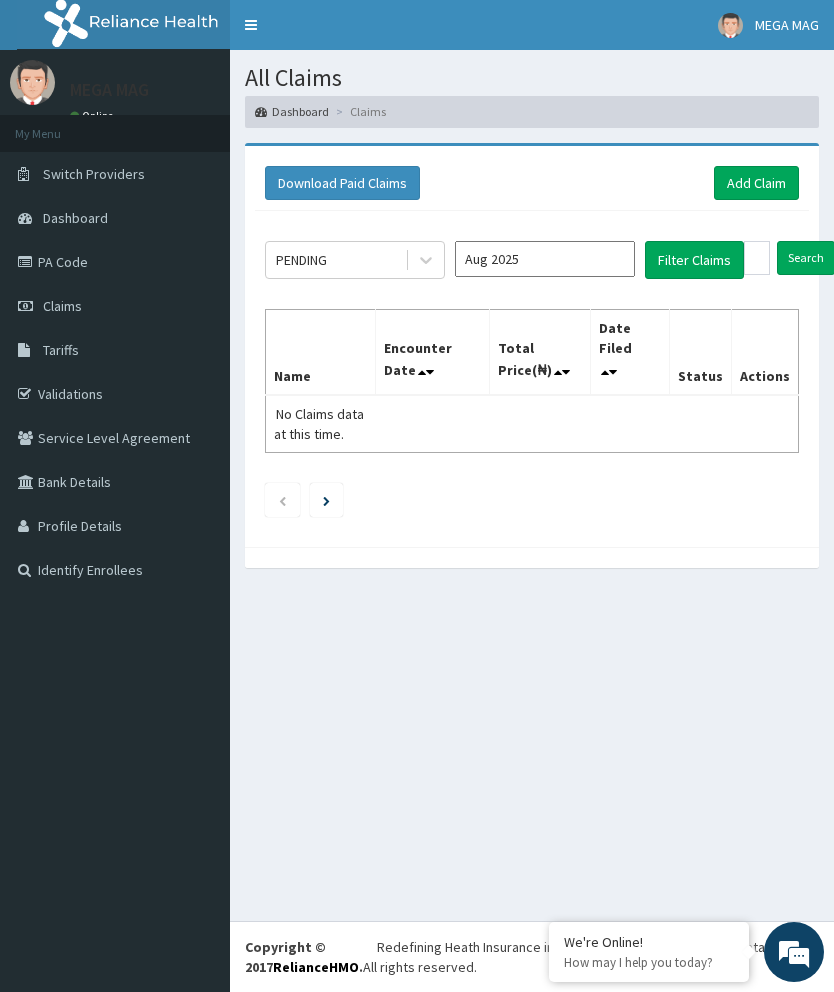 click on "Add Claim" at bounding box center (756, 183) 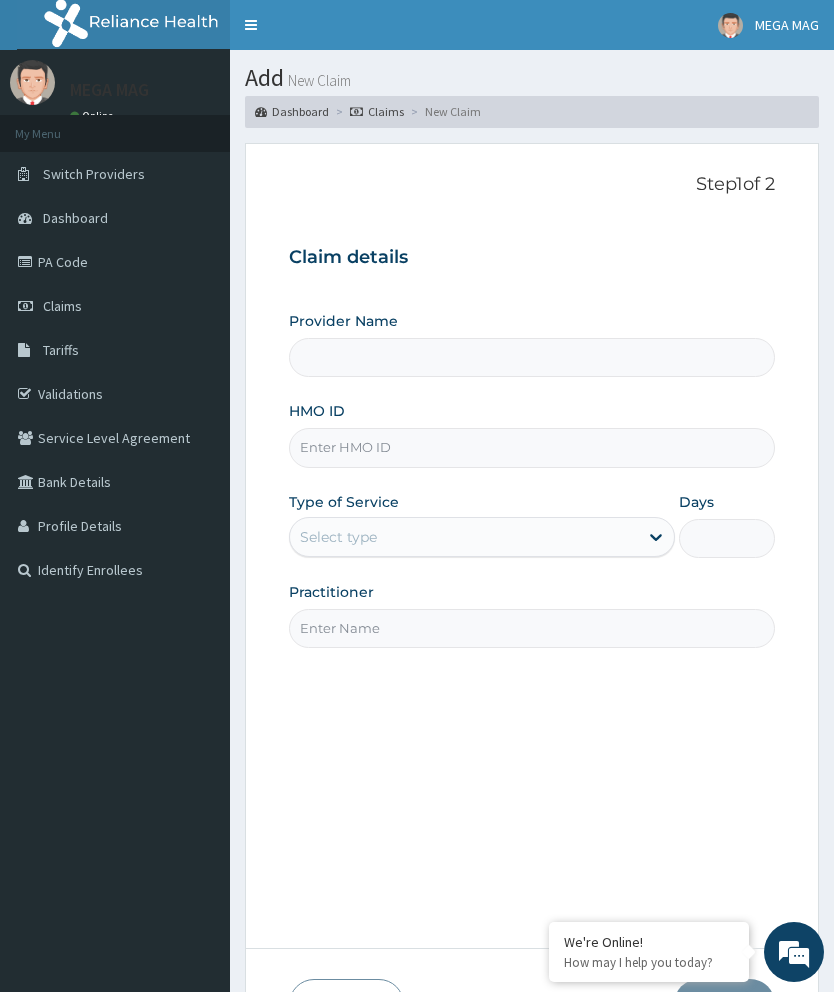 scroll, scrollTop: 0, scrollLeft: 0, axis: both 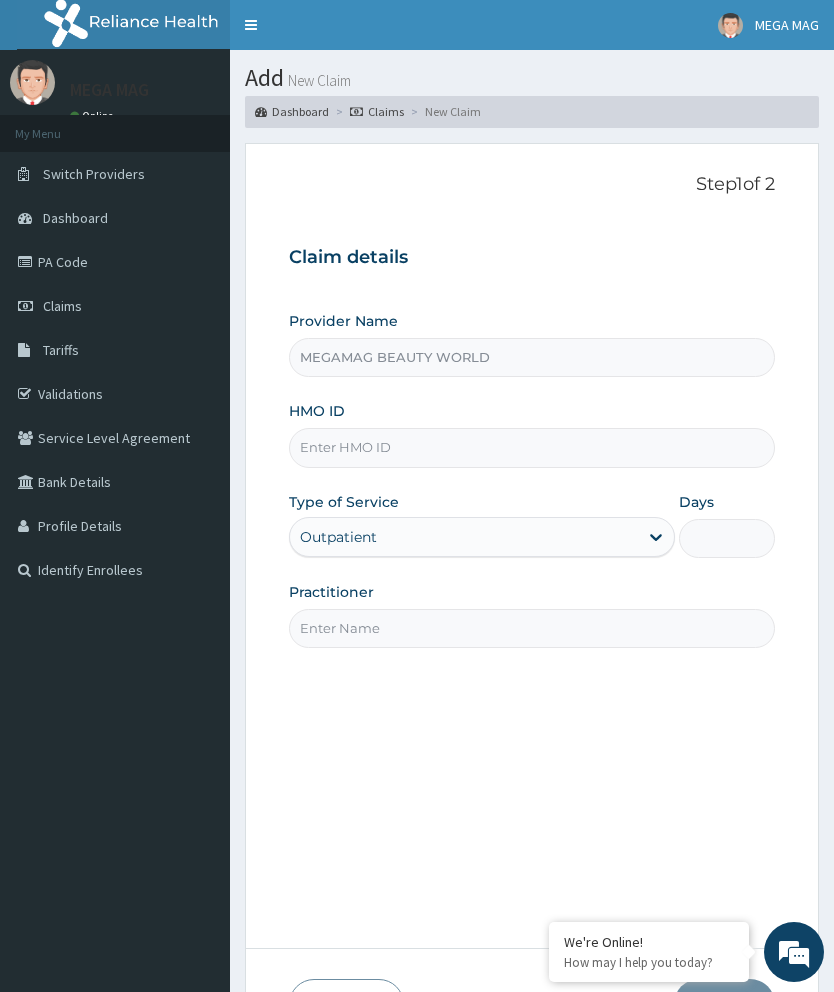 type on "MEGAMAG BEAUTY WORLD" 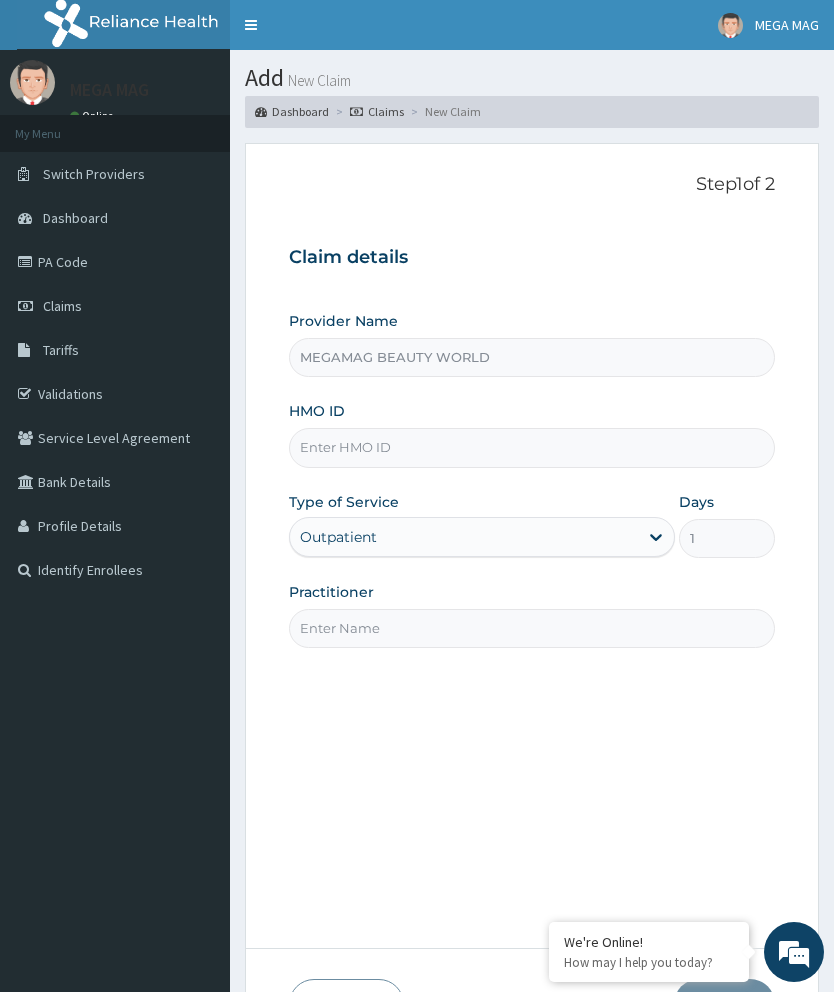 scroll, scrollTop: 0, scrollLeft: 0, axis: both 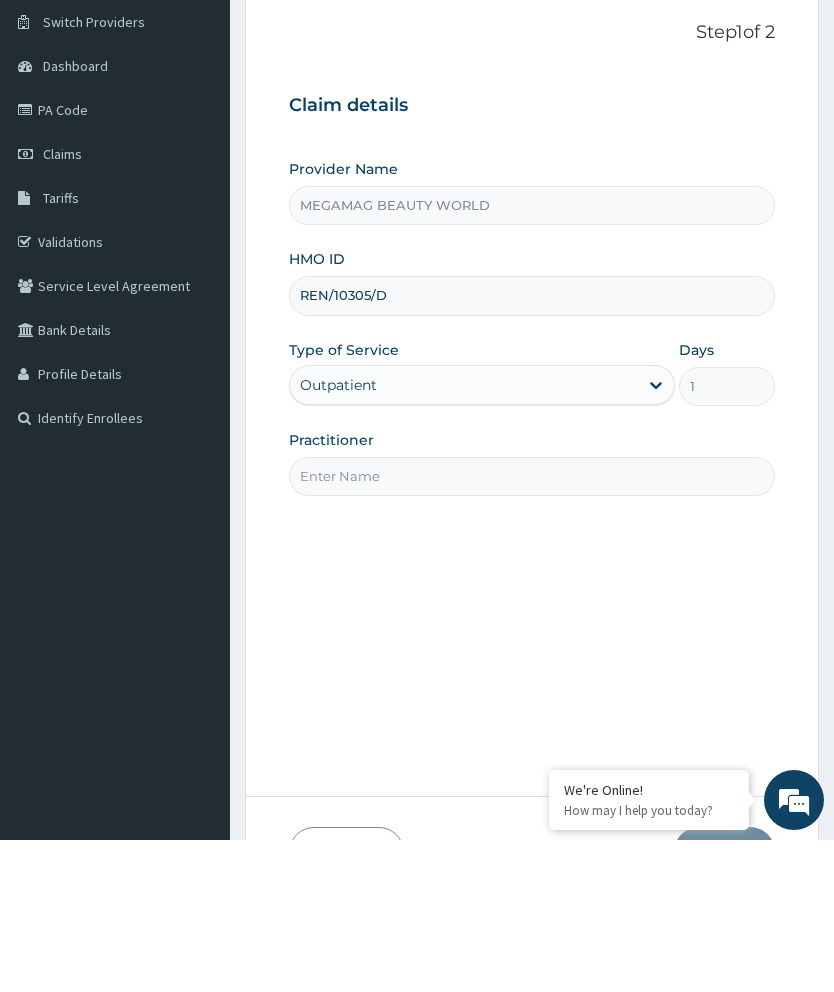 type on "REN/10305/D" 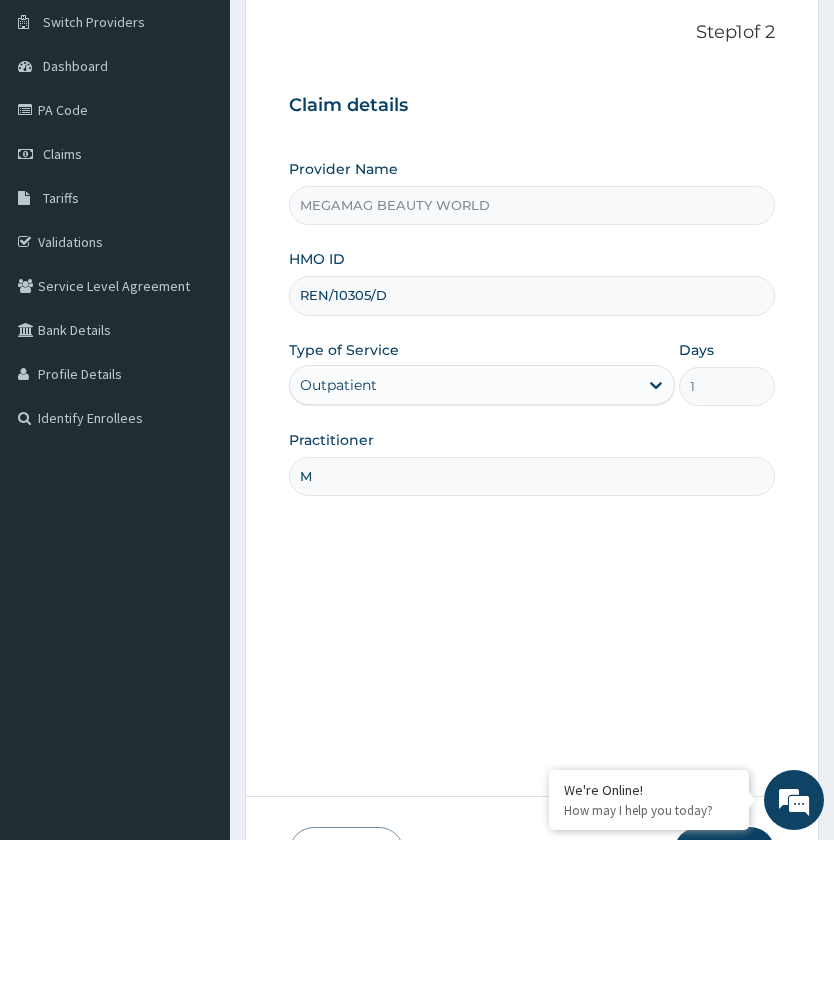 type on "[FIRST]" 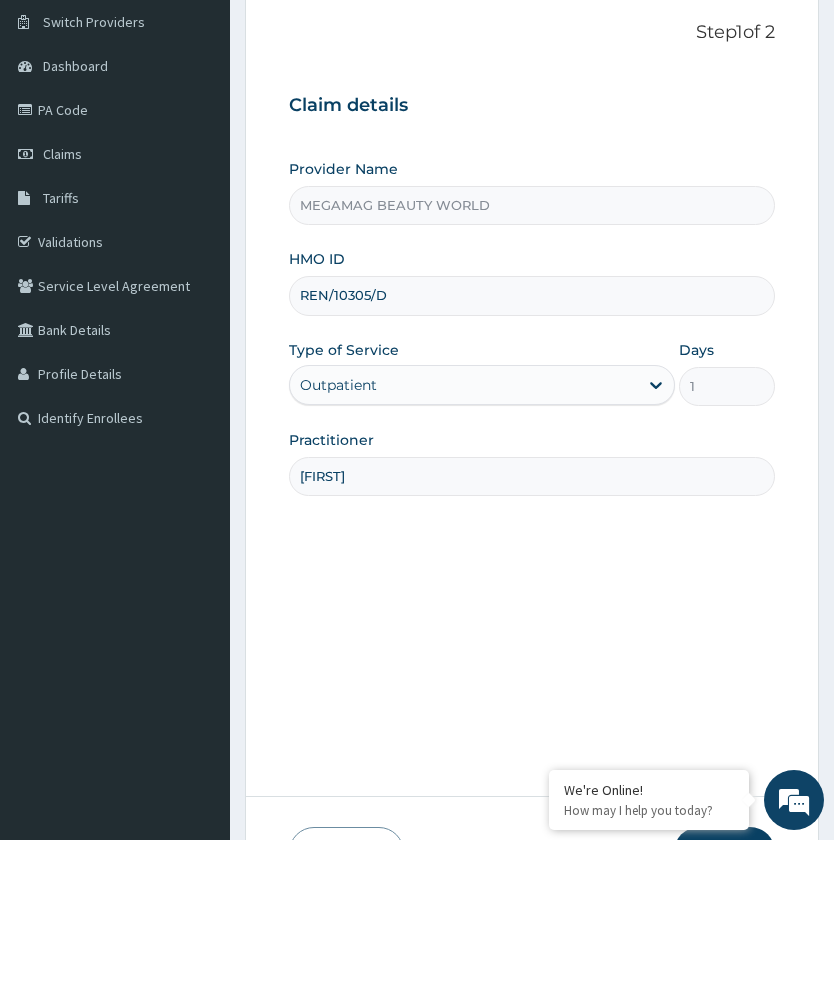 scroll, scrollTop: 86, scrollLeft: 0, axis: vertical 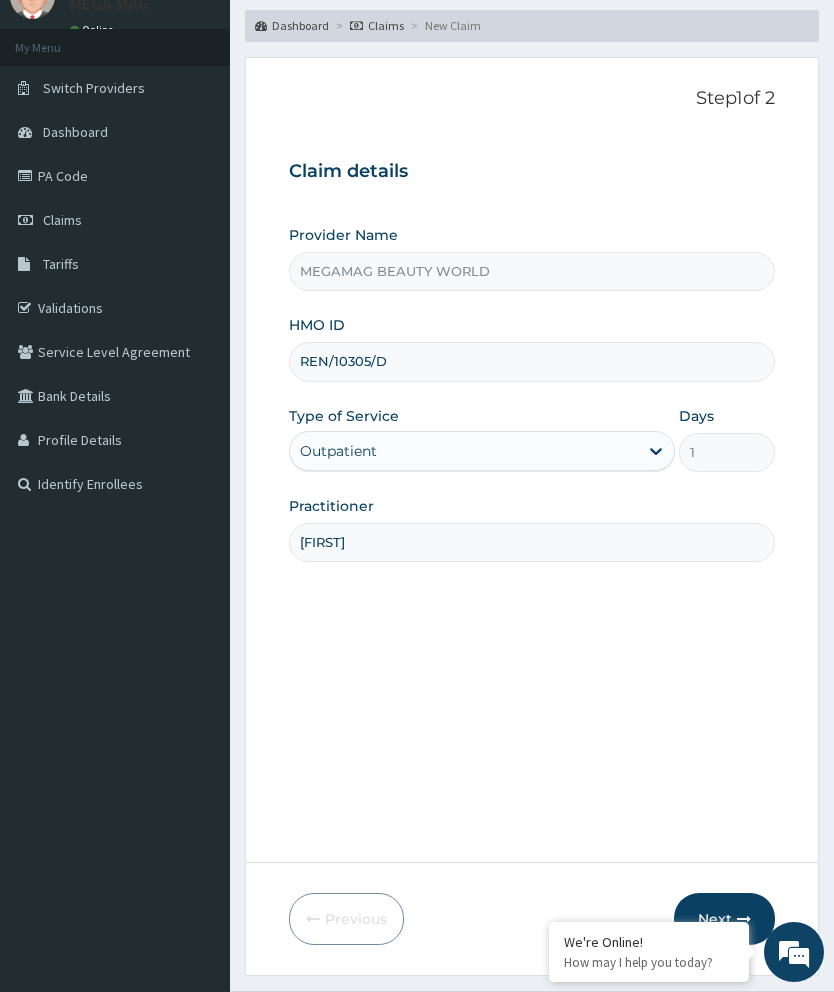 click on "Next" at bounding box center (724, 919) 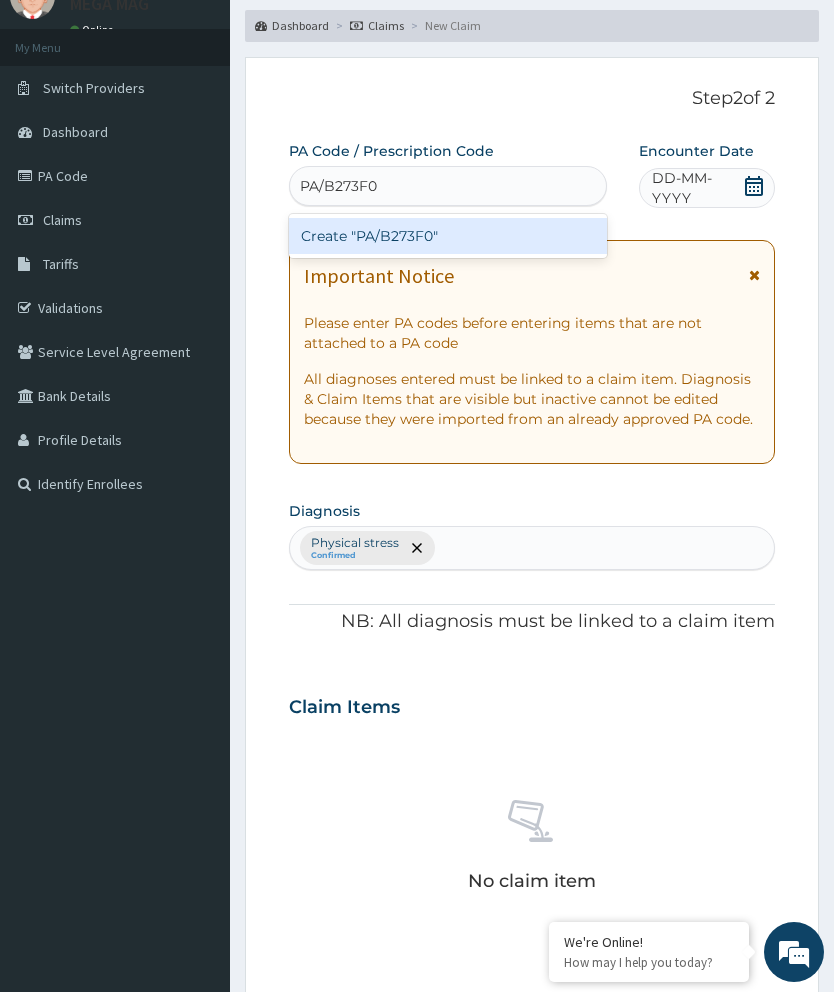 click on "Create "PA/B273F0"" at bounding box center (448, 236) 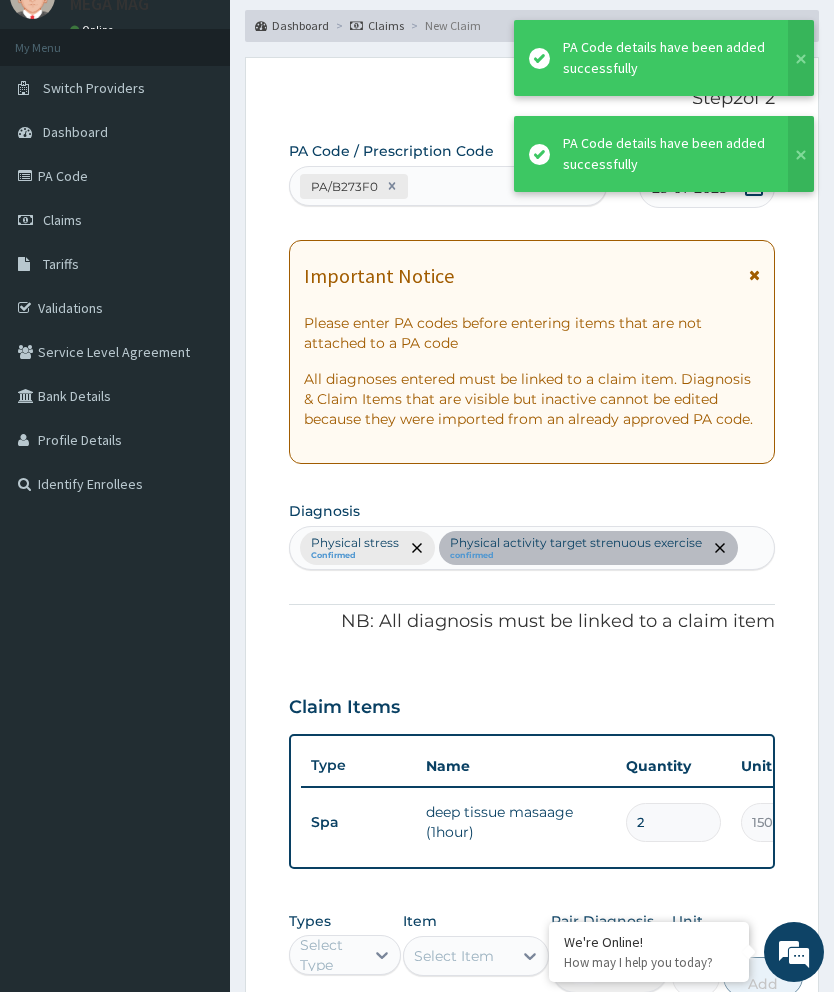 click on "2" at bounding box center (673, 822) 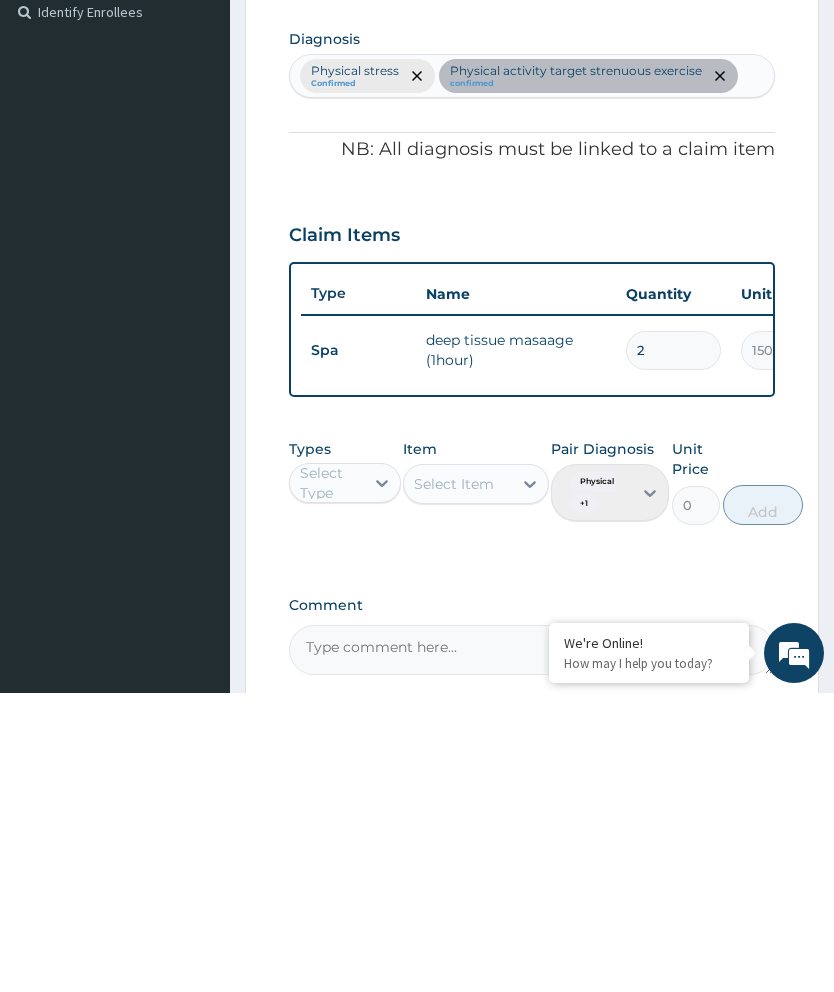 type 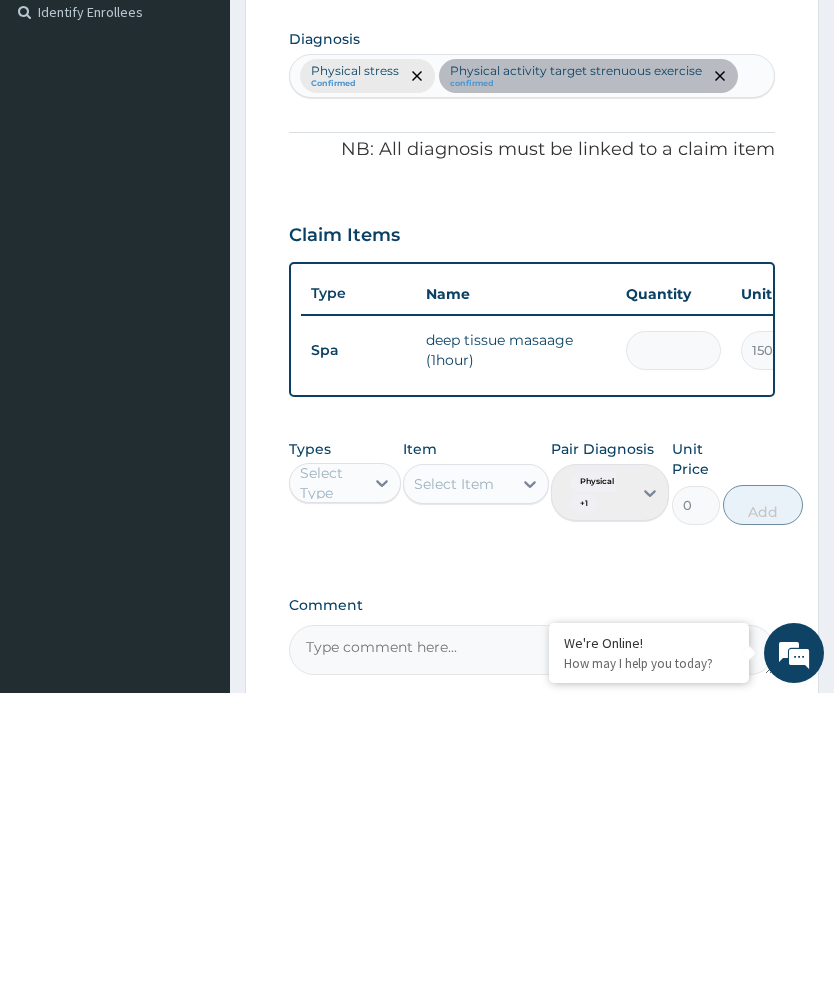 type on "1" 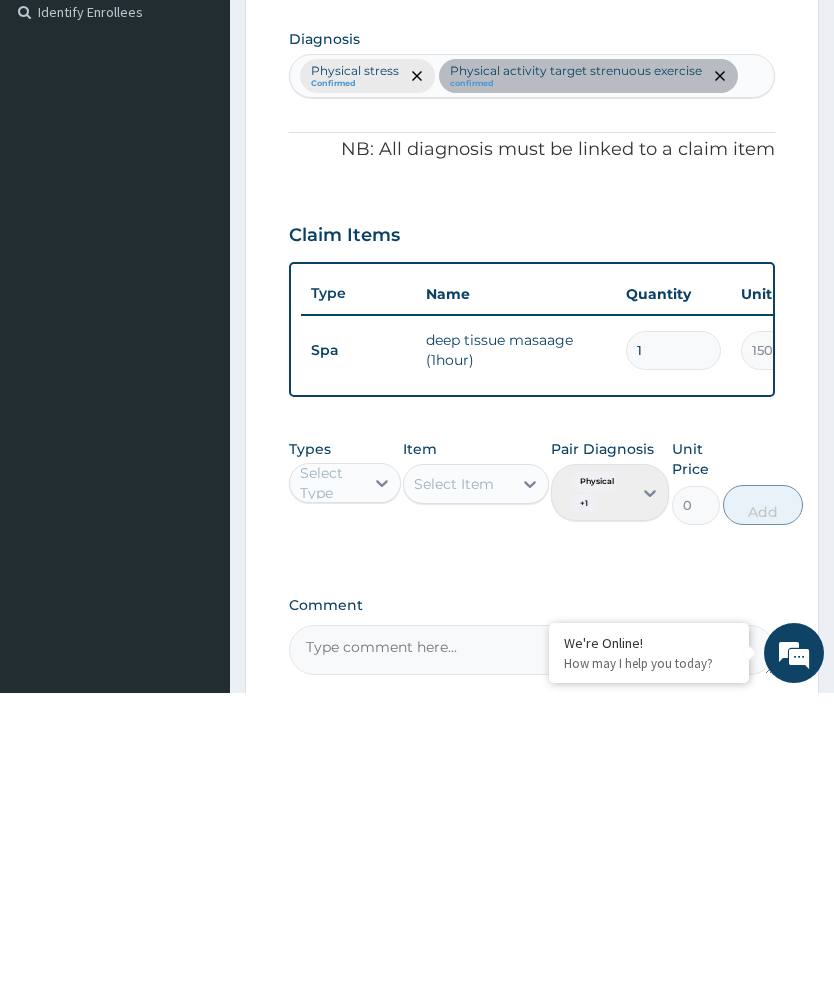 type on "15000.00" 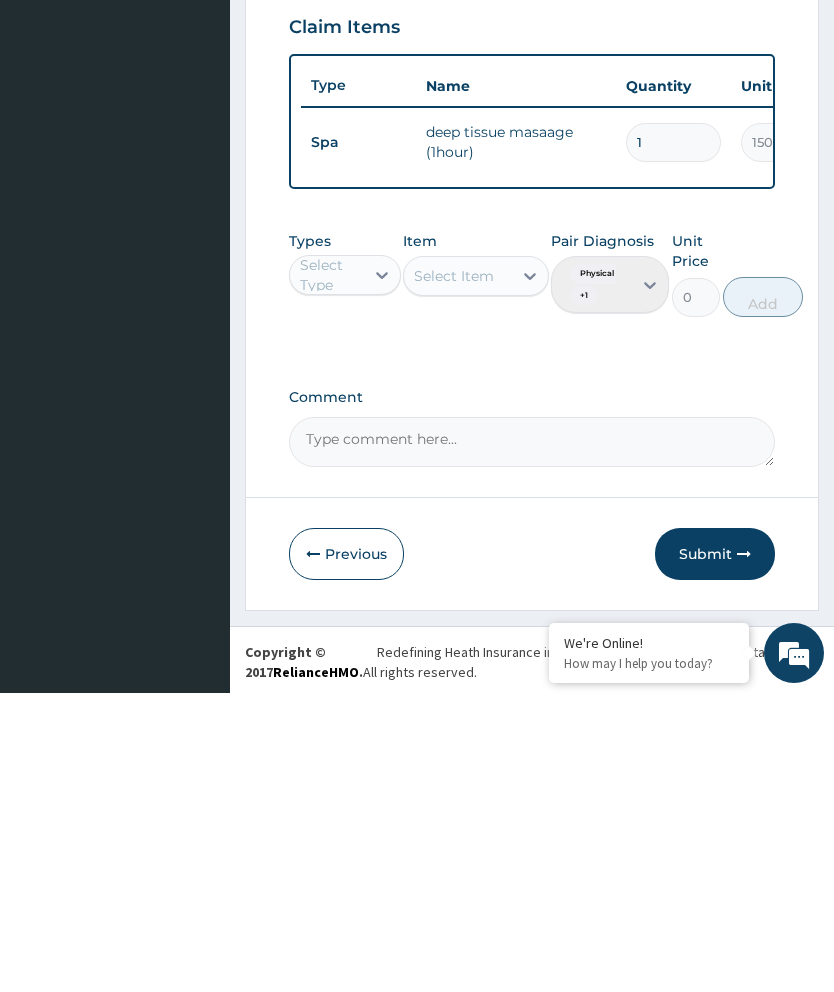 type on "1" 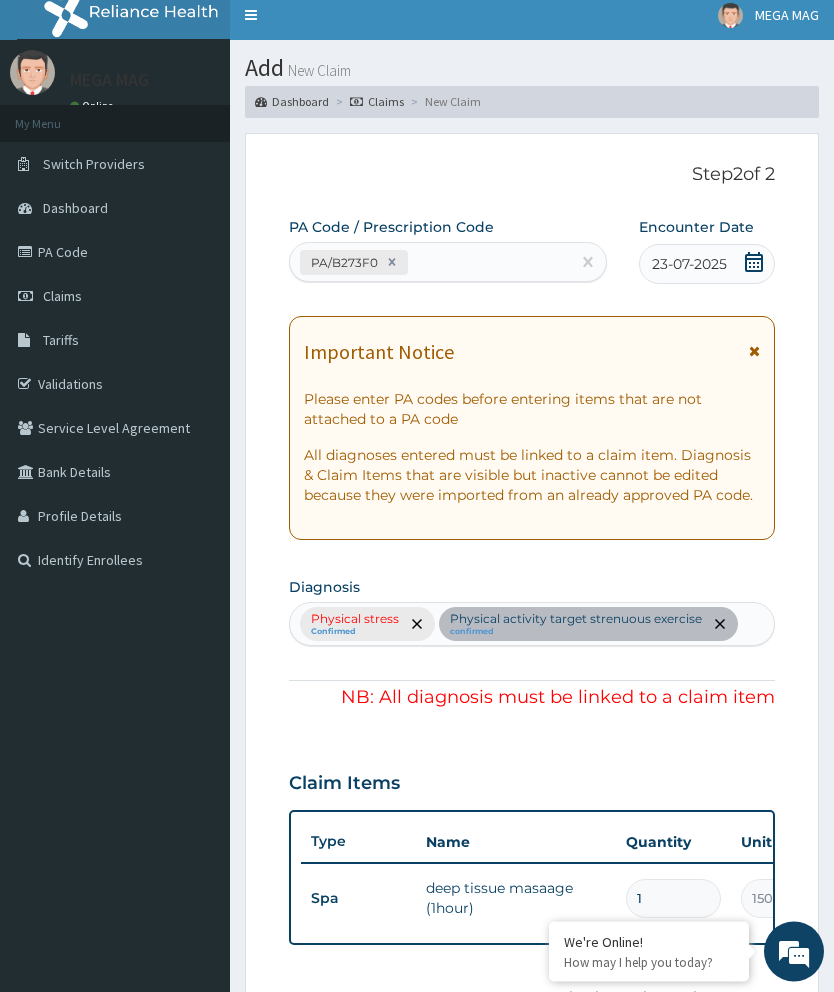 scroll, scrollTop: 0, scrollLeft: 0, axis: both 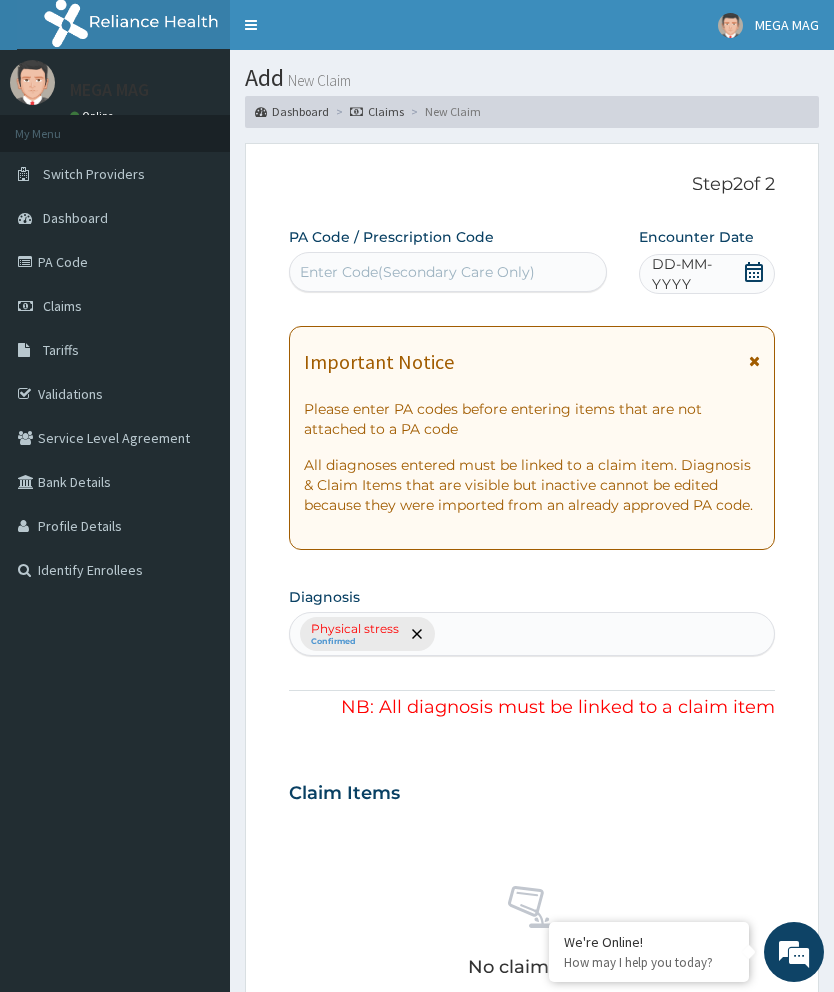 click 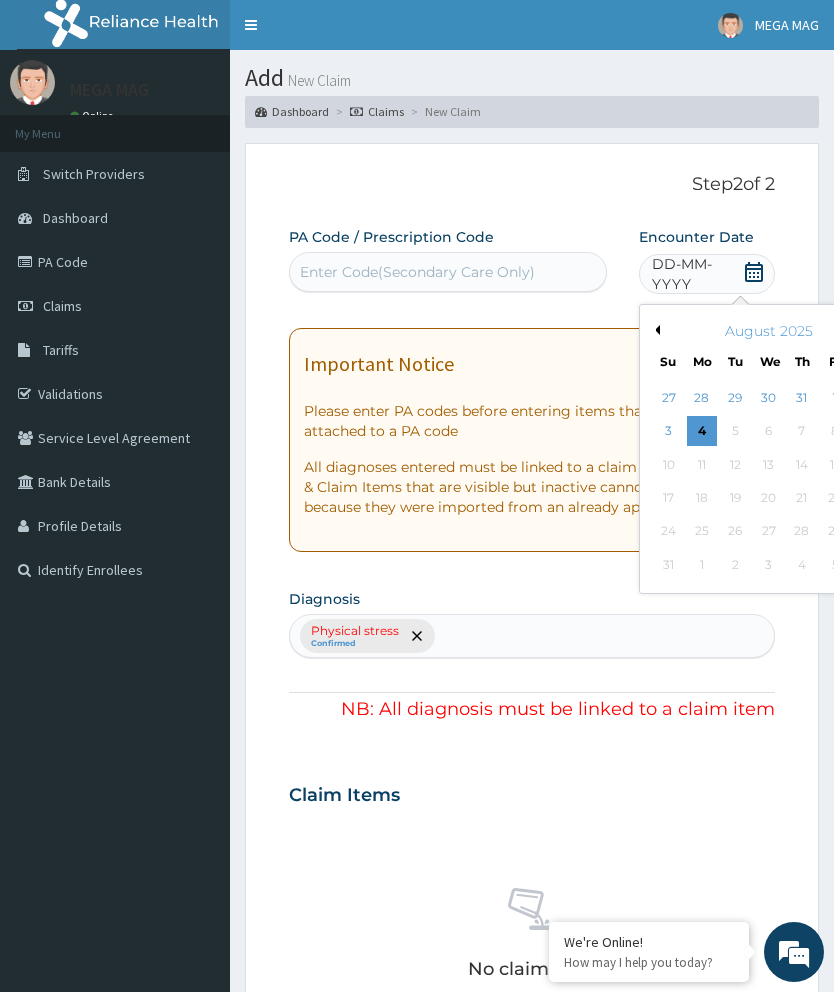 click on "Previous Month" at bounding box center [655, 330] 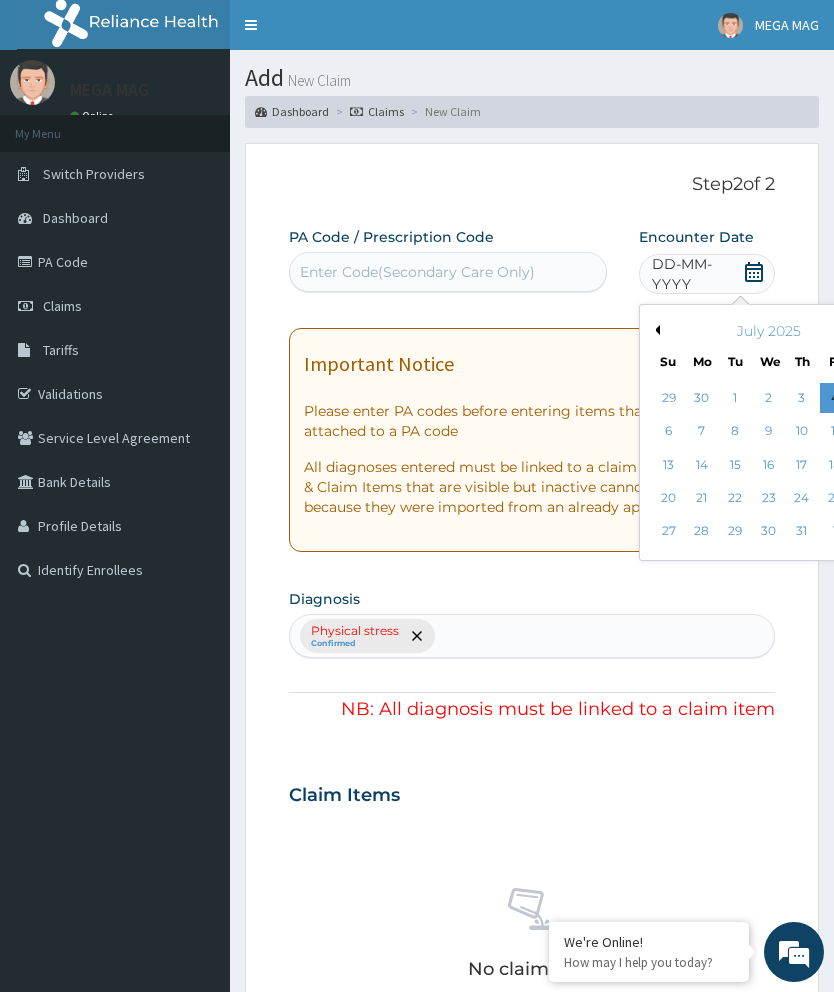 click on "23" at bounding box center [768, 498] 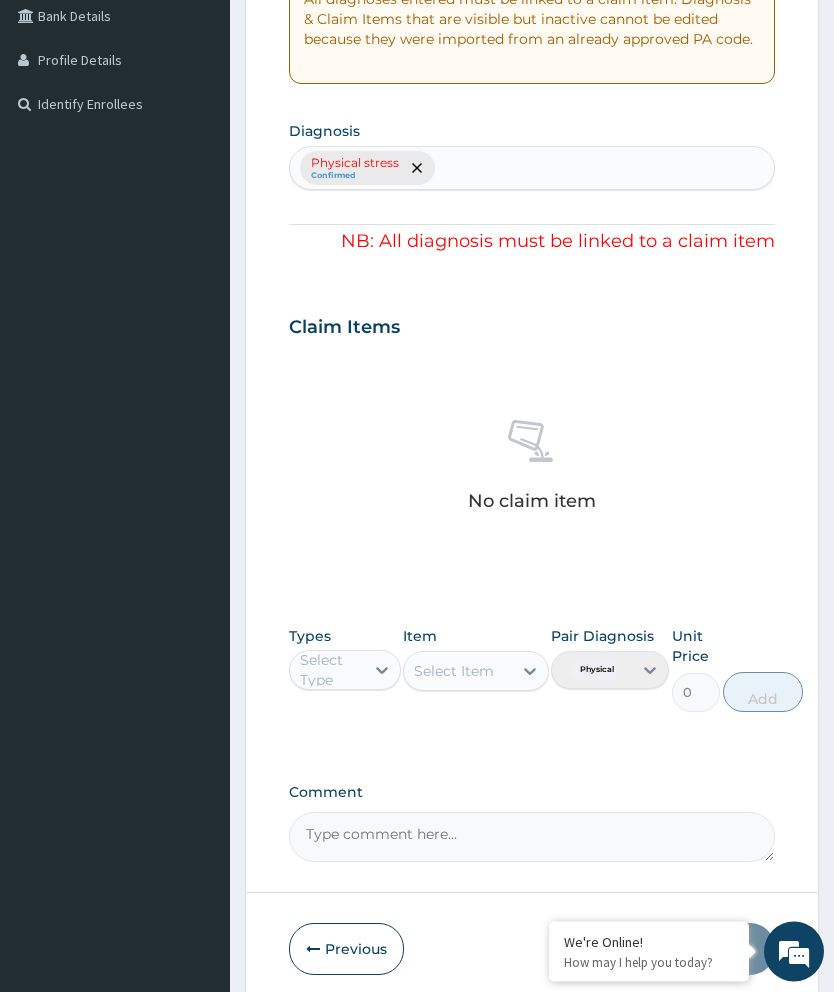 scroll, scrollTop: 466, scrollLeft: 0, axis: vertical 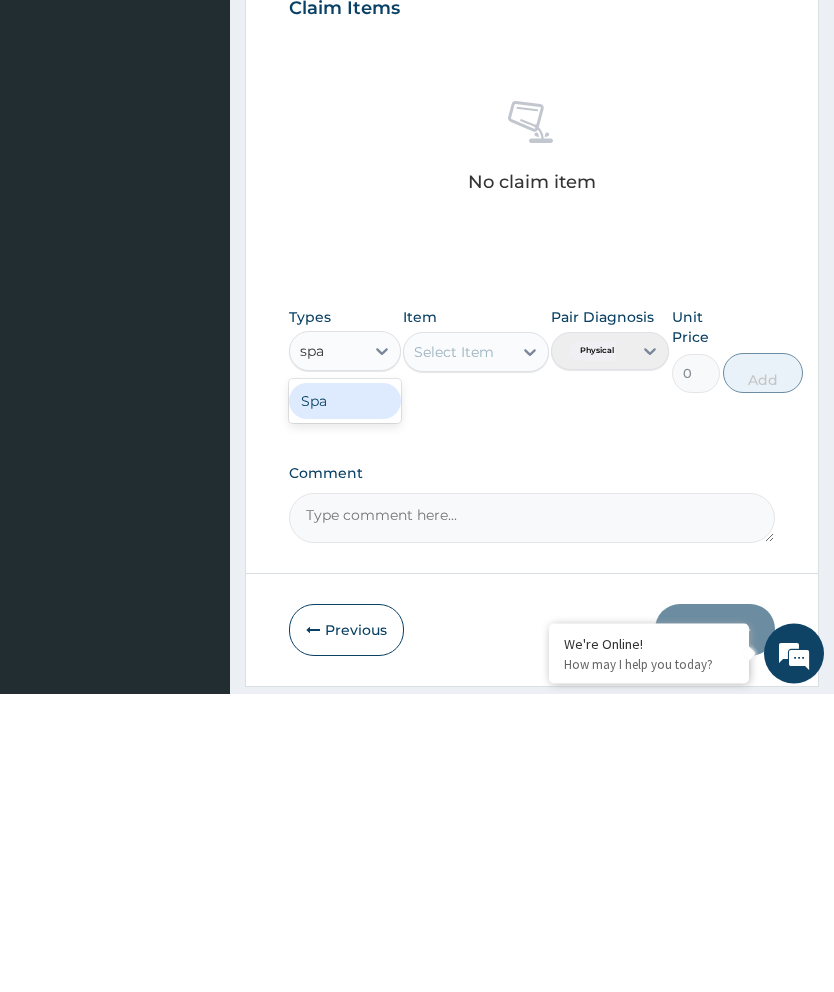 click on "Spa" at bounding box center [345, 700] 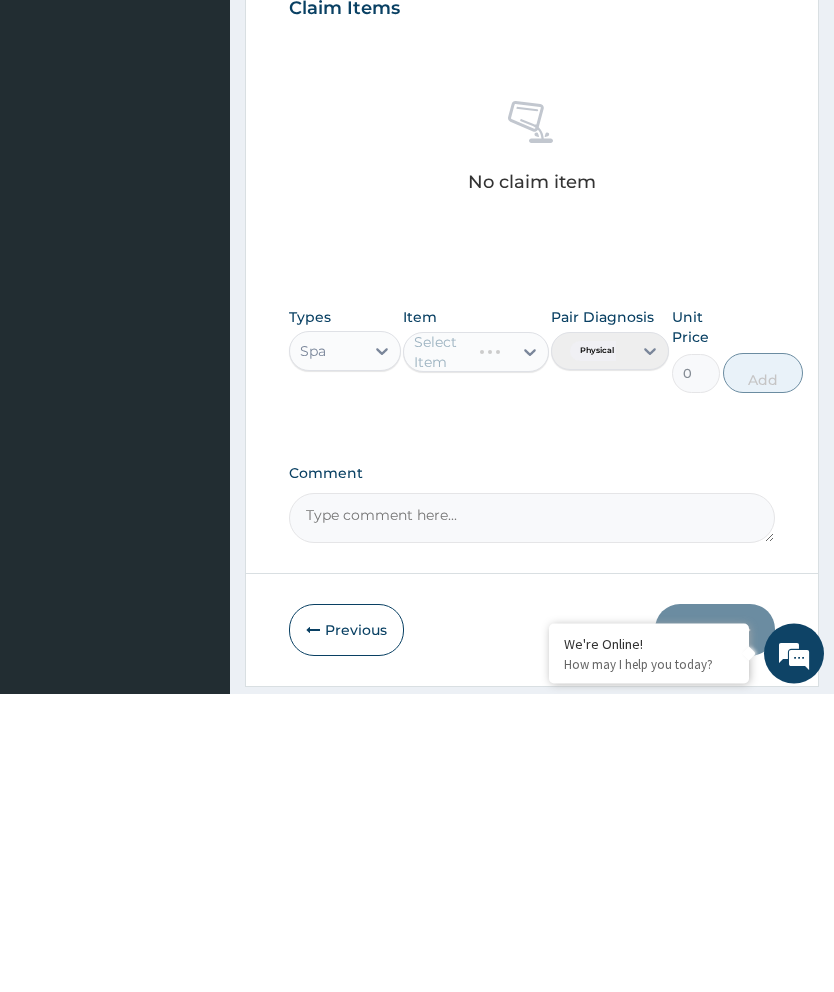 scroll, scrollTop: 482, scrollLeft: 0, axis: vertical 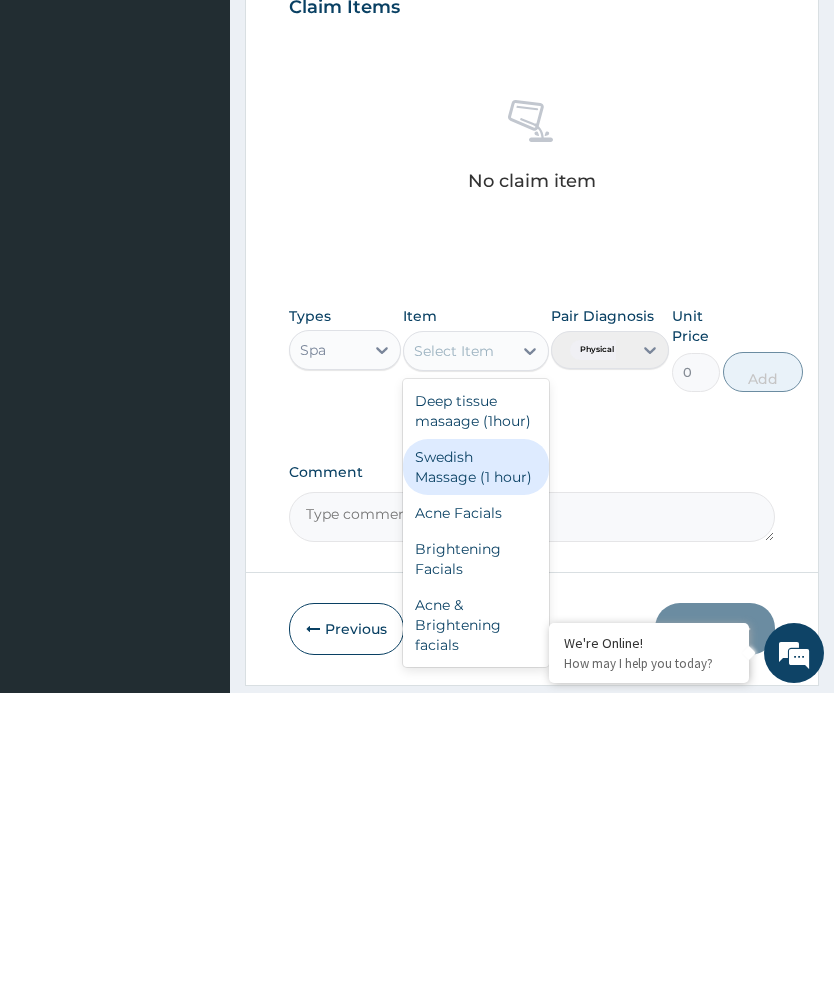 click on "Swedish Massage (1 hour)" at bounding box center [476, 766] 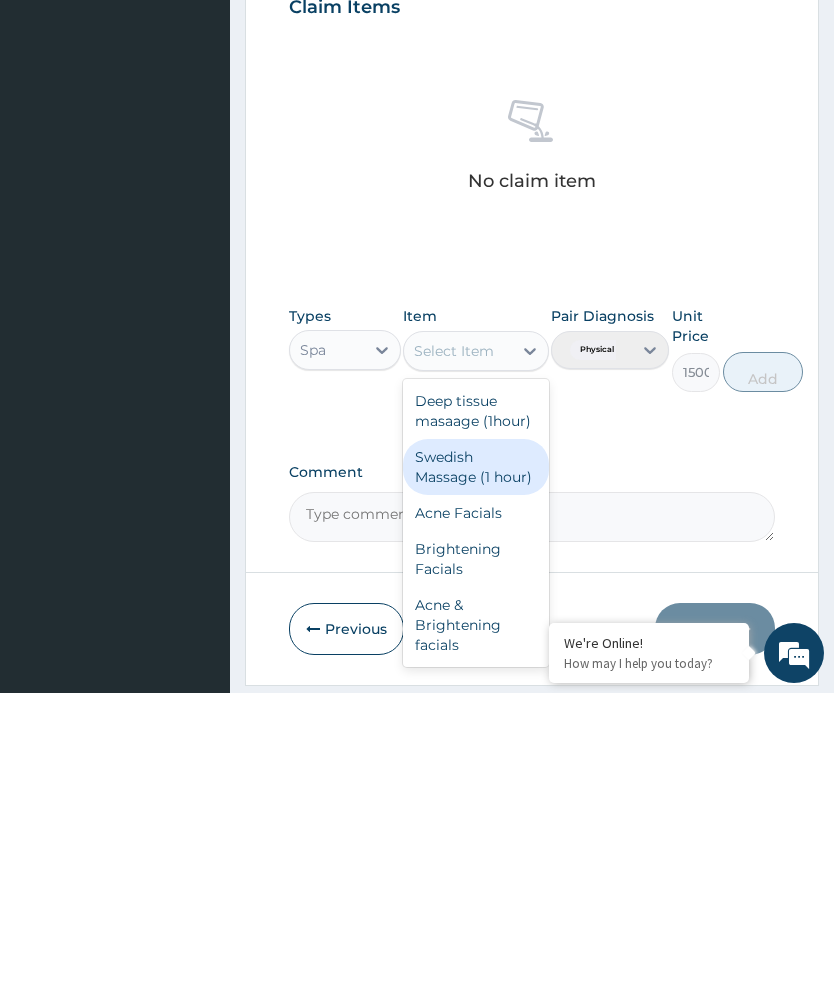 scroll, scrollTop: 482, scrollLeft: 0, axis: vertical 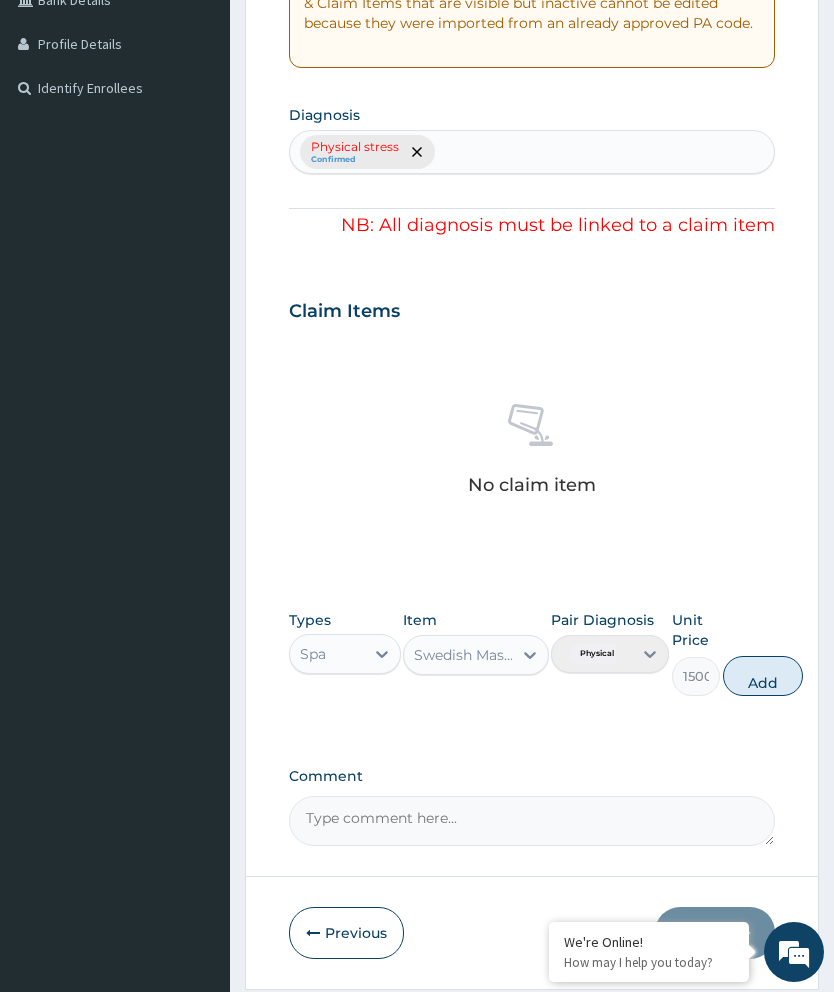 click on "Pair Diagnosis Physical stress" at bounding box center [610, 653] 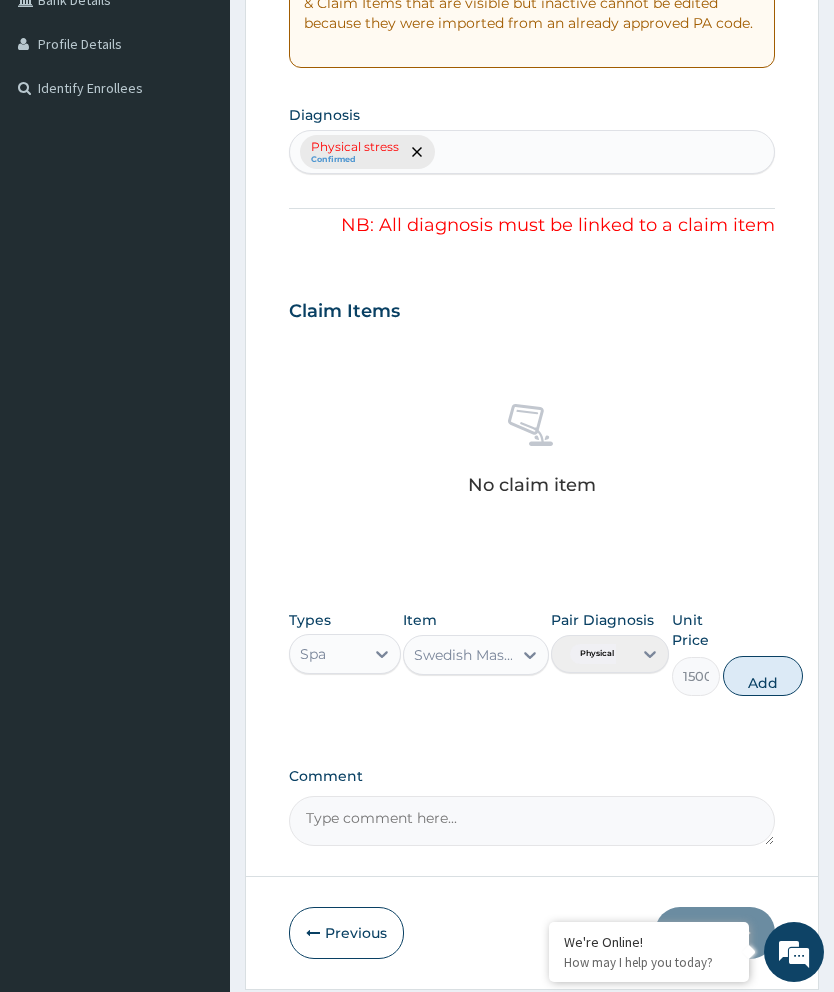 click on "Pair Diagnosis Physical stress" at bounding box center (610, 653) 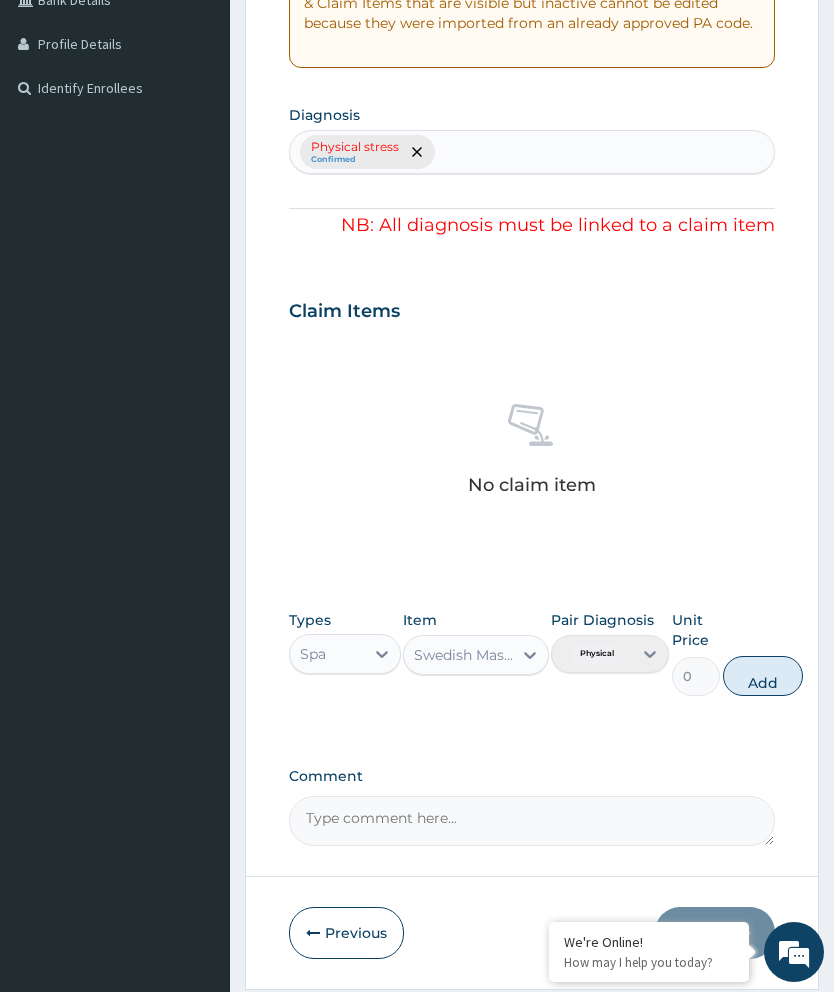 scroll, scrollTop: 387, scrollLeft: 0, axis: vertical 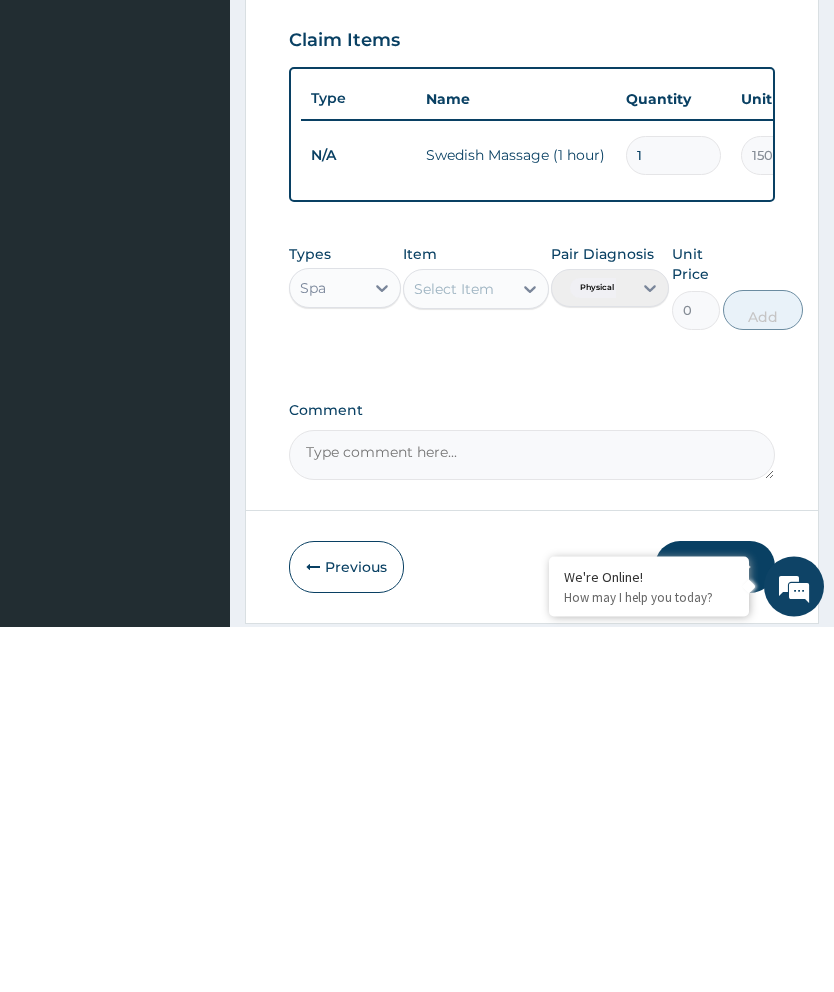 click on "Comment" at bounding box center [532, 821] 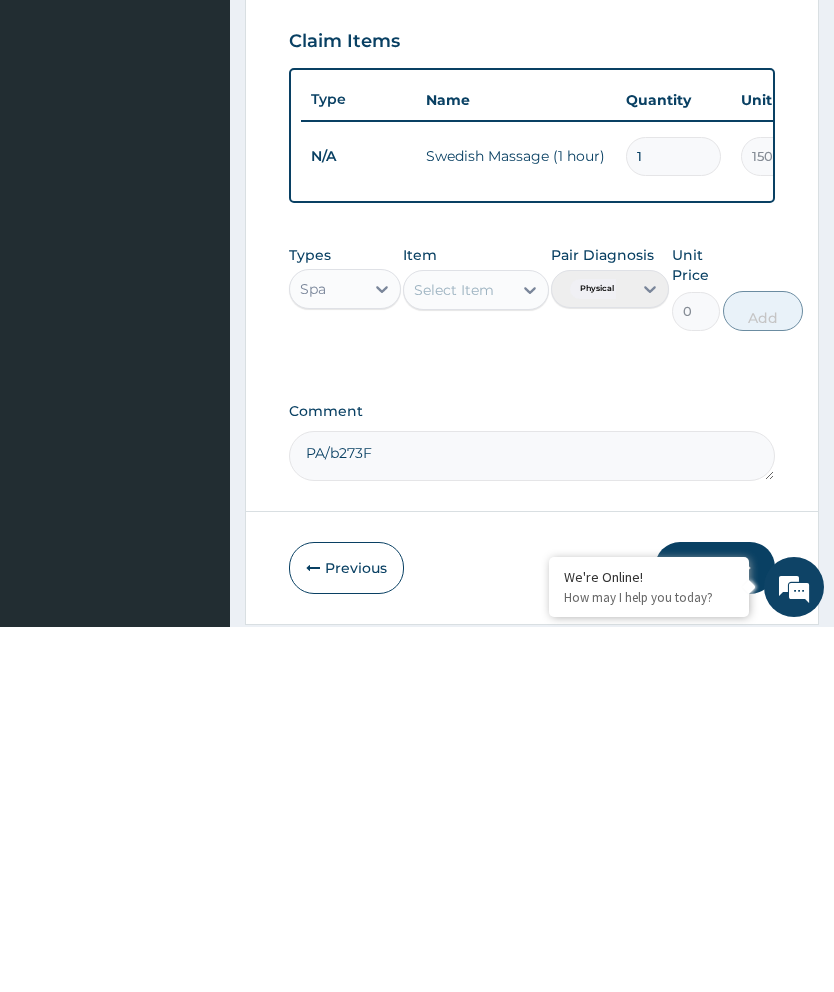 type on "PA/b273F0" 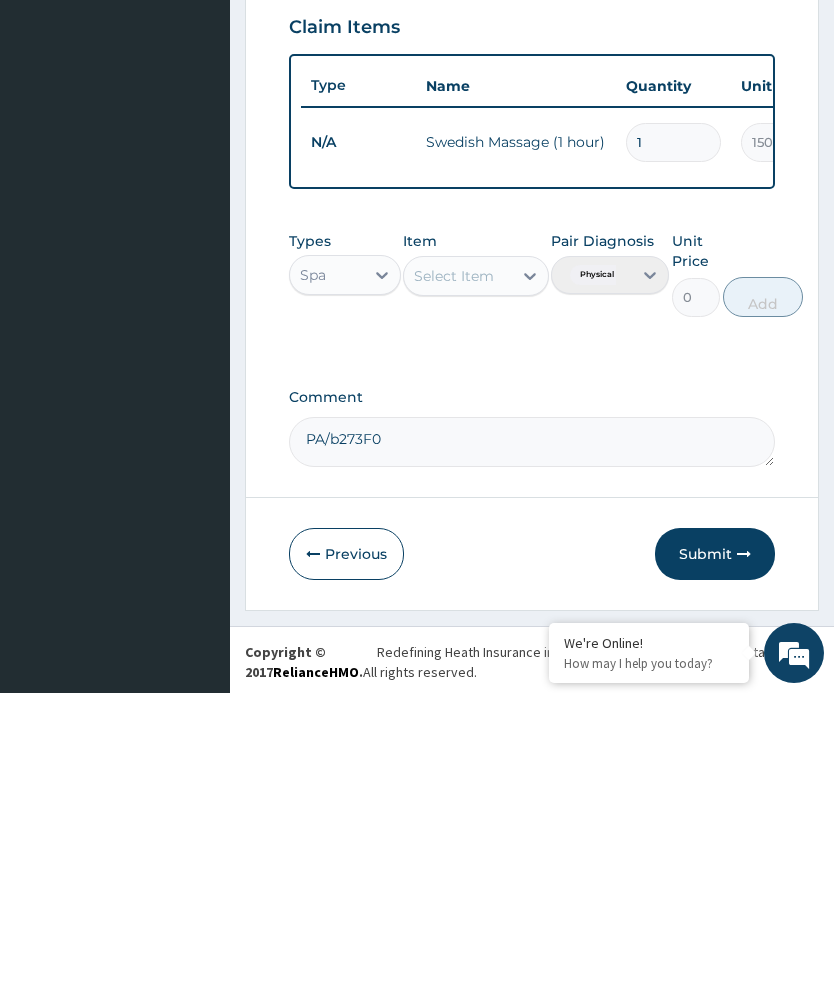 click on "Submit" at bounding box center (715, 853) 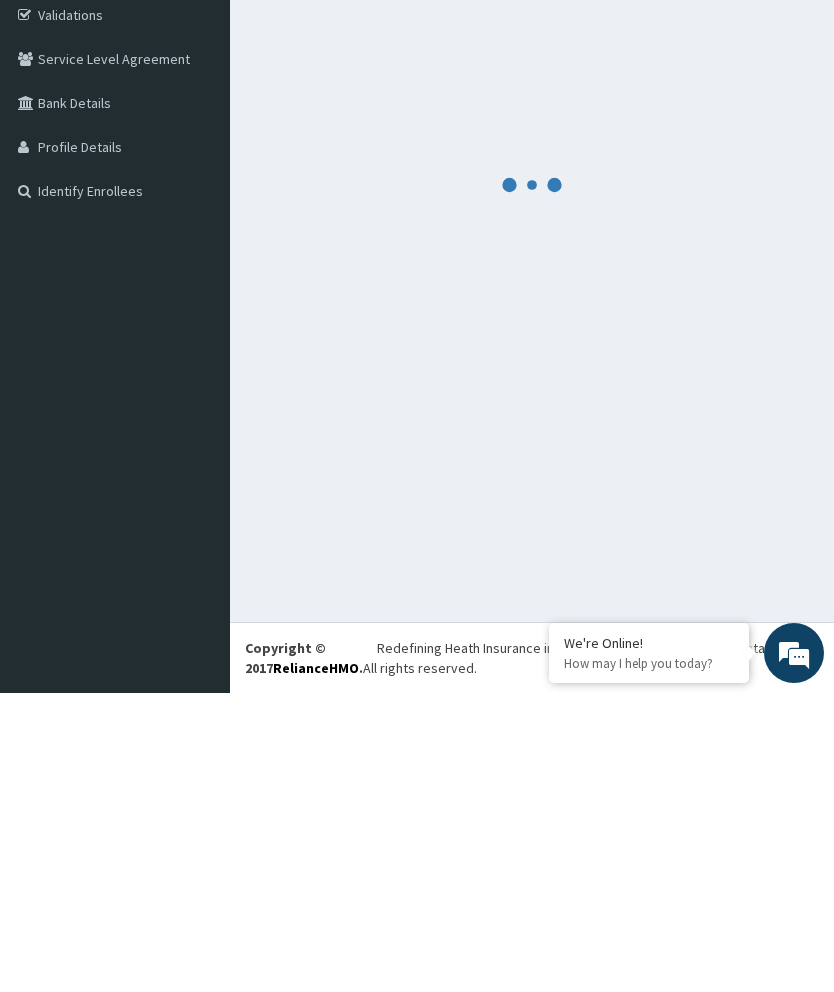scroll, scrollTop: 67, scrollLeft: 0, axis: vertical 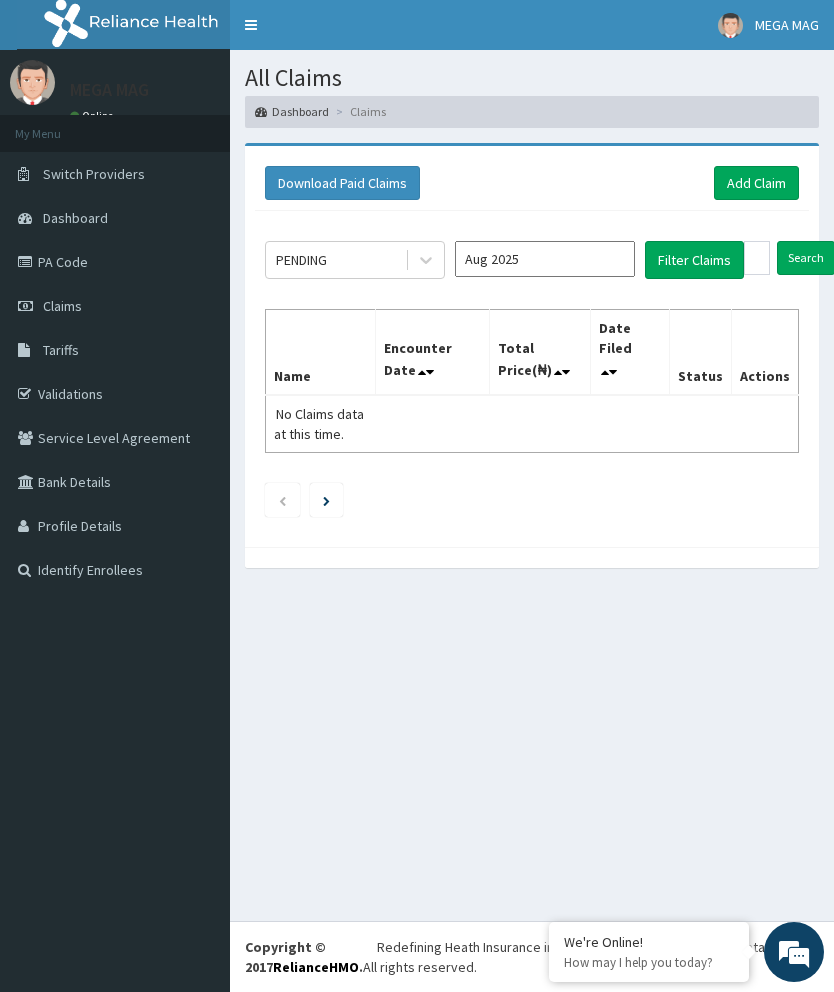 click on "Add Claim" at bounding box center [756, 183] 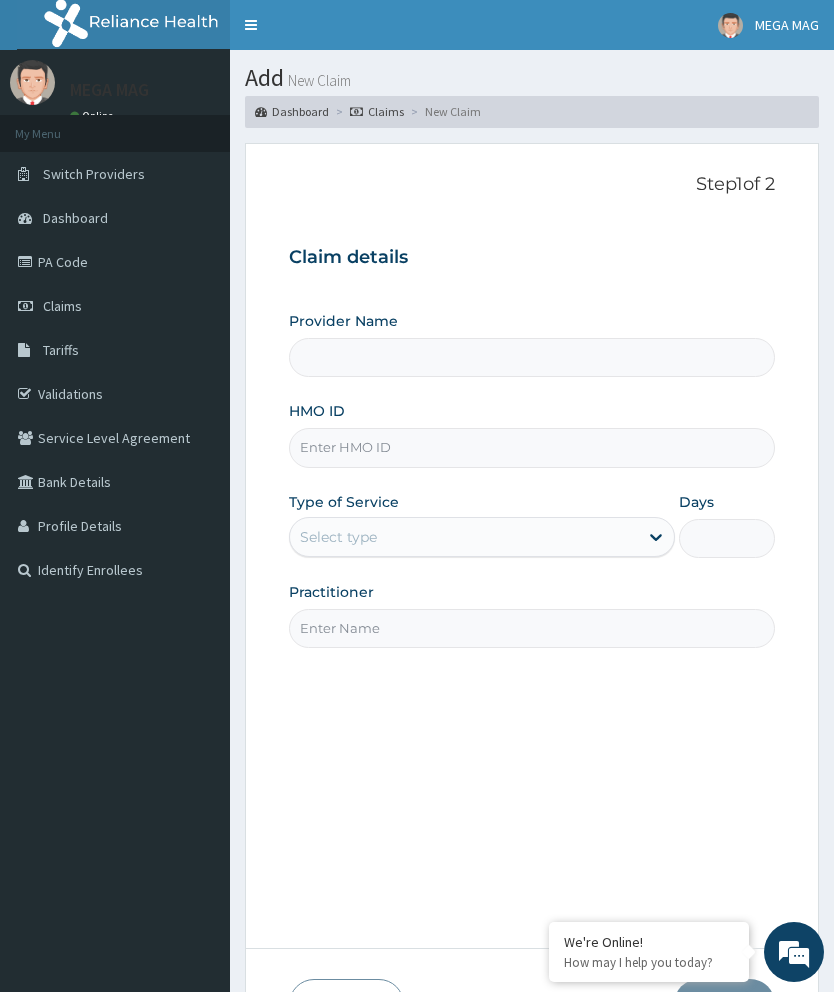 scroll, scrollTop: 0, scrollLeft: 0, axis: both 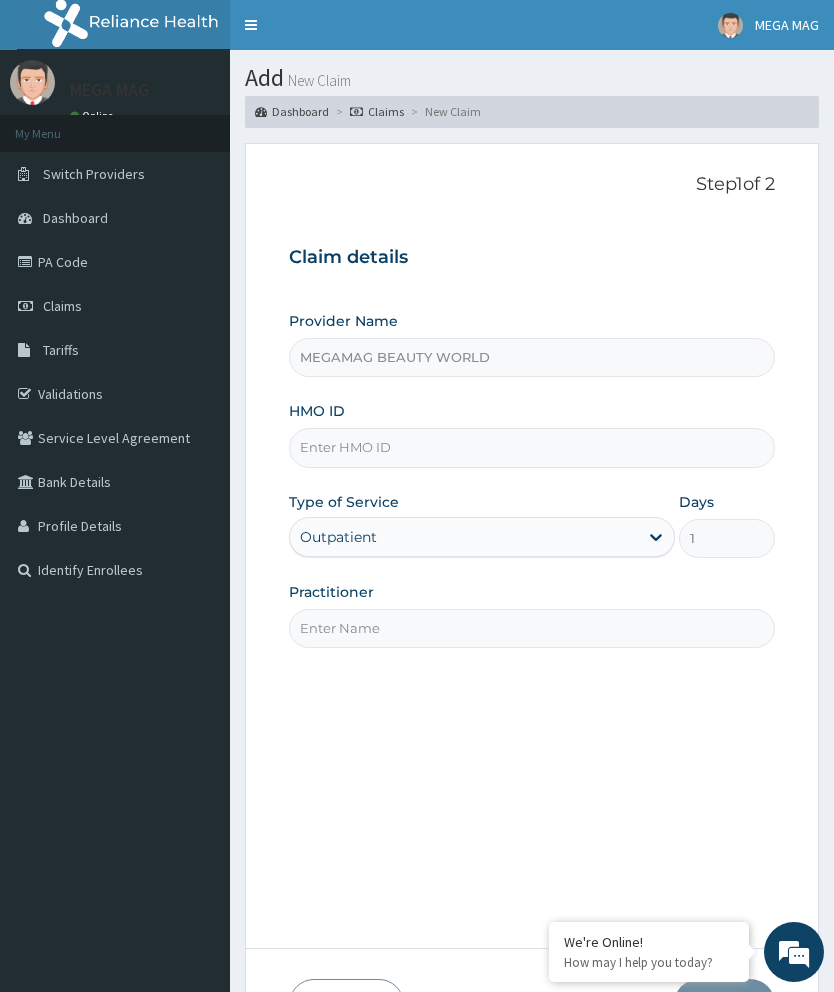 click on "HMO ID" at bounding box center [532, 447] 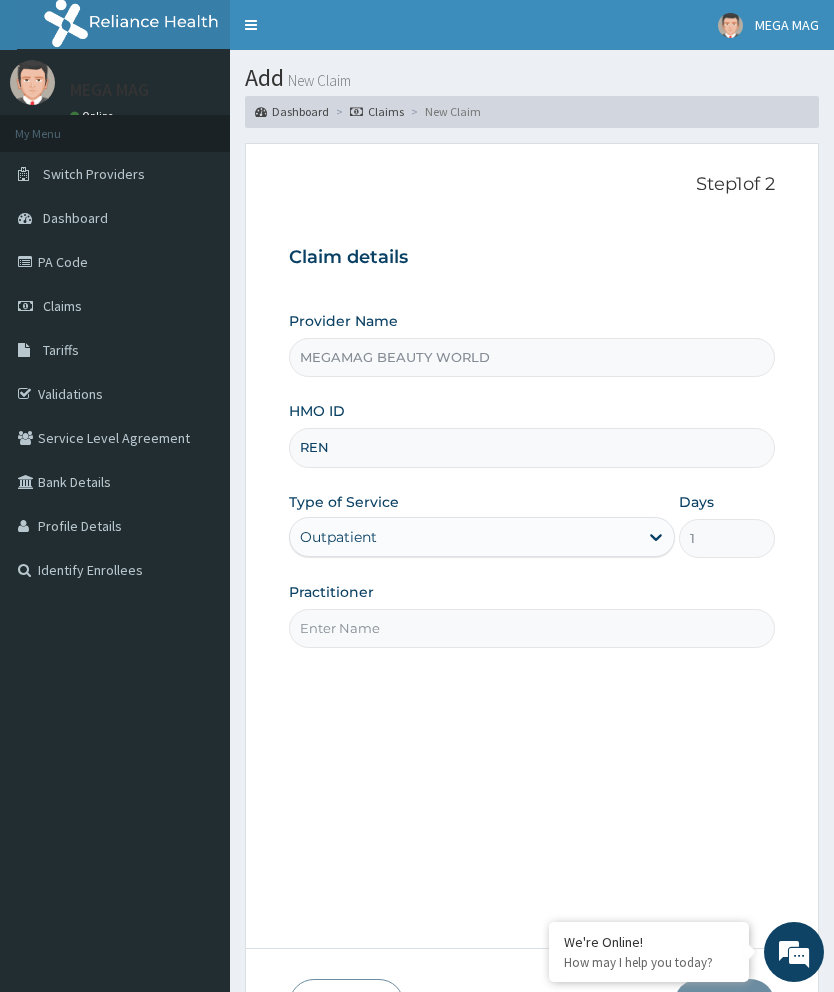 scroll, scrollTop: 0, scrollLeft: 0, axis: both 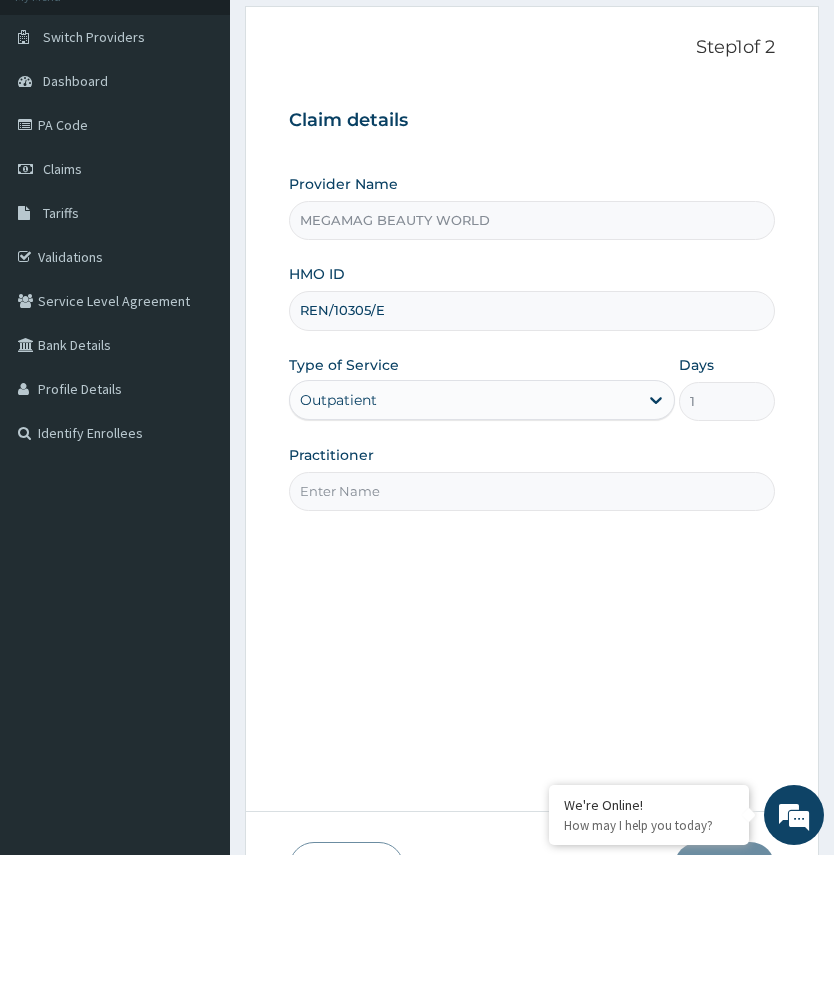 type on "REN/10305/E" 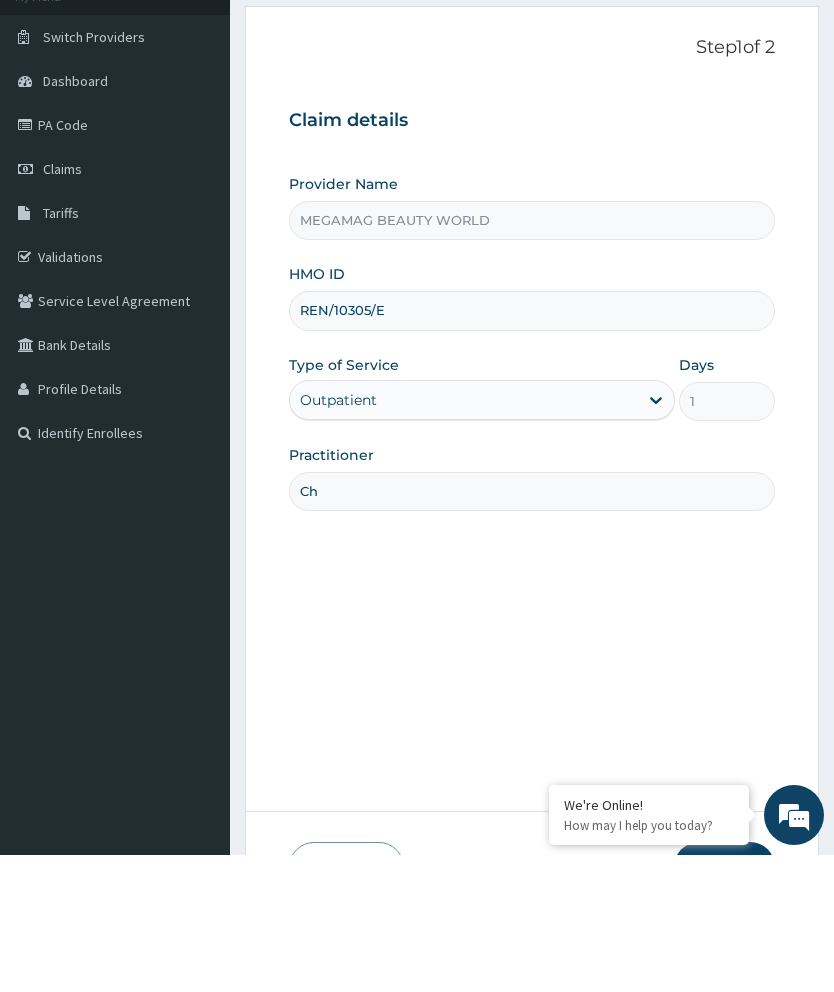 type on "[FIRST]" 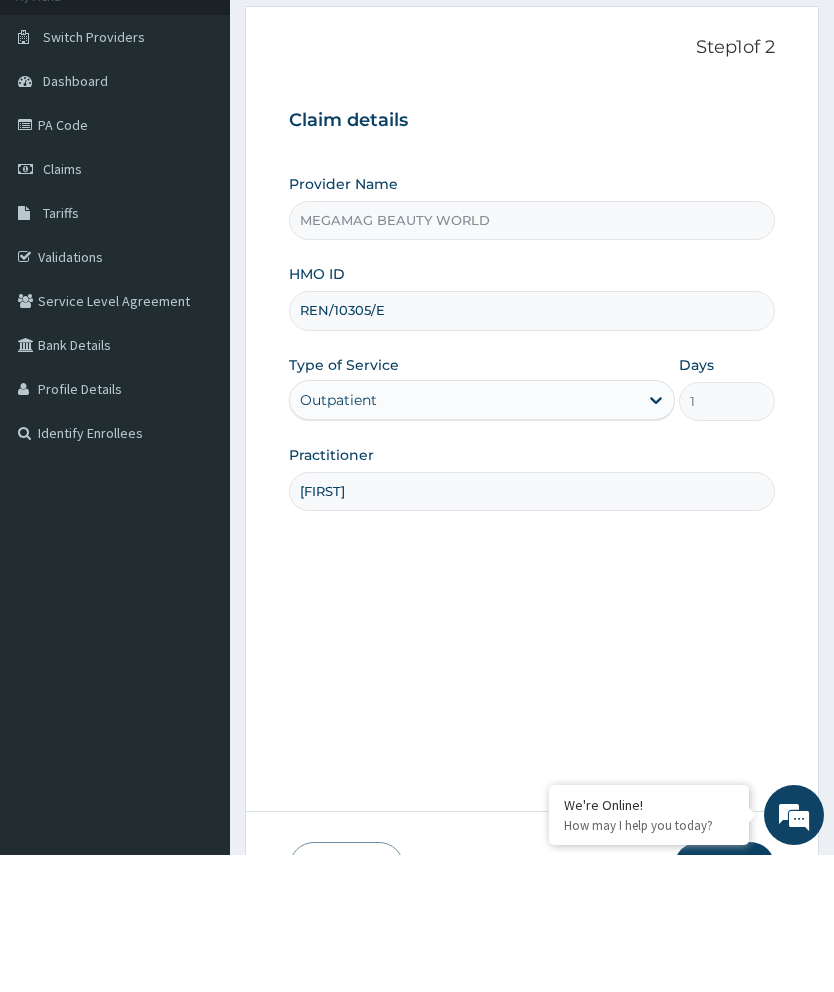 scroll, scrollTop: 131, scrollLeft: 0, axis: vertical 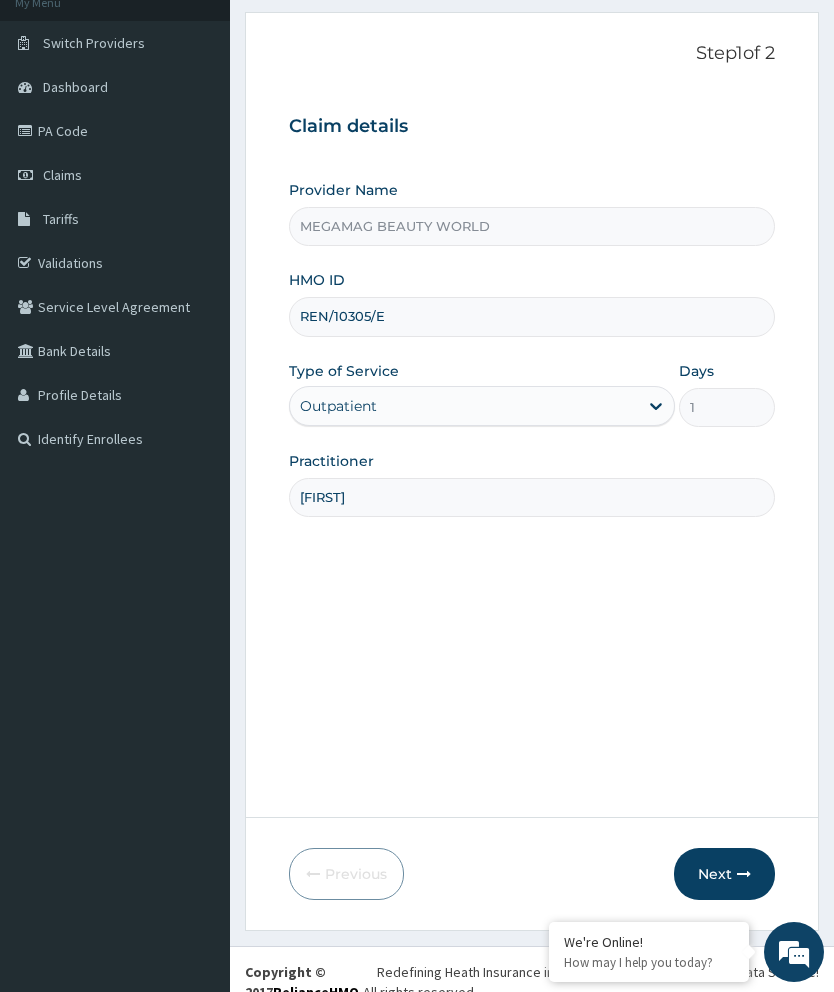 click on "Next" at bounding box center (724, 874) 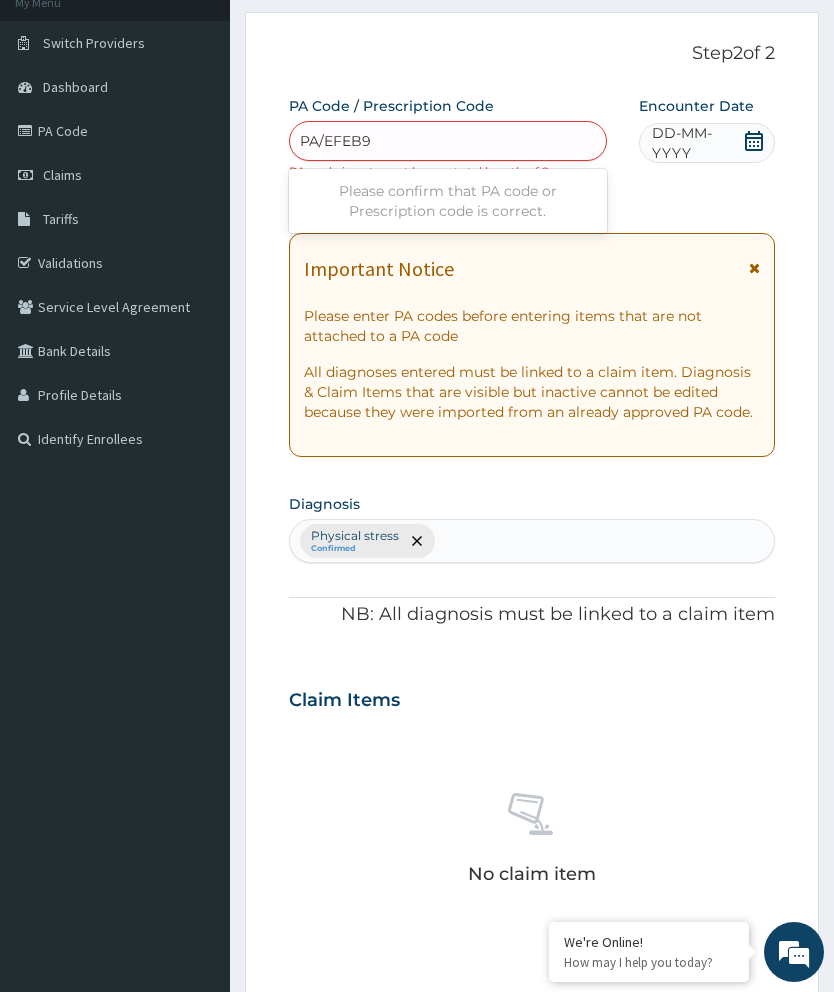 type on "PA/EFEB9A" 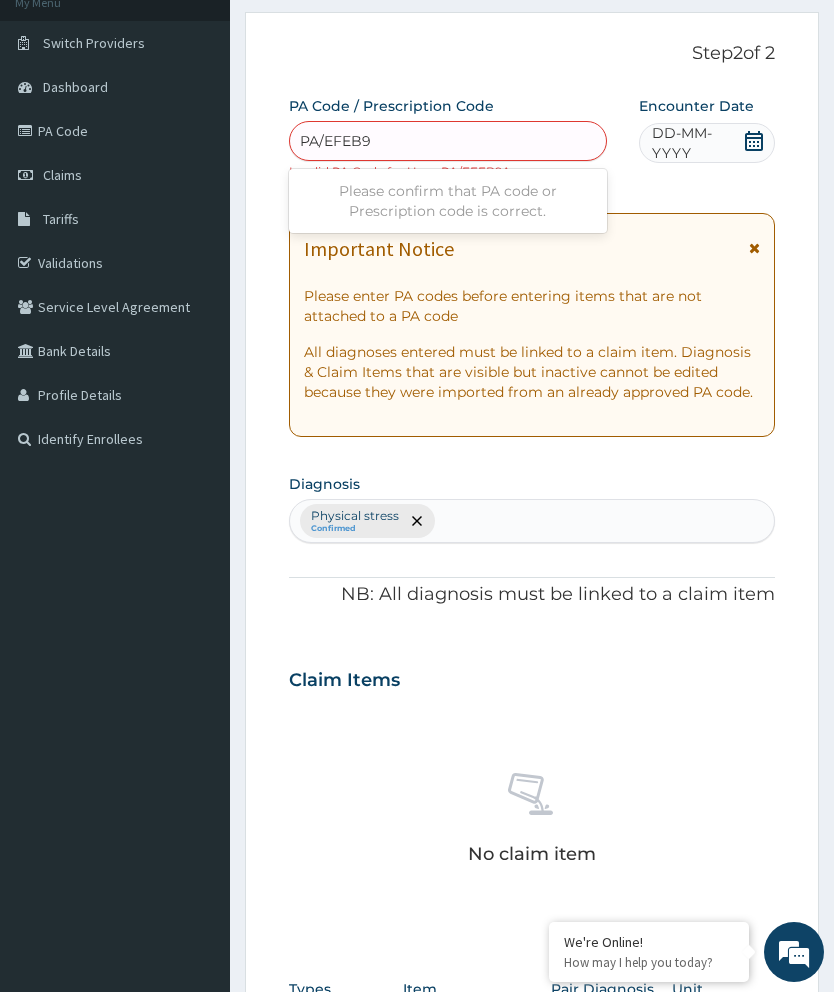 type on "PA/EFEB9A" 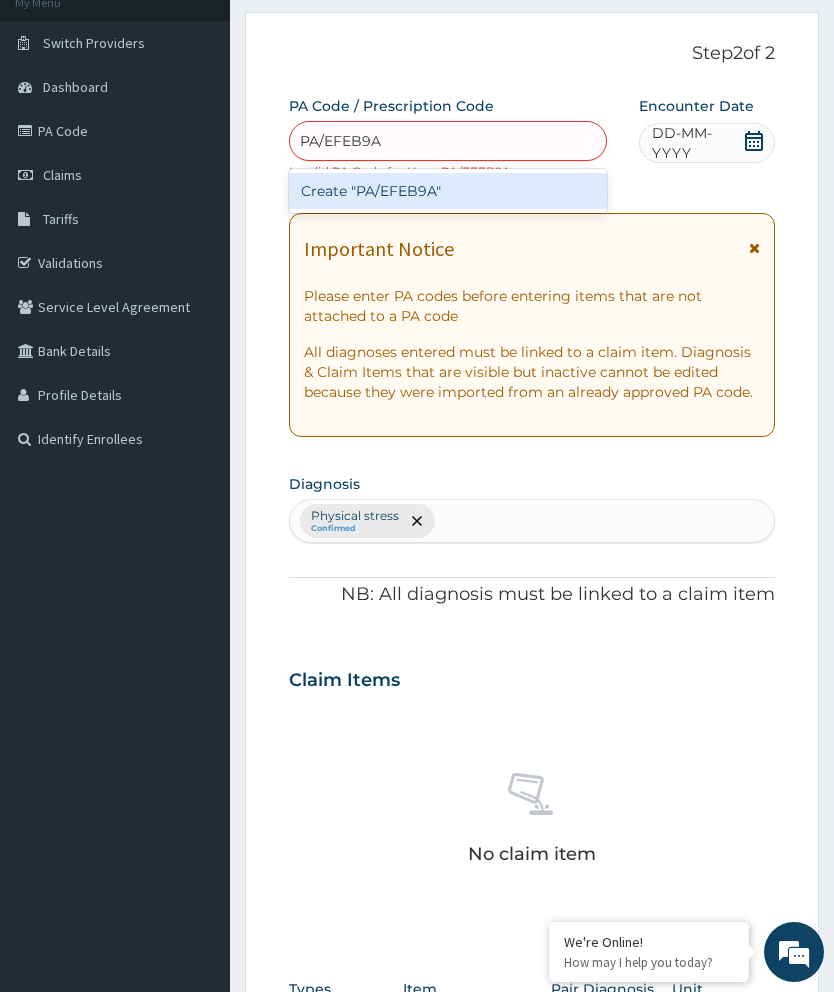 click on "Create "PA/EFEB9A"" at bounding box center [448, 191] 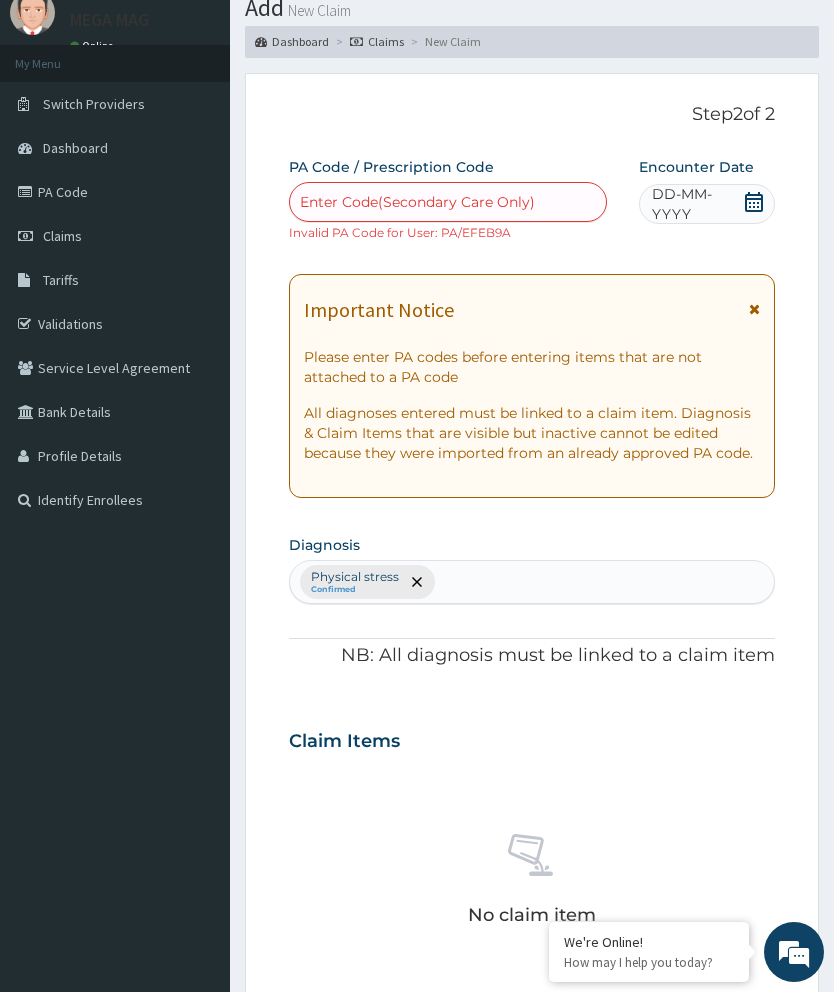 scroll, scrollTop: 0, scrollLeft: 0, axis: both 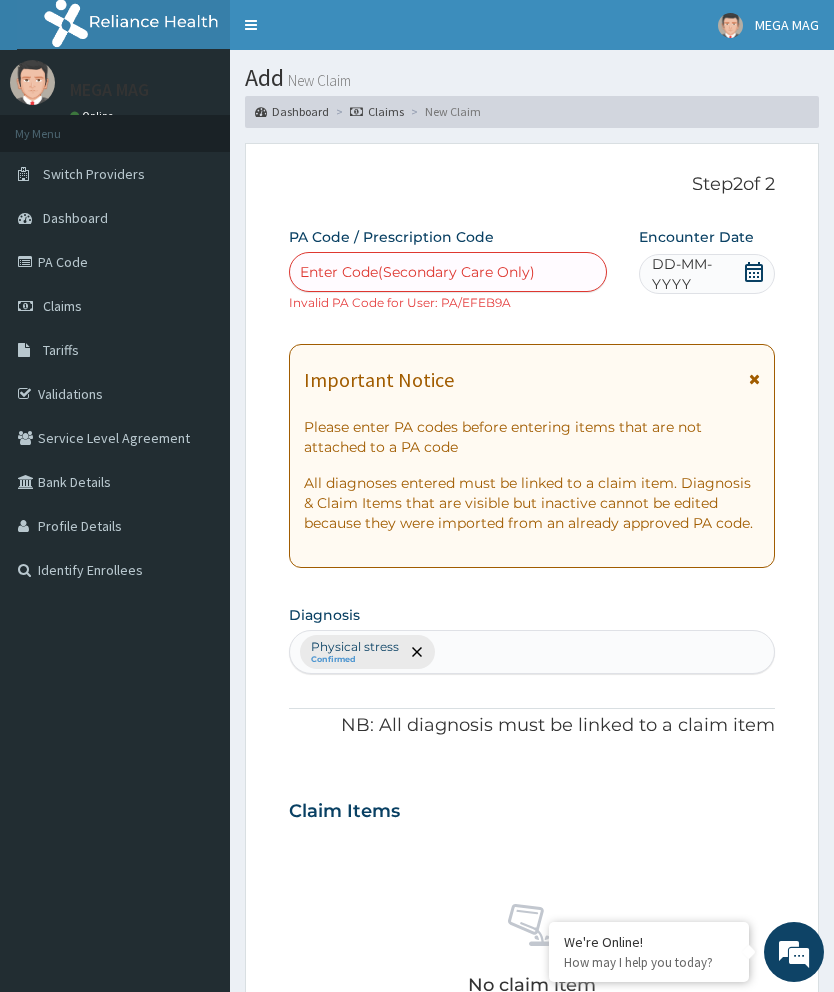 click on "Claims" at bounding box center [115, 306] 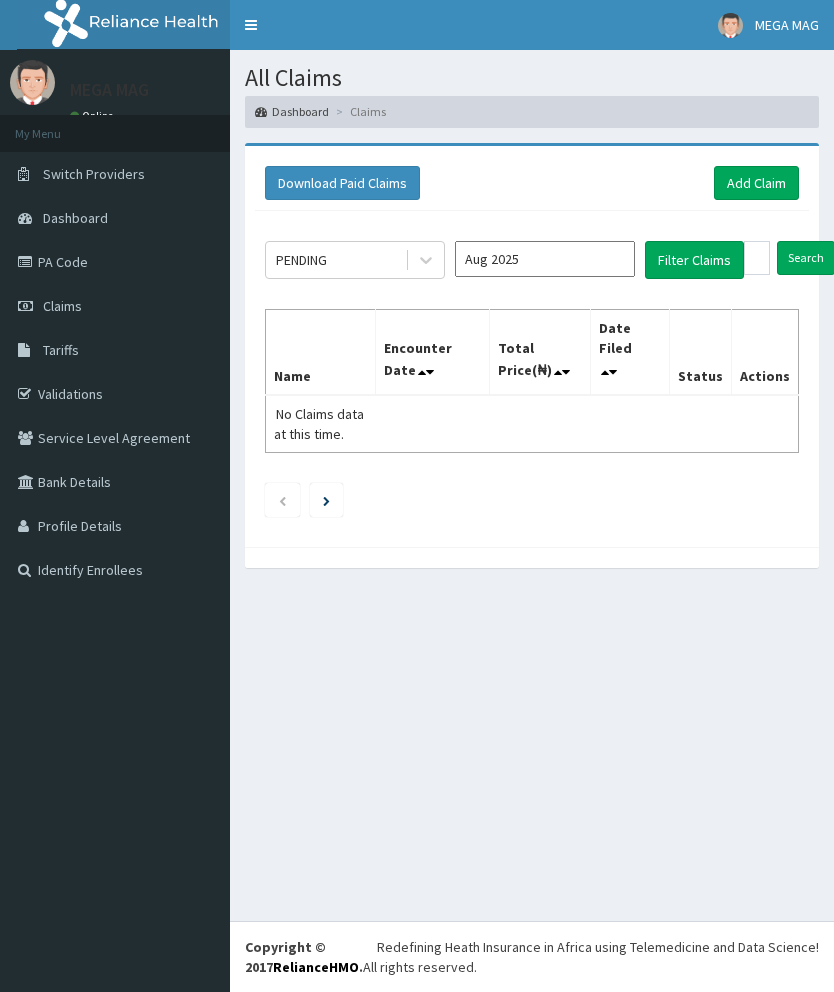 scroll, scrollTop: 0, scrollLeft: 0, axis: both 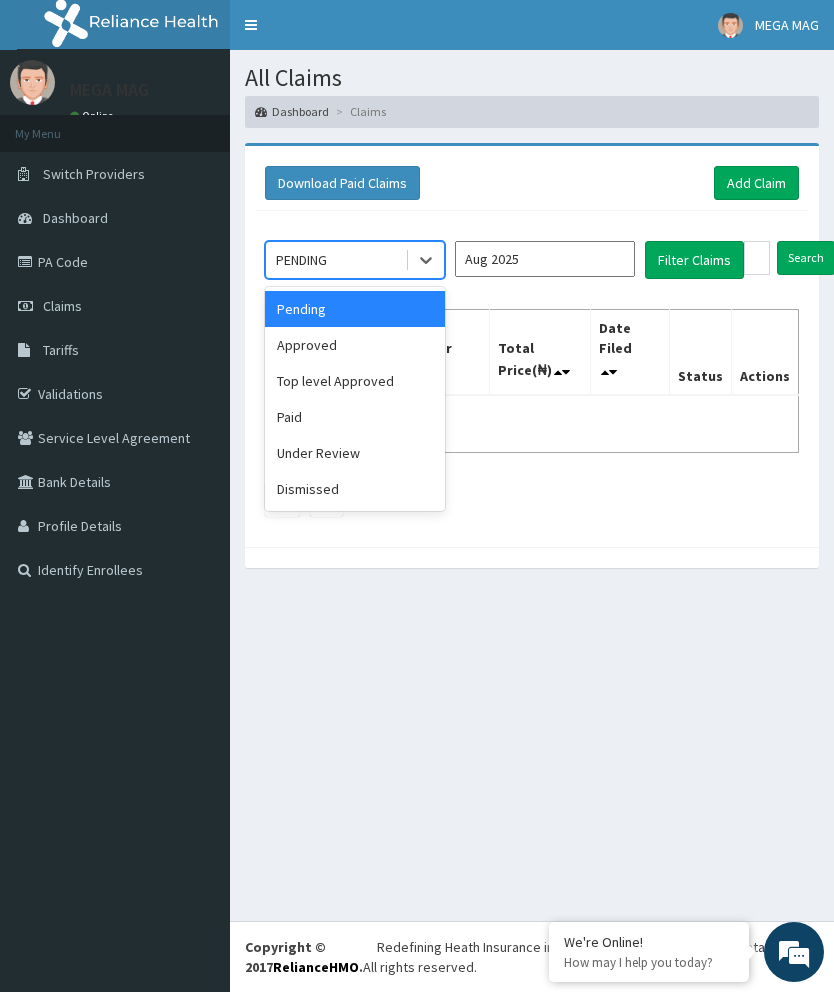 click on "Pending" at bounding box center (355, 309) 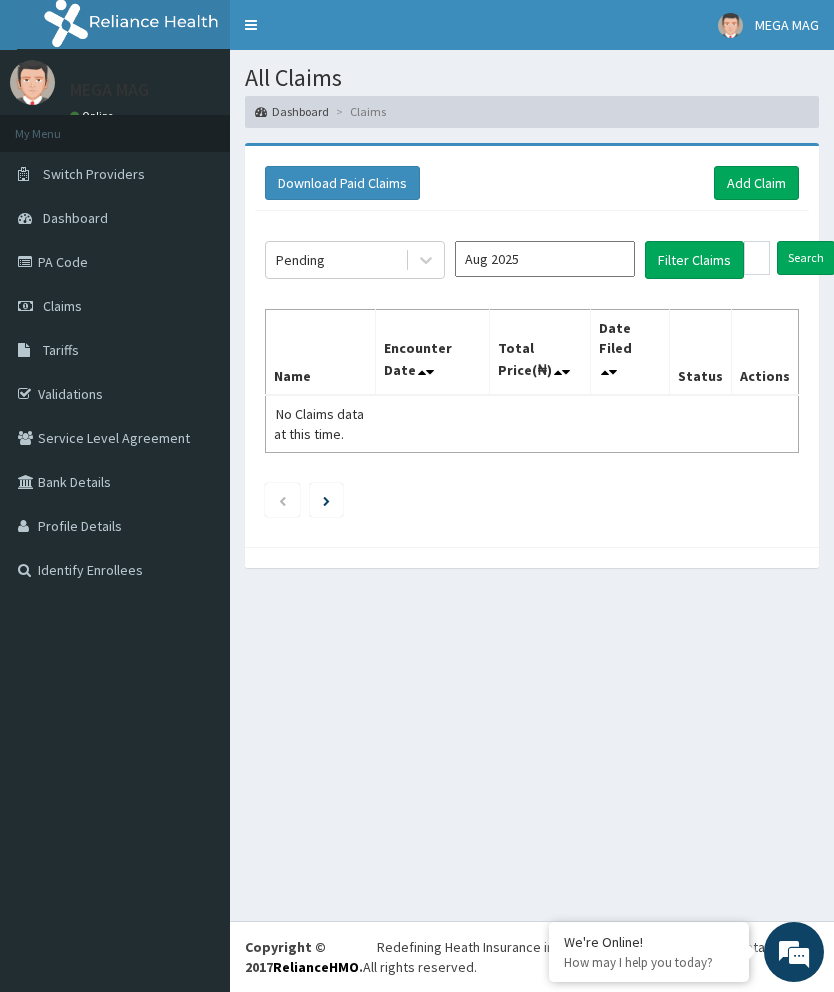 click on "Aug 2025" at bounding box center [545, 259] 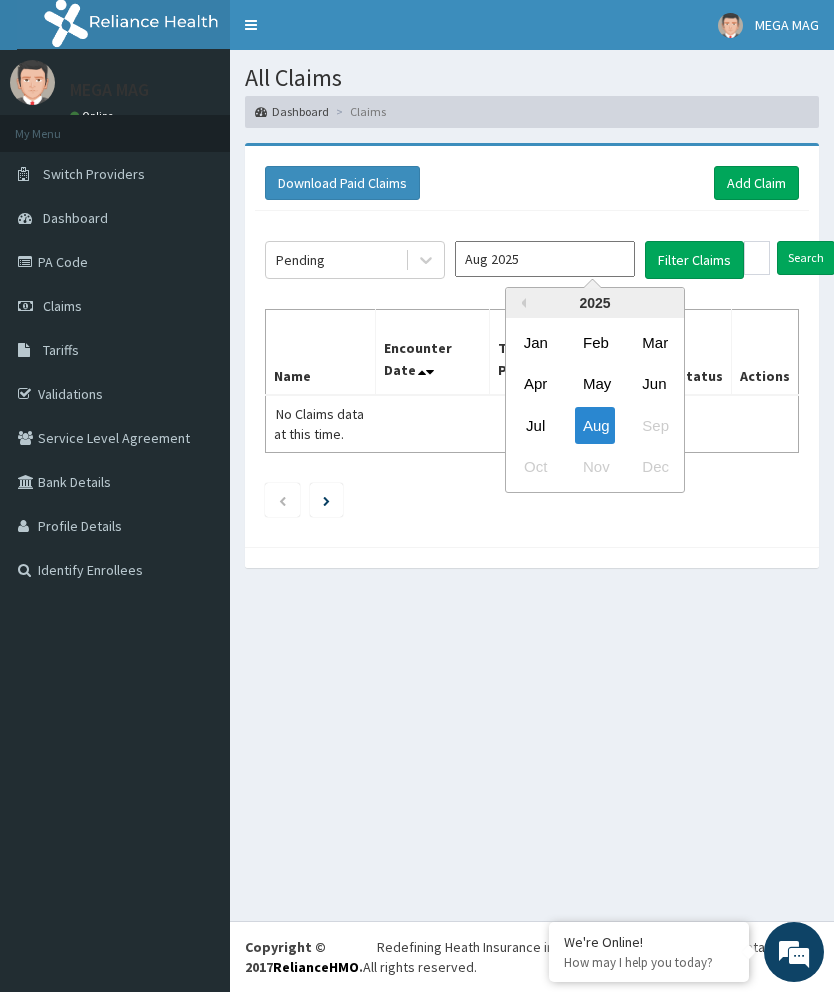 click on "Jul" at bounding box center [536, 424] 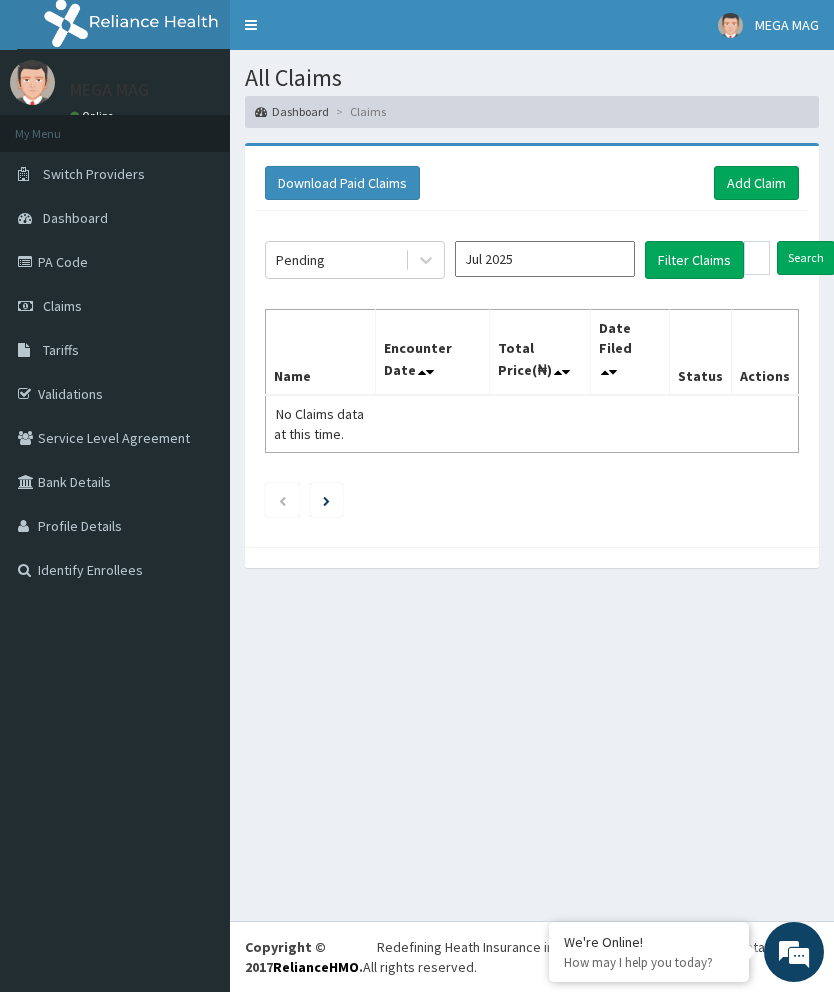 click on "Filter Claims" at bounding box center [694, 260] 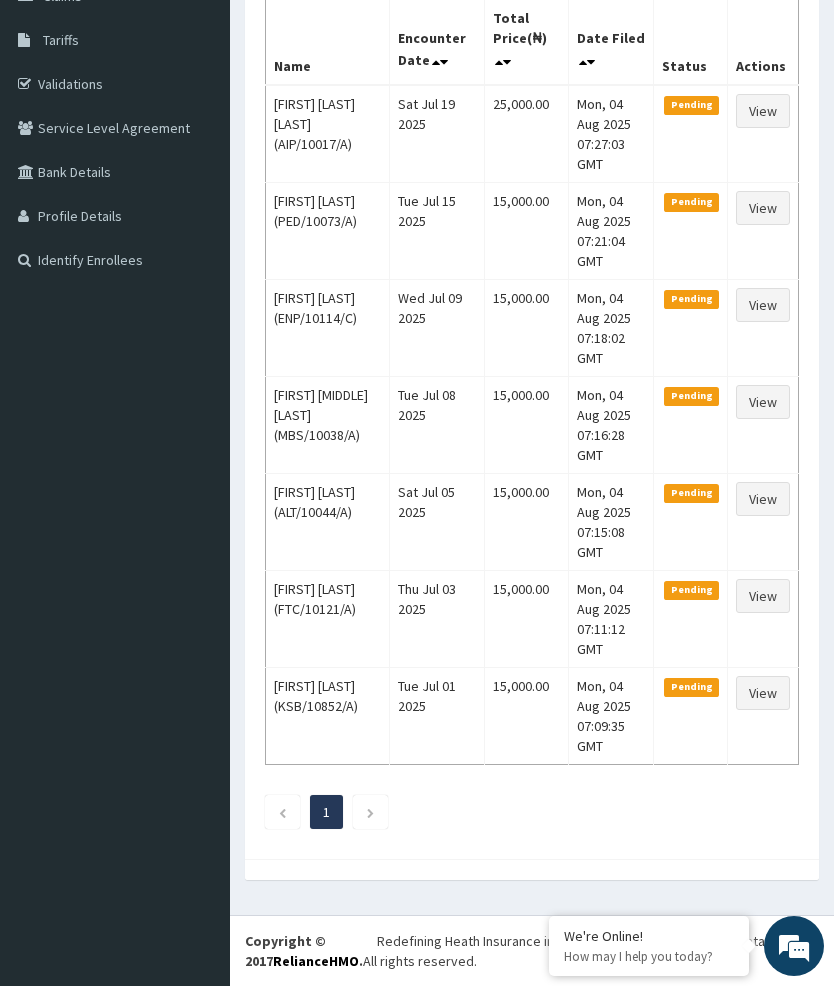scroll, scrollTop: 0, scrollLeft: 0, axis: both 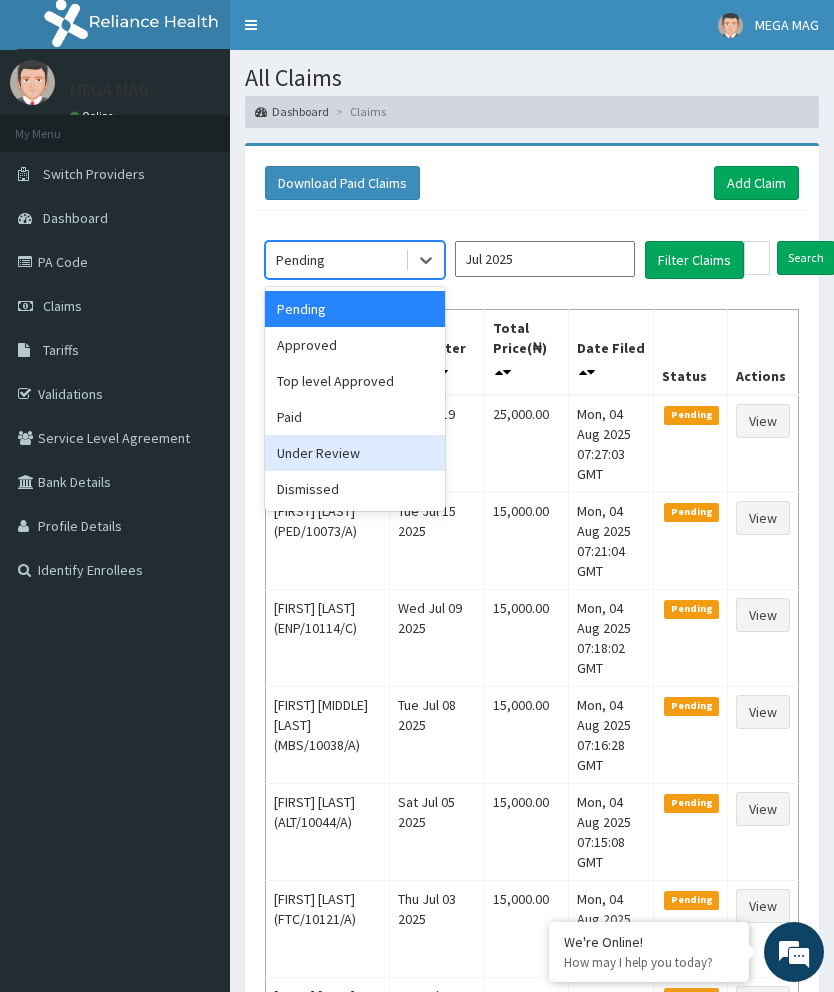 click on "Under Review" at bounding box center (355, 453) 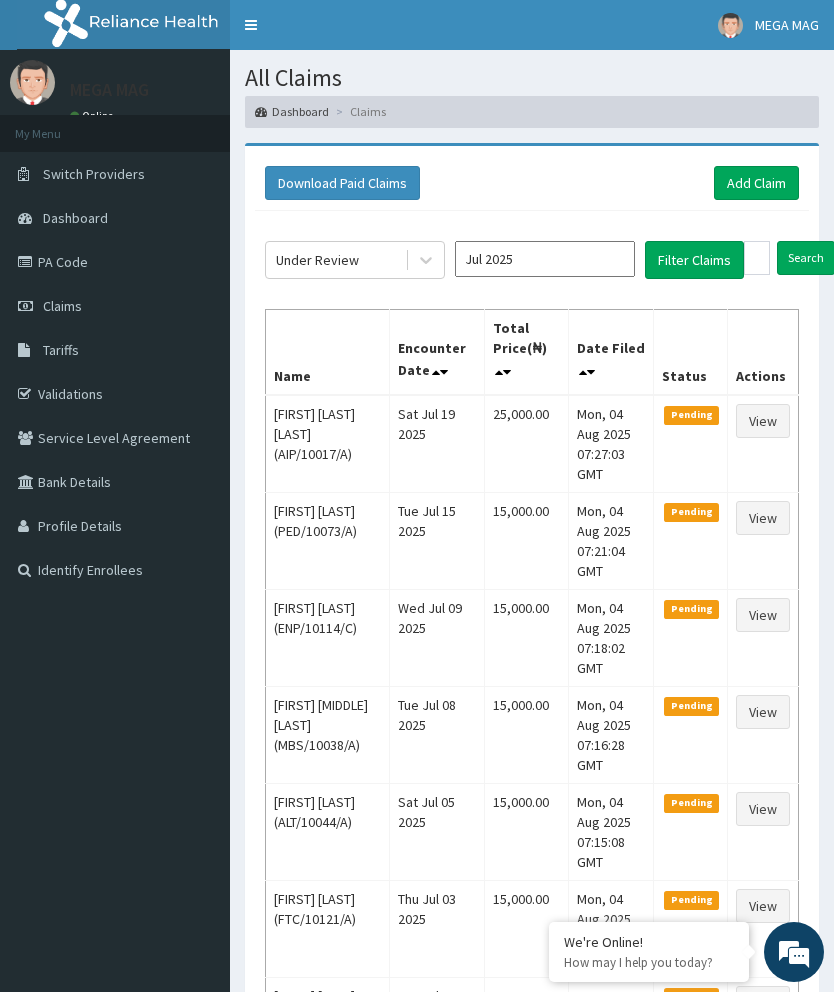 click on "Filter Claims" at bounding box center (694, 260) 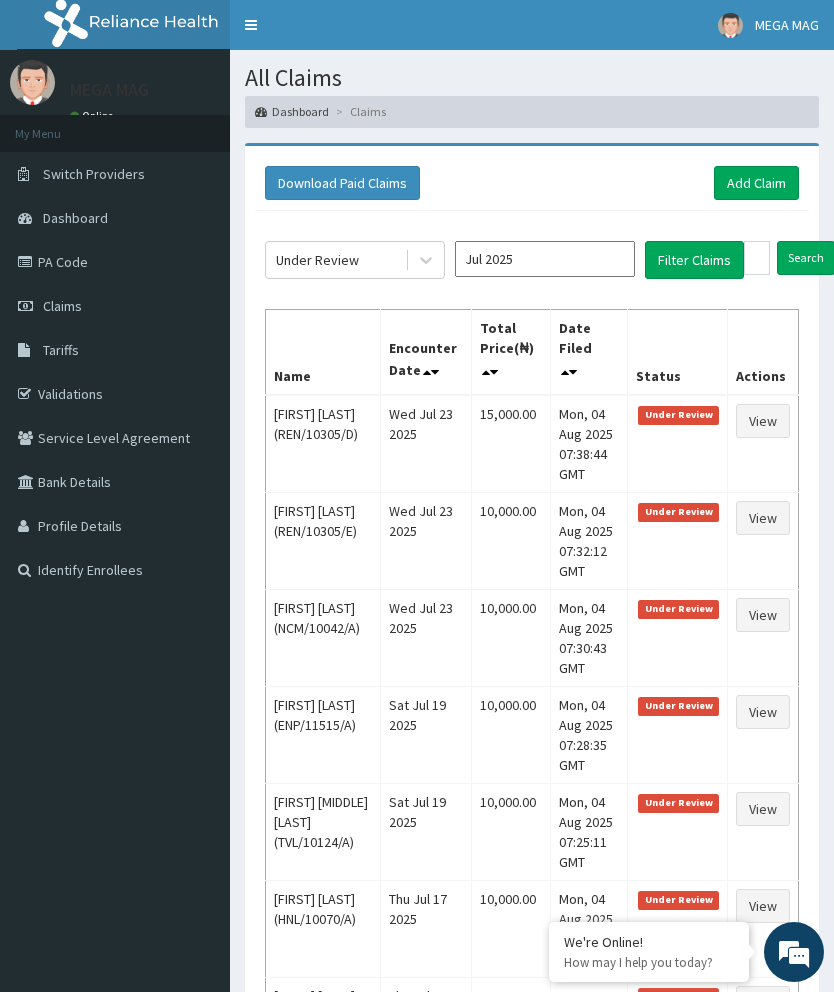 click on "Add Claim" at bounding box center (756, 183) 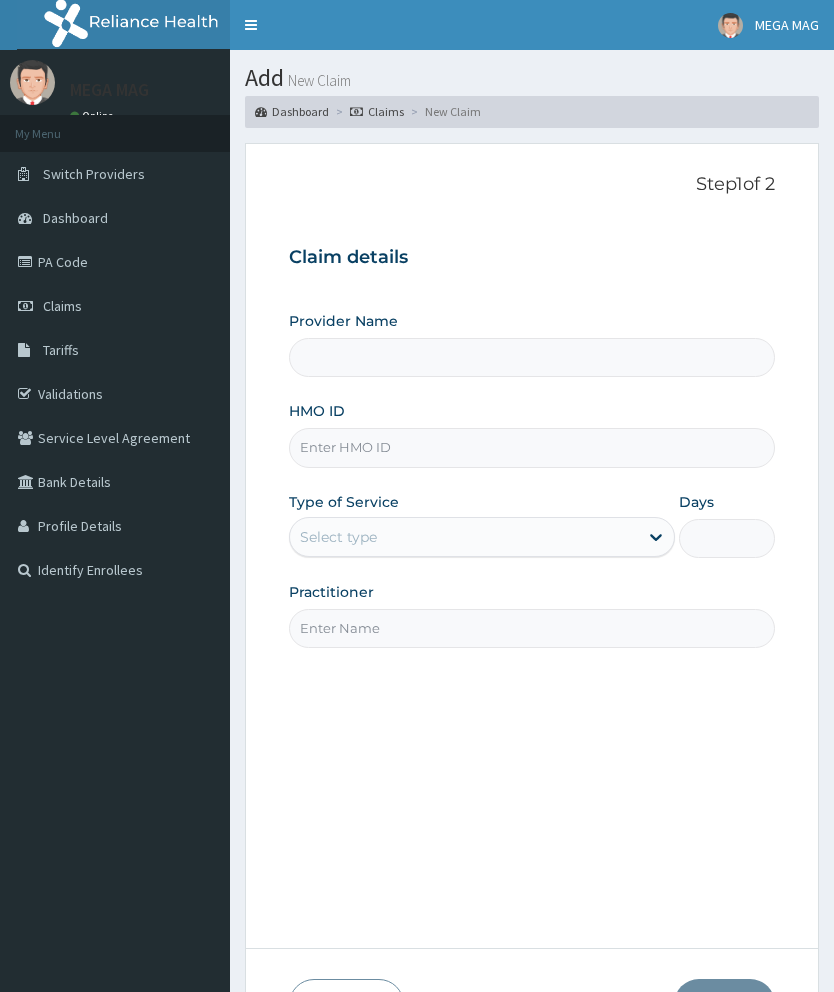 scroll, scrollTop: 0, scrollLeft: 0, axis: both 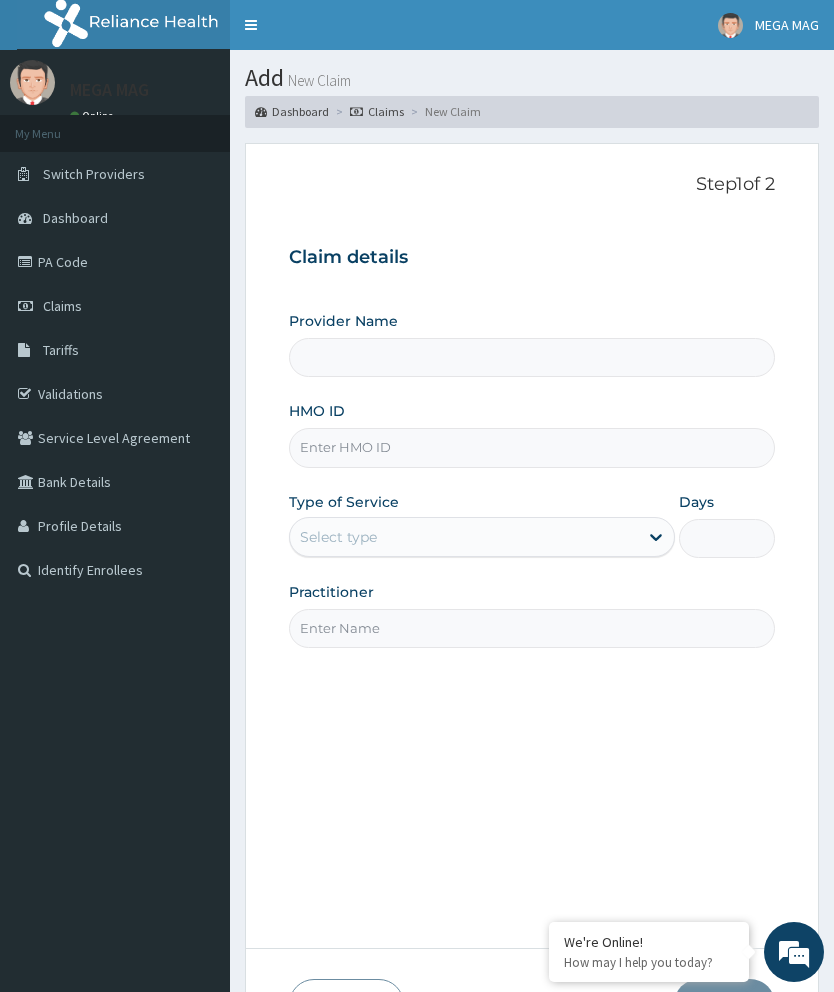 type on "MEGAMAG BEAUTY WORLD" 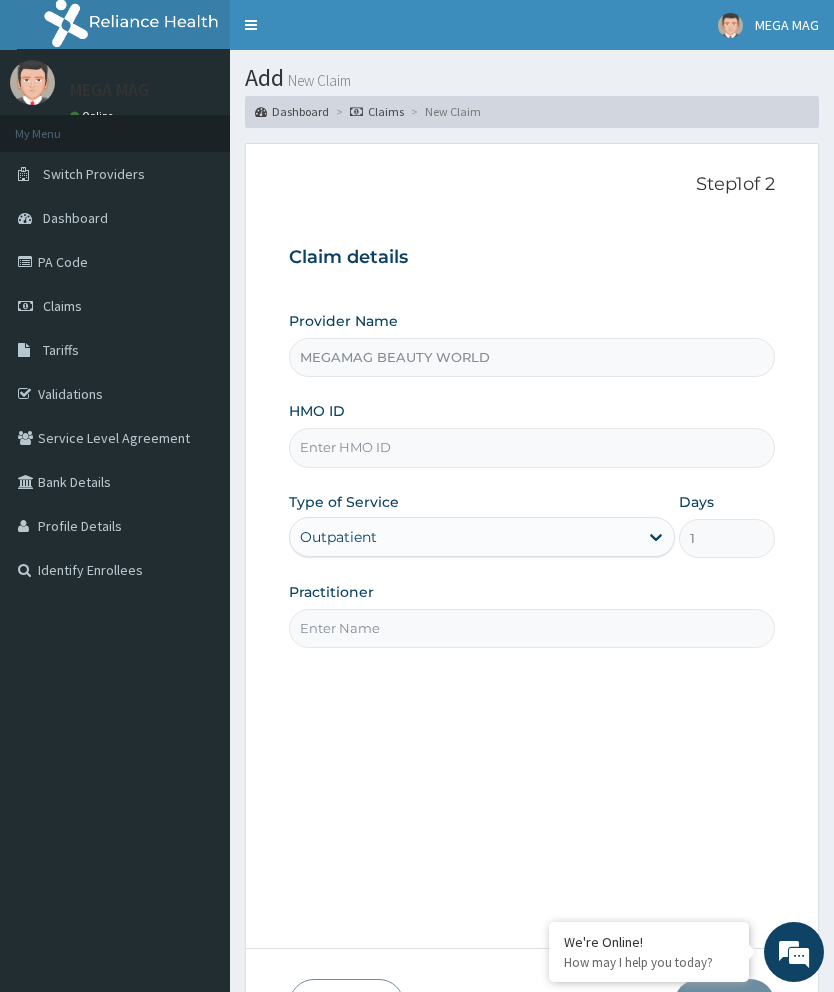 click on "HMO ID" at bounding box center (532, 447) 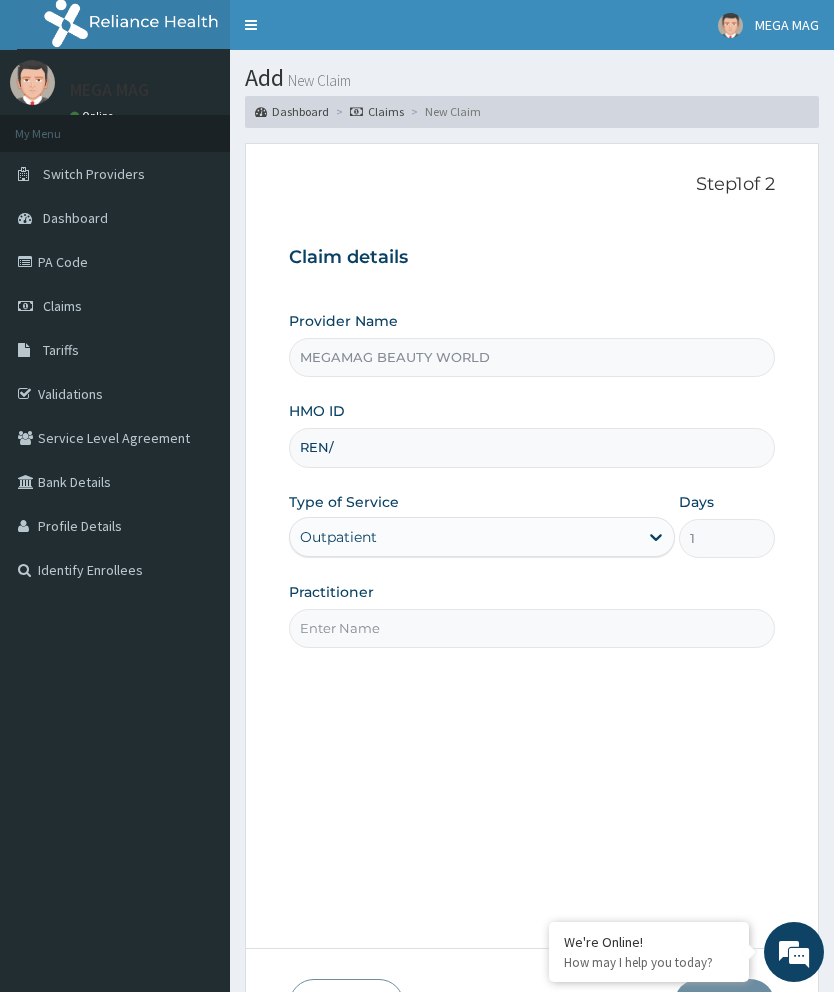scroll, scrollTop: 0, scrollLeft: 0, axis: both 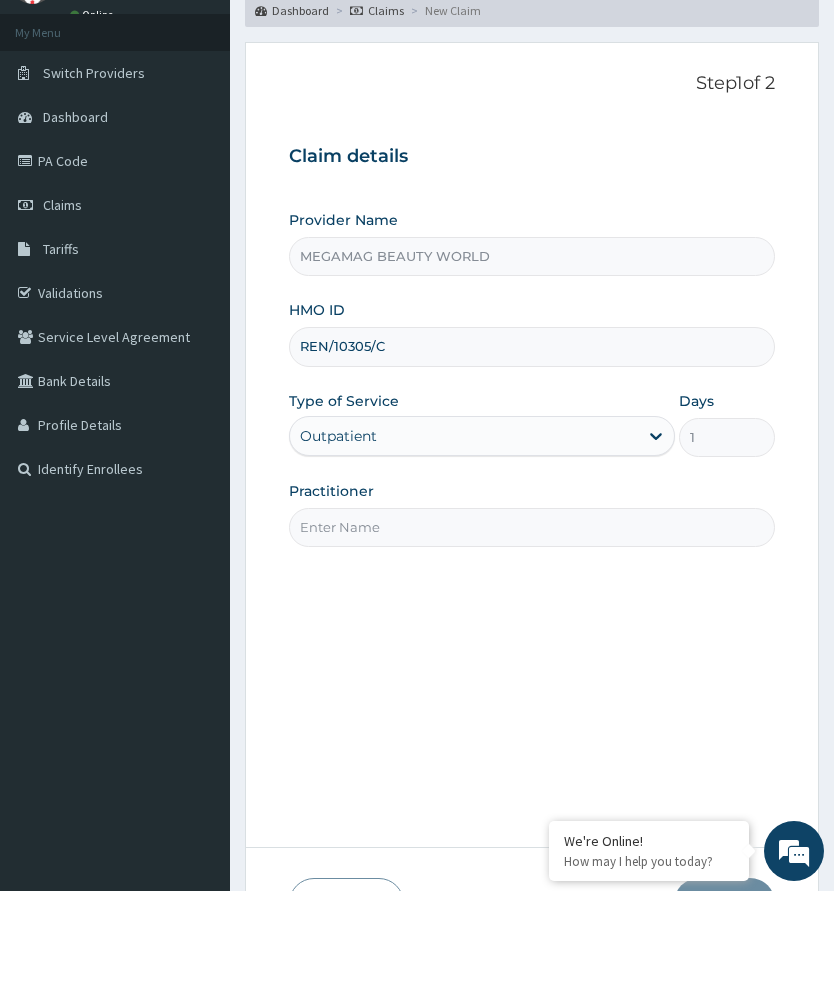 type on "REN/10305/C" 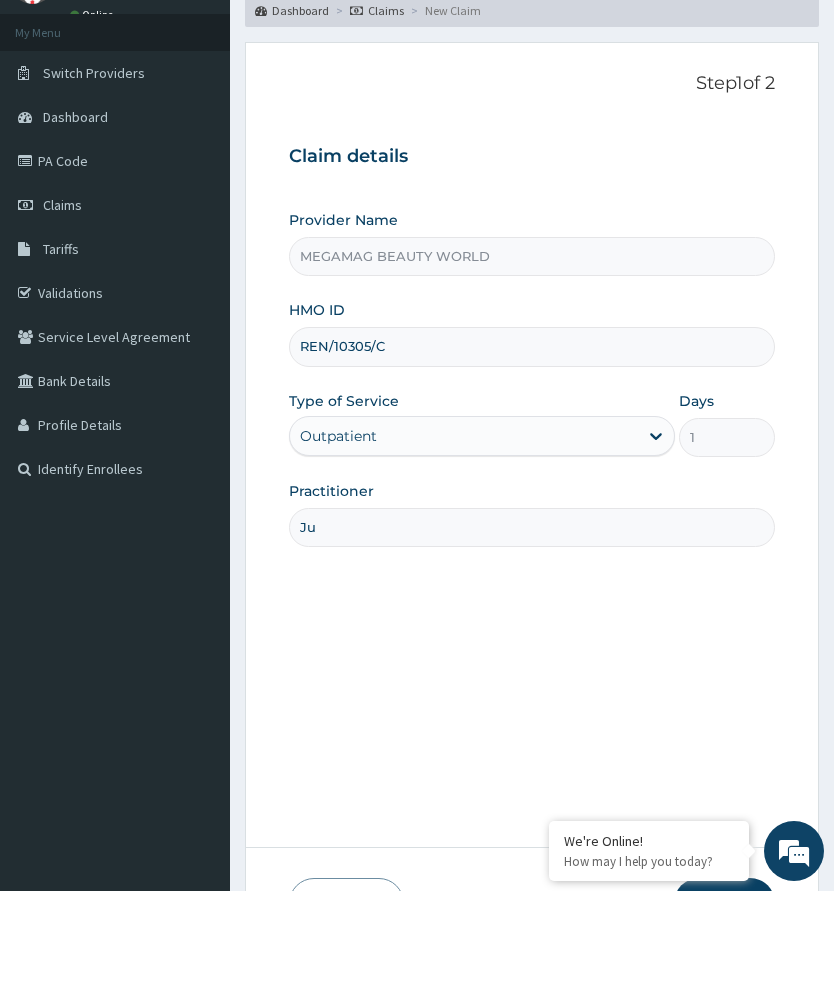 type on "Justine" 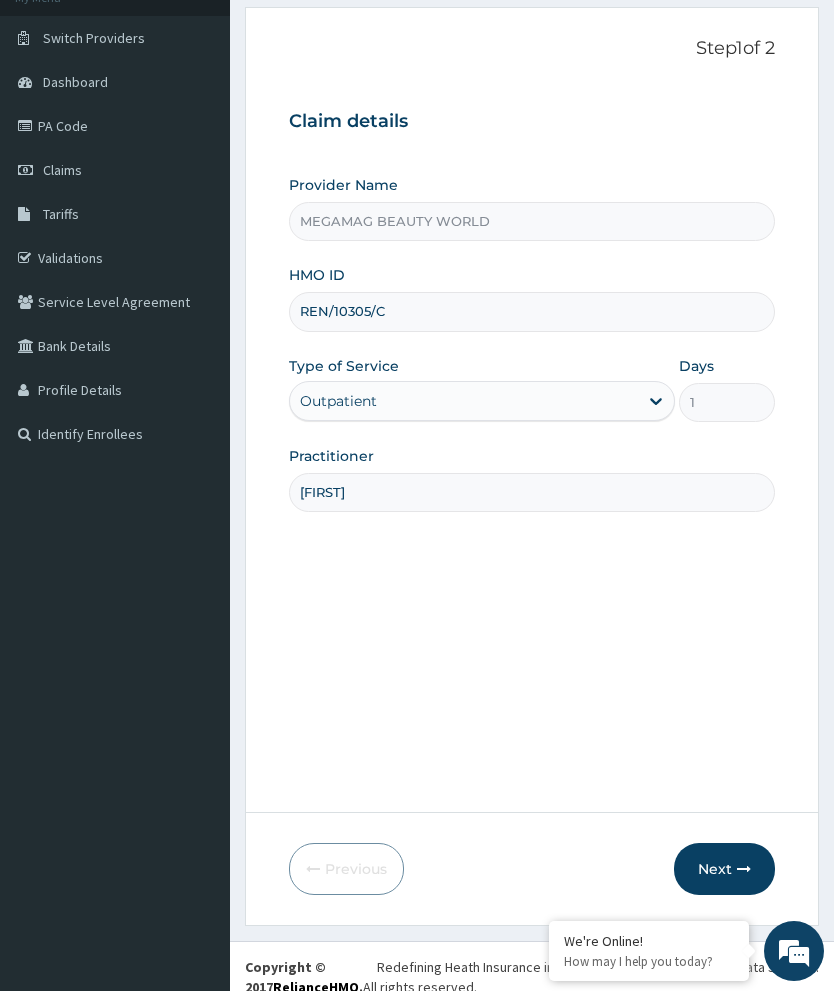 scroll, scrollTop: 0, scrollLeft: 0, axis: both 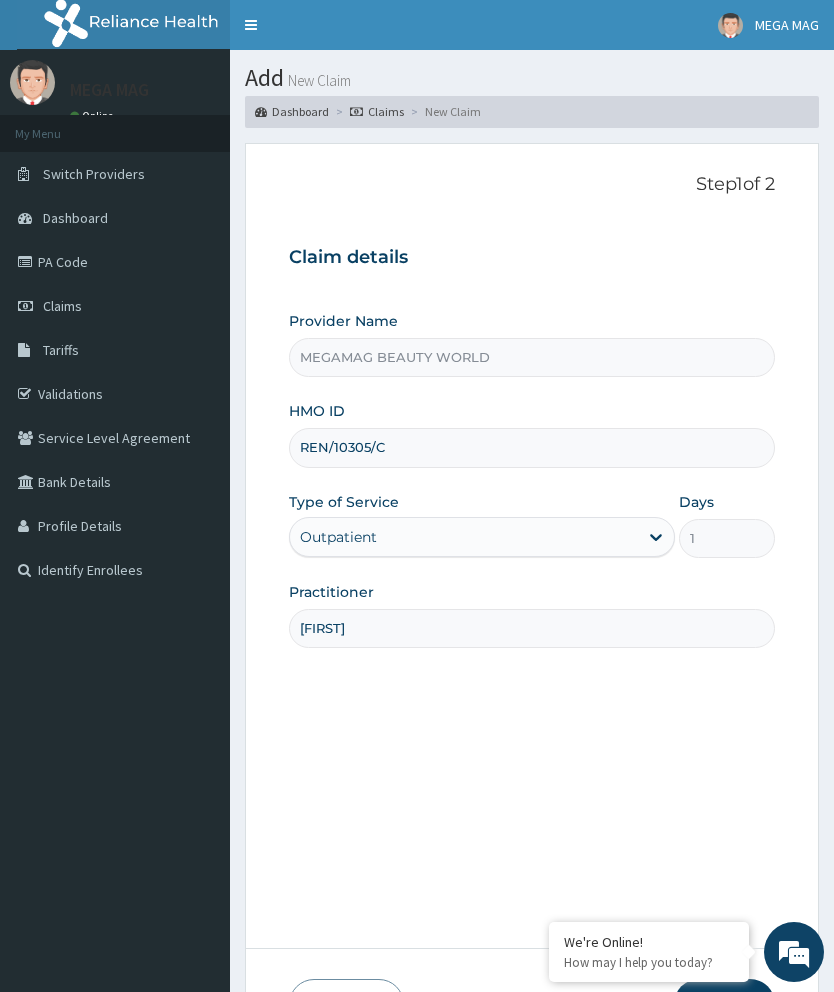 click on "Step  1  of 2 Claim details Provider Name MEGAMAG BEAUTY WORLD HMO ID REN/10305/C Type of Service Outpatient Days 1 Practitioner Justine" at bounding box center [532, 546] 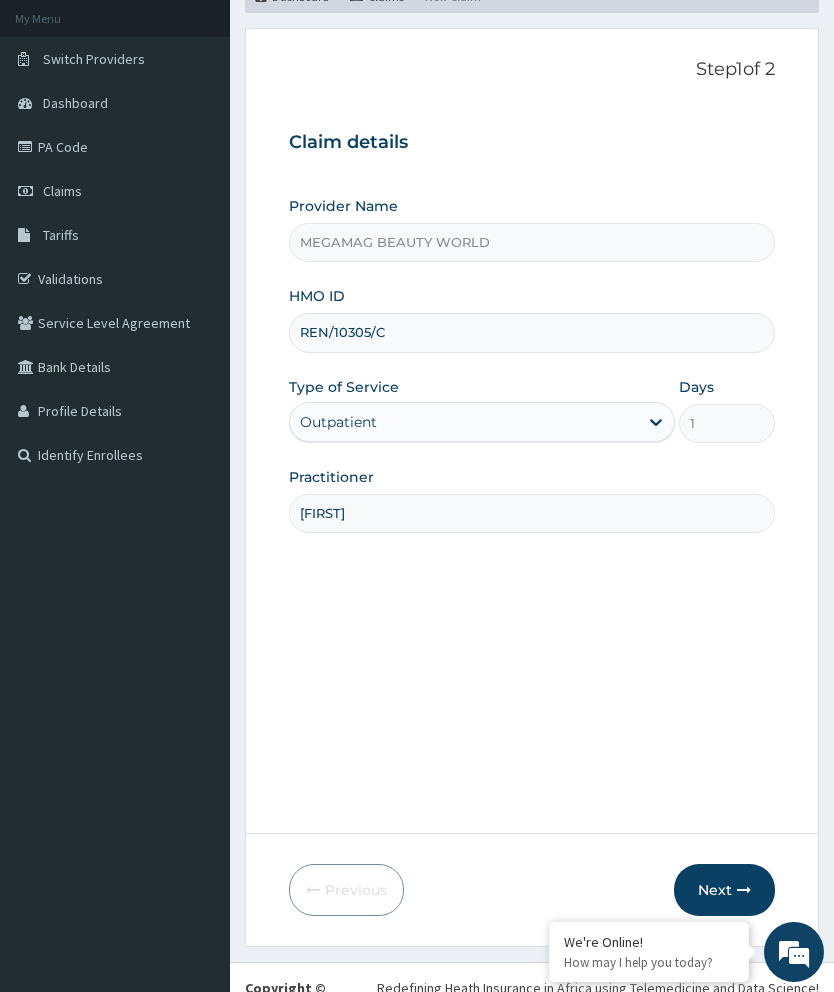 scroll, scrollTop: 135, scrollLeft: 0, axis: vertical 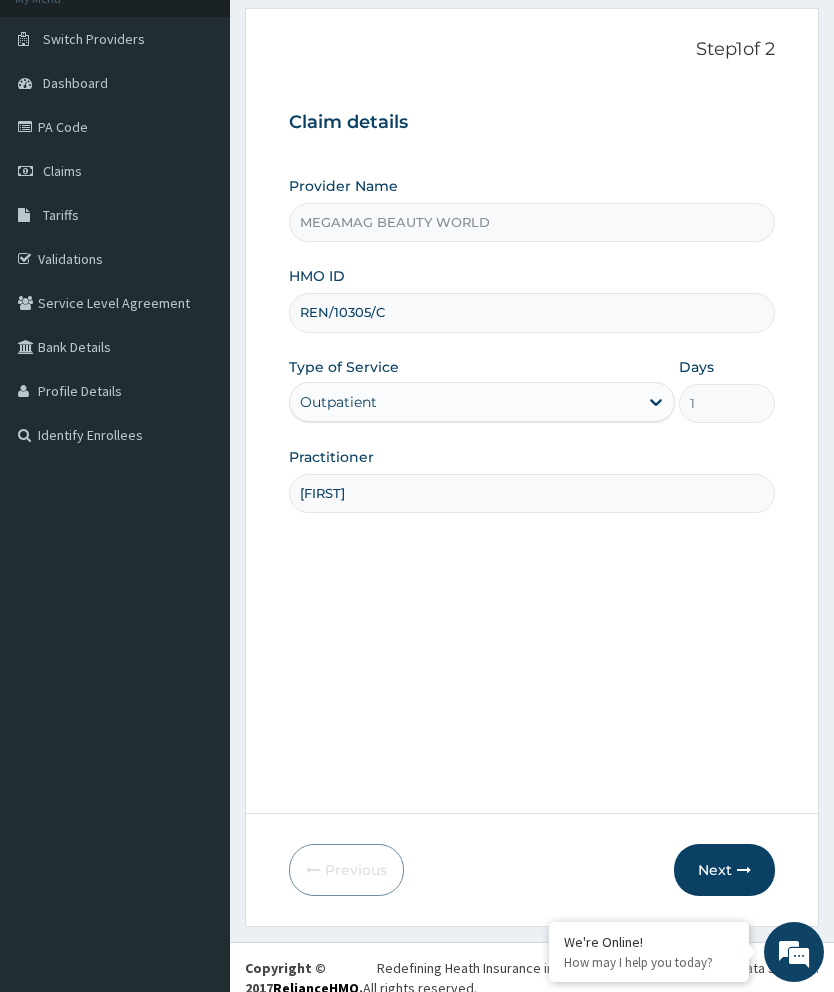 click on "Next" at bounding box center (724, 870) 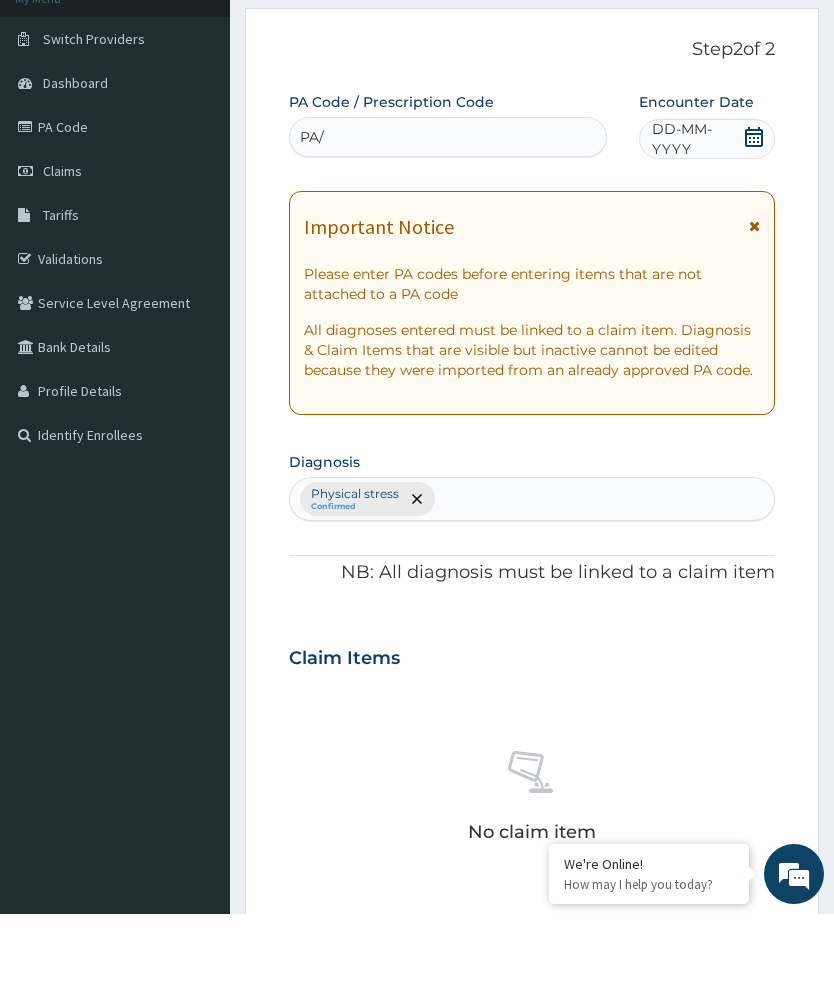 scroll, scrollTop: 56, scrollLeft: 0, axis: vertical 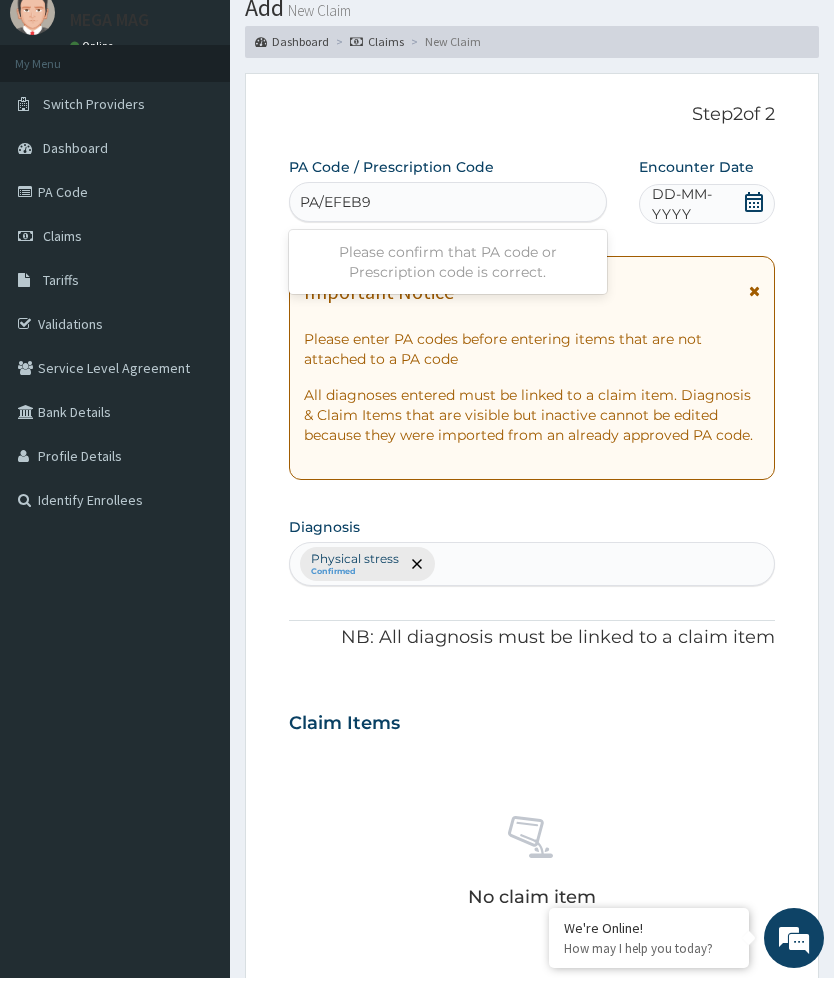 type on "PA/EFEB9A" 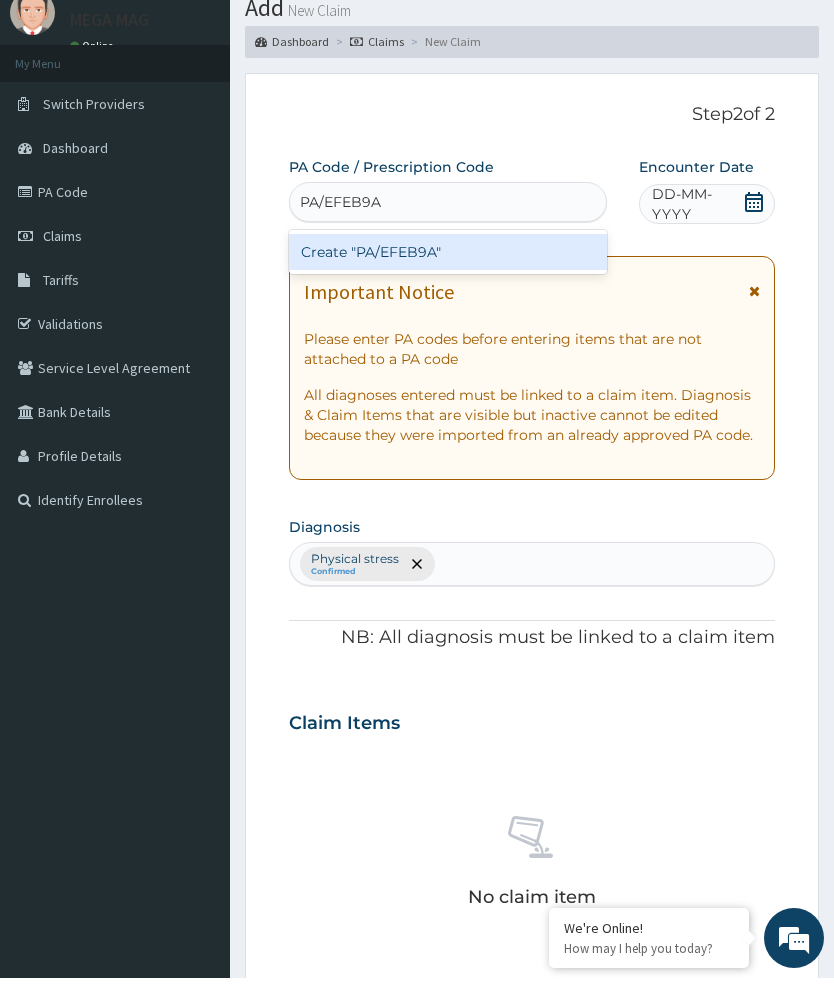 click on "Create "PA/EFEB9A"" at bounding box center (448, 266) 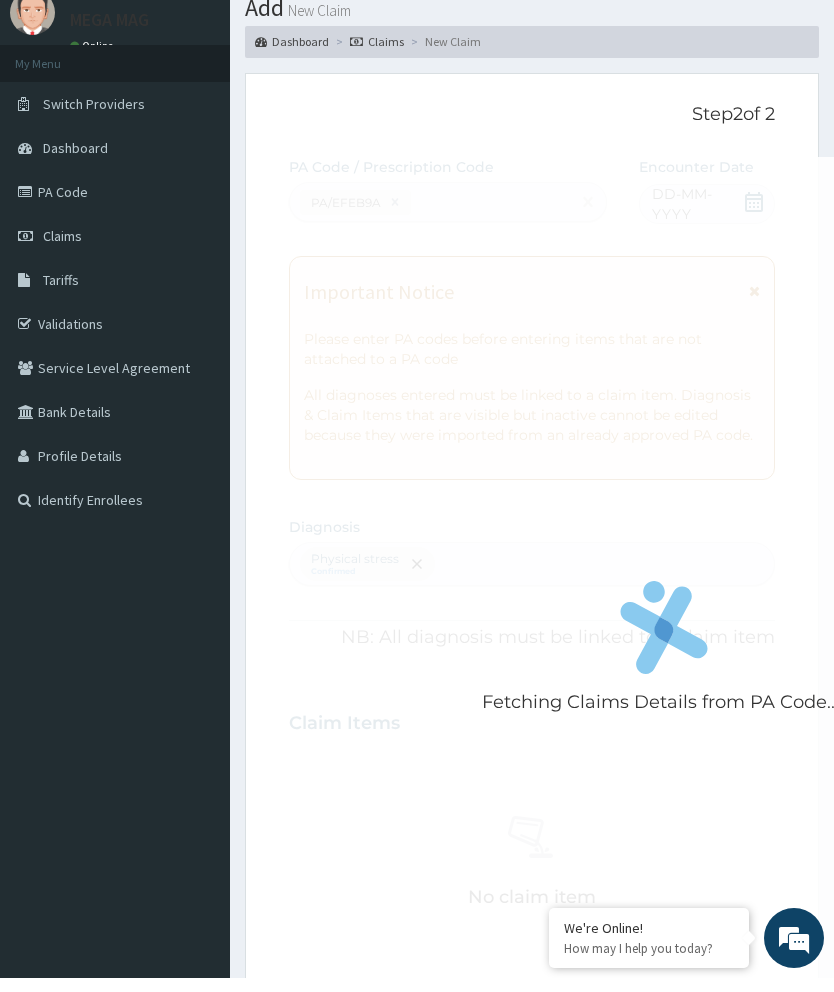 scroll, scrollTop: 71, scrollLeft: 0, axis: vertical 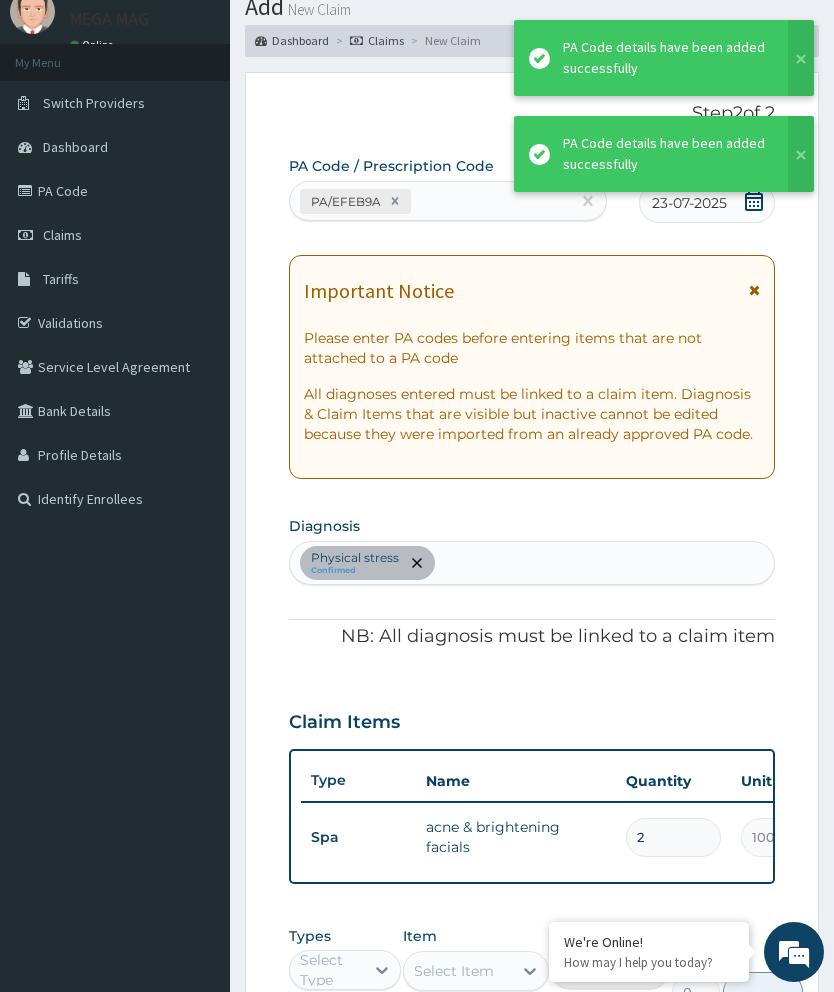 click on "2" at bounding box center [673, 837] 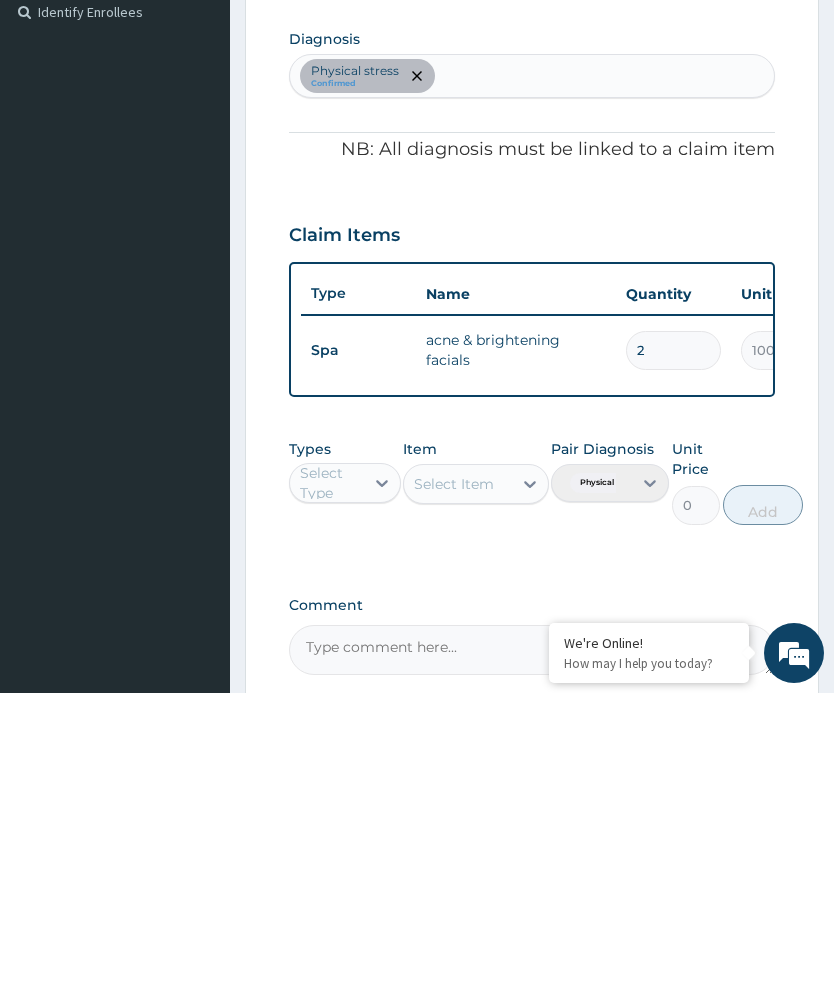 type on "12" 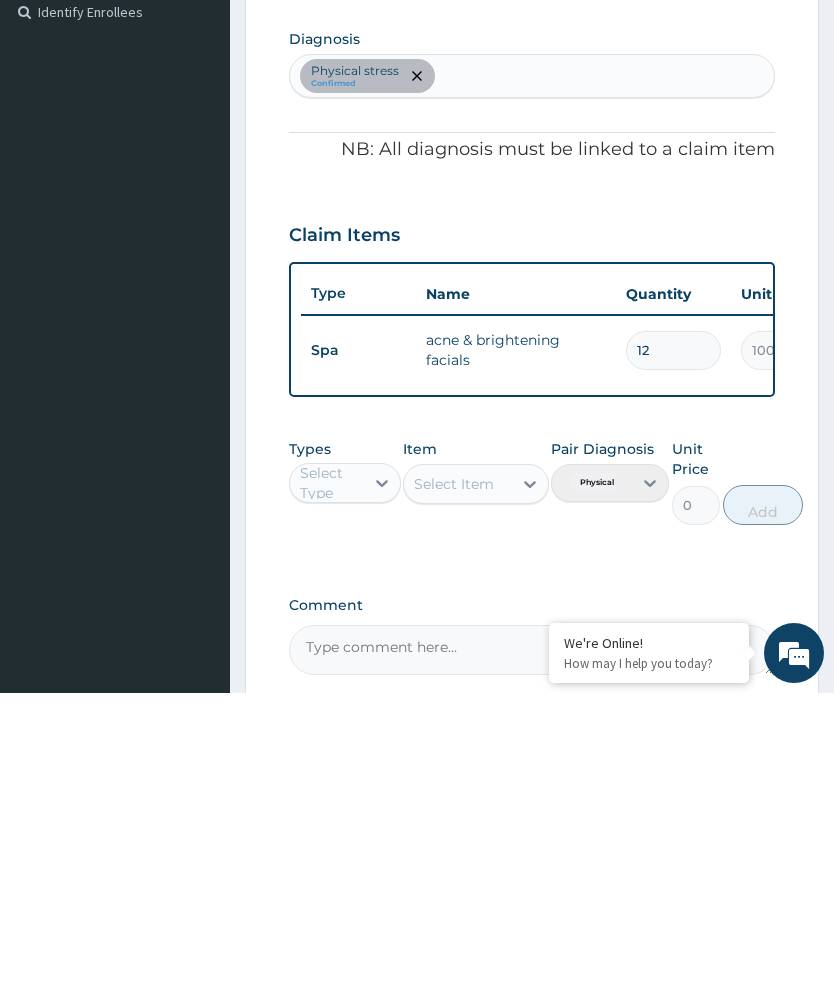 type on "120000.00" 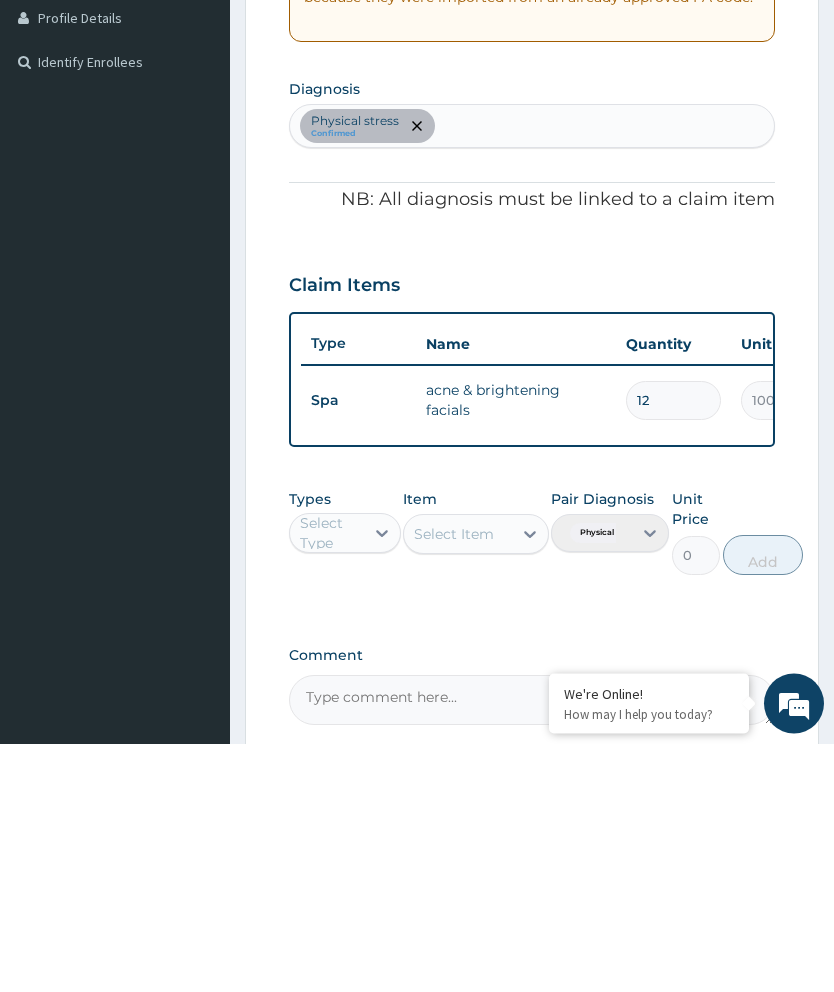 click on "12" at bounding box center (673, 649) 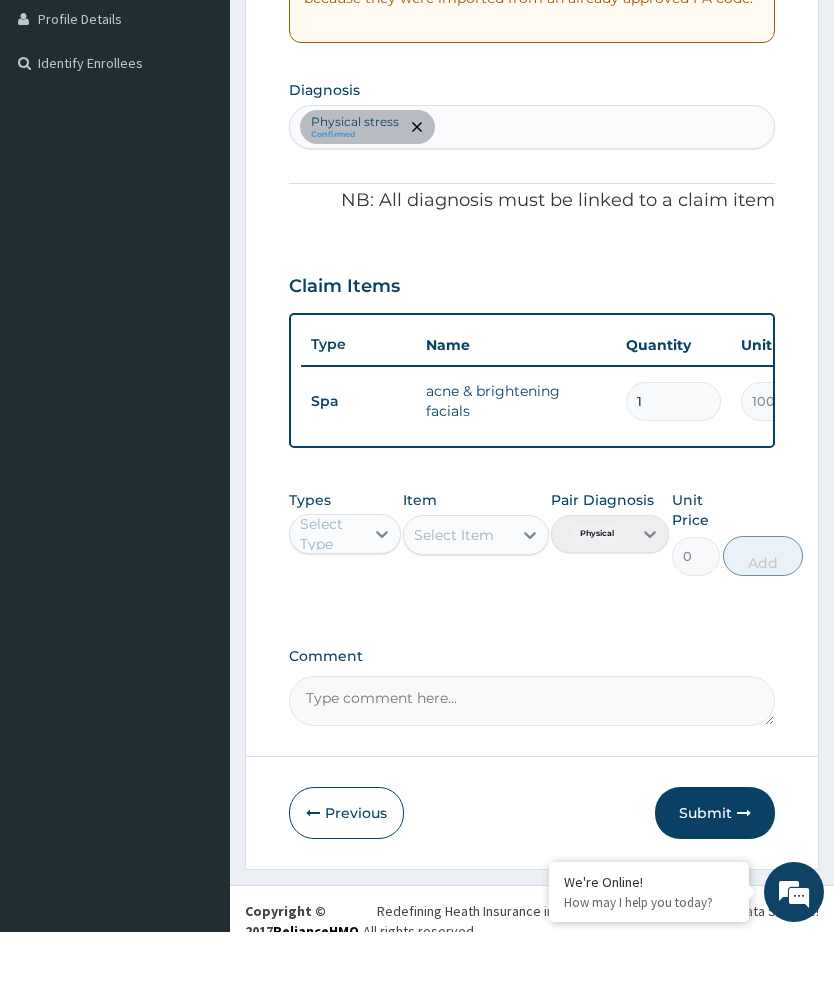 scroll, scrollTop: 467, scrollLeft: 0, axis: vertical 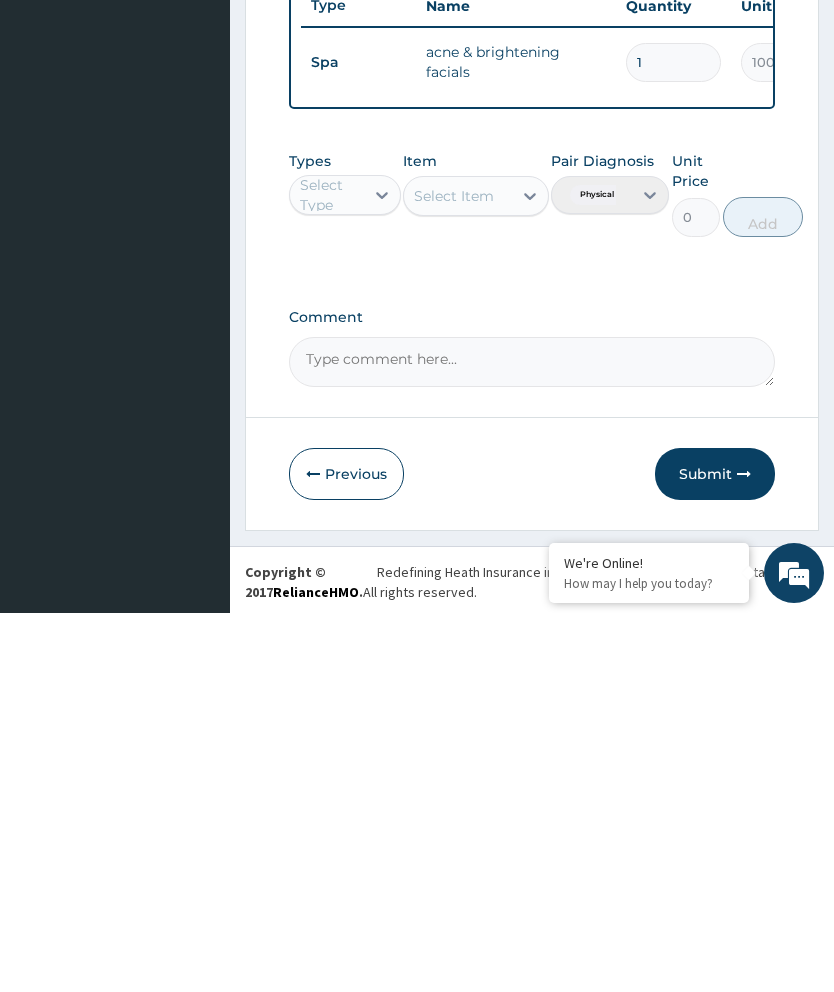 click on "Submit" at bounding box center (715, 853) 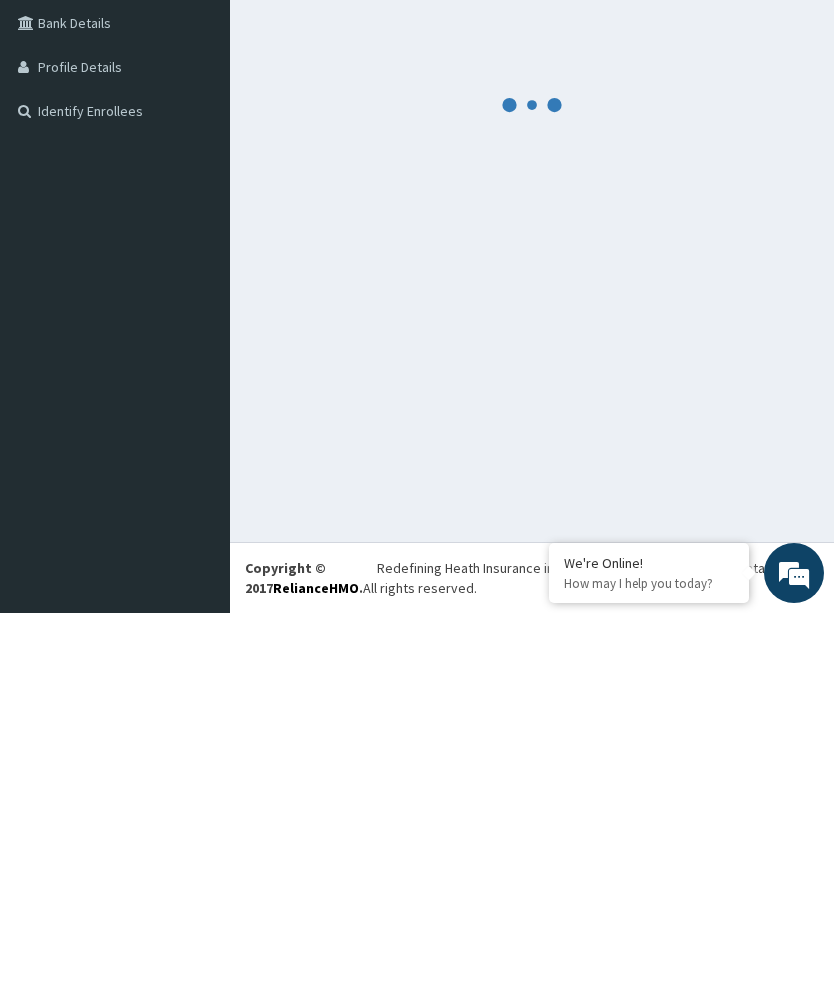 scroll, scrollTop: 79, scrollLeft: 0, axis: vertical 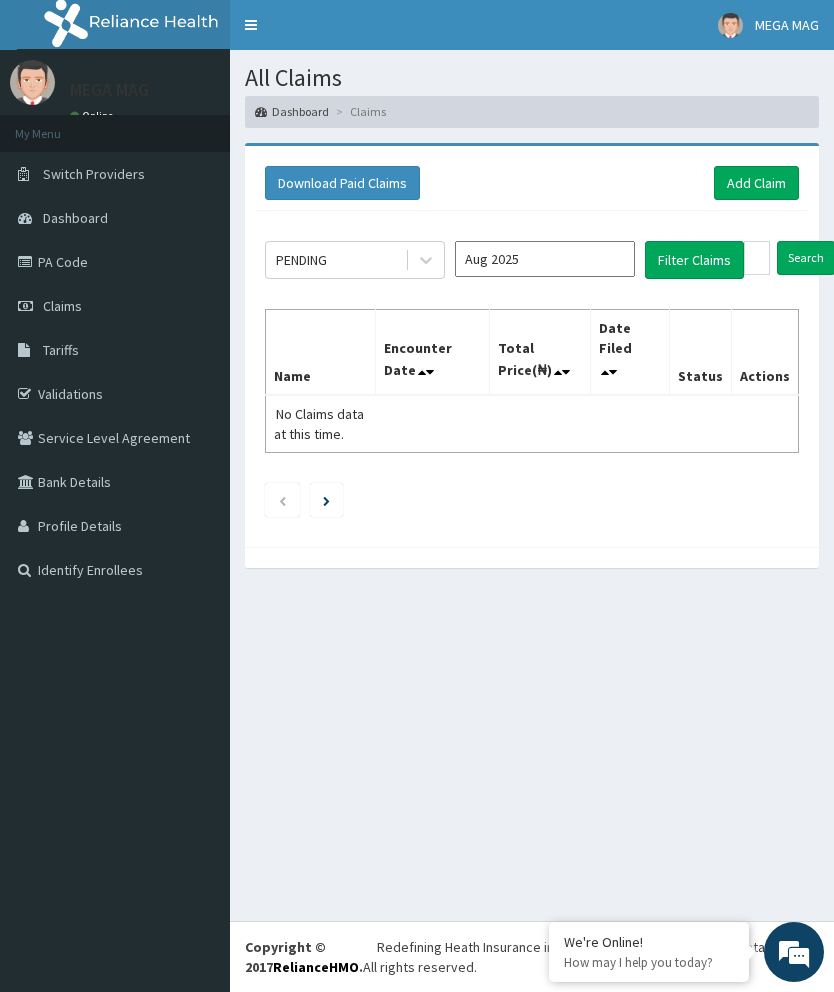 click on "Add Claim" at bounding box center [756, 183] 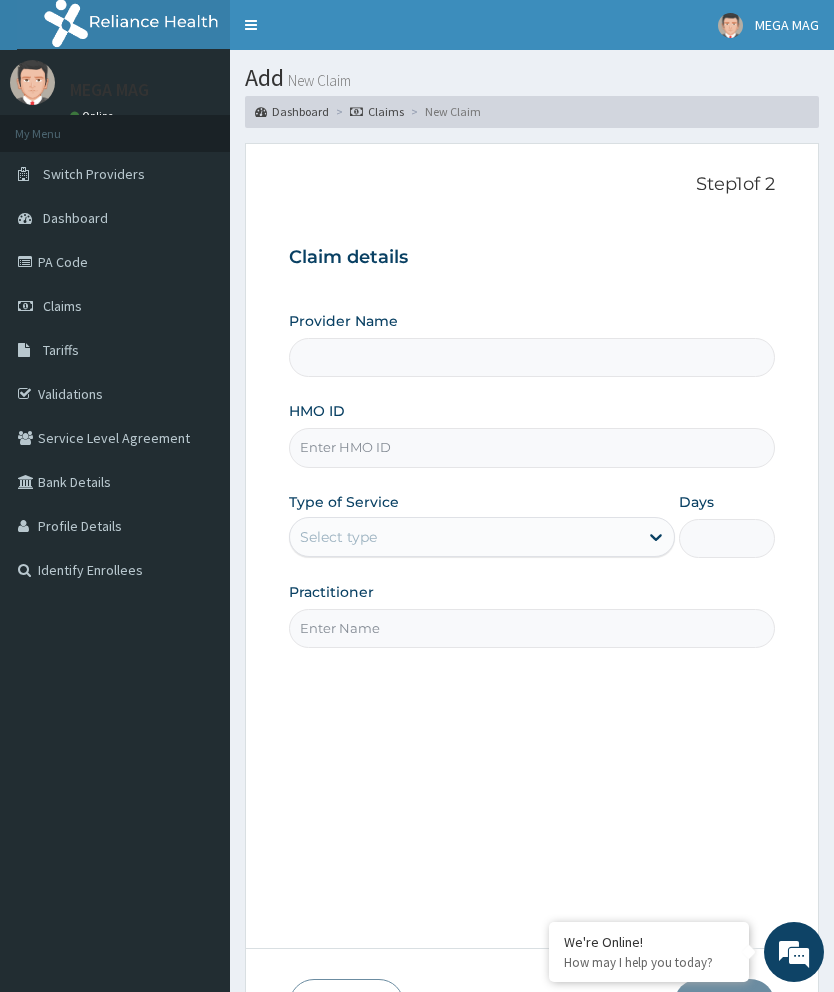 scroll, scrollTop: 0, scrollLeft: 0, axis: both 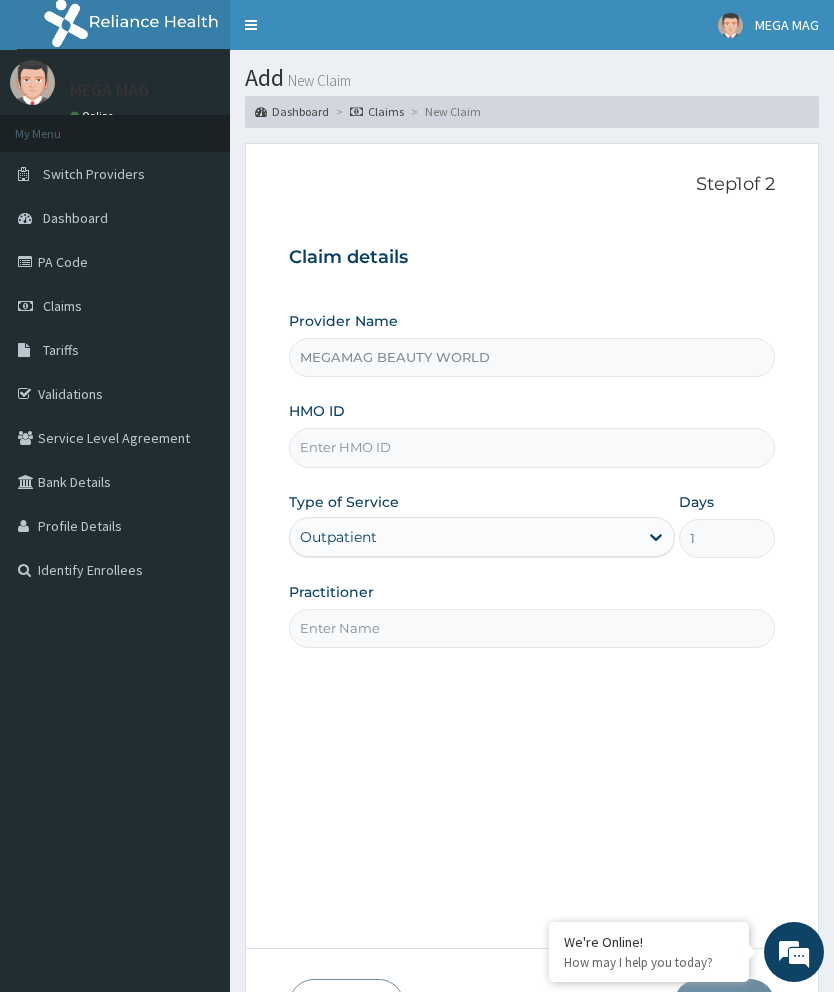 click on "HMO ID" at bounding box center (532, 447) 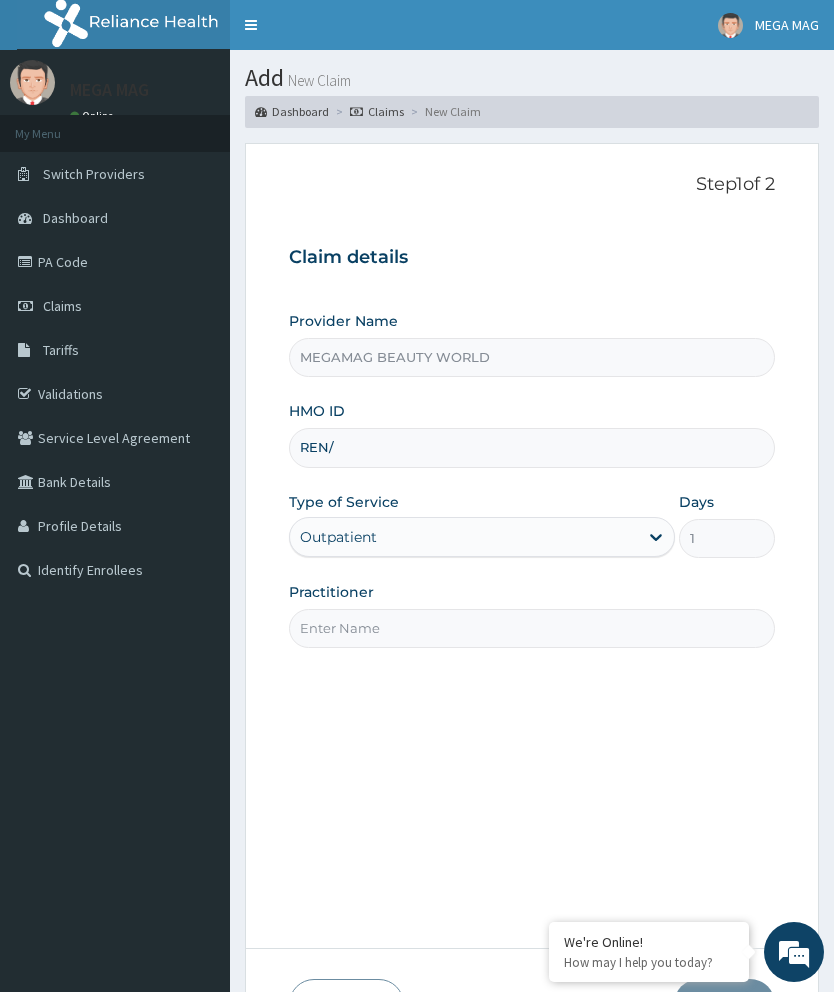 scroll, scrollTop: 0, scrollLeft: 0, axis: both 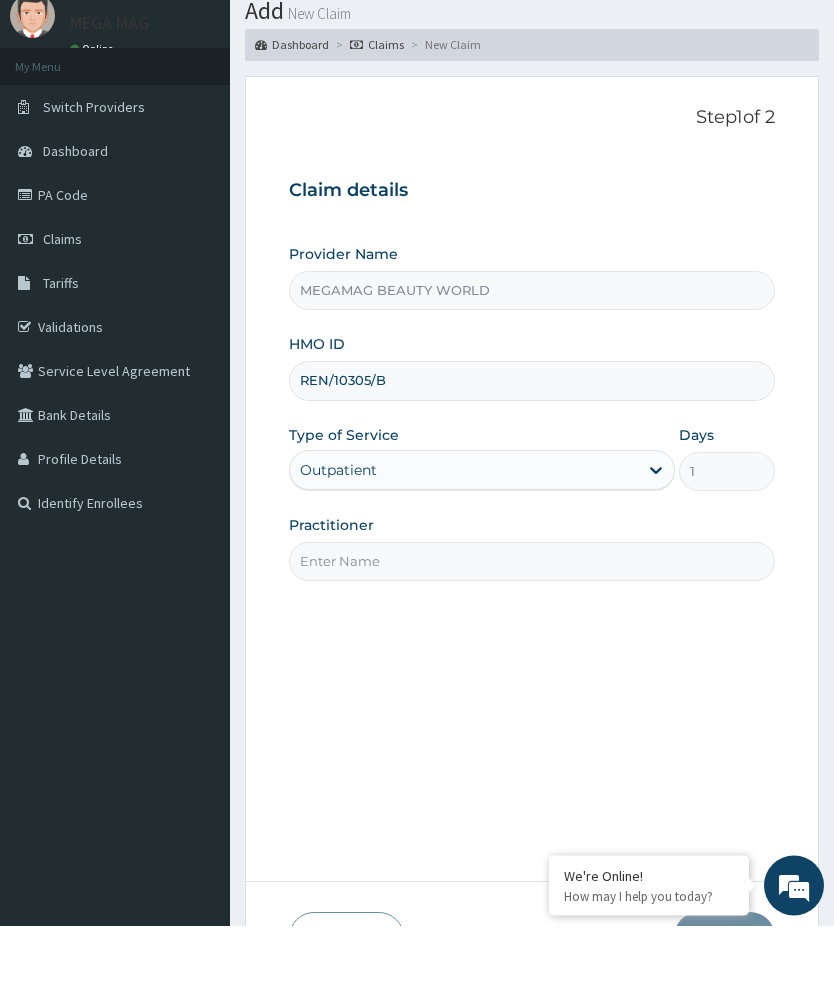type on "REN/10305/B" 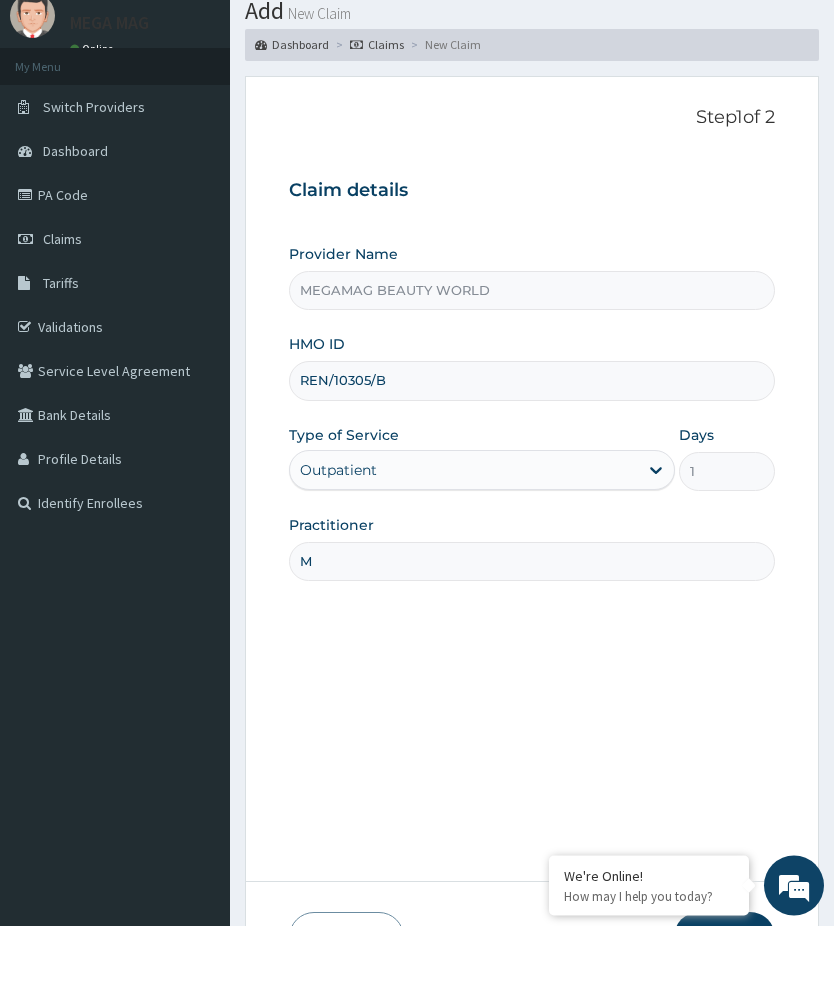 type on "Margaret" 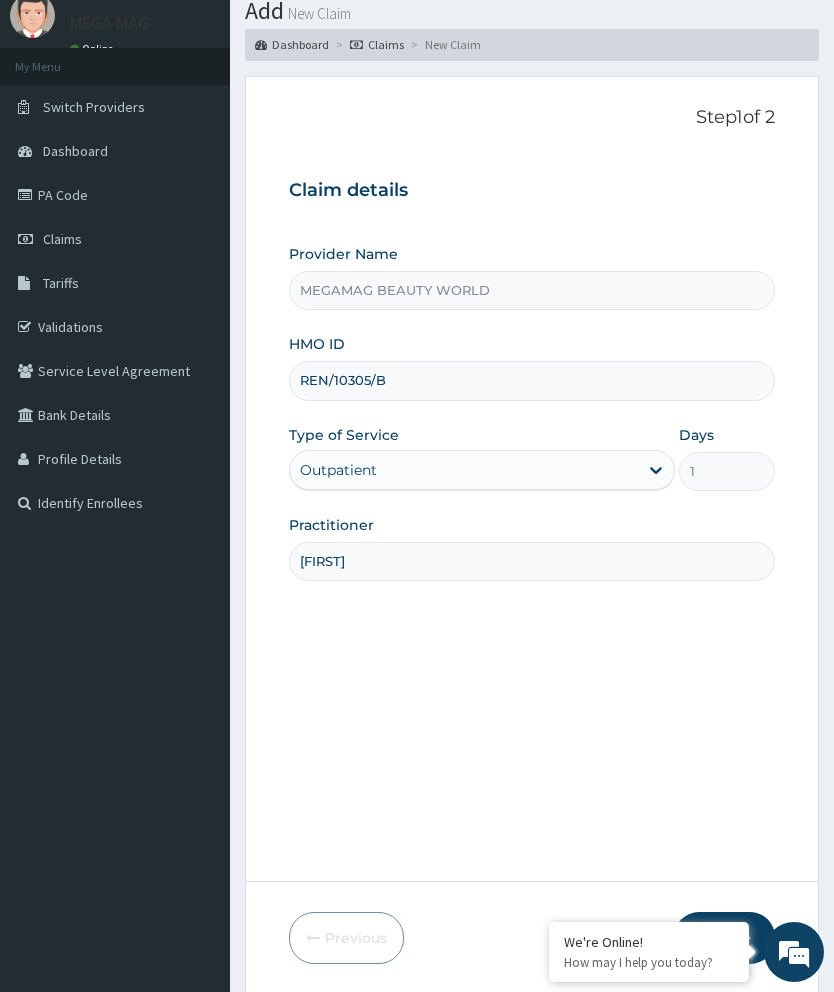 scroll, scrollTop: 135, scrollLeft: 0, axis: vertical 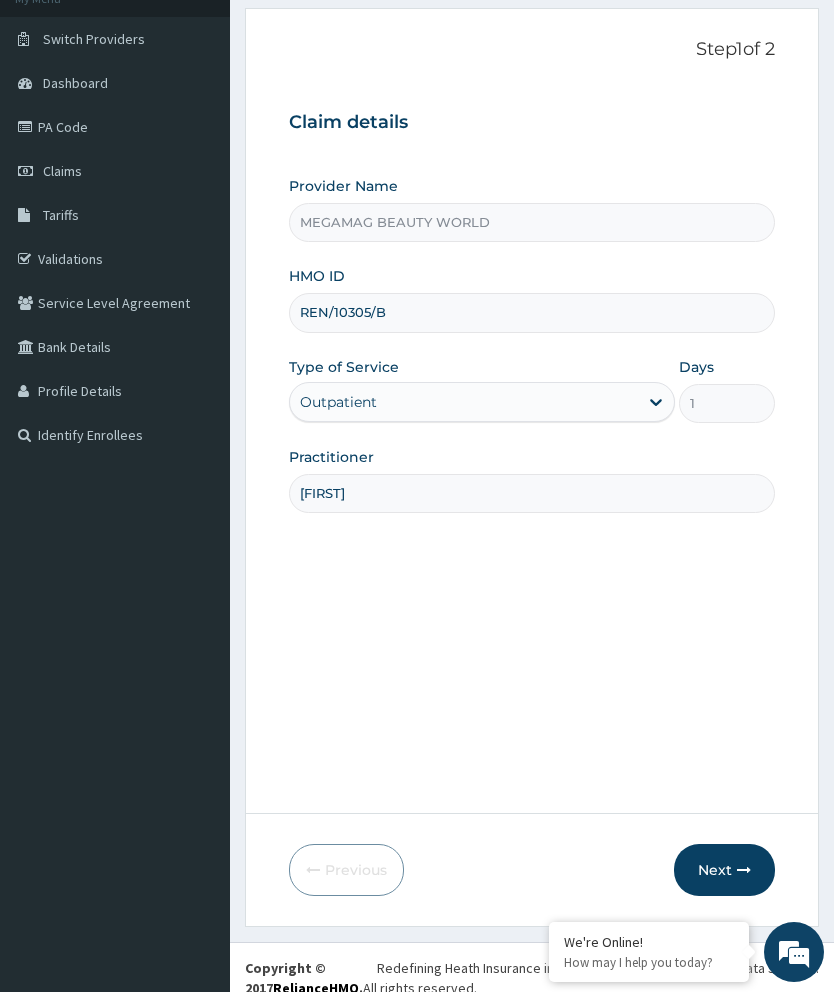 click on "Next" at bounding box center [724, 870] 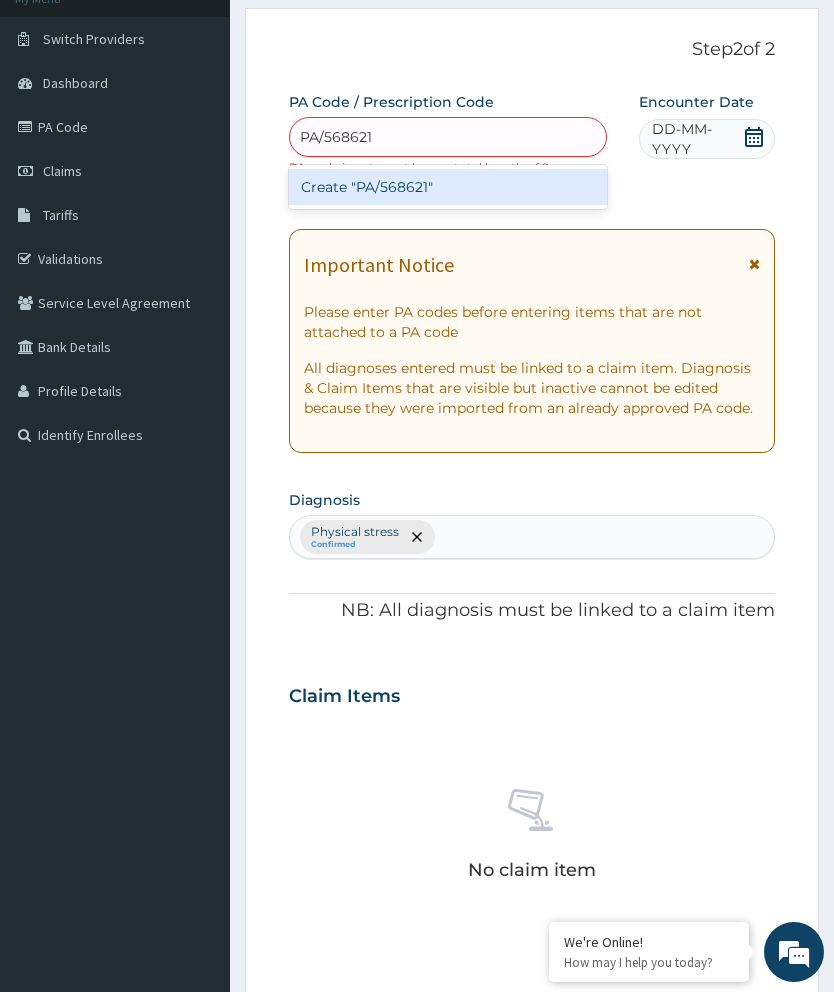 scroll, scrollTop: 133, scrollLeft: 0, axis: vertical 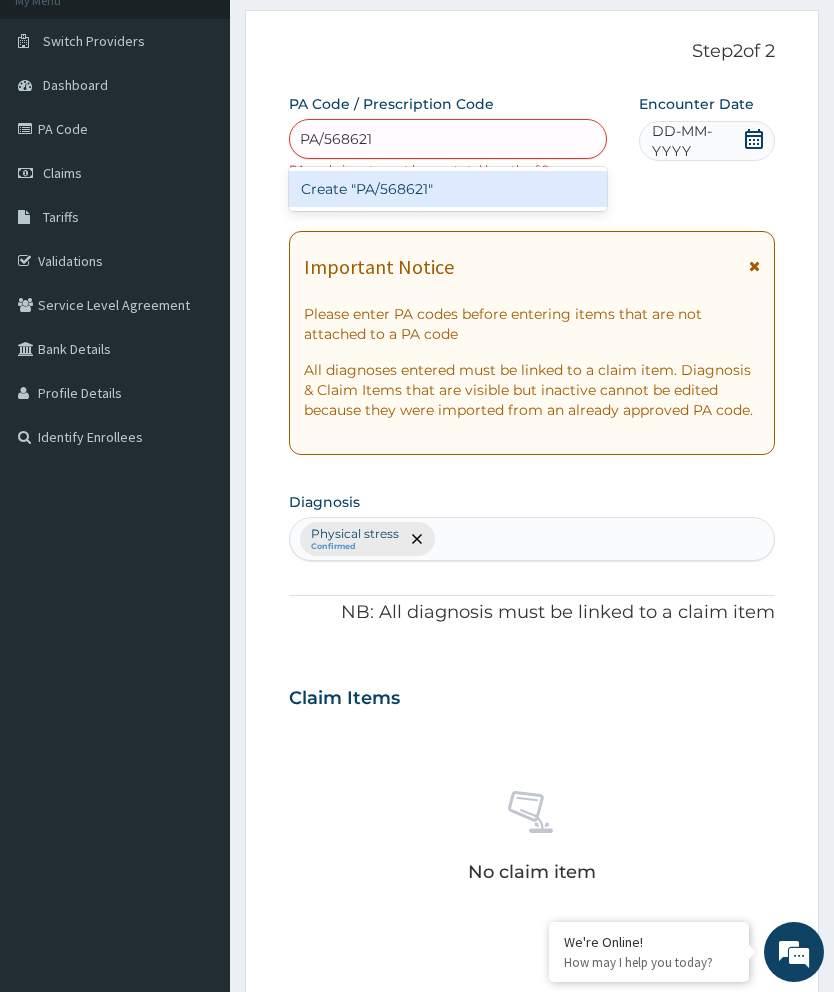 click on "Create "PA/568621"" at bounding box center (448, 189) 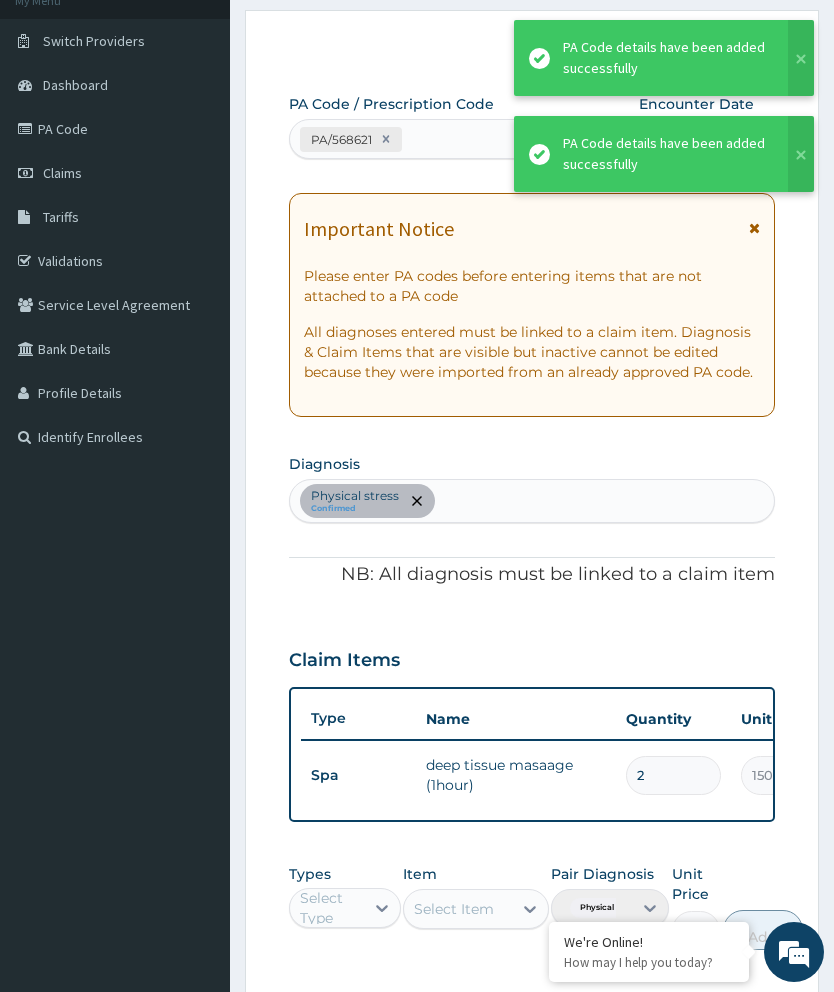 click on "2" at bounding box center [673, 775] 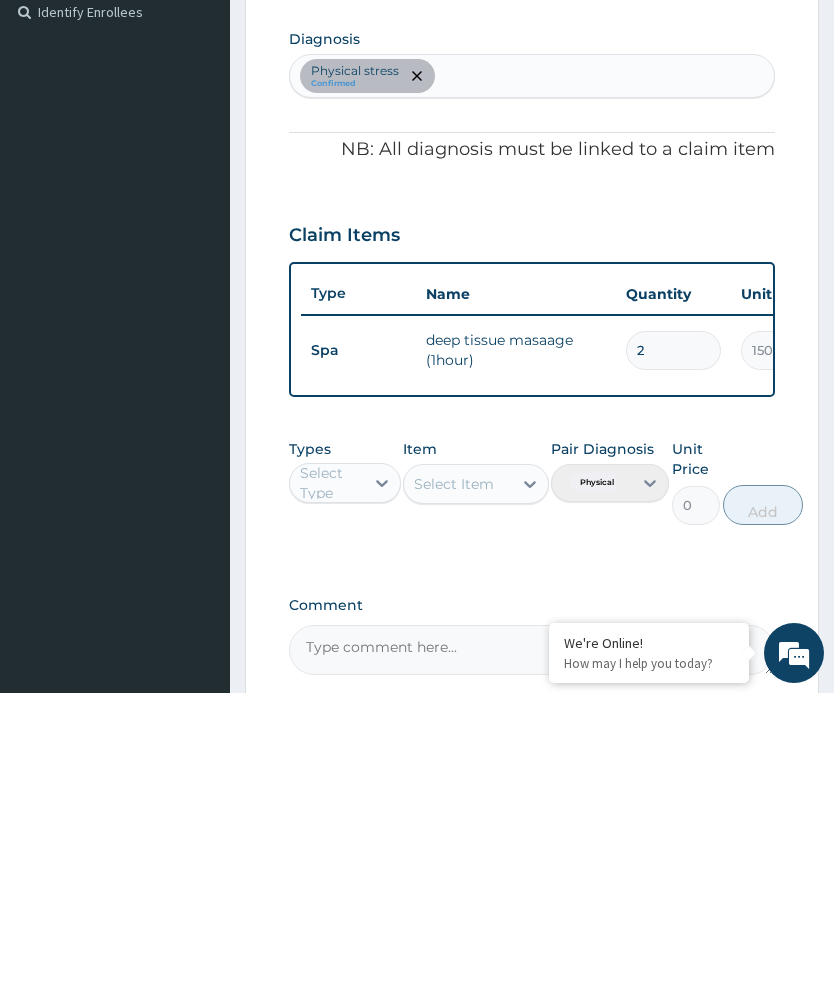 type 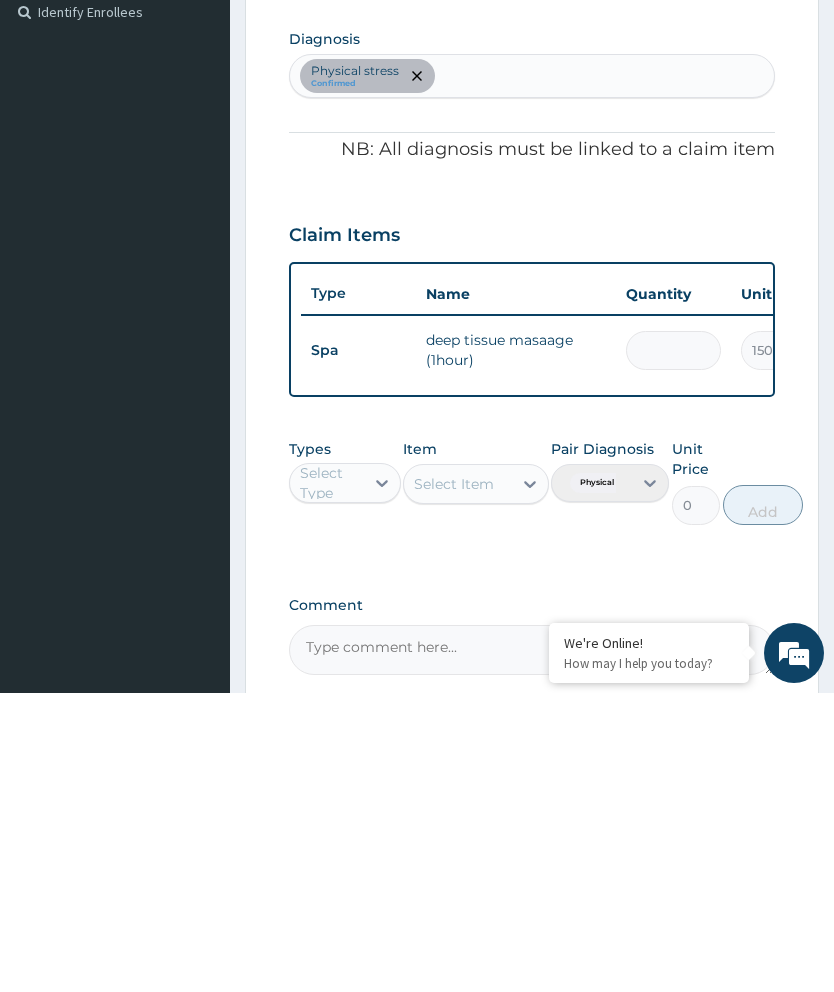type on "0.00" 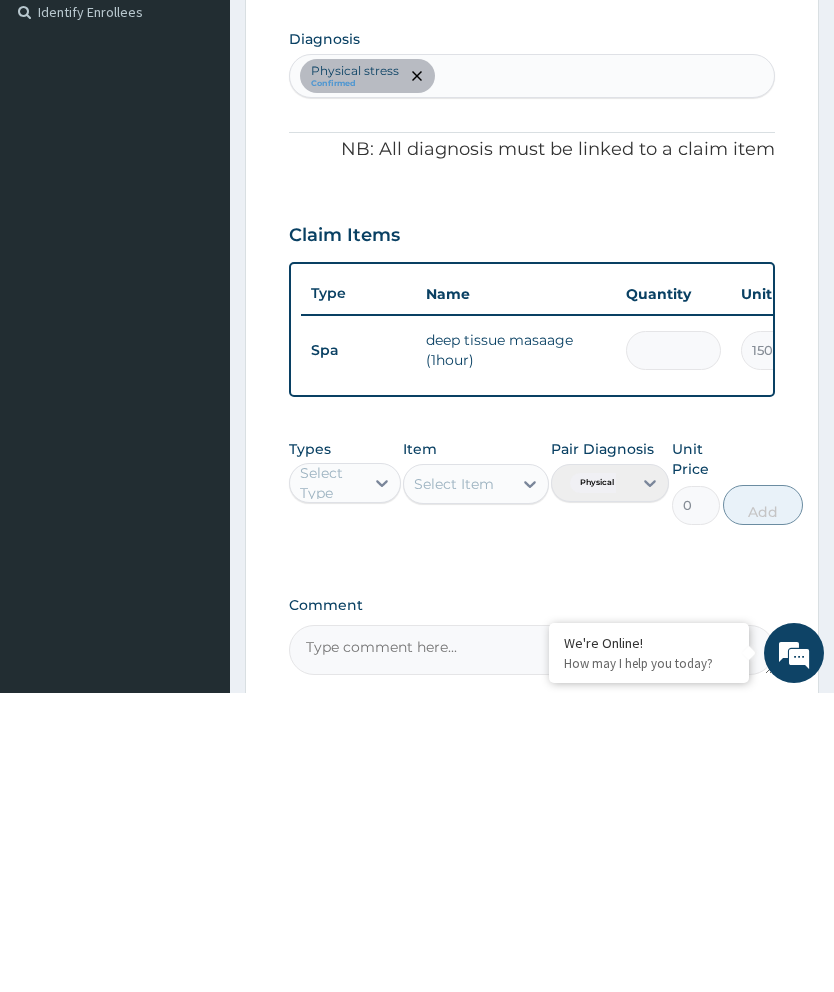 type on "1" 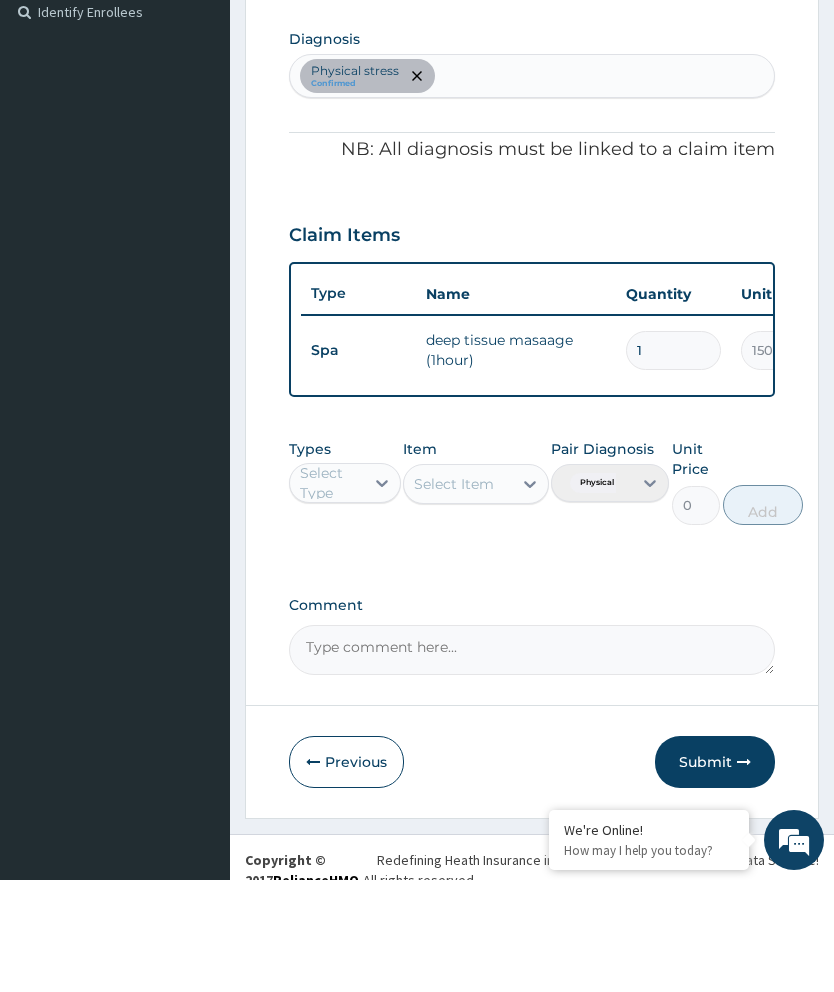 scroll, scrollTop: 467, scrollLeft: 0, axis: vertical 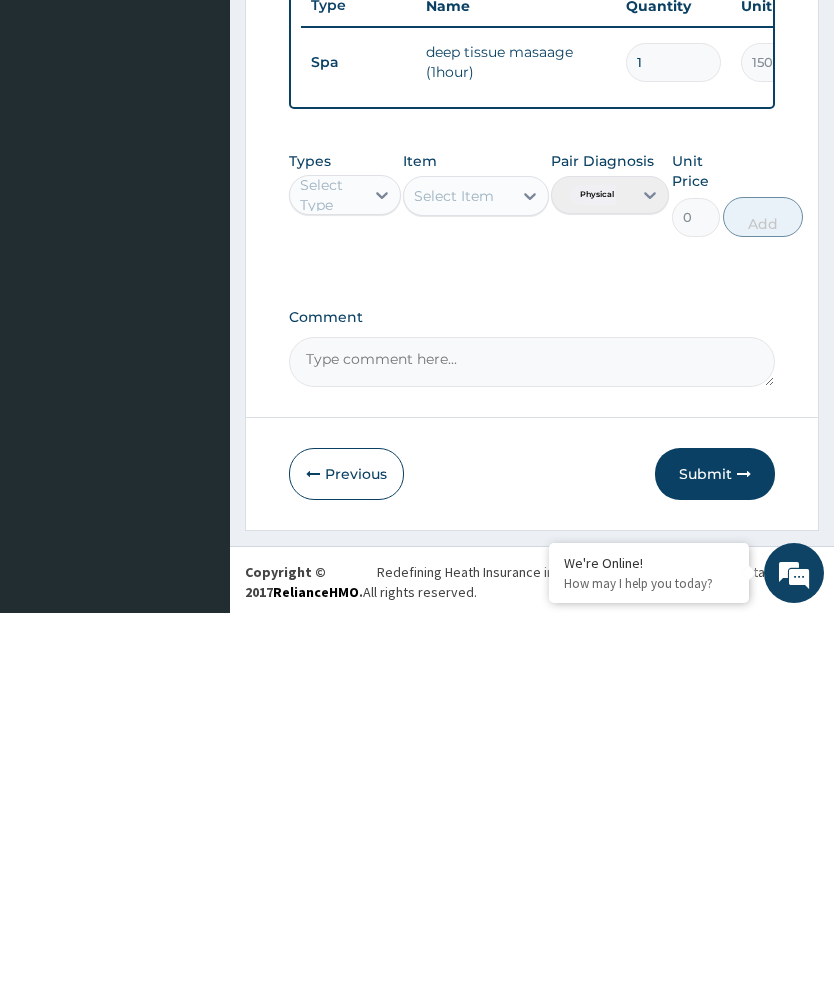 click on "Submit" at bounding box center (715, 853) 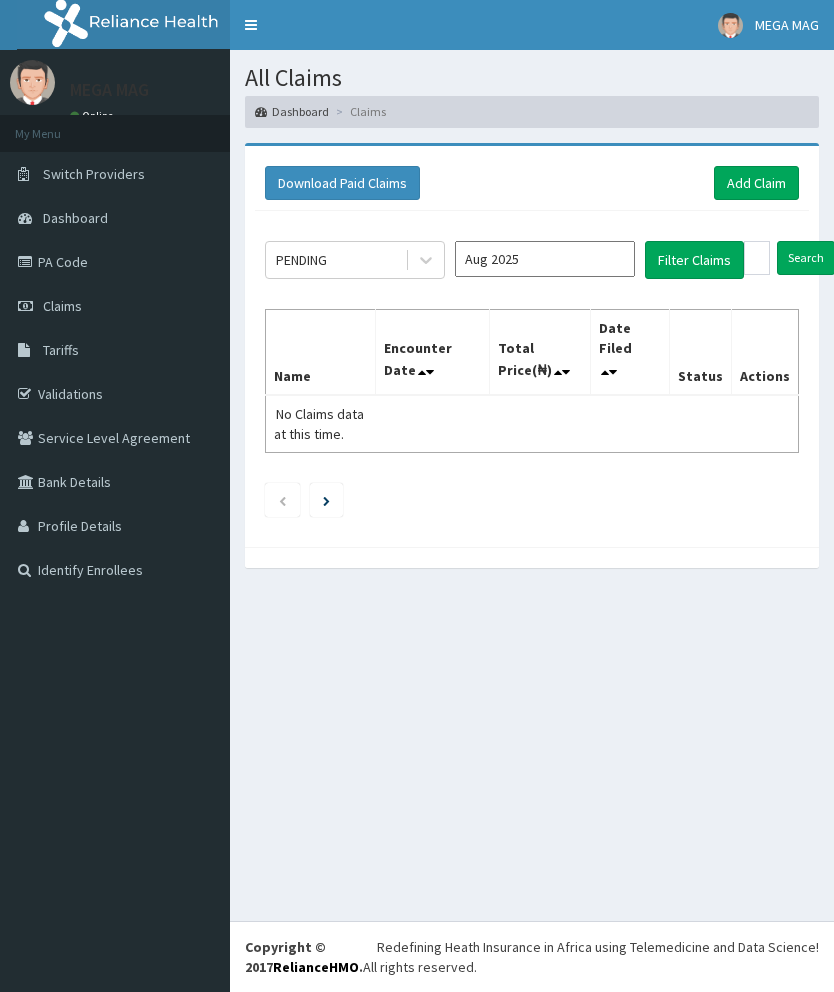 scroll, scrollTop: 0, scrollLeft: 0, axis: both 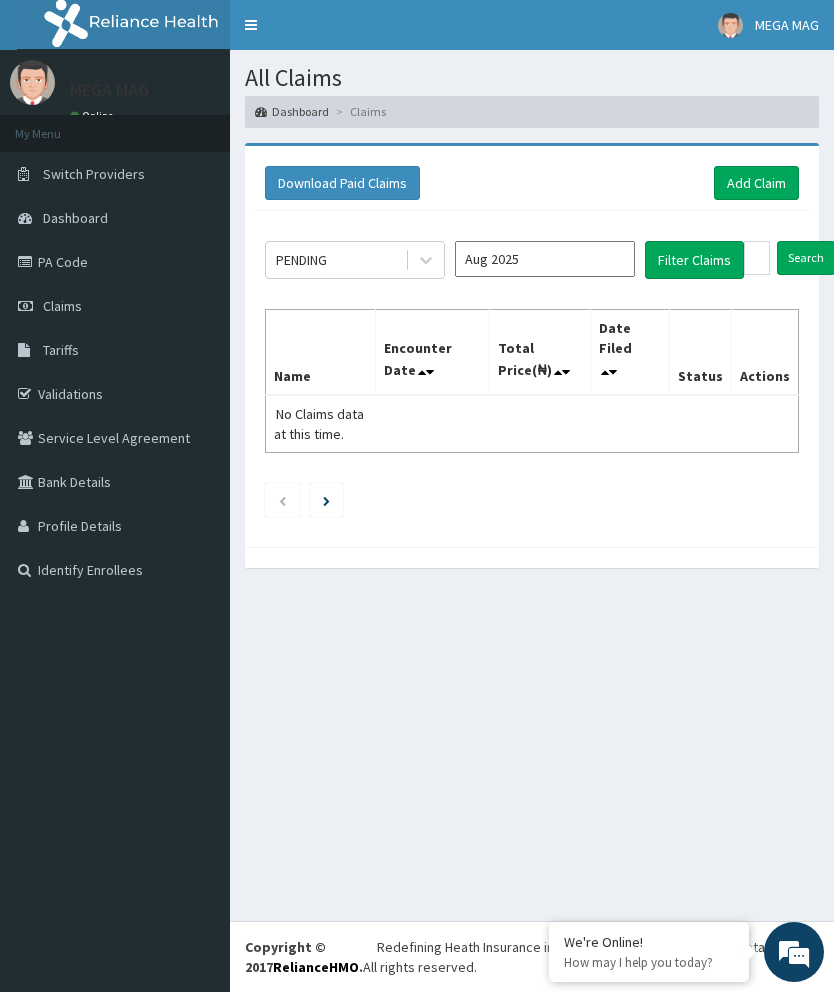 click on "Add Claim" at bounding box center (756, 183) 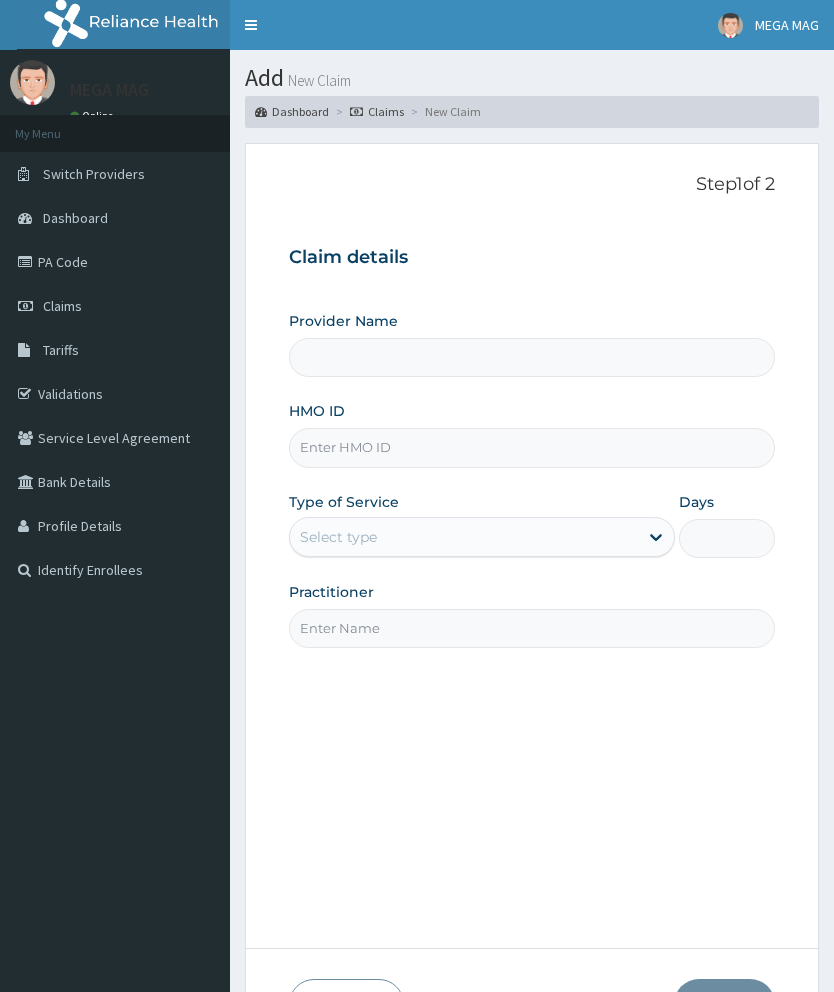 scroll, scrollTop: 0, scrollLeft: 0, axis: both 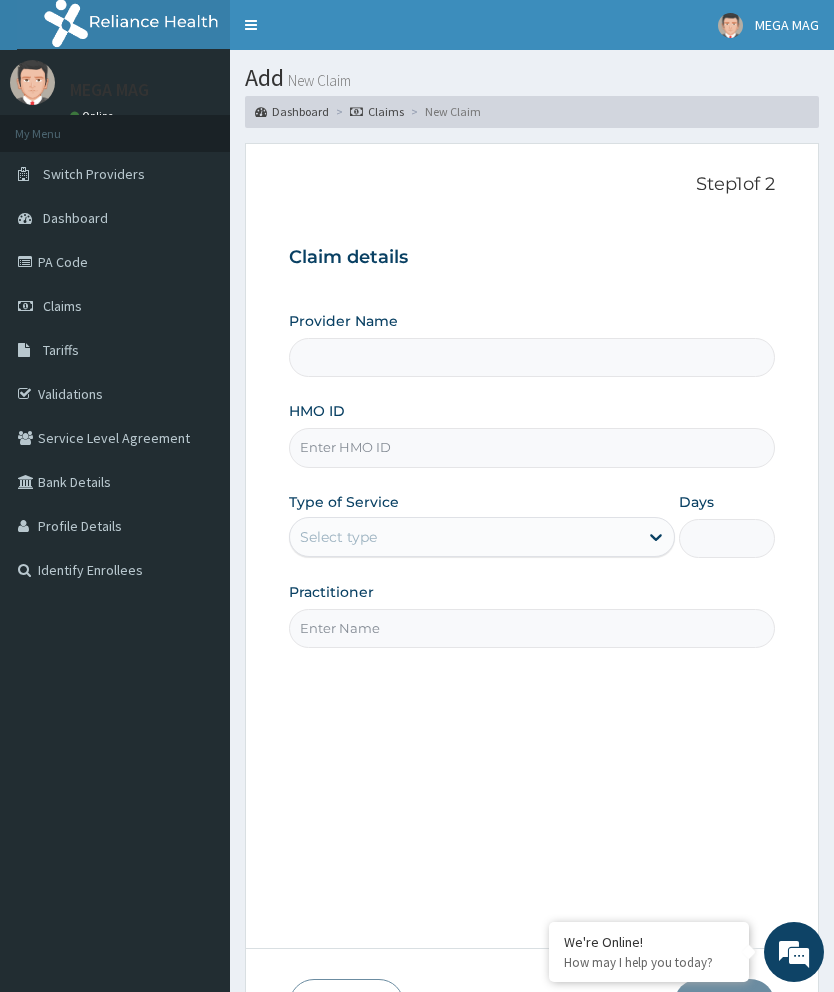 click on "Step  1  of 2 Claim details Provider Name HMO ID Type of Service Select type Days Practitioner     Previous   Next" at bounding box center [532, 602] 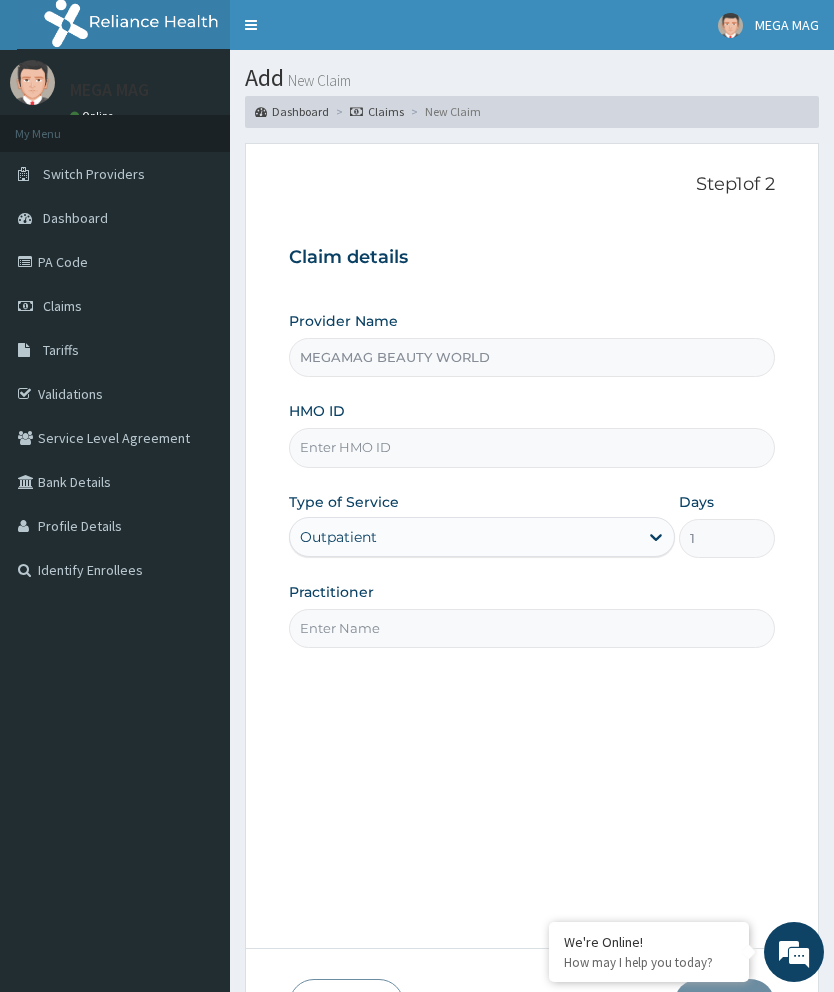 click on "HMO ID" at bounding box center [532, 447] 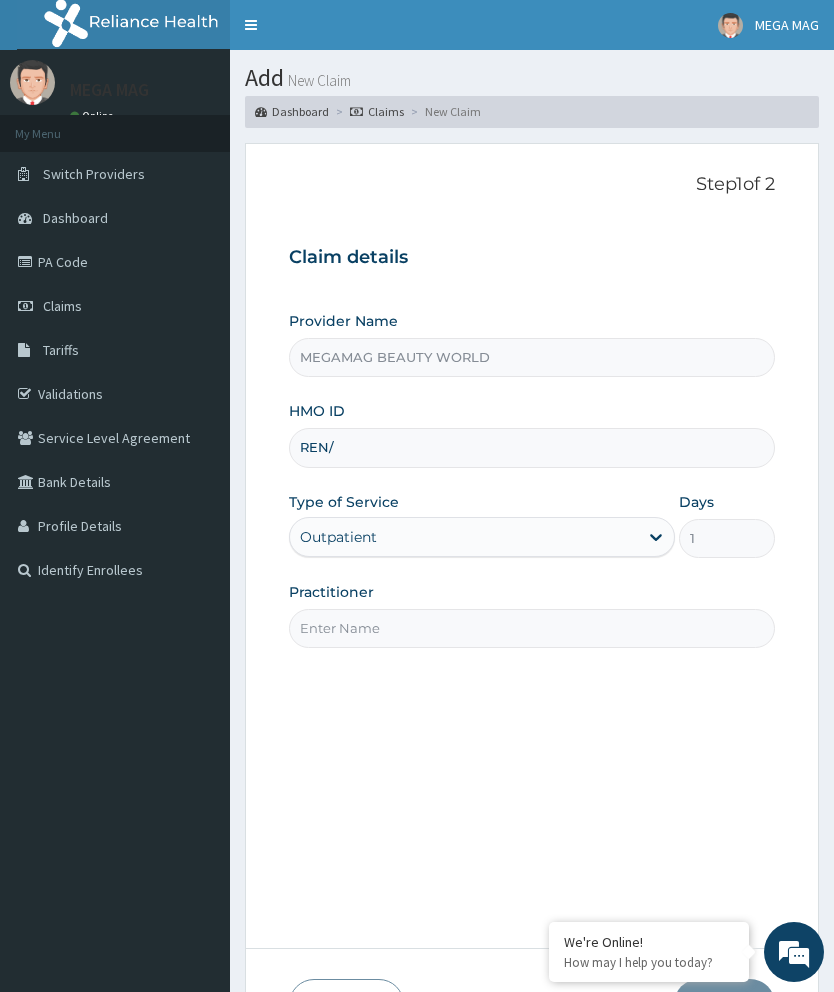scroll, scrollTop: 0, scrollLeft: 0, axis: both 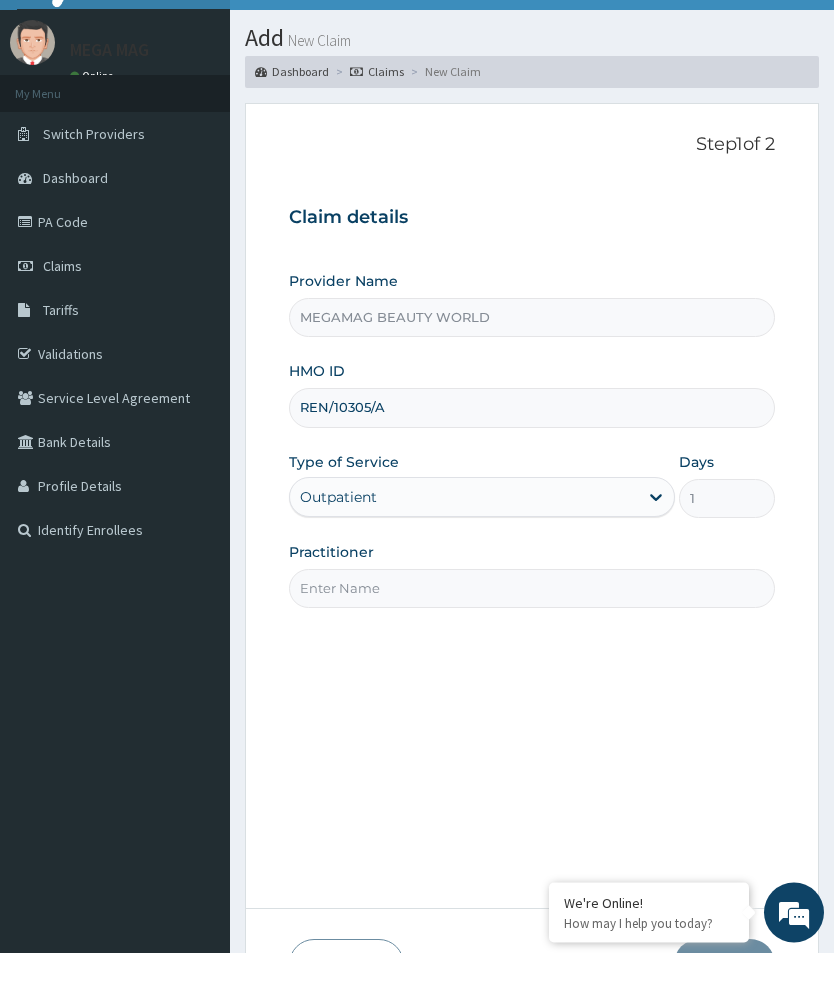 type on "REN/10305/A" 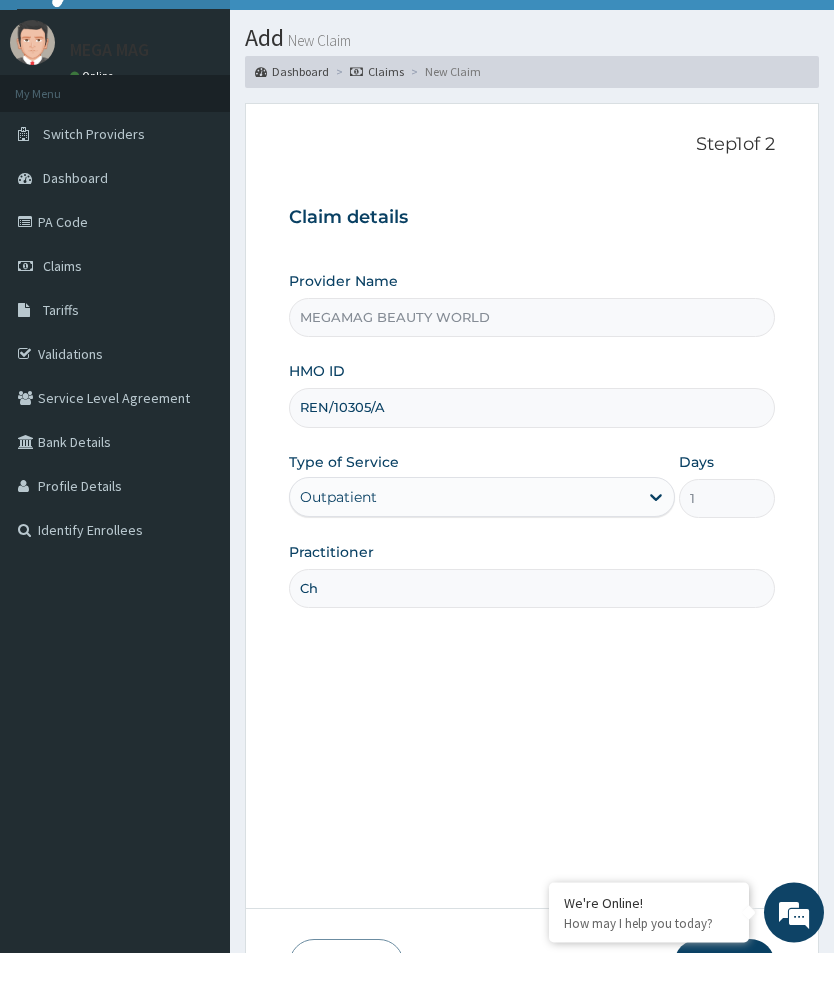 type on "Chioma" 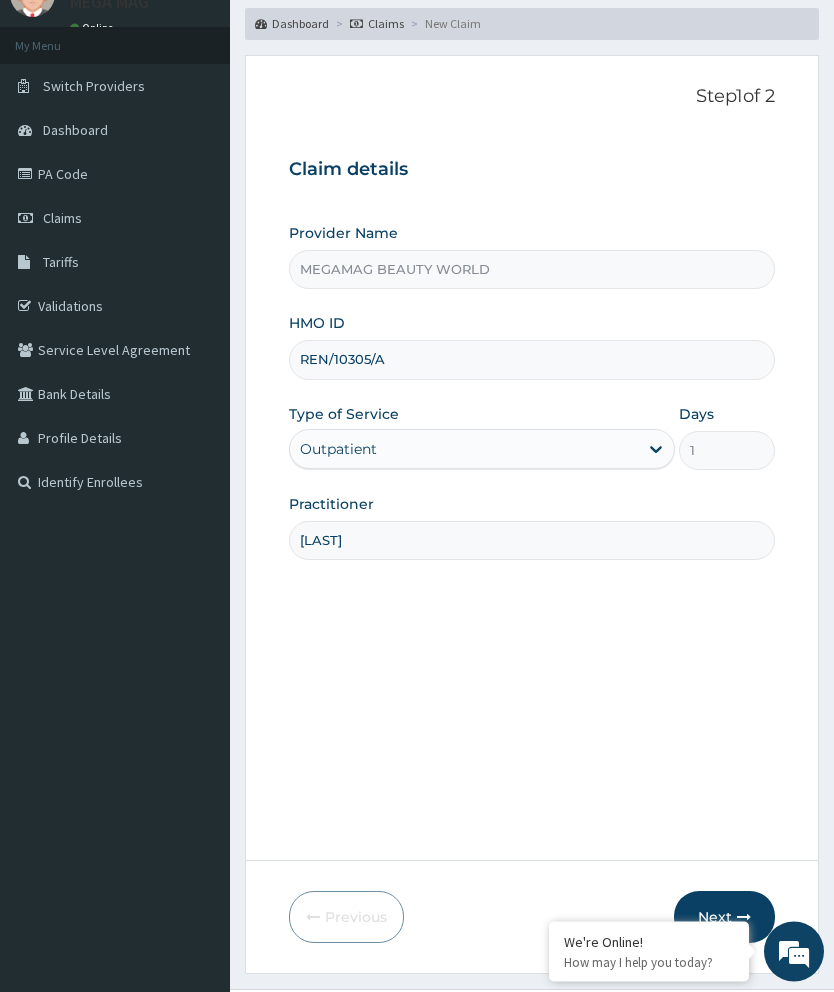 scroll, scrollTop: 135, scrollLeft: 0, axis: vertical 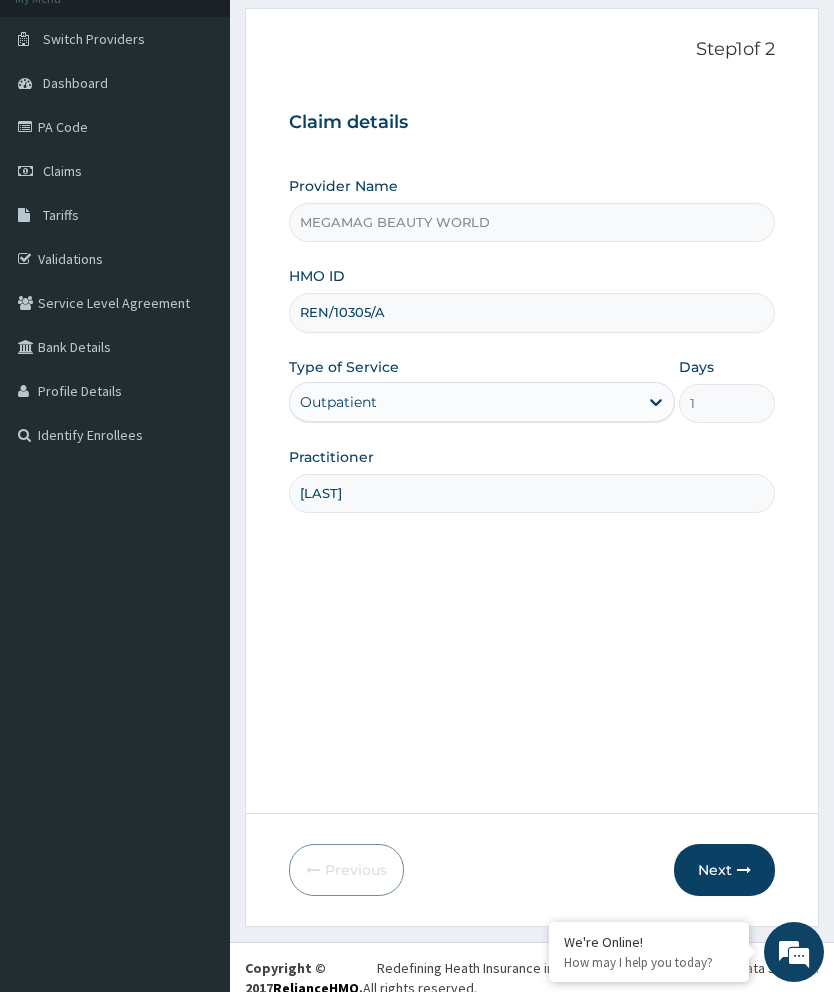 click on "Next" at bounding box center [724, 870] 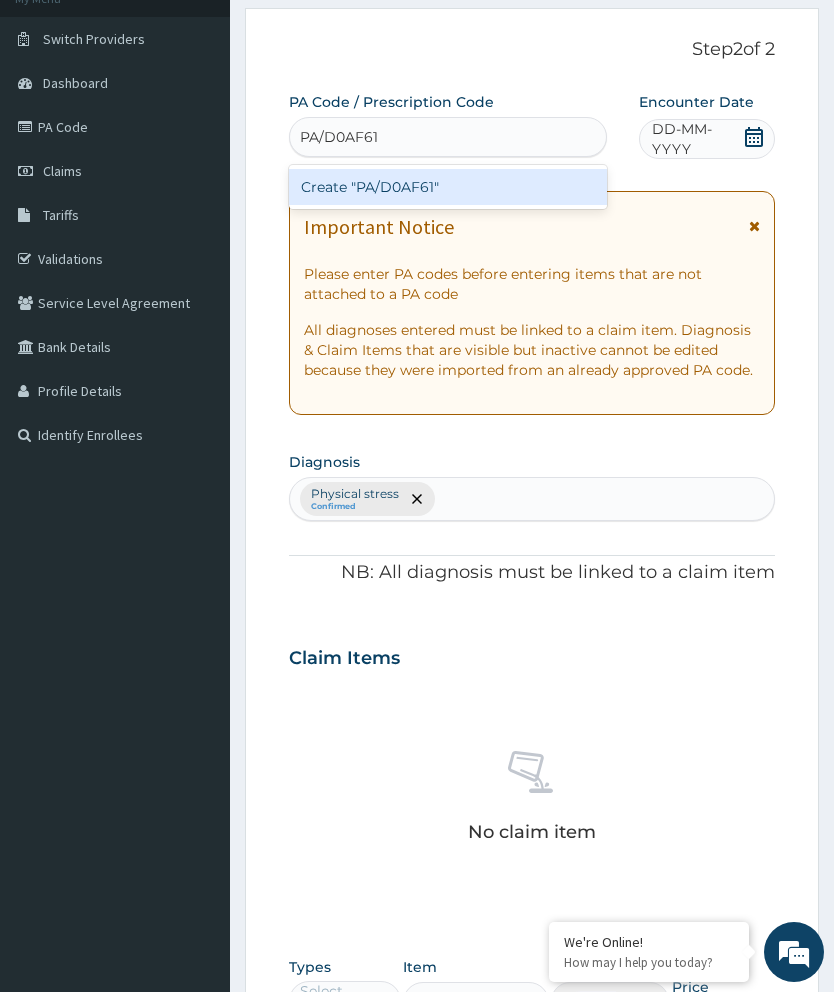 click on "Create "PA/D0AF61"" at bounding box center (448, 187) 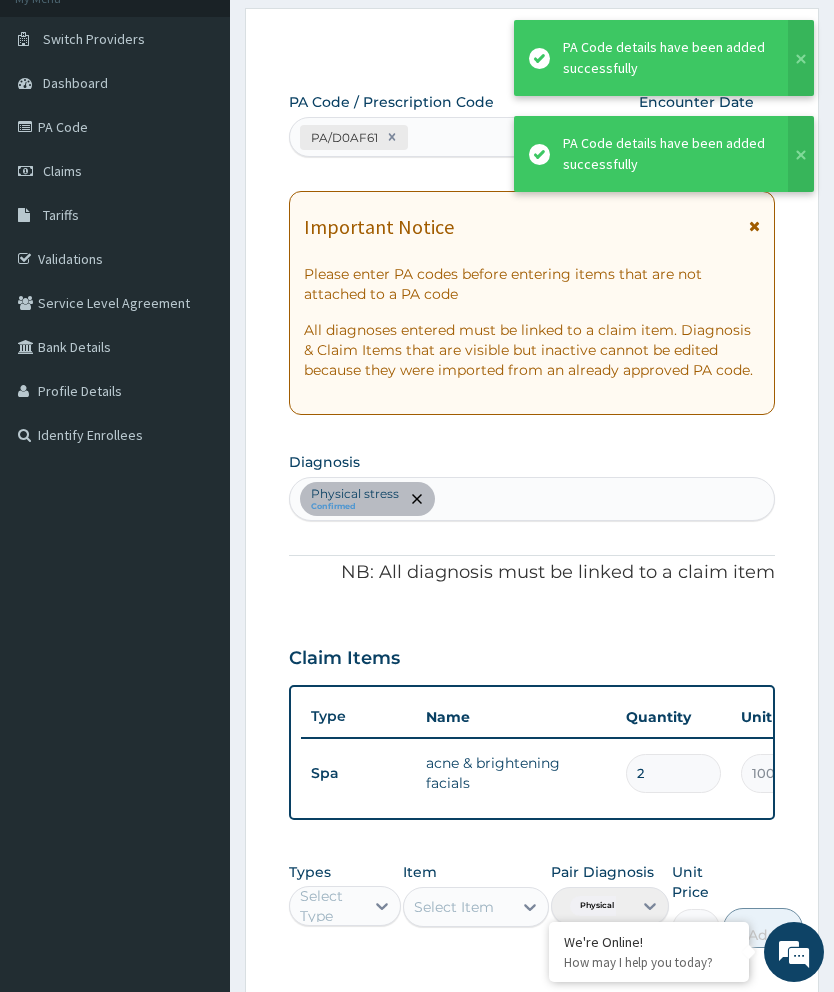 click on "2" at bounding box center [673, 773] 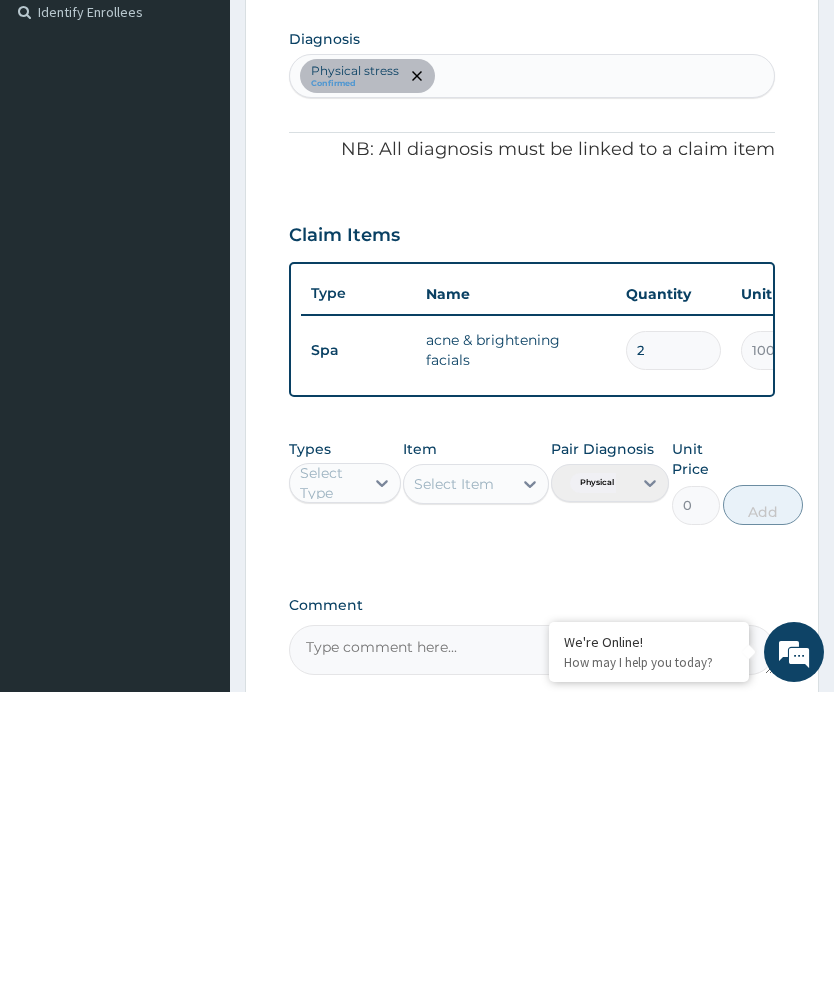 type 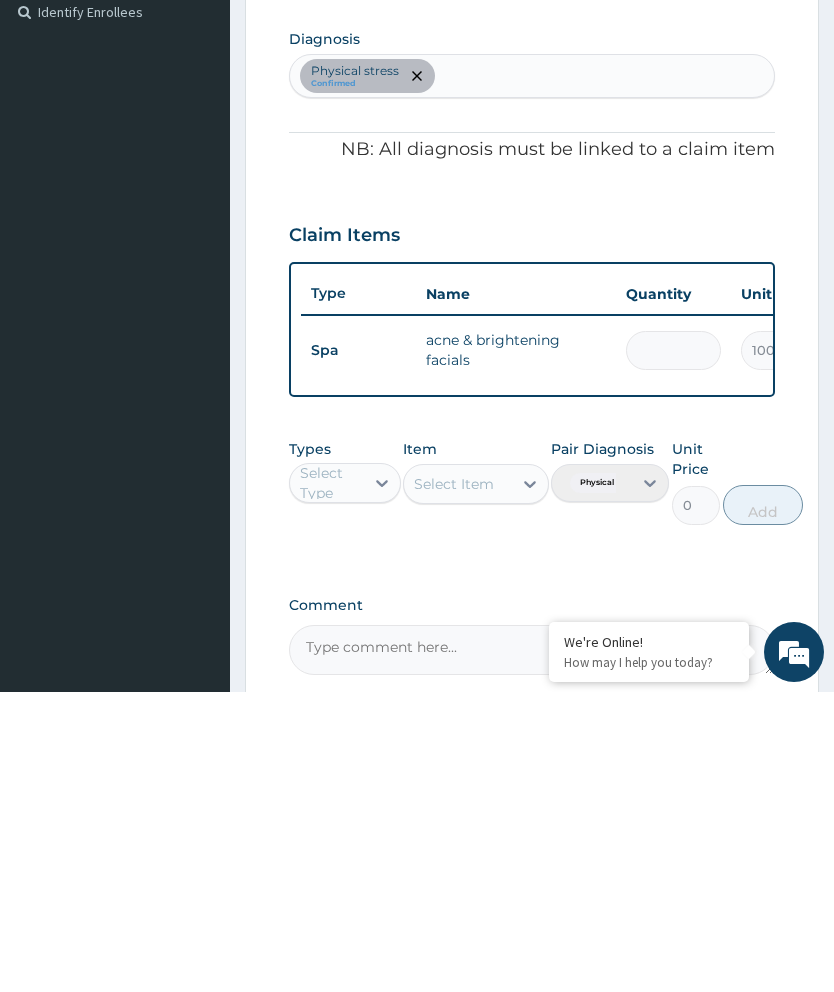 type on "0.00" 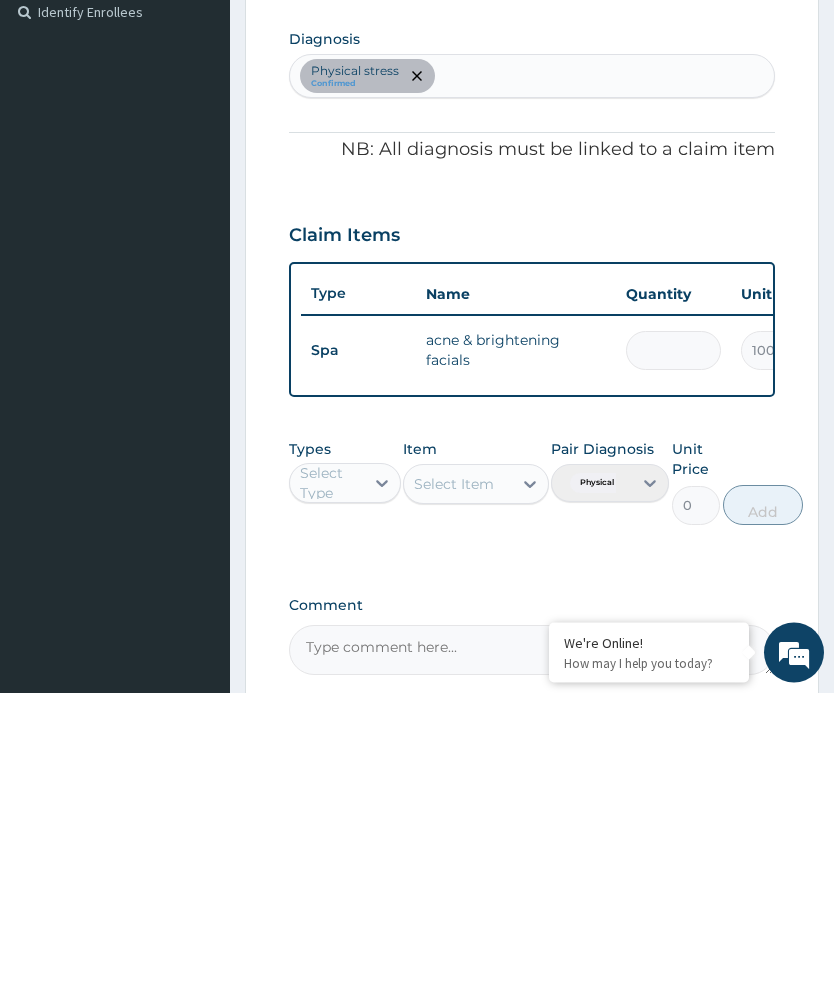 type on "1" 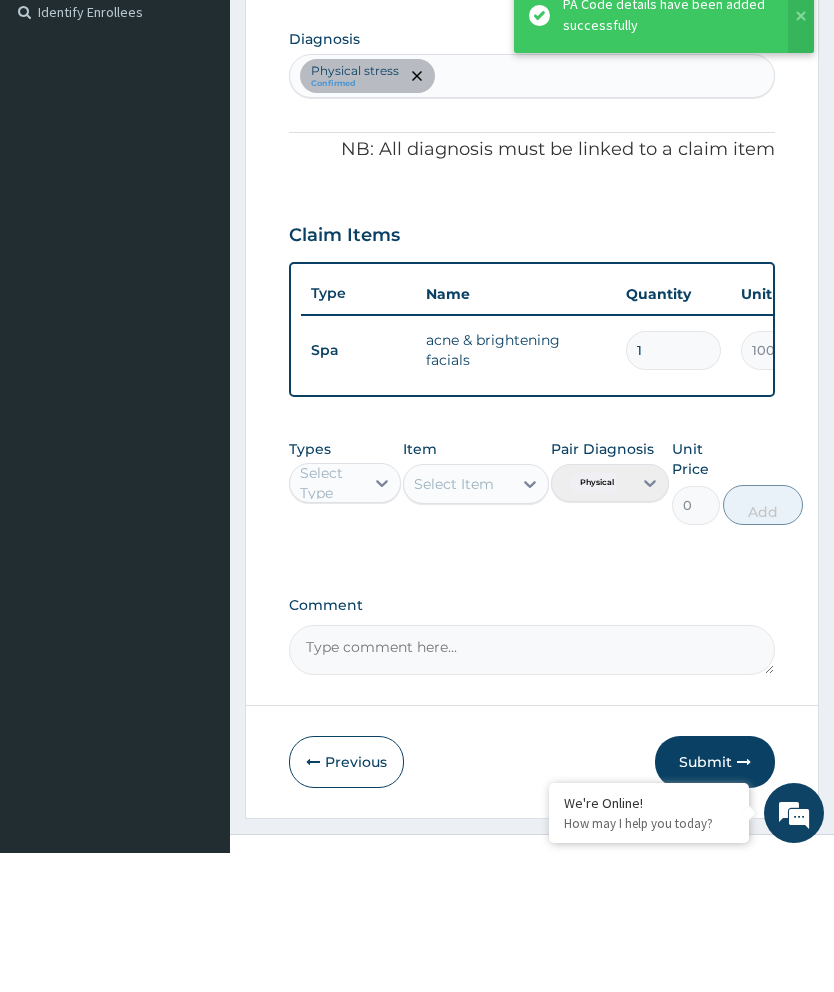 scroll, scrollTop: 467, scrollLeft: 0, axis: vertical 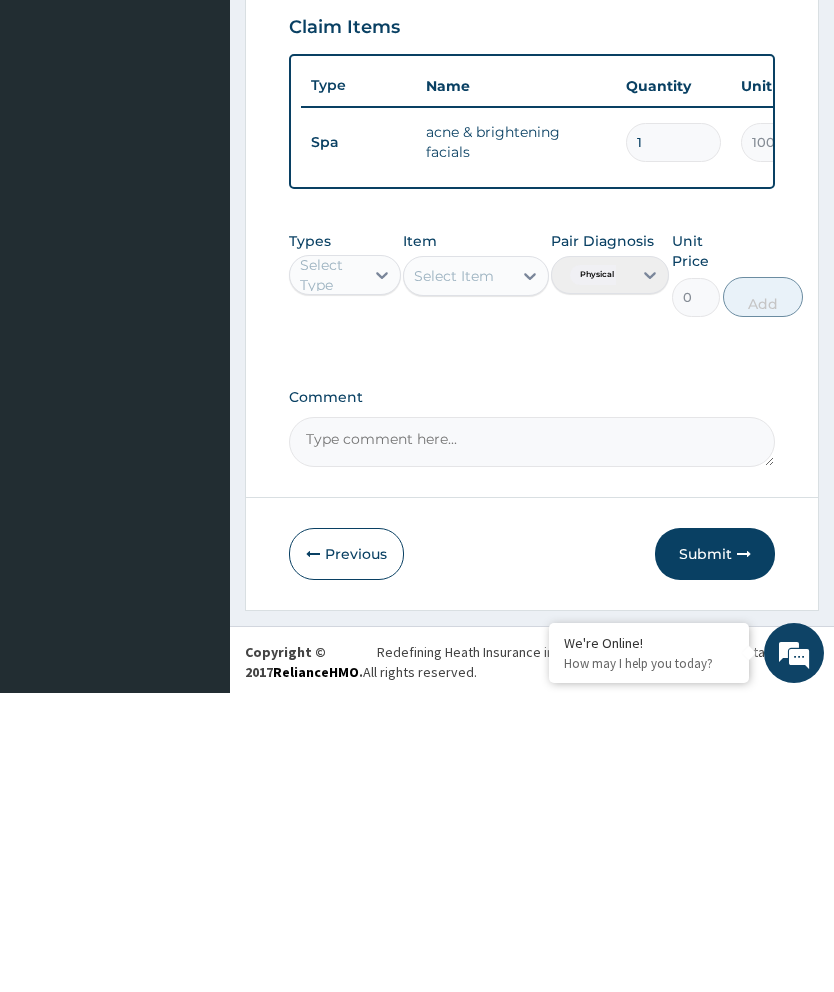 click on "Submit" at bounding box center (715, 853) 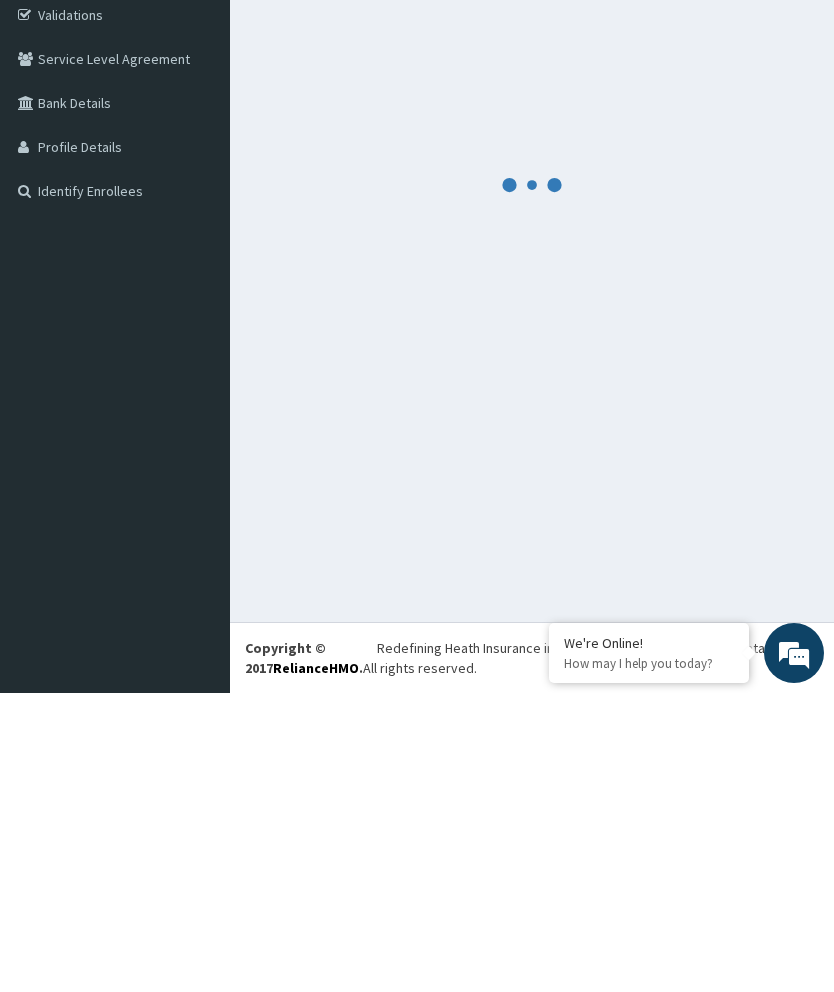 scroll, scrollTop: 67, scrollLeft: 0, axis: vertical 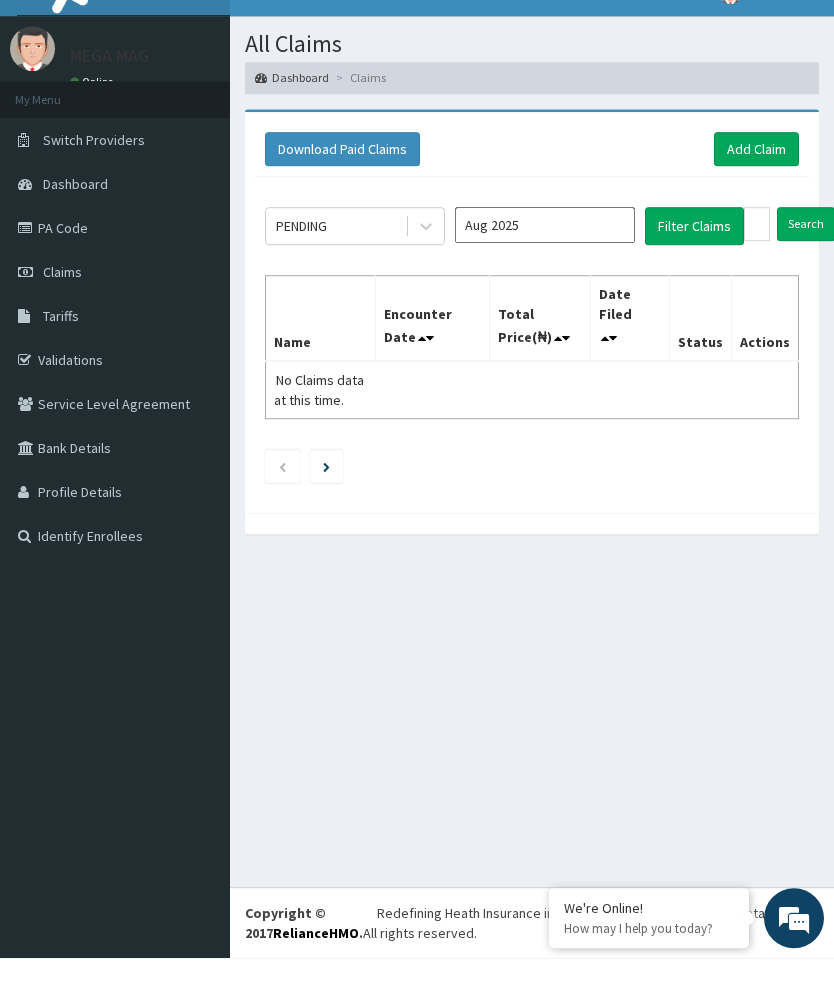 click on "MEGA MAG
Online
My Menu
Switch Providers
Dashboard
PA Code
Claims
Tariffs
Validations
Service Level Agreement
Bank Details
Profile Details
Identify Enrollees" at bounding box center [115, 496] 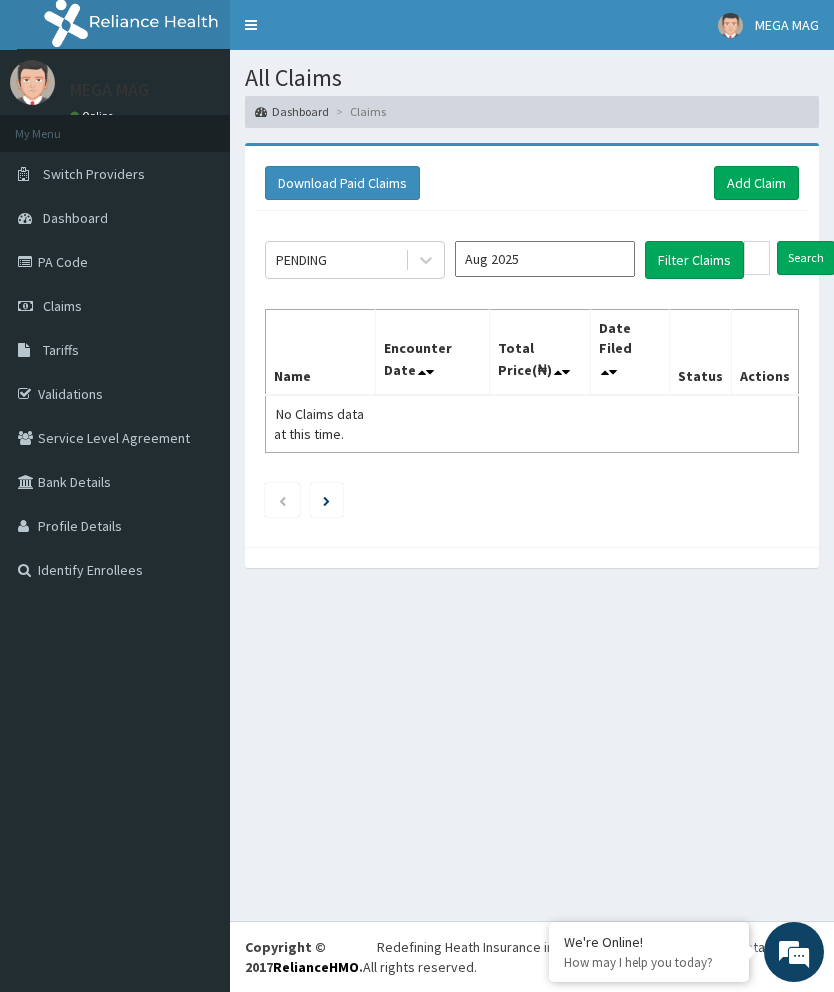 scroll, scrollTop: 0, scrollLeft: 0, axis: both 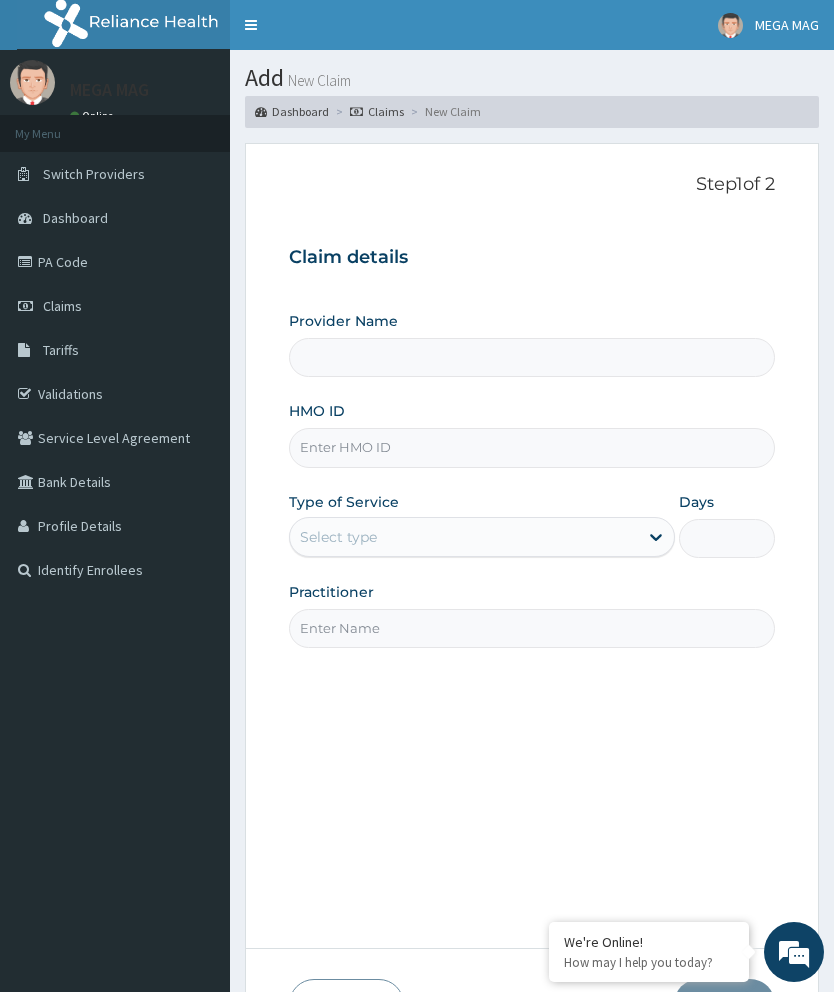 type on "MEGAMAG BEAUTY WORLD" 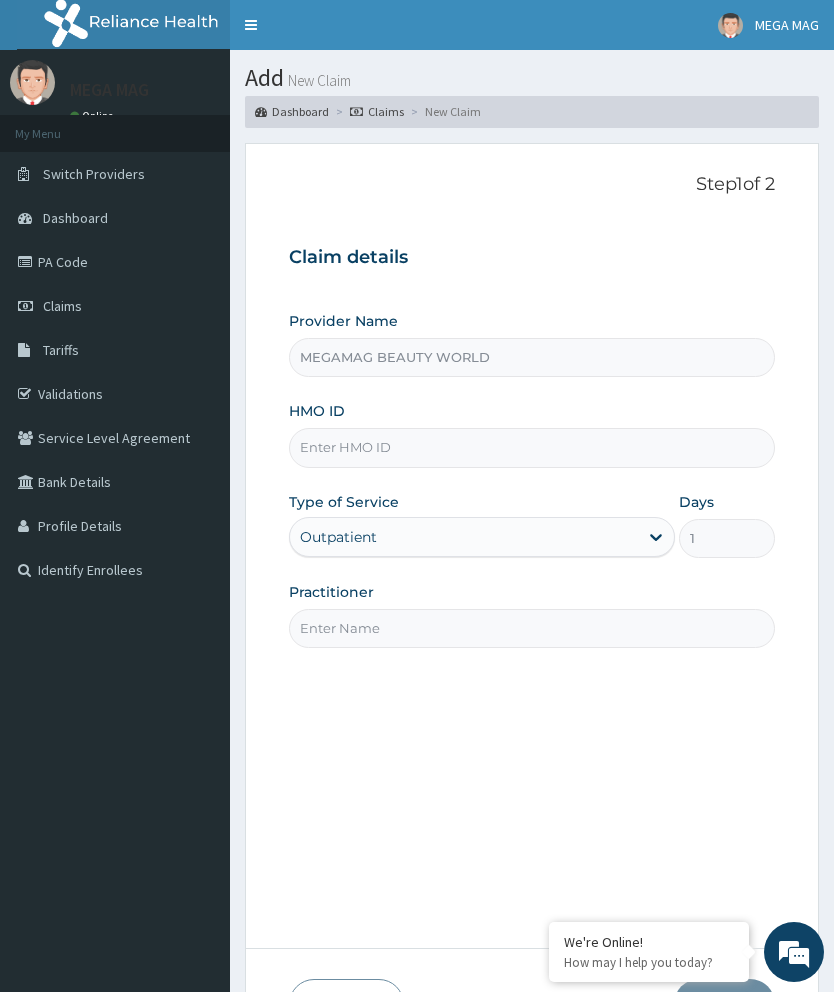 click on "HMO ID" at bounding box center (532, 447) 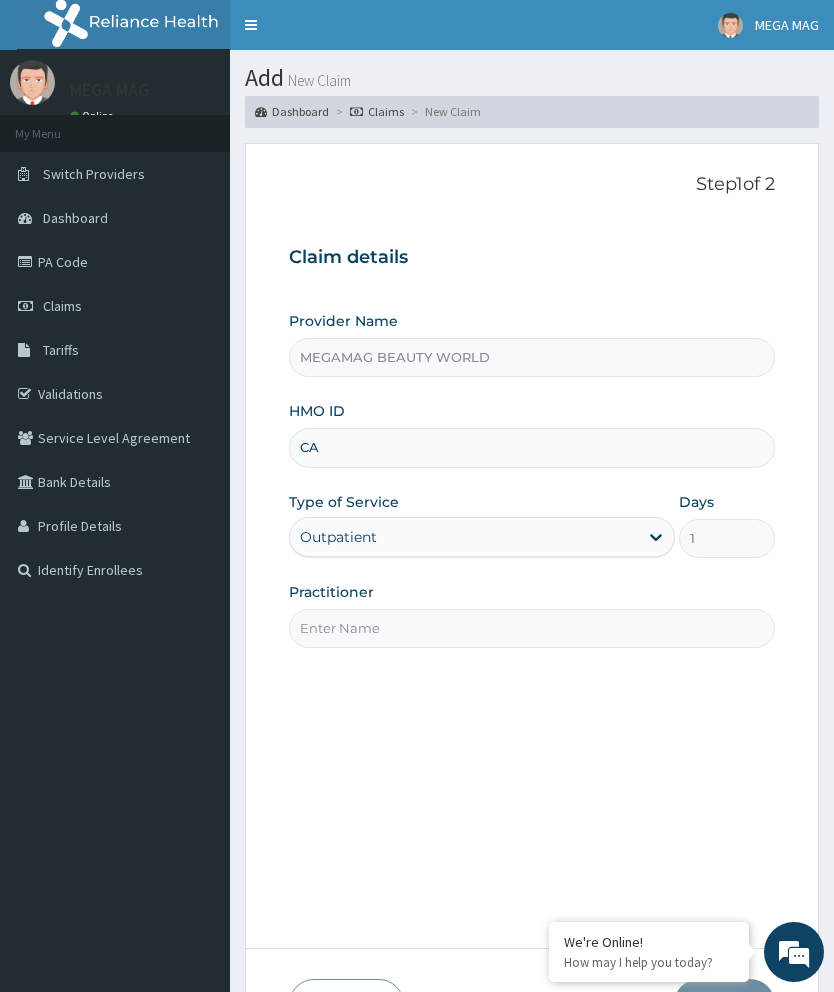 scroll, scrollTop: 0, scrollLeft: 0, axis: both 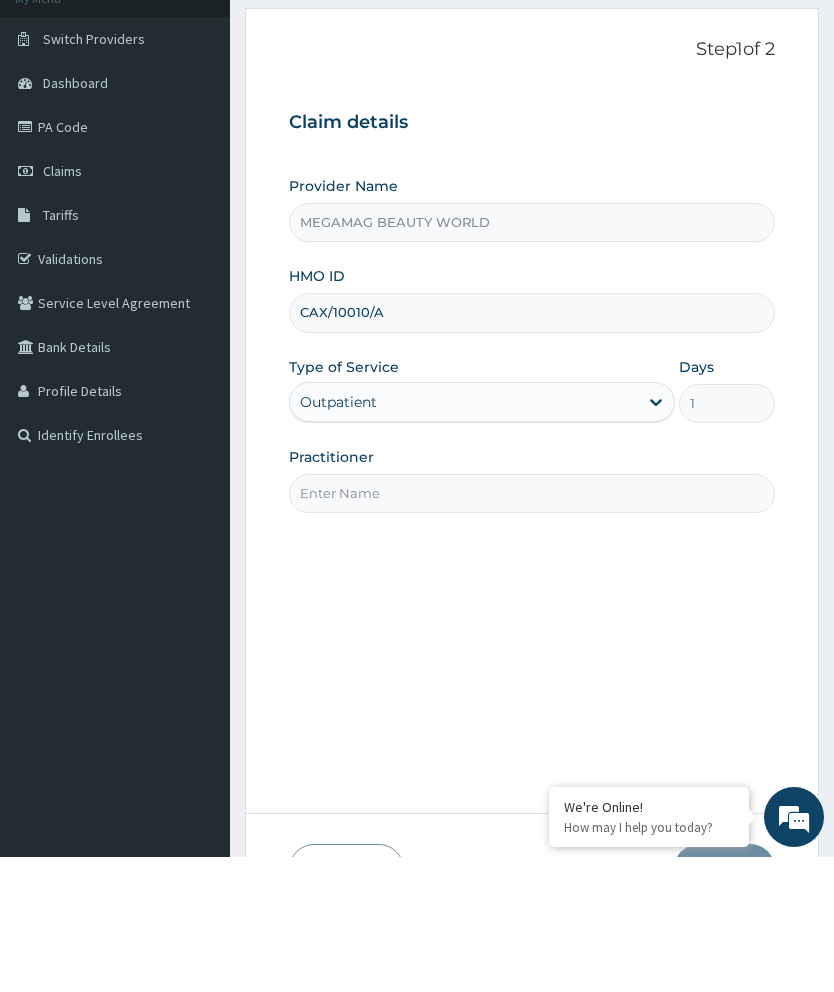 type on "CAX/10010/A" 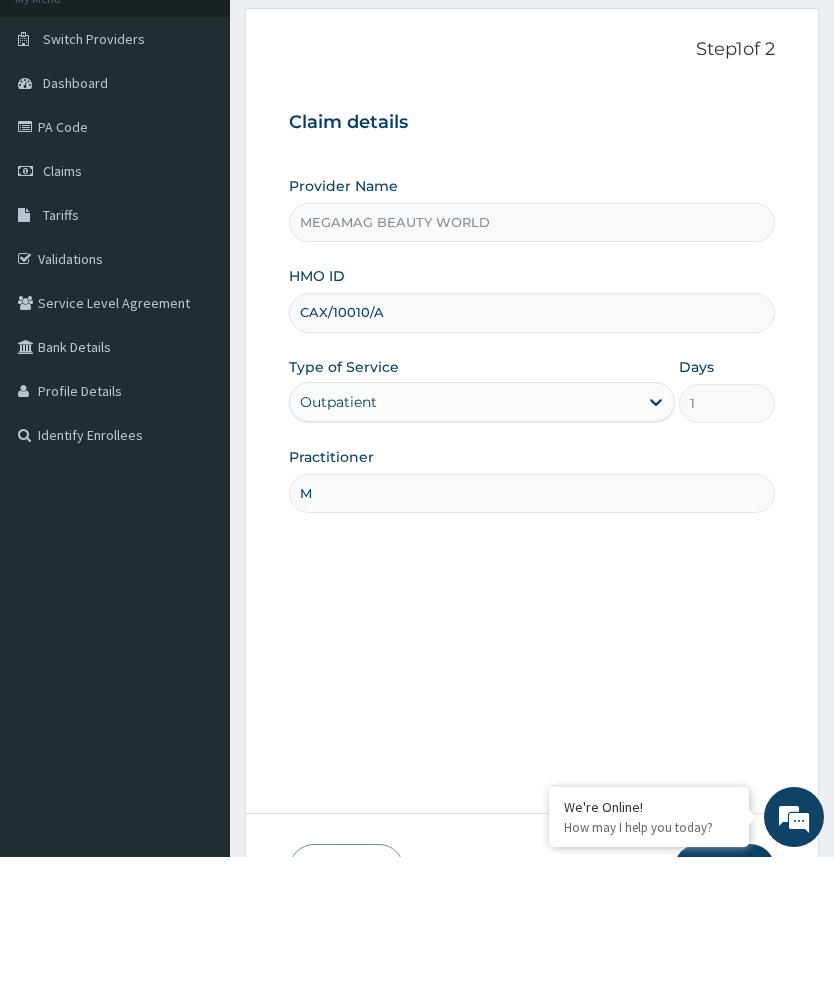type on "Margaret" 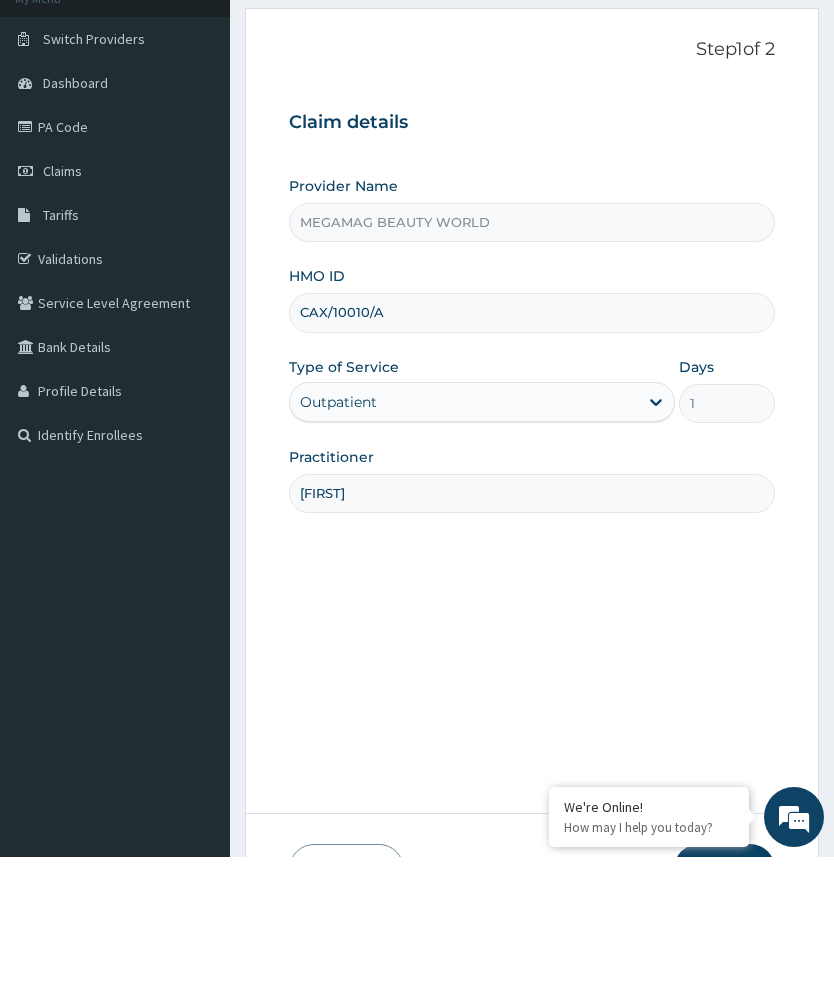 scroll, scrollTop: 134, scrollLeft: 0, axis: vertical 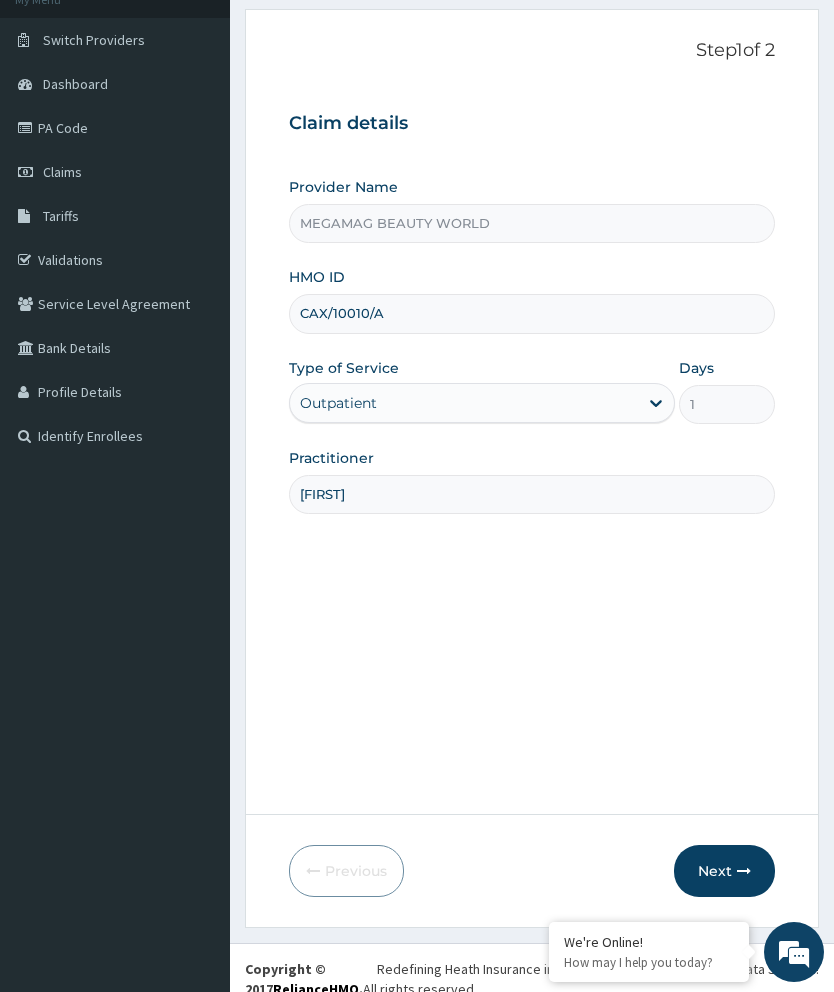 click on "Next" at bounding box center [724, 871] 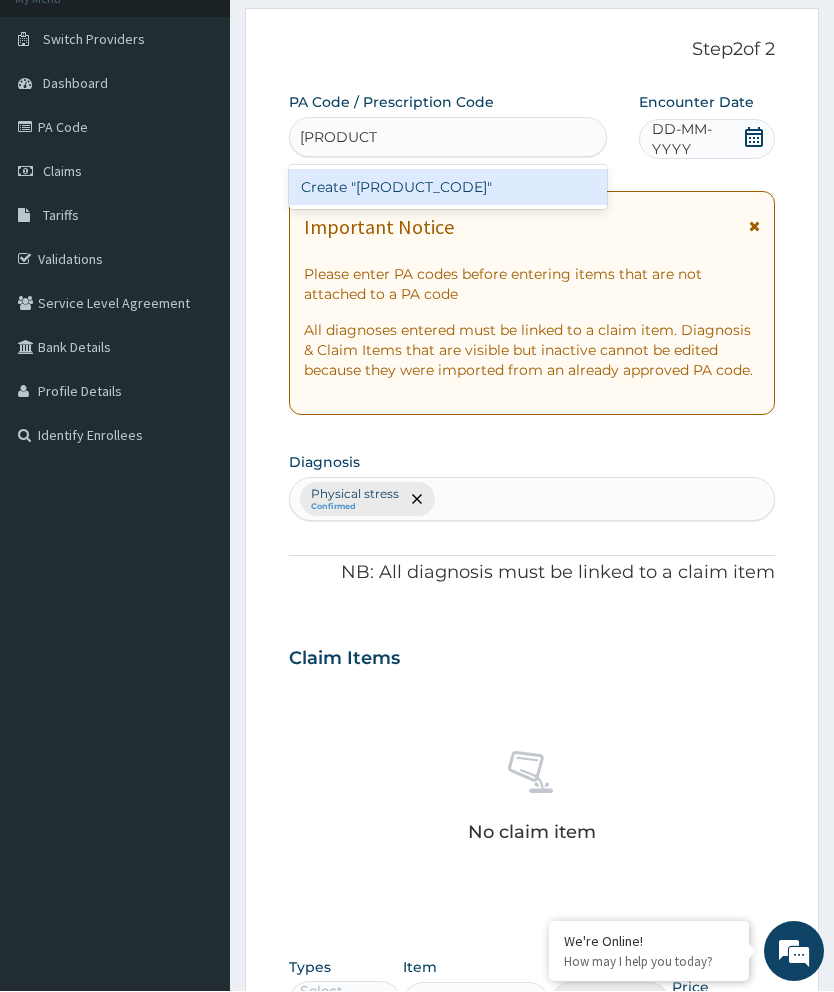 click on "Create "PA/1689B9"" at bounding box center [448, 188] 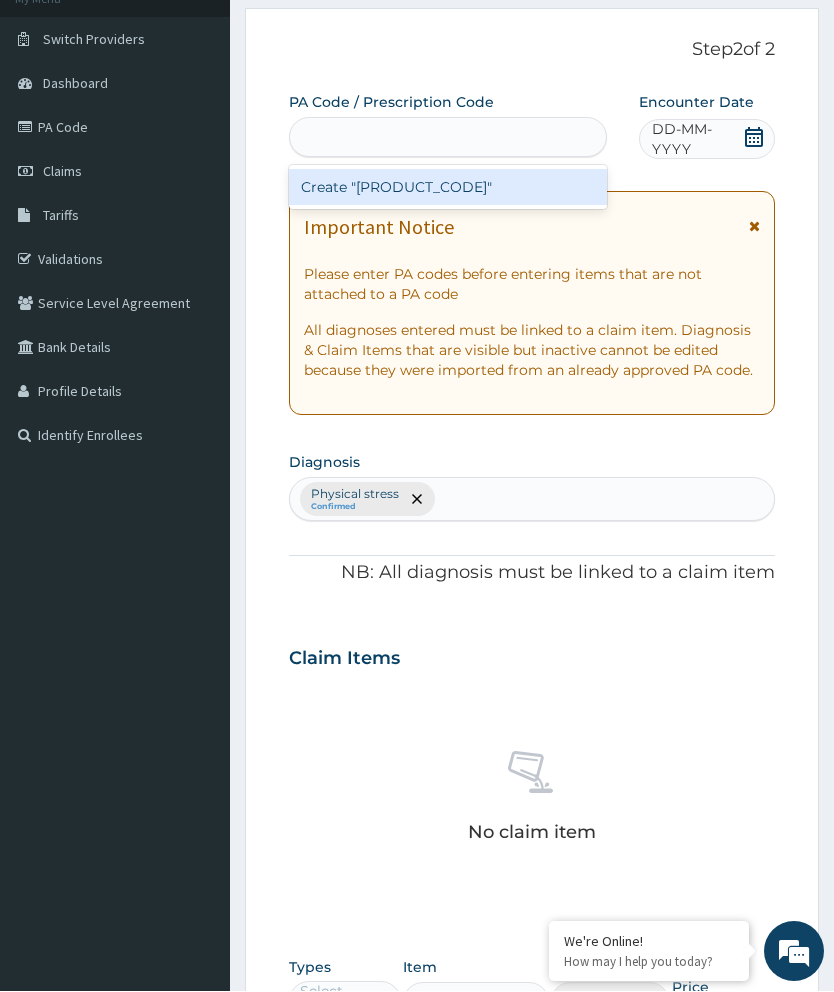 scroll, scrollTop: 135, scrollLeft: 0, axis: vertical 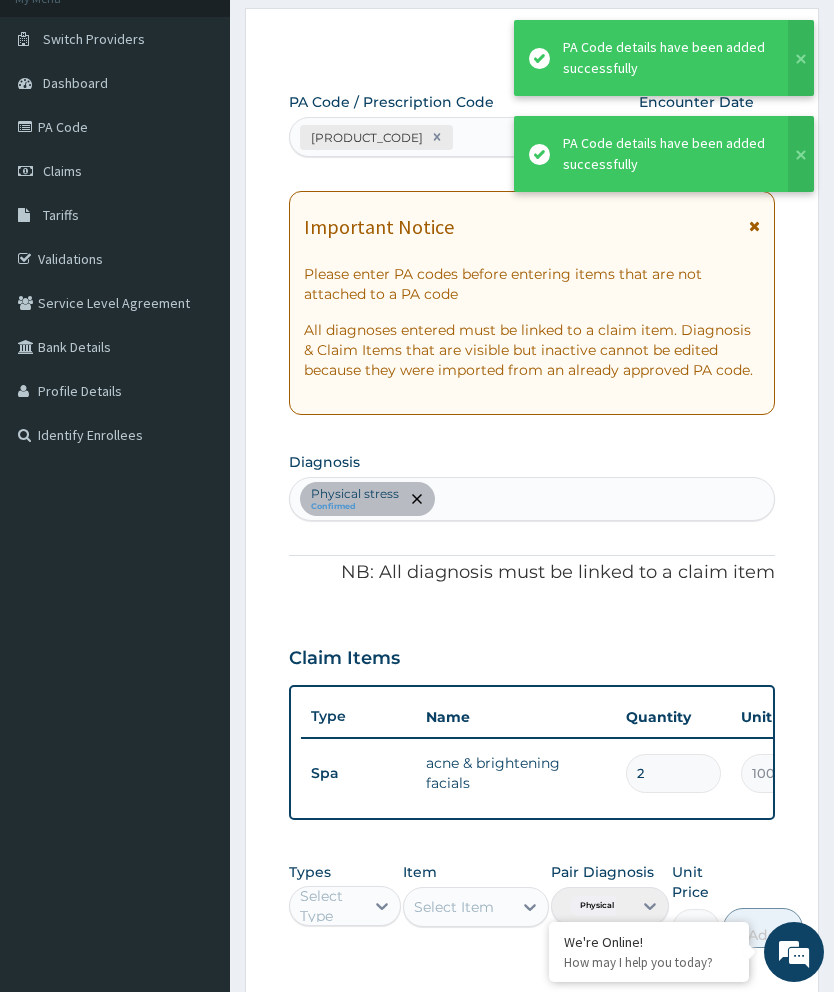 click on "2" at bounding box center [673, 773] 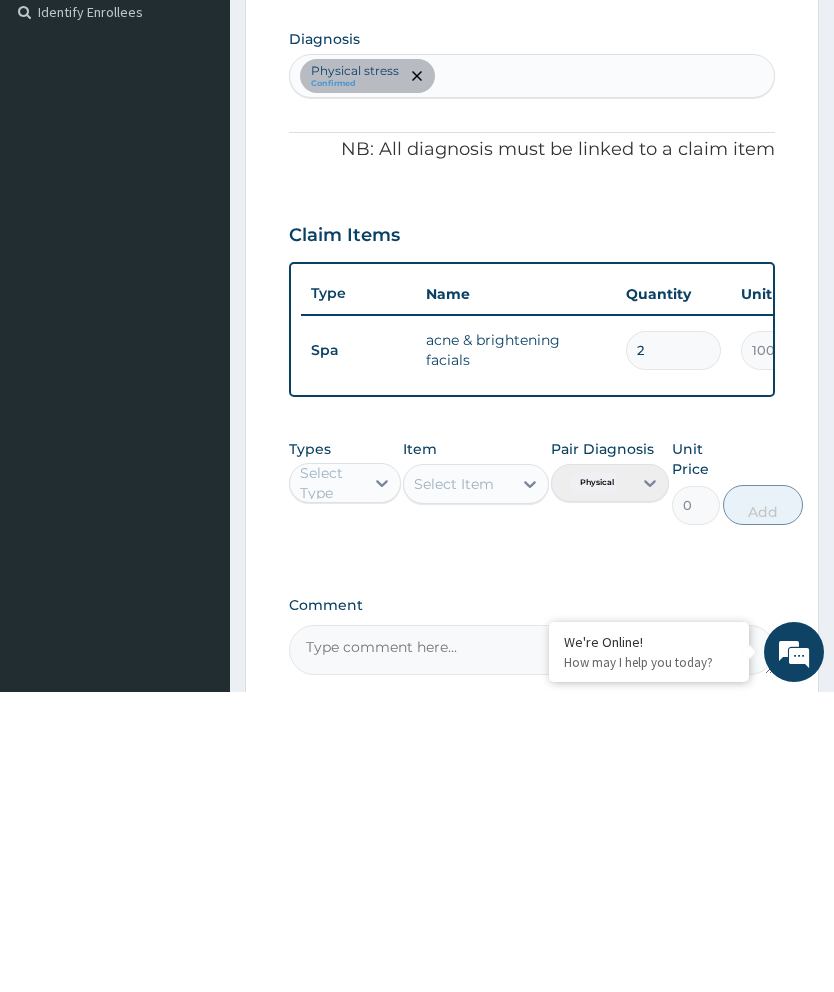 type 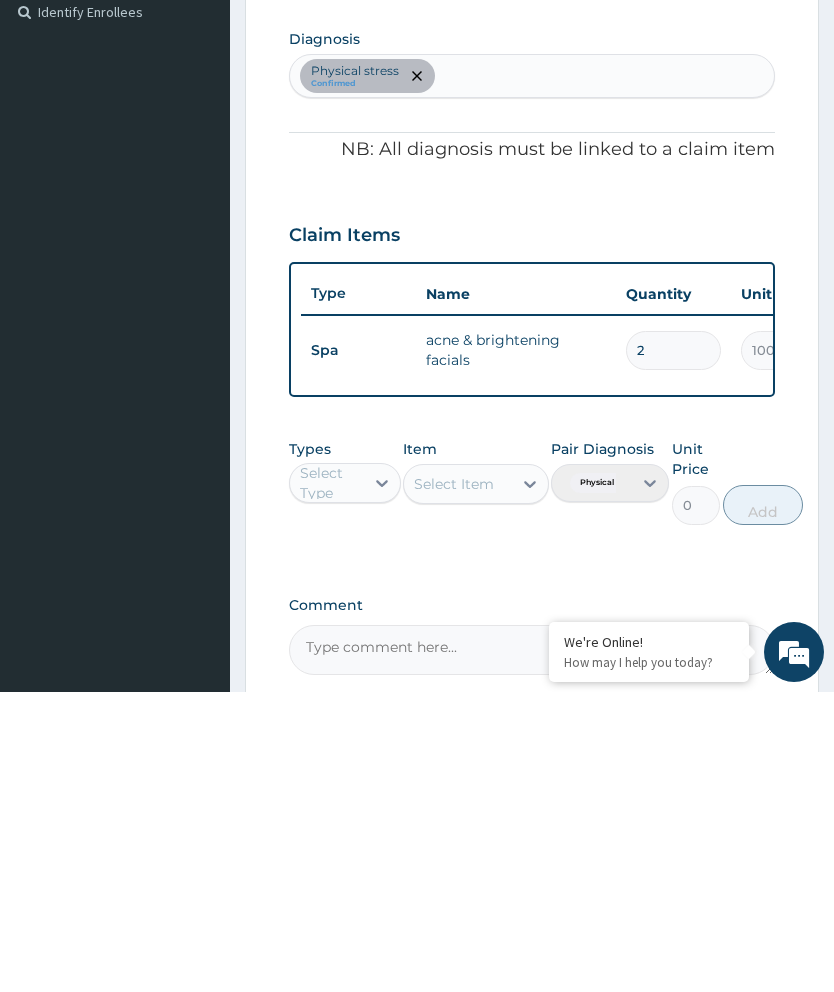 type on "0.00" 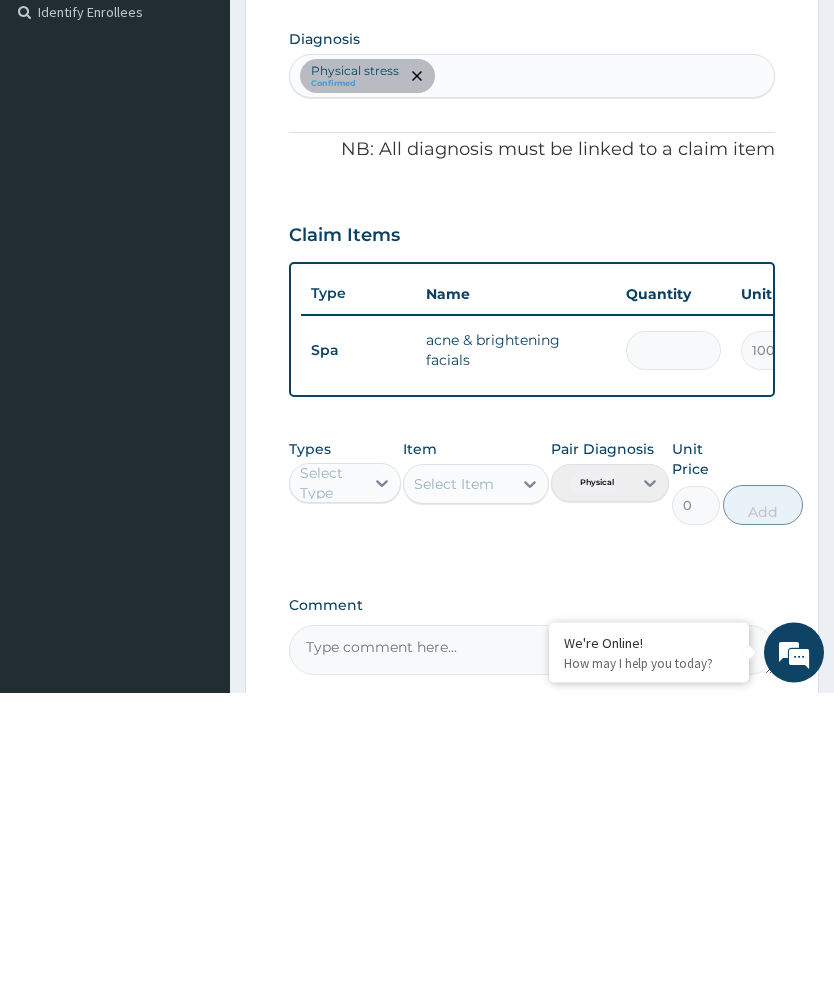 type on "1" 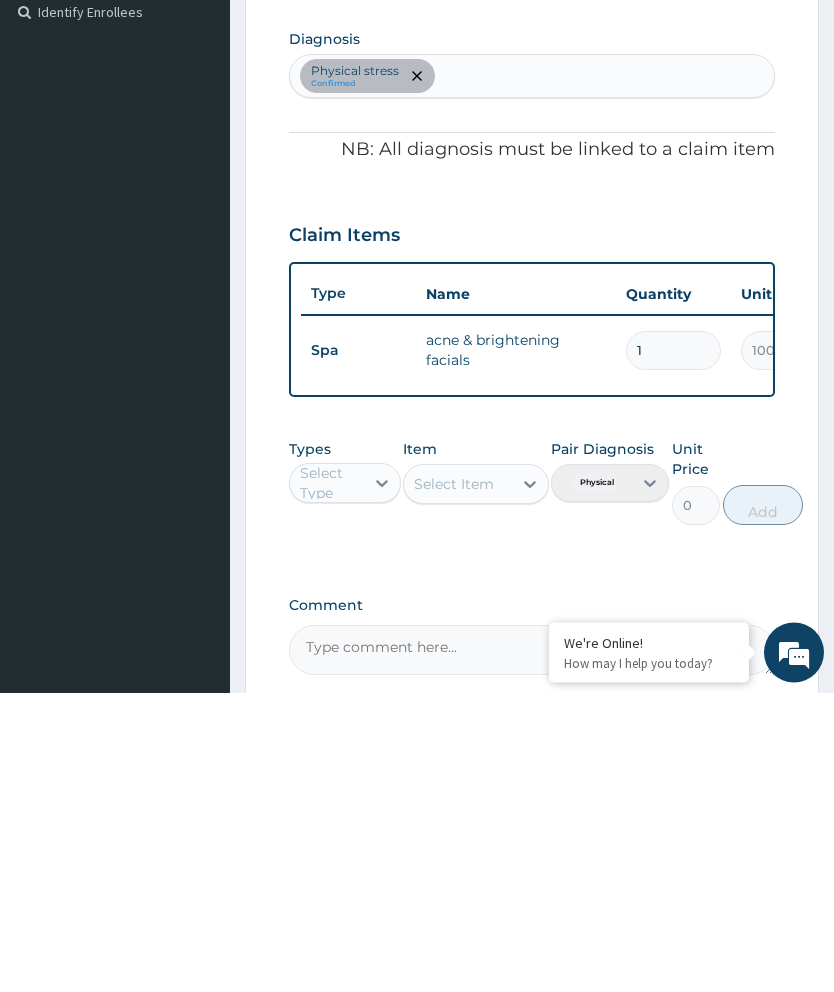 type on "10000.00" 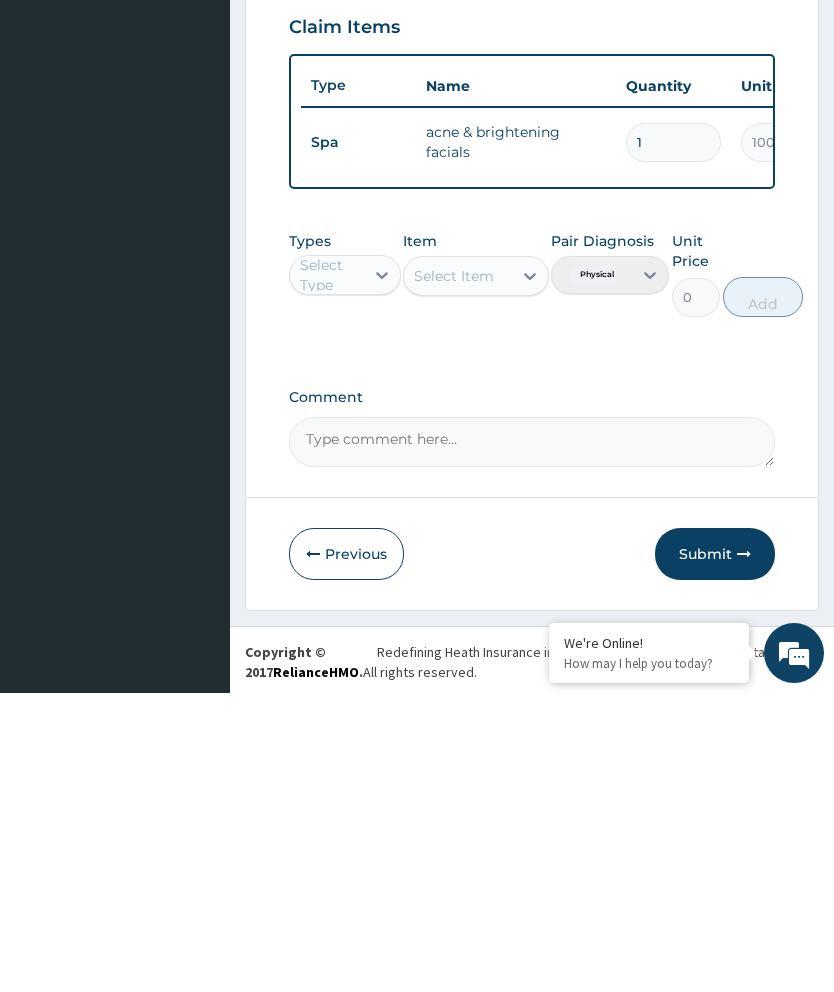 click on "Submit" at bounding box center [715, 853] 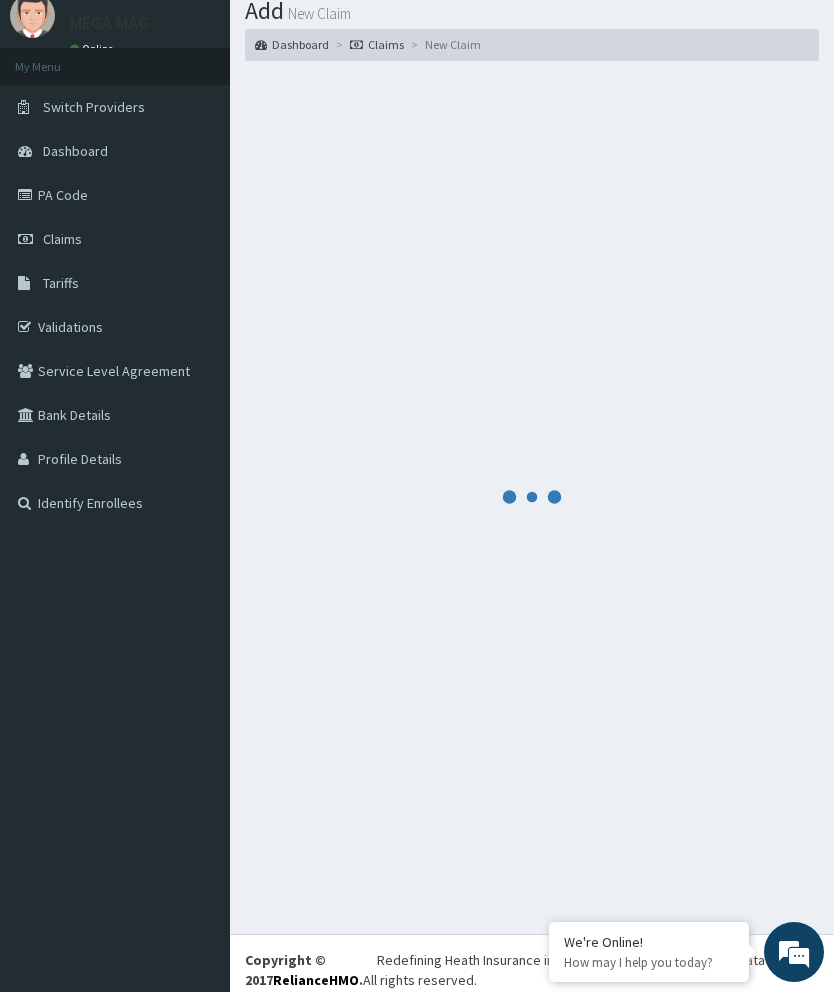 scroll, scrollTop: 0, scrollLeft: 0, axis: both 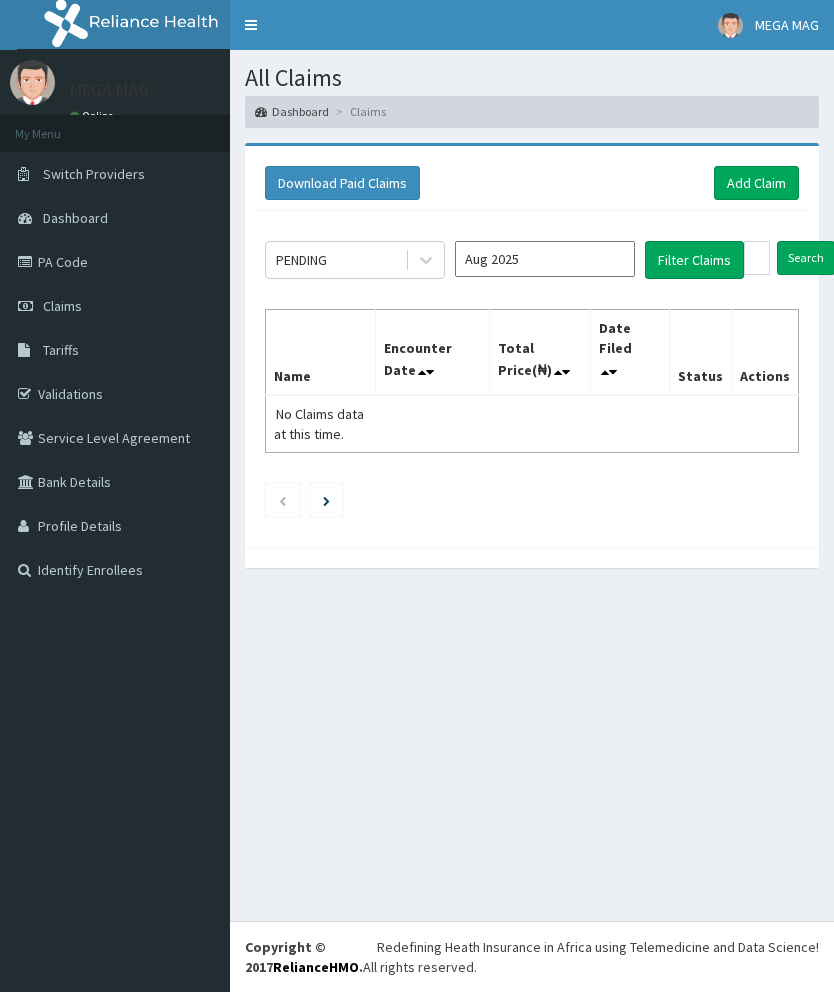 click on "Add Claim" at bounding box center [756, 183] 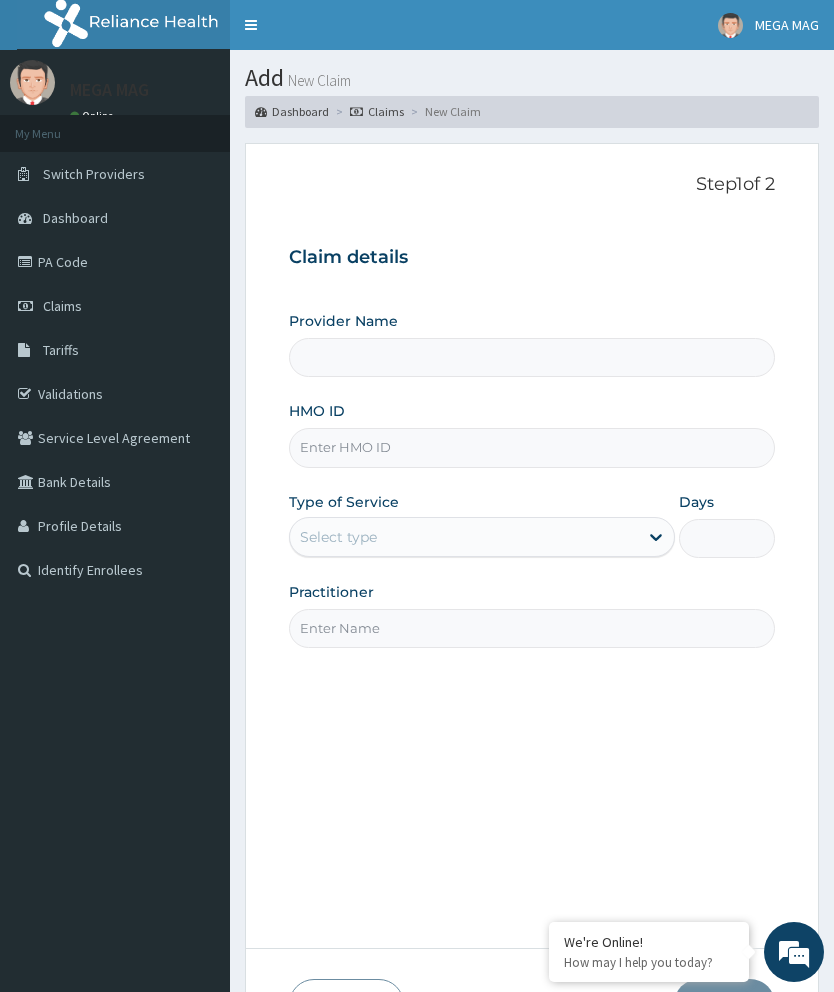 scroll, scrollTop: 0, scrollLeft: 0, axis: both 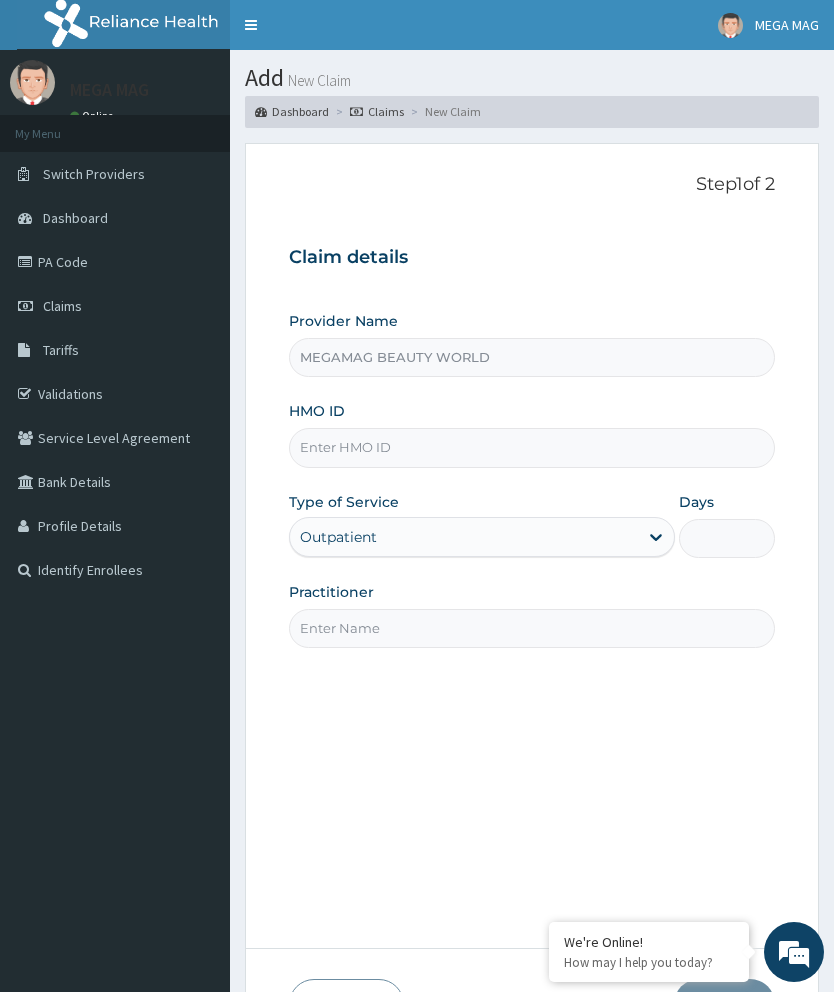 type on "MEGAMAG BEAUTY WORLD" 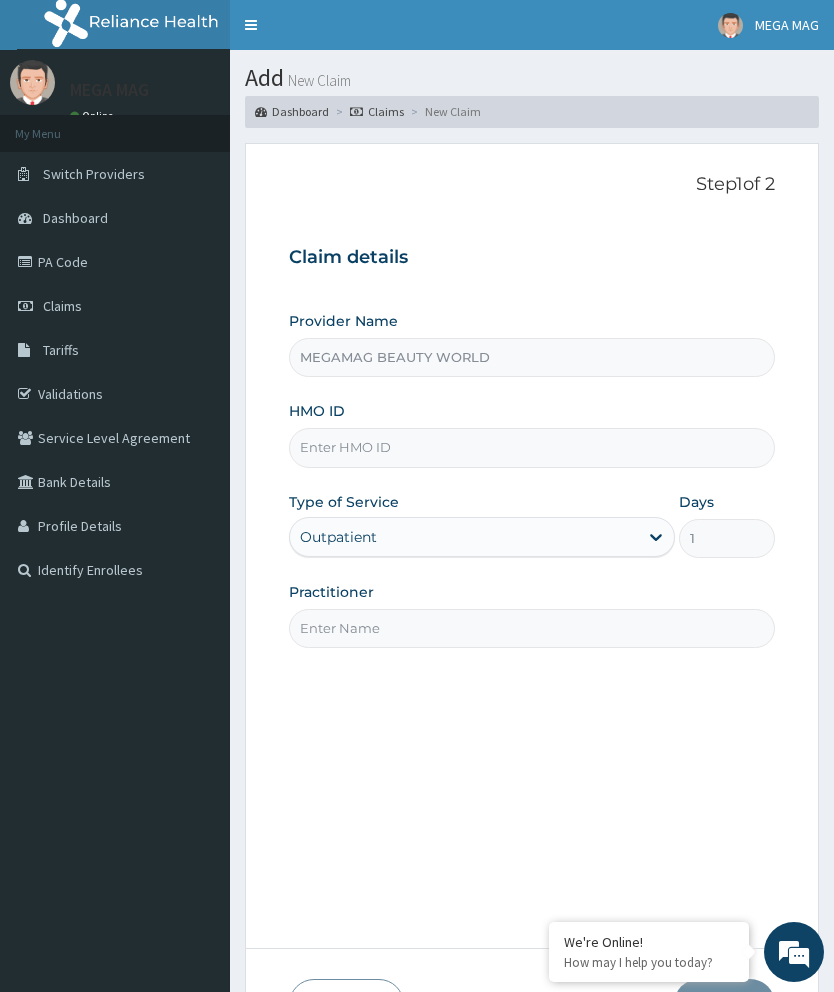 click on "HMO ID" at bounding box center [532, 447] 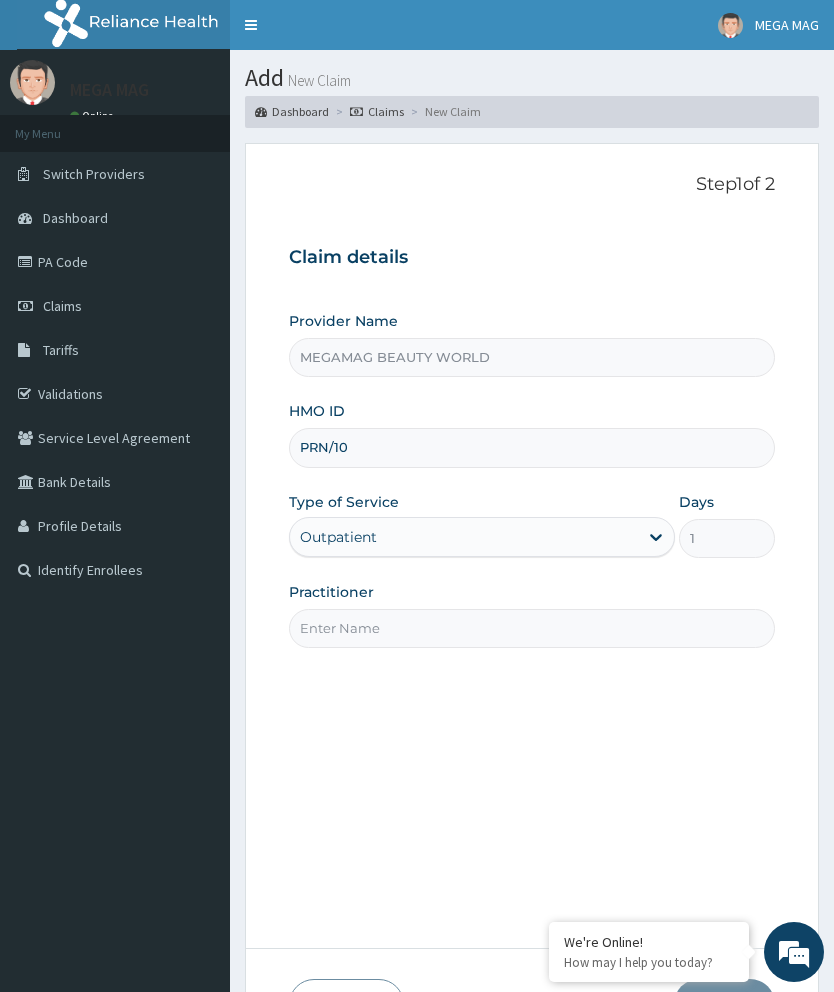 scroll, scrollTop: 0, scrollLeft: 0, axis: both 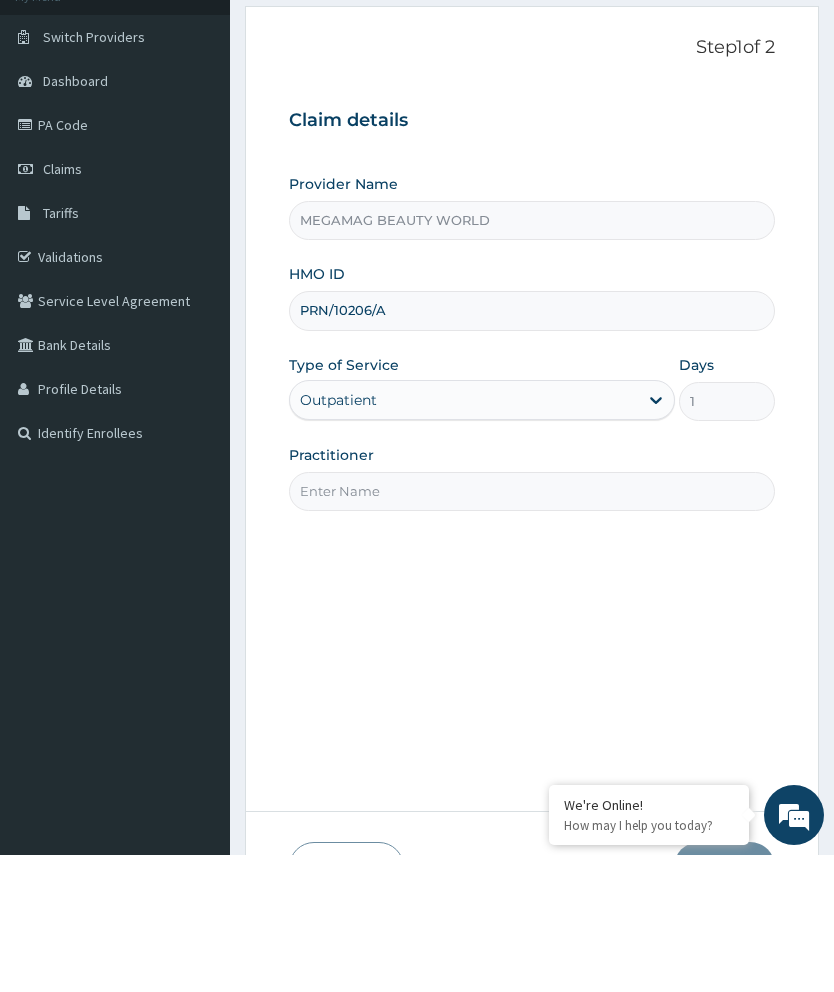 type on "PRN/10206/A" 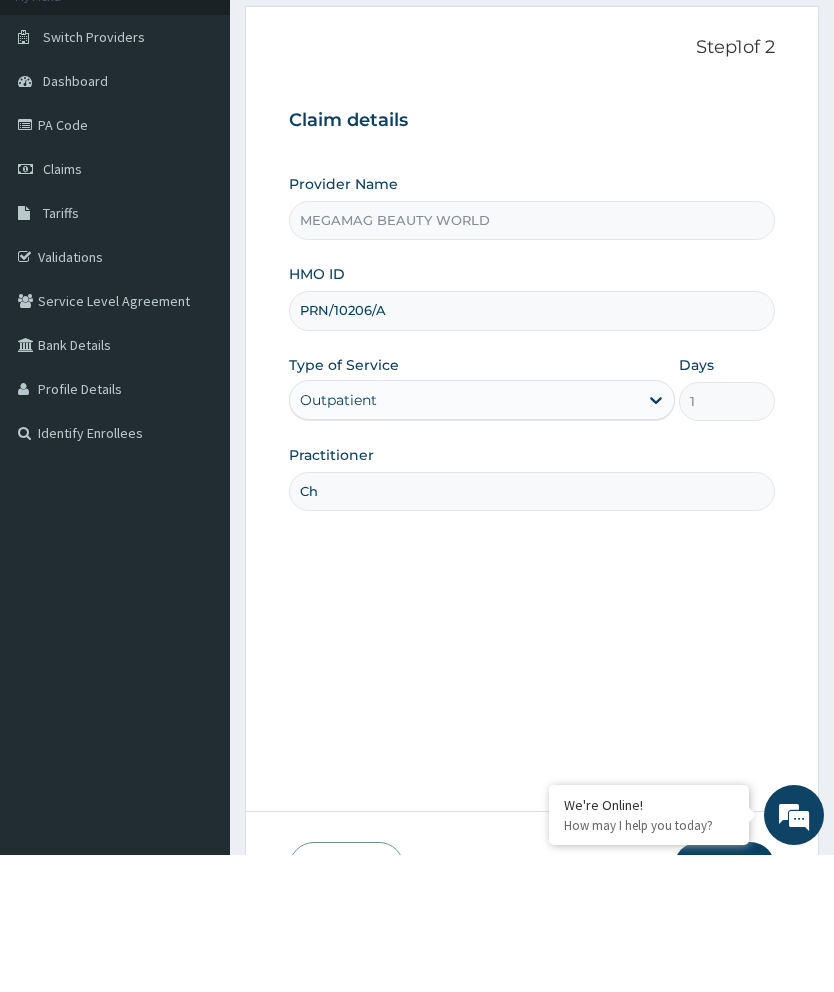 type on "[FIRST]" 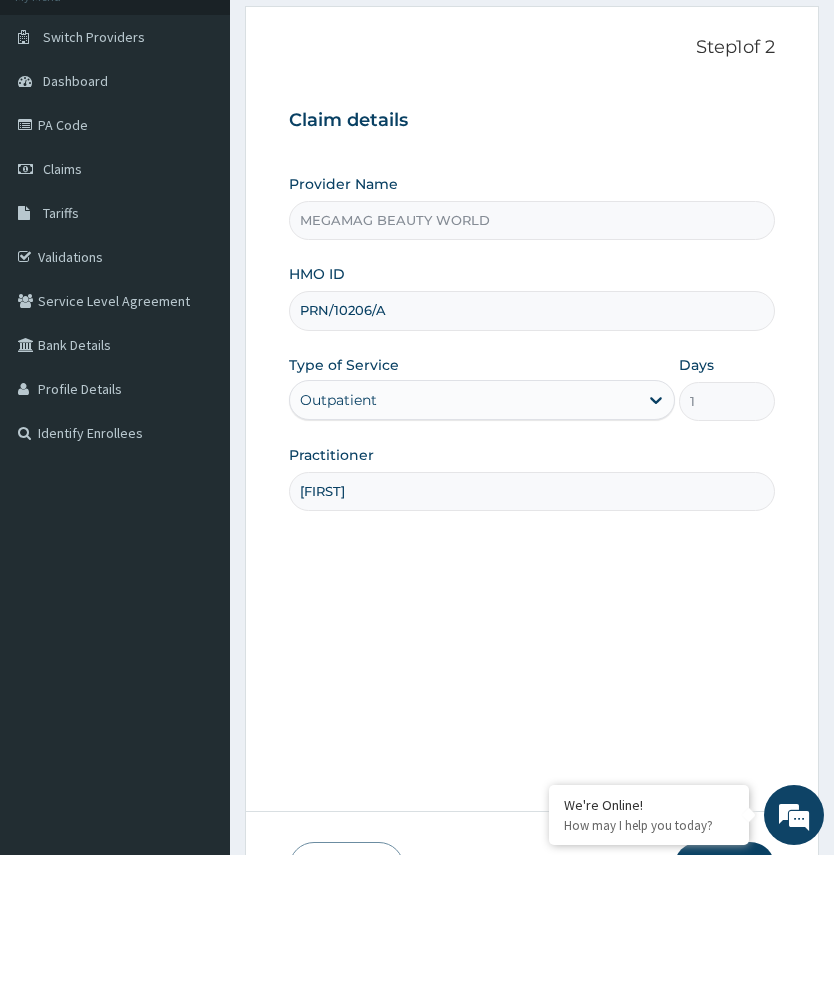 scroll, scrollTop: 131, scrollLeft: 0, axis: vertical 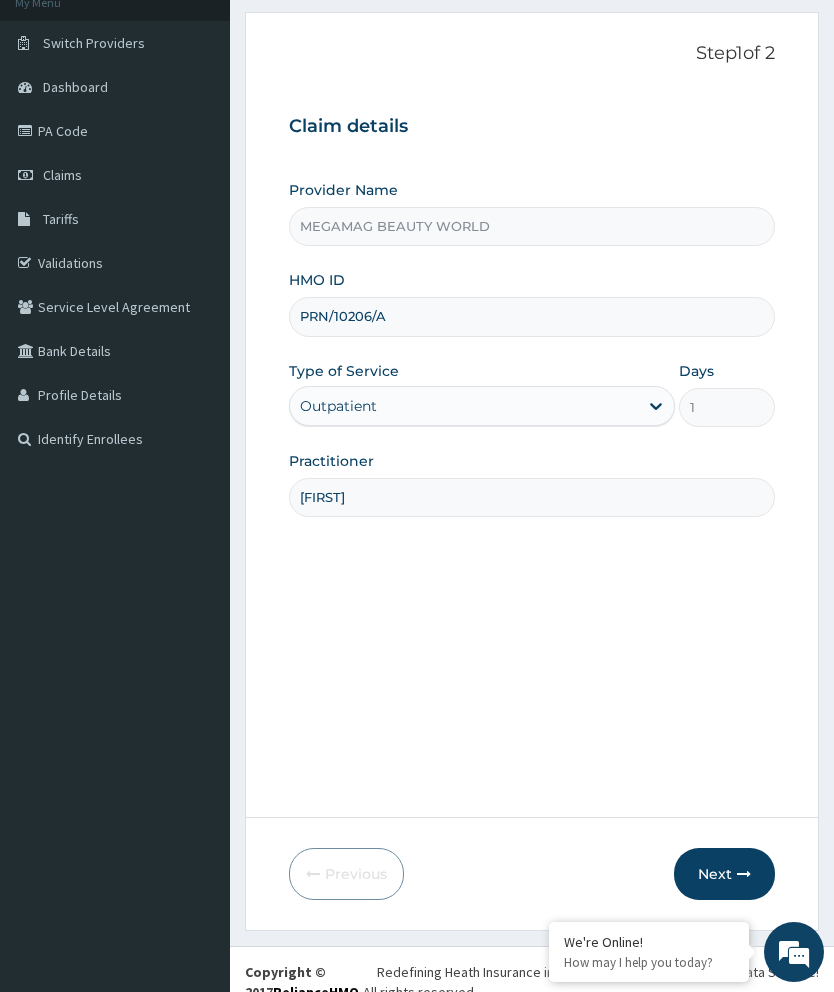 click on "Next" at bounding box center [724, 874] 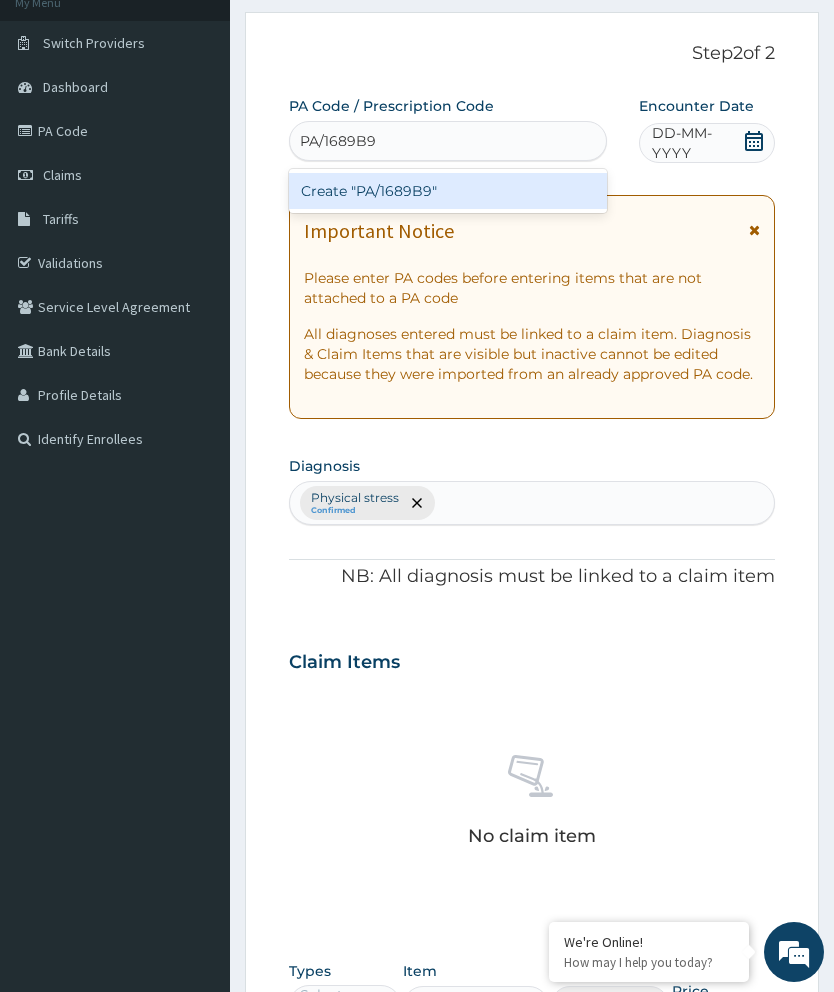 click on "Create "PA/1689B9"" at bounding box center [448, 191] 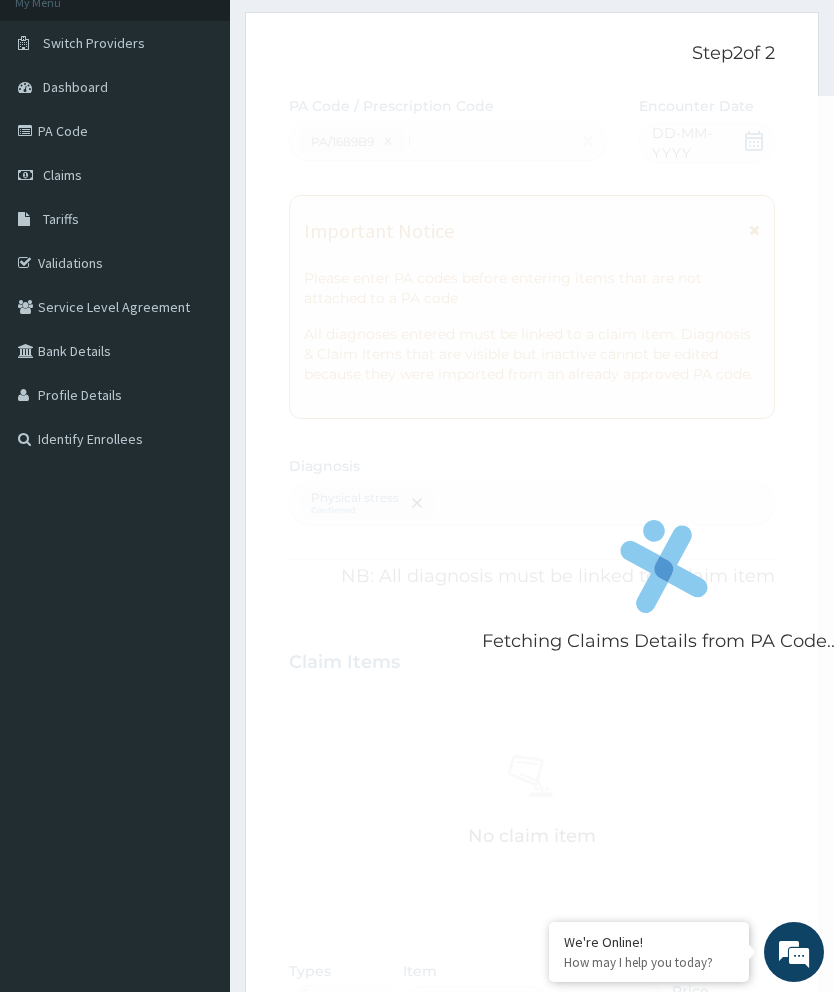 type 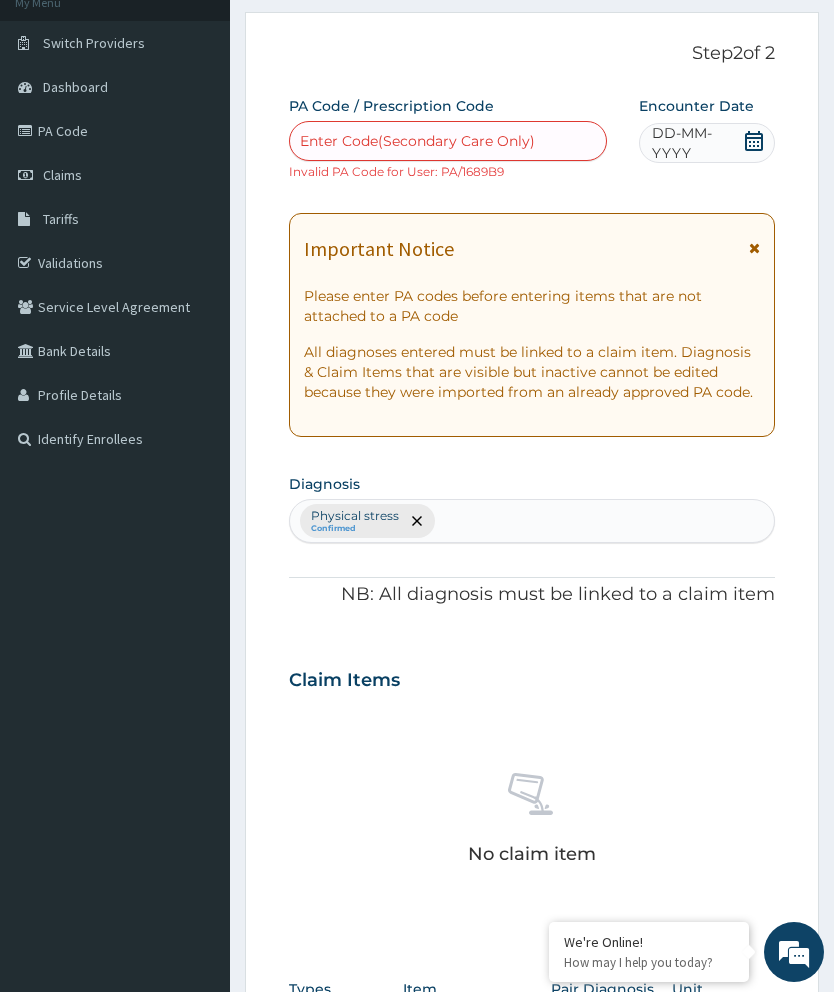 click on "Claims" at bounding box center [62, 175] 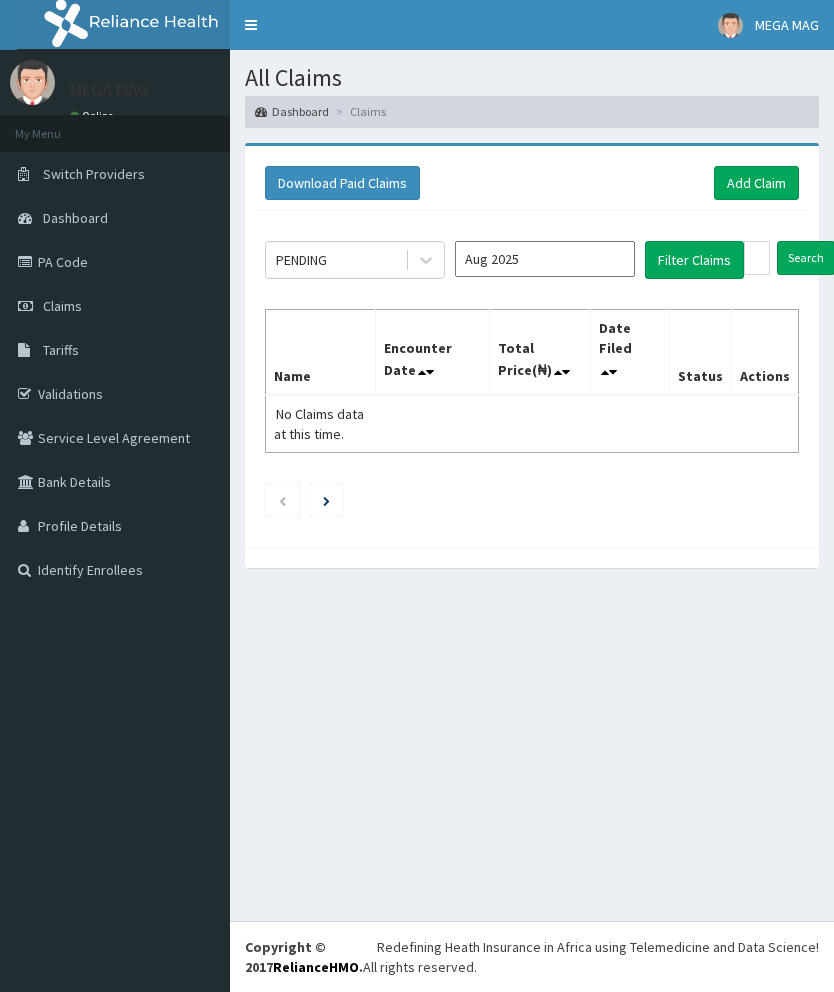 scroll, scrollTop: 0, scrollLeft: 0, axis: both 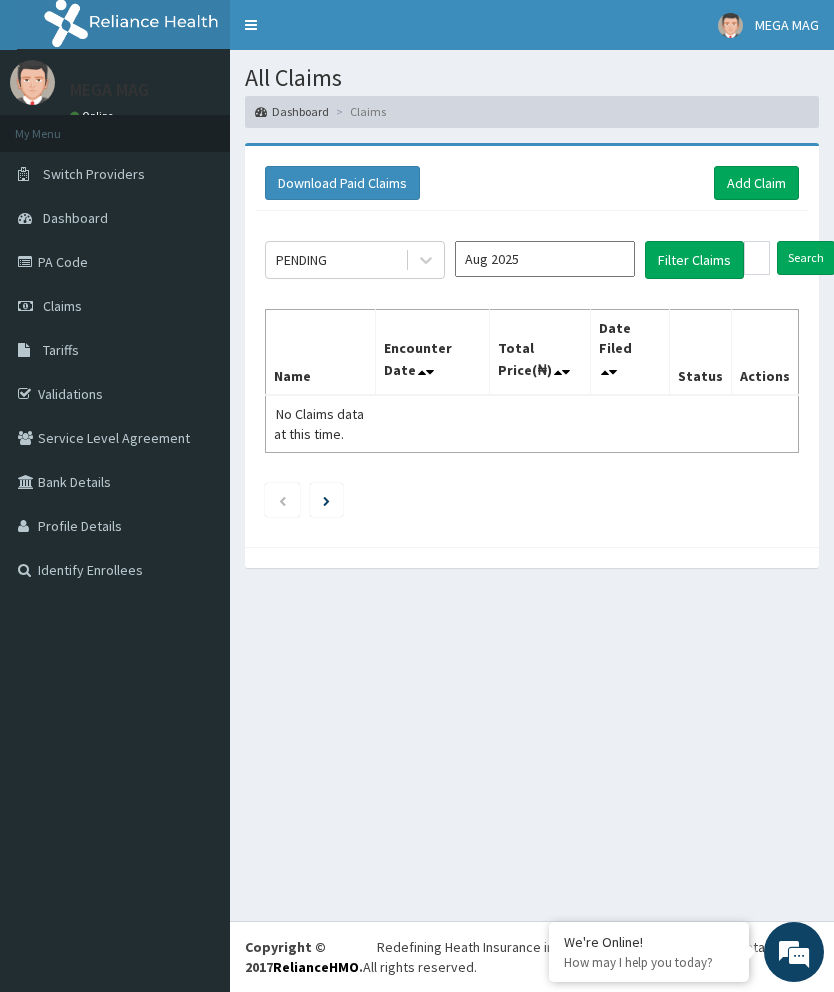 click on "Add Claim" at bounding box center (756, 183) 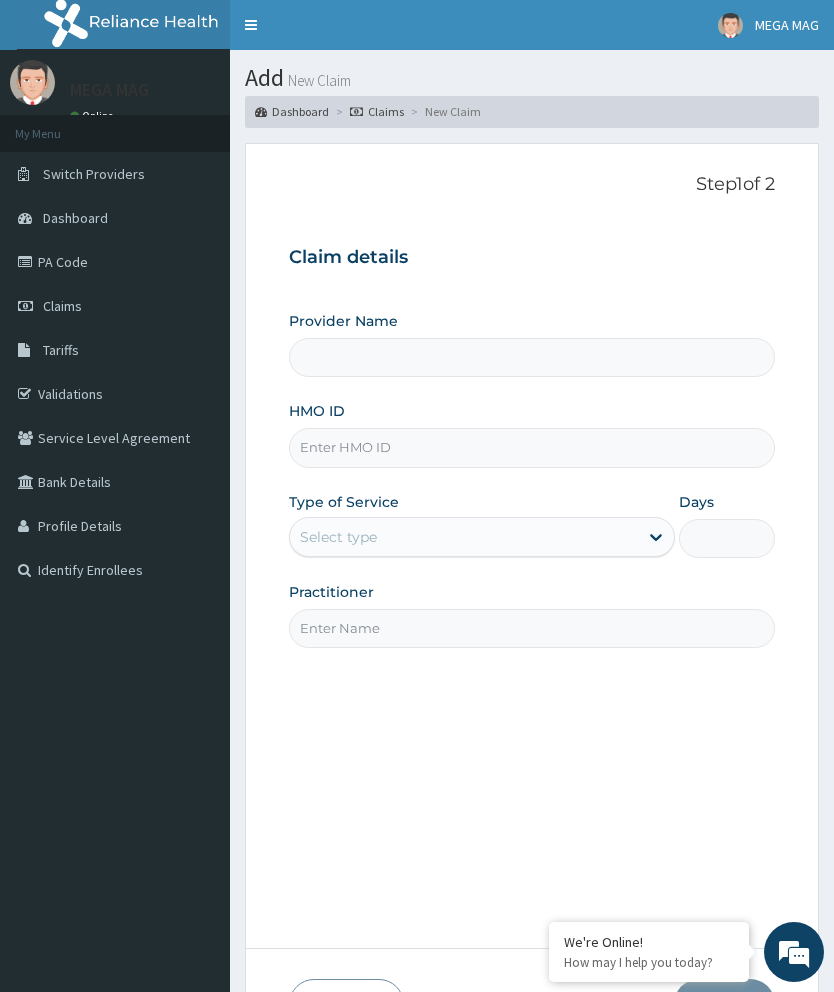 scroll, scrollTop: 0, scrollLeft: 0, axis: both 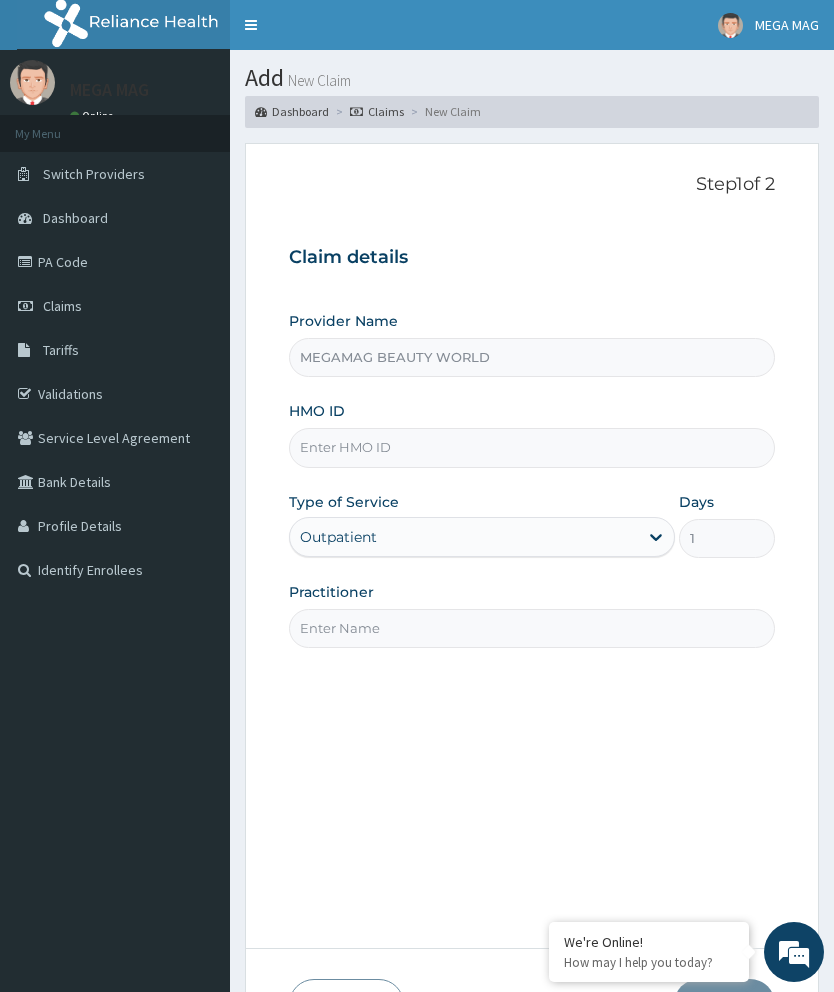 click on "HMO ID" at bounding box center [532, 447] 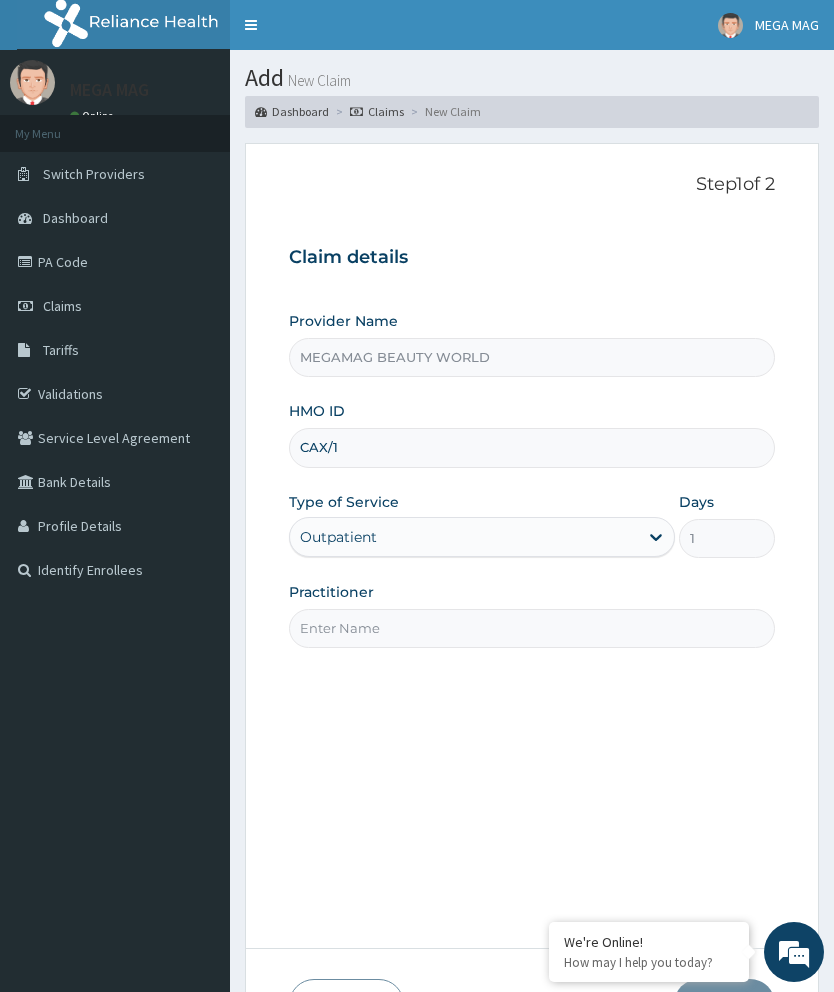 scroll, scrollTop: 0, scrollLeft: 0, axis: both 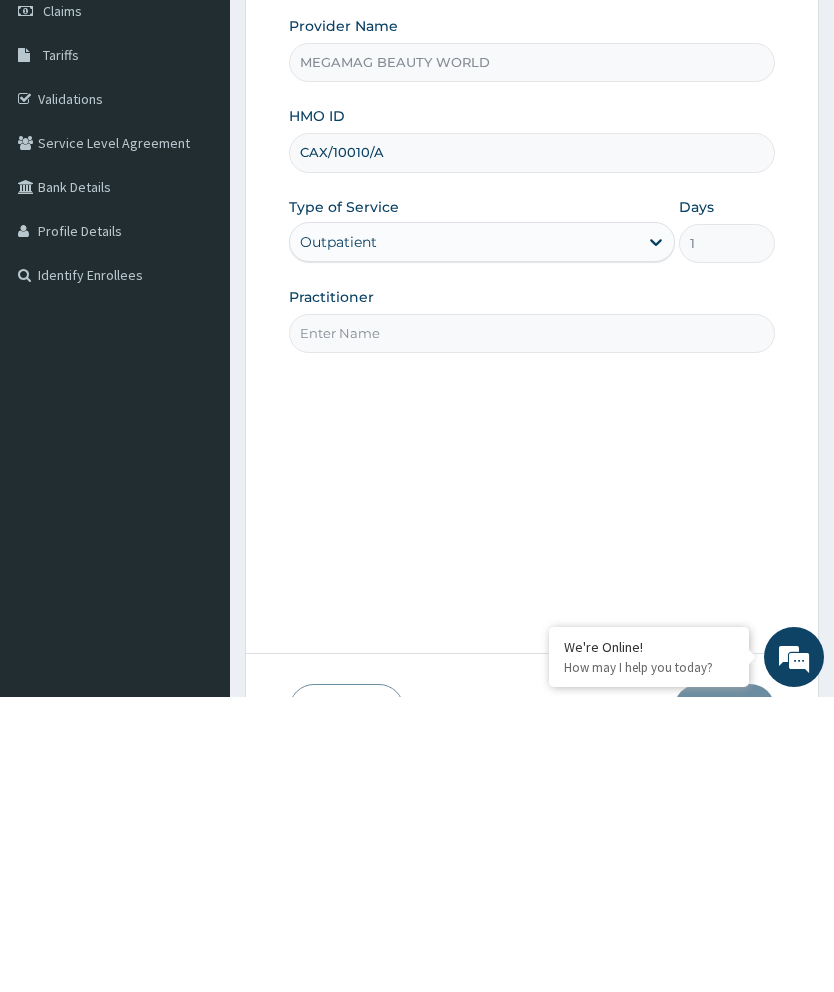 type on "CAX/10010/A" 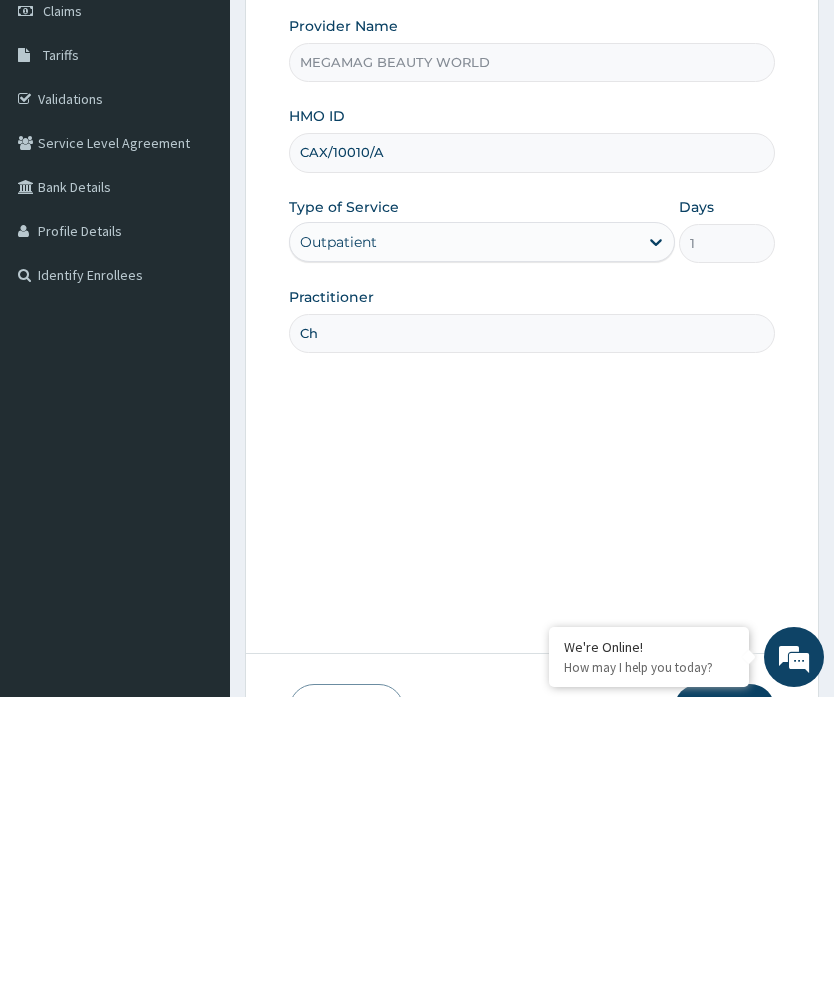 type on "[FIRST]" 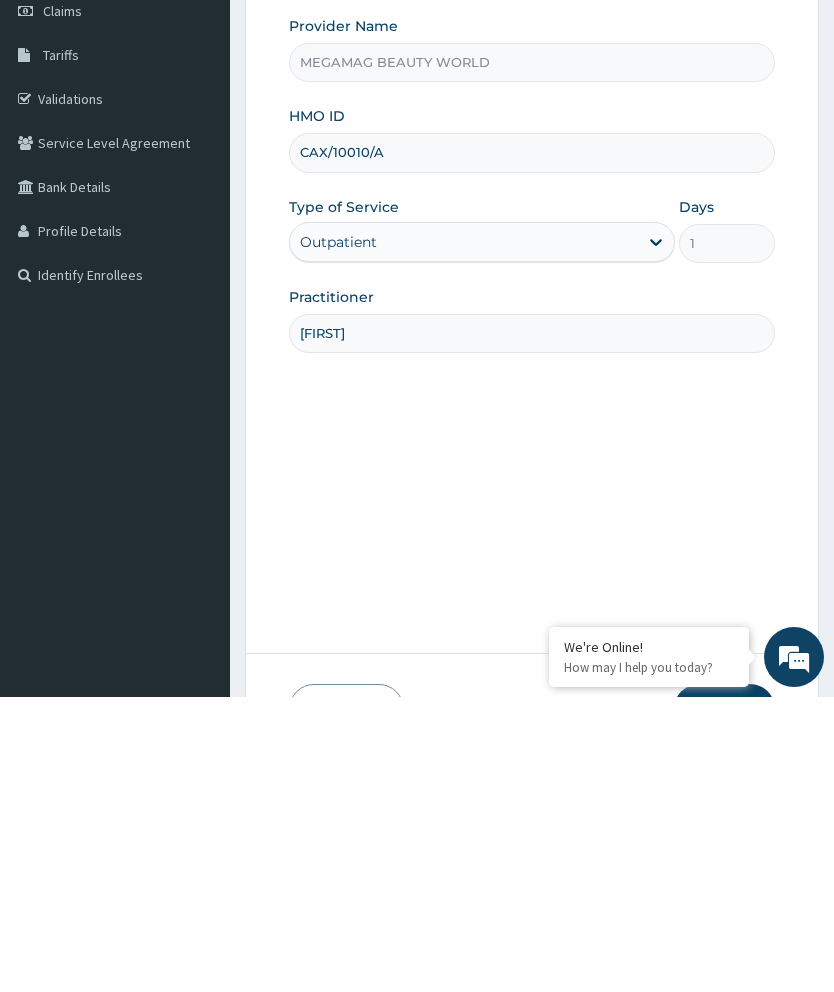 scroll, scrollTop: 155, scrollLeft: 0, axis: vertical 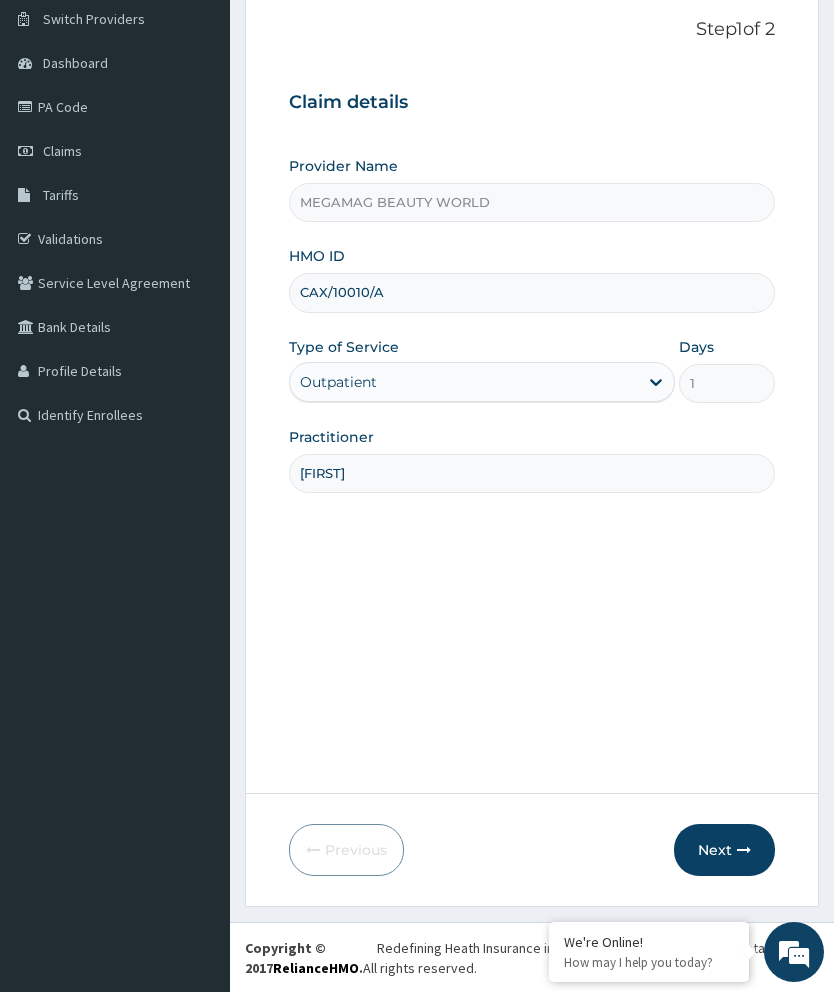 click on "Next" at bounding box center (724, 850) 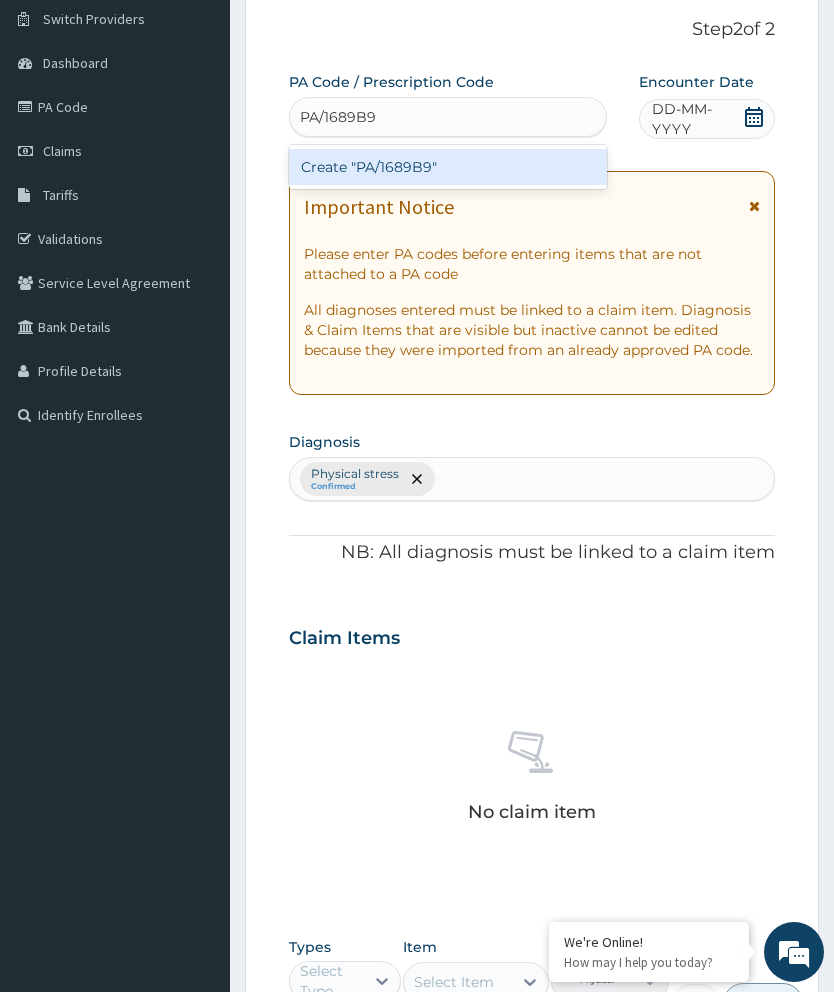 click on "Create "PA/1689B9"" at bounding box center [448, 167] 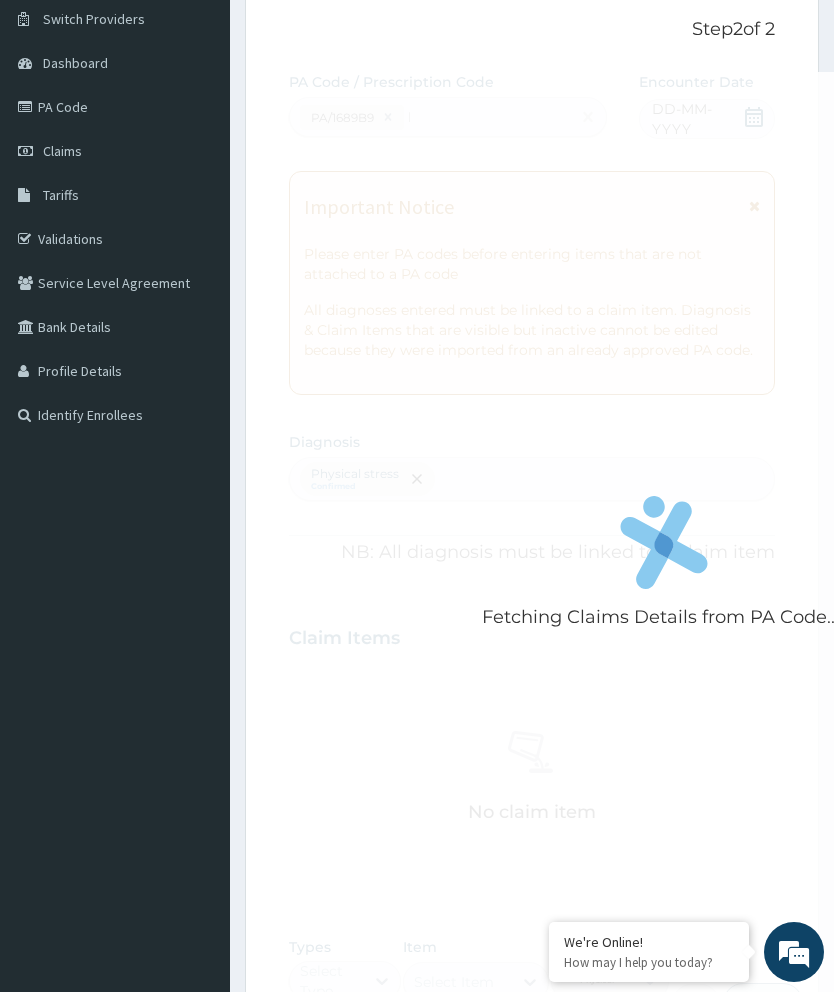 type 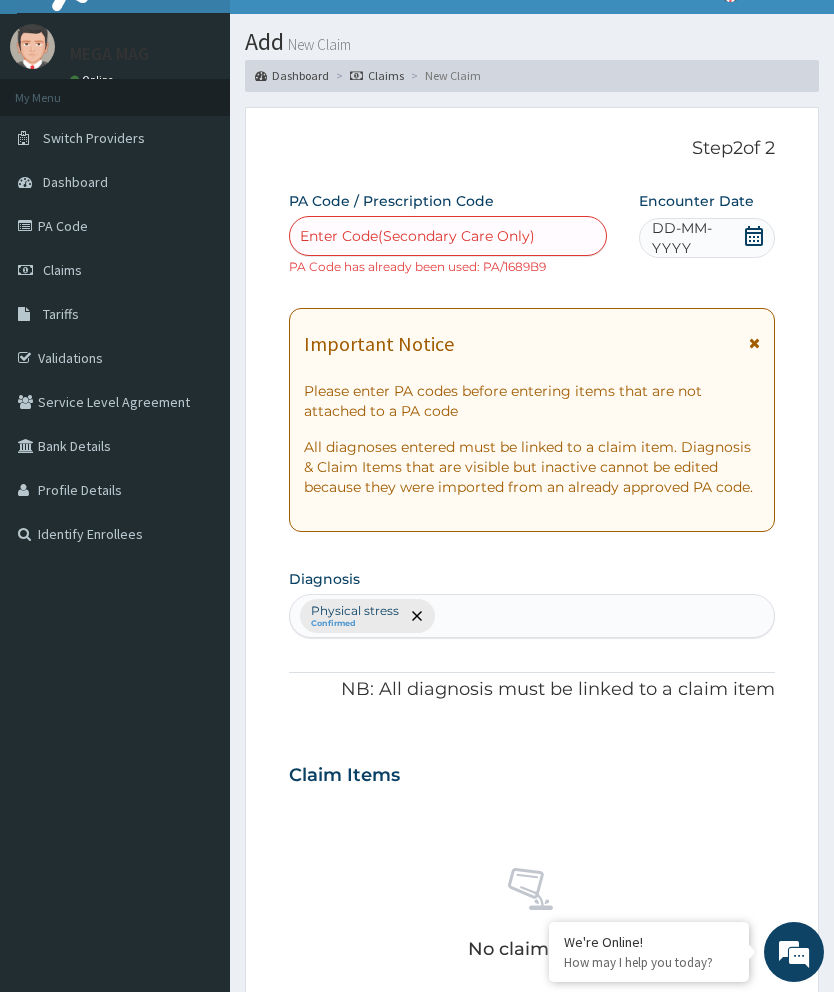 scroll, scrollTop: 0, scrollLeft: 0, axis: both 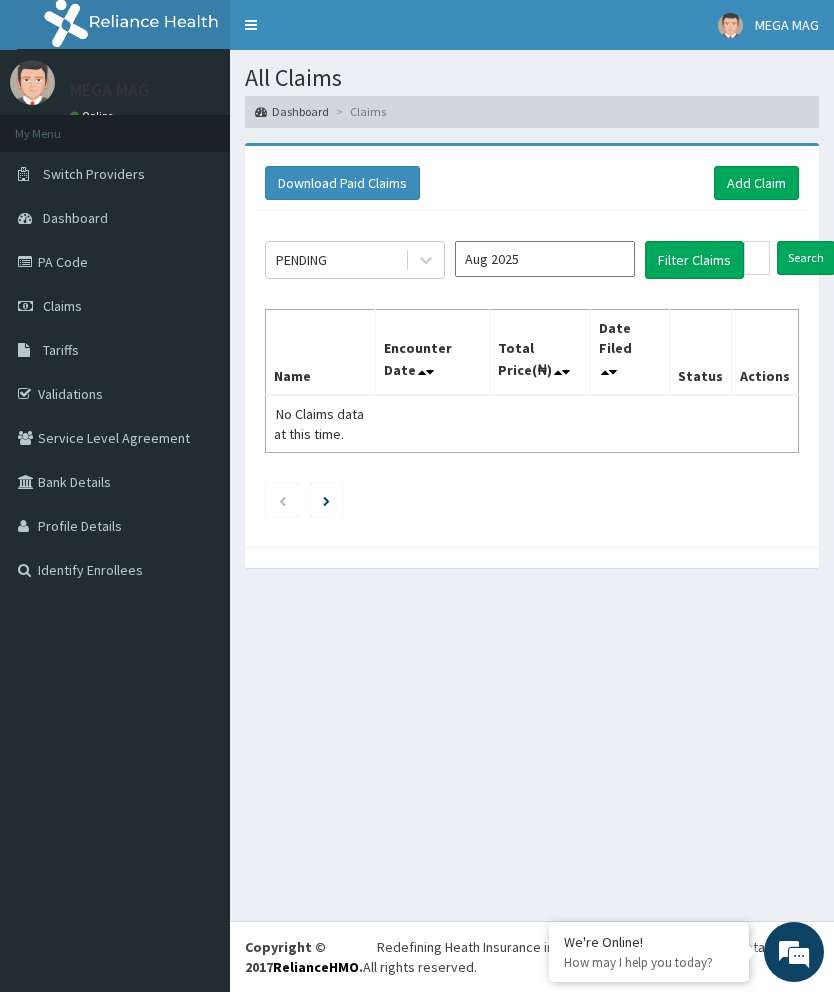 click on "Filter Claims" at bounding box center [694, 260] 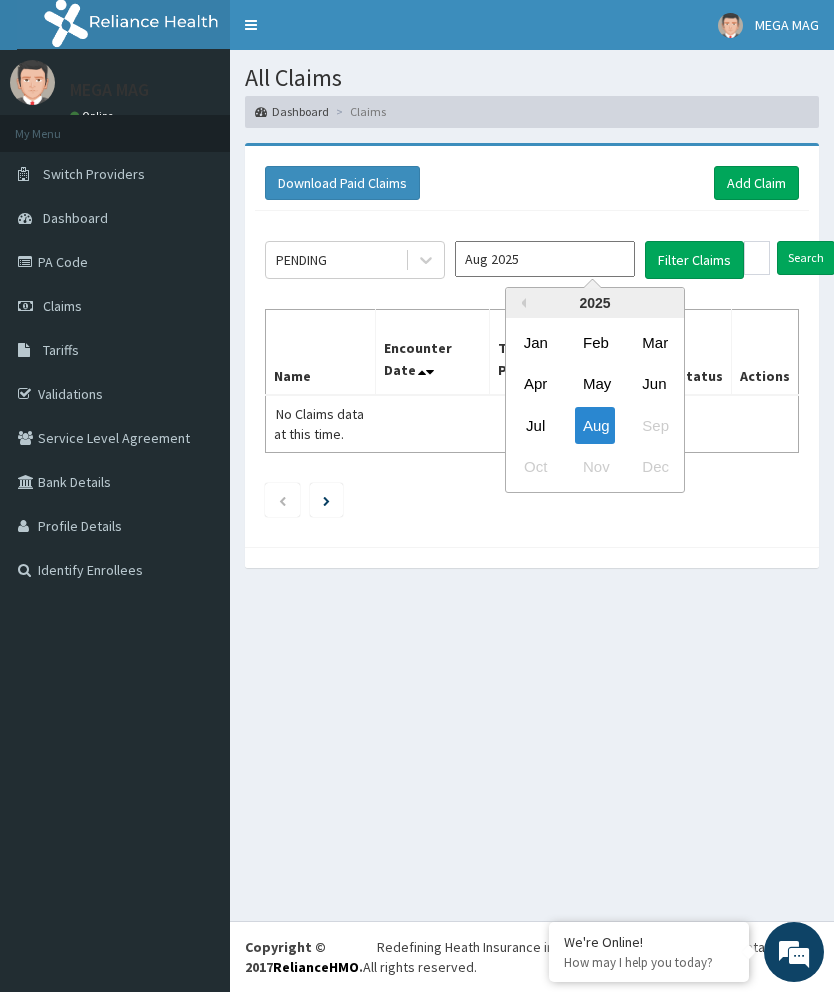 click on "Jul" at bounding box center (536, 424) 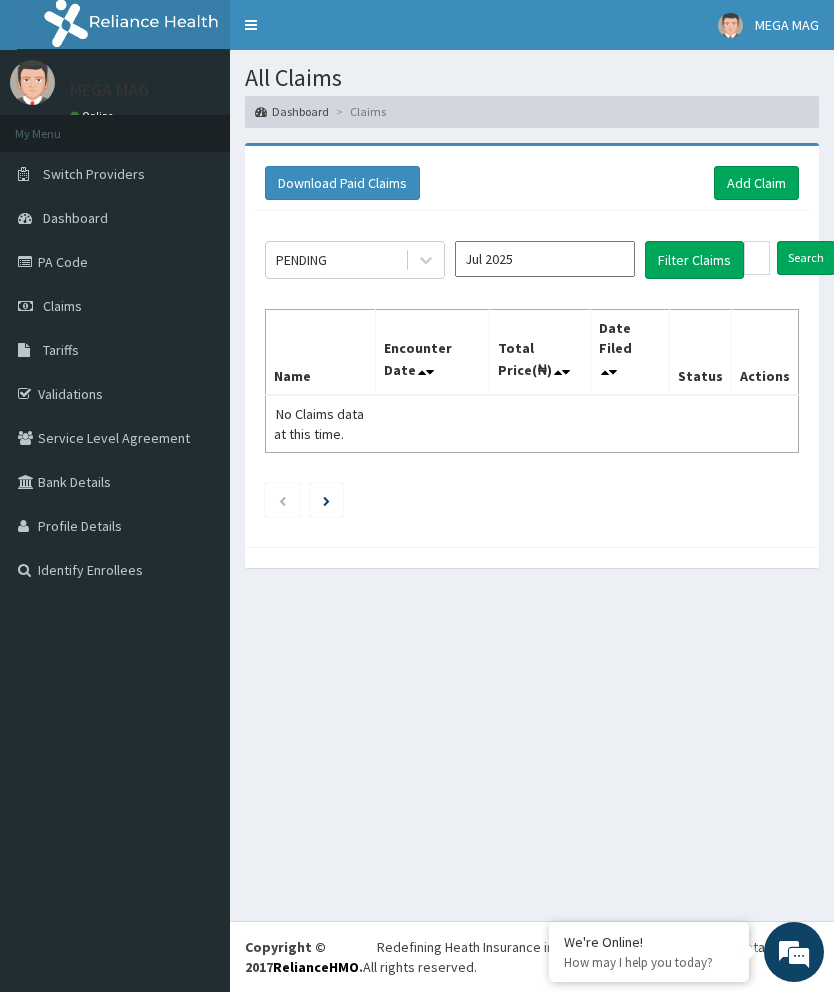 click on "Search" at bounding box center [806, 258] 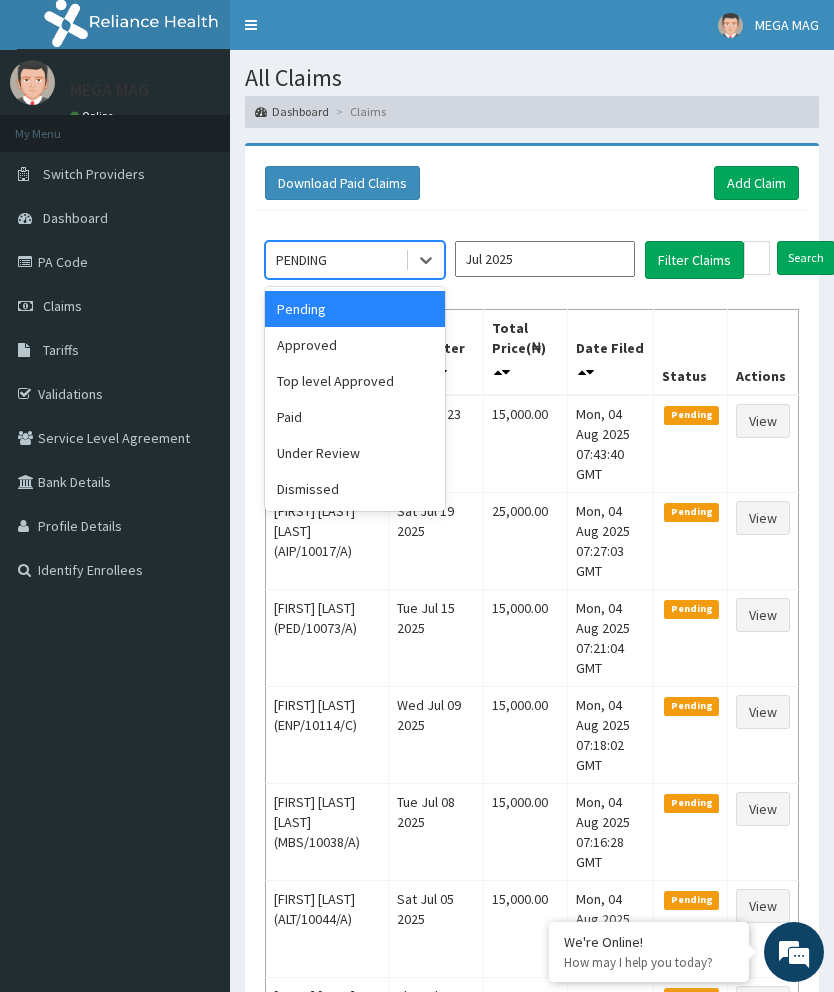 click on "Under Review" at bounding box center (355, 453) 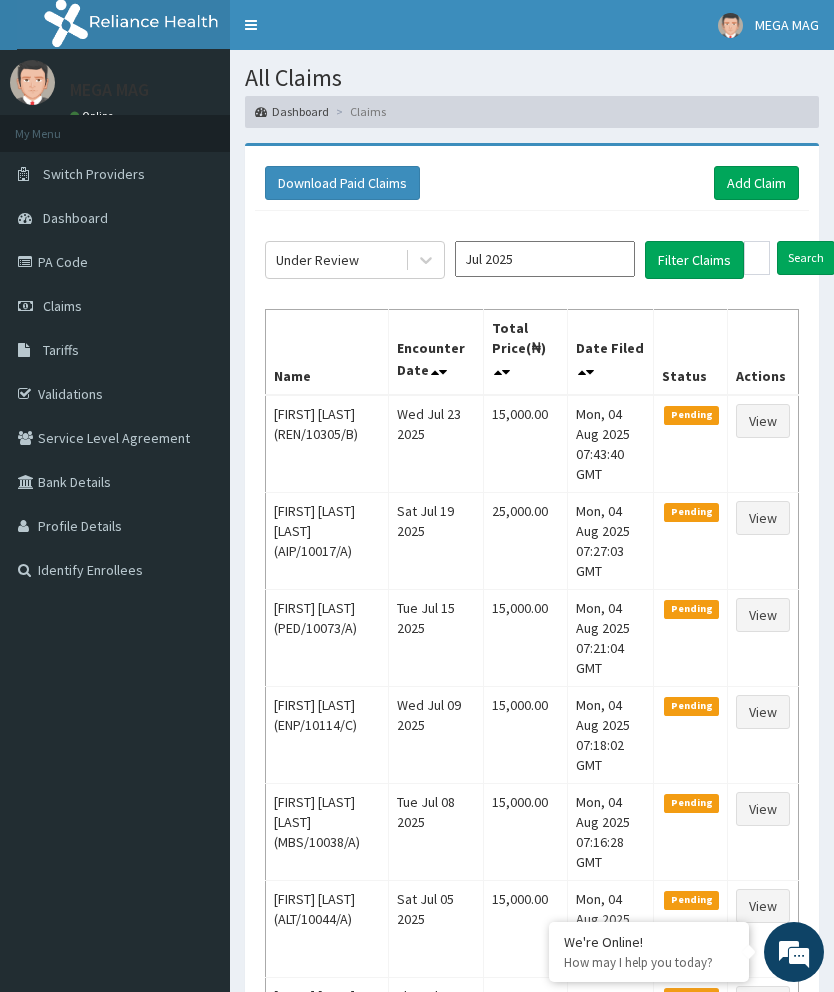 click on "Filter Claims" at bounding box center (694, 260) 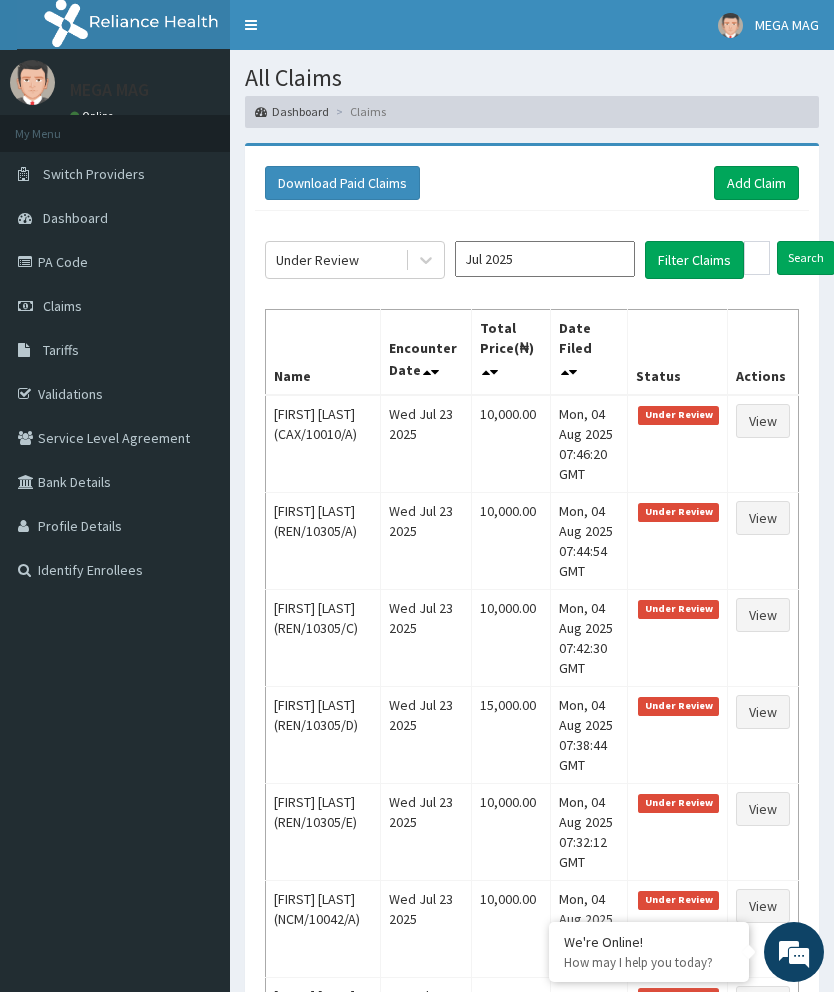 click on "Add Claim" at bounding box center (756, 183) 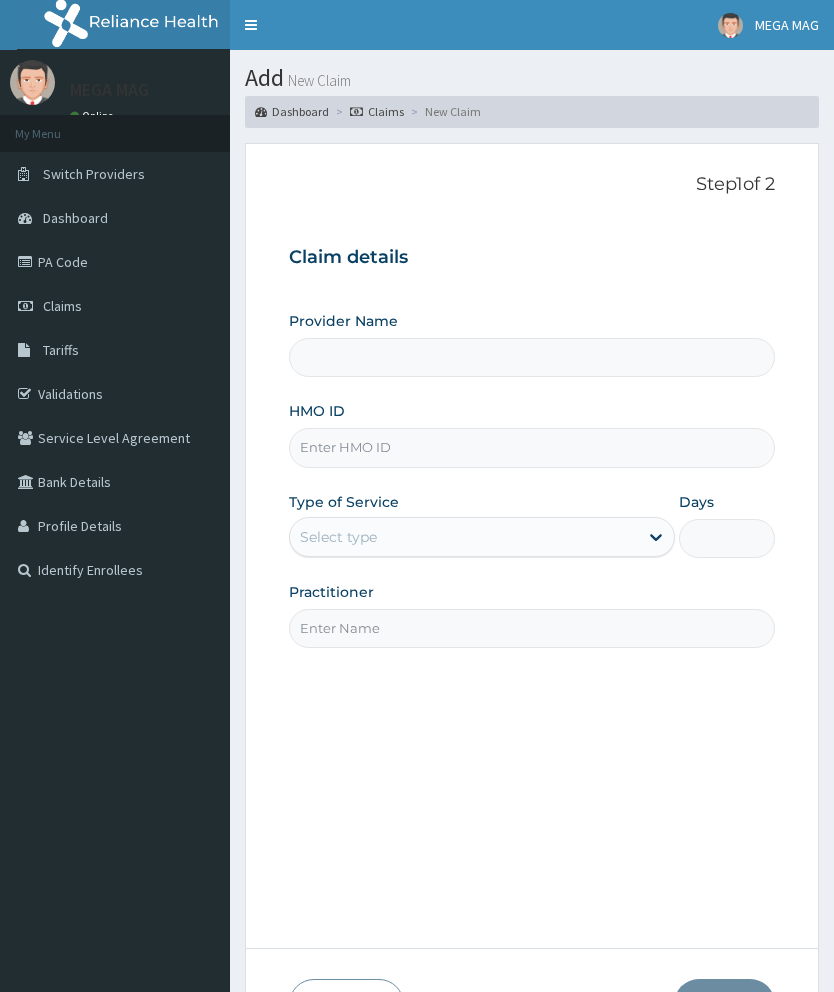 scroll, scrollTop: 0, scrollLeft: 0, axis: both 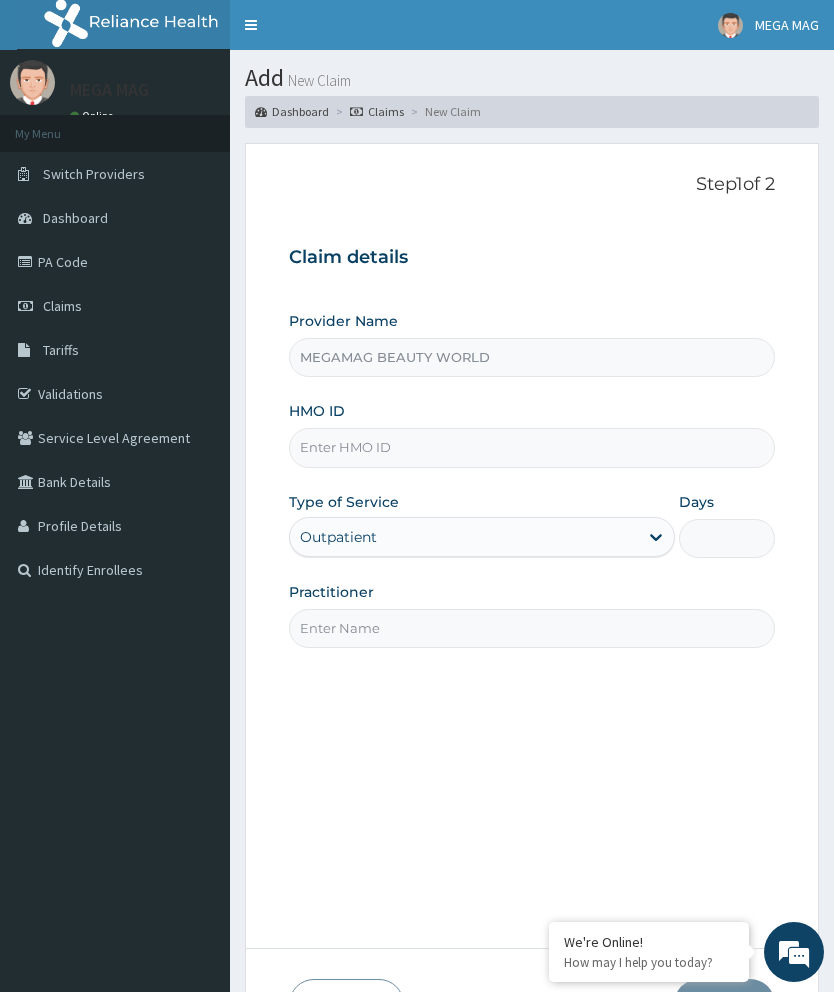 type on "MEGAMAG BEAUTY WORLD" 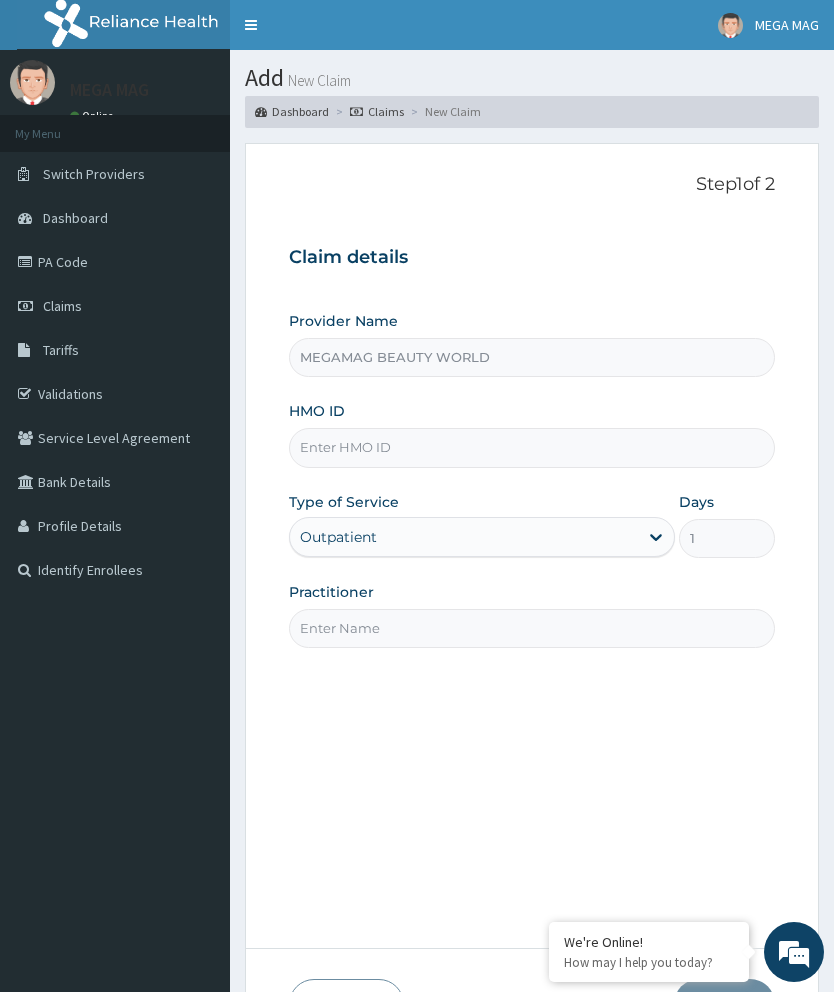 click on "HMO ID" at bounding box center (532, 447) 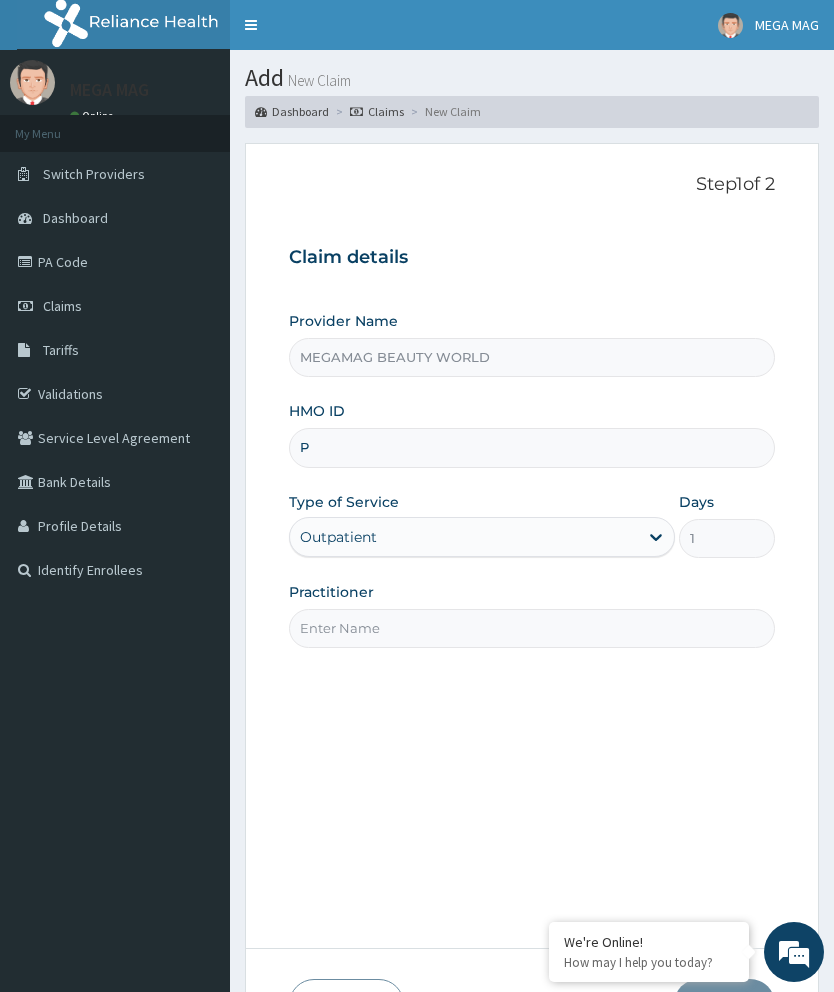 scroll, scrollTop: 0, scrollLeft: 0, axis: both 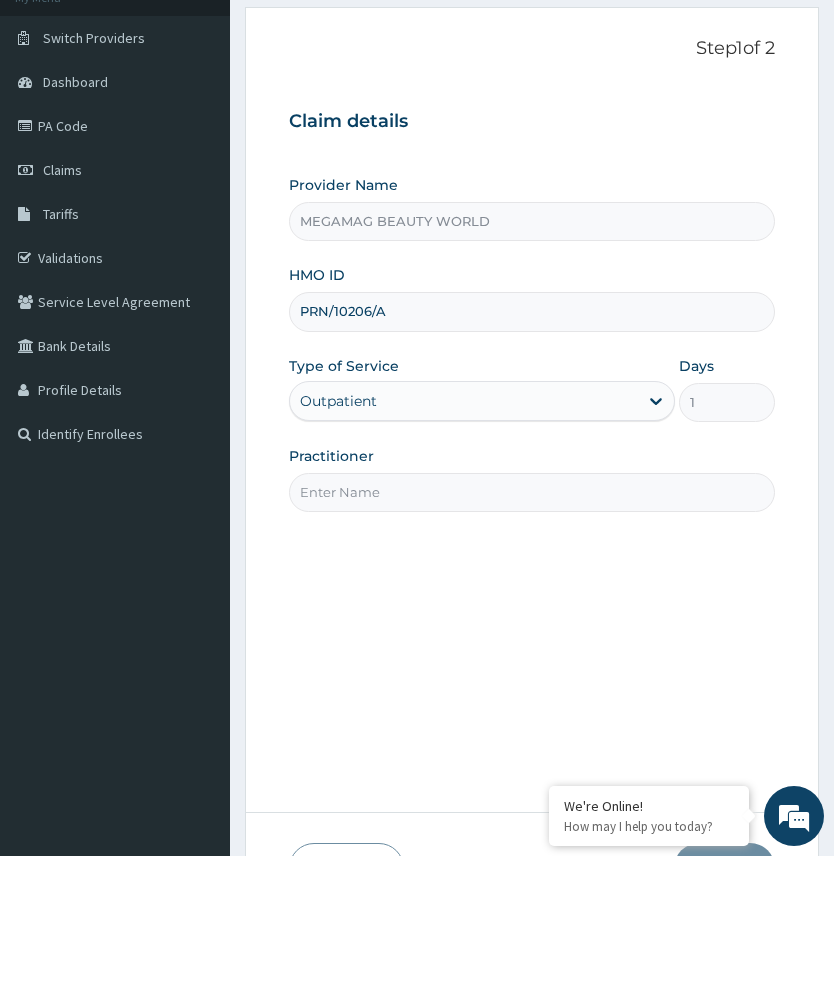 type on "PRN/10206/A" 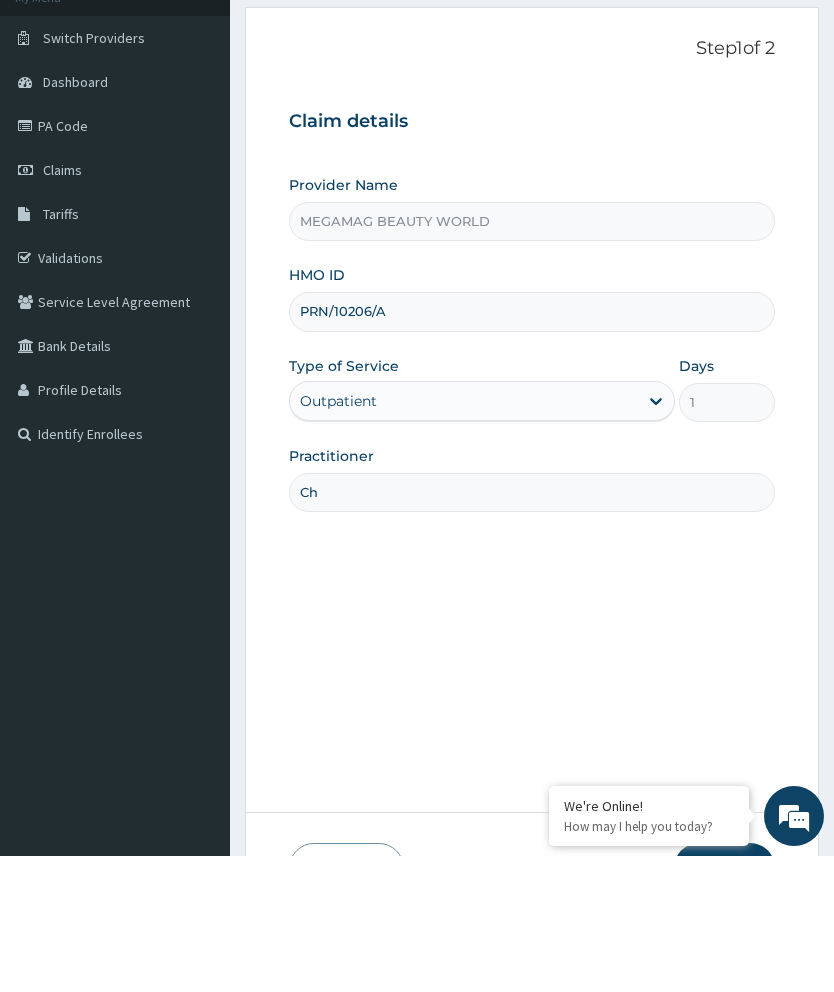 type on "[PERSON]" 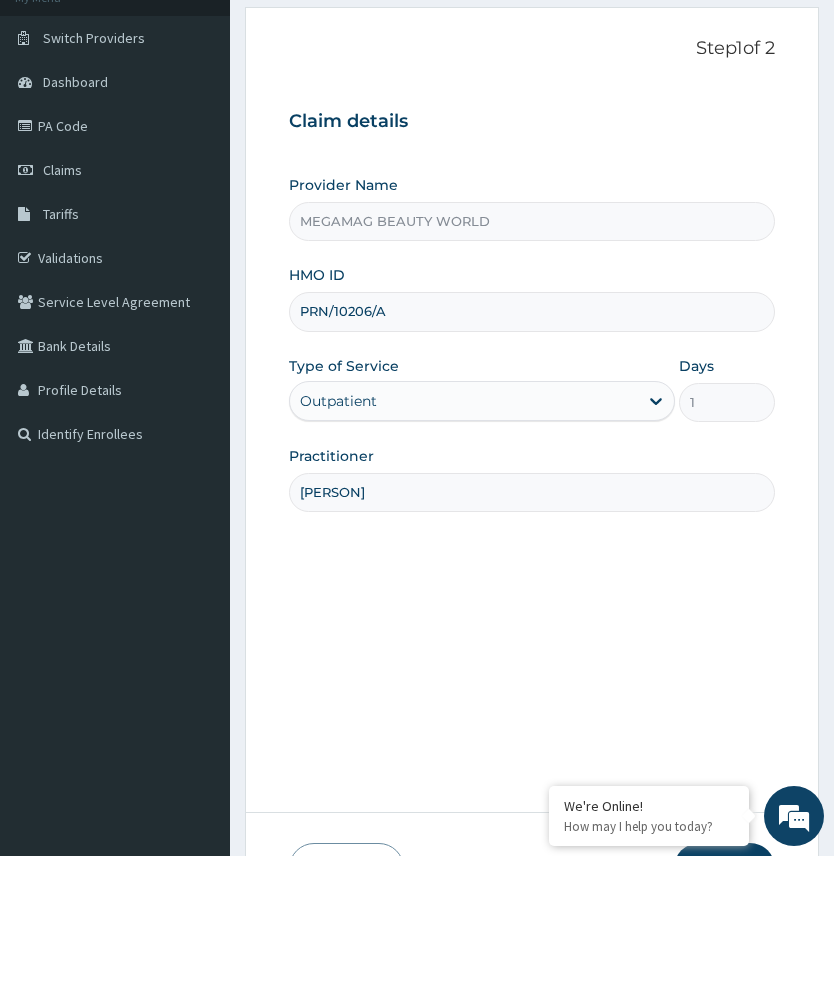 scroll, scrollTop: 135, scrollLeft: 0, axis: vertical 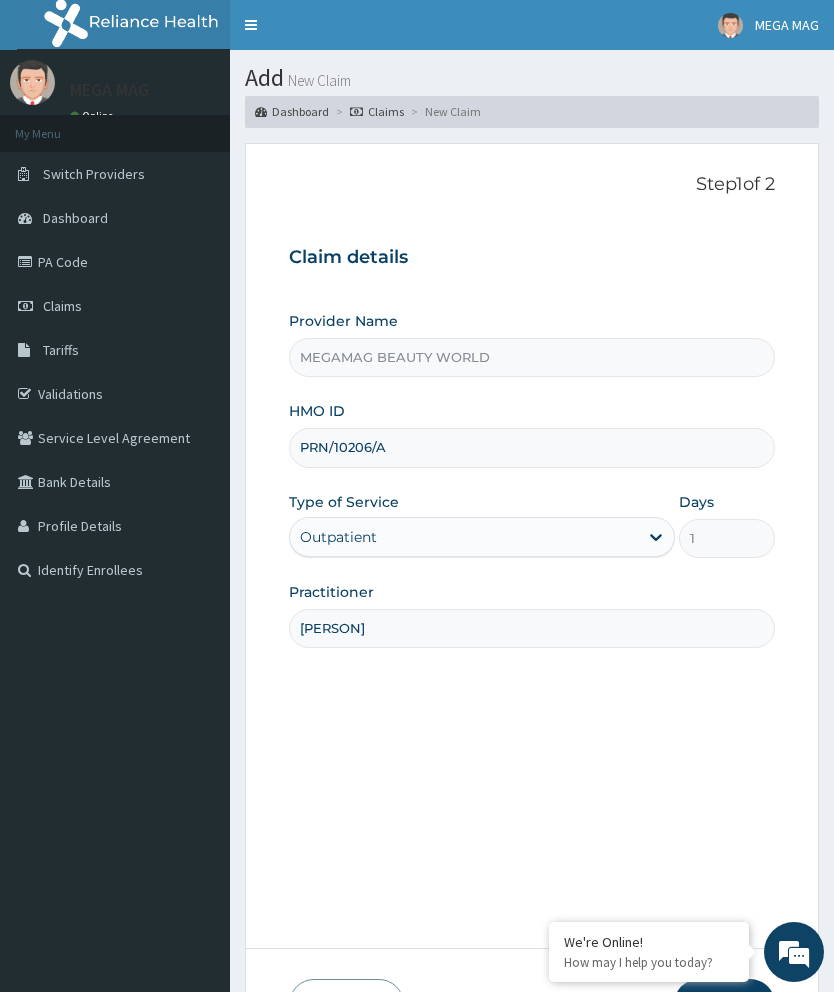 click on "Step  1  of 2 Claim details Provider Name MEGAMAG BEAUTY WORLD HMO ID PRN/10206/A Type of Service Outpatient Days 1 Practitioner [PERSON]" at bounding box center [532, 546] 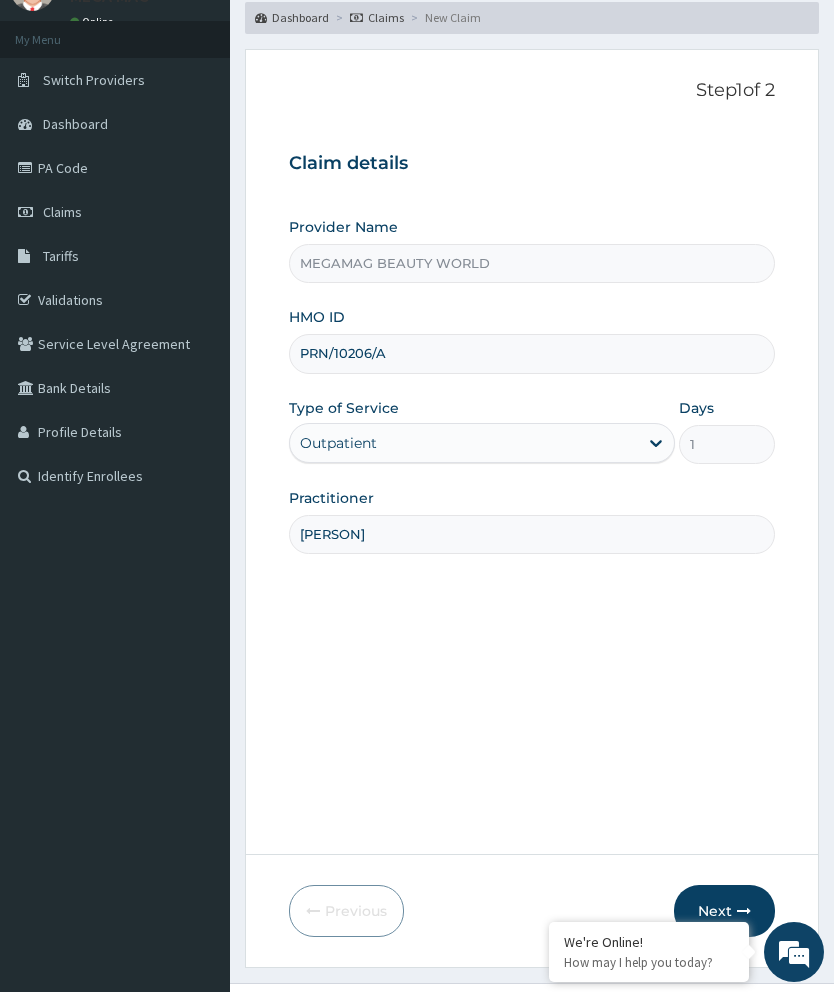 scroll, scrollTop: 135, scrollLeft: 0, axis: vertical 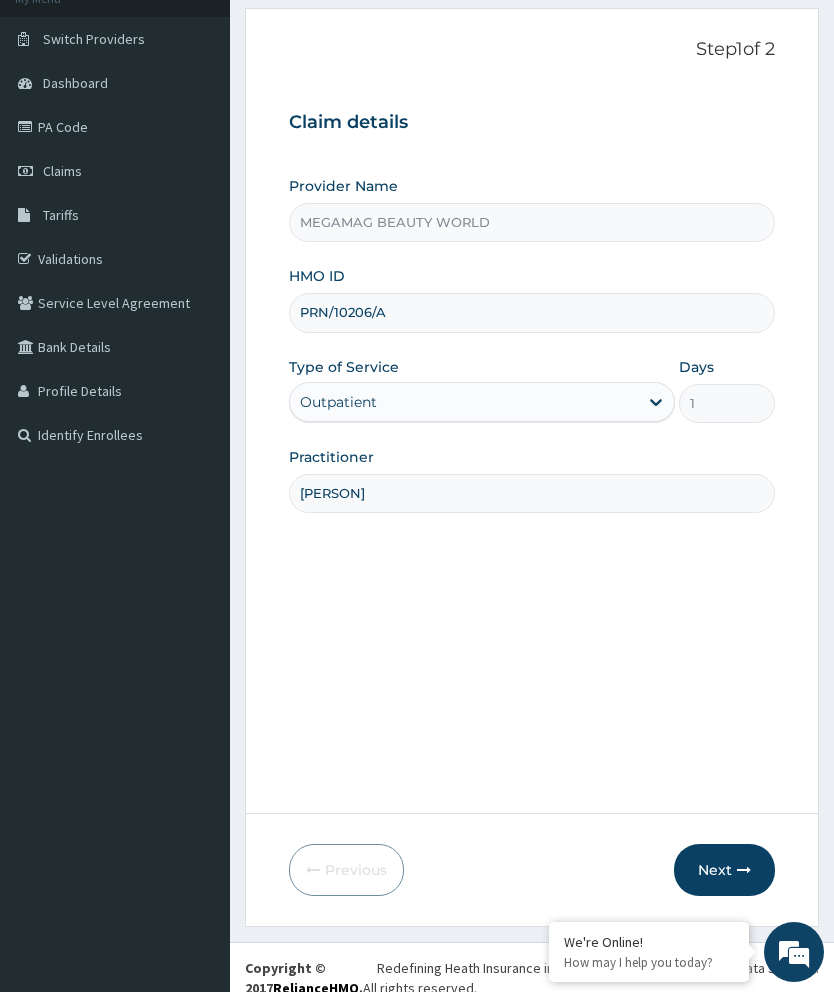 click on "Next" at bounding box center [724, 870] 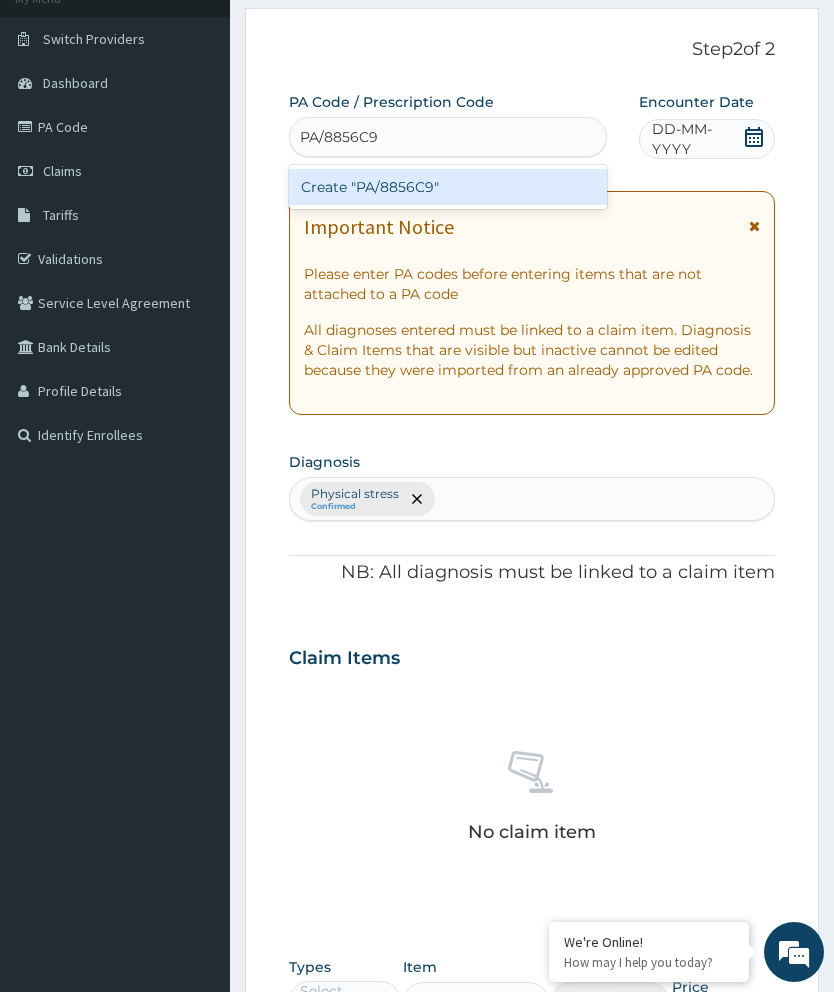 click on "Create "PA/8856C9"" at bounding box center (448, 187) 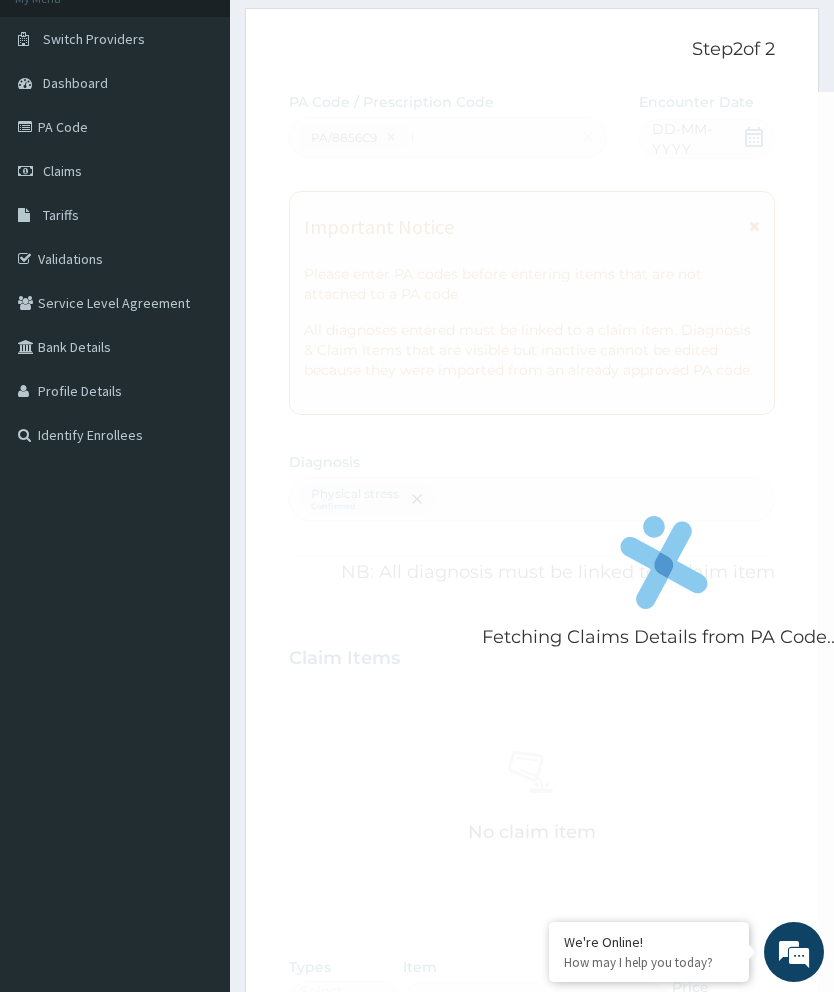 type 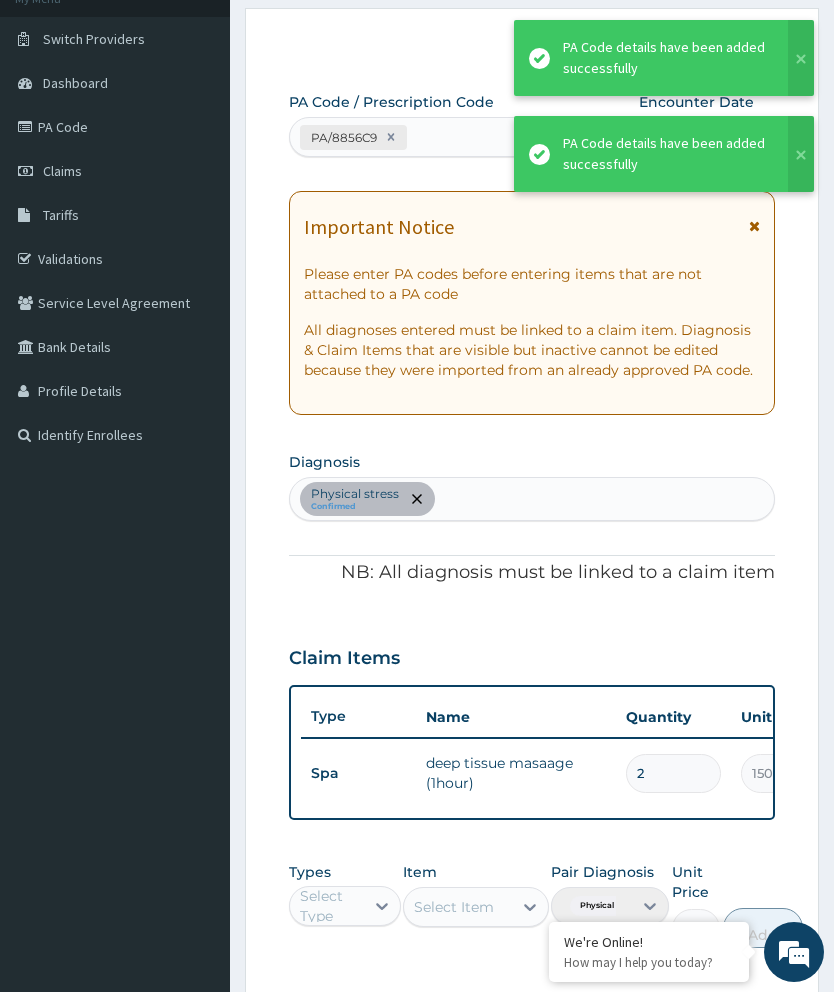 click on "2" at bounding box center (673, 773) 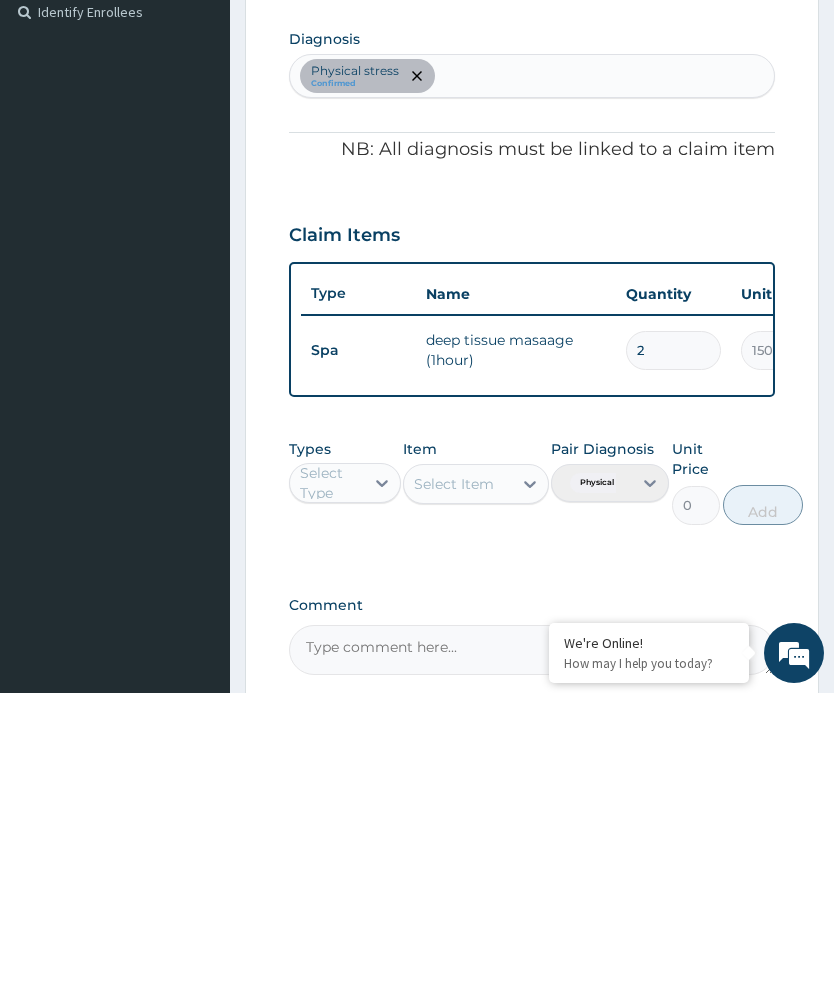 click on "2" at bounding box center (673, 649) 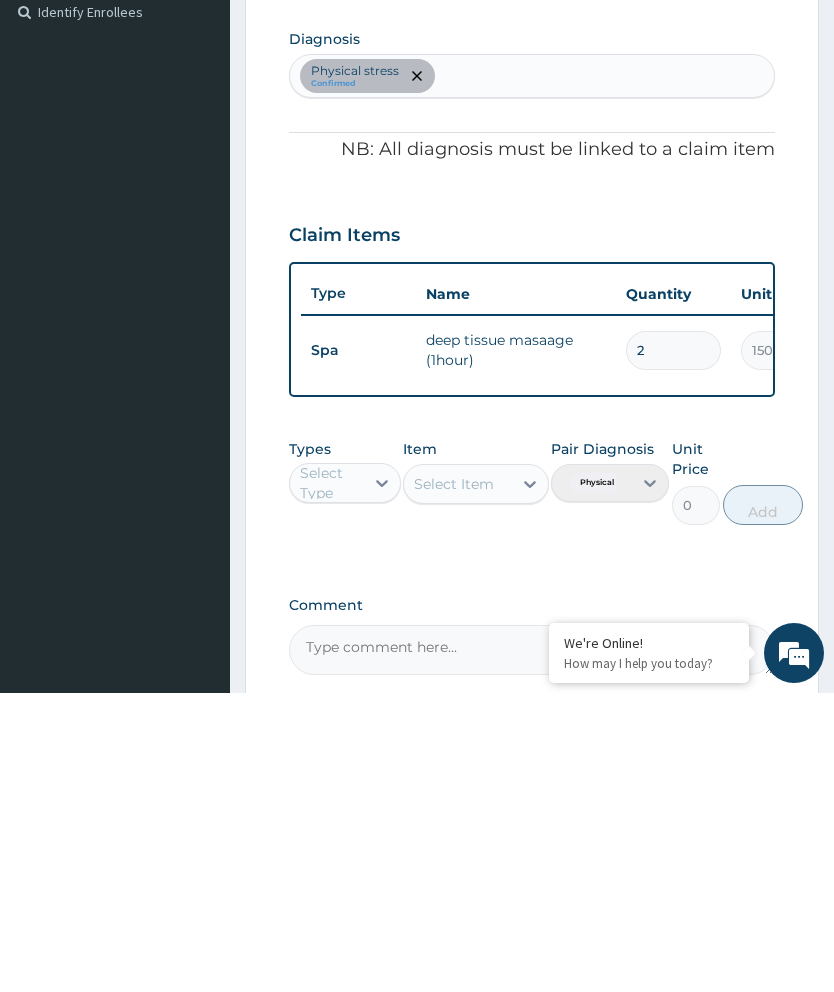 type 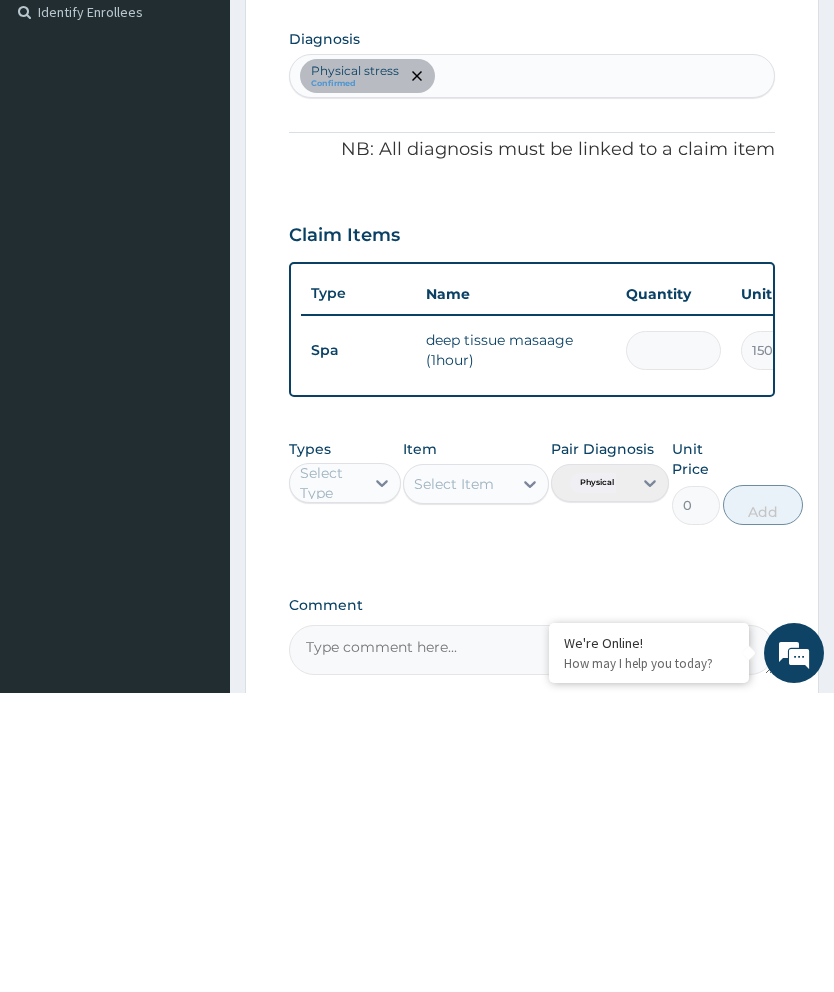 type on "0.00" 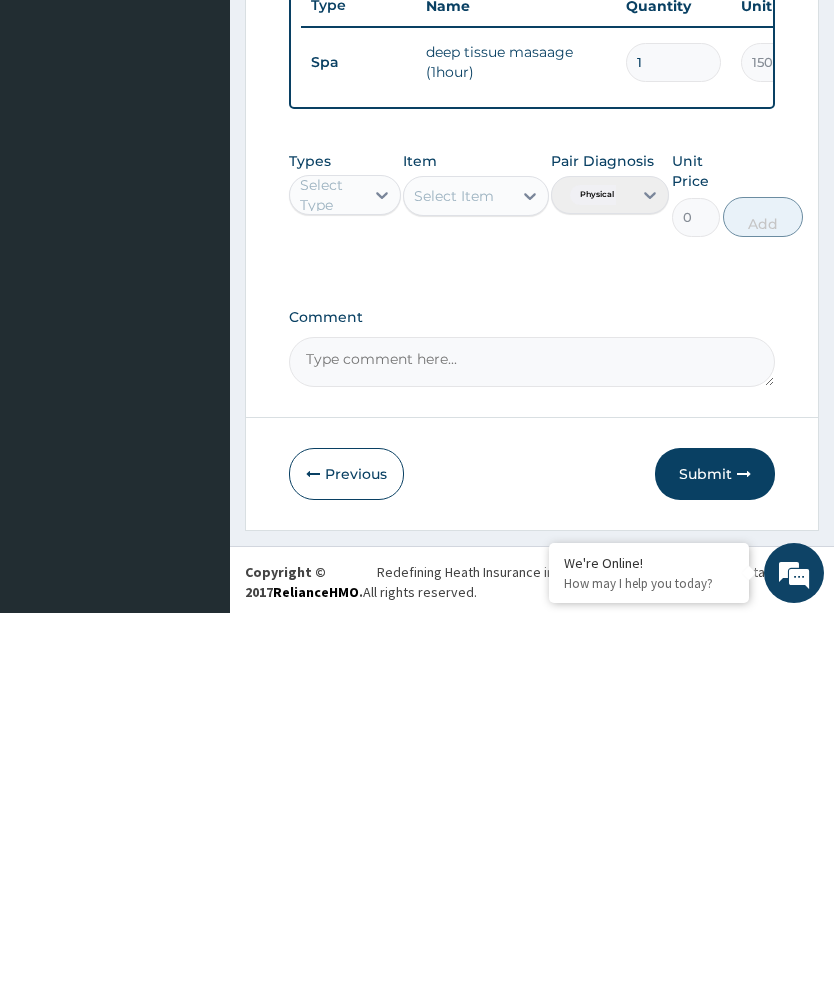 click on "Submit" at bounding box center (715, 853) 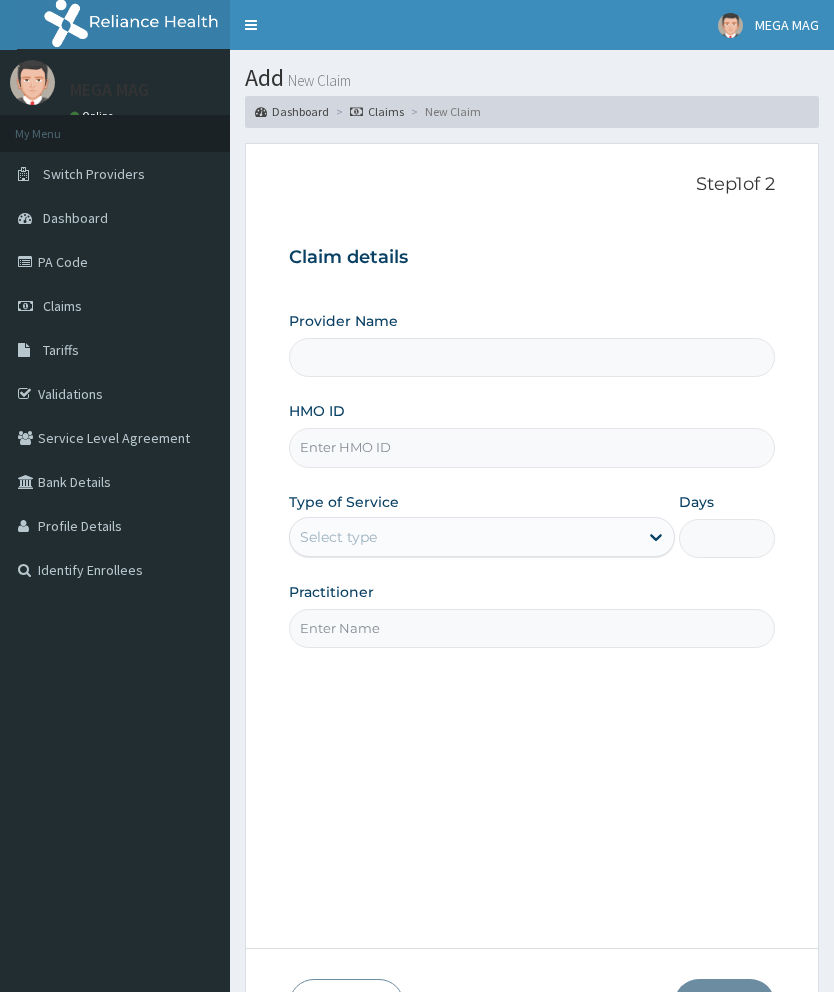 scroll, scrollTop: 0, scrollLeft: 0, axis: both 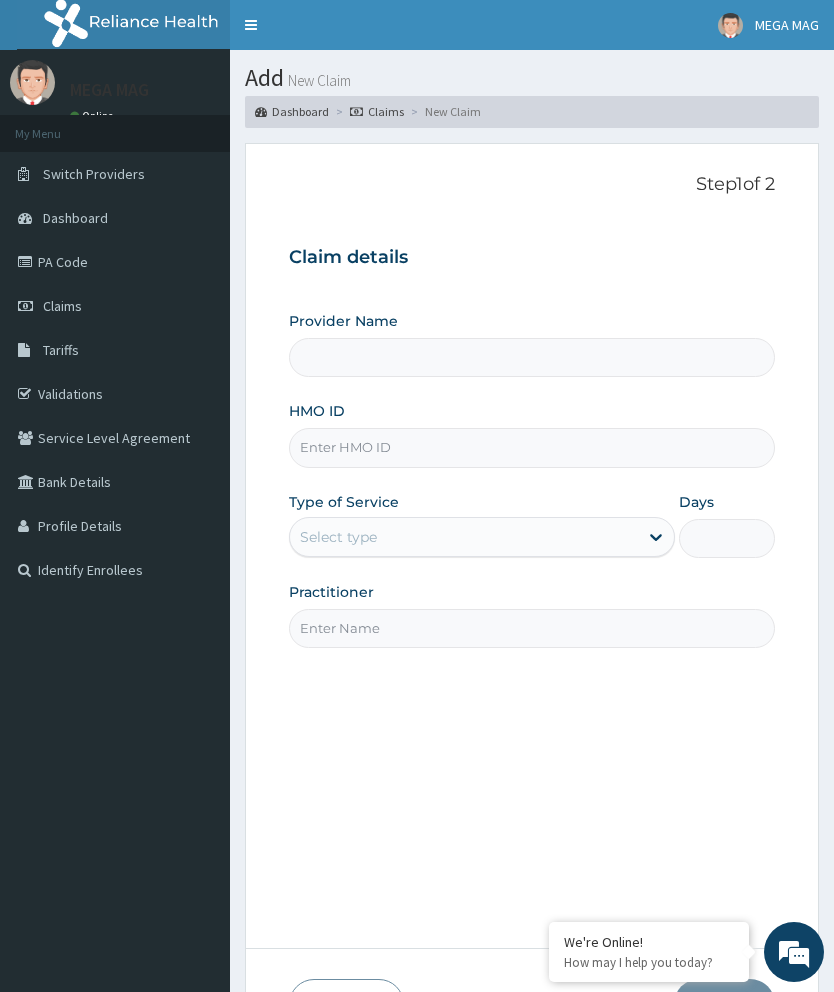 click on "HMO ID" at bounding box center (532, 447) 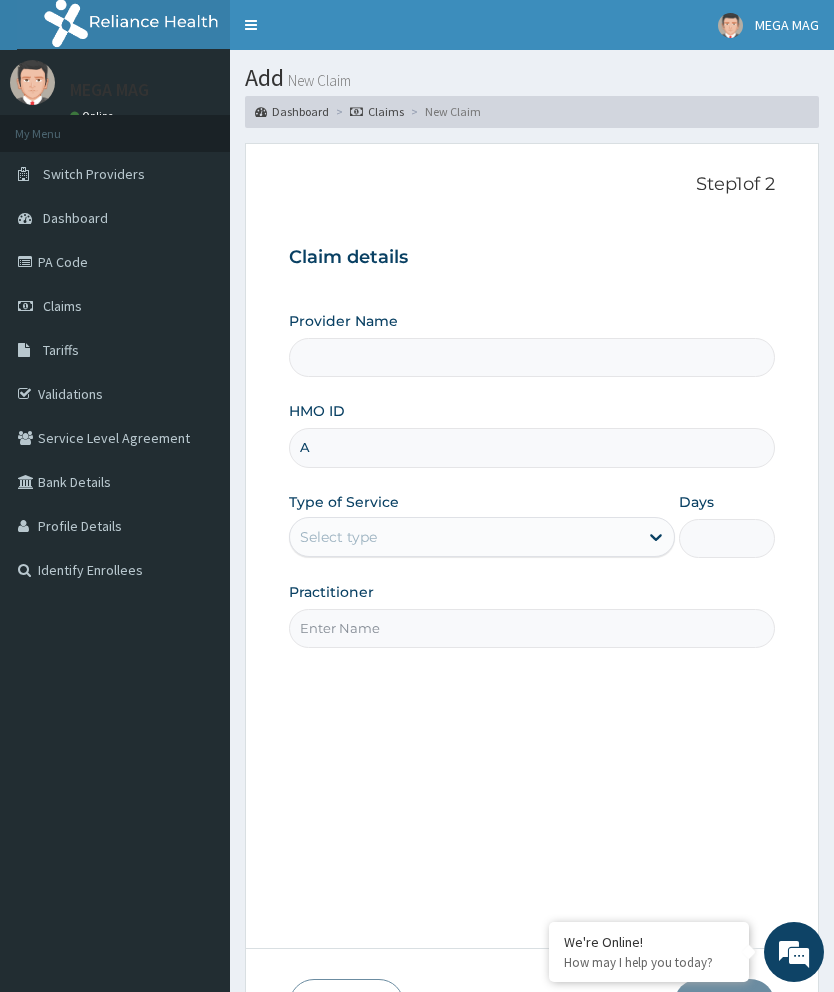 type on "MEGAMAG BEAUTY WORLD" 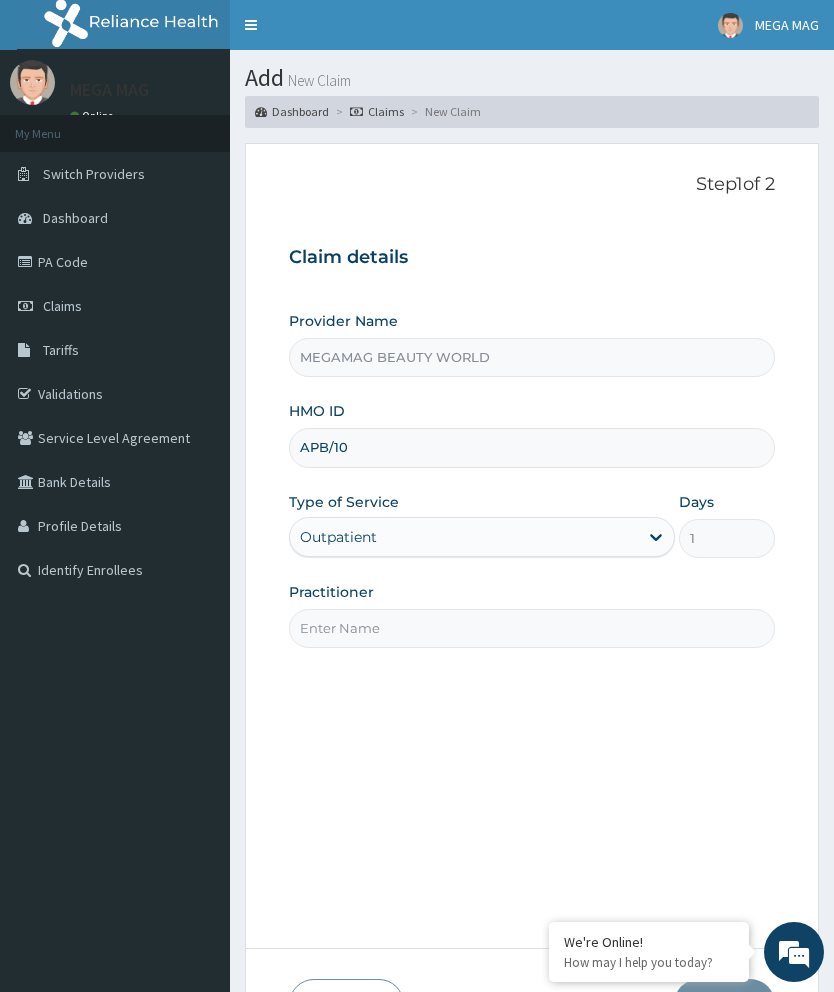 scroll, scrollTop: 0, scrollLeft: 0, axis: both 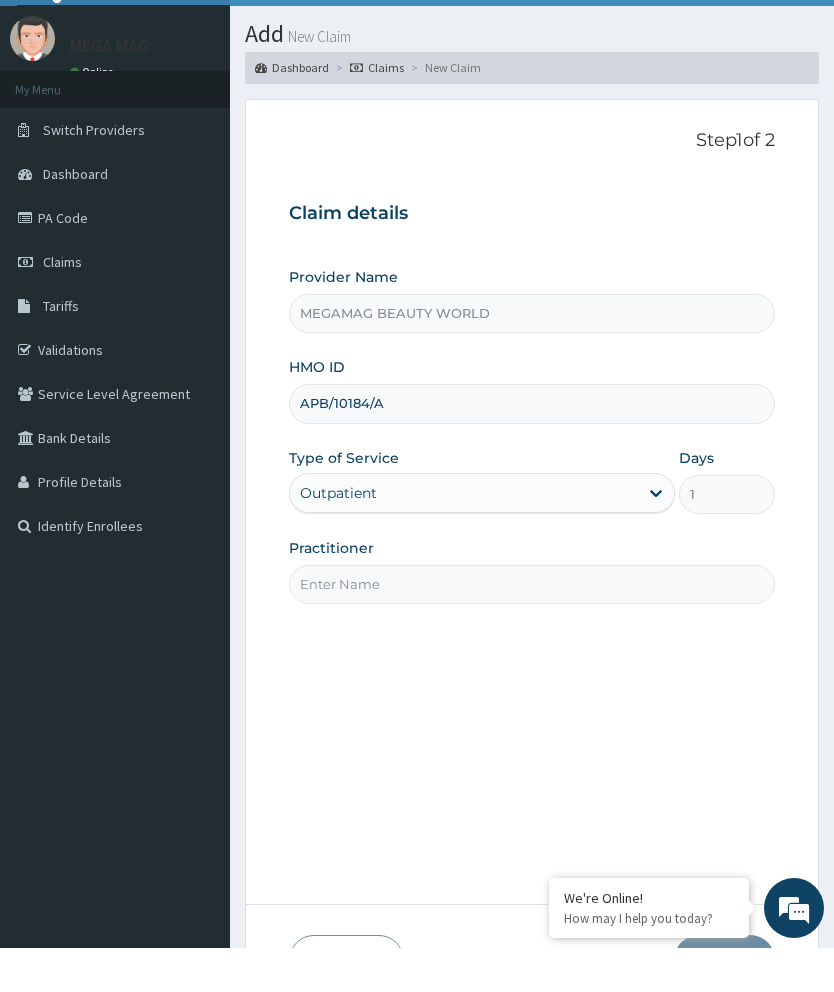 type on "APB/10184/A" 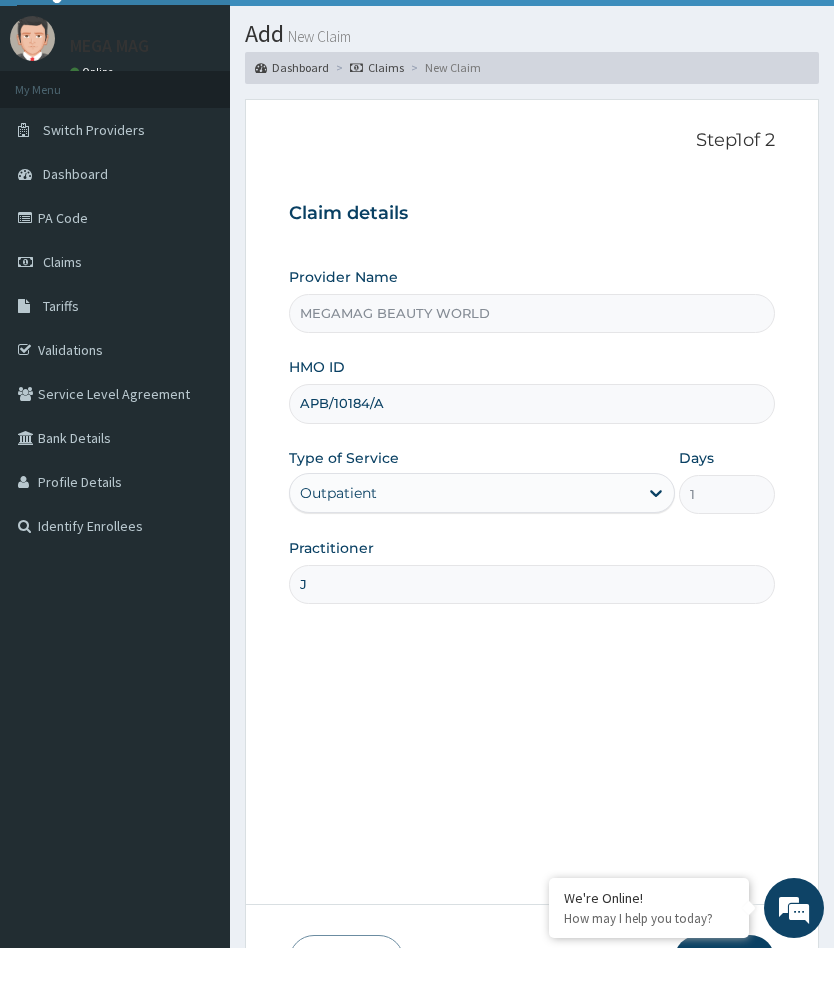 type on "[FIRST]" 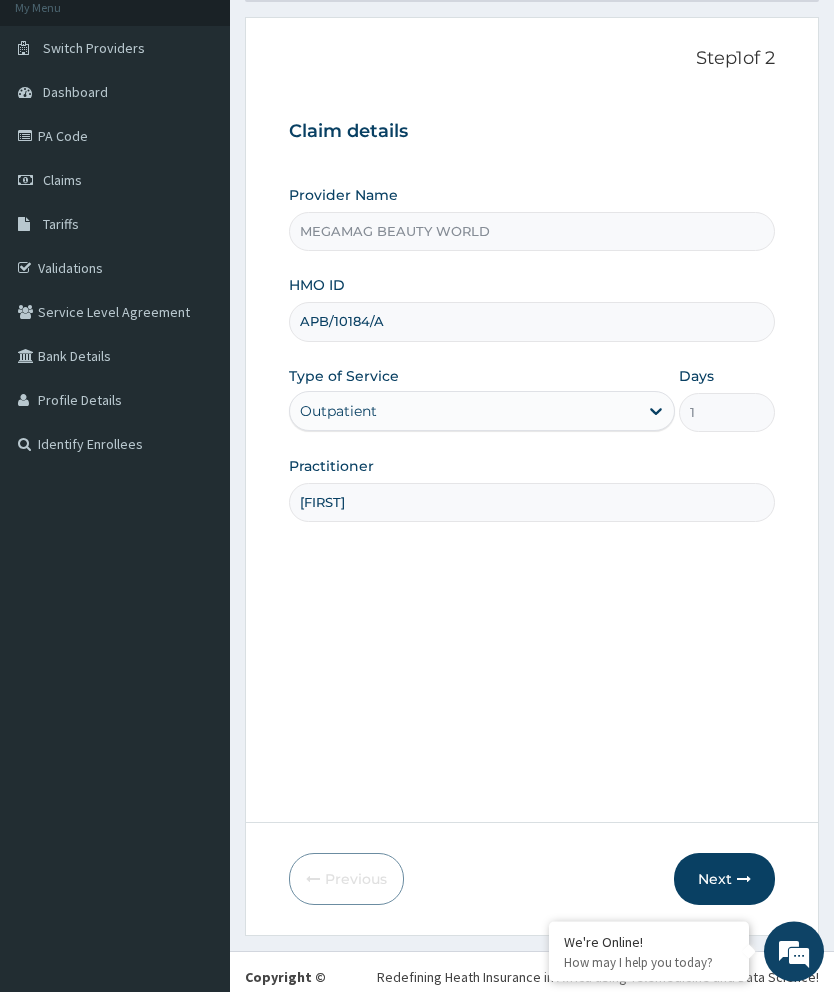 scroll, scrollTop: 132, scrollLeft: 0, axis: vertical 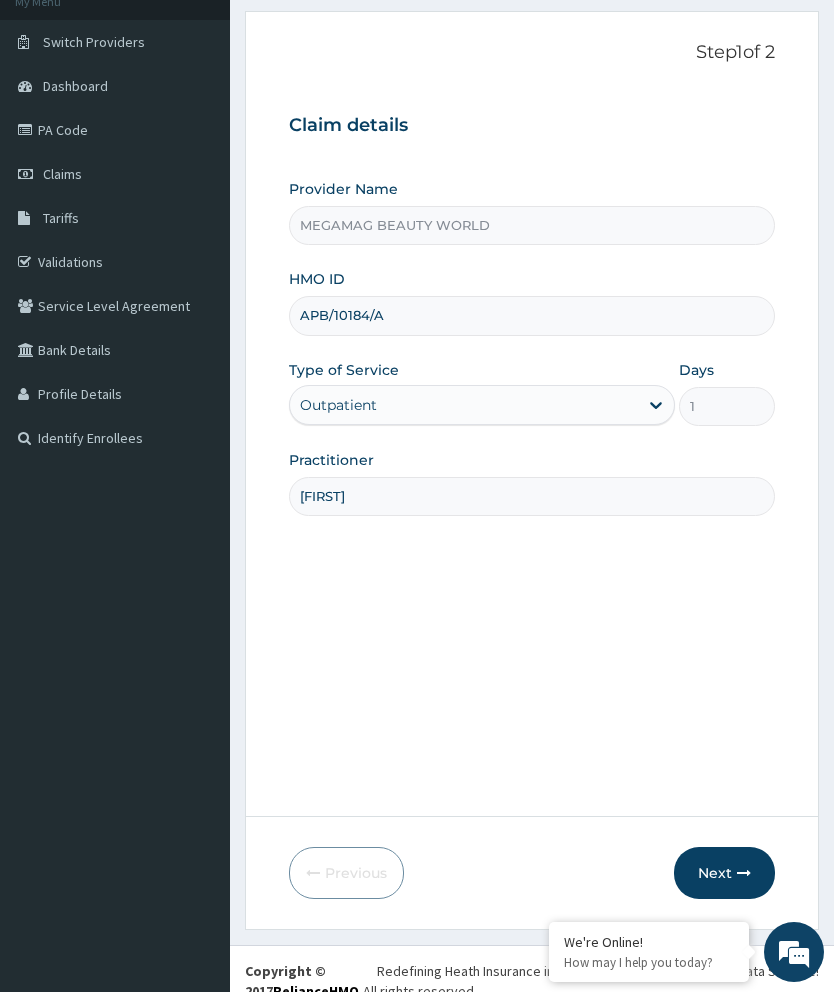 click on "Next" at bounding box center (724, 873) 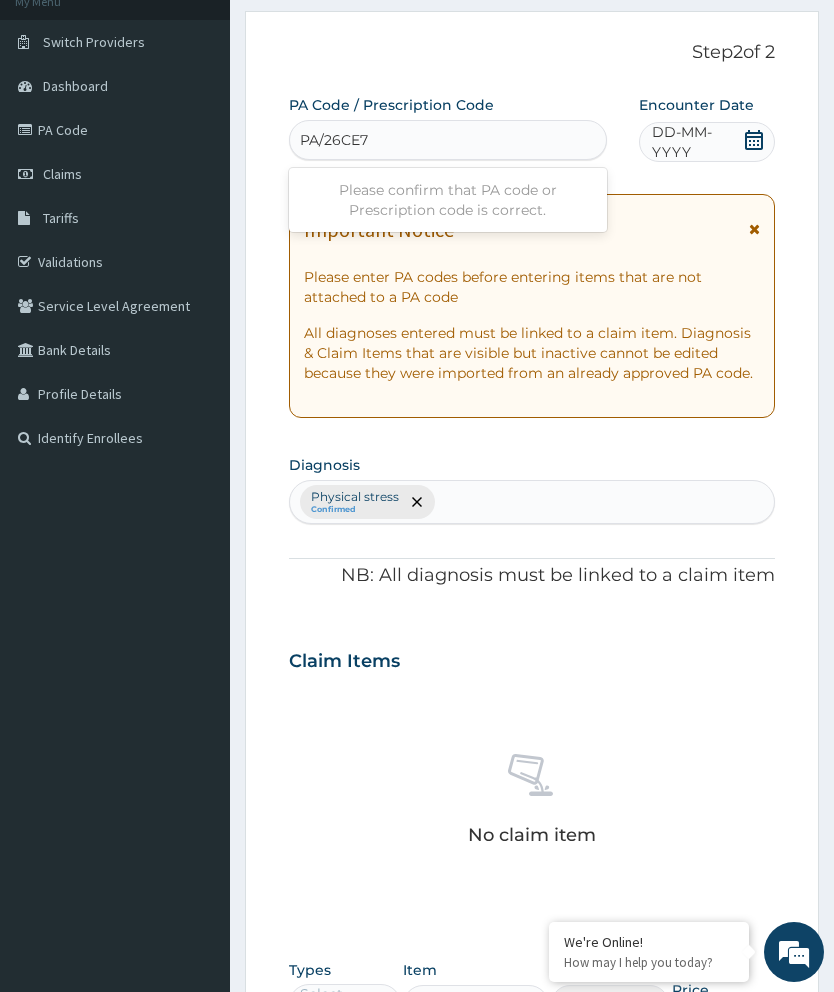 type on "PA/26CE7B" 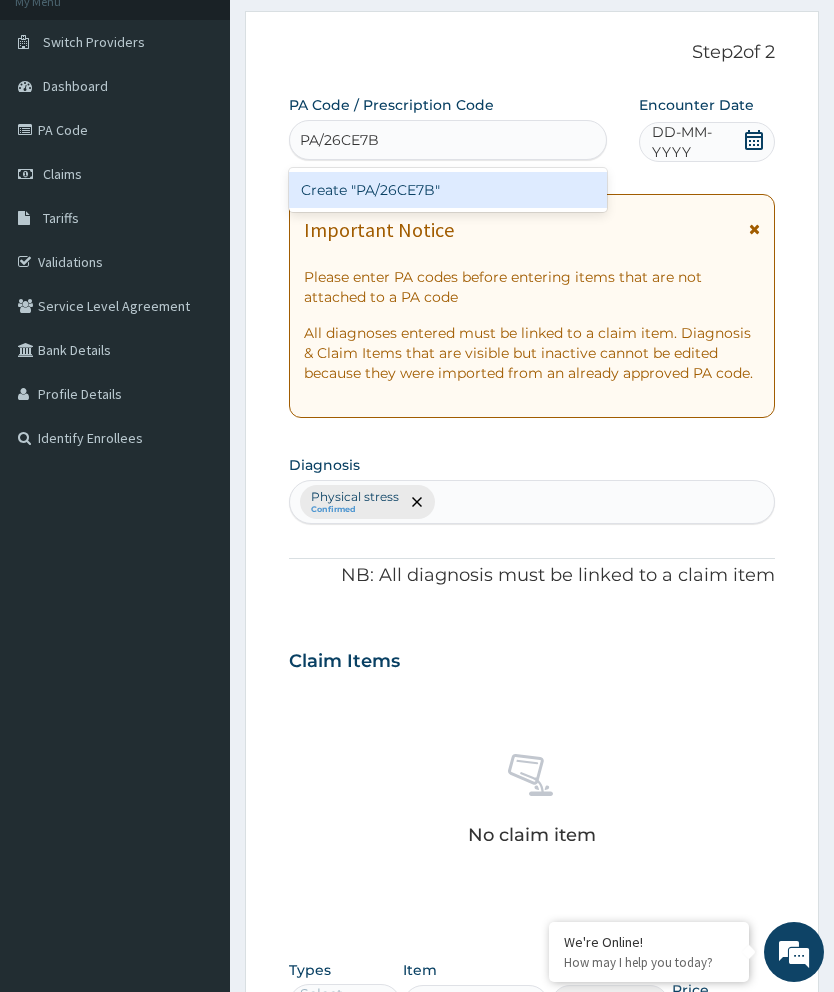 click on "Create "PA/26CE7B"" at bounding box center (448, 190) 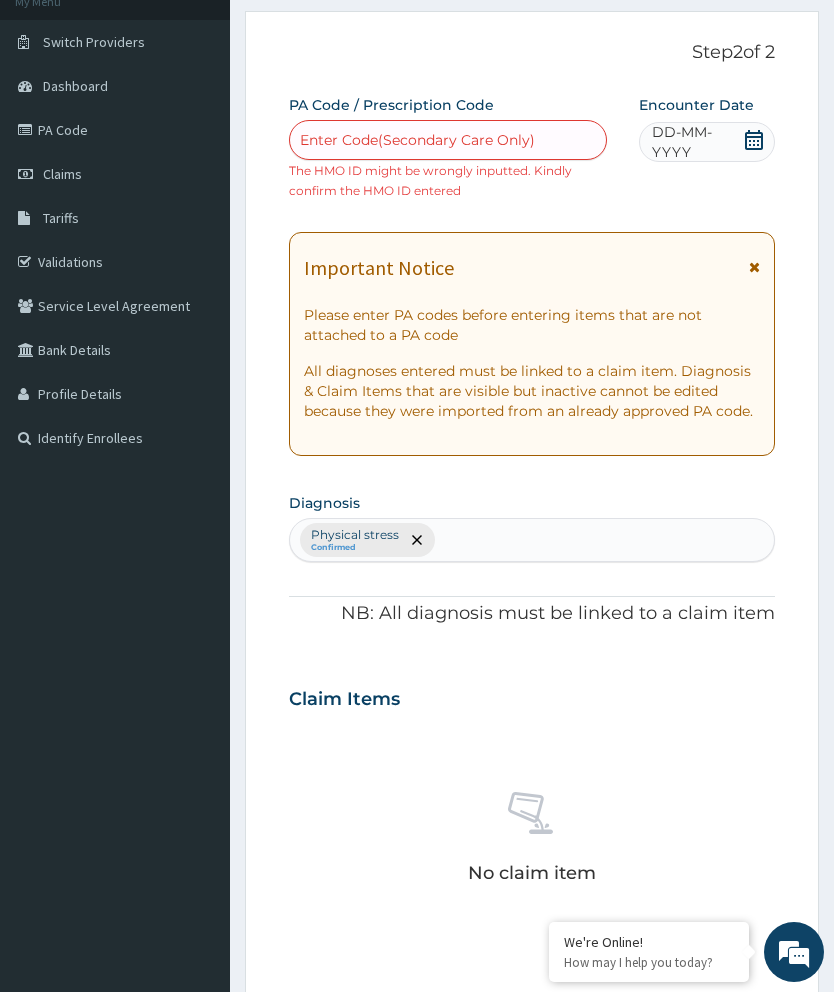 click on "PA Code" at bounding box center (115, 130) 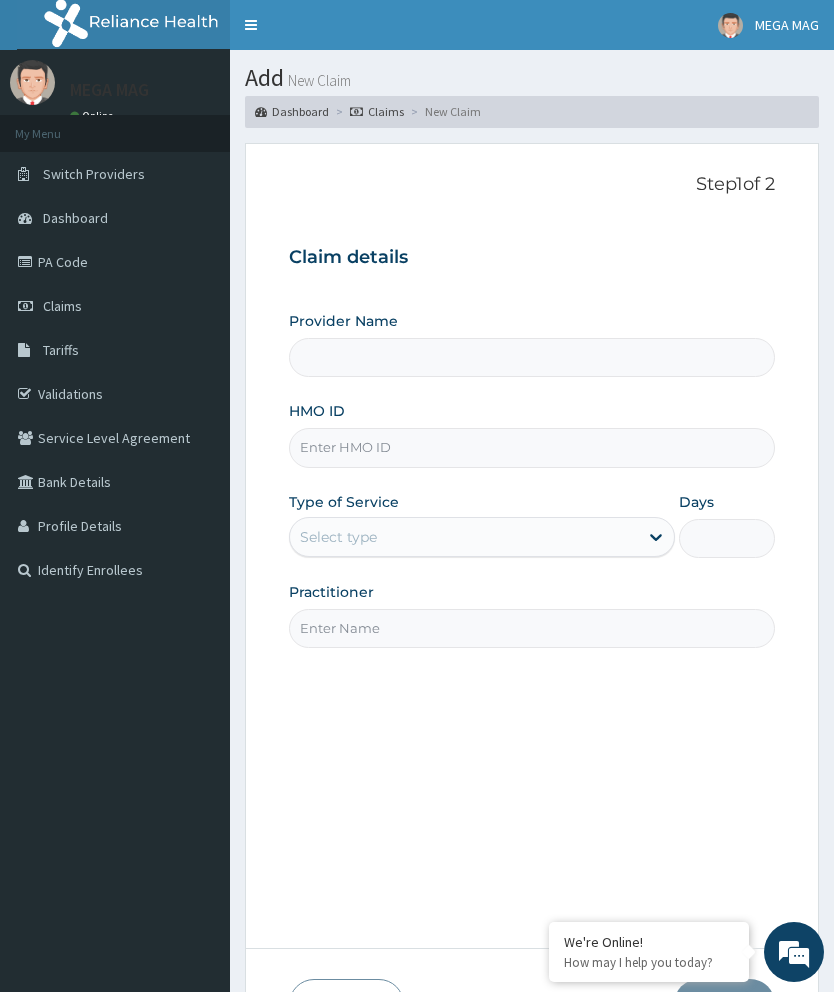 scroll, scrollTop: 0, scrollLeft: 0, axis: both 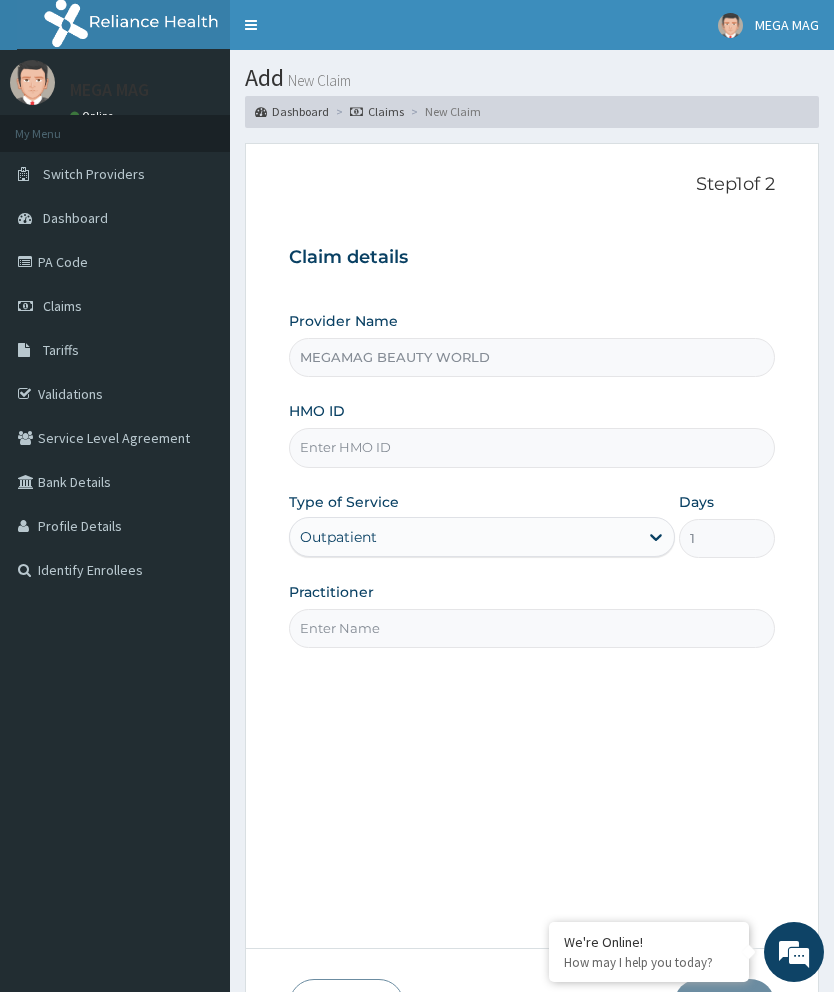 click on "HMO ID" at bounding box center [532, 447] 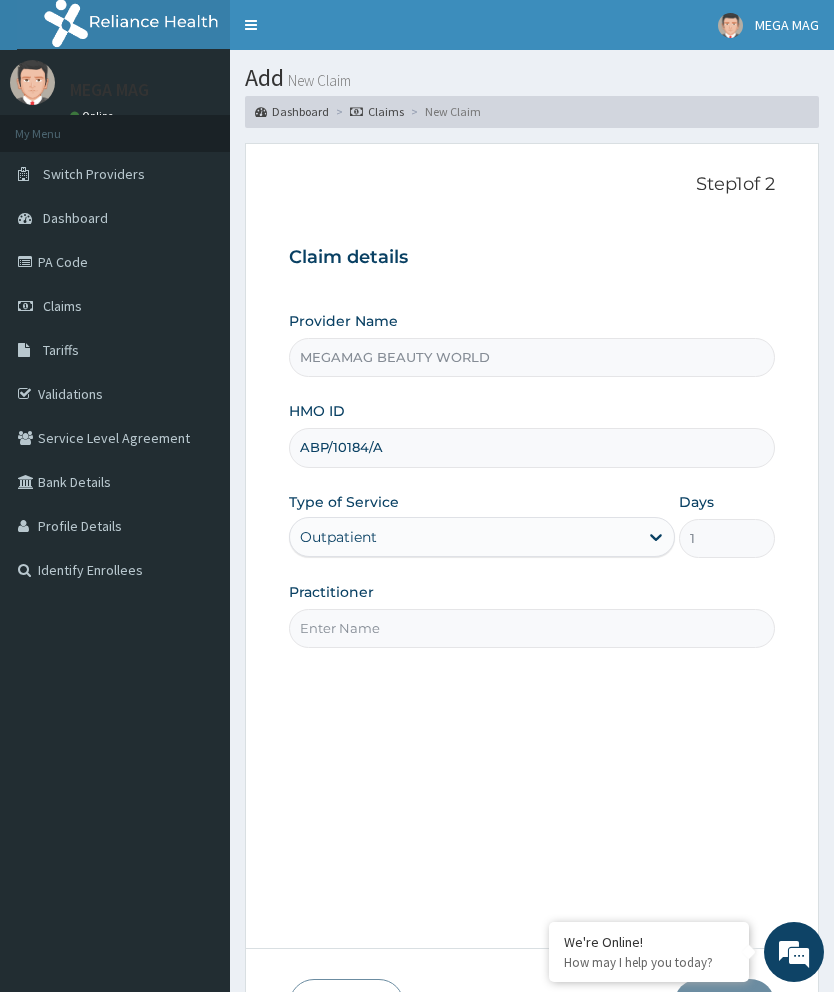 type on "ABP/10184/A" 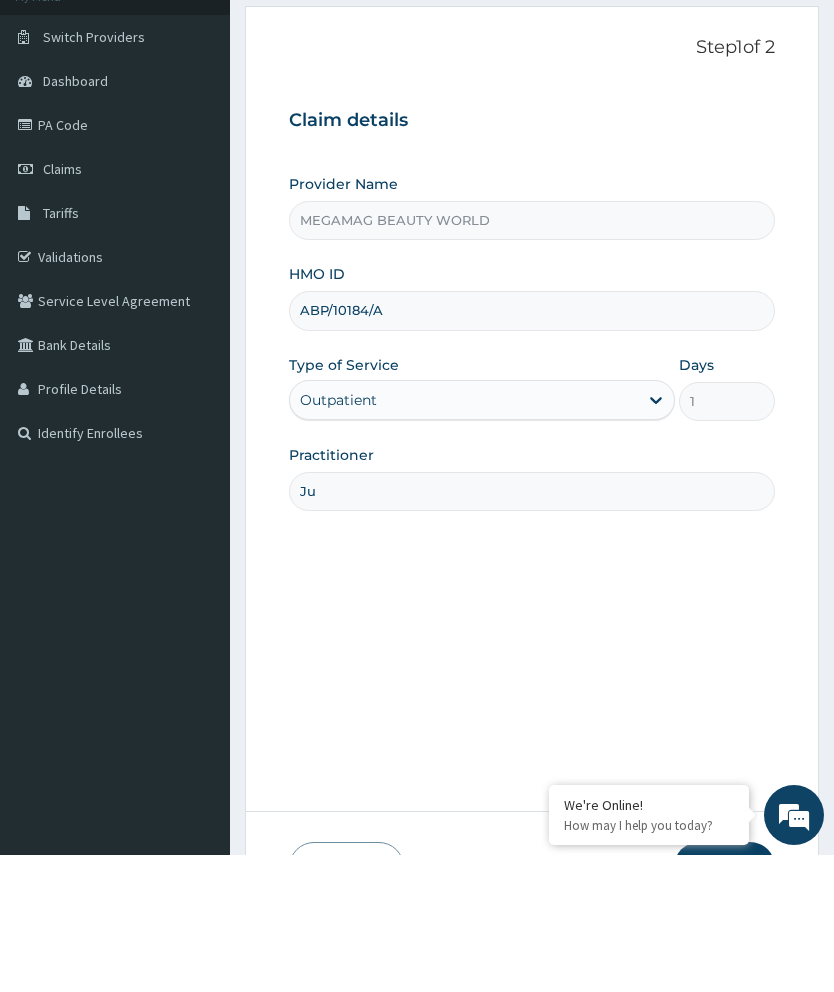 type on "Justine" 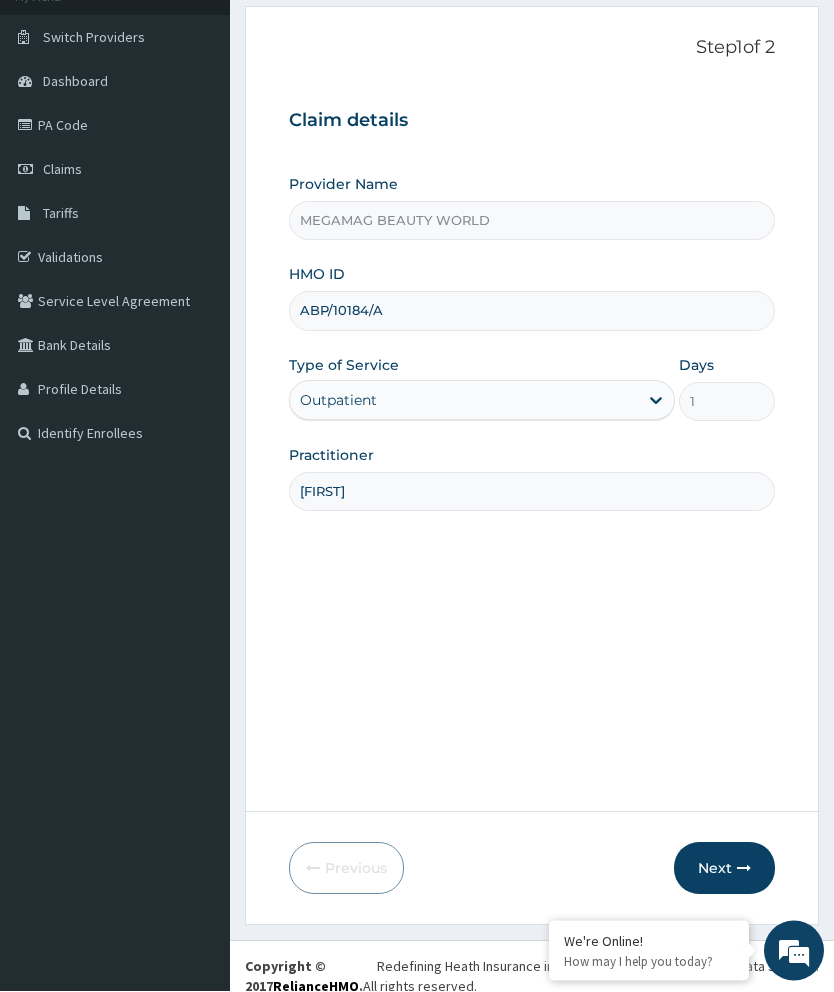 scroll, scrollTop: 135, scrollLeft: 0, axis: vertical 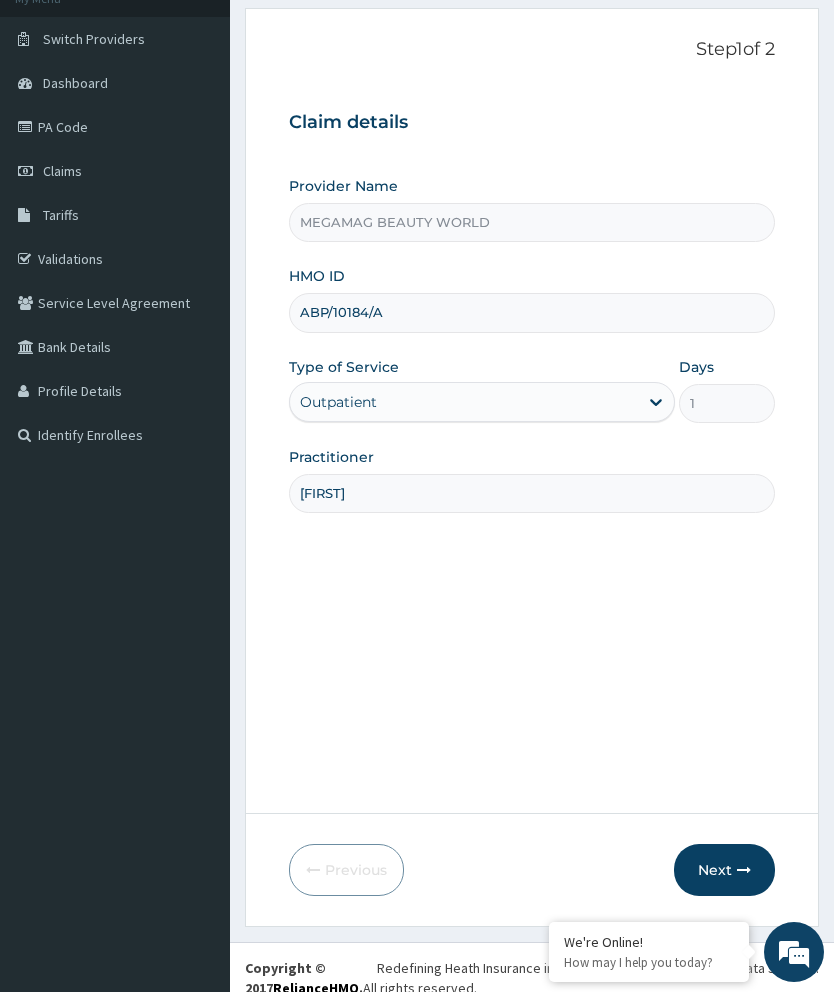 click on "Next" at bounding box center [724, 870] 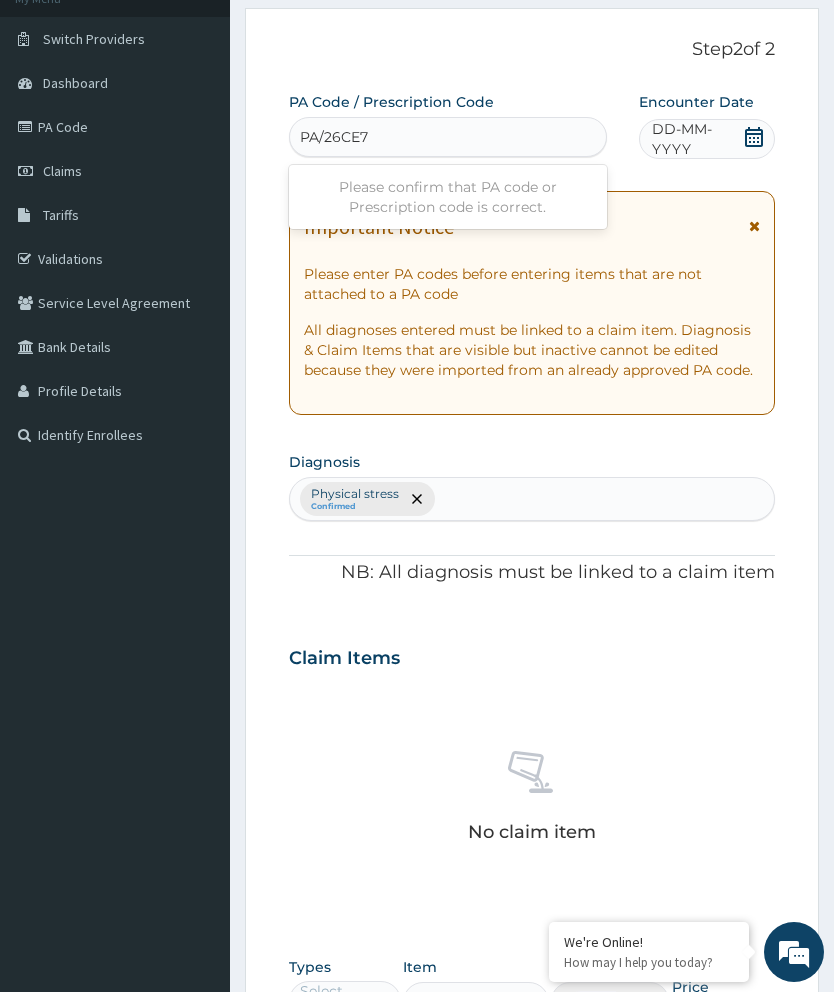 type on "PA/26CE7B" 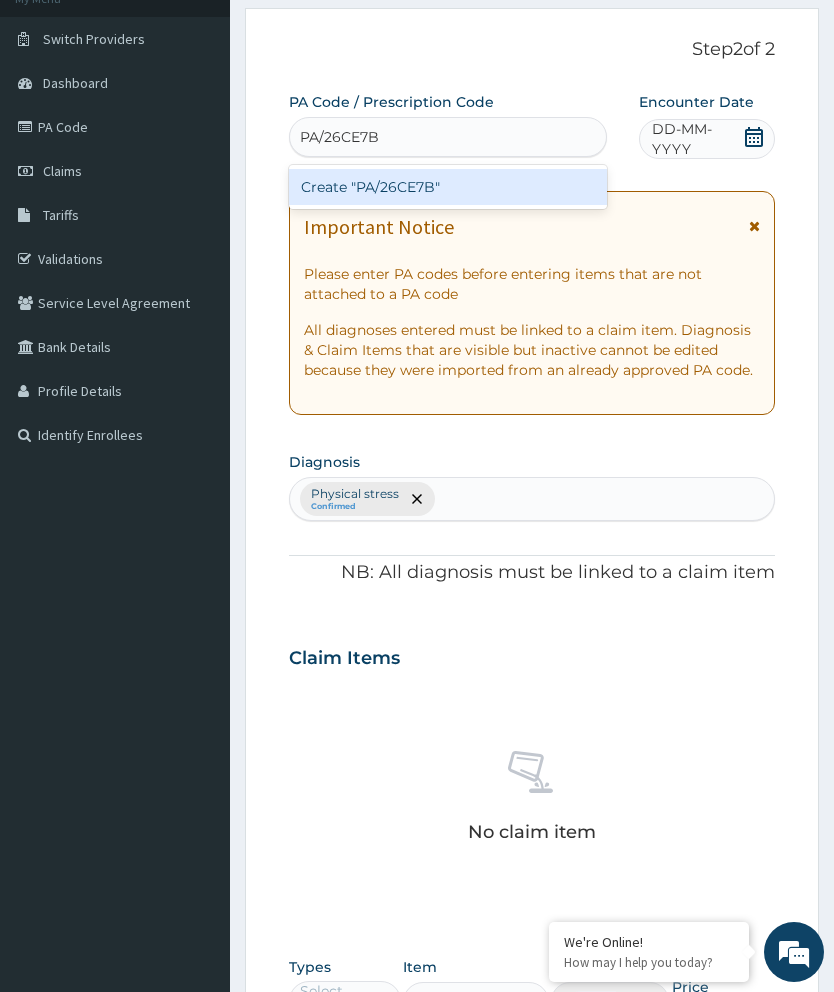 click on "Create "PA/26CE7B"" at bounding box center (448, 187) 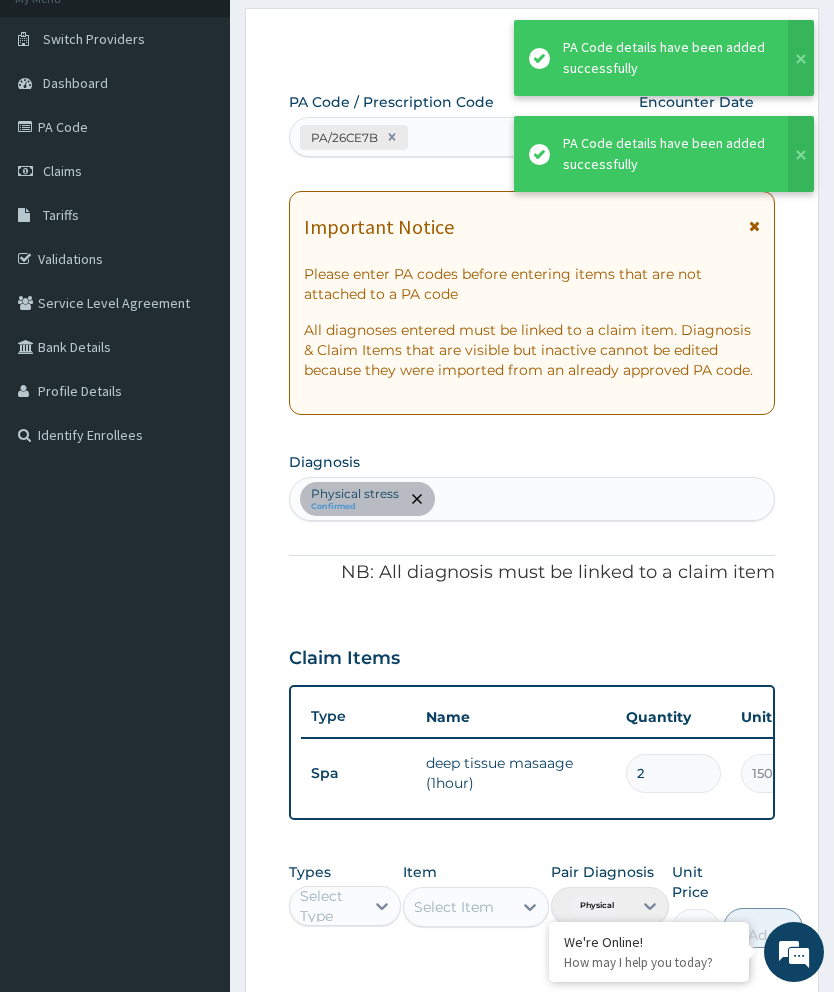click on "2" at bounding box center (673, 773) 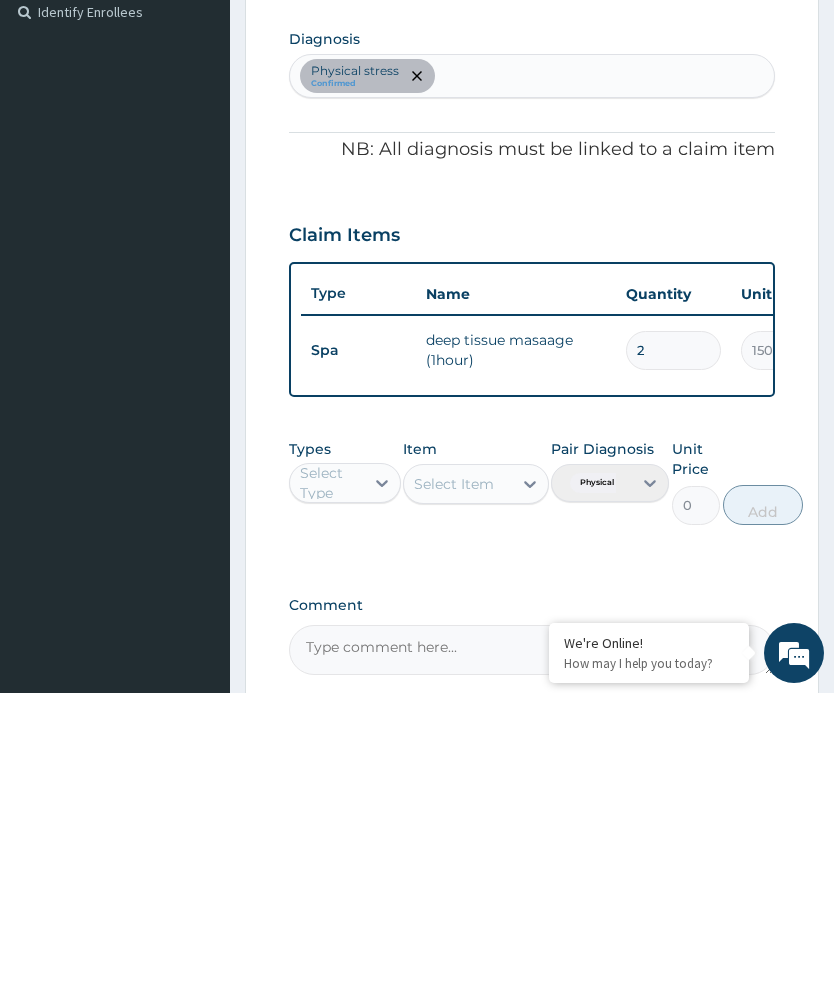 type 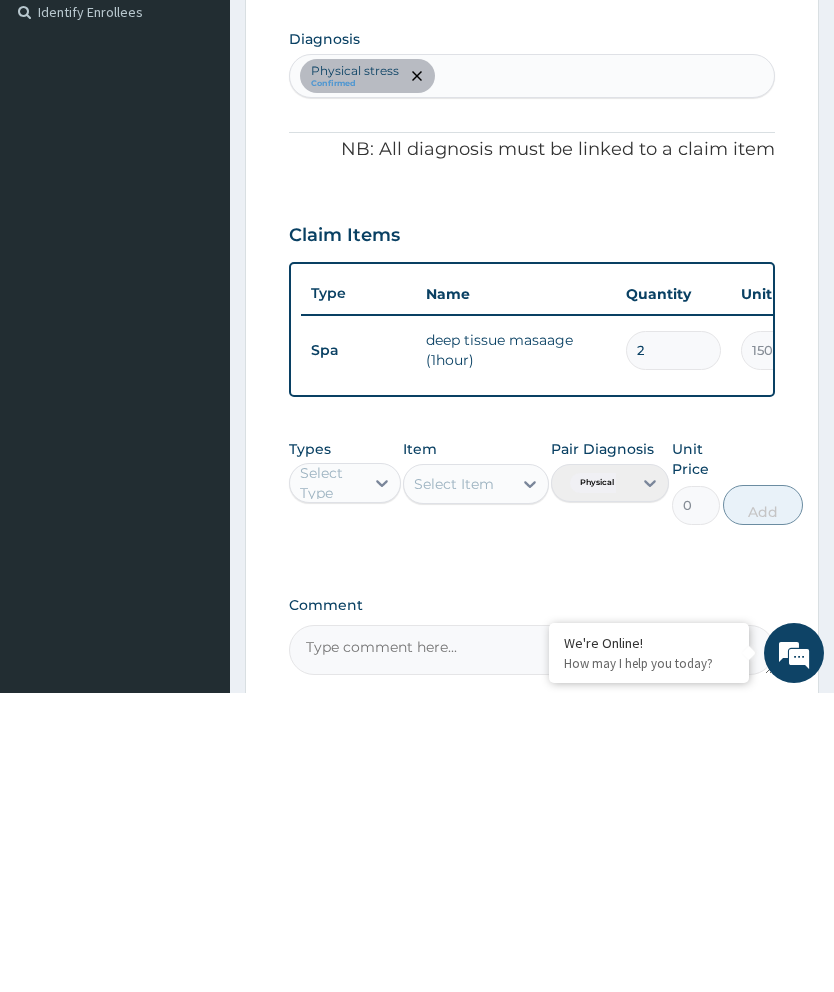 type on "0.00" 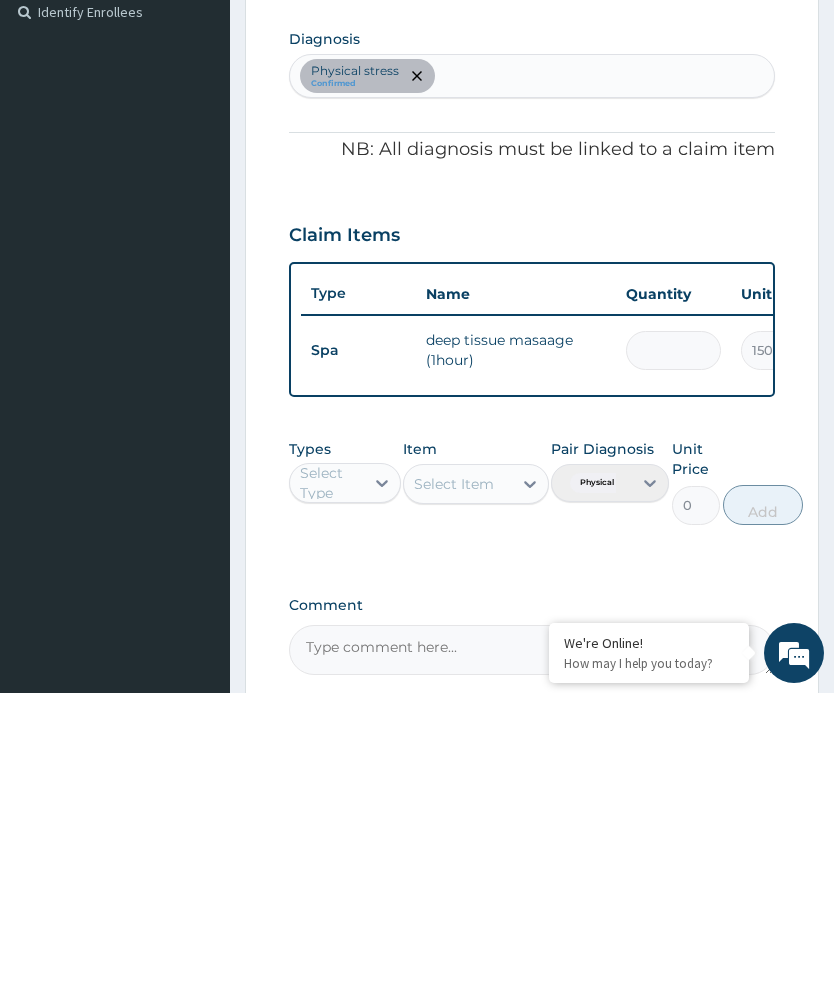 type on "1" 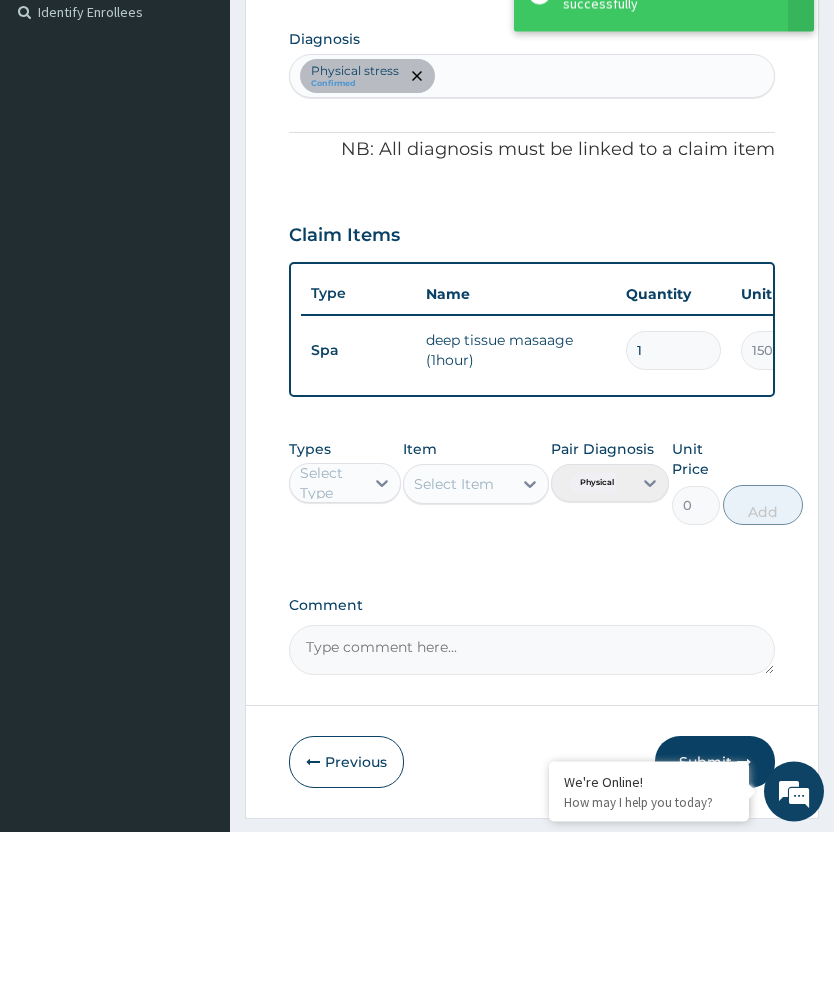 scroll, scrollTop: 467, scrollLeft: 0, axis: vertical 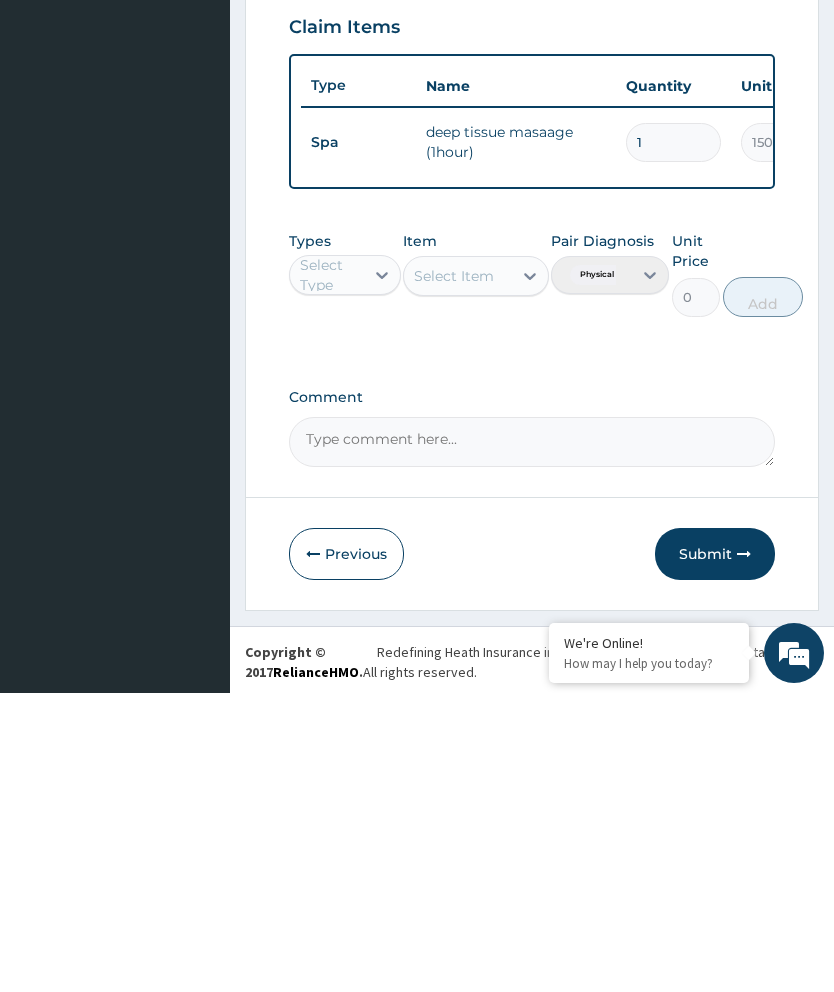 click on "Submit" at bounding box center (715, 853) 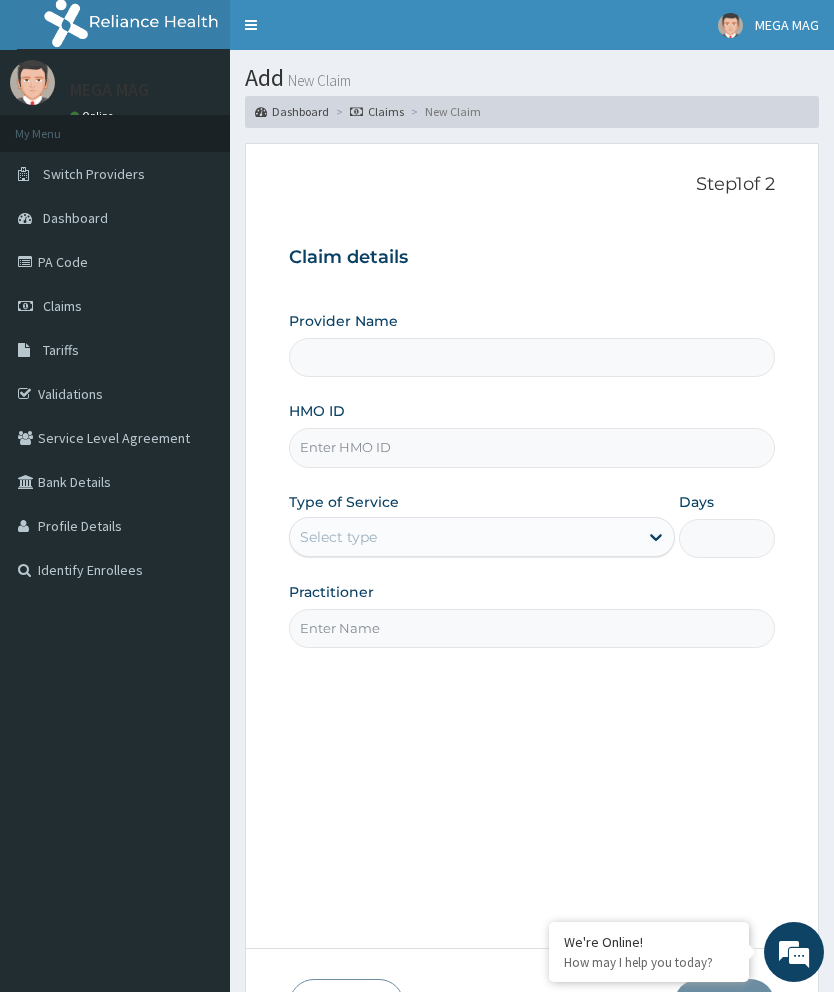 scroll, scrollTop: 0, scrollLeft: 0, axis: both 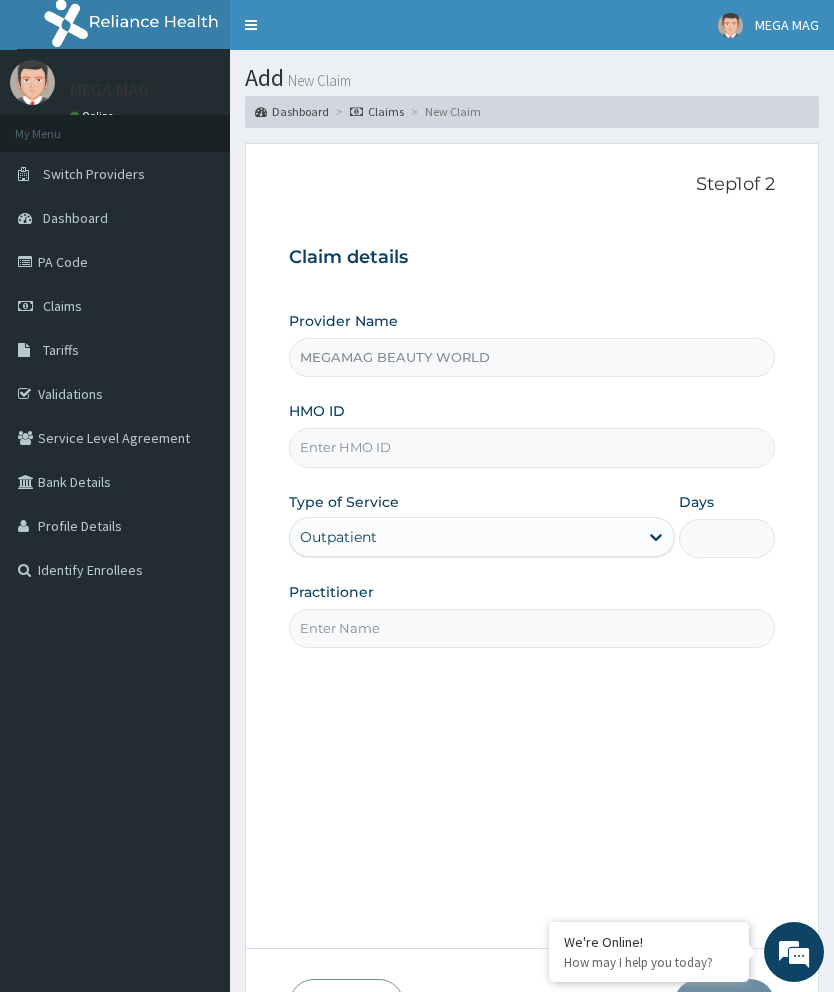 type on "MEGAMAG BEAUTY WORLD" 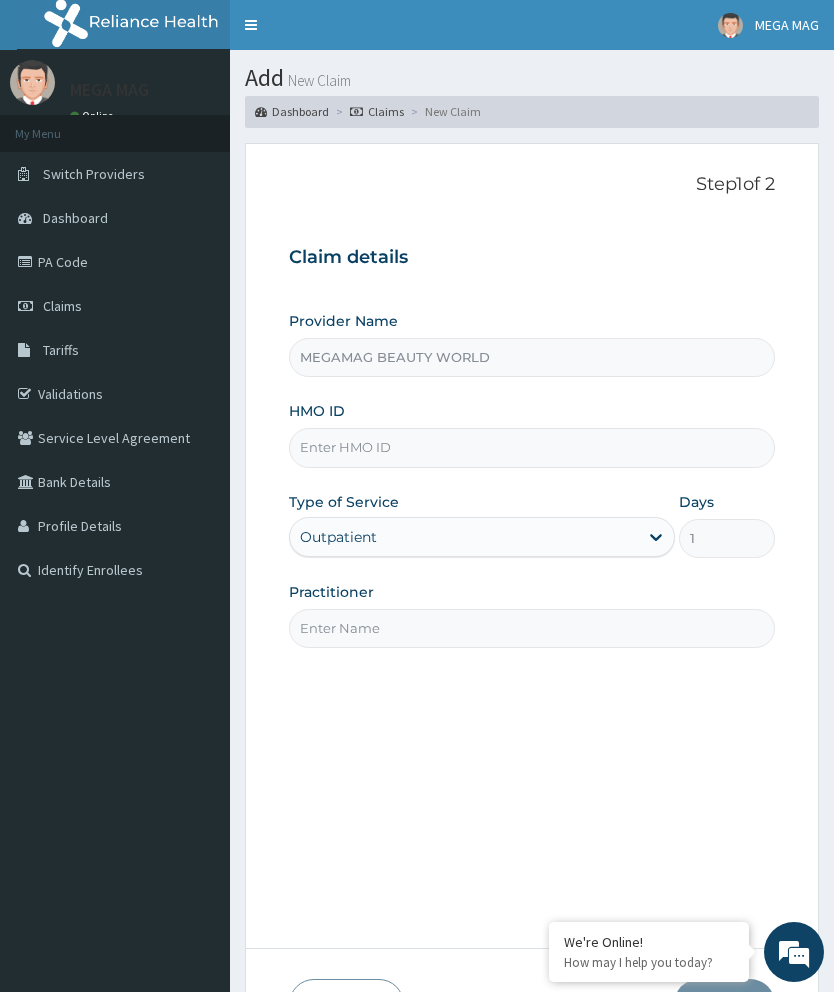 scroll, scrollTop: 0, scrollLeft: 0, axis: both 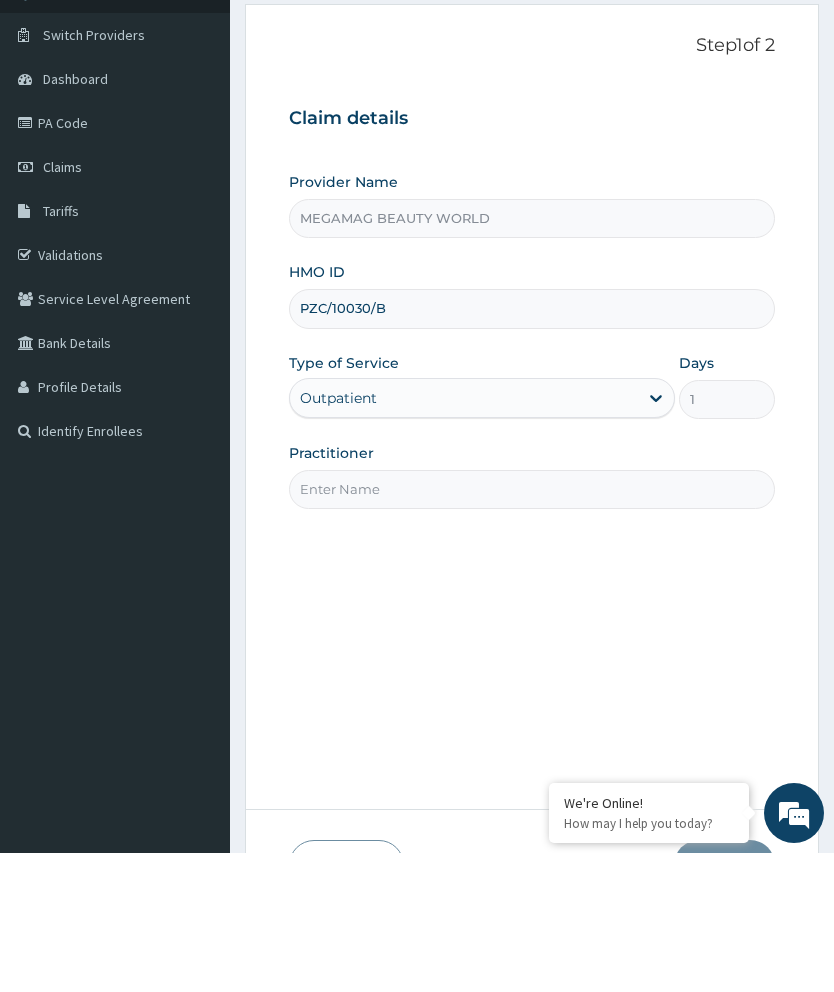 type on "PZC/10030/B" 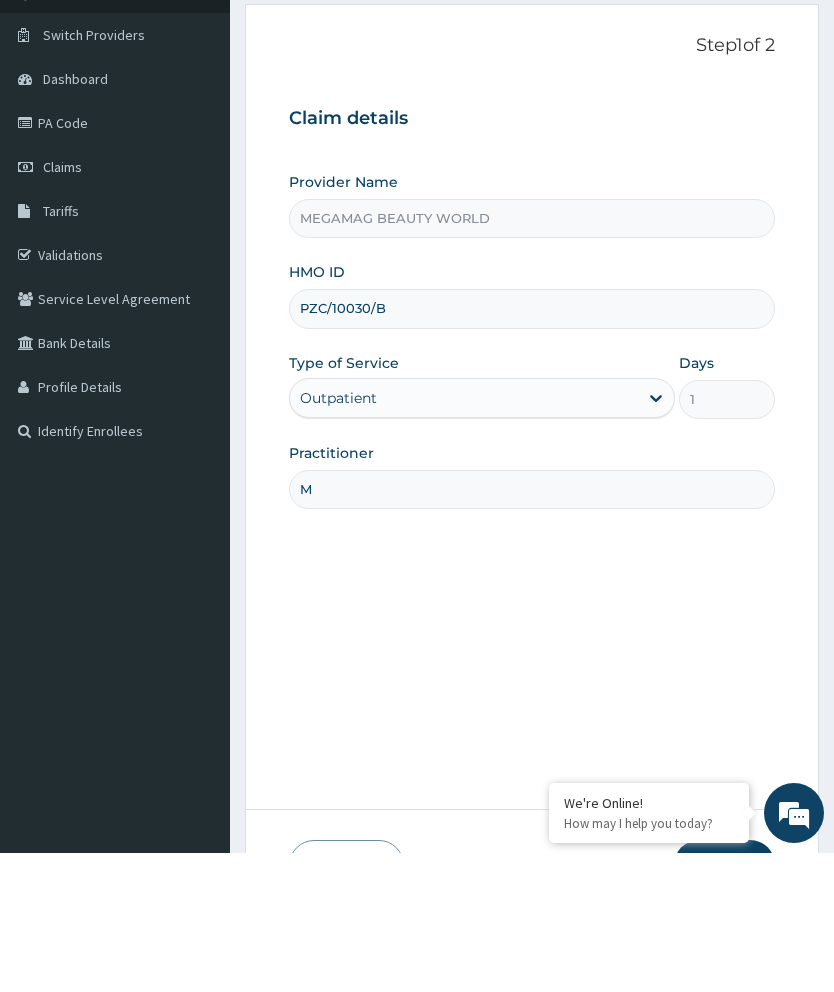 type on "[FIRST]" 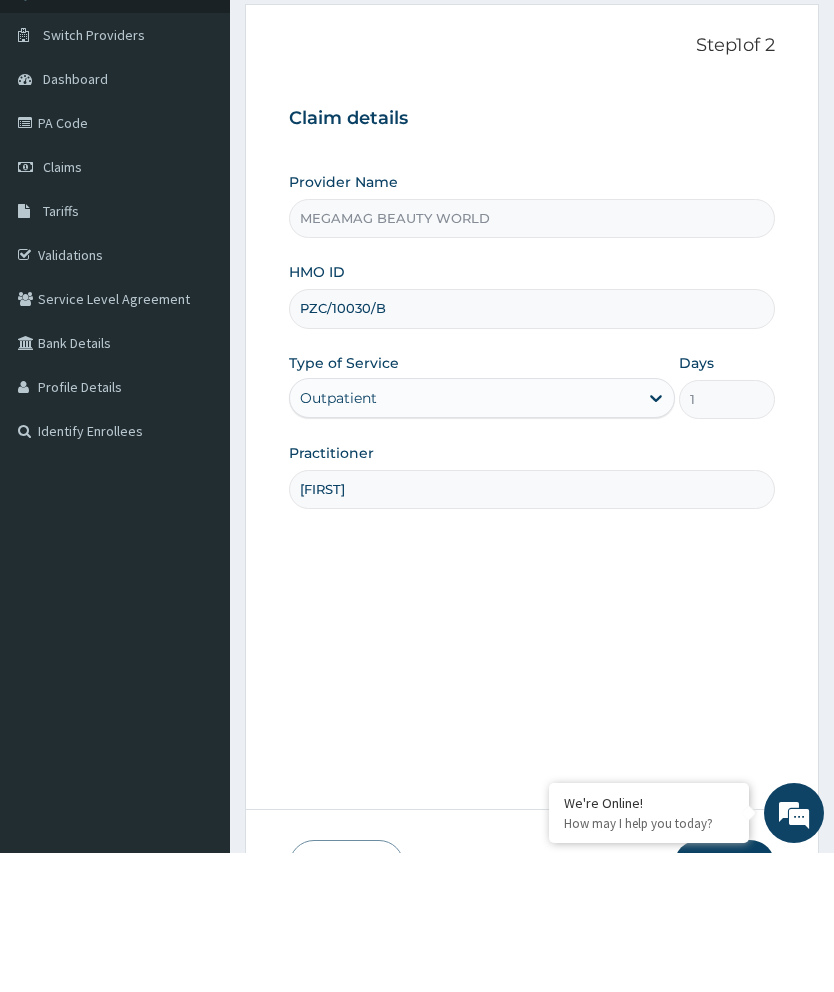 scroll, scrollTop: 135, scrollLeft: 0, axis: vertical 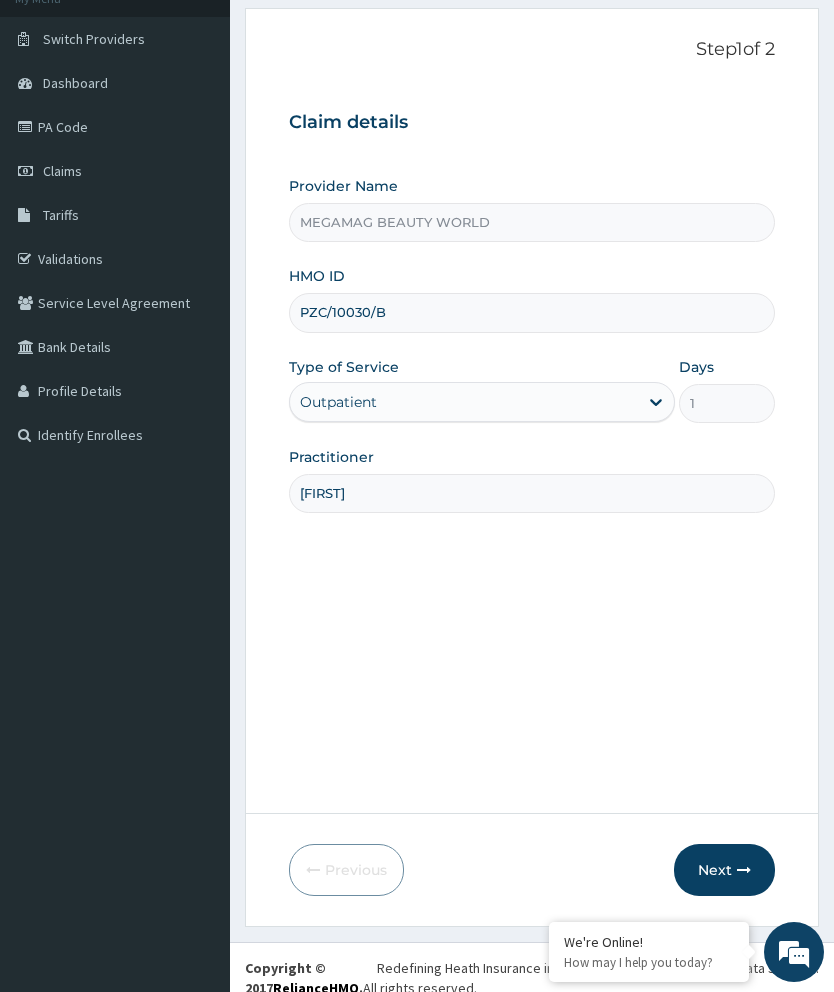 click on "Next" at bounding box center (724, 870) 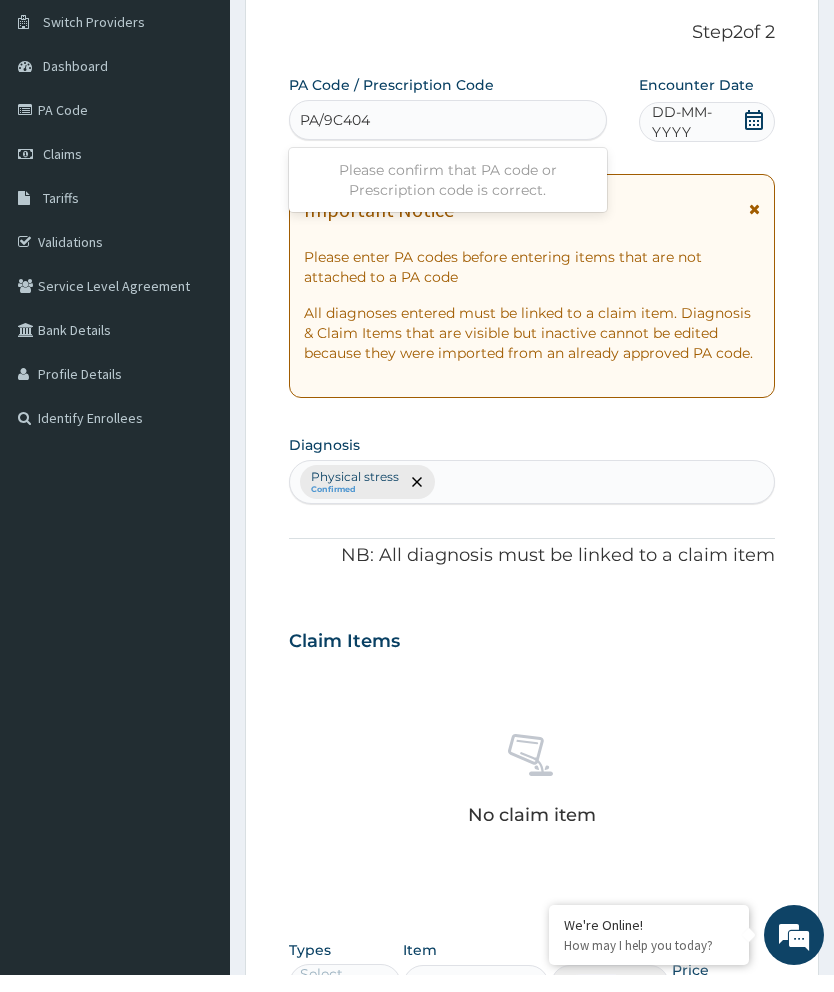 type on "PA/9C404A" 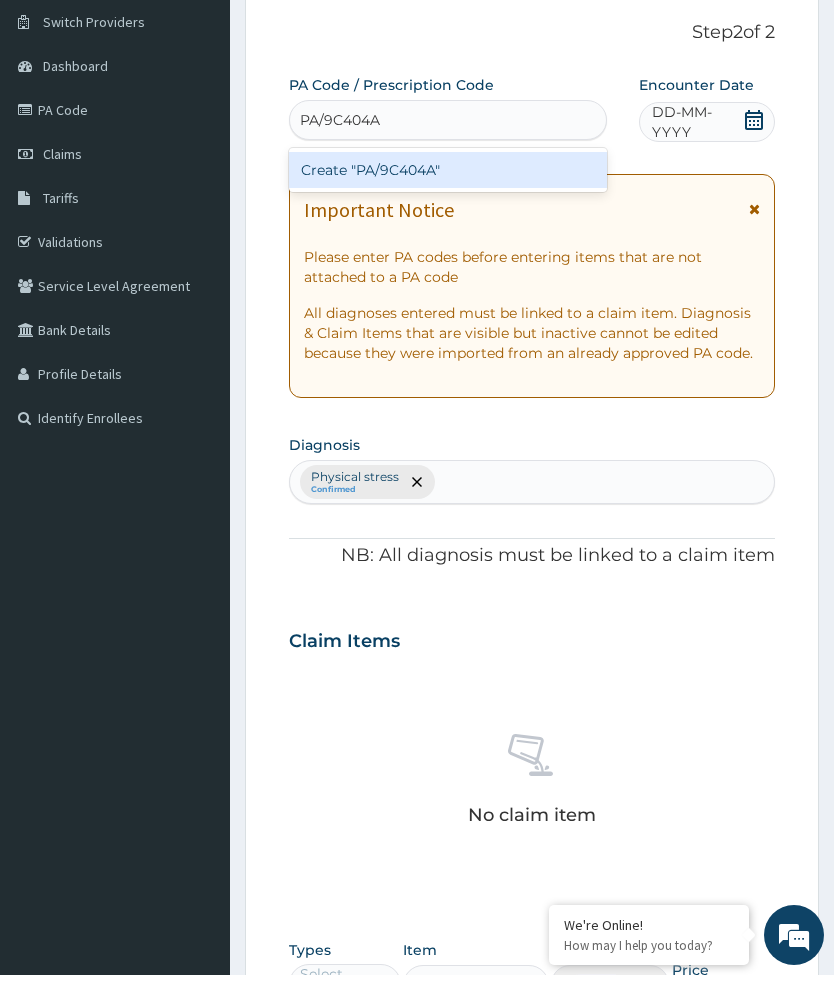 click on "Create "PA/9C404A"" at bounding box center (448, 187) 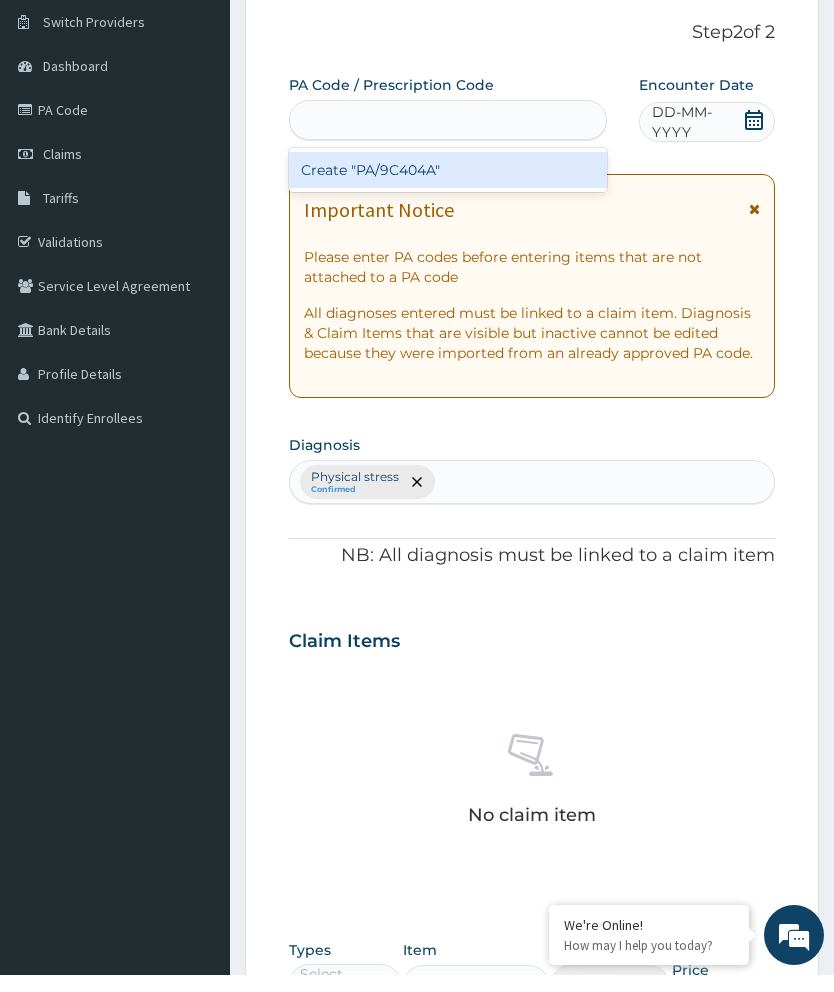 scroll, scrollTop: 152, scrollLeft: 0, axis: vertical 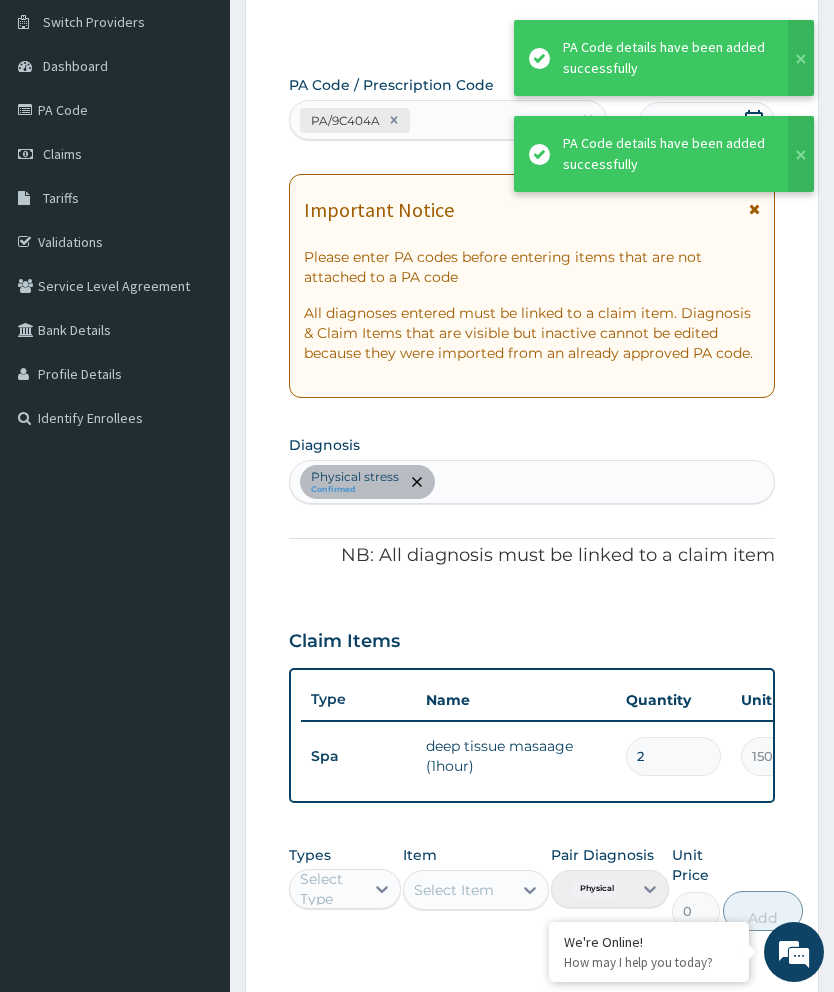 click on "2" at bounding box center [673, 756] 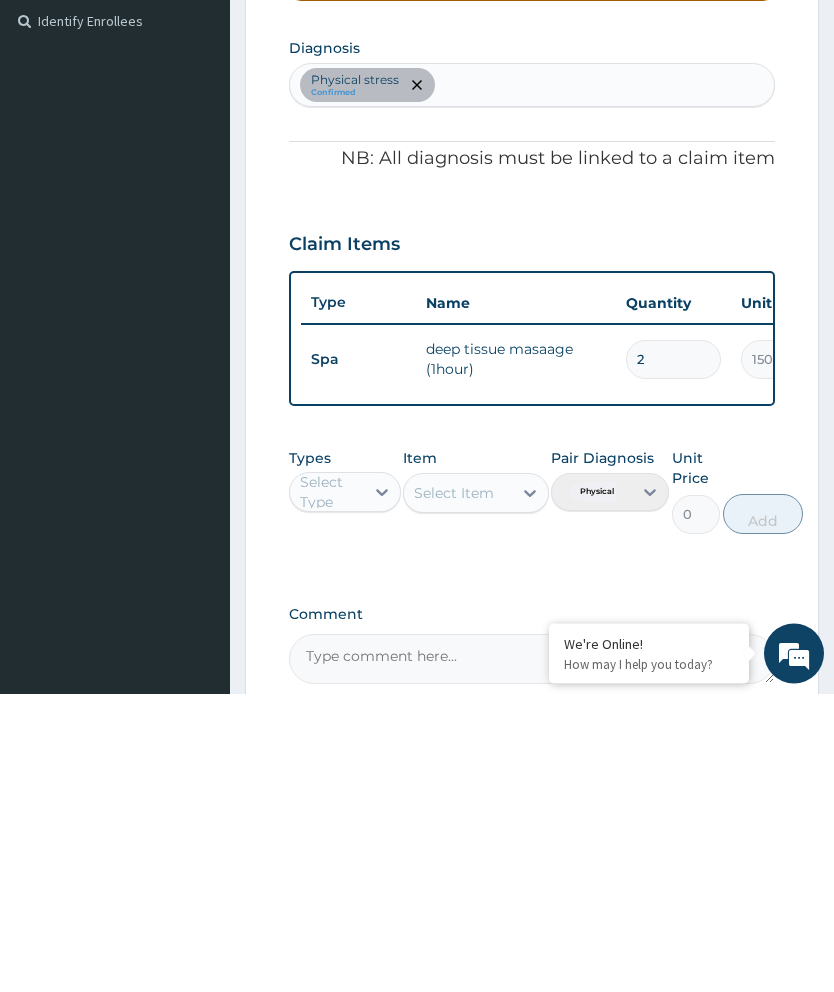 type 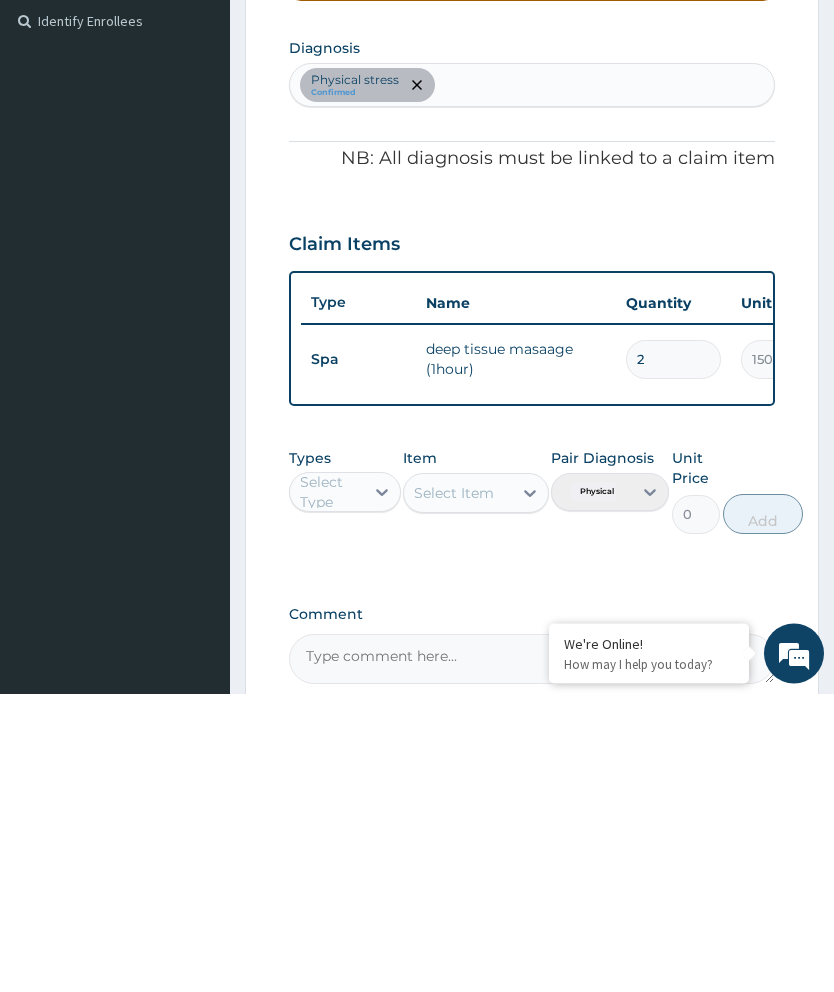type on "0.00" 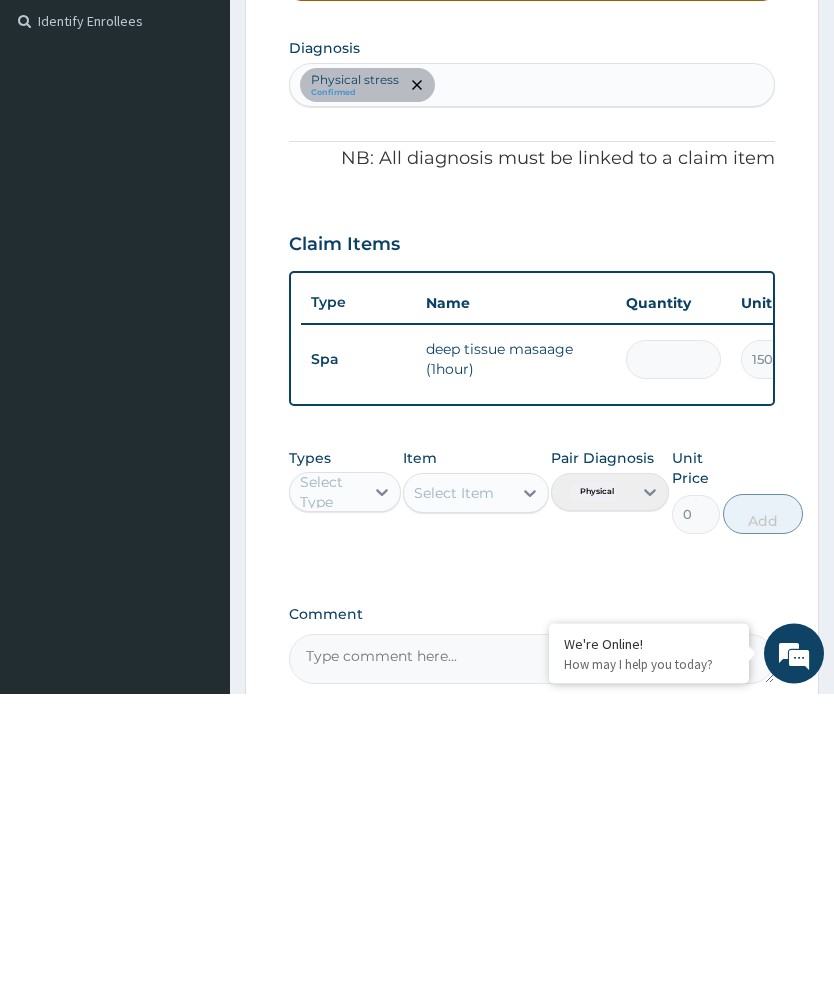 type on "1" 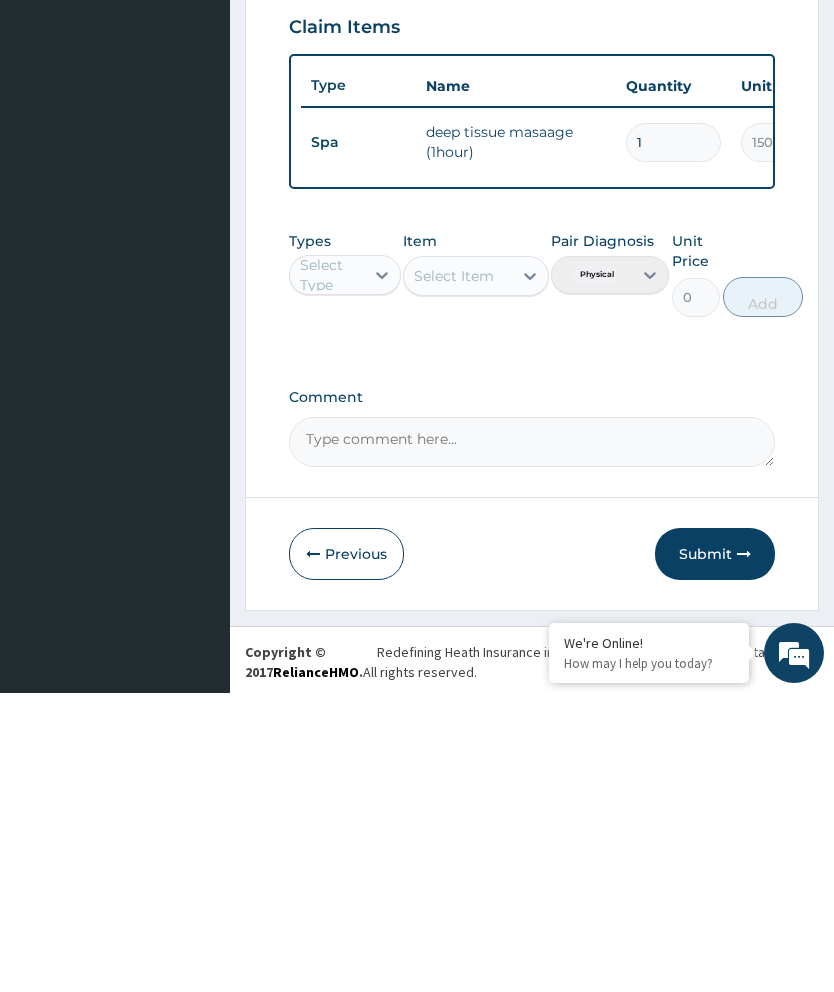click on "Submit" at bounding box center (715, 853) 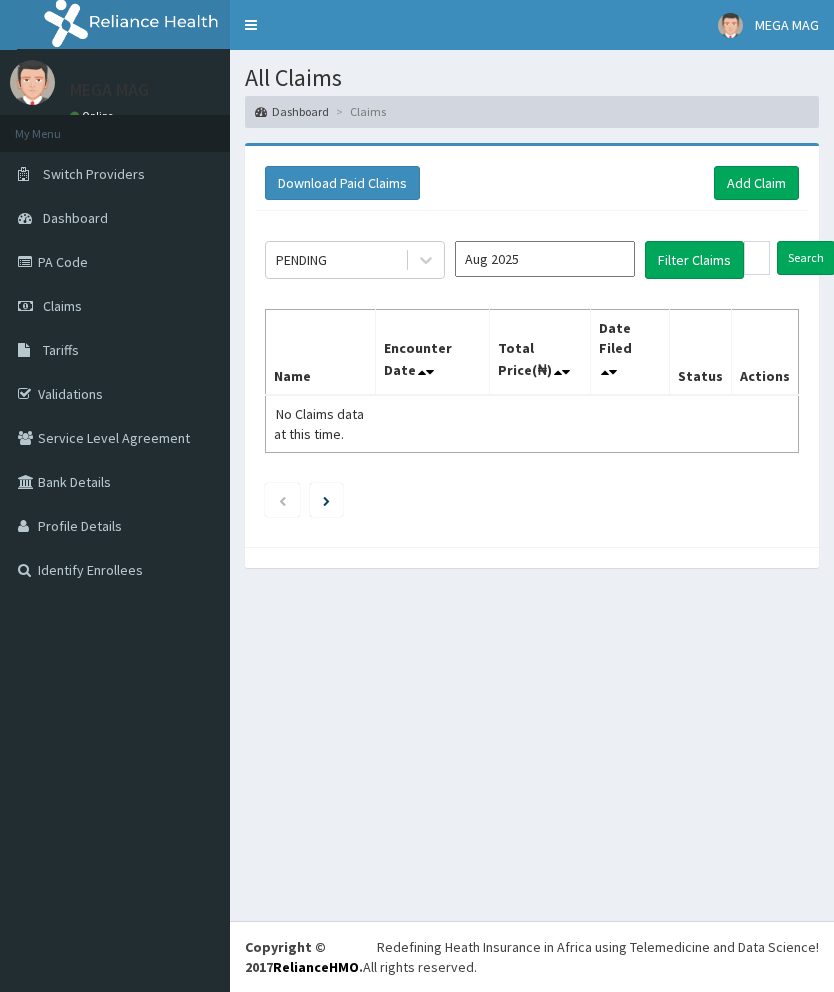 scroll, scrollTop: 0, scrollLeft: 0, axis: both 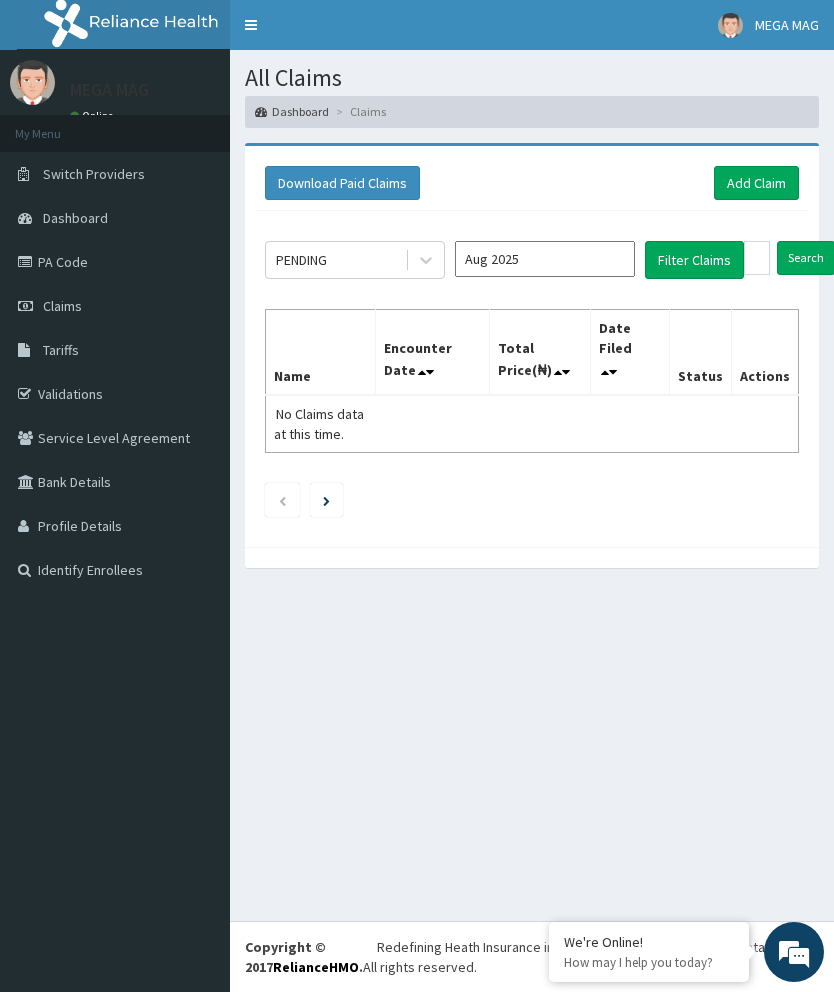 click on "Claims" at bounding box center [62, 306] 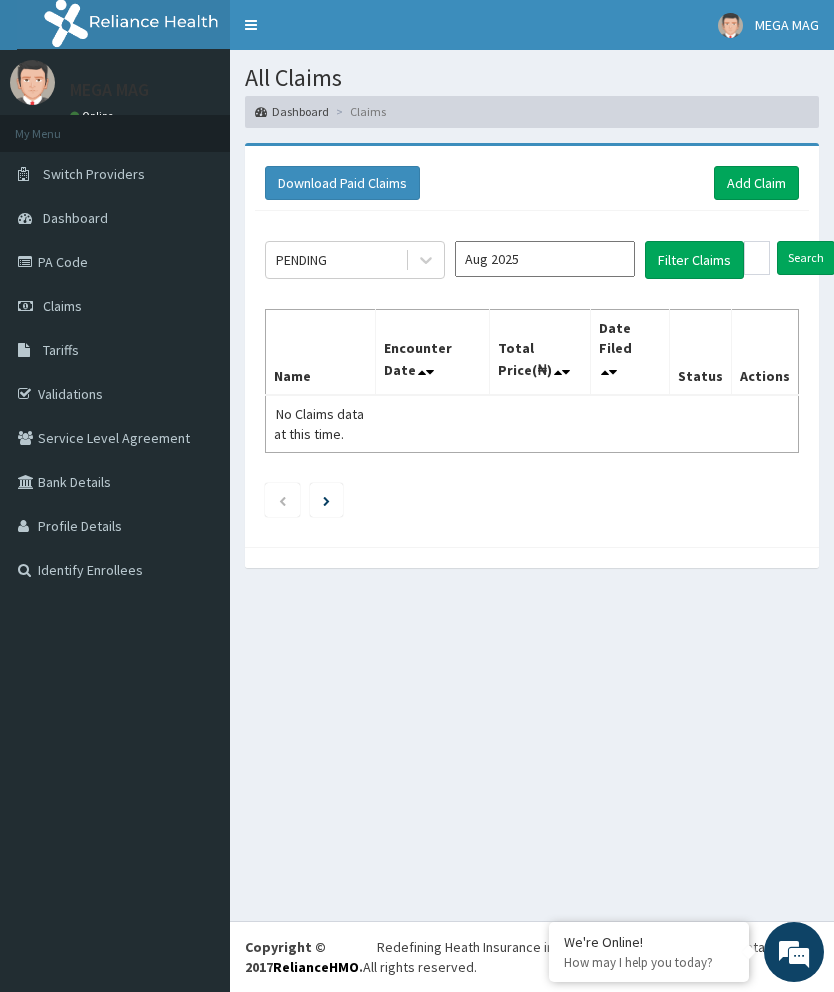 scroll, scrollTop: 0, scrollLeft: 0, axis: both 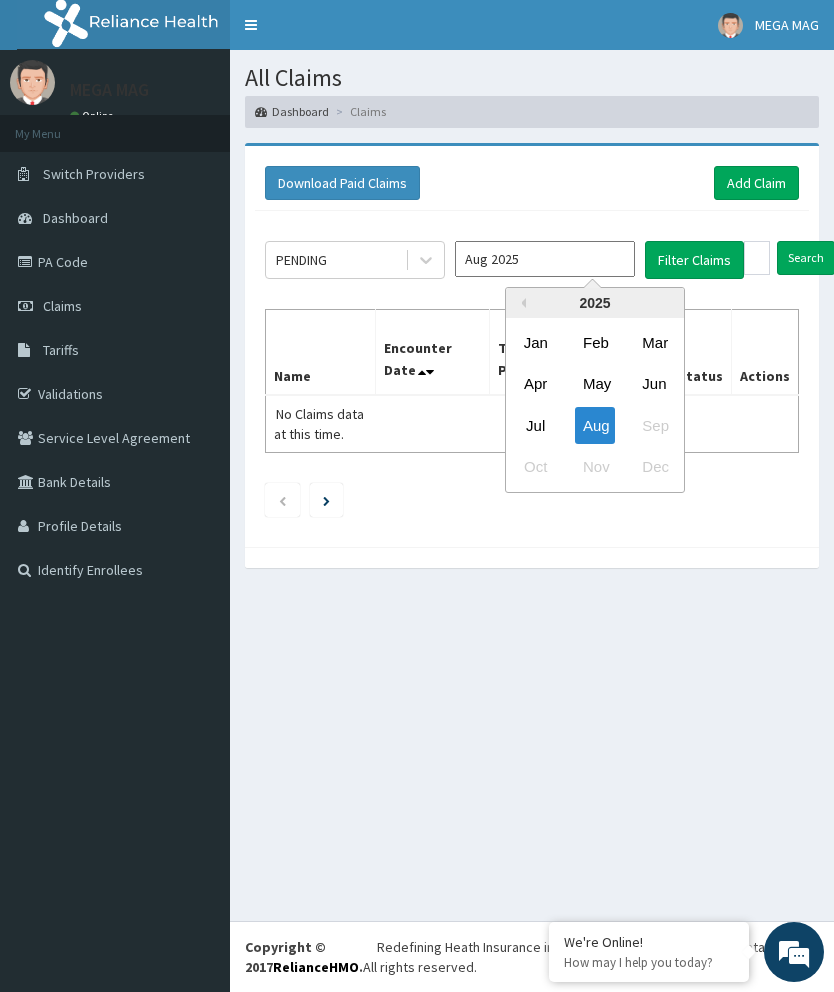 click on "Jul" at bounding box center (536, 424) 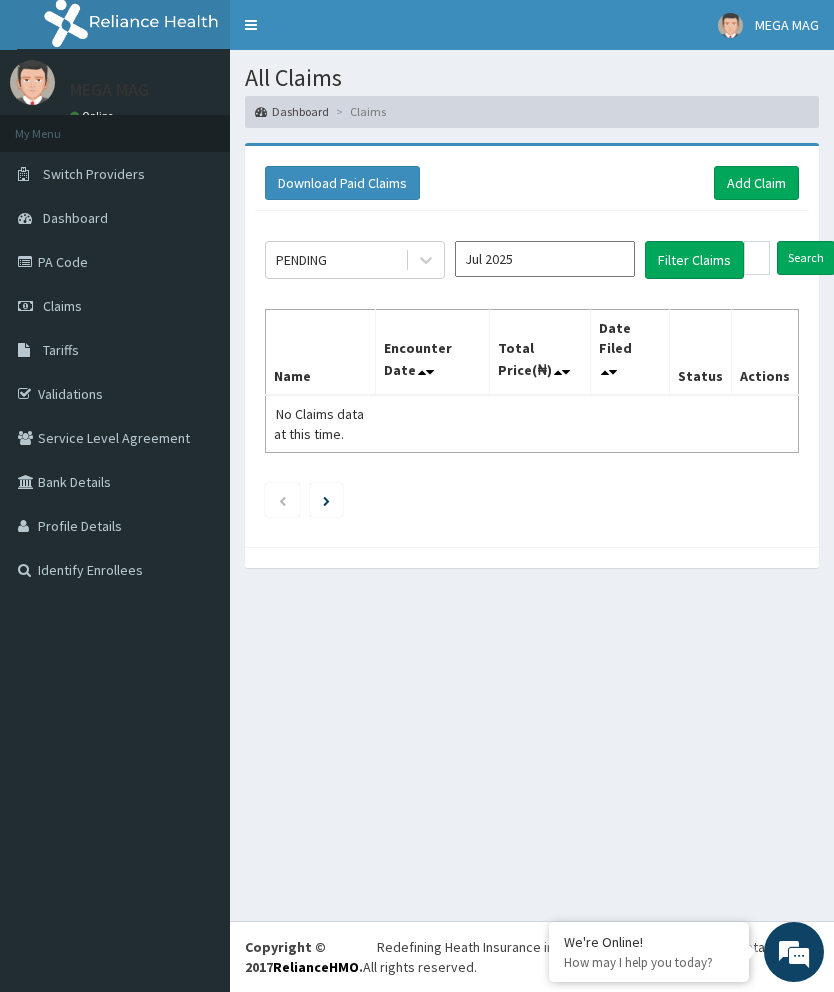 click on "Filter Claims" at bounding box center [694, 260] 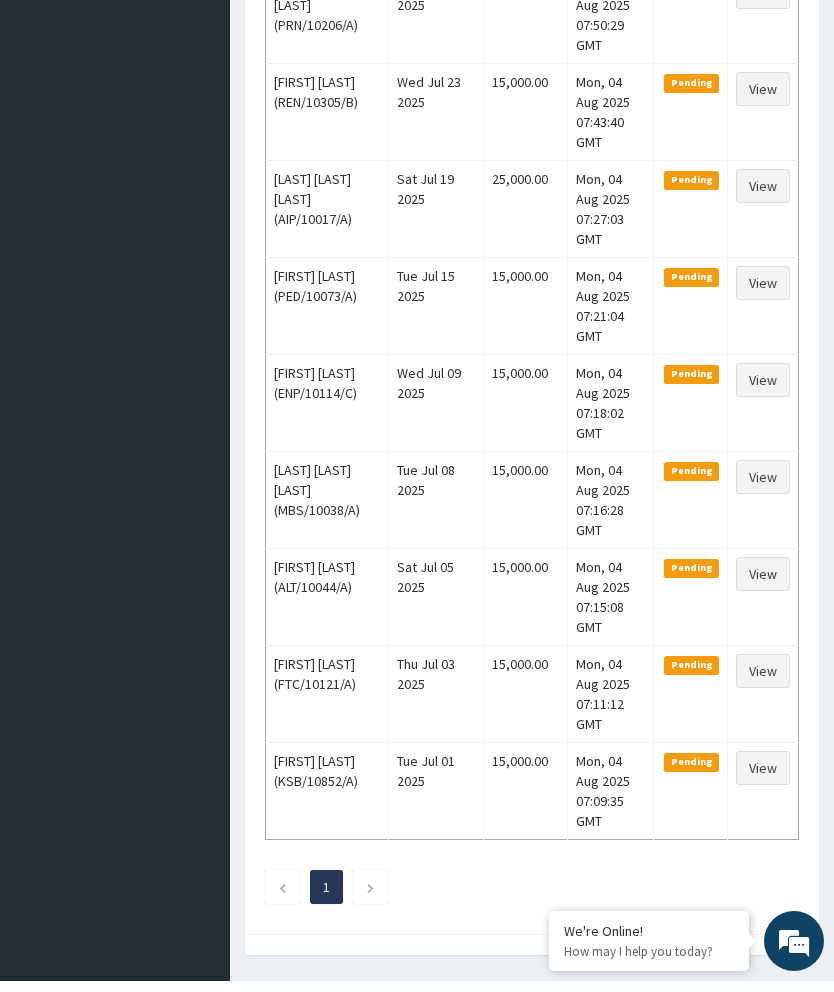 scroll, scrollTop: 692, scrollLeft: 0, axis: vertical 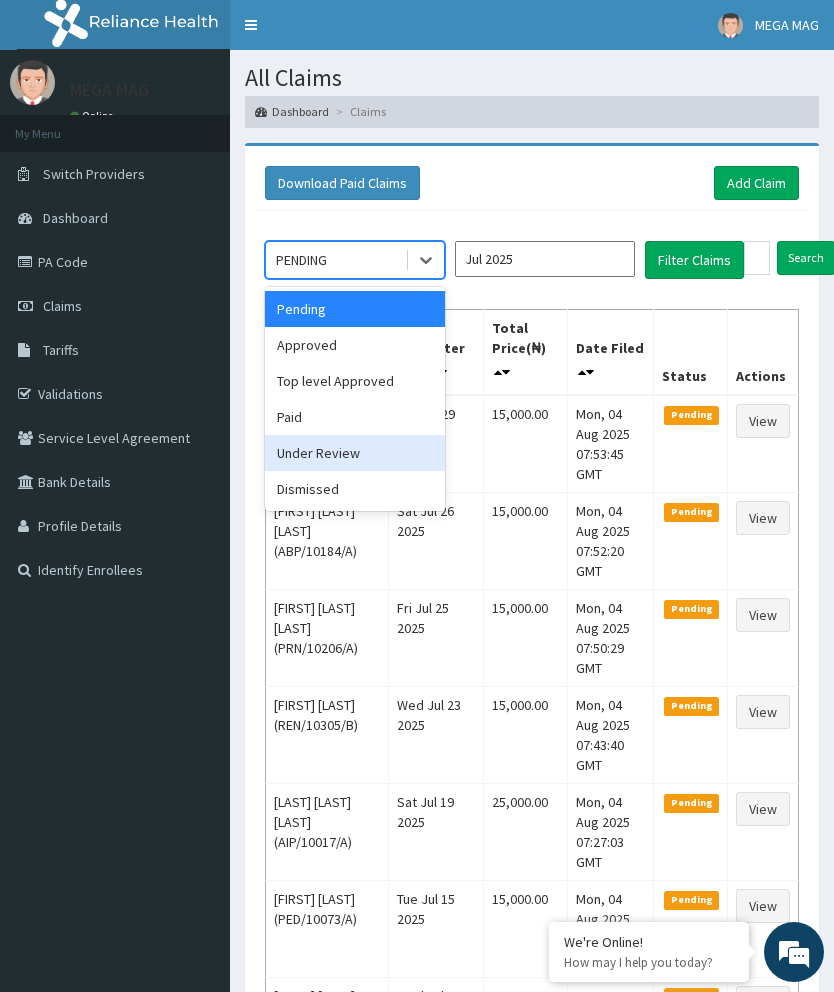 click on "Under Review" at bounding box center [355, 453] 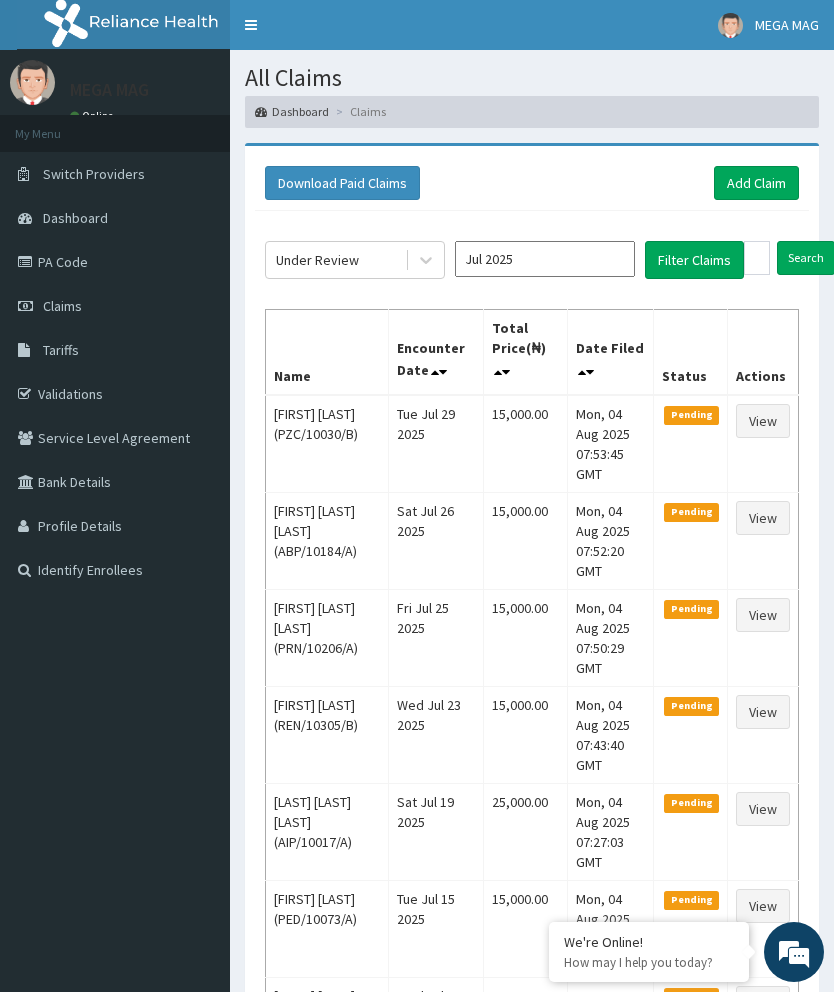 click on "Filter Claims" at bounding box center (694, 260) 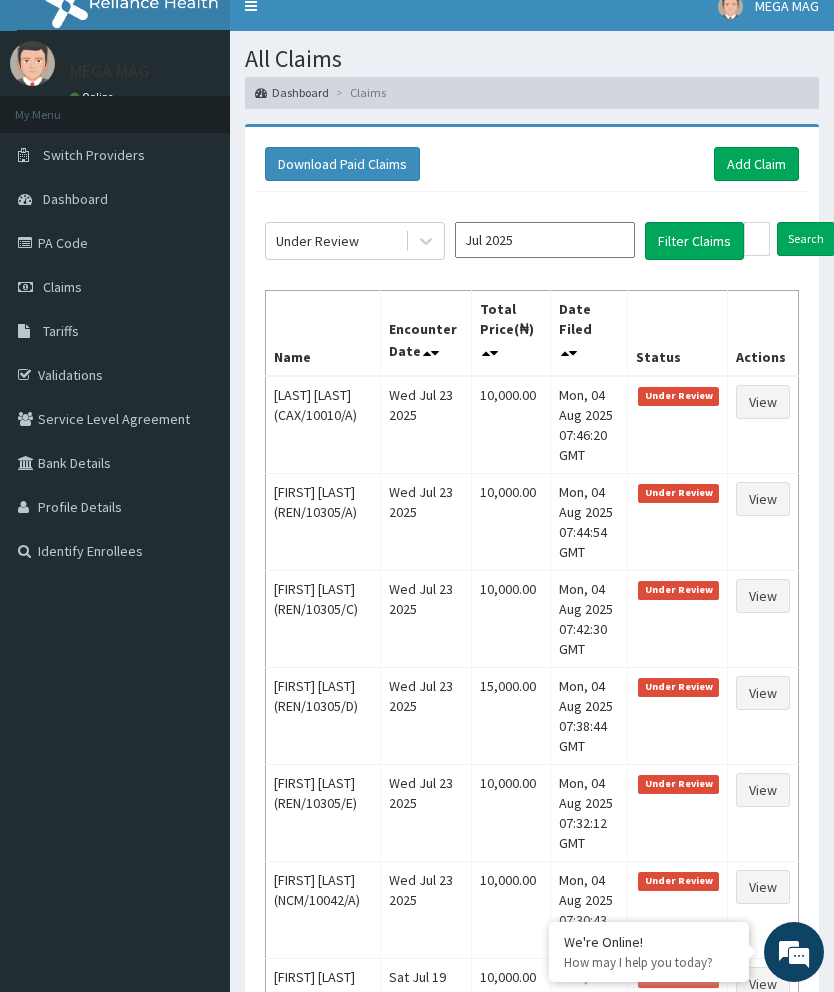 scroll, scrollTop: 0, scrollLeft: 0, axis: both 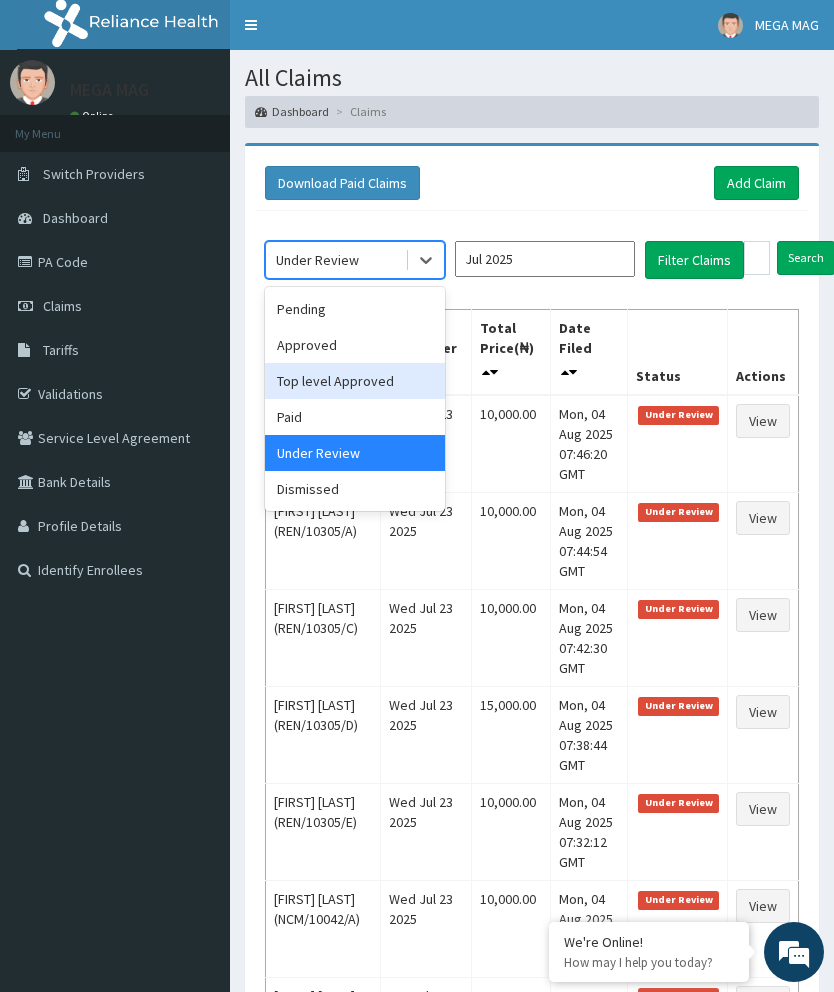 click on "Top level Approved" at bounding box center (355, 381) 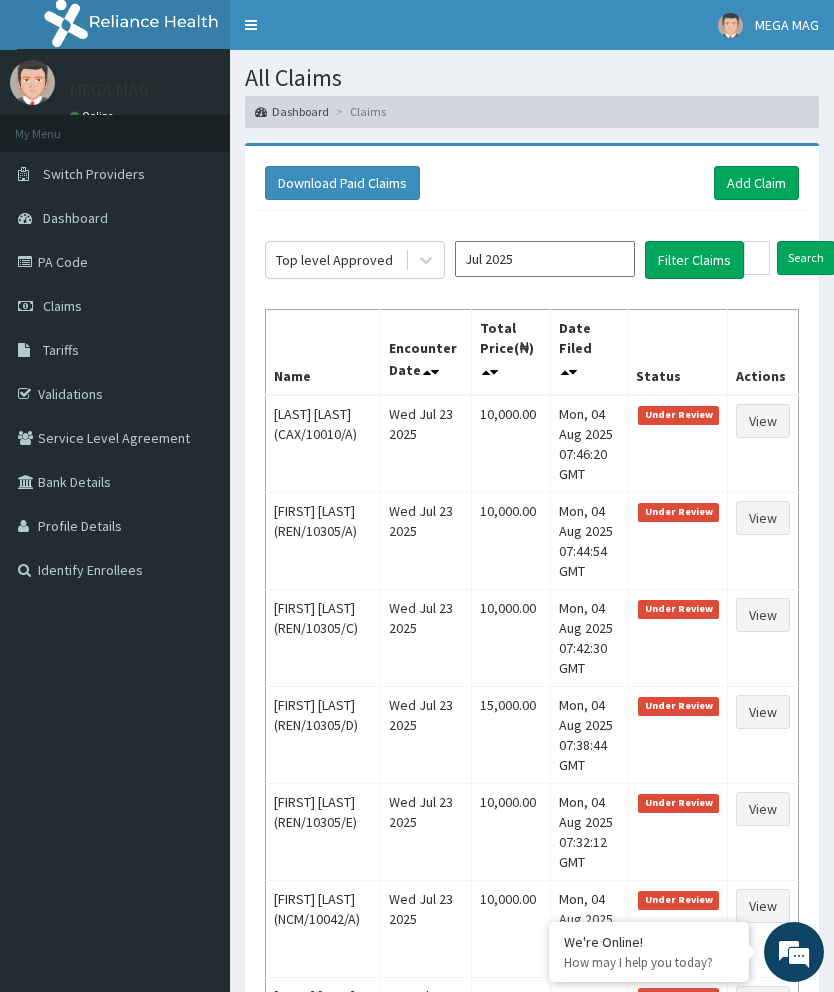 click on "Filter Claims" at bounding box center (694, 260) 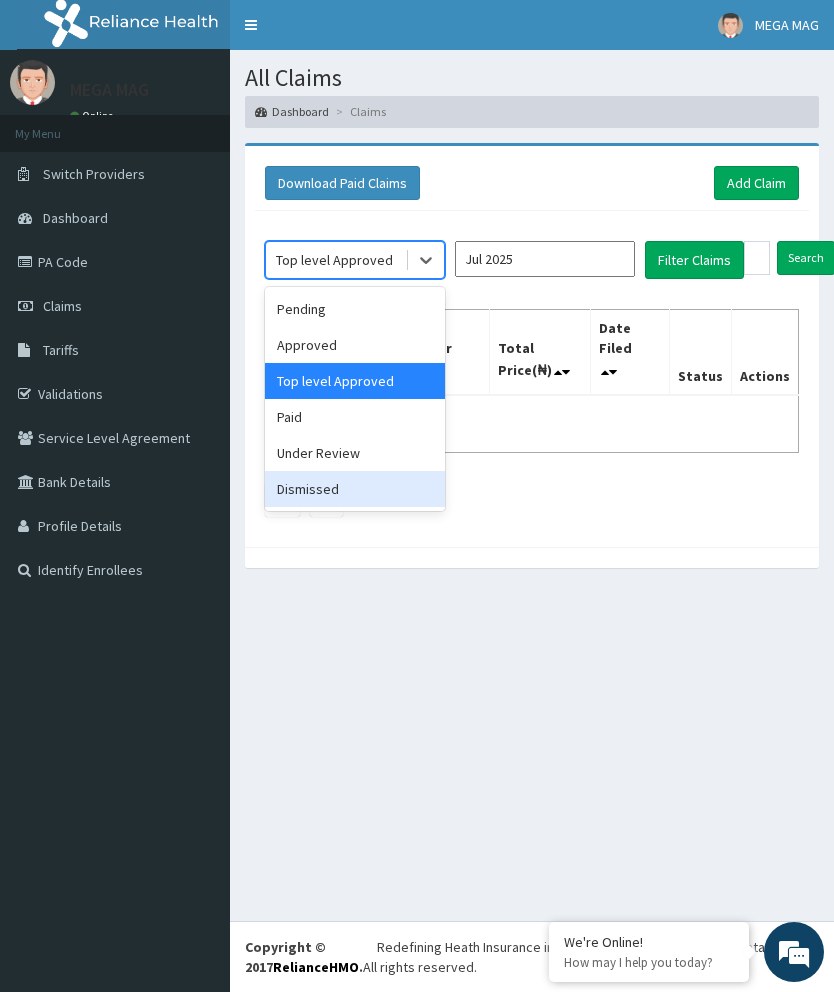 click on "Dismissed" at bounding box center (355, 489) 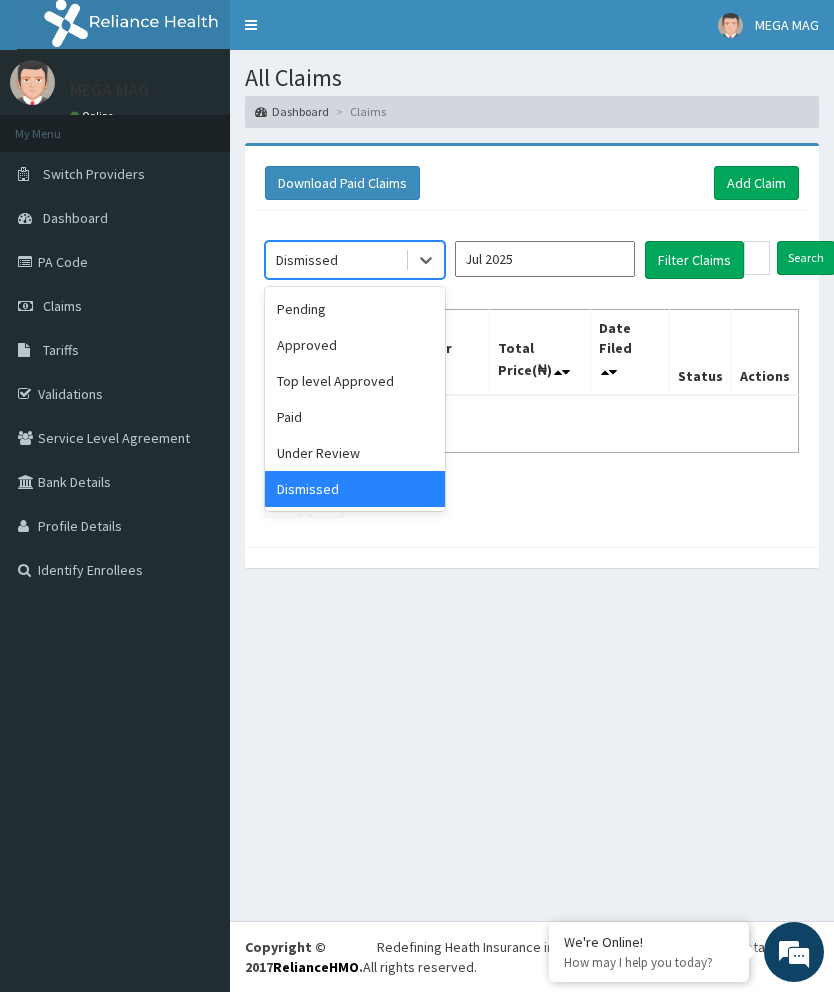 click on "Jul 2025" at bounding box center (545, 259) 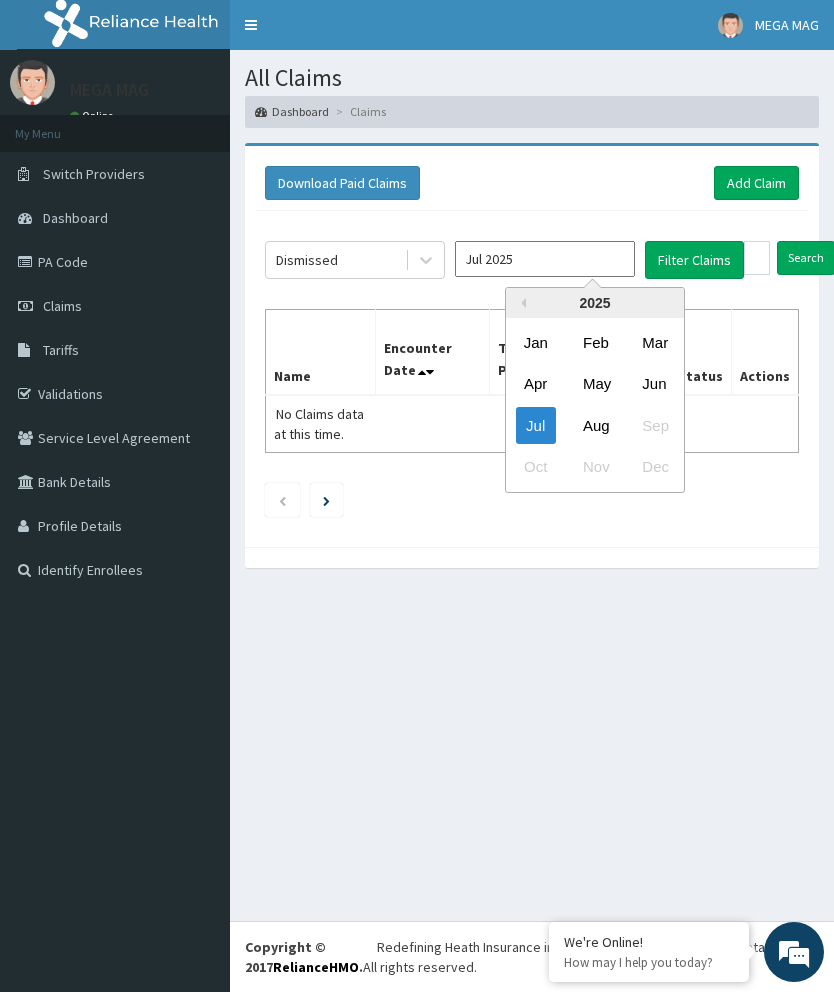 click on "Jun" at bounding box center [654, 383] 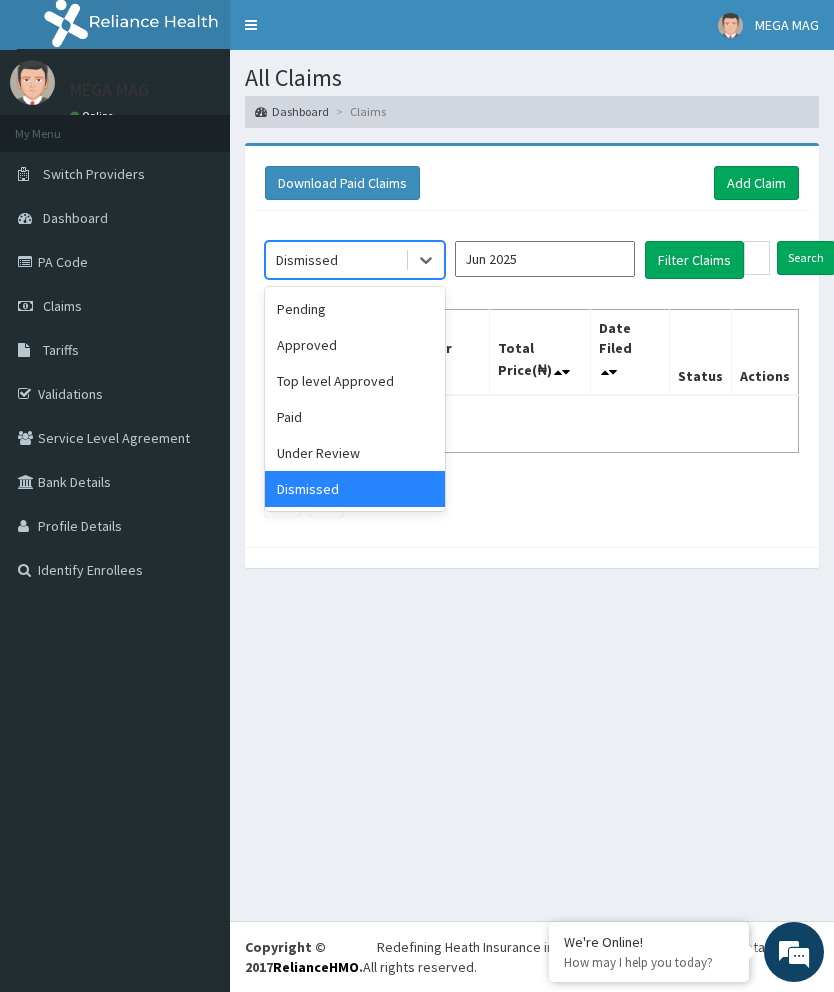 click on "Pending" at bounding box center [355, 309] 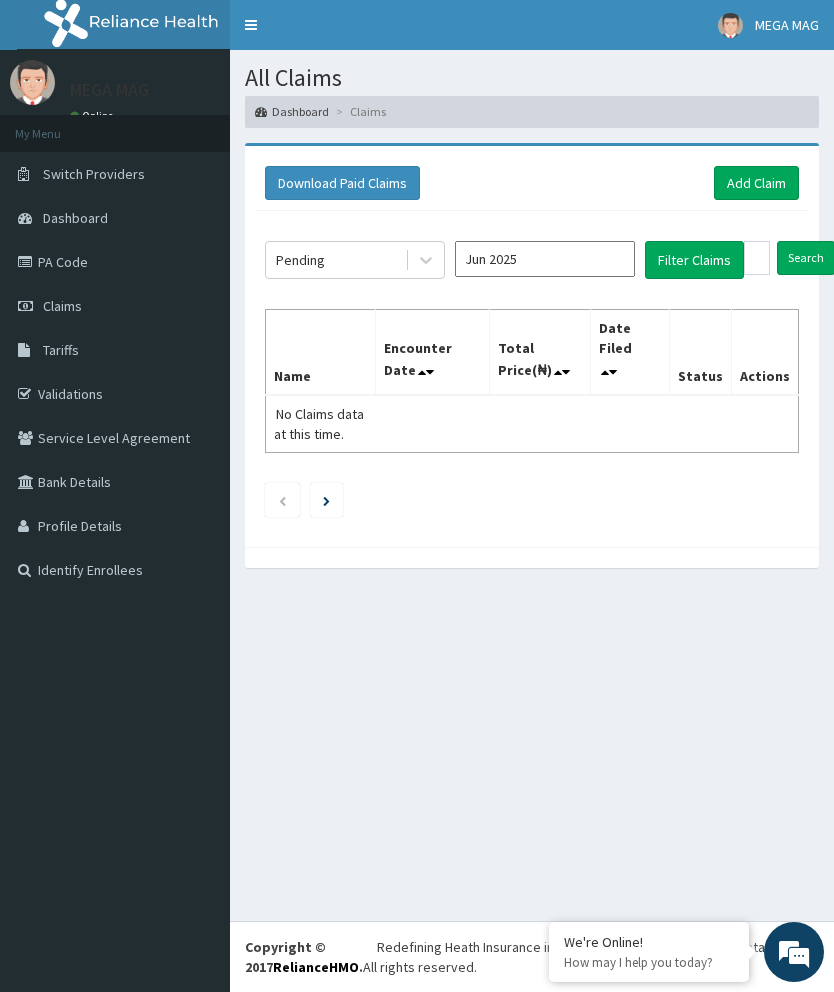 click on "Filter Claims" at bounding box center (694, 260) 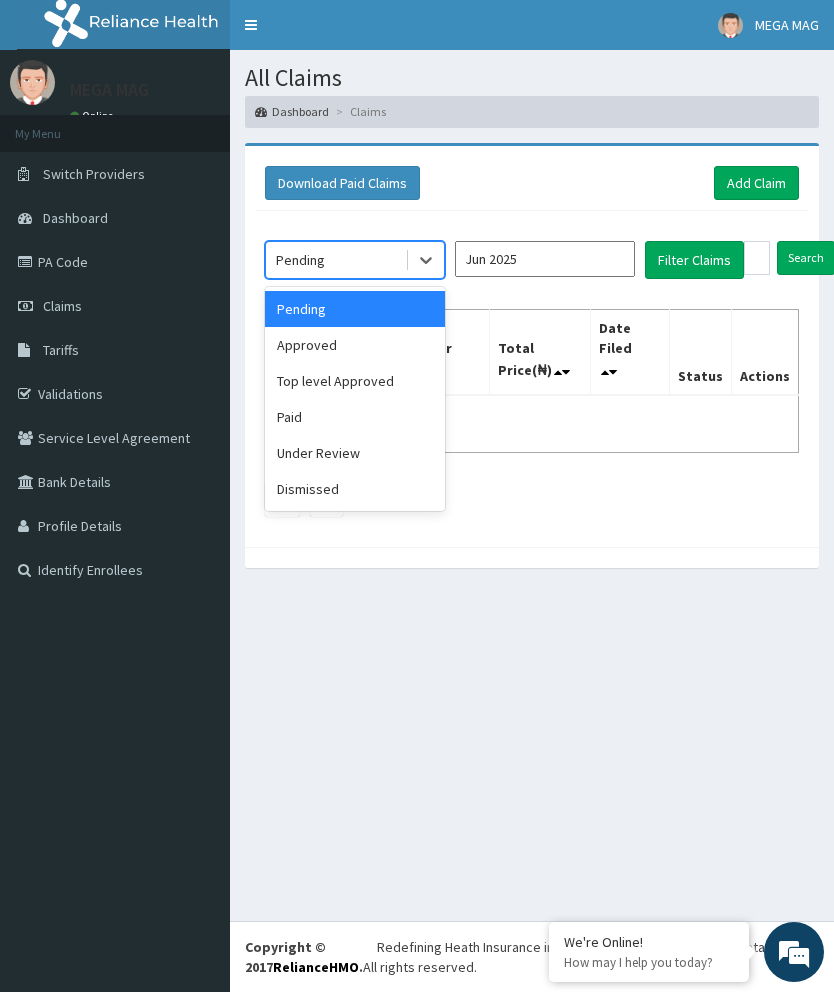 click on "Paid" at bounding box center [355, 417] 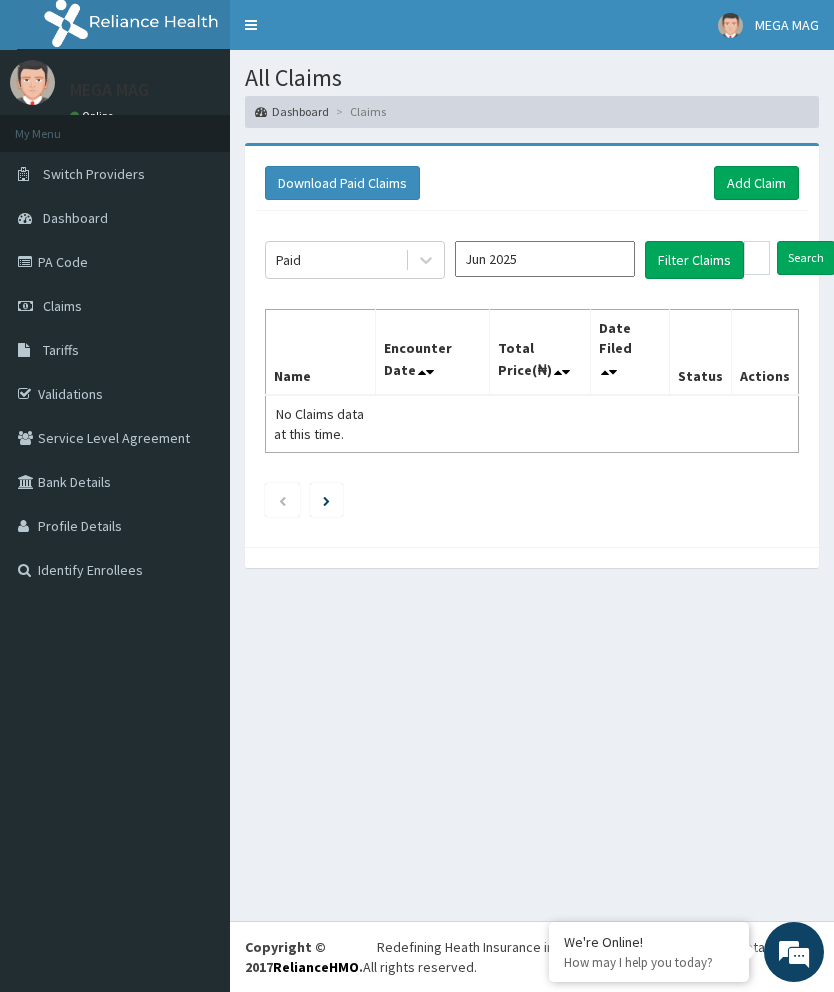 click on "Filter Claims" at bounding box center [694, 260] 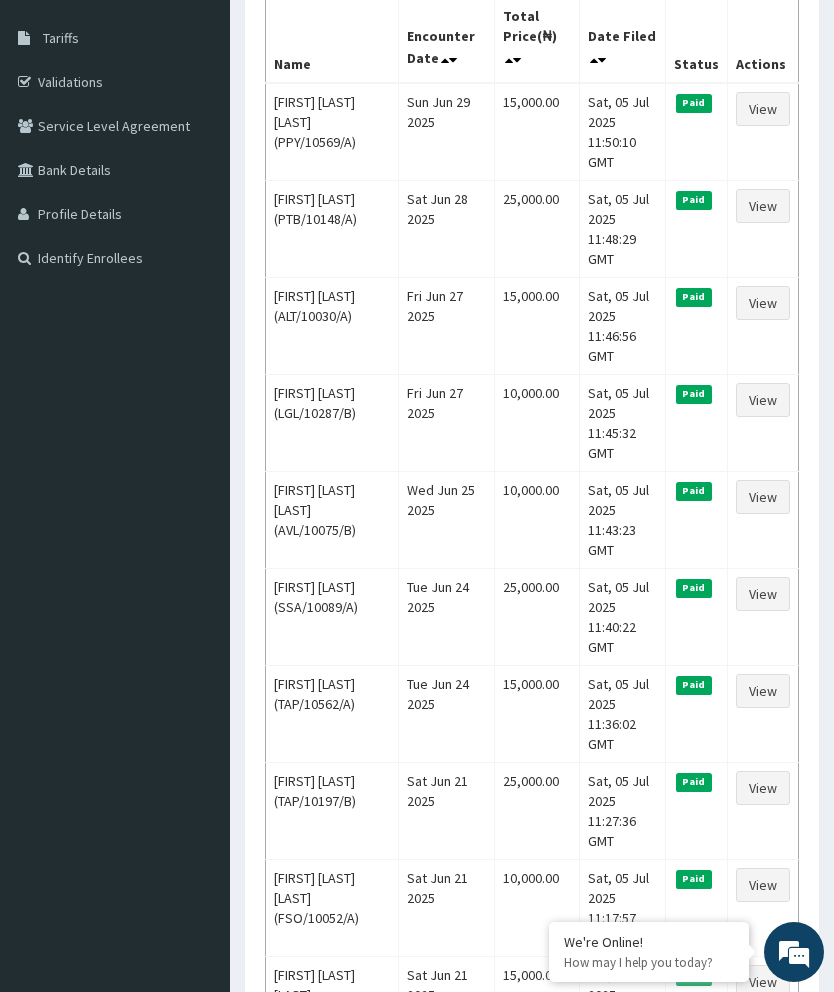 scroll, scrollTop: 0, scrollLeft: 0, axis: both 